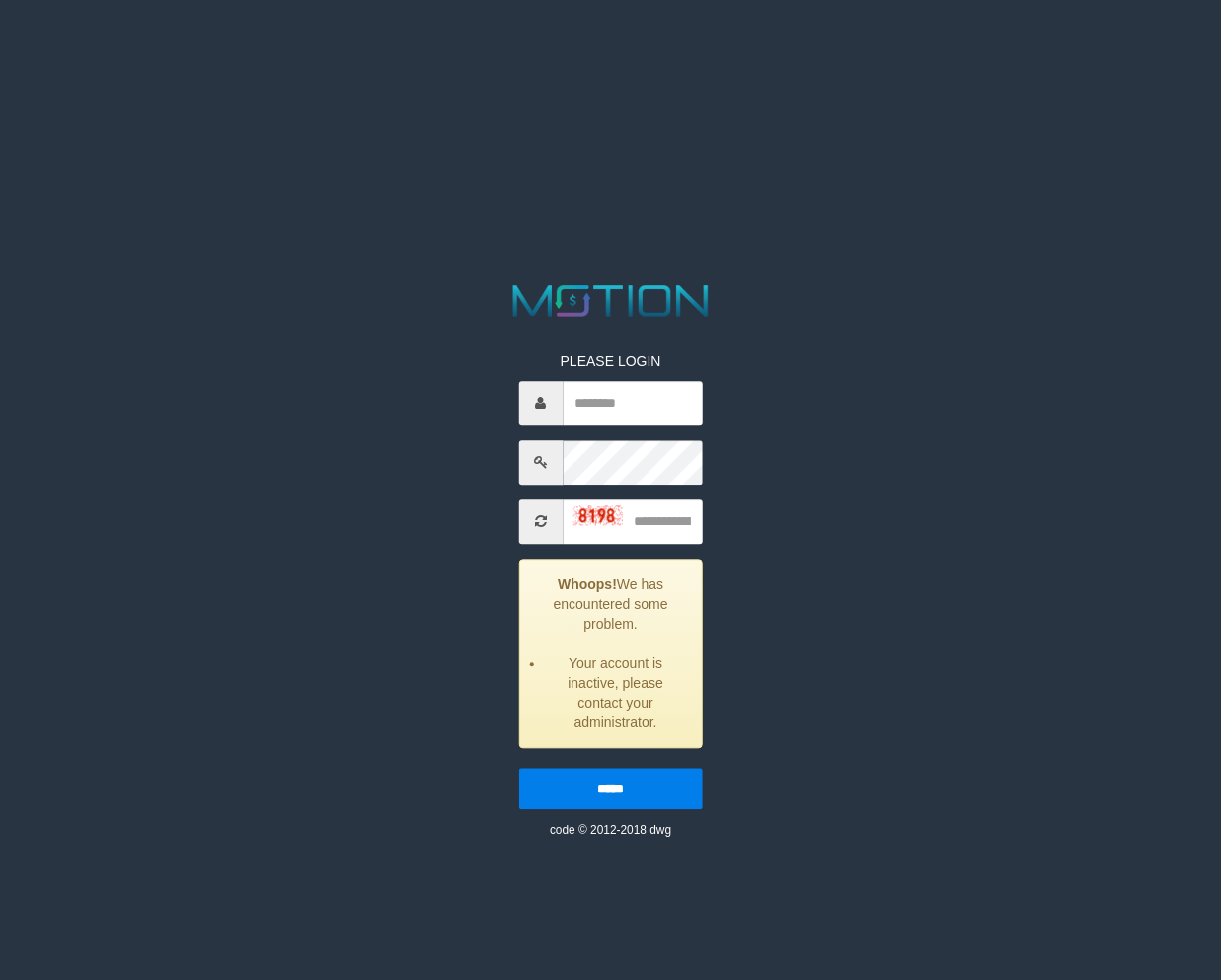 scroll, scrollTop: 0, scrollLeft: 0, axis: both 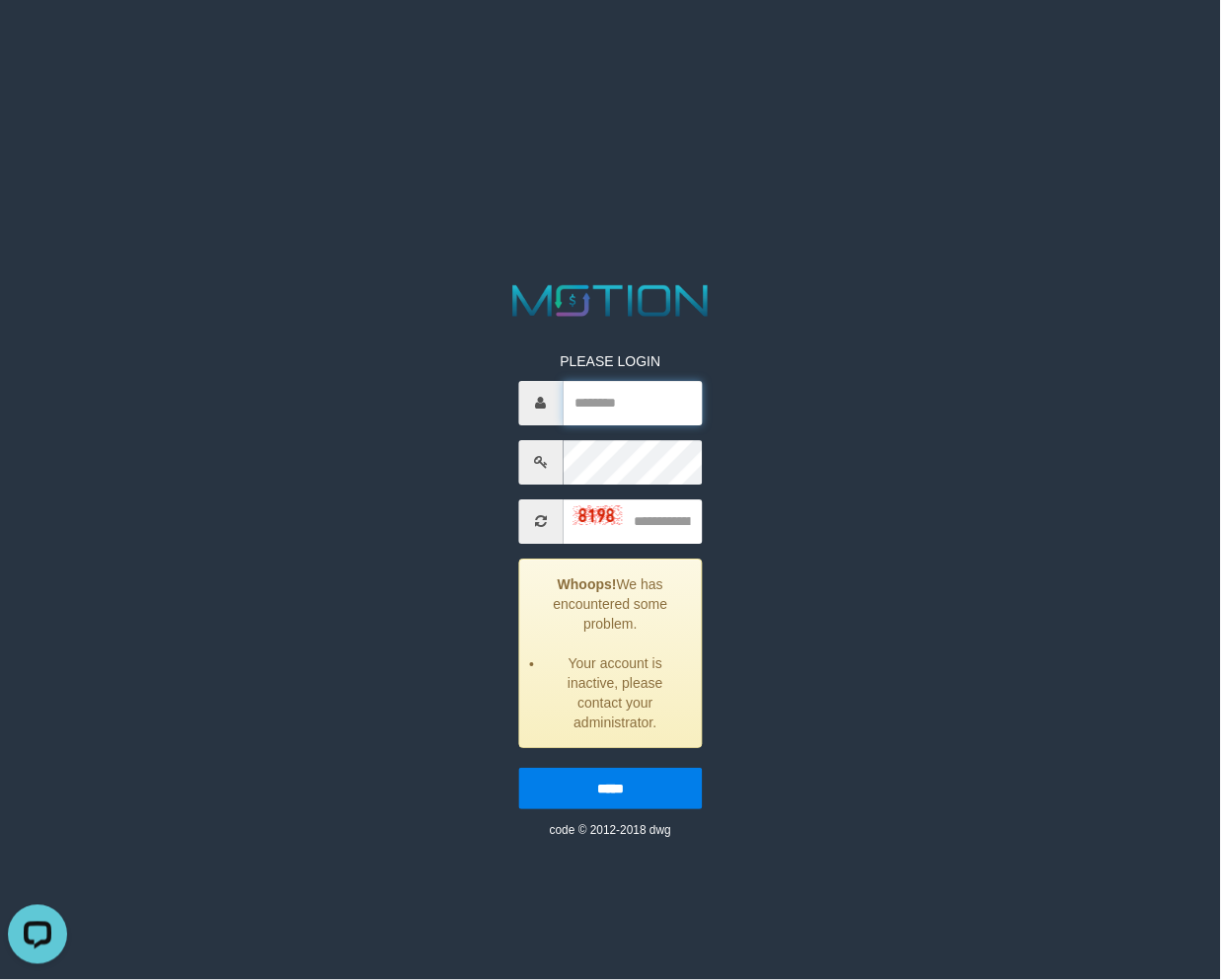 type on "**********" 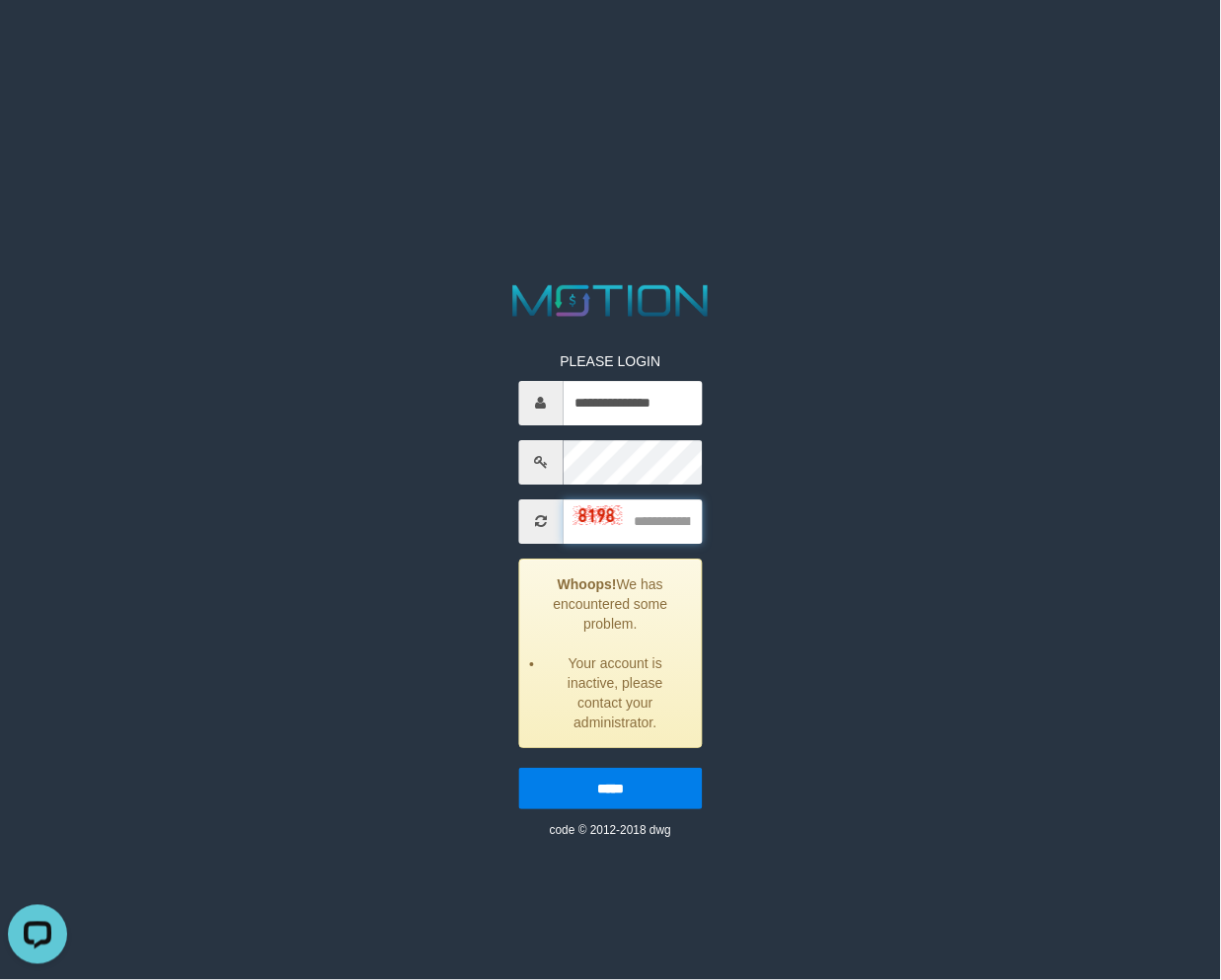click at bounding box center (632, 521) 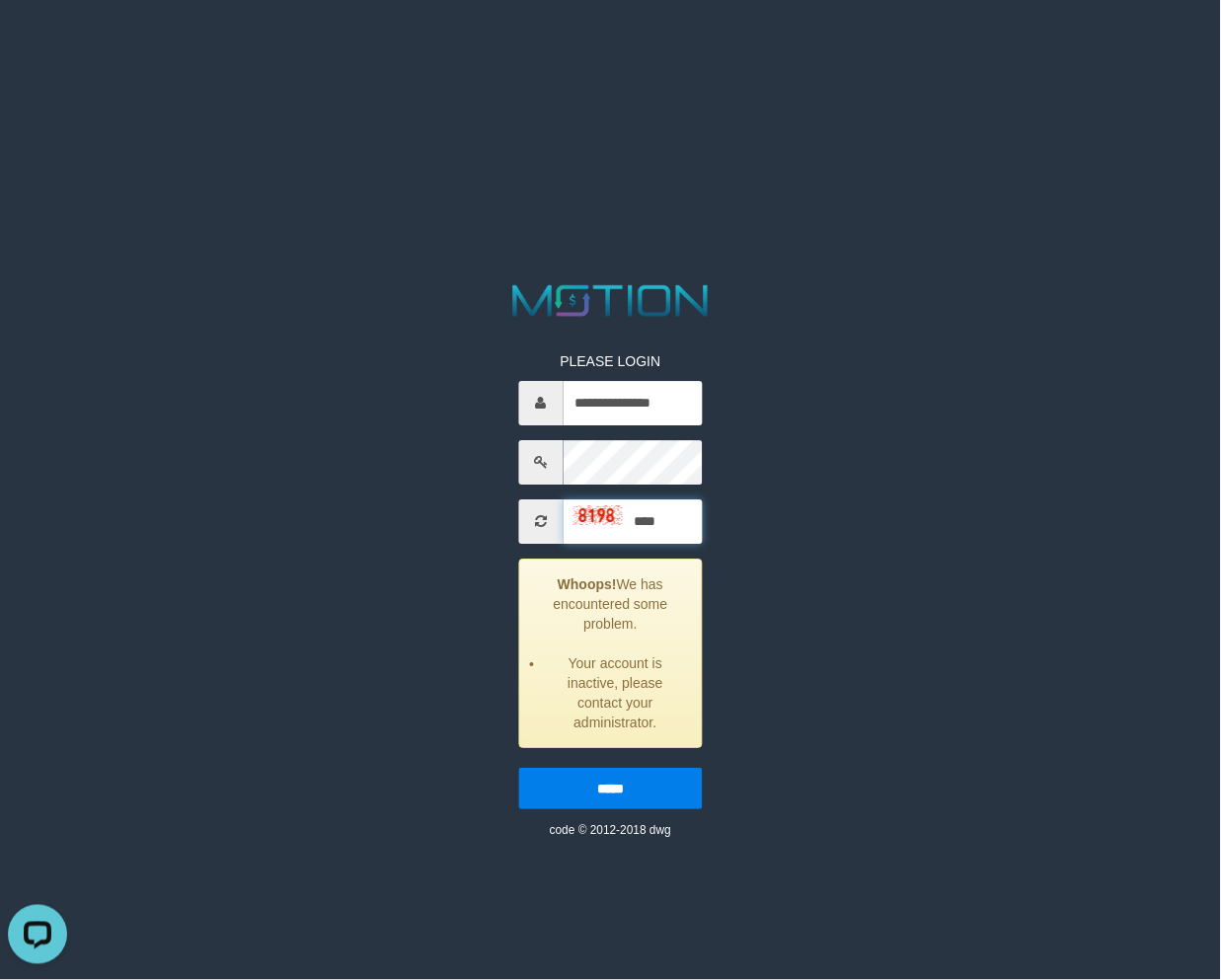 type on "****" 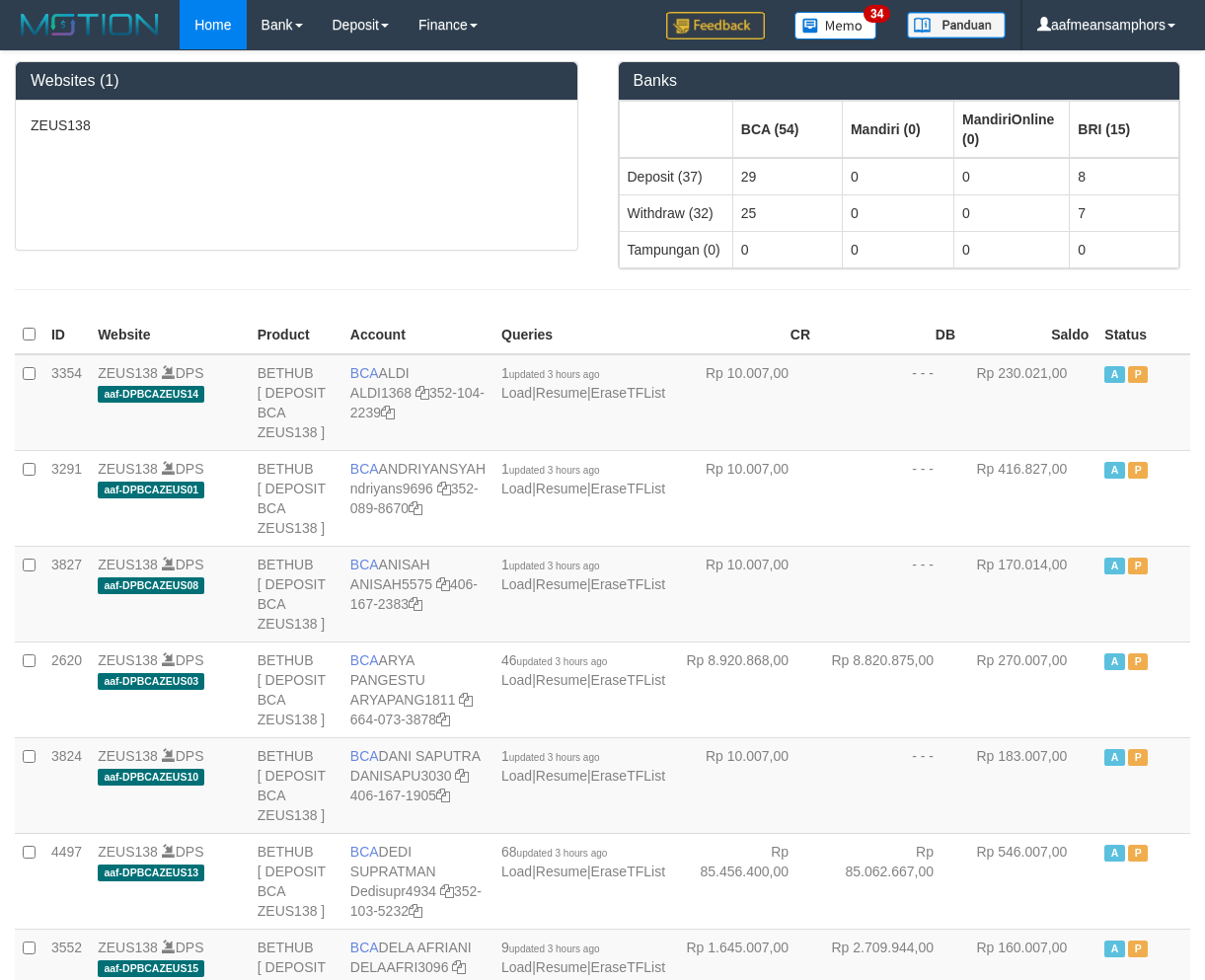 scroll, scrollTop: 0, scrollLeft: 0, axis: both 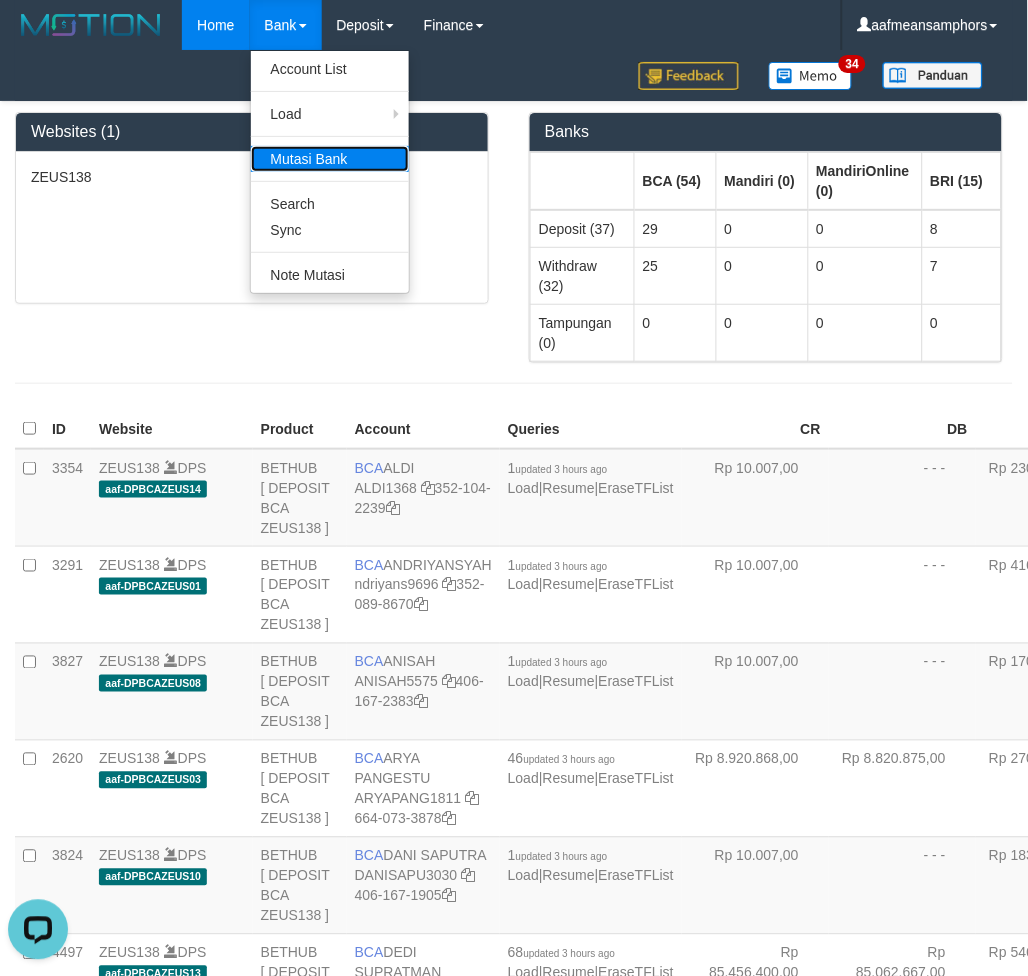 click on "Mutasi Bank" at bounding box center [330, 159] 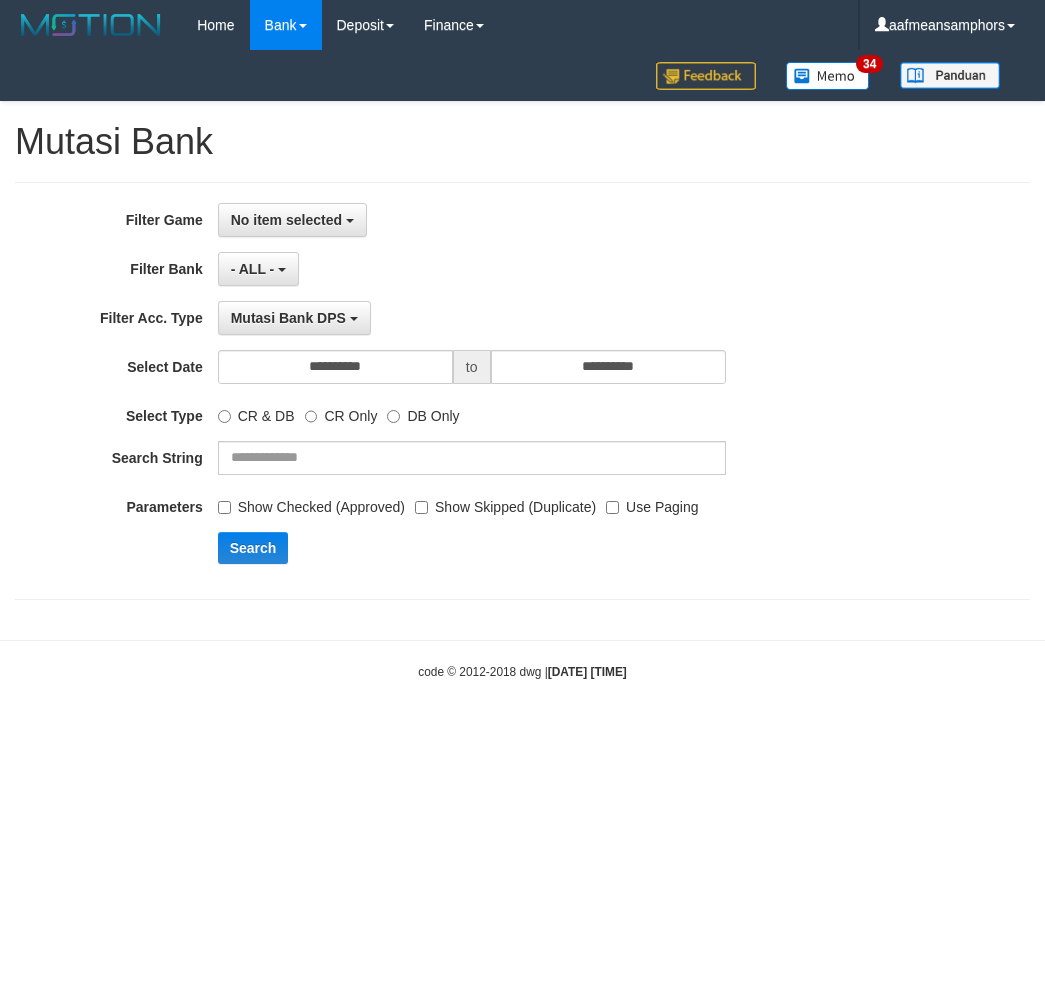 scroll, scrollTop: 0, scrollLeft: 0, axis: both 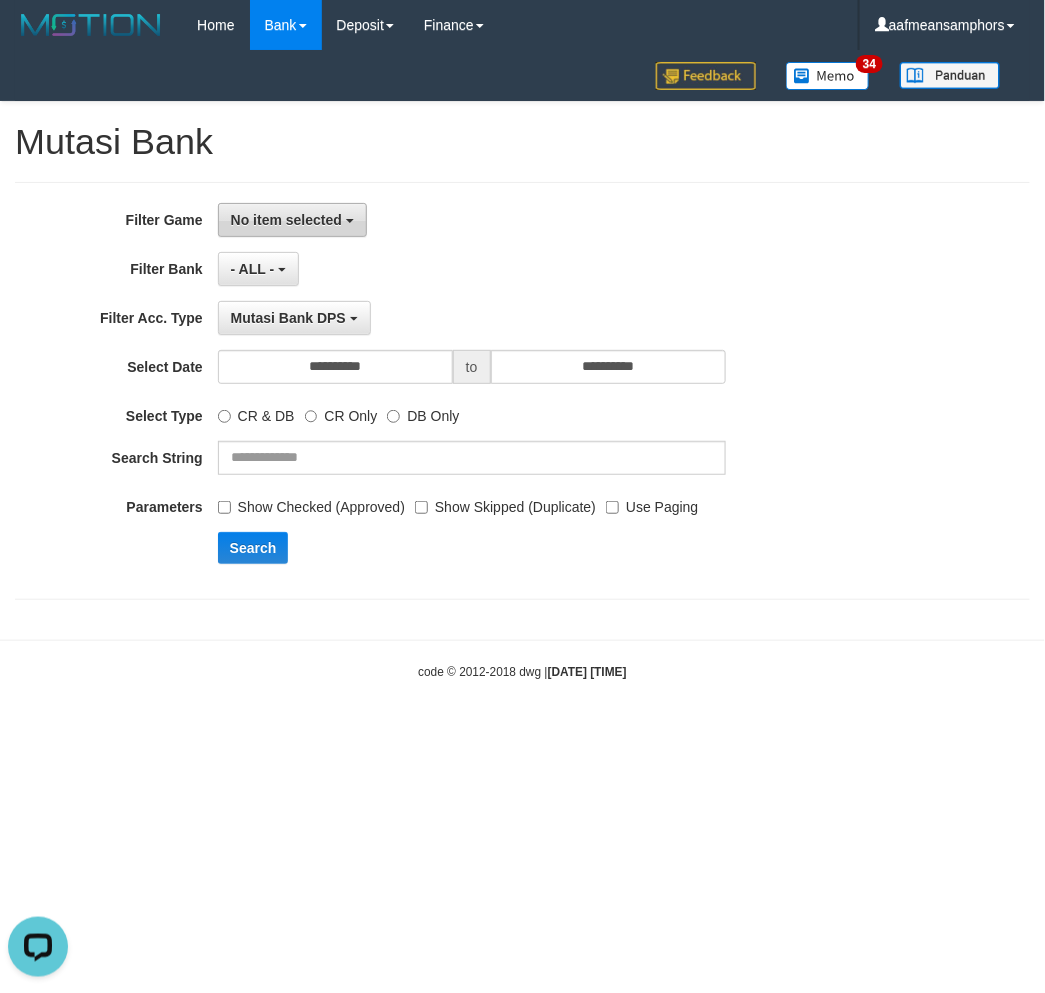 click on "No item selected" at bounding box center [286, 220] 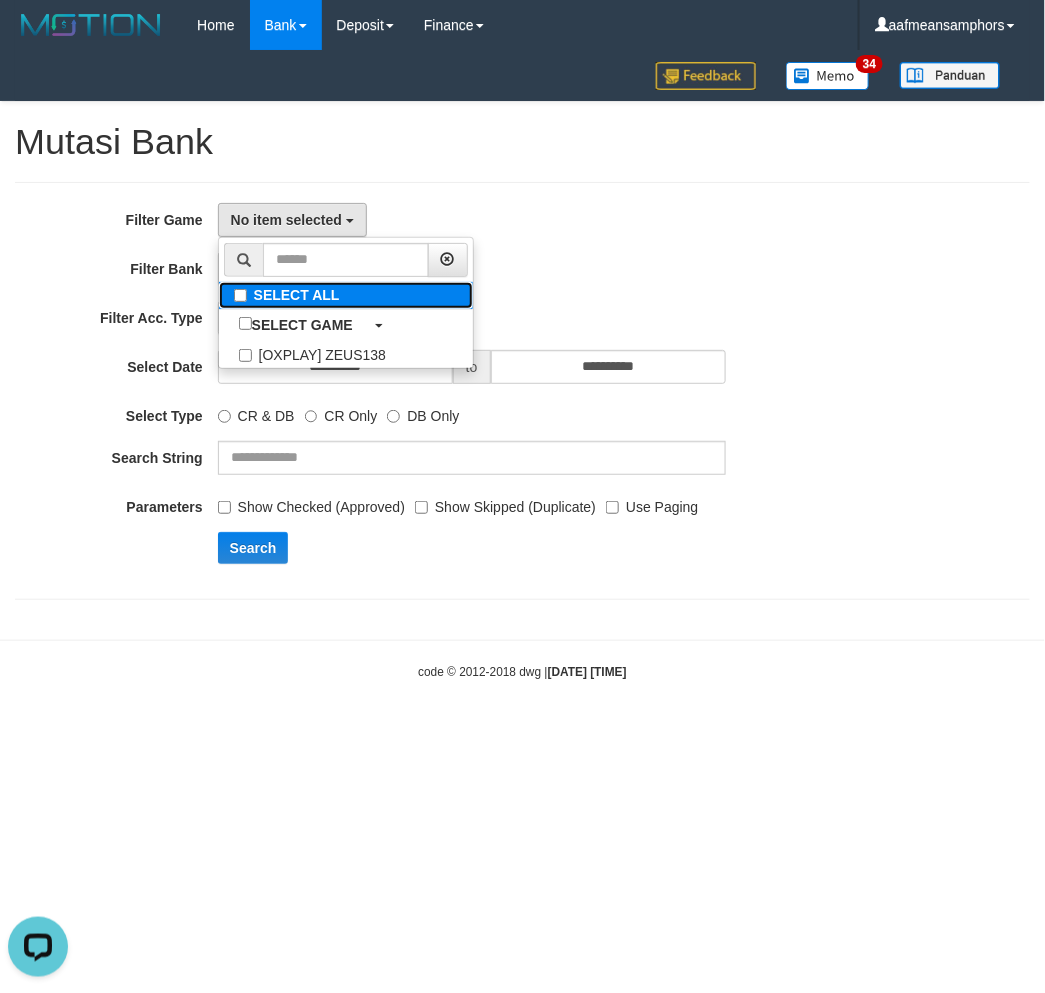 click on "SELECT ALL" at bounding box center [346, 295] 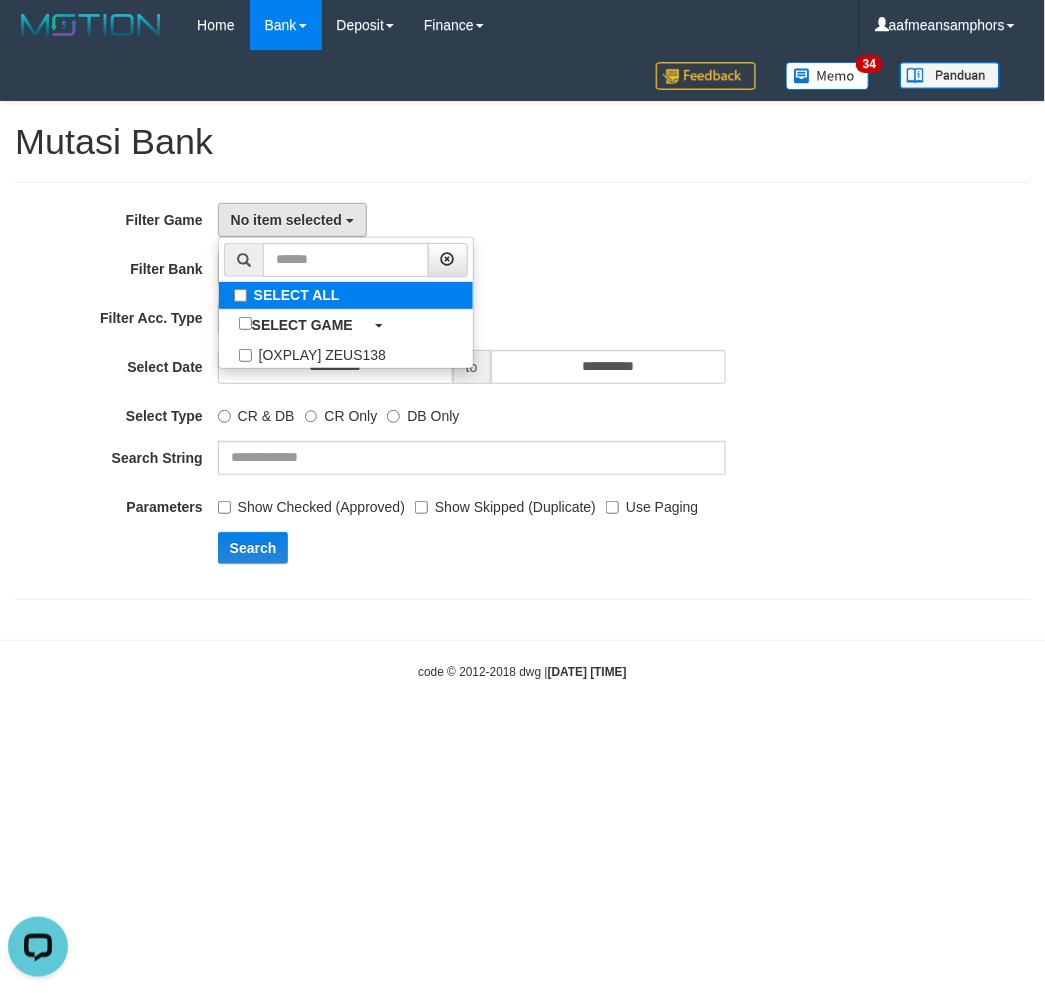 select on "***" 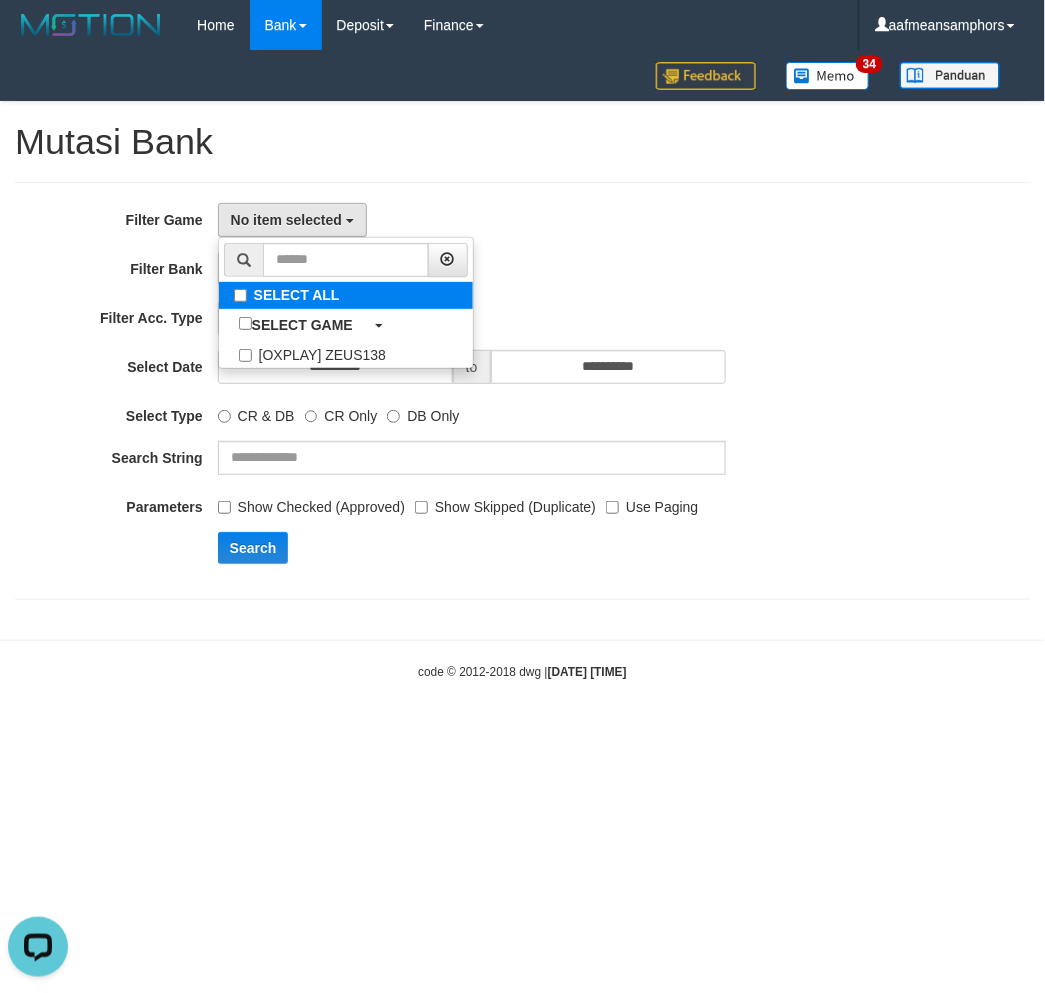 type 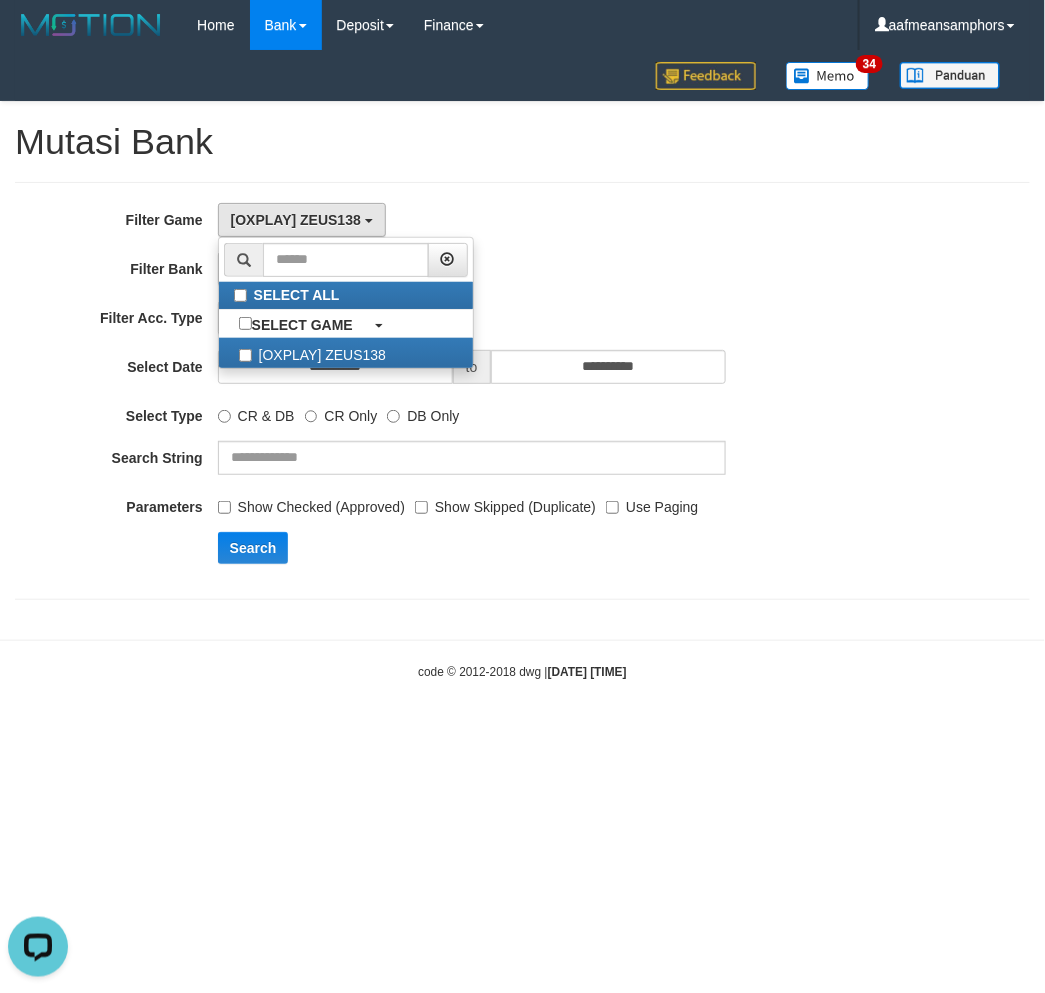 scroll, scrollTop: 17, scrollLeft: 0, axis: vertical 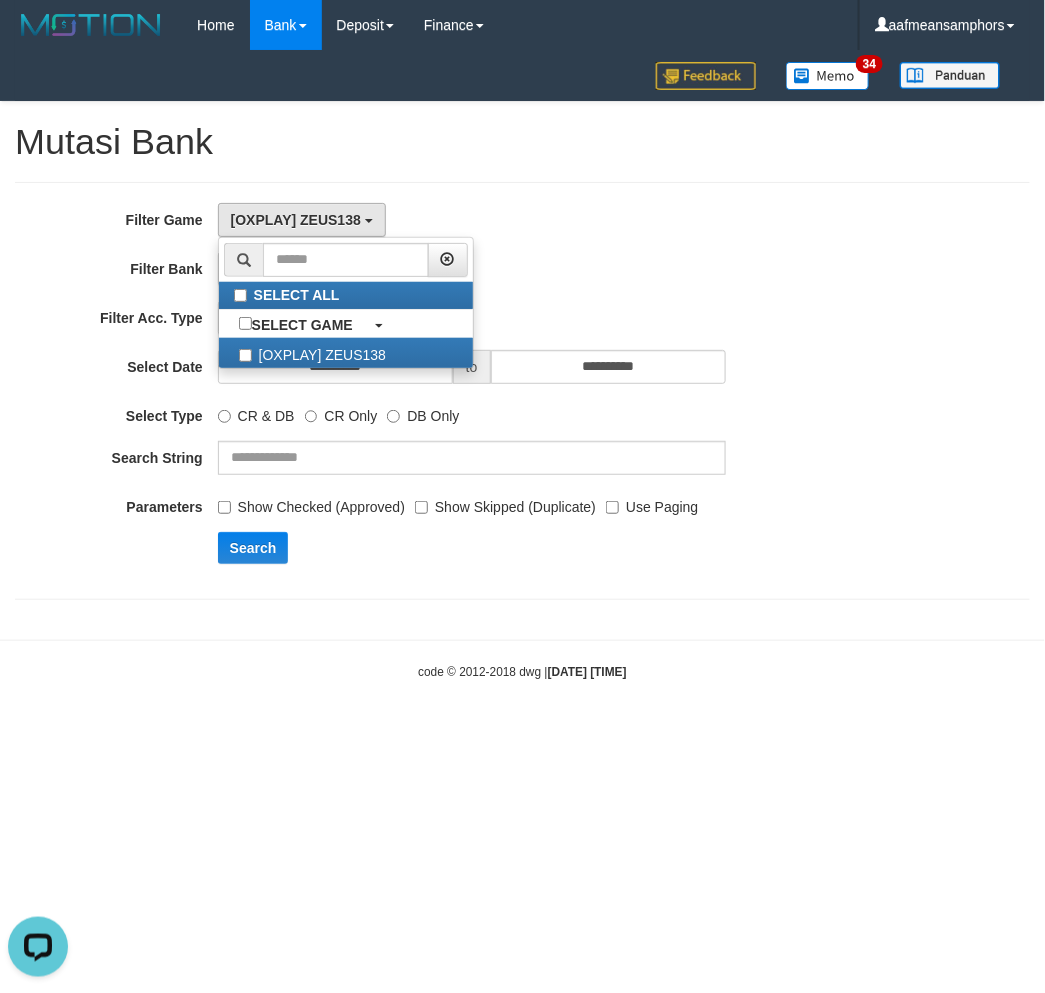 click on "**********" at bounding box center [435, 391] 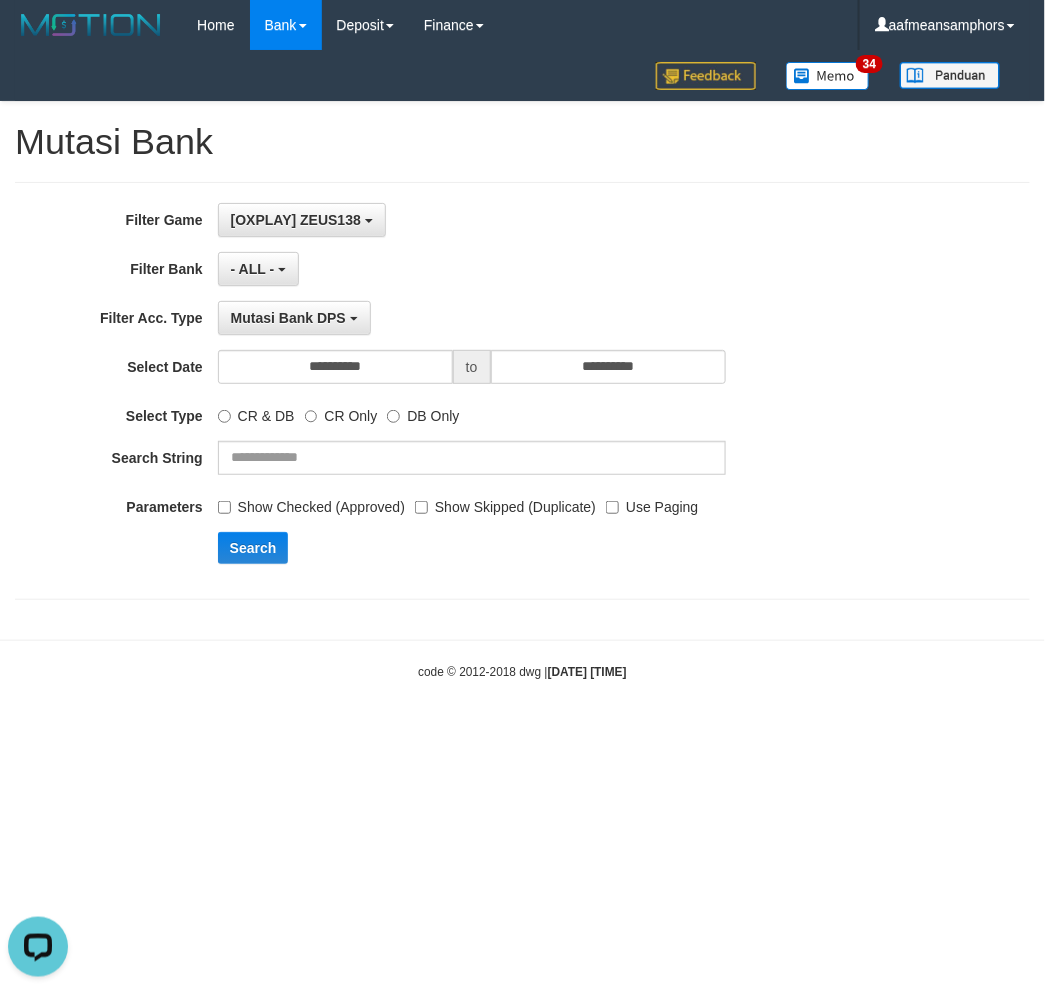 click on "Use Paging" at bounding box center (652, 503) 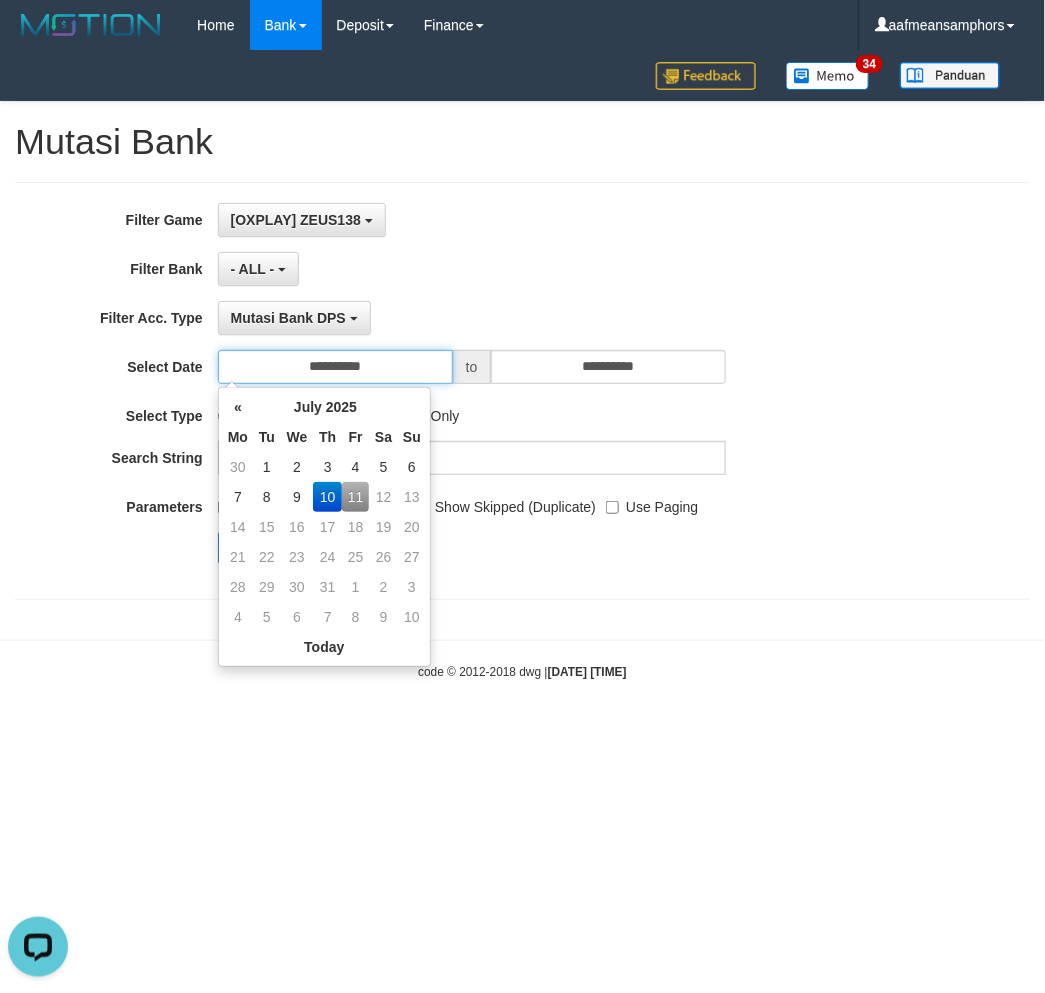 click on "**********" at bounding box center (335, 367) 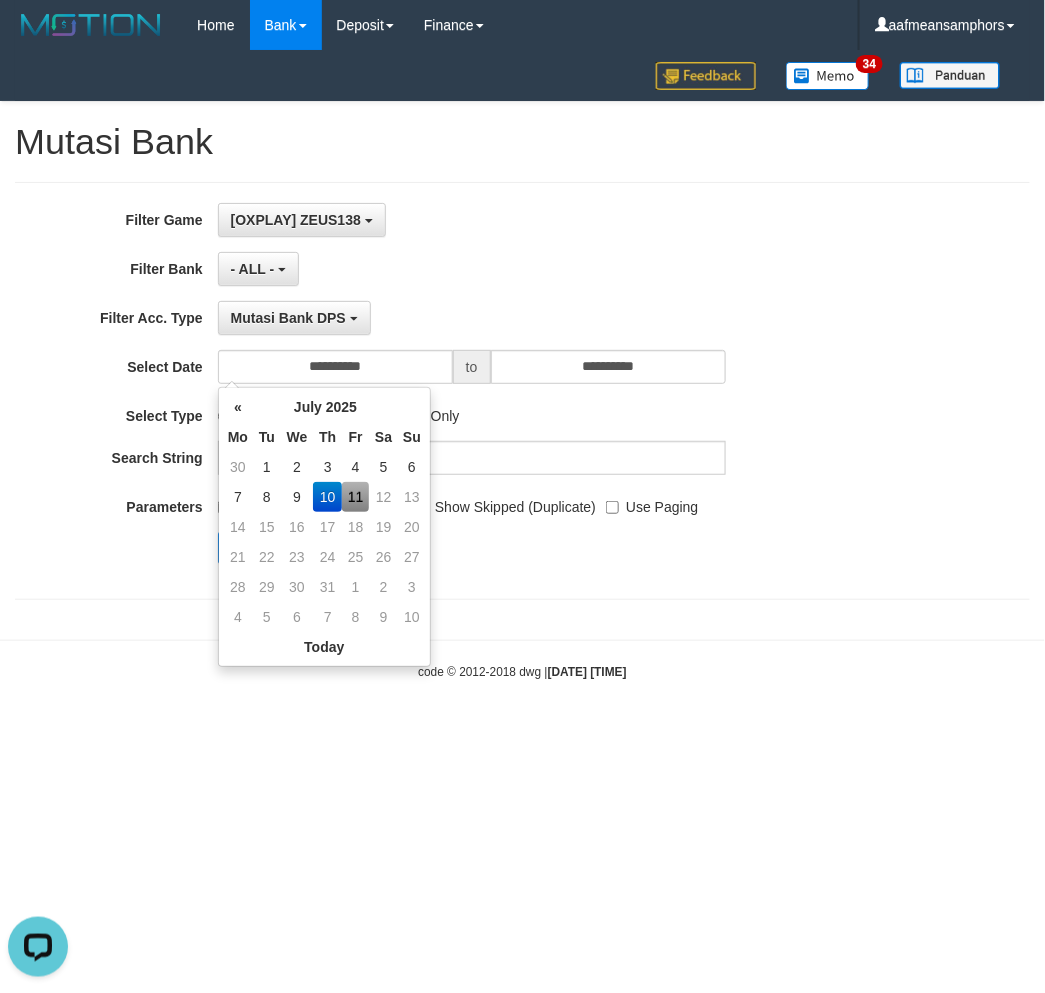 click on "11" at bounding box center (355, 497) 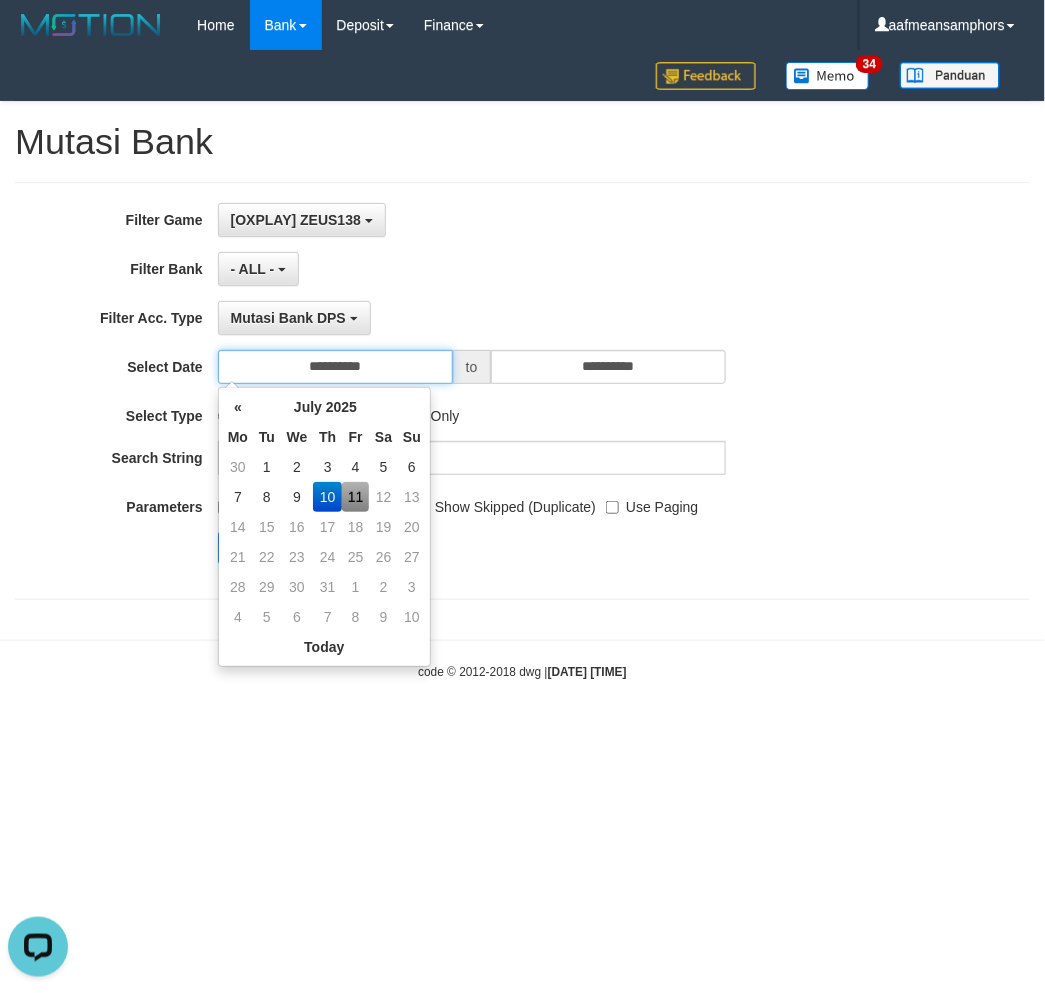 type on "**********" 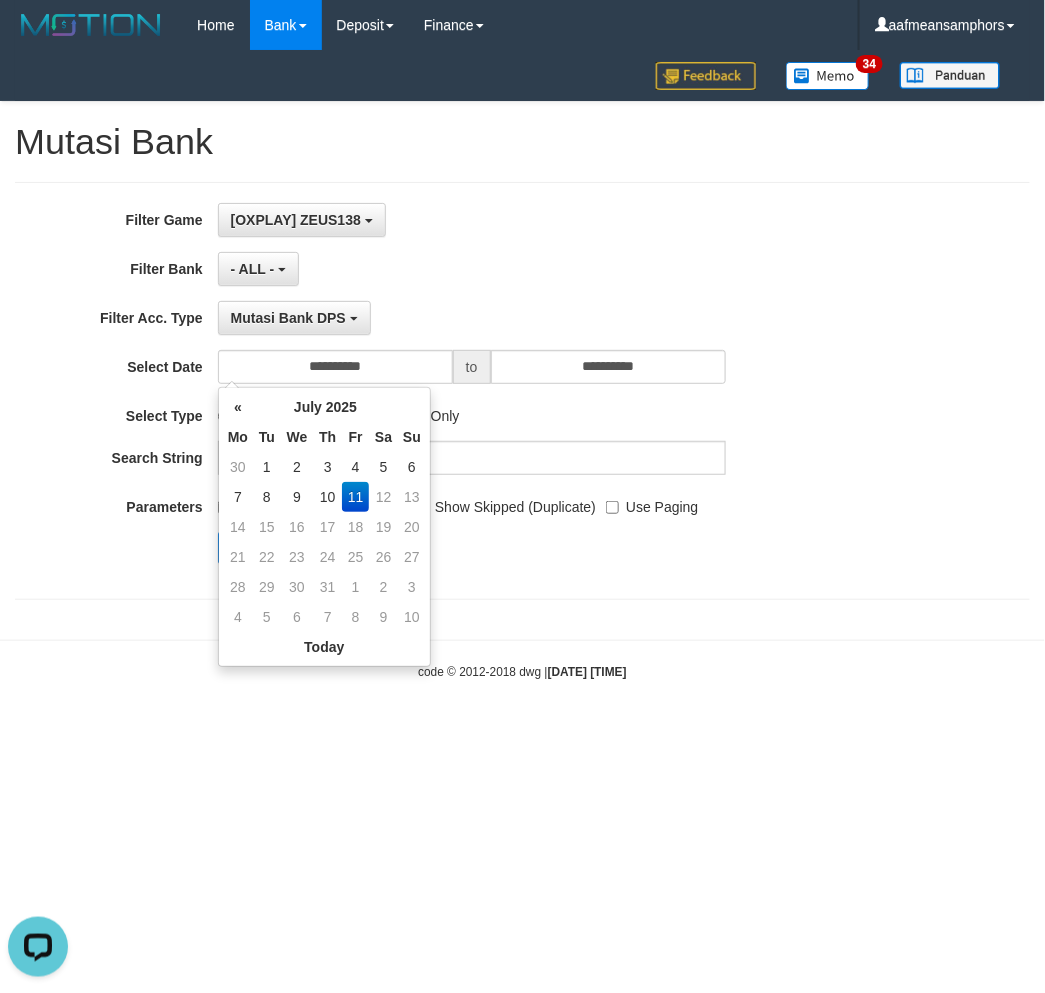 click on "Search" at bounding box center [544, 548] 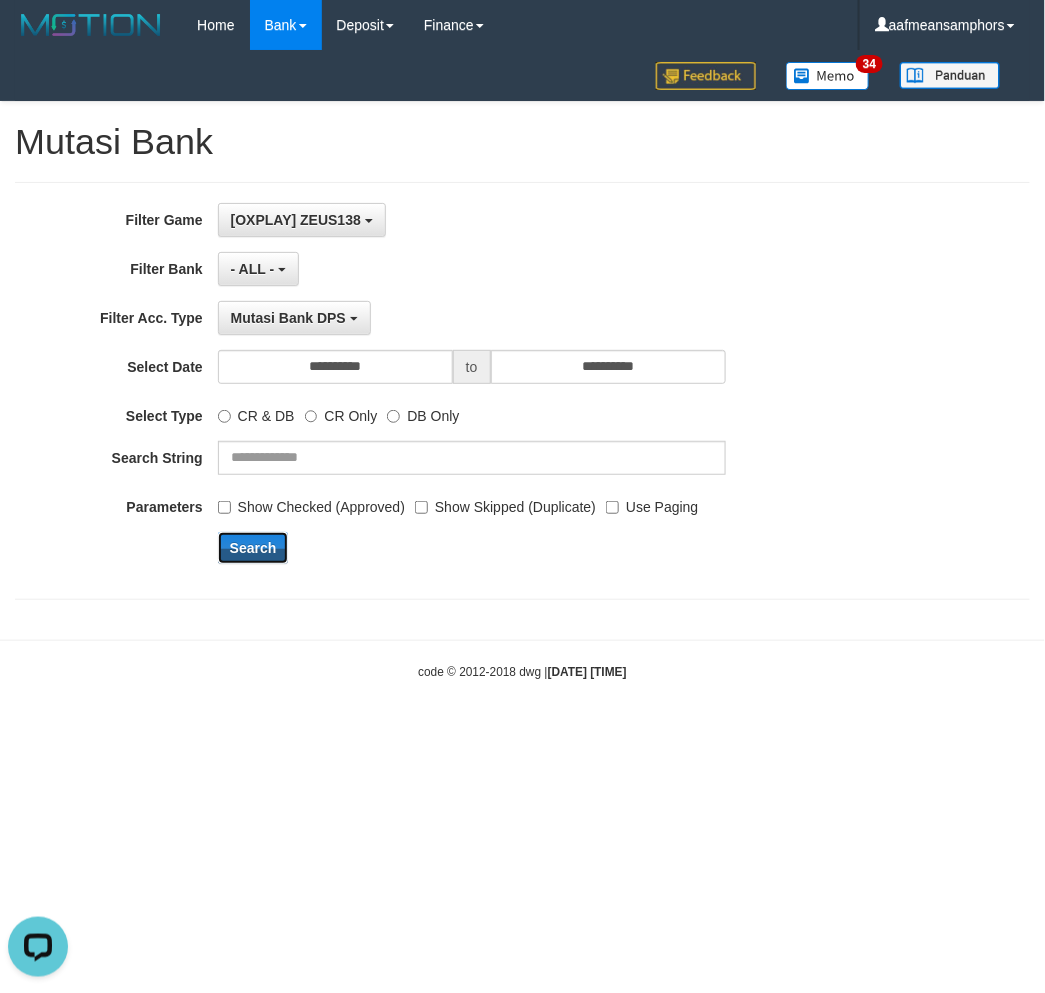 drag, startPoint x: 264, startPoint y: 542, endPoint x: 320, endPoint y: 527, distance: 57.974133 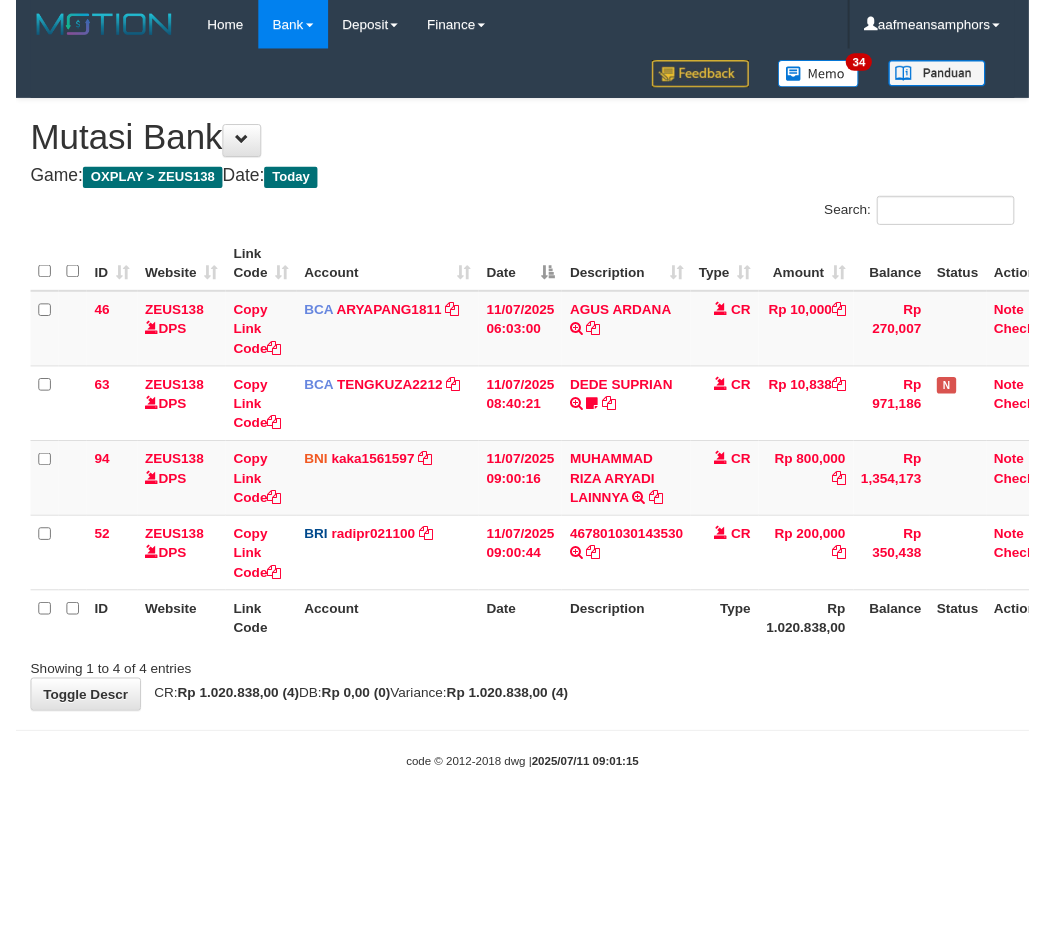 scroll, scrollTop: 0, scrollLeft: 0, axis: both 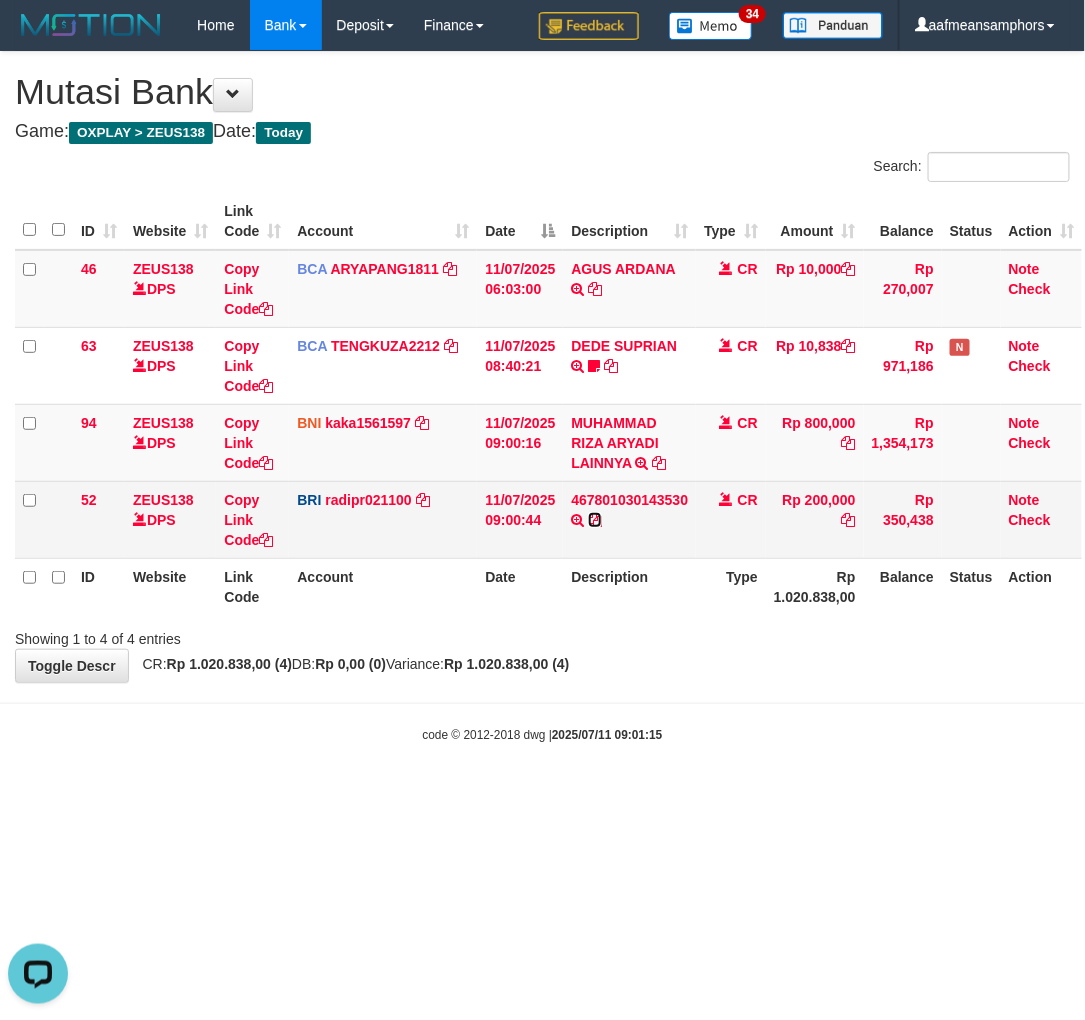 click at bounding box center (595, 520) 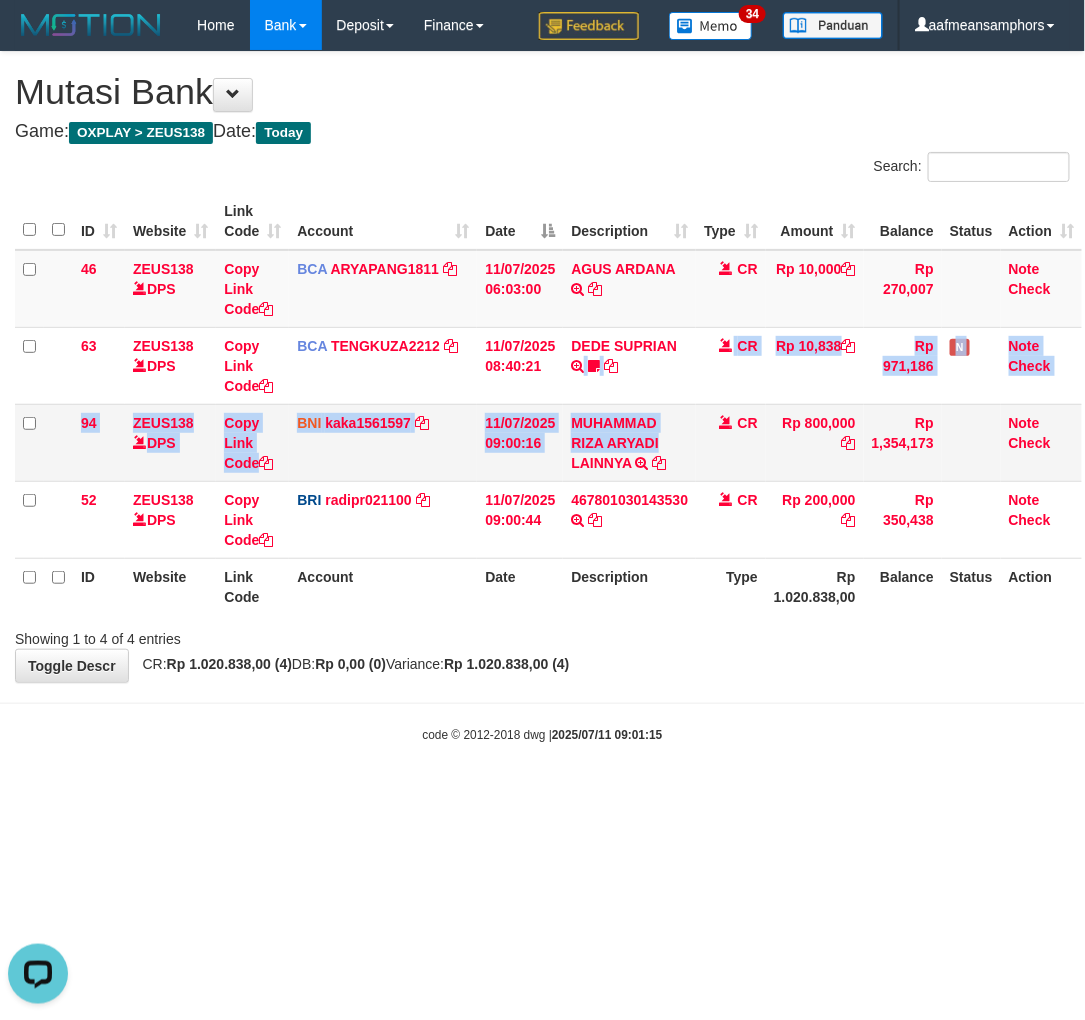 drag, startPoint x: 566, startPoint y: 401, endPoint x: 660, endPoint y: 436, distance: 100.304535 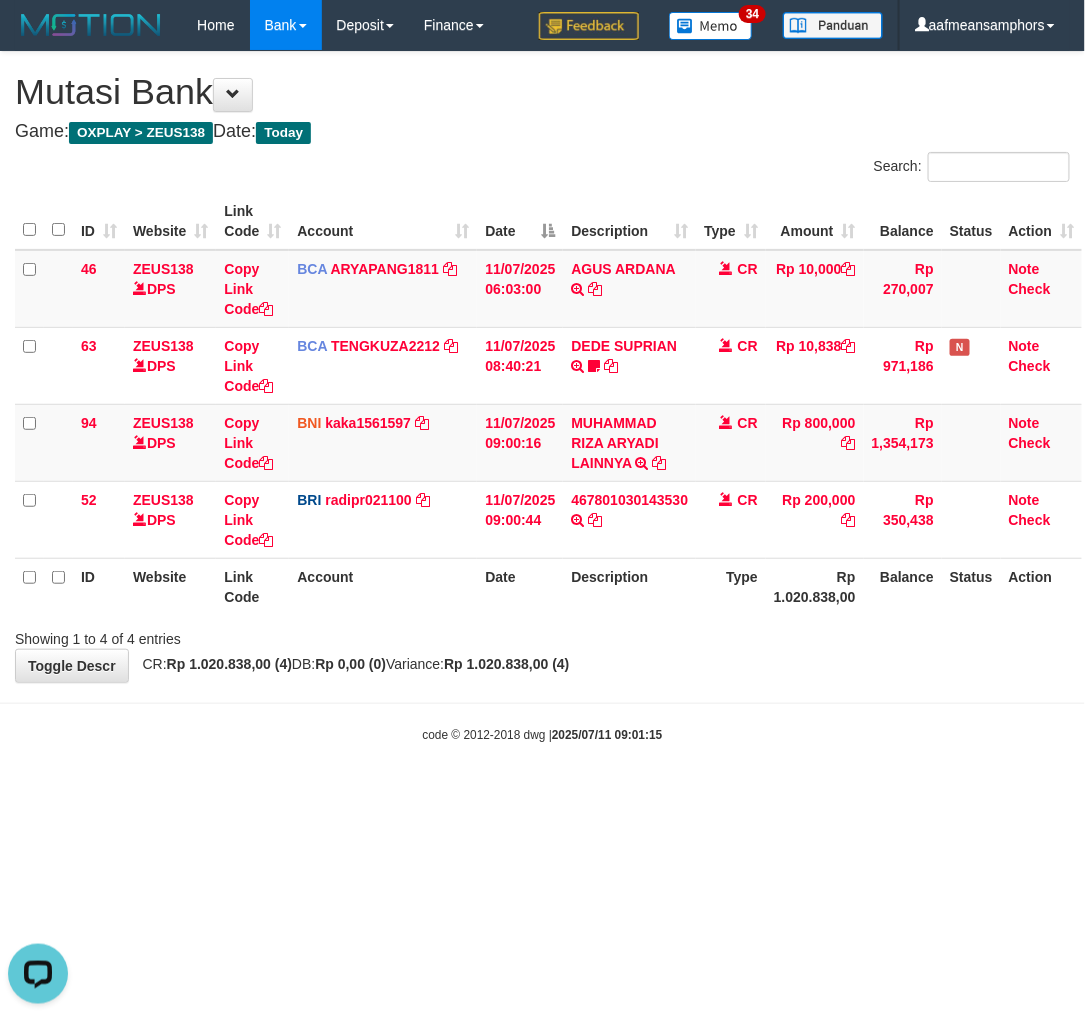 click on "Search:
ID Website Link Code Account Date Description Type Amount Balance Status Action
46
ZEUS138    DPS
Copy Link Code
BCA
ARYAPANG1811
DPS
ARYA PANGESTU
mutasi_20250711_2620 | 46
mutasi_20250711_2620 | 46
11/07/2025 06:03:00
AGUS ARDANA         TRSF E-BANKING CR 1107/FTSCY/WS95051
10000.002025071158167087 TRFDN-AGUS ARDANA ESPAY DEBIT INDONE
CR
Rp 10,000
Rp 270,007
Note
Check
63
ZEUS138    DPS
Copy Link Code
BCA
TENGKUZA2212" at bounding box center (542, 400) 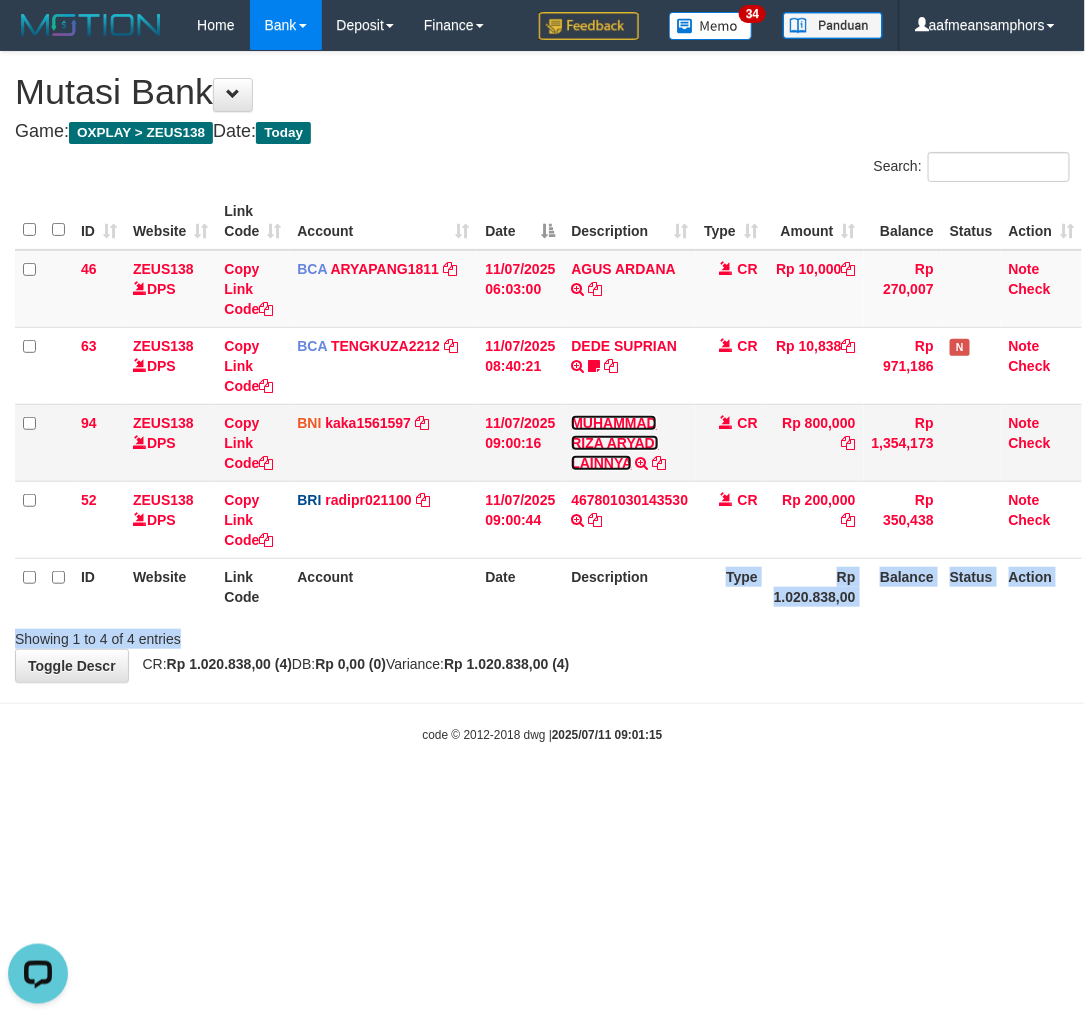click on "MUHAMMAD RIZA ARYADI LAINNYA" at bounding box center [614, 443] 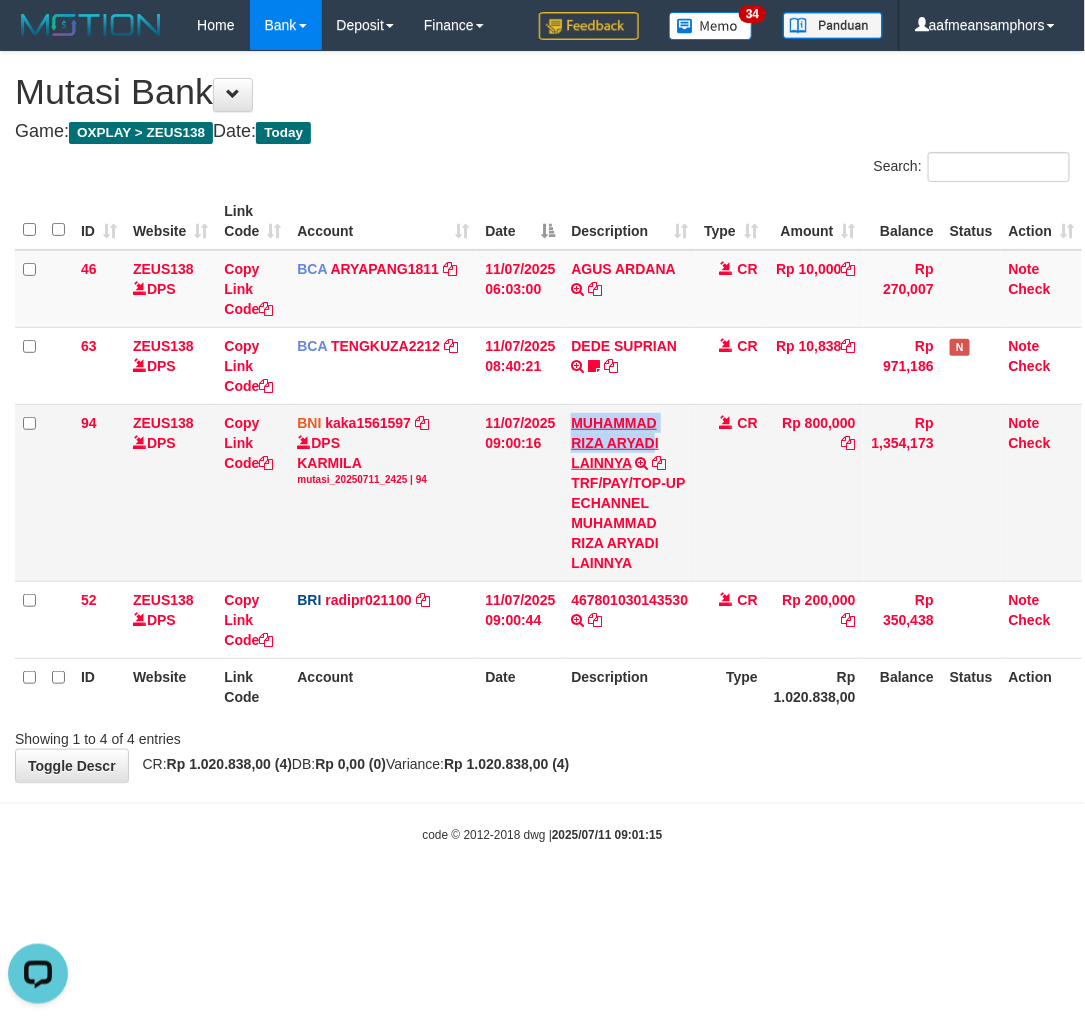 drag, startPoint x: 566, startPoint y: 407, endPoint x: 653, endPoint y: 445, distance: 94.93682 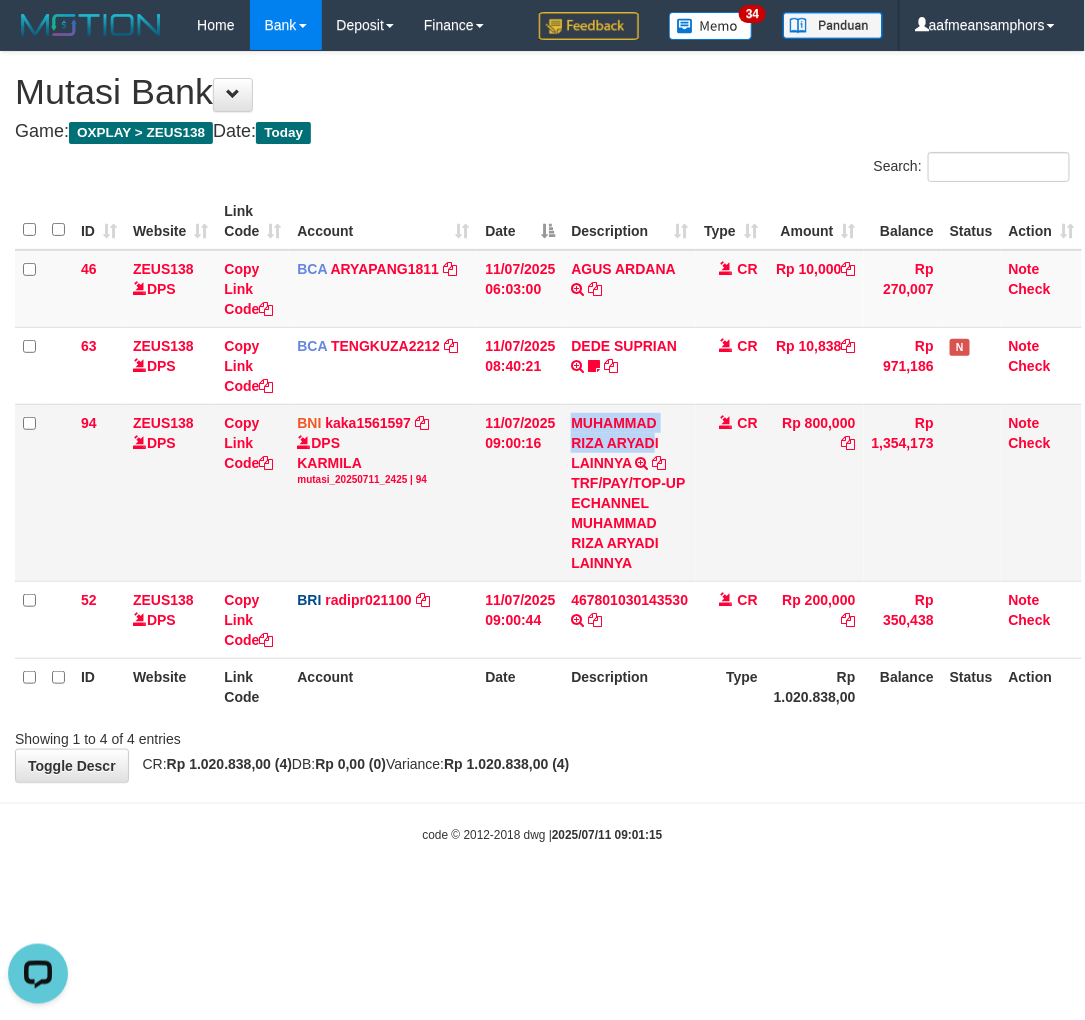 copy on "MUHAMMAD RIZA ARYAD" 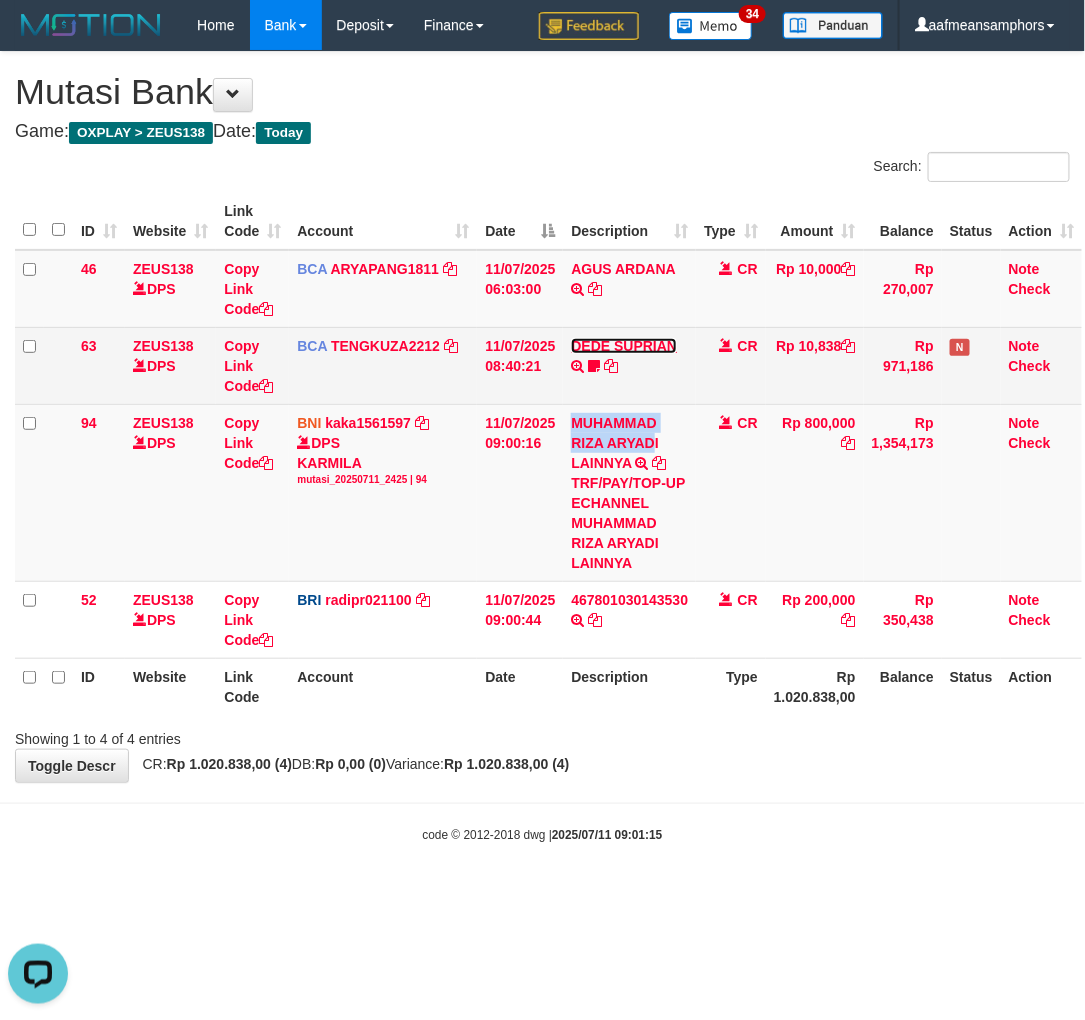 click on "DEDE SUPRIAN" at bounding box center (624, 346) 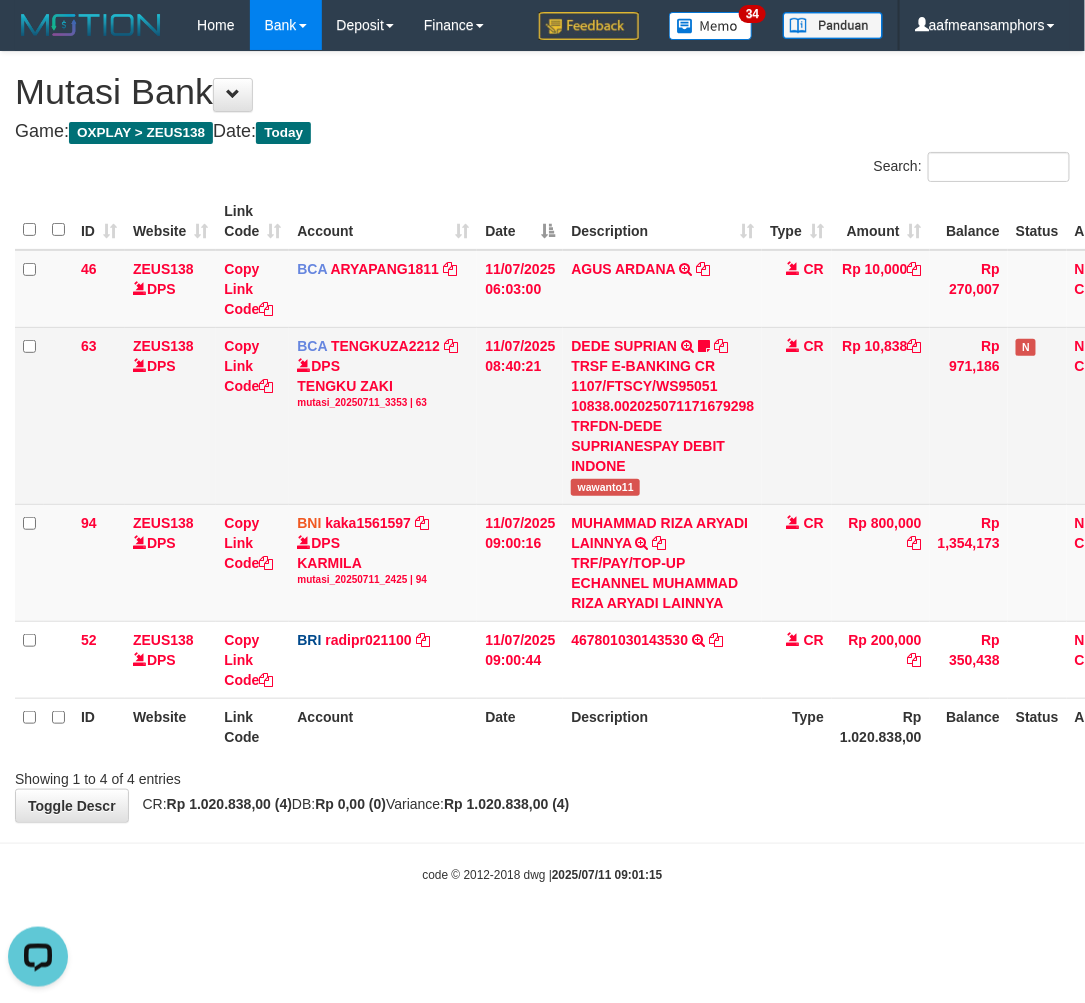 click on "wawanto11" at bounding box center [605, 487] 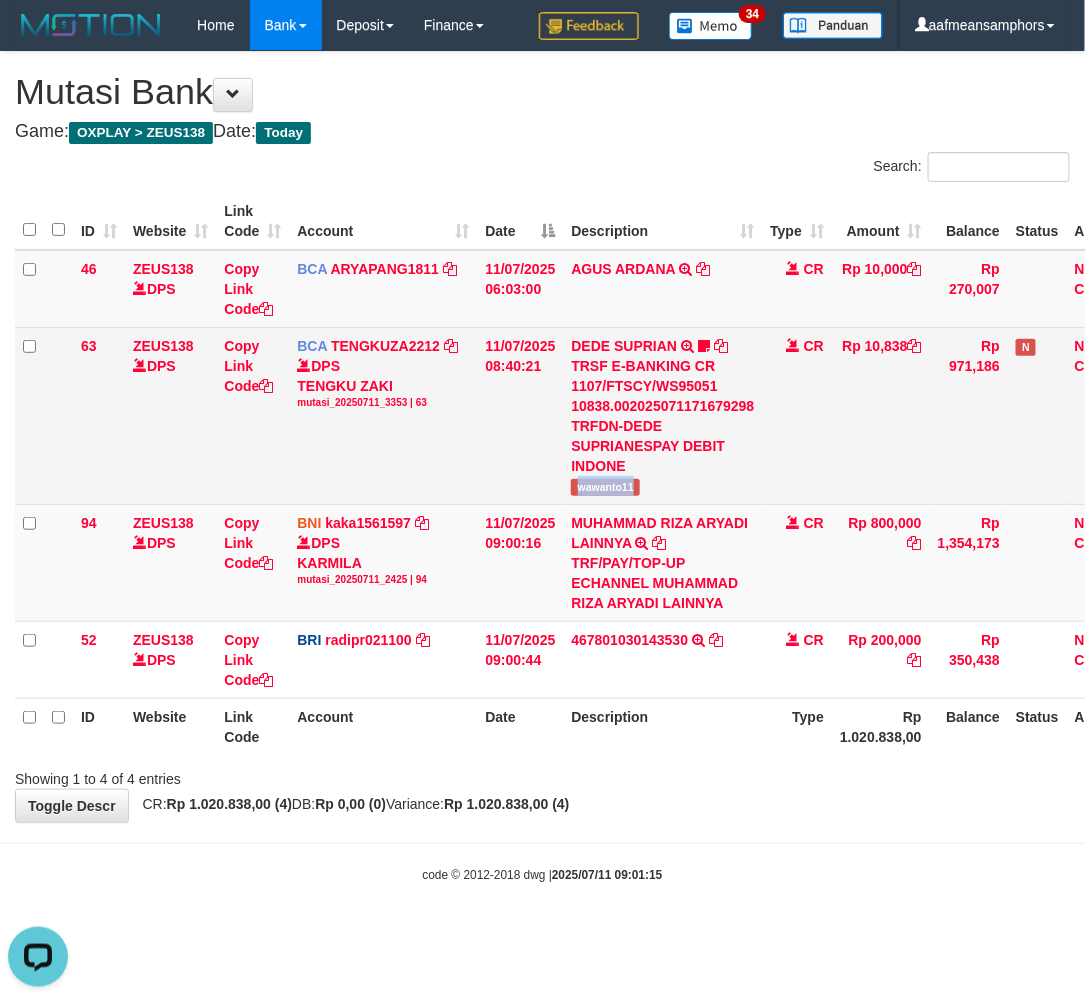 click on "wawanto11" at bounding box center [605, 487] 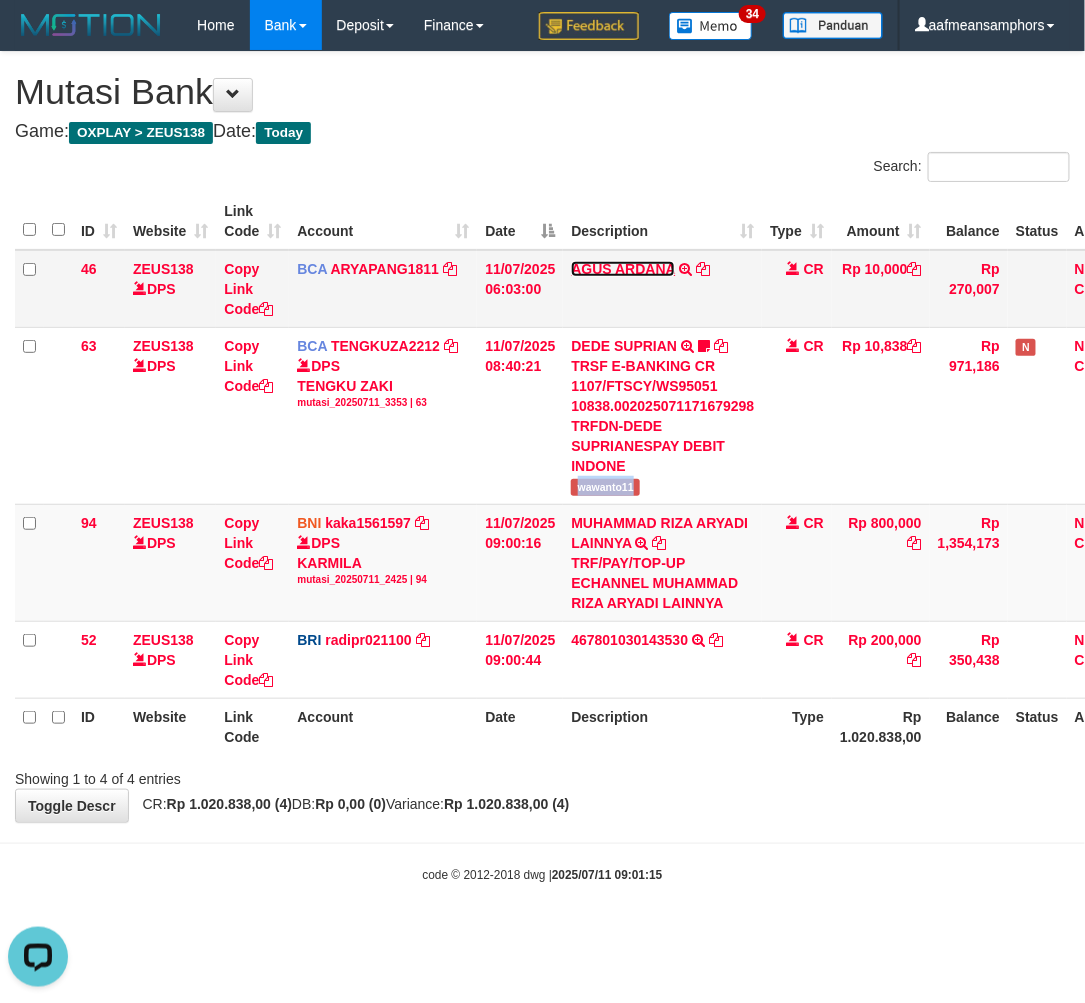 click on "AGUS ARDANA" at bounding box center (623, 269) 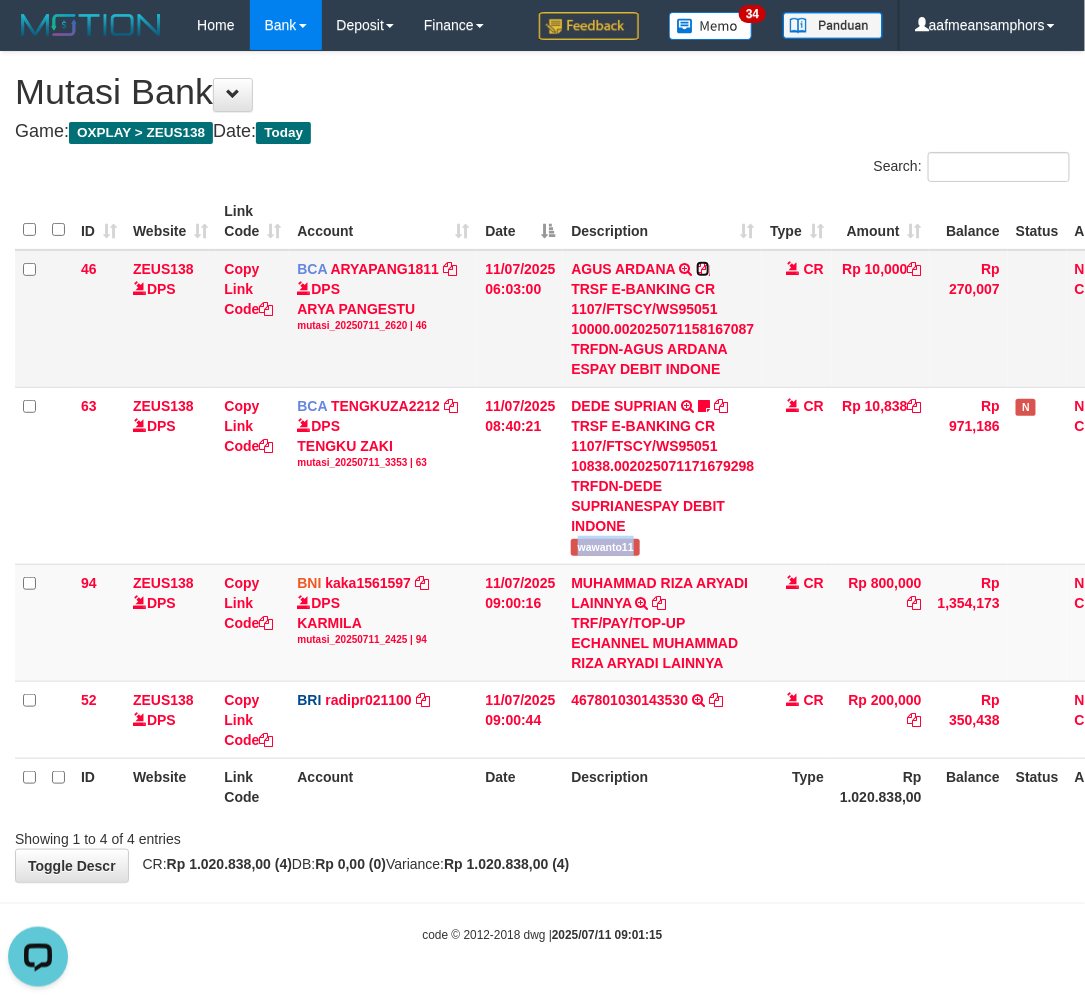click at bounding box center [703, 269] 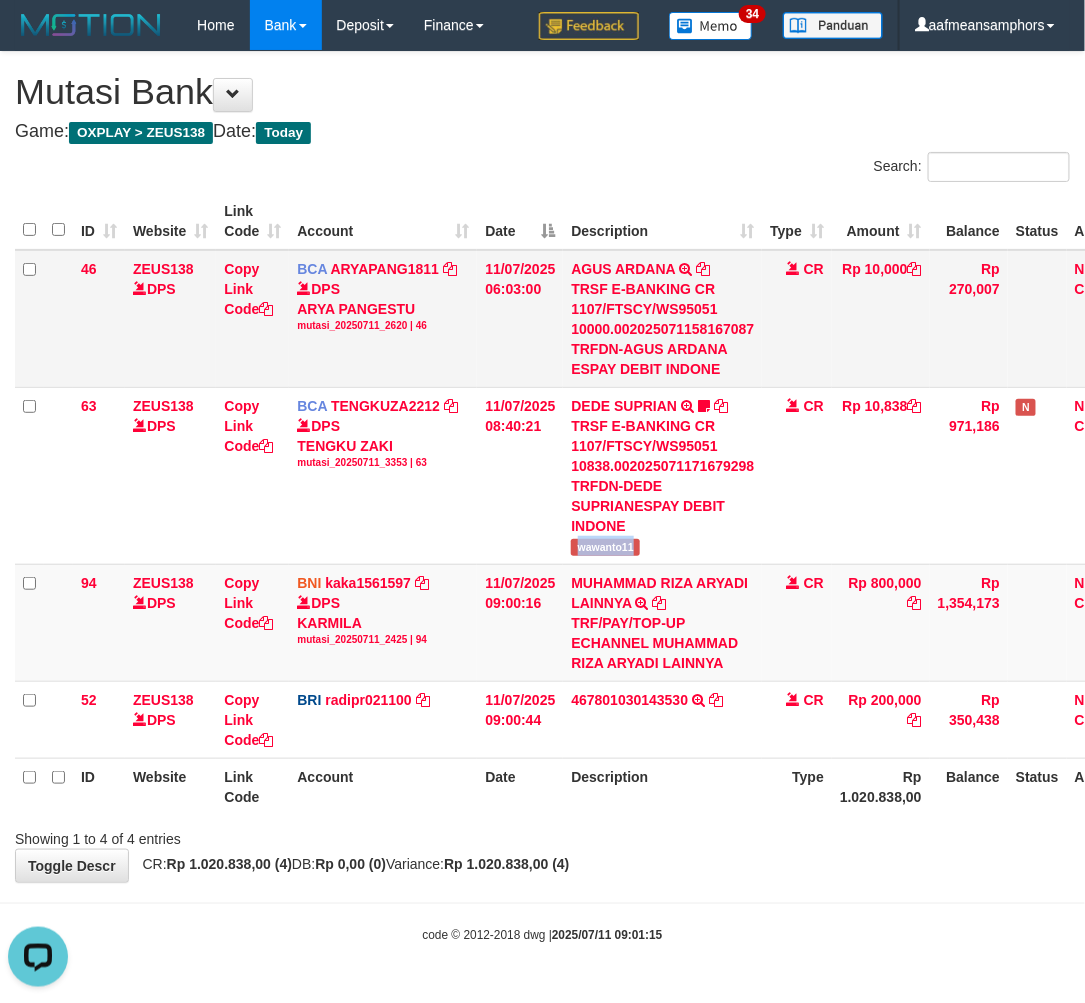 copy on "wawanto11" 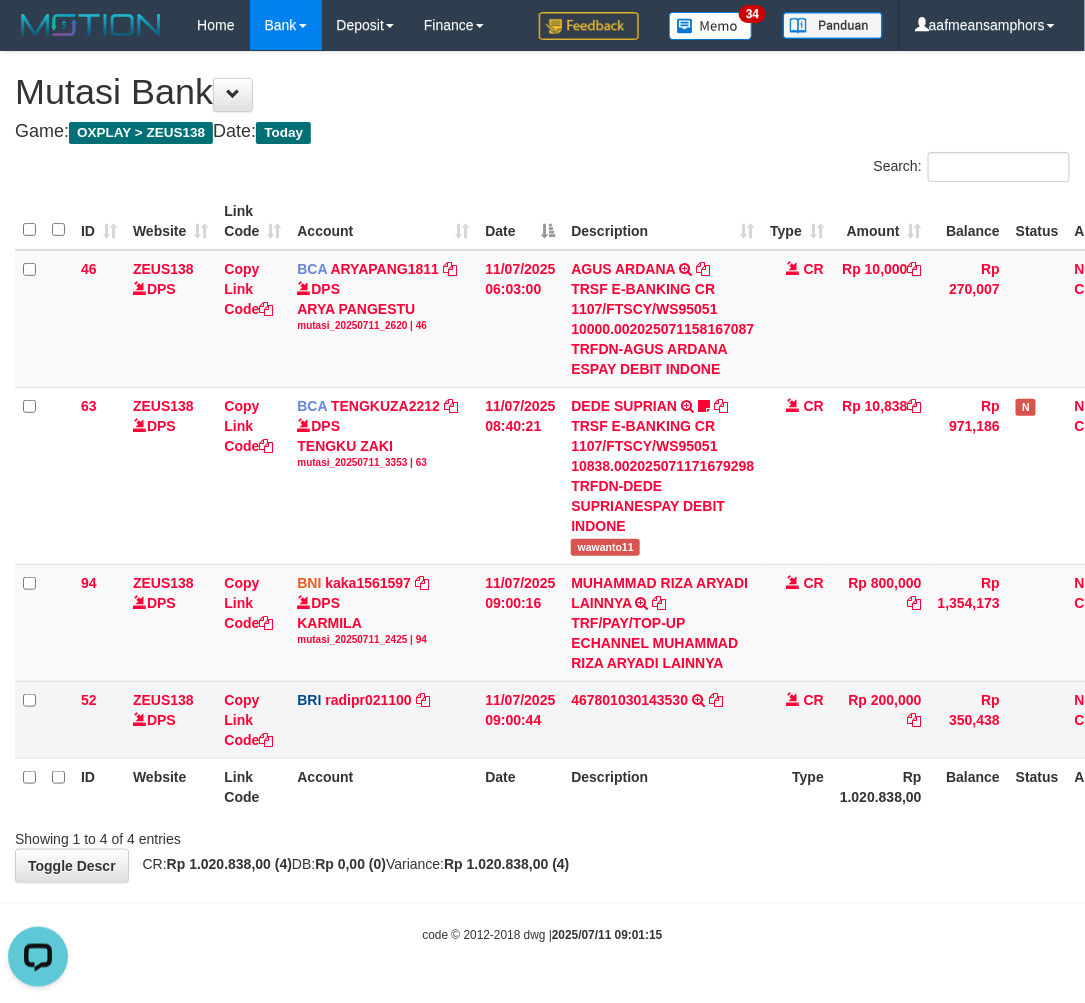 drag, startPoint x: 732, startPoint y: 705, endPoint x: 716, endPoint y: 712, distance: 17.464249 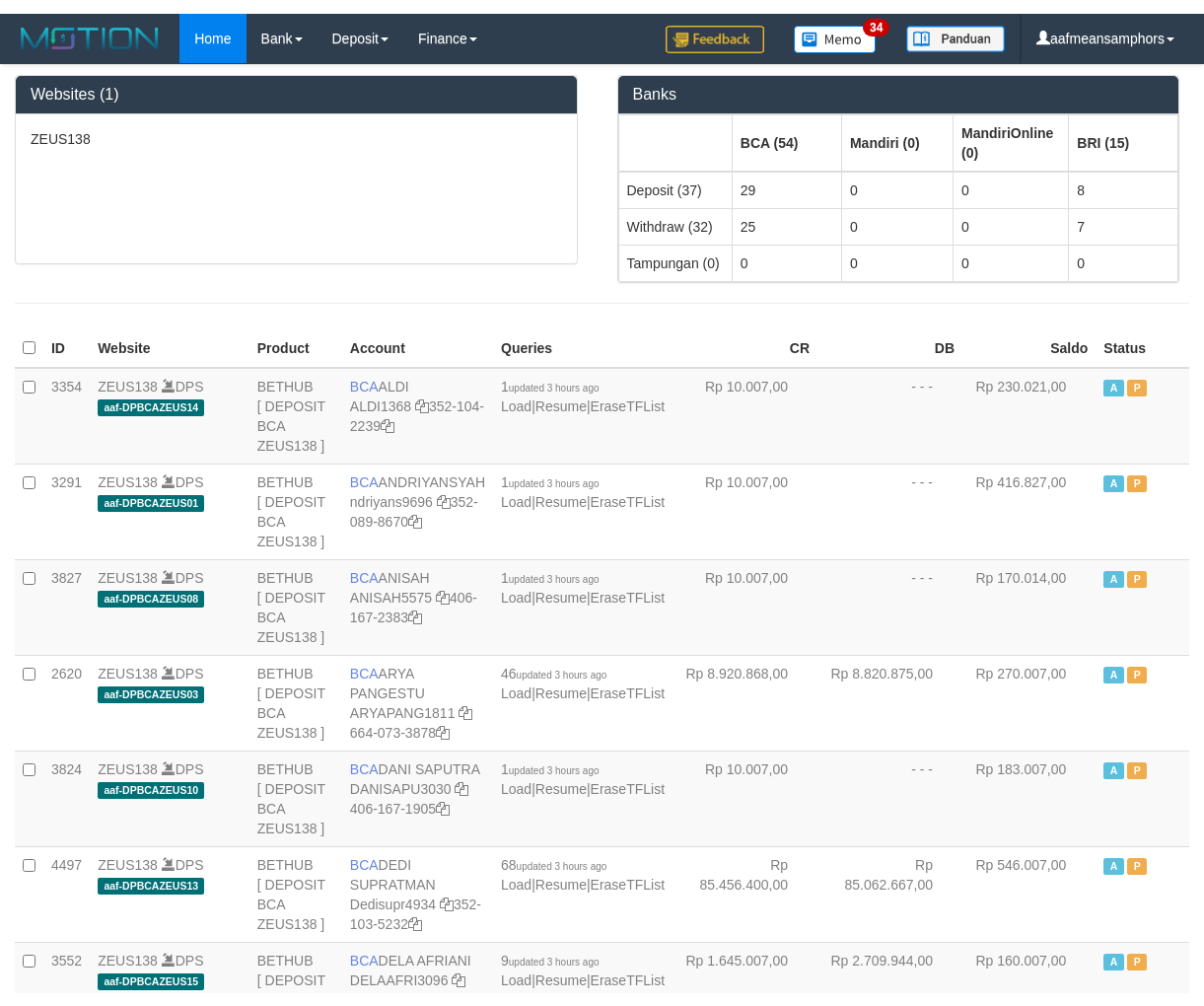 scroll, scrollTop: 0, scrollLeft: 0, axis: both 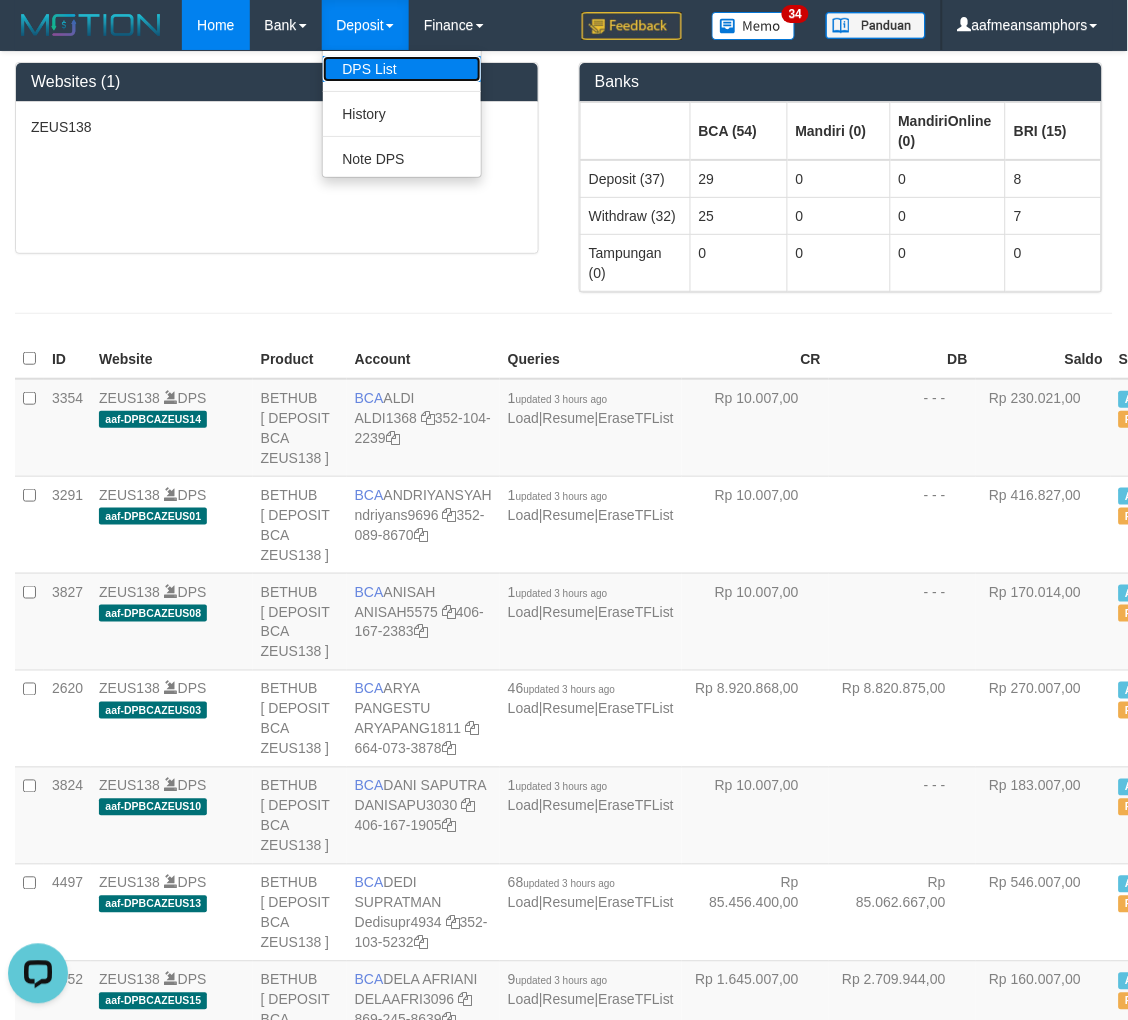 click on "DPS List" at bounding box center [402, 69] 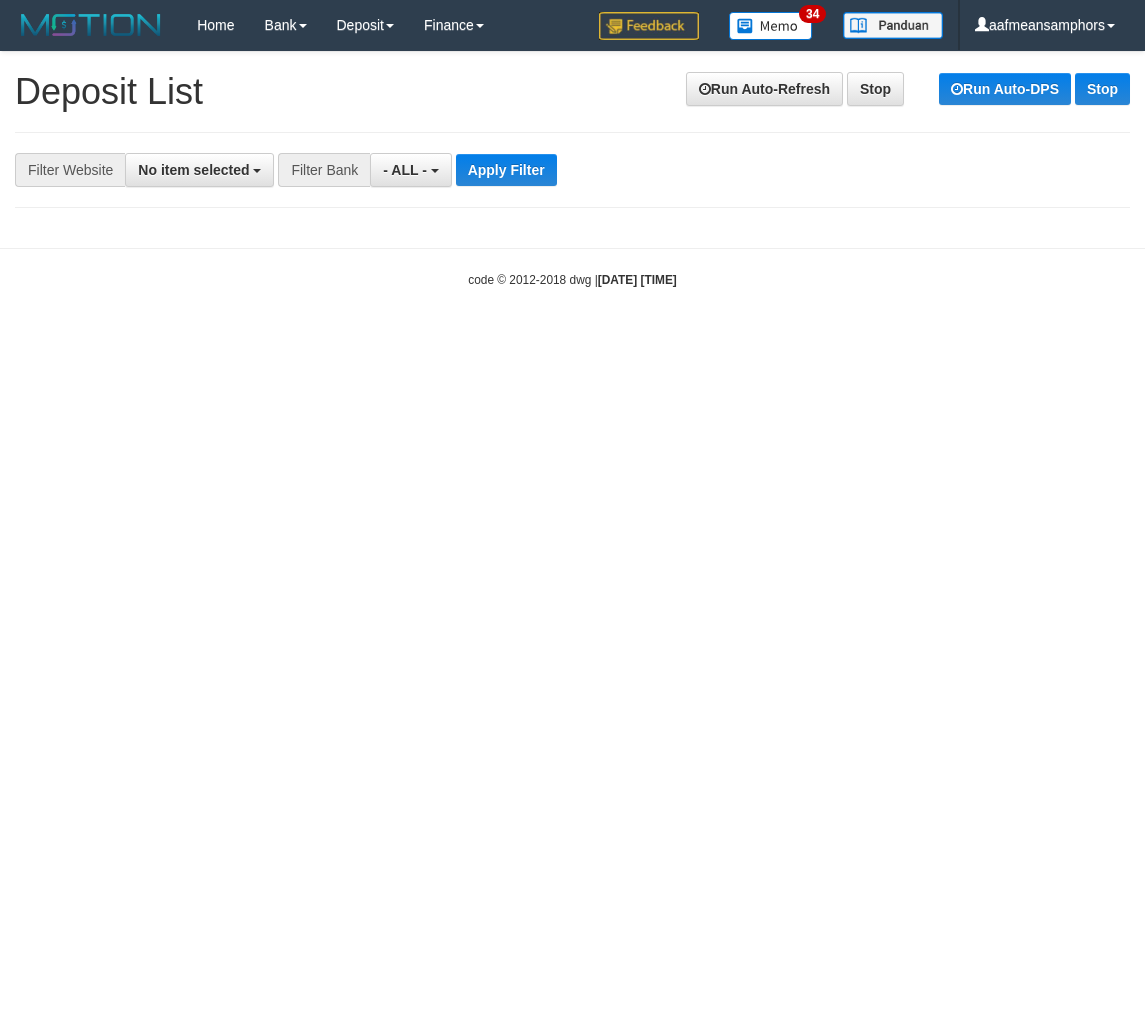 scroll, scrollTop: 0, scrollLeft: 0, axis: both 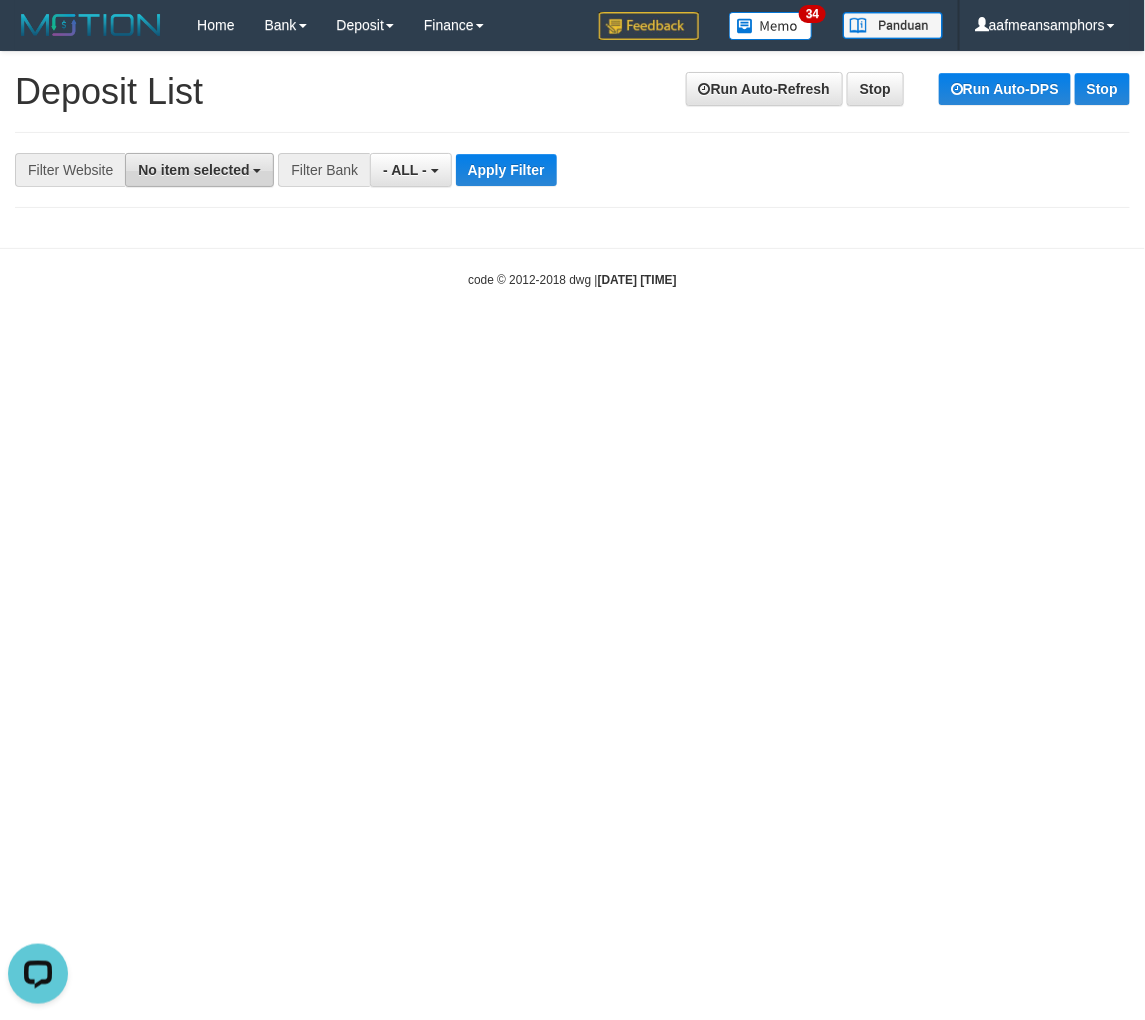 click on "No item selected" at bounding box center [193, 170] 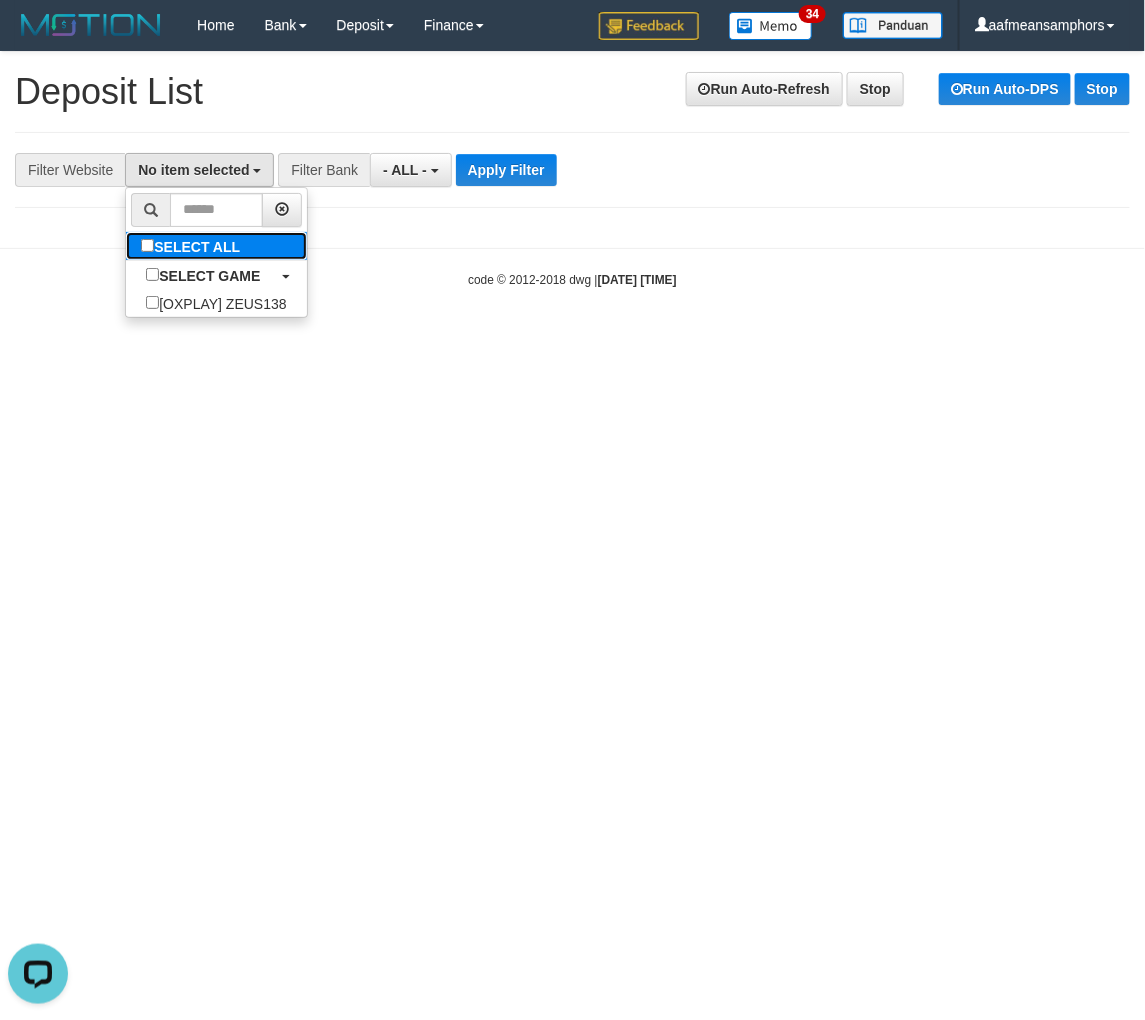 click on "SELECT ALL" at bounding box center (193, 246) 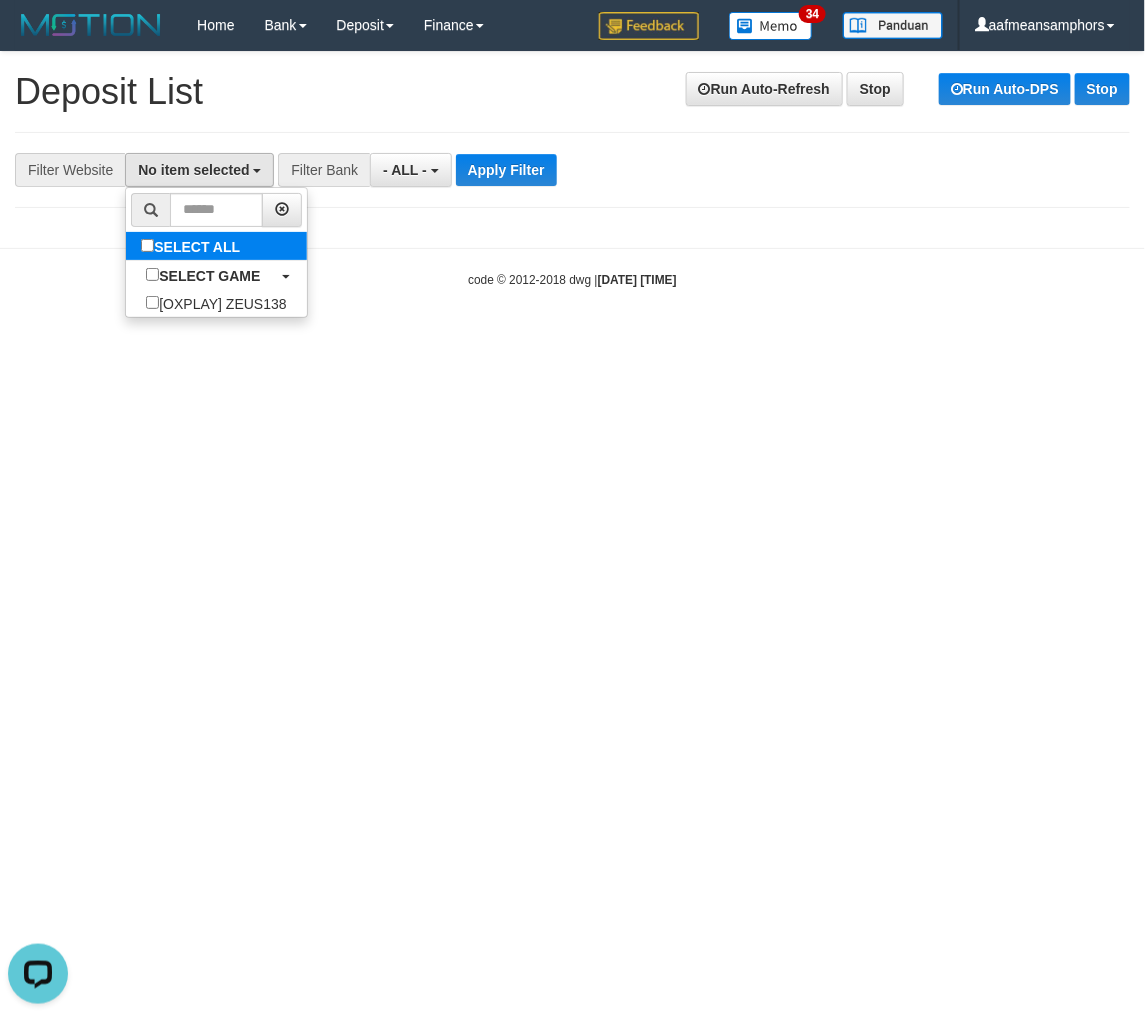 select on "***" 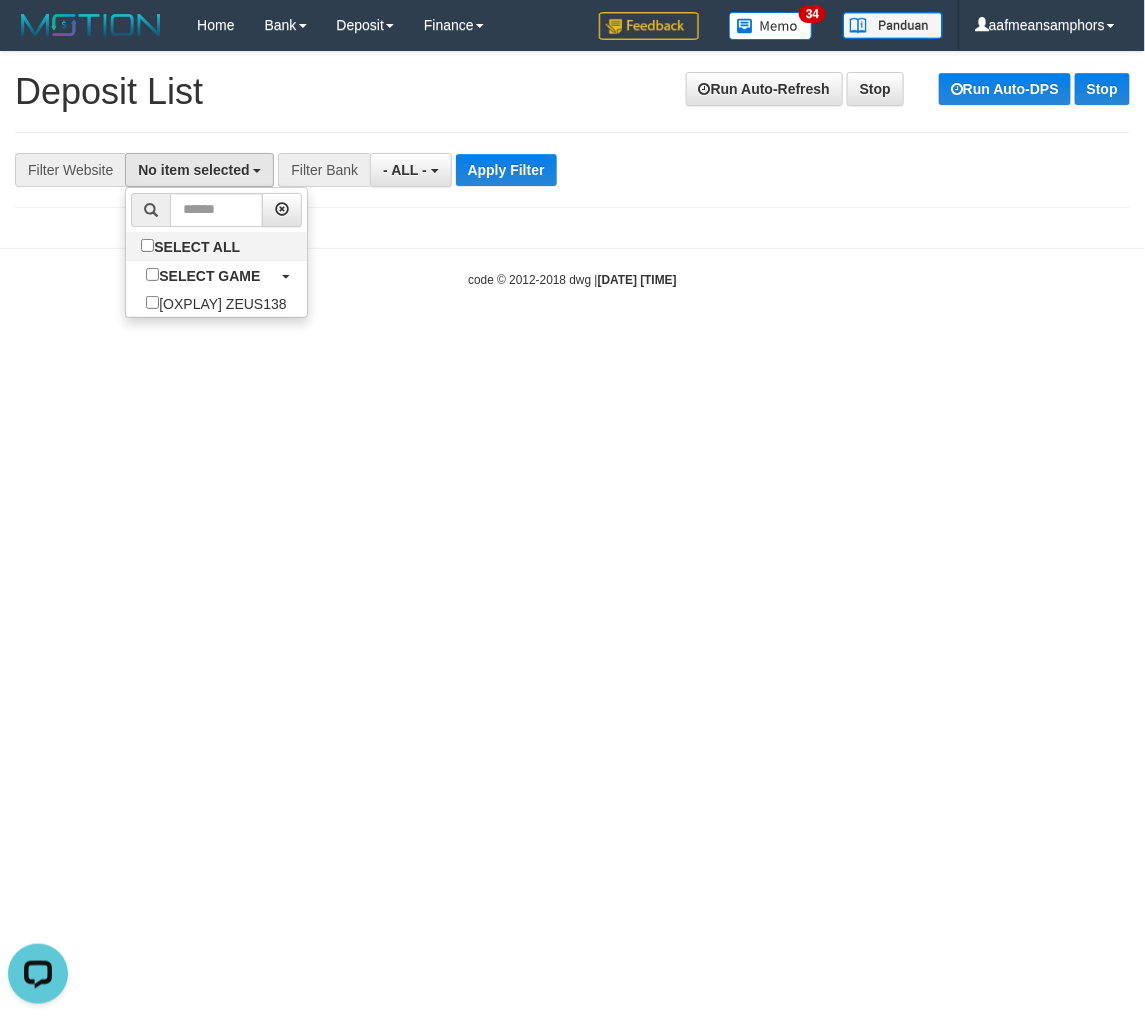 scroll, scrollTop: 17, scrollLeft: 0, axis: vertical 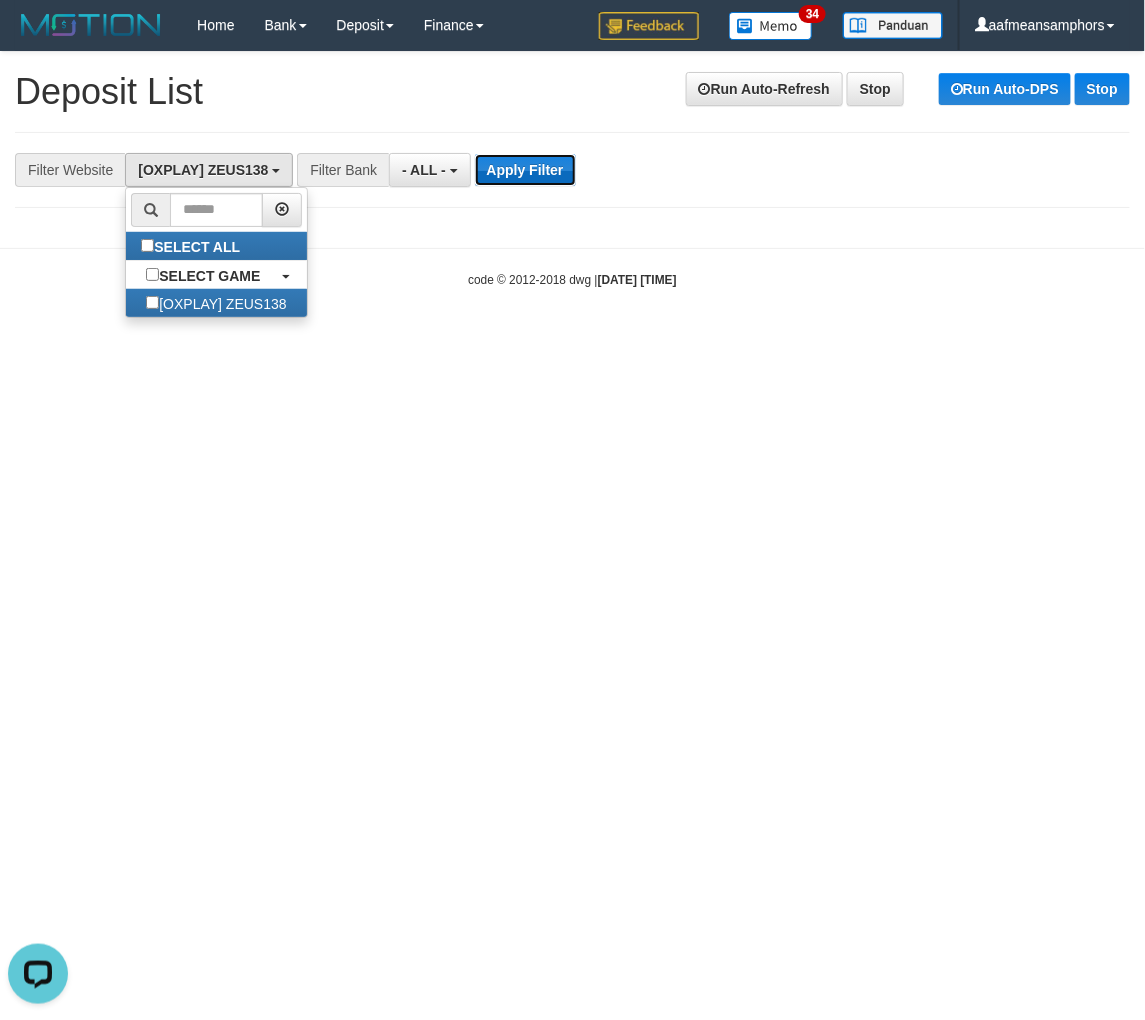 click on "Apply Filter" at bounding box center [525, 170] 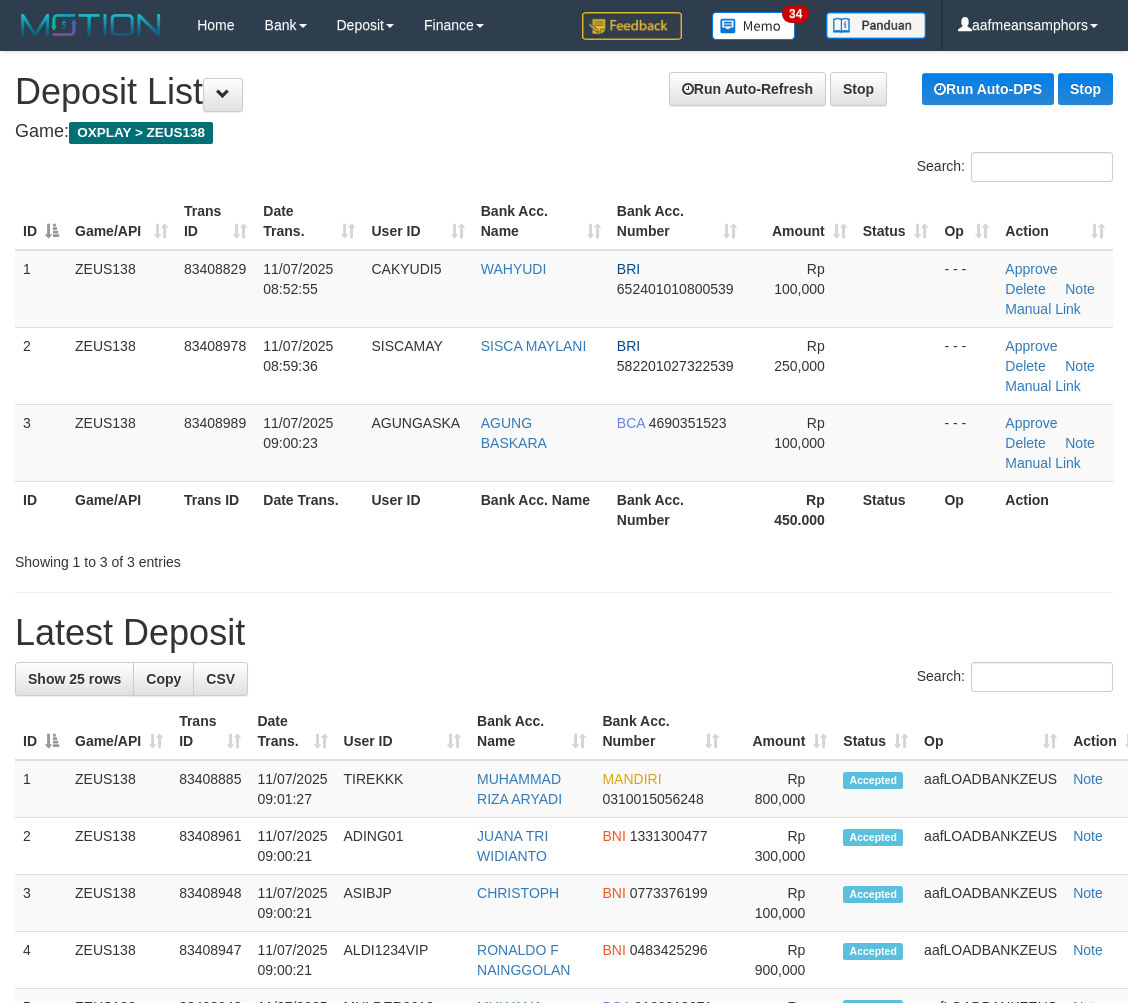 scroll, scrollTop: 0, scrollLeft: 0, axis: both 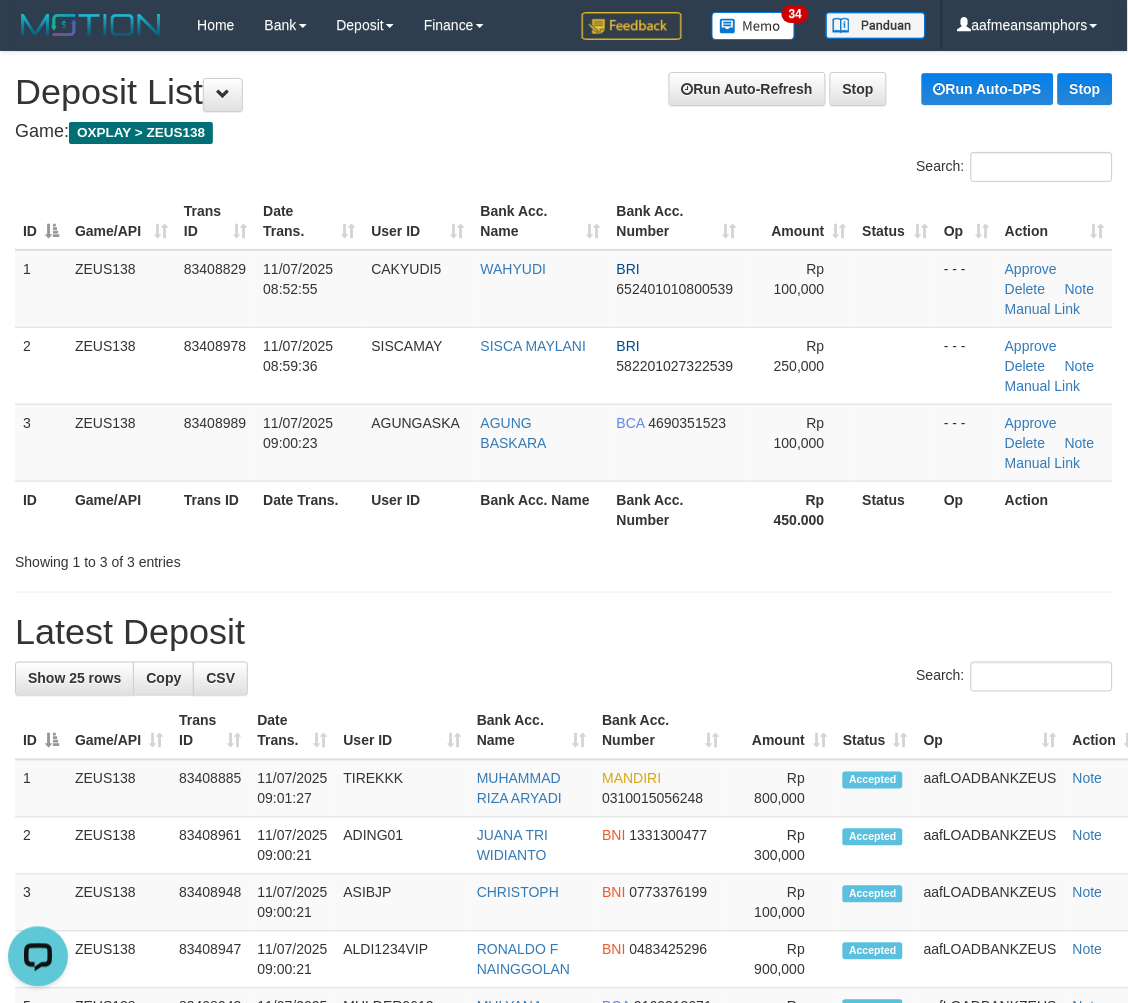 drag, startPoint x: 573, startPoint y: 566, endPoint x: 561, endPoint y: 563, distance: 12.369317 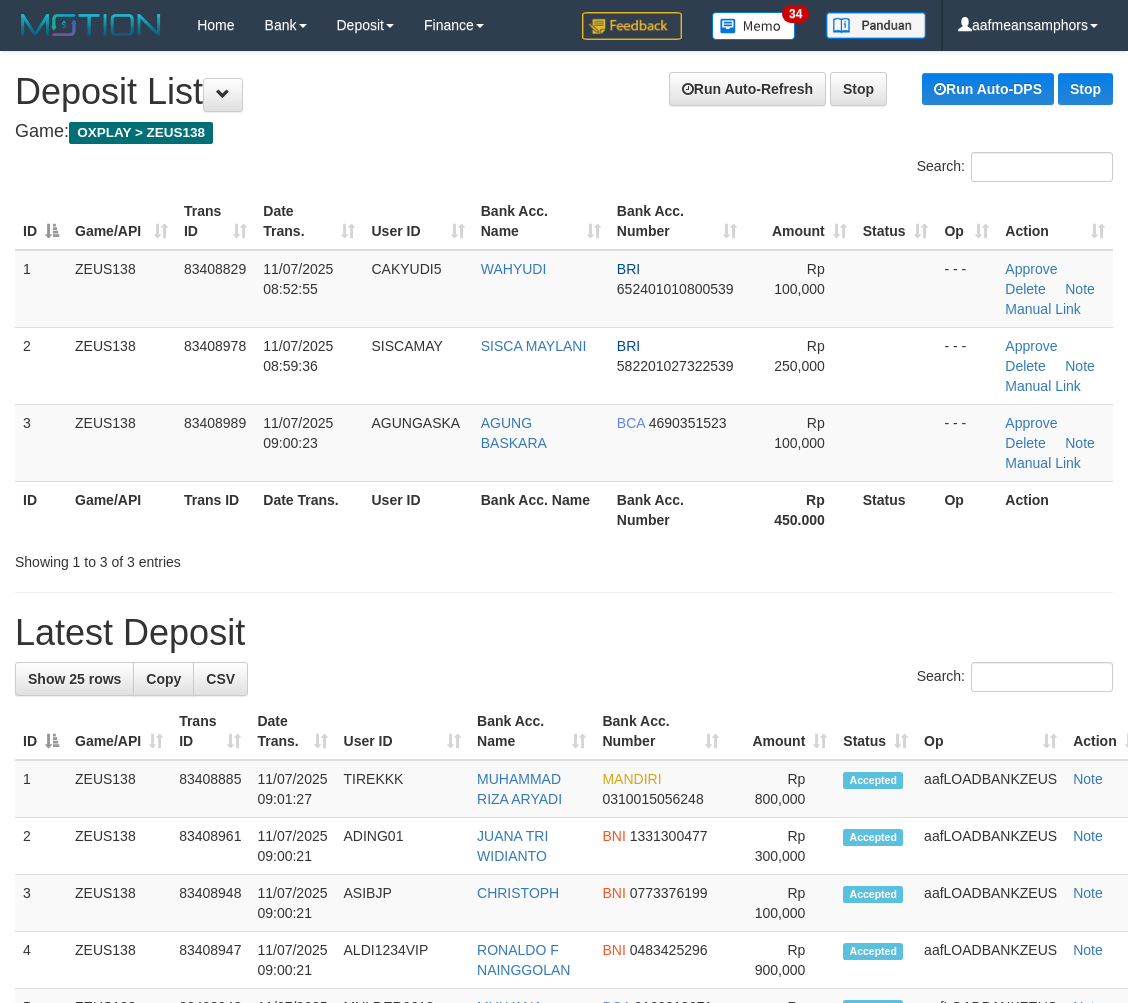scroll, scrollTop: 0, scrollLeft: 0, axis: both 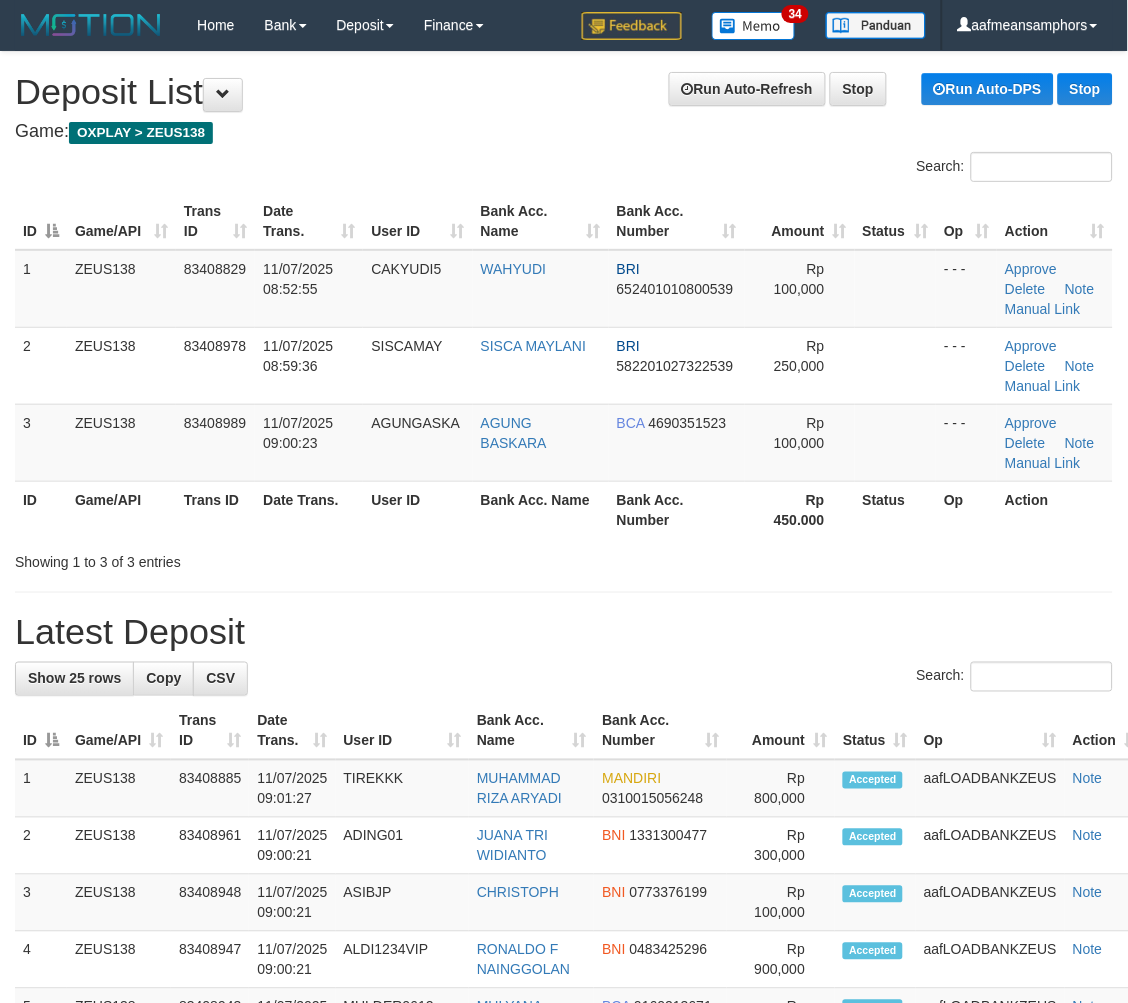 click on "**********" at bounding box center [564, 1195] 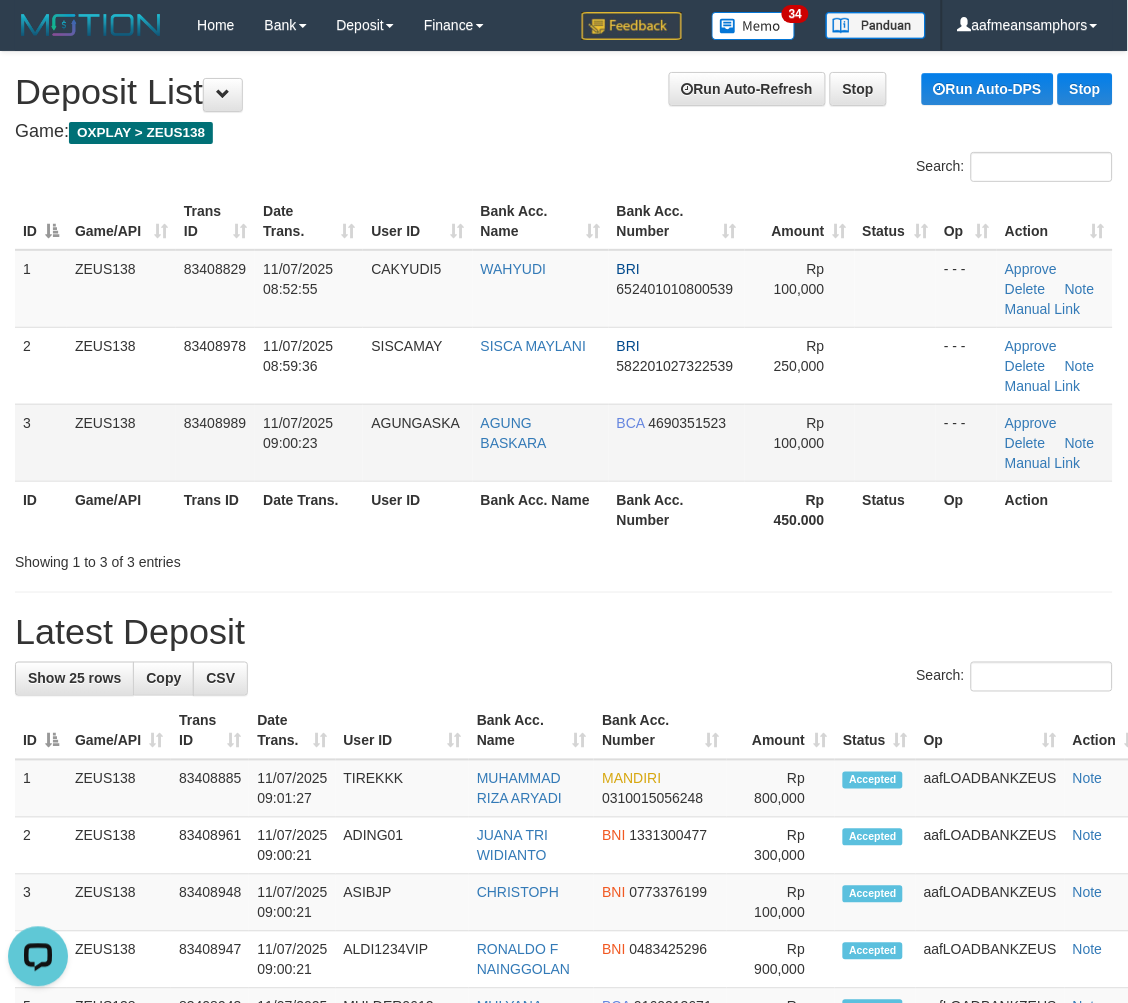 scroll, scrollTop: 0, scrollLeft: 0, axis: both 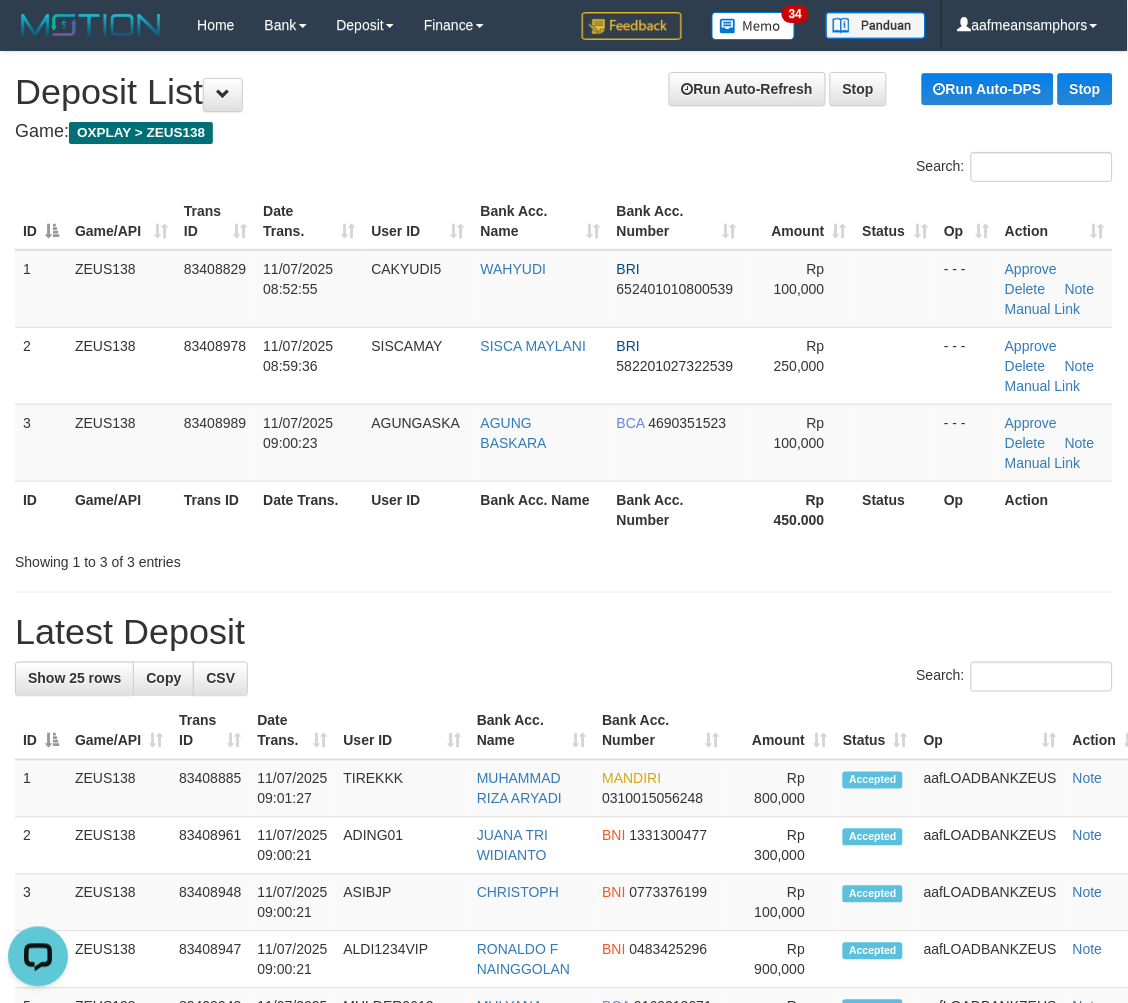 drag, startPoint x: 668, startPoint y: 621, endPoint x: 667, endPoint y: 594, distance: 27.018513 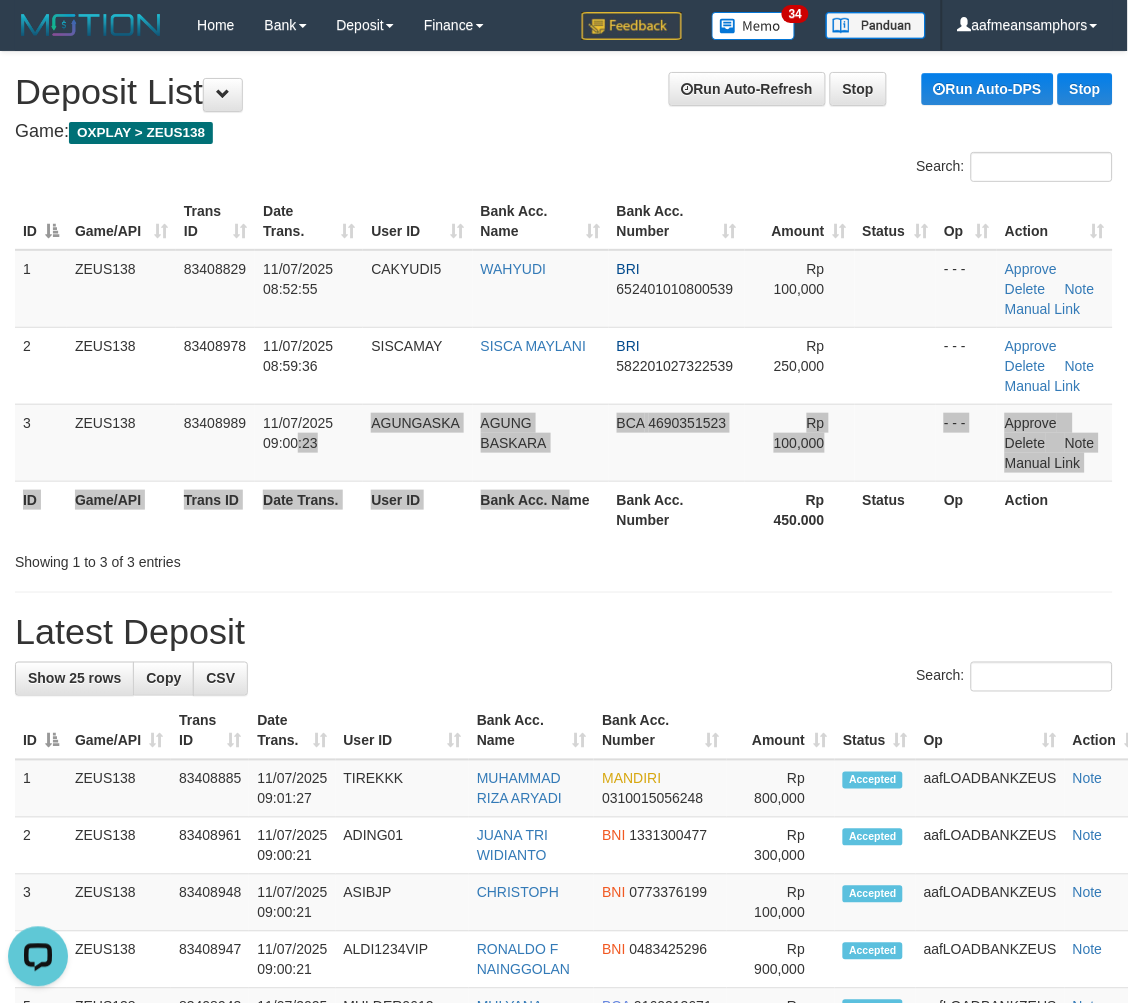 drag, startPoint x: 574, startPoint y: 523, endPoint x: 570, endPoint y: 508, distance: 15.524175 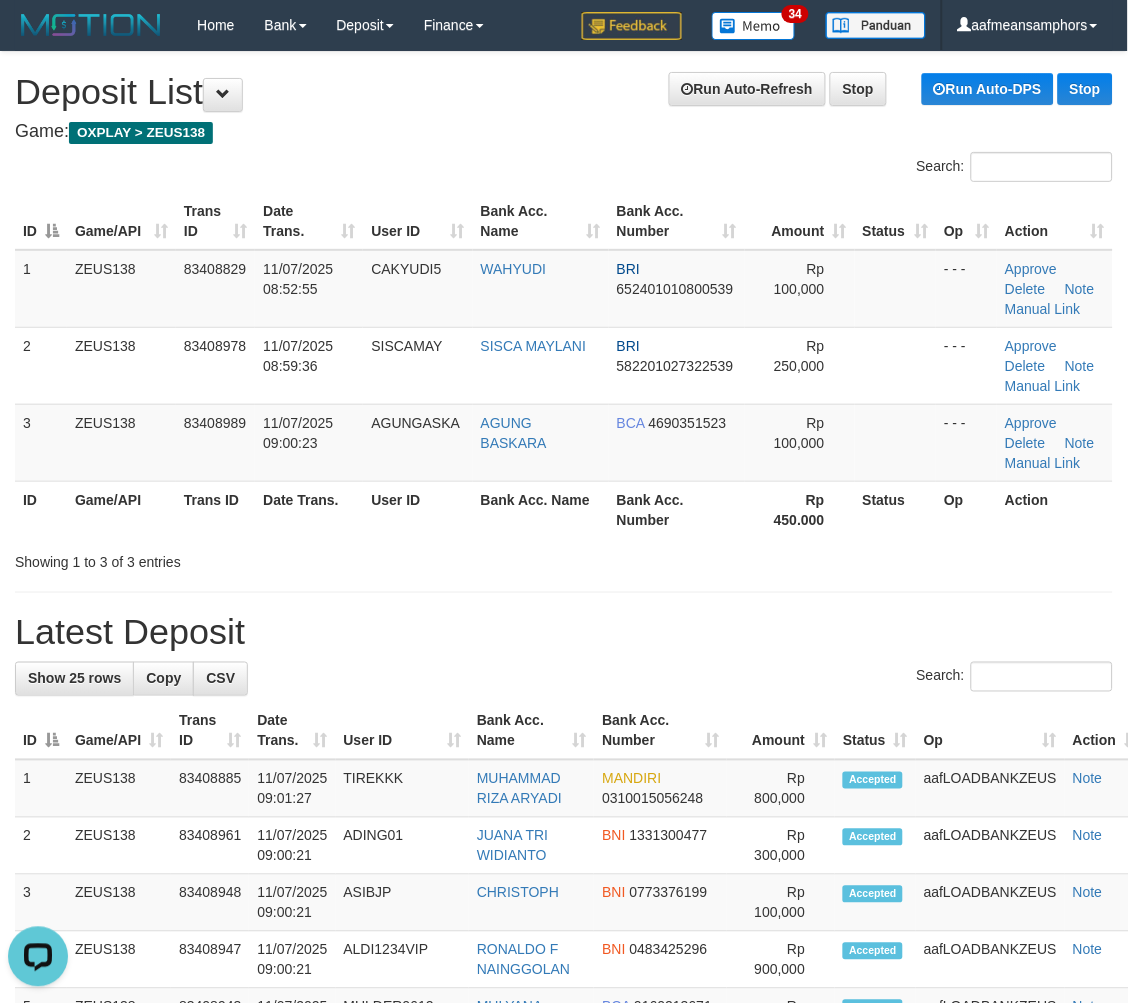 click on "**********" at bounding box center (564, 1195) 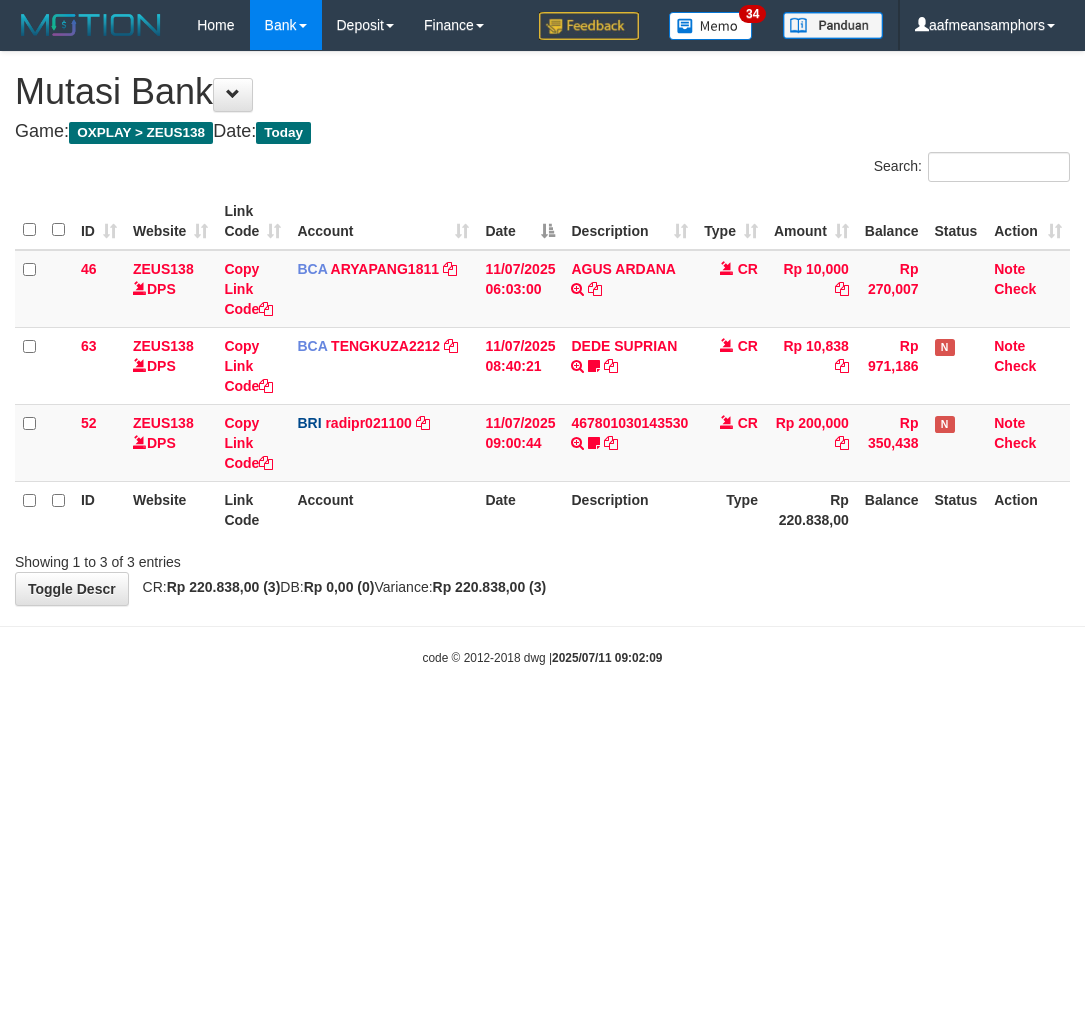 scroll, scrollTop: 0, scrollLeft: 0, axis: both 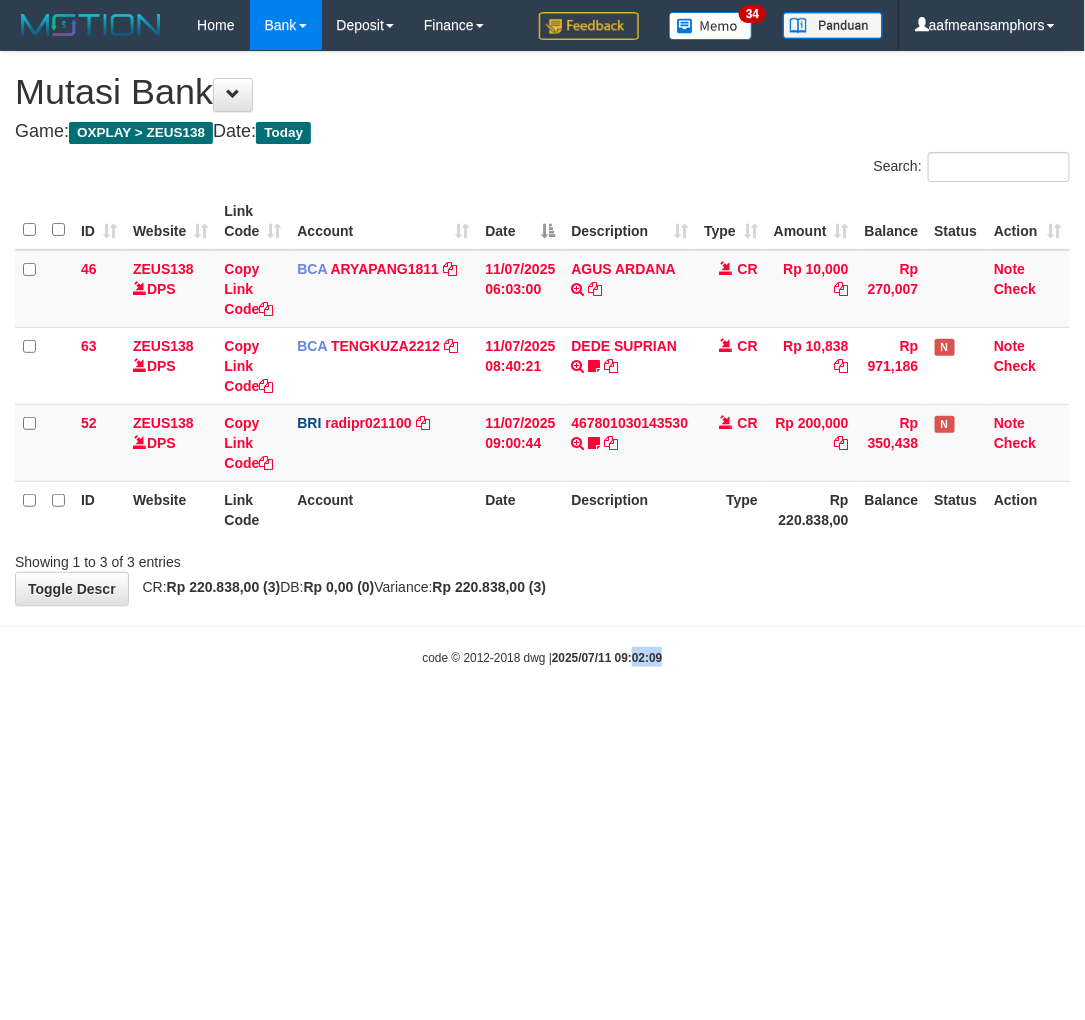 click on "code © 2012-2018 dwg |  2025/07/11 09:02:09" at bounding box center (542, 657) 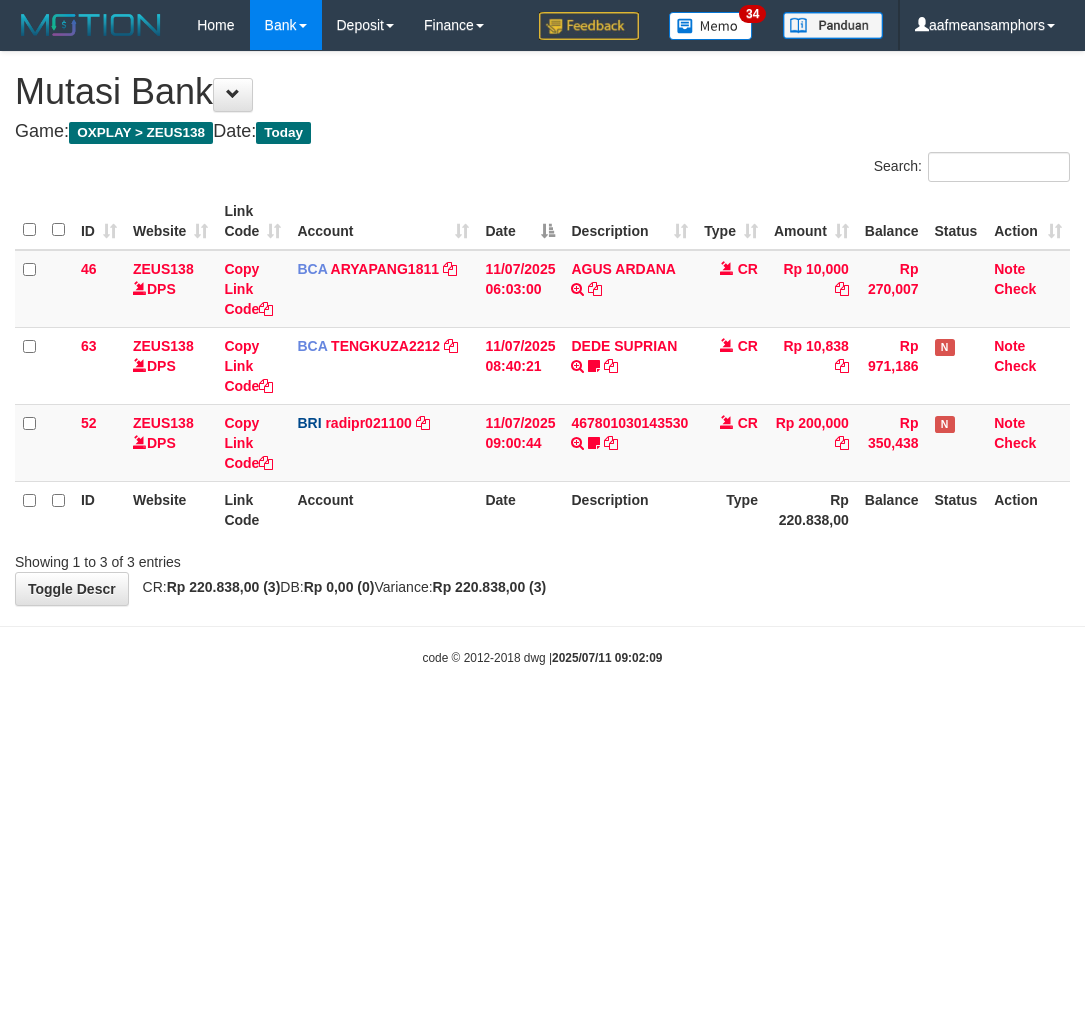 scroll, scrollTop: 0, scrollLeft: 0, axis: both 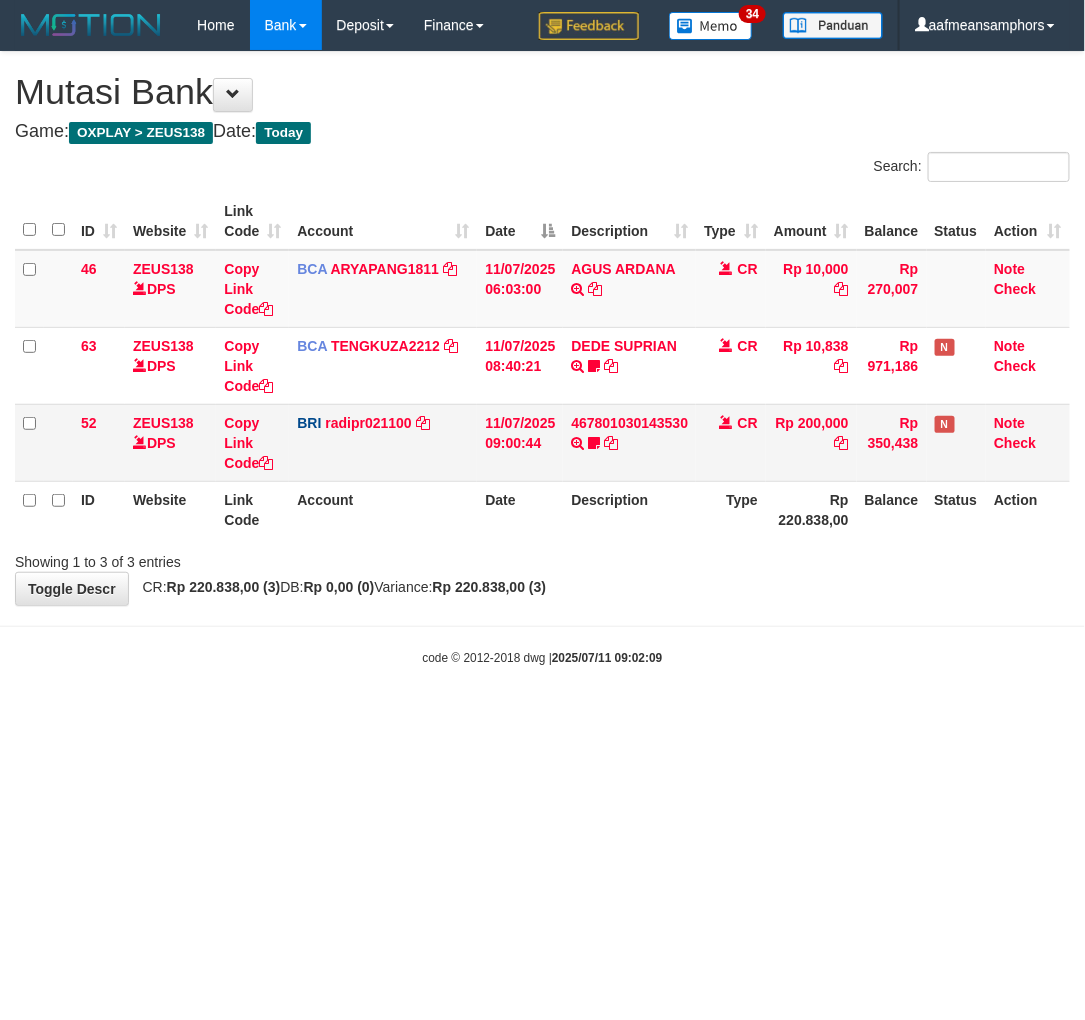 click on "467801030143530" at bounding box center (629, 423) 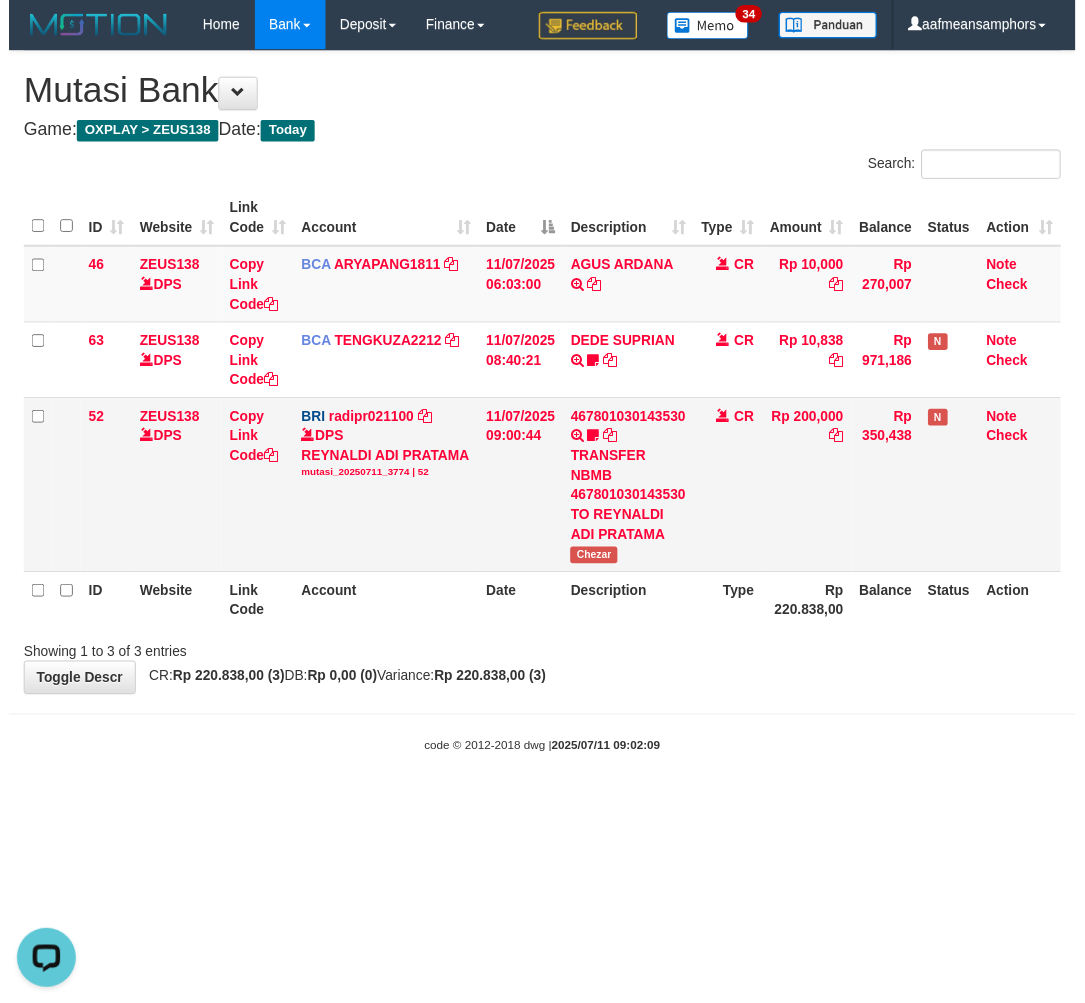 scroll, scrollTop: 0, scrollLeft: 0, axis: both 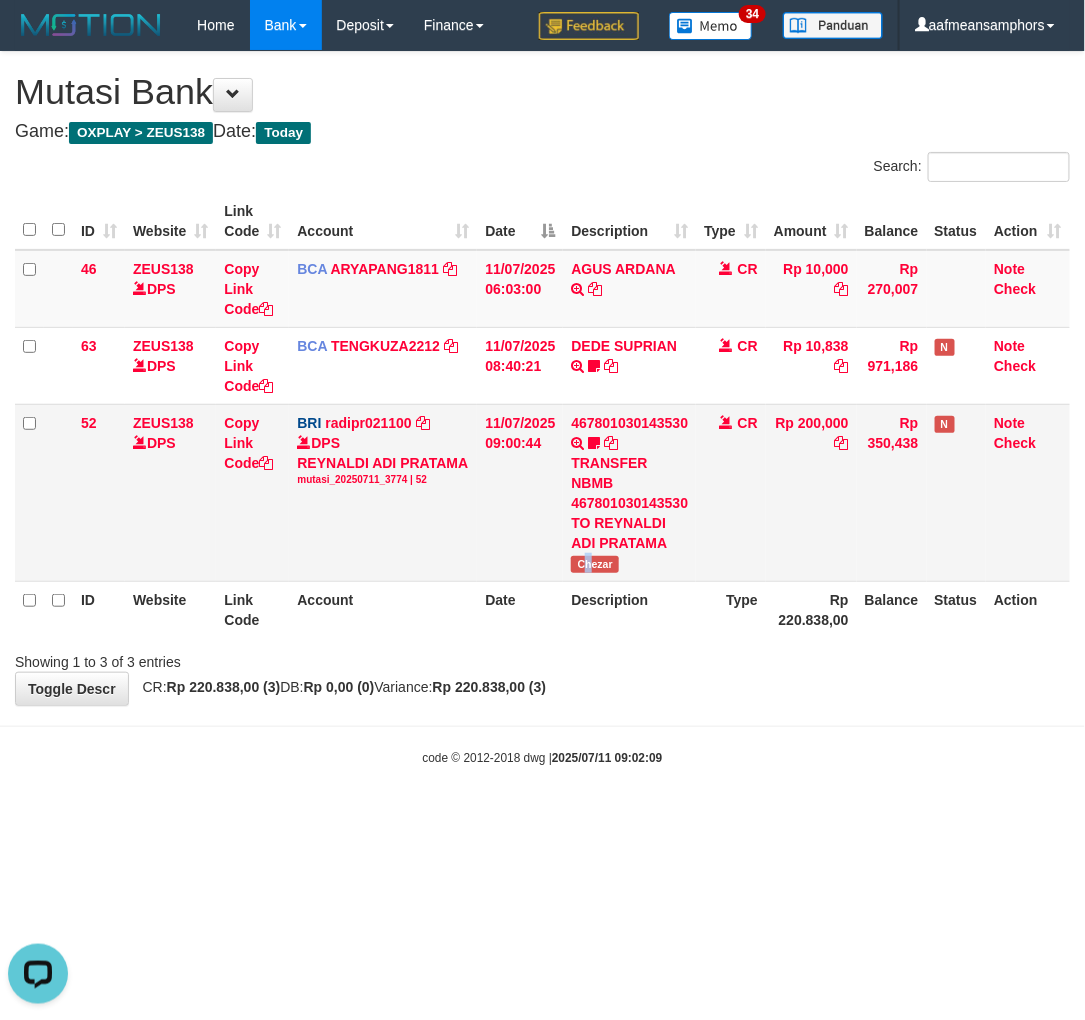 click on "467801030143530 TRANSFER NBMB 467801030143530 TO [FIRST] [LAST] [LAST]" at bounding box center (629, 492) 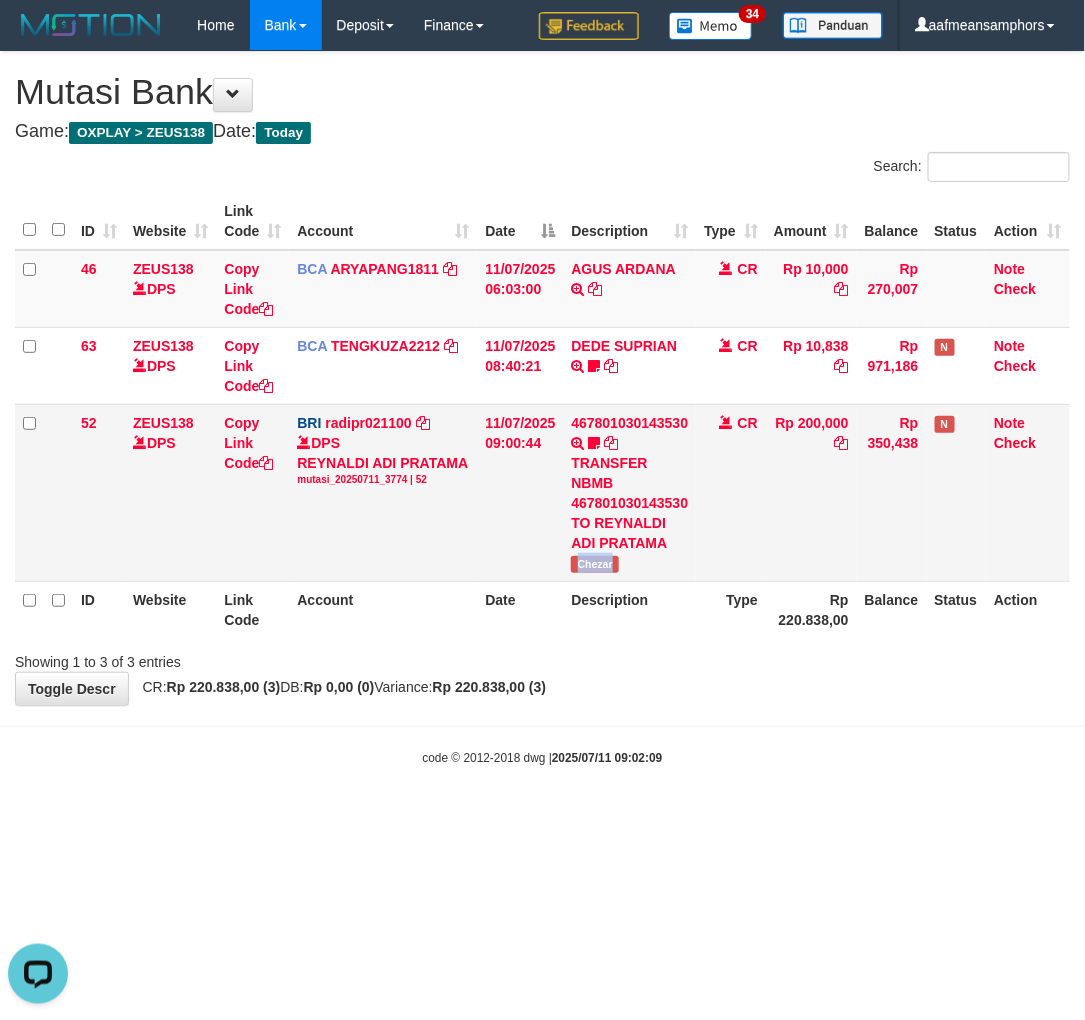 click on "Chezar" at bounding box center (595, 564) 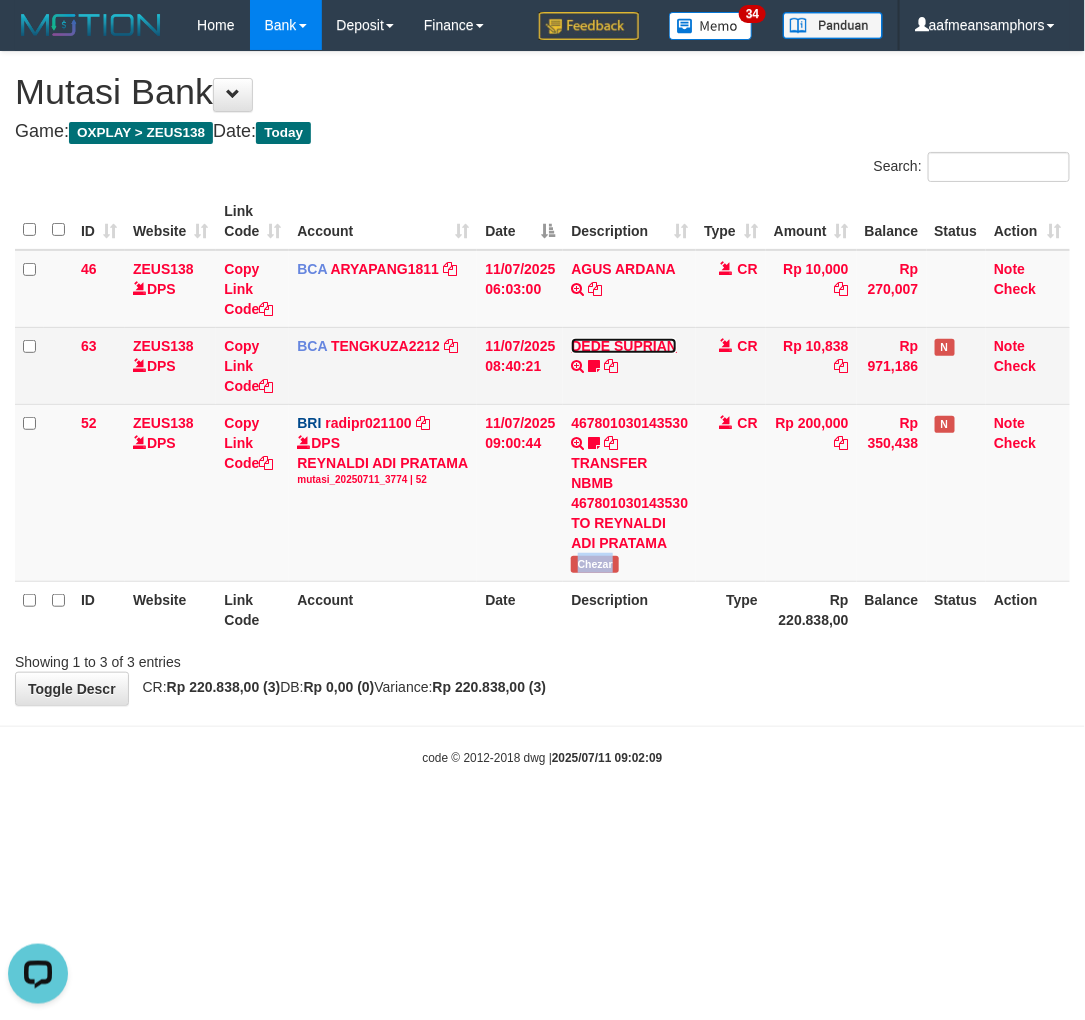 click on "DEDE SUPRIAN" at bounding box center (624, 346) 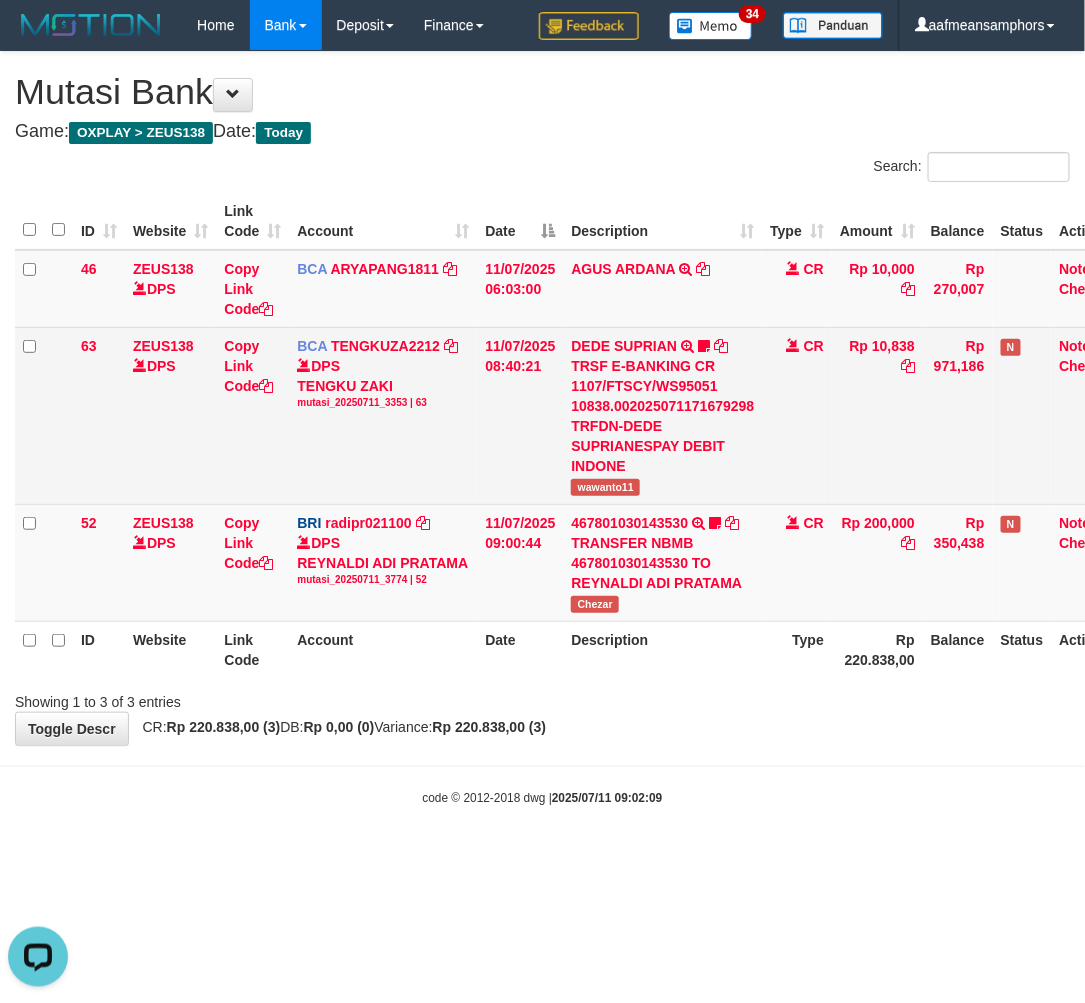 click on "wawanto11" at bounding box center [605, 487] 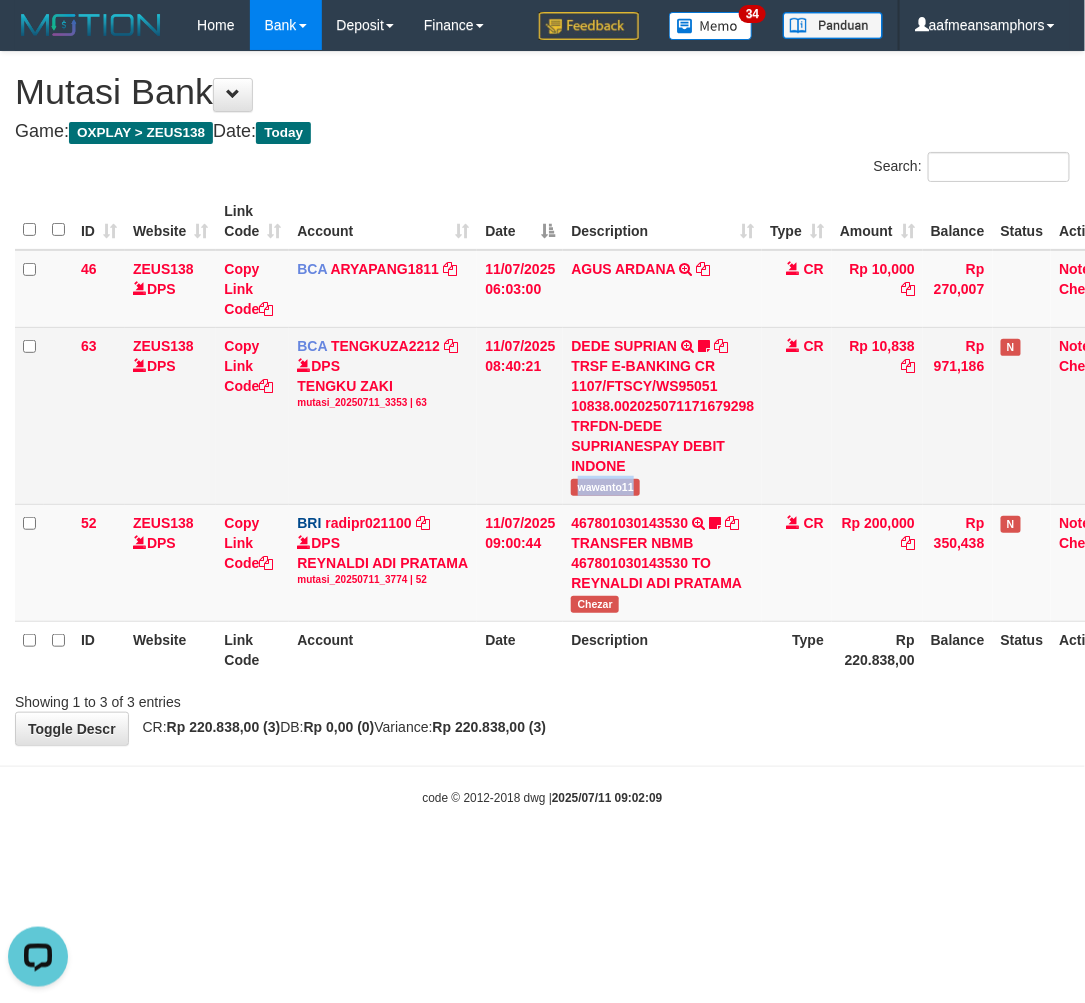 click on "wawanto11" at bounding box center [605, 487] 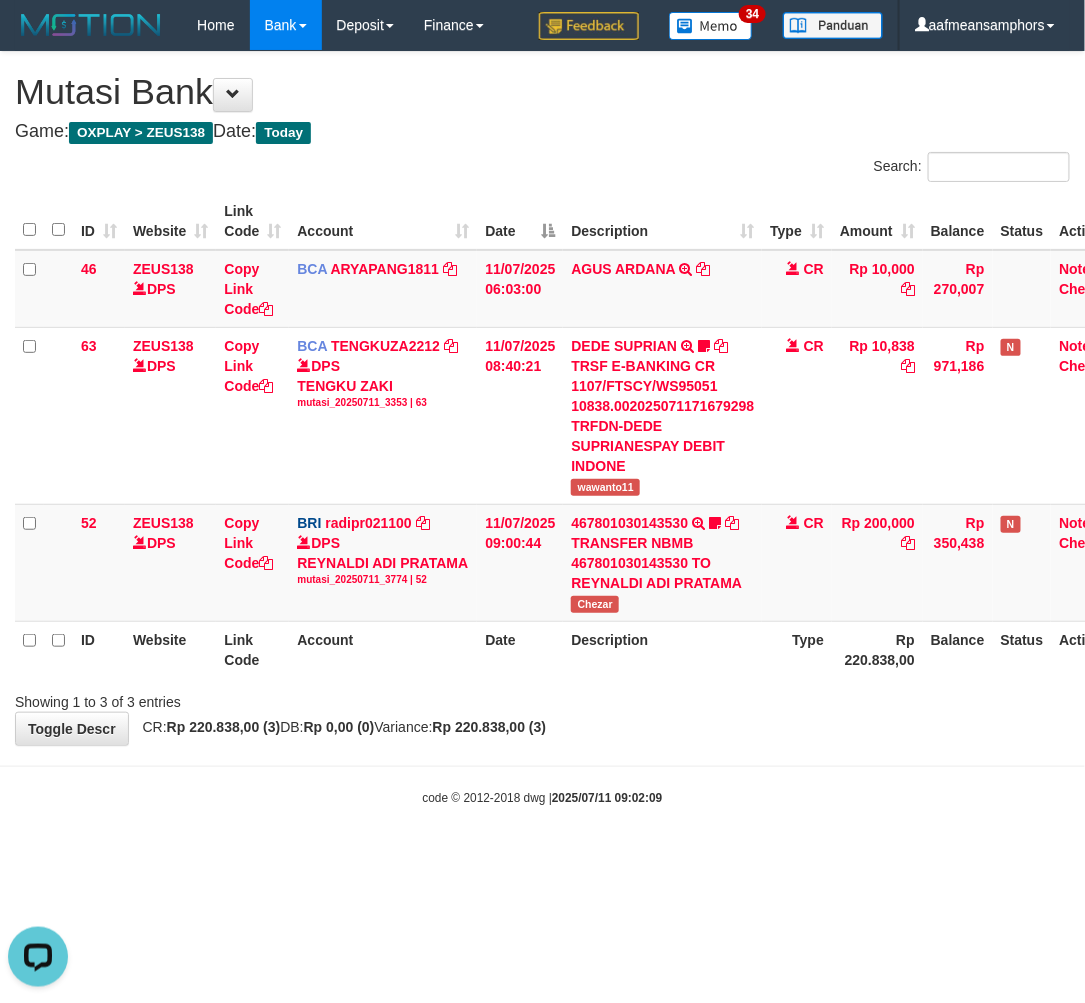 click on "code © 2012-2018 dwg |  2025/07/11 09:02:09" at bounding box center (542, 797) 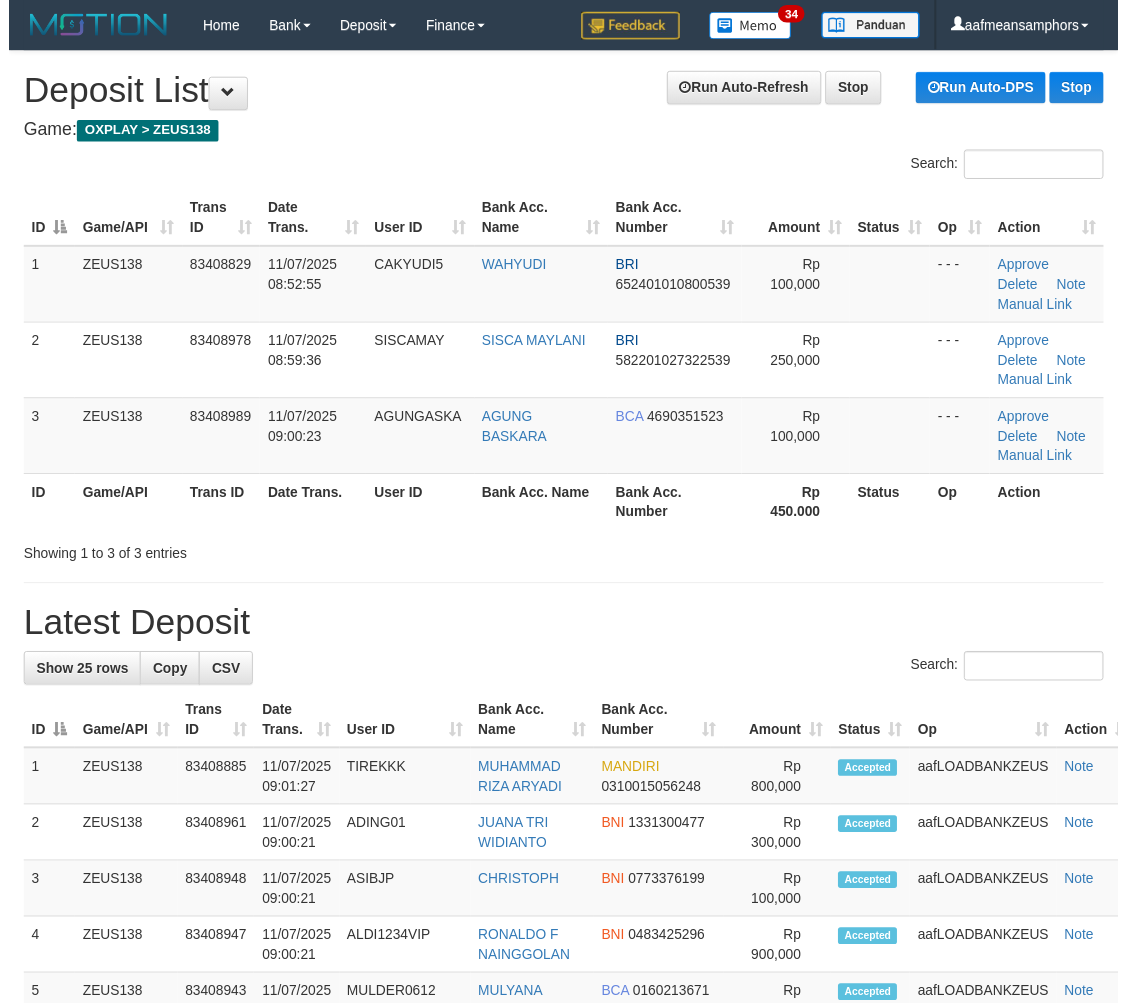 scroll, scrollTop: 0, scrollLeft: 0, axis: both 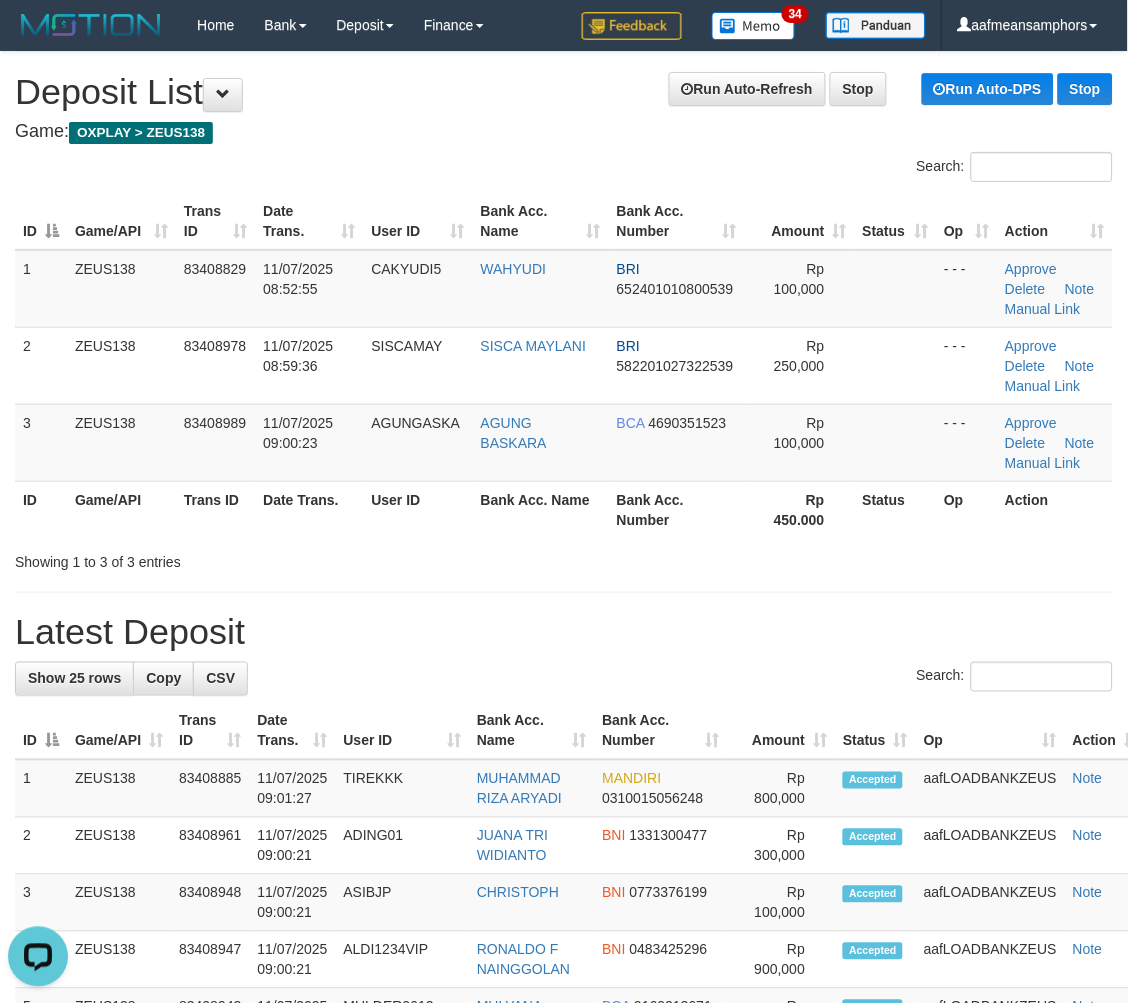 click on "**********" at bounding box center (564, 1195) 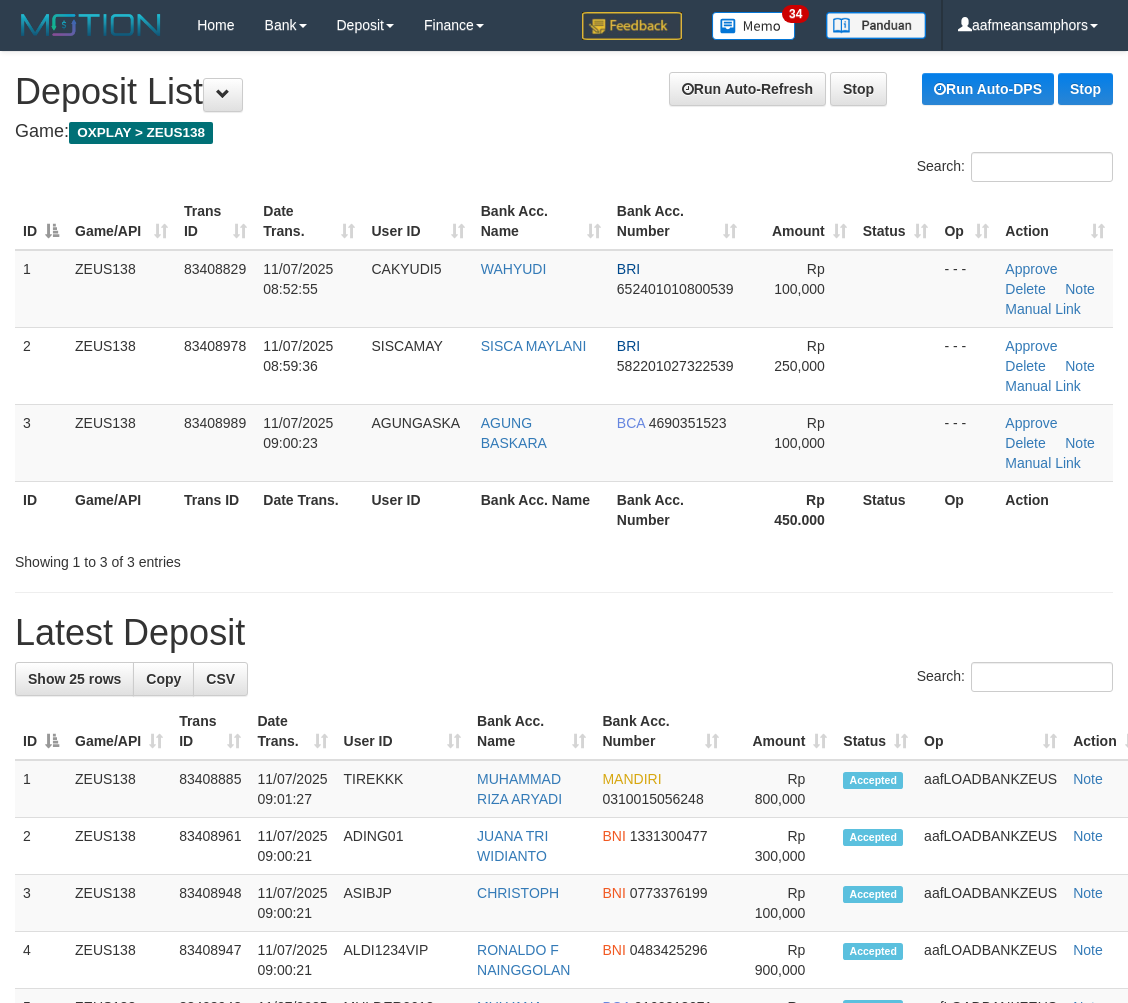 scroll, scrollTop: 0, scrollLeft: 0, axis: both 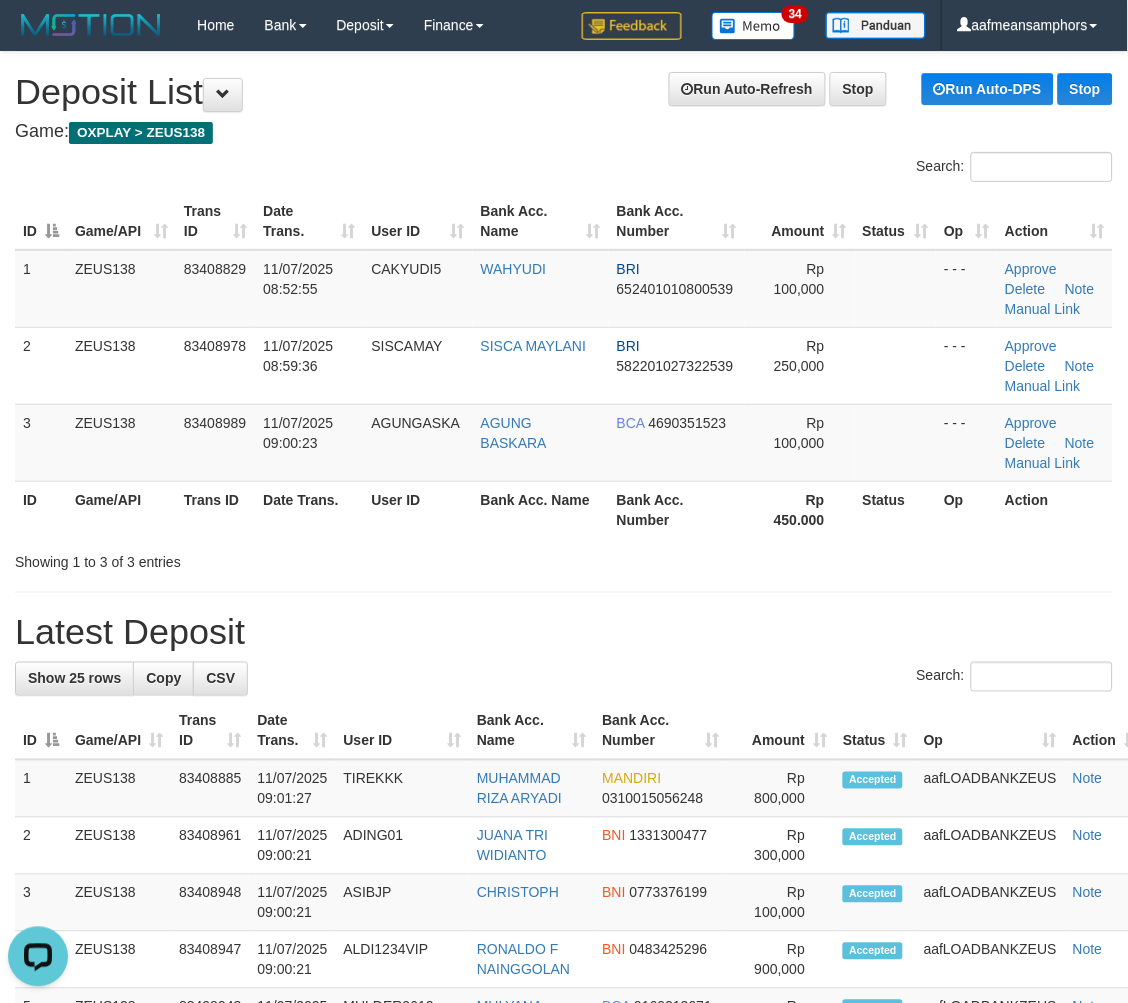 drag, startPoint x: 532, startPoint y: 663, endPoint x: 527, endPoint y: 648, distance: 15.811388 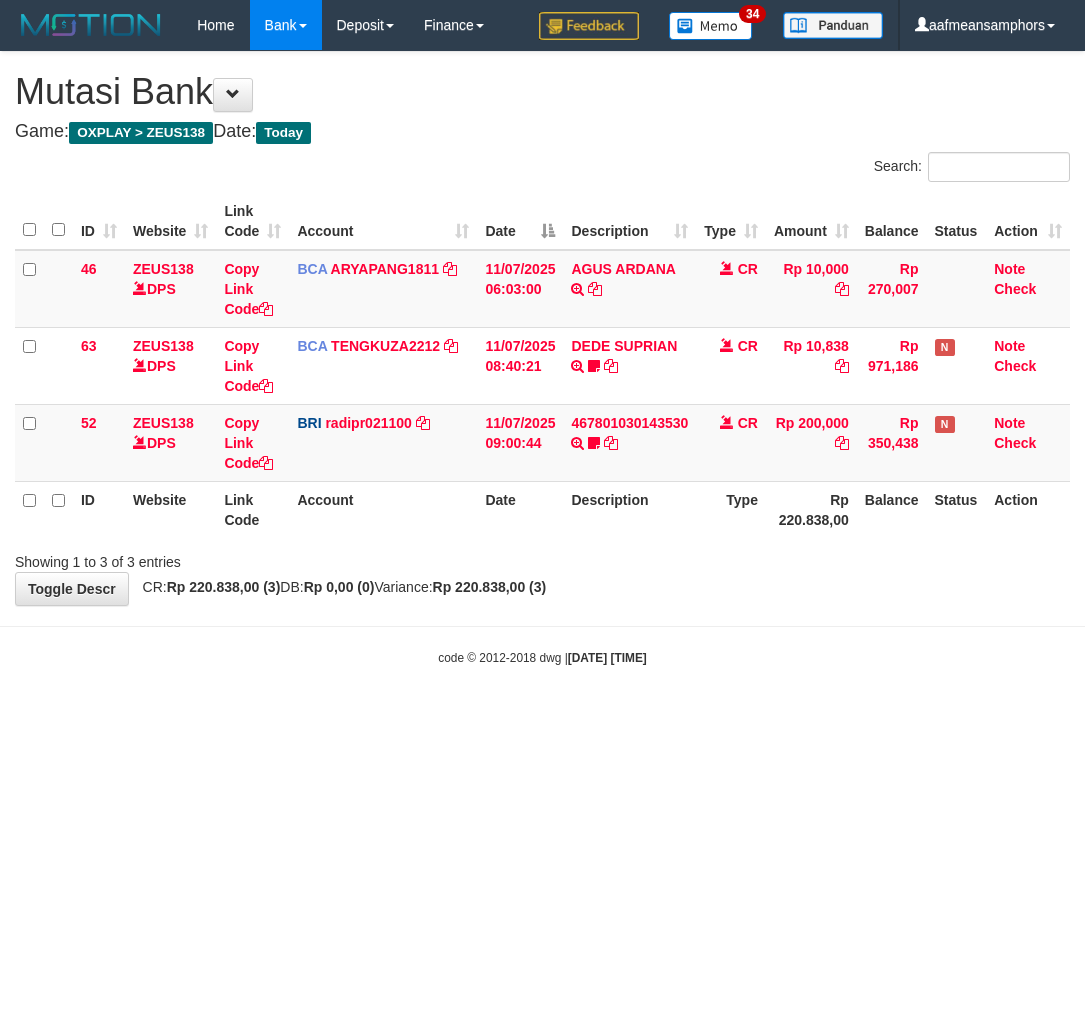 scroll, scrollTop: 0, scrollLeft: 0, axis: both 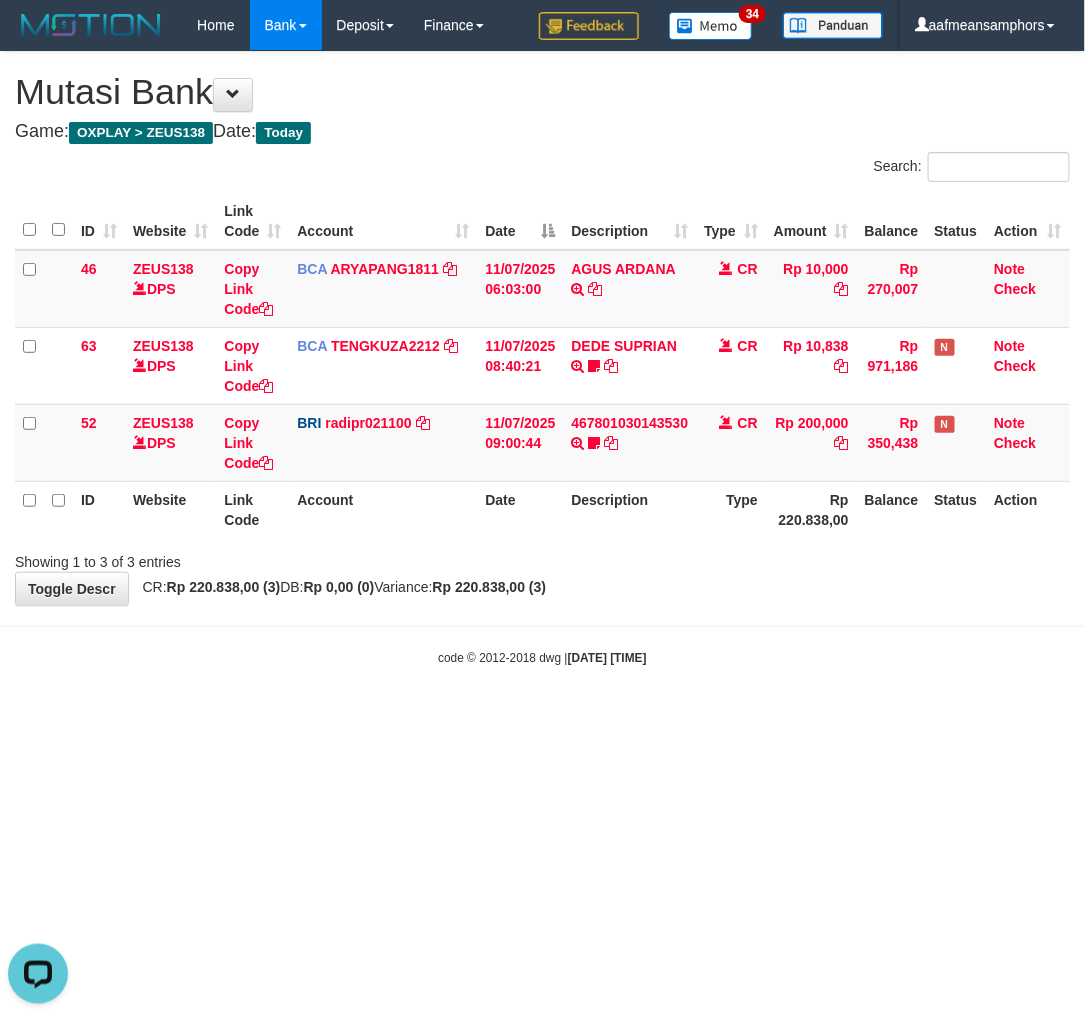 click on "Showing 1 to 3 of 3 entries" at bounding box center (542, 558) 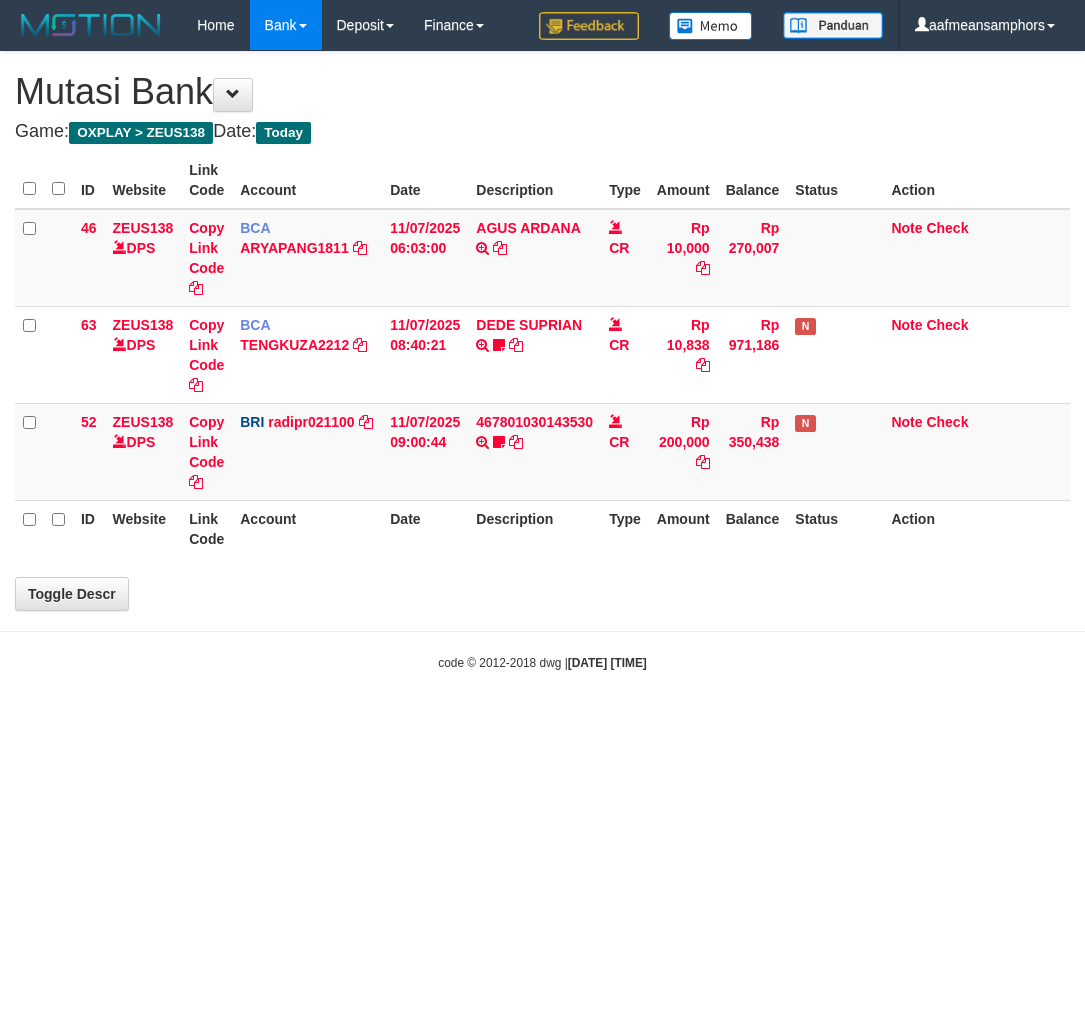 scroll, scrollTop: 0, scrollLeft: 0, axis: both 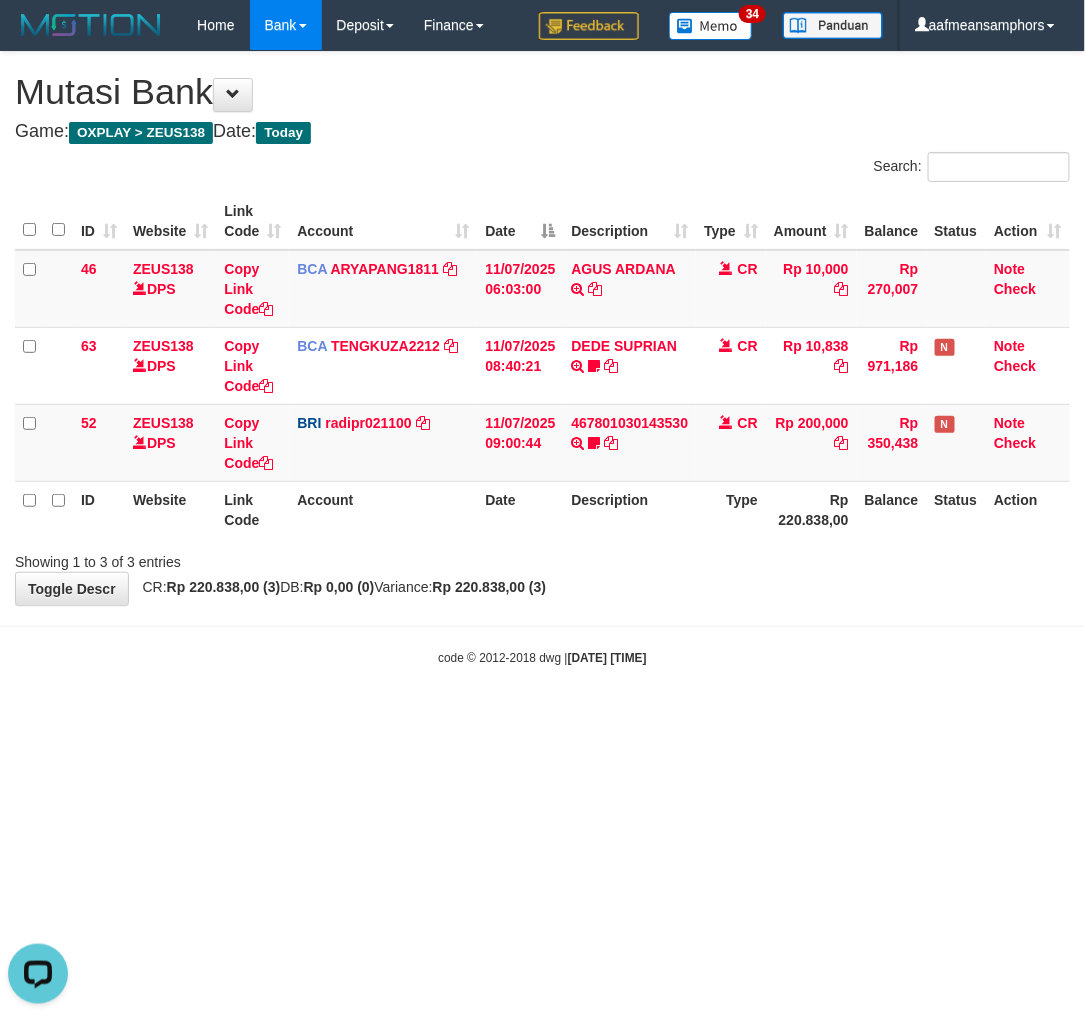 drag, startPoint x: 698, startPoint y: 705, endPoint x: 580, endPoint y: 113, distance: 603.64557 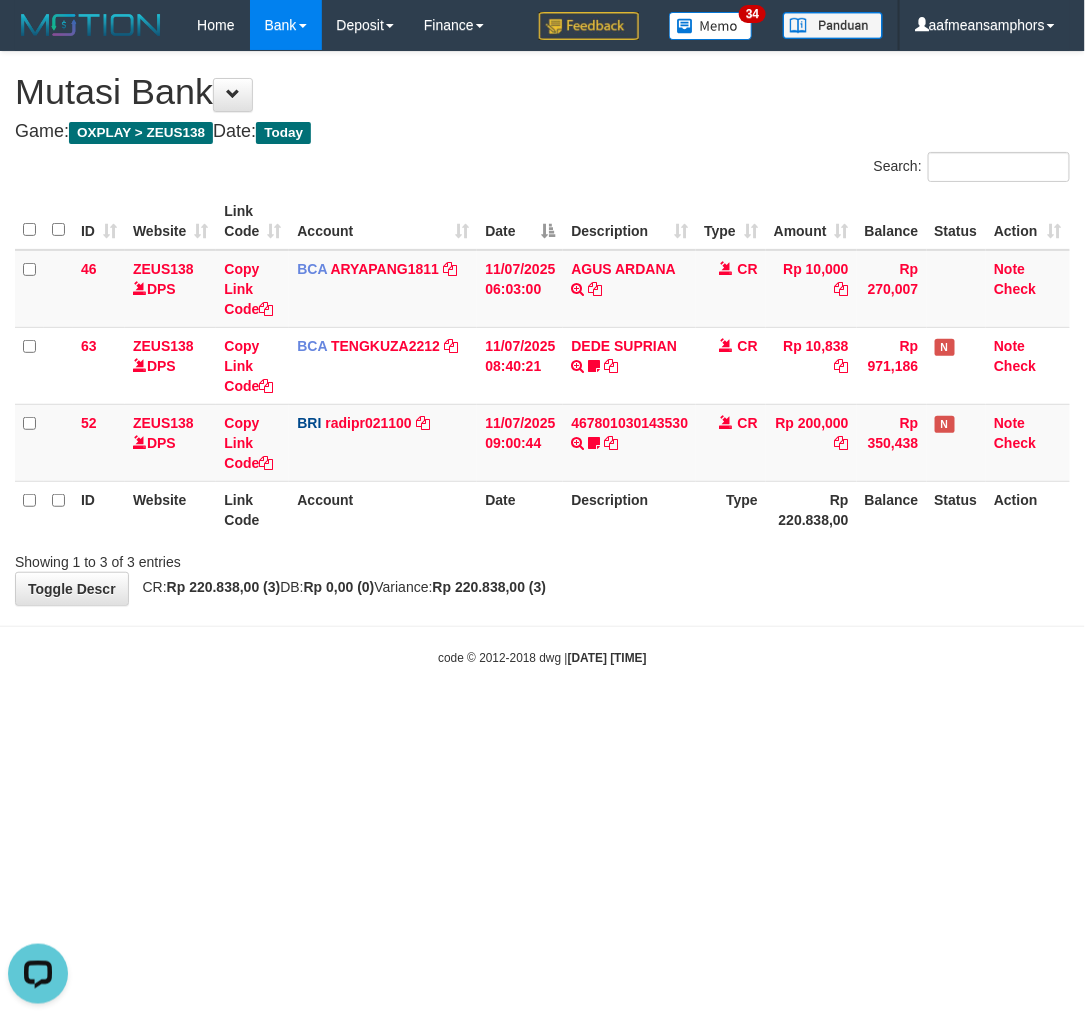 click on "Toggle navigation
Home
Bank
Account List
Load
By Website
Group
[OXPLAY]													ZEUS138
By Load Group (DPS)" at bounding box center [542, 358] 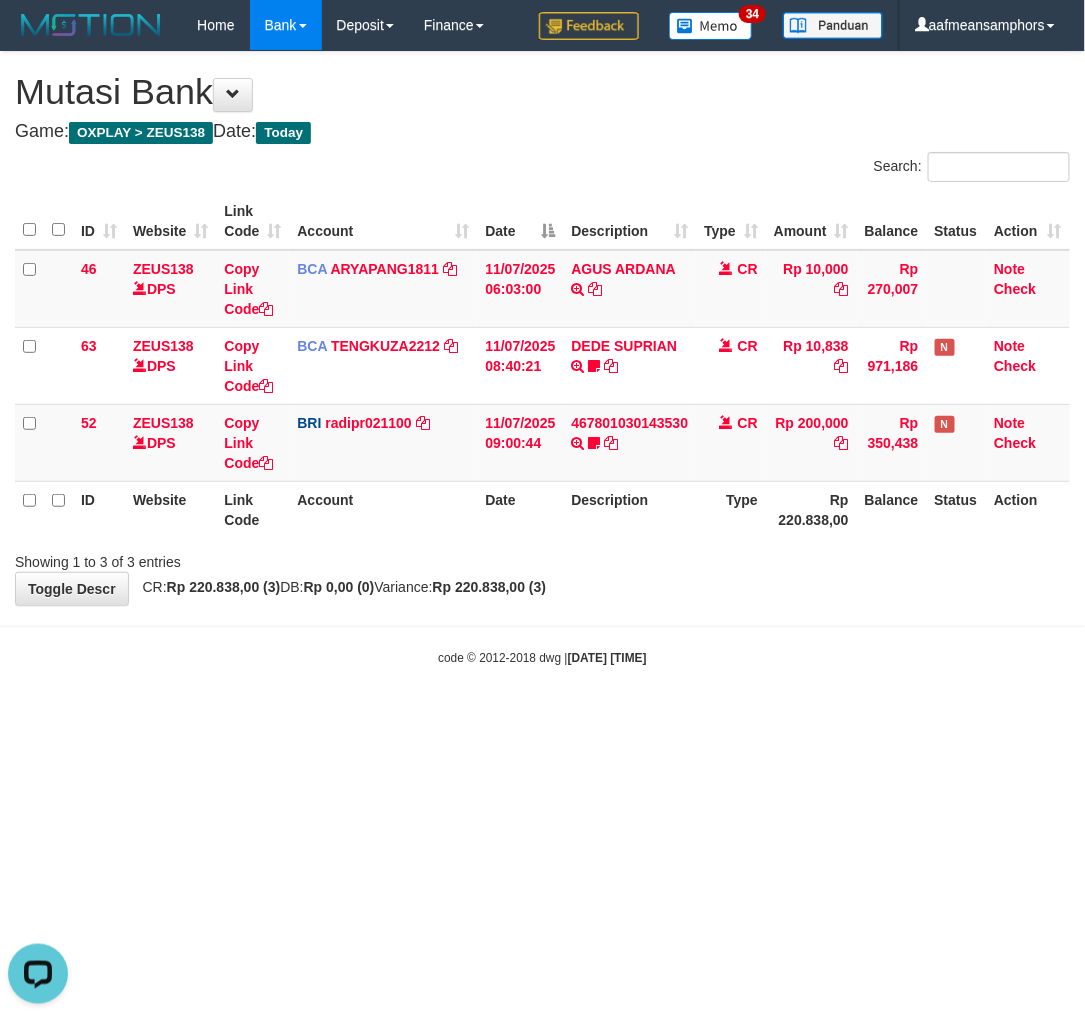 drag, startPoint x: 700, startPoint y: 637, endPoint x: 704, endPoint y: 627, distance: 10.770329 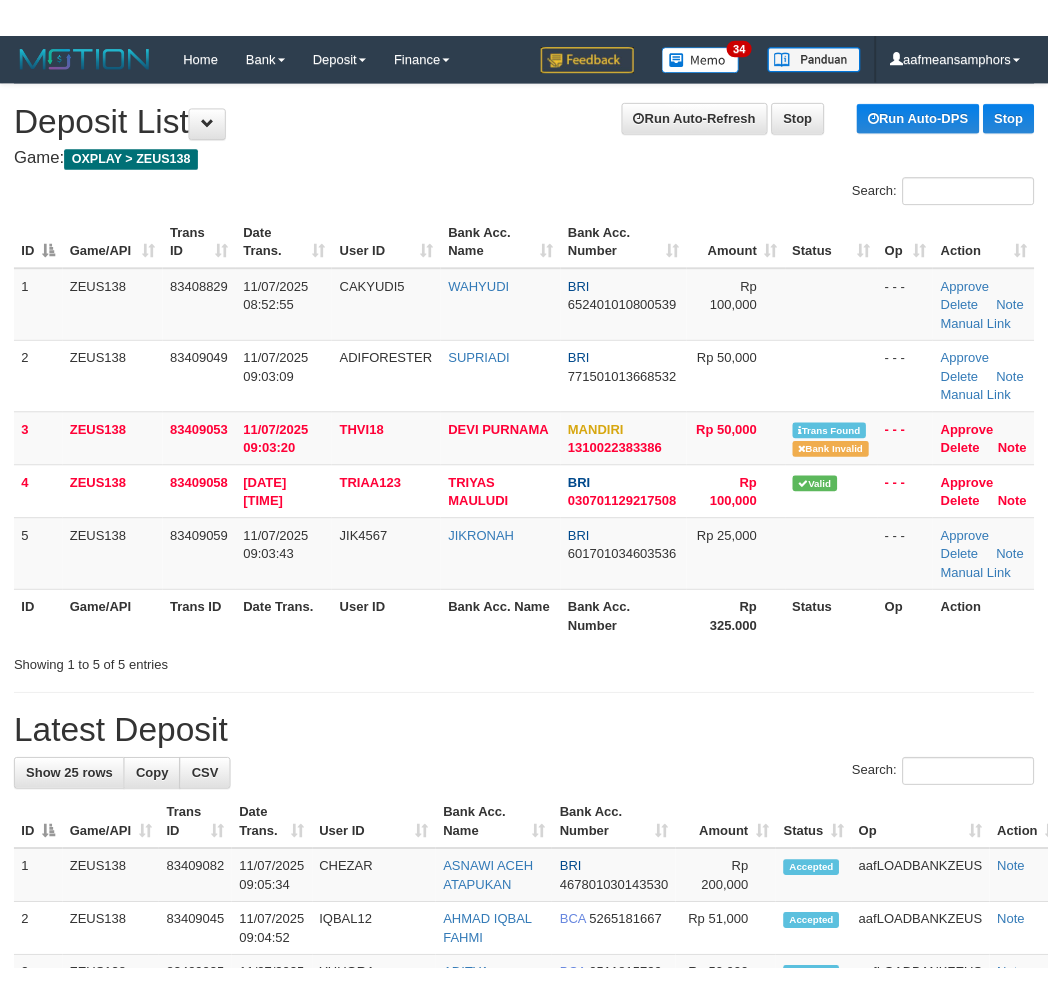 scroll, scrollTop: 0, scrollLeft: 0, axis: both 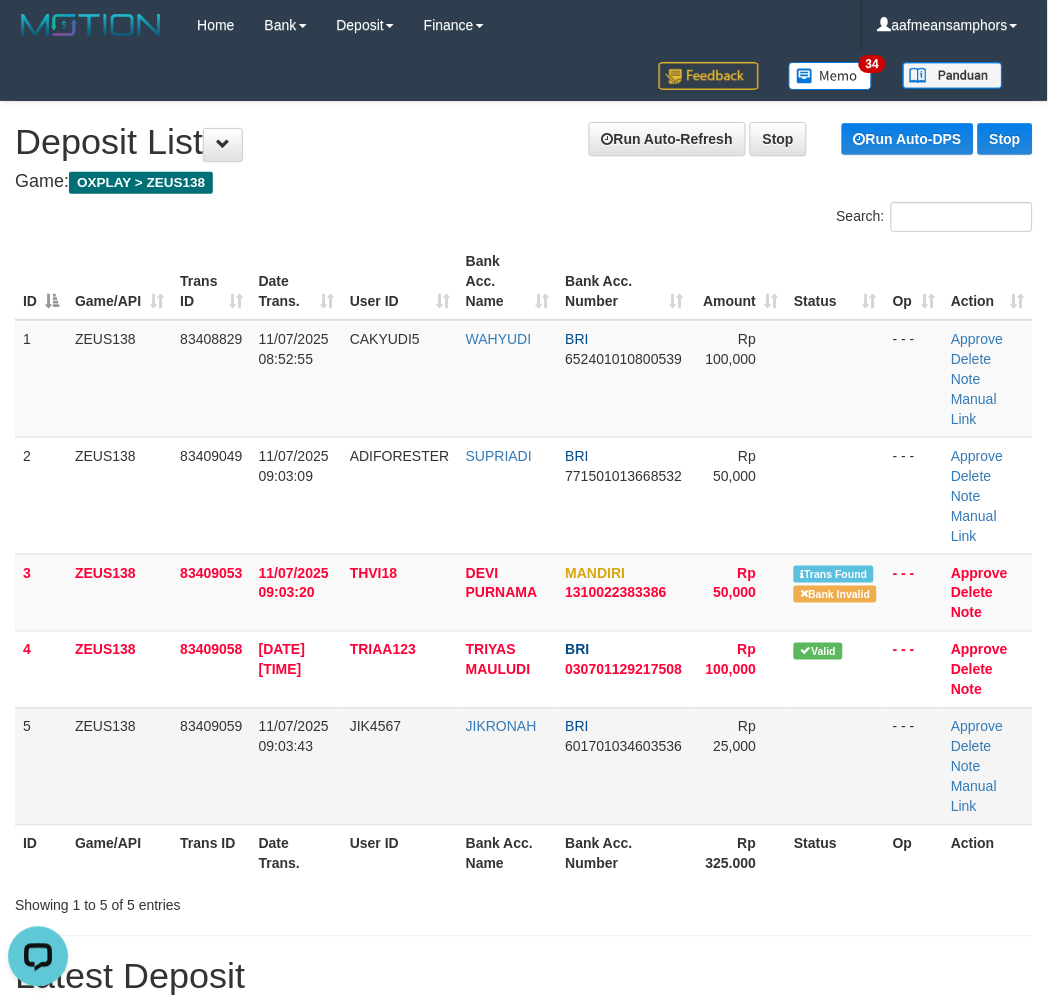 click on "83409059" at bounding box center [211, 766] 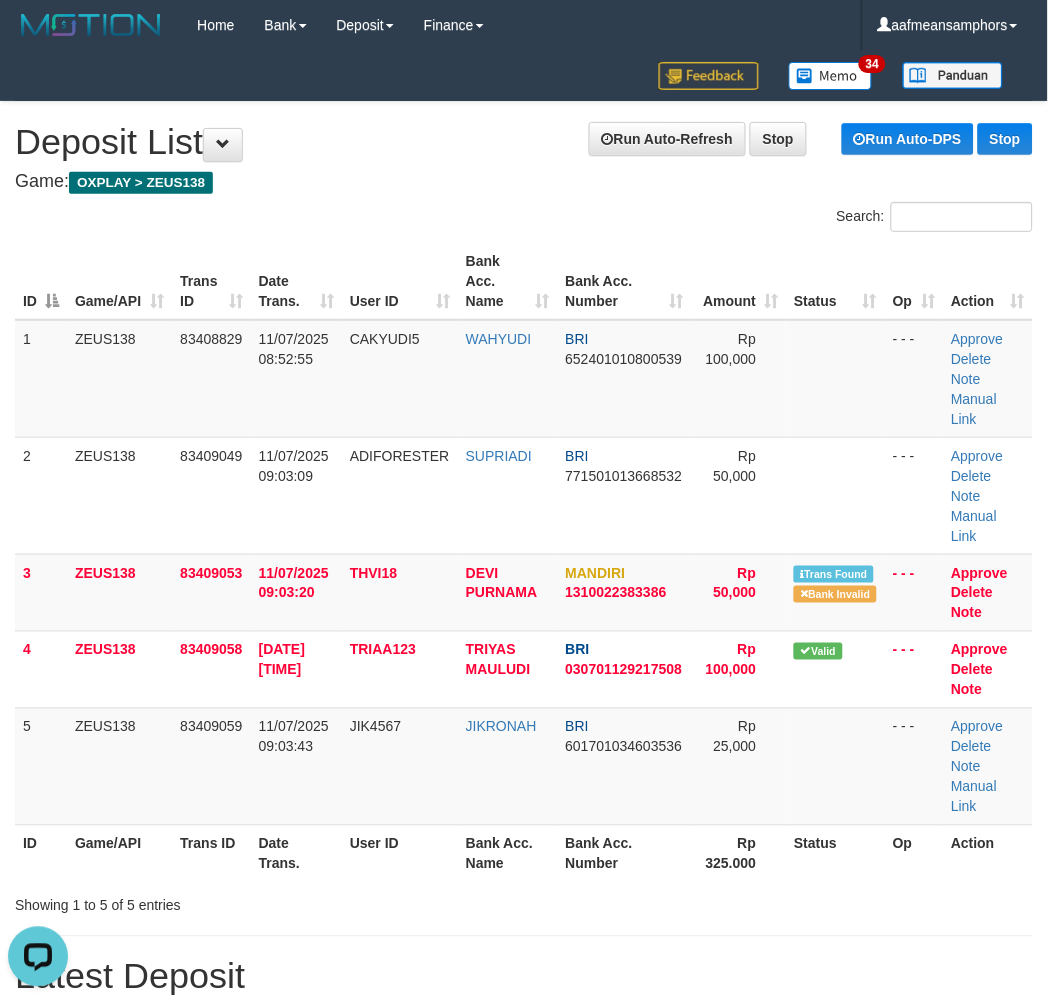 drag, startPoint x: 326, startPoint y: 890, endPoint x: 5, endPoint y: 875, distance: 321.35028 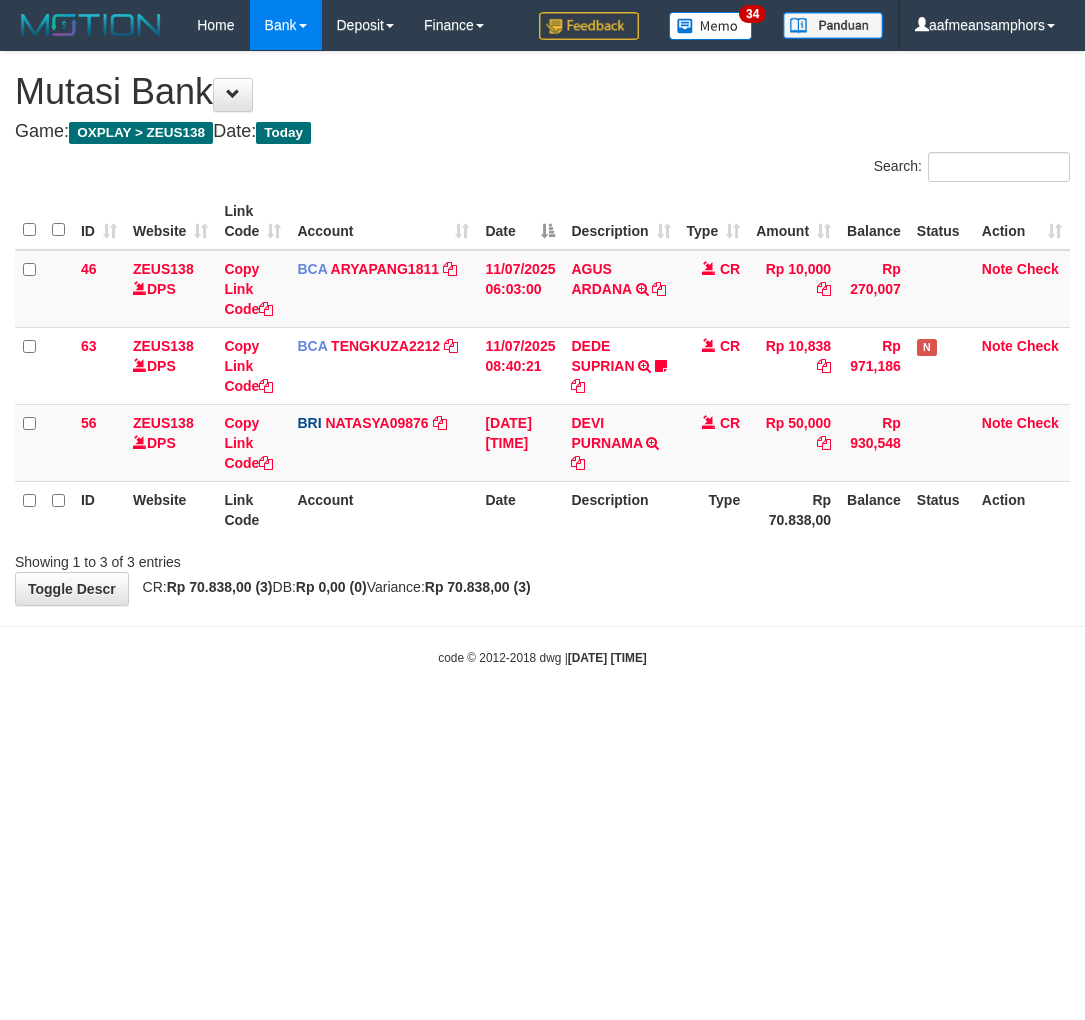 scroll, scrollTop: 0, scrollLeft: 0, axis: both 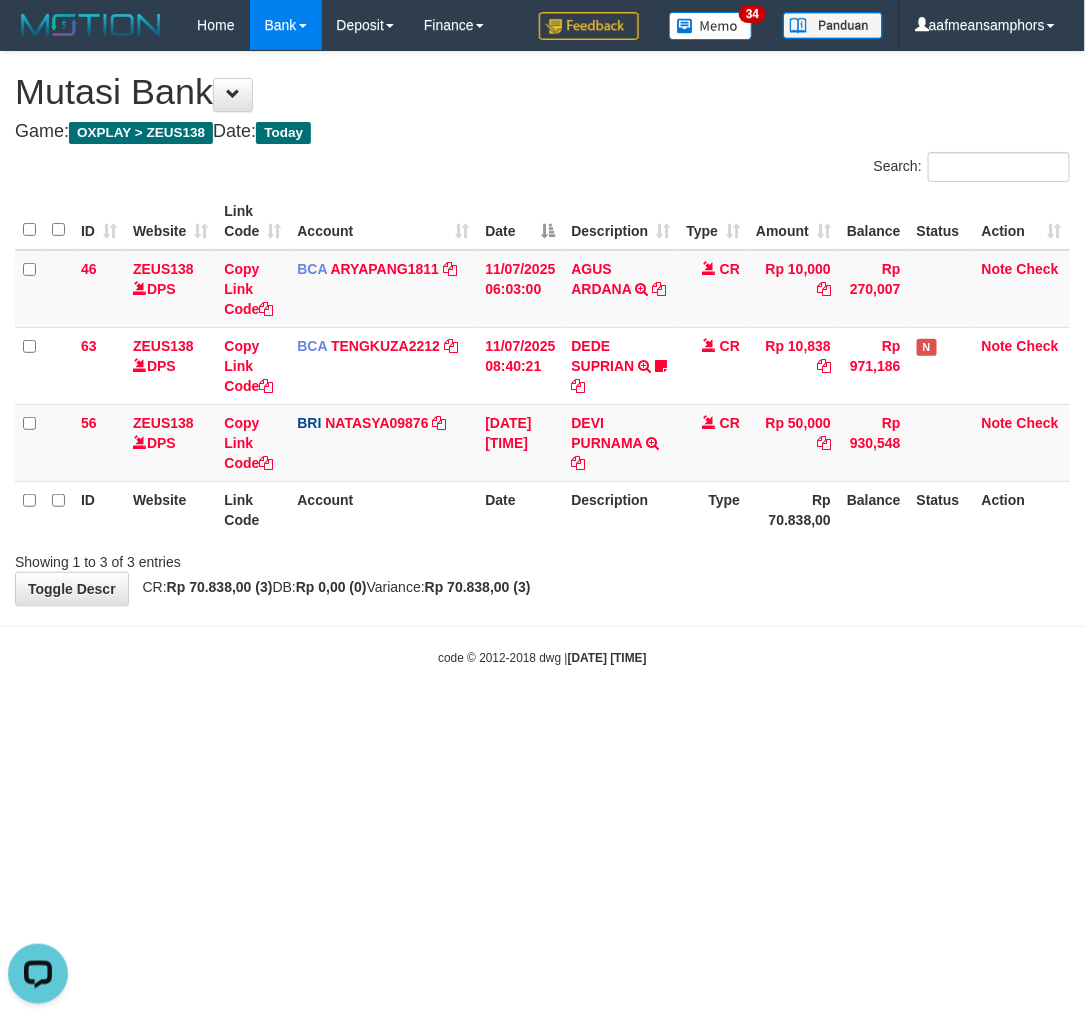 click on "**********" at bounding box center [542, 328] 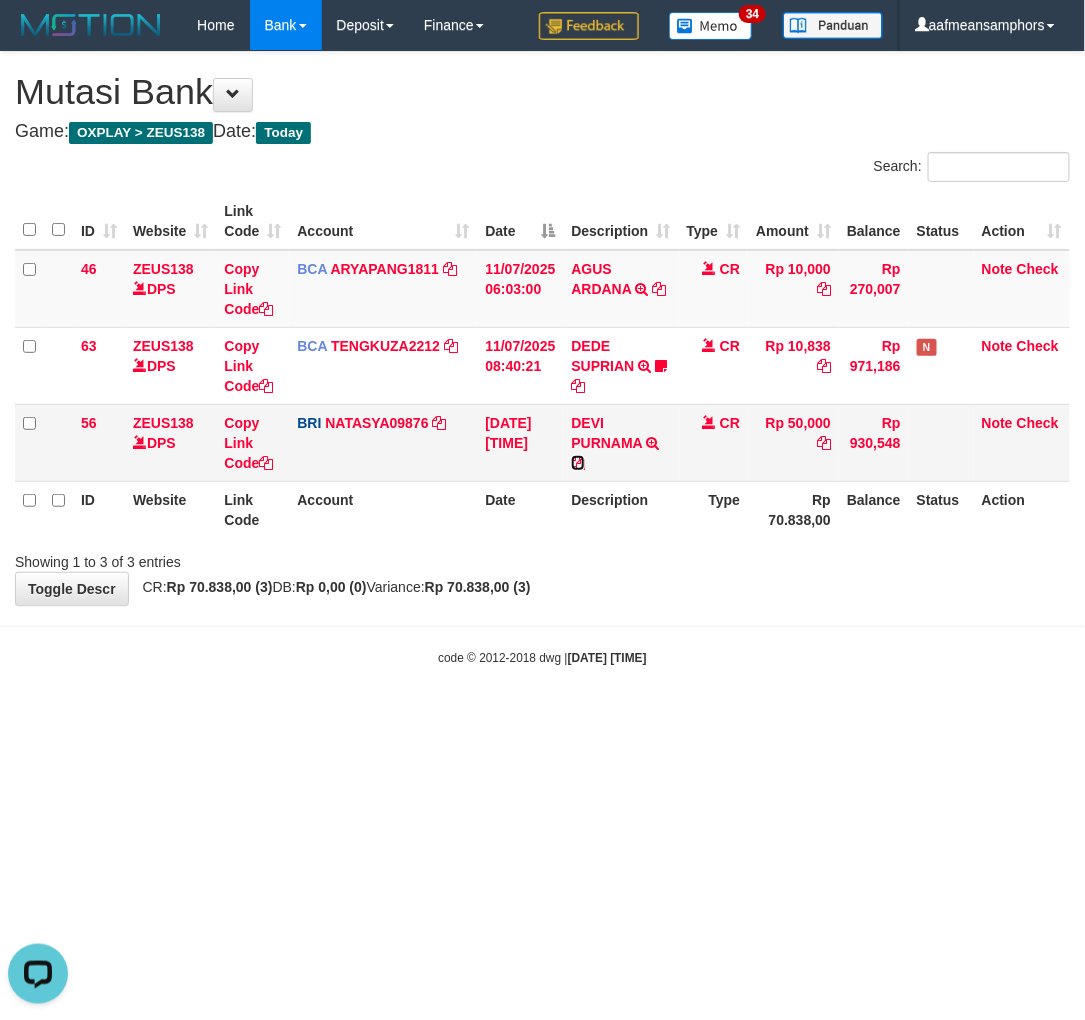click at bounding box center [578, 463] 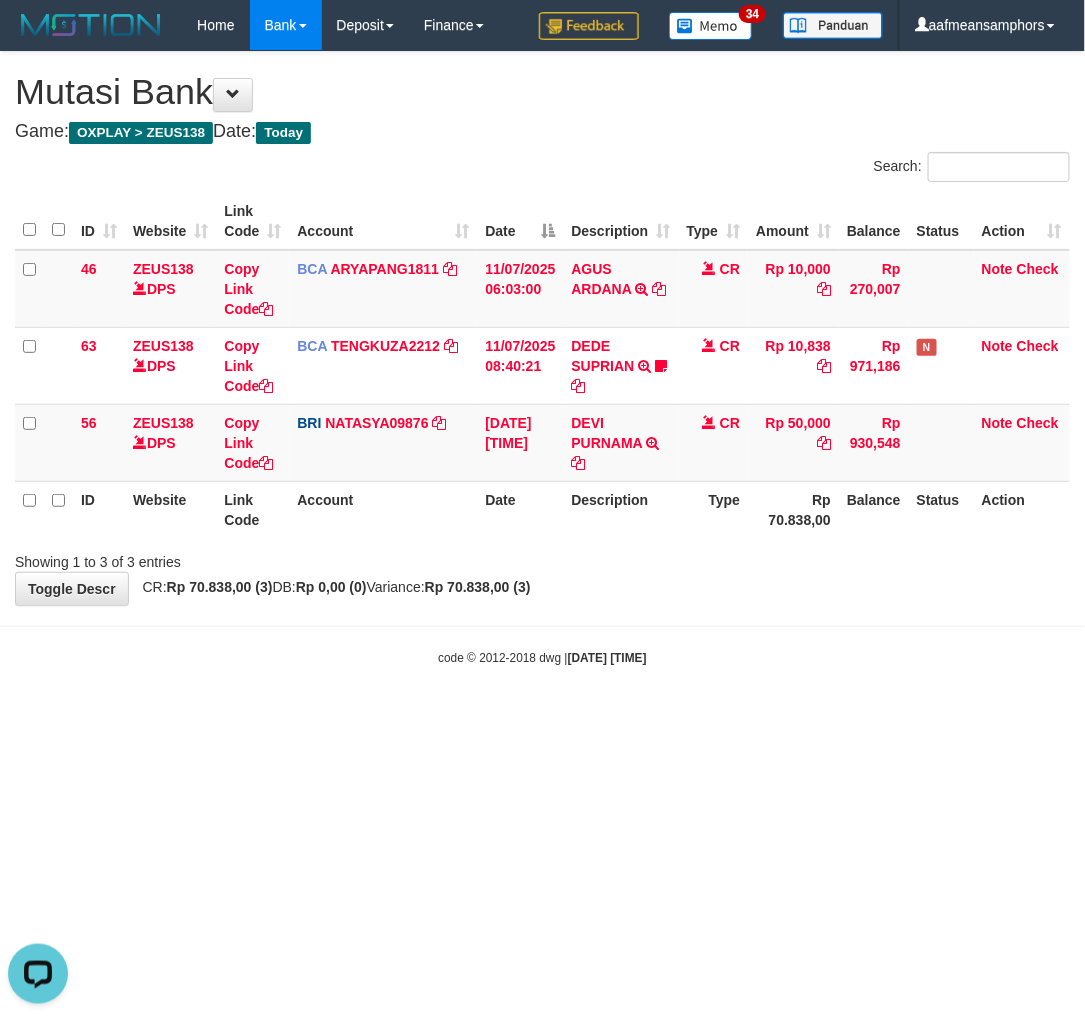 click on "Toggle navigation
Home
Bank
Account List
Load
By Website
Group
[OXPLAY]													ZEUS138
By Load Group (DPS)
Sync" at bounding box center (542, 358) 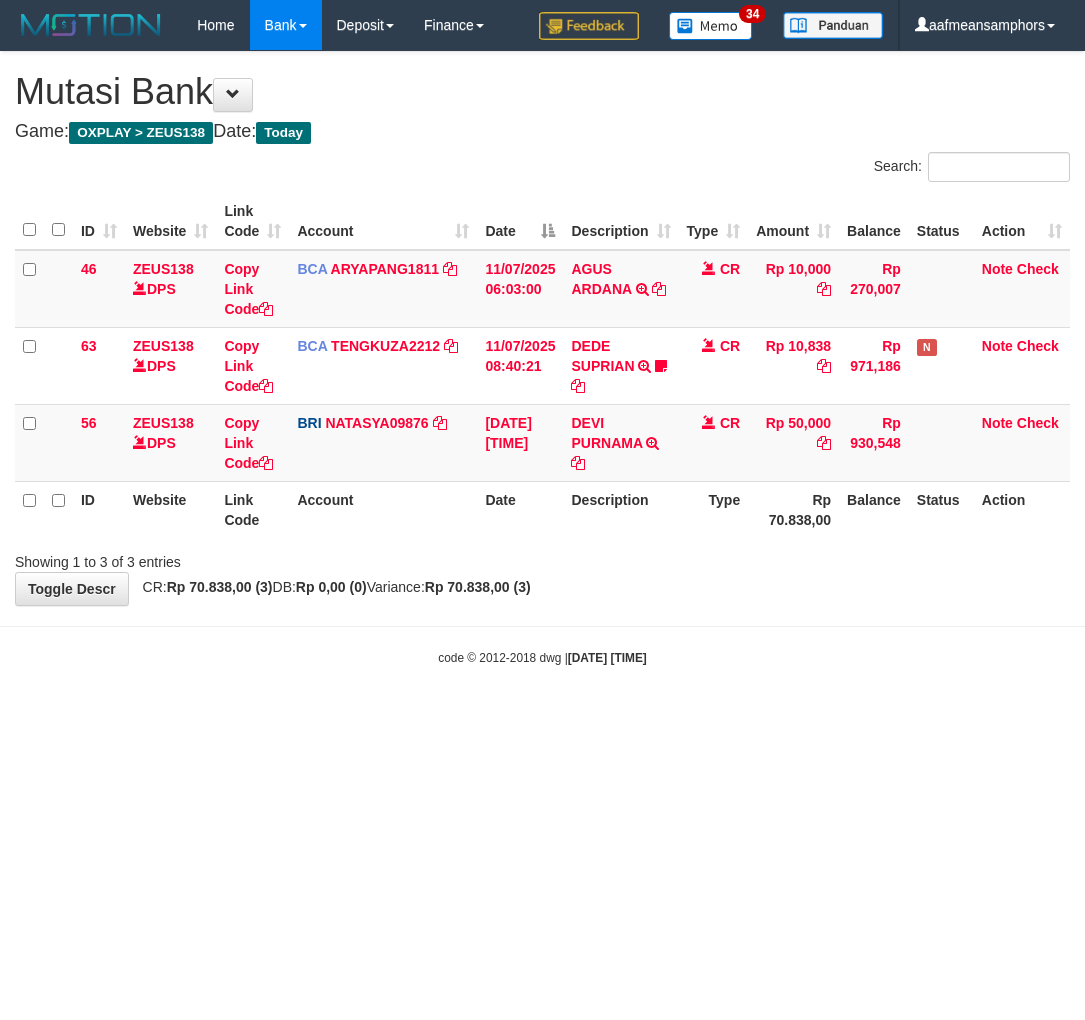 scroll, scrollTop: 0, scrollLeft: 0, axis: both 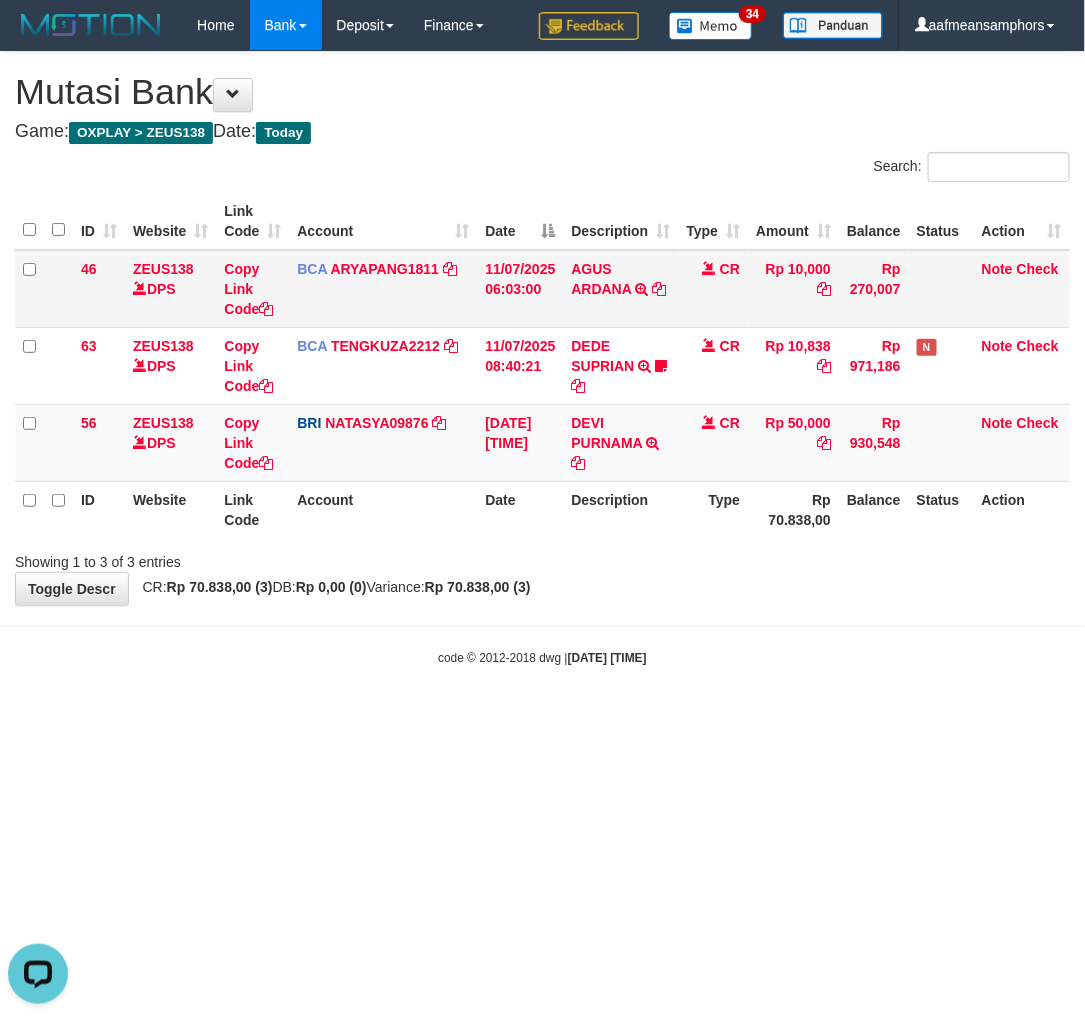 drag, startPoint x: 684, startPoint y: 651, endPoint x: 598, endPoint y: 295, distance: 366.24036 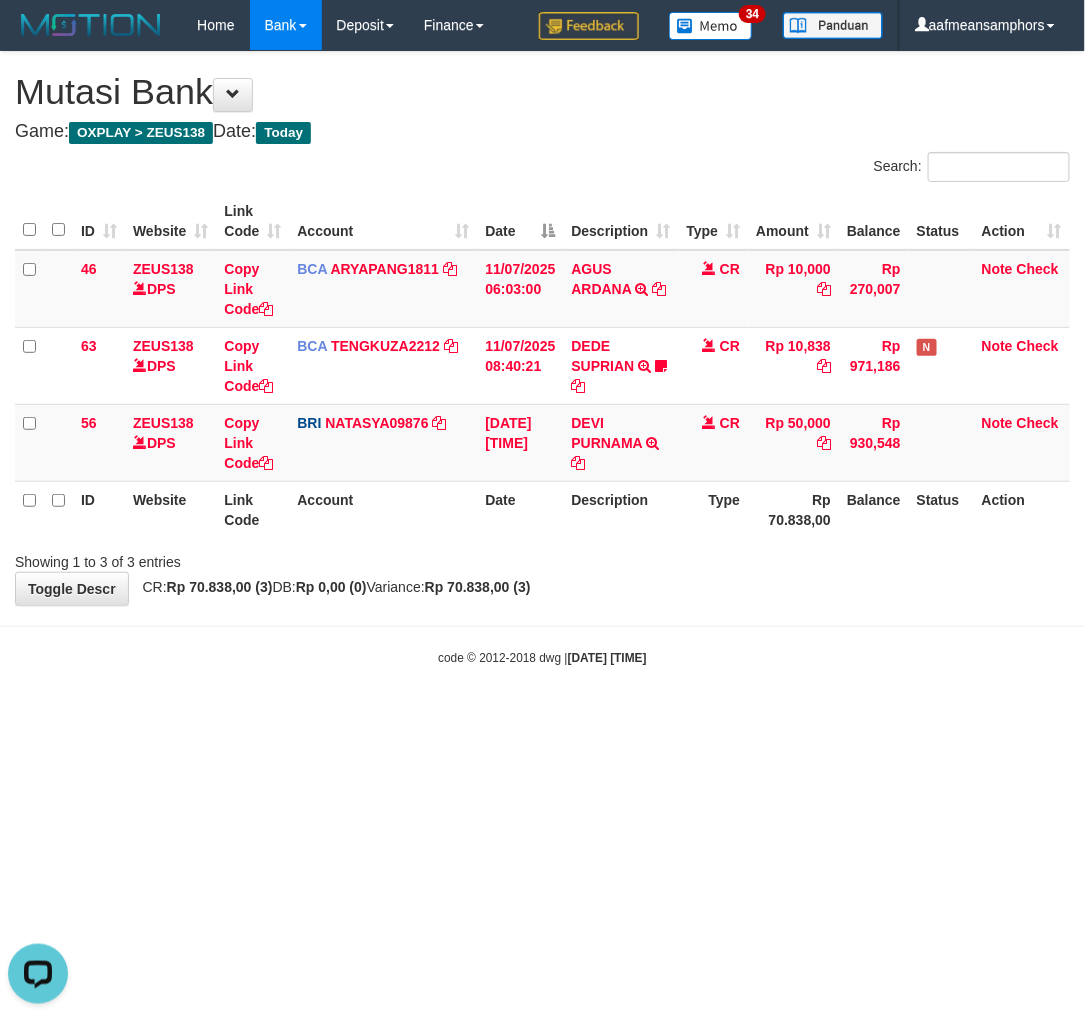 click on "Toggle navigation
Home
Bank
Account List
Load
By Website
Group
[OXPLAY]													ZEUS138
By Load Group (DPS)
Sync" at bounding box center (542, 358) 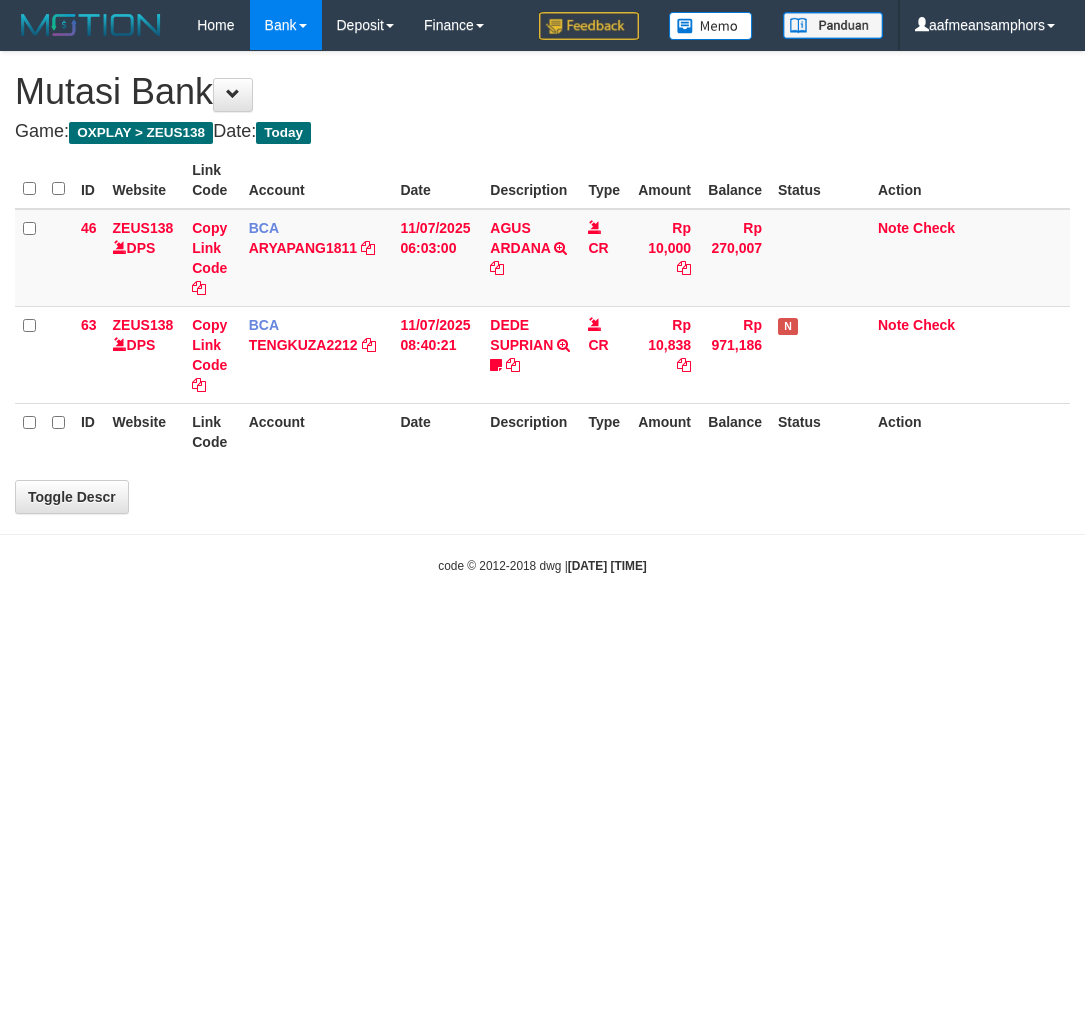 scroll, scrollTop: 0, scrollLeft: 0, axis: both 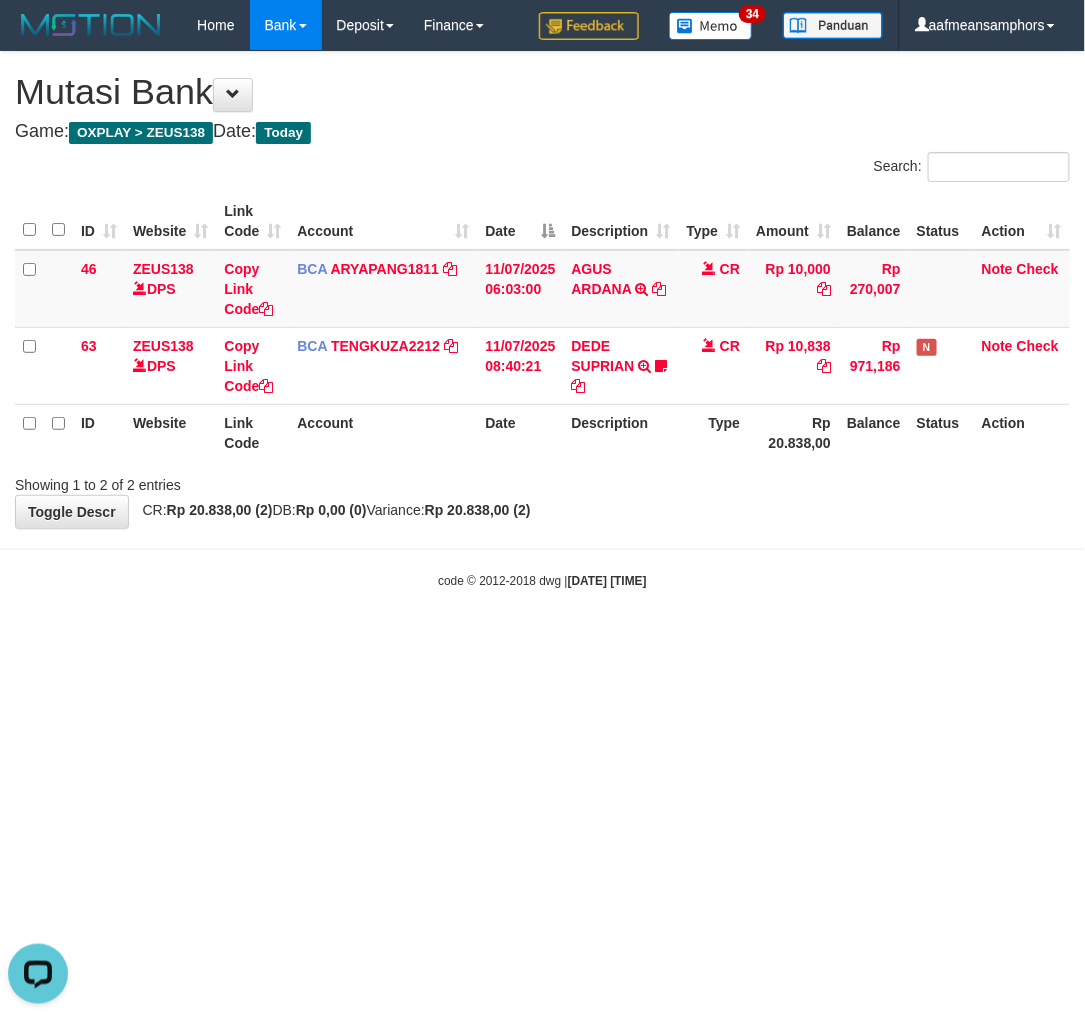 click on "Toggle navigation
Home
Bank
Account List
Load
By Website
Group
[OXPLAY]													ZEUS138
By Load Group (DPS)
Sync" at bounding box center [542, 320] 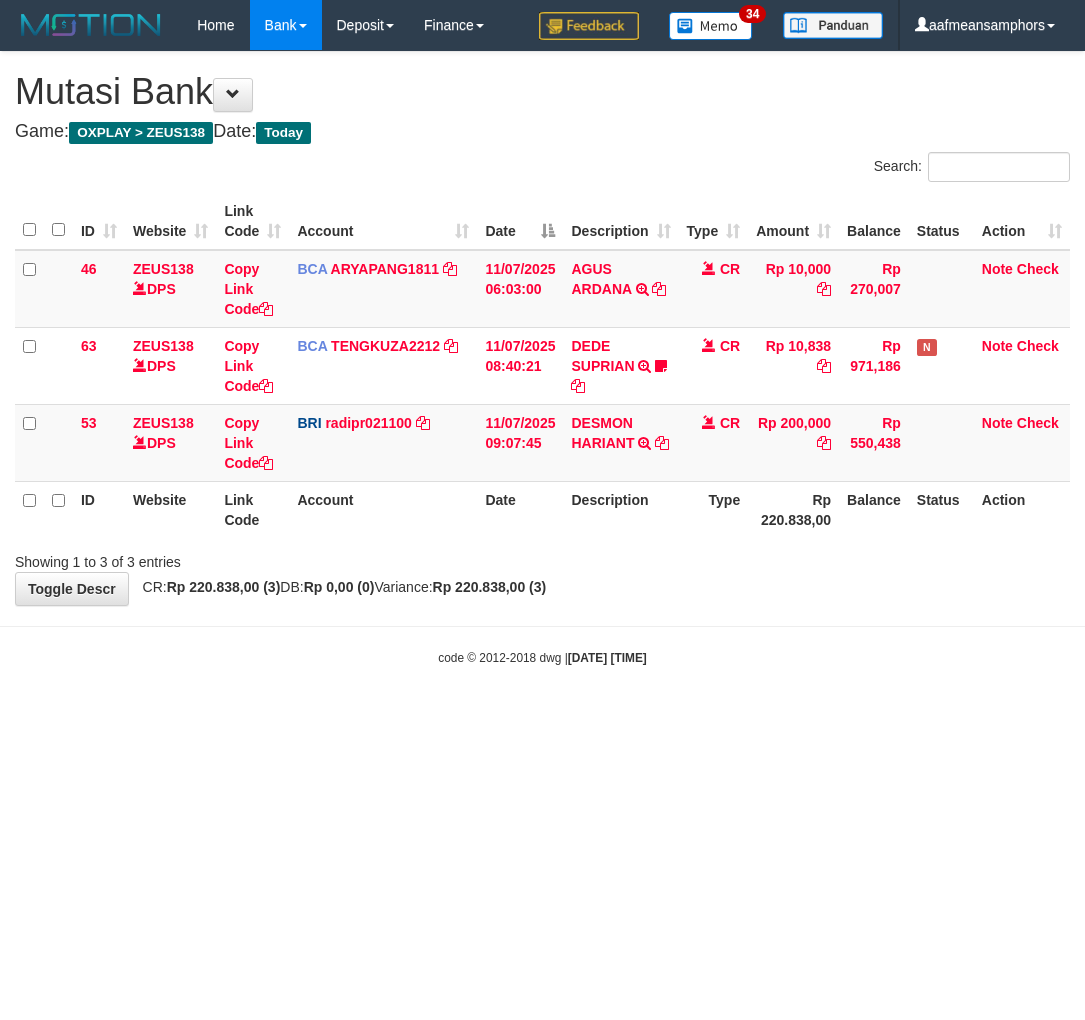 scroll, scrollTop: 0, scrollLeft: 0, axis: both 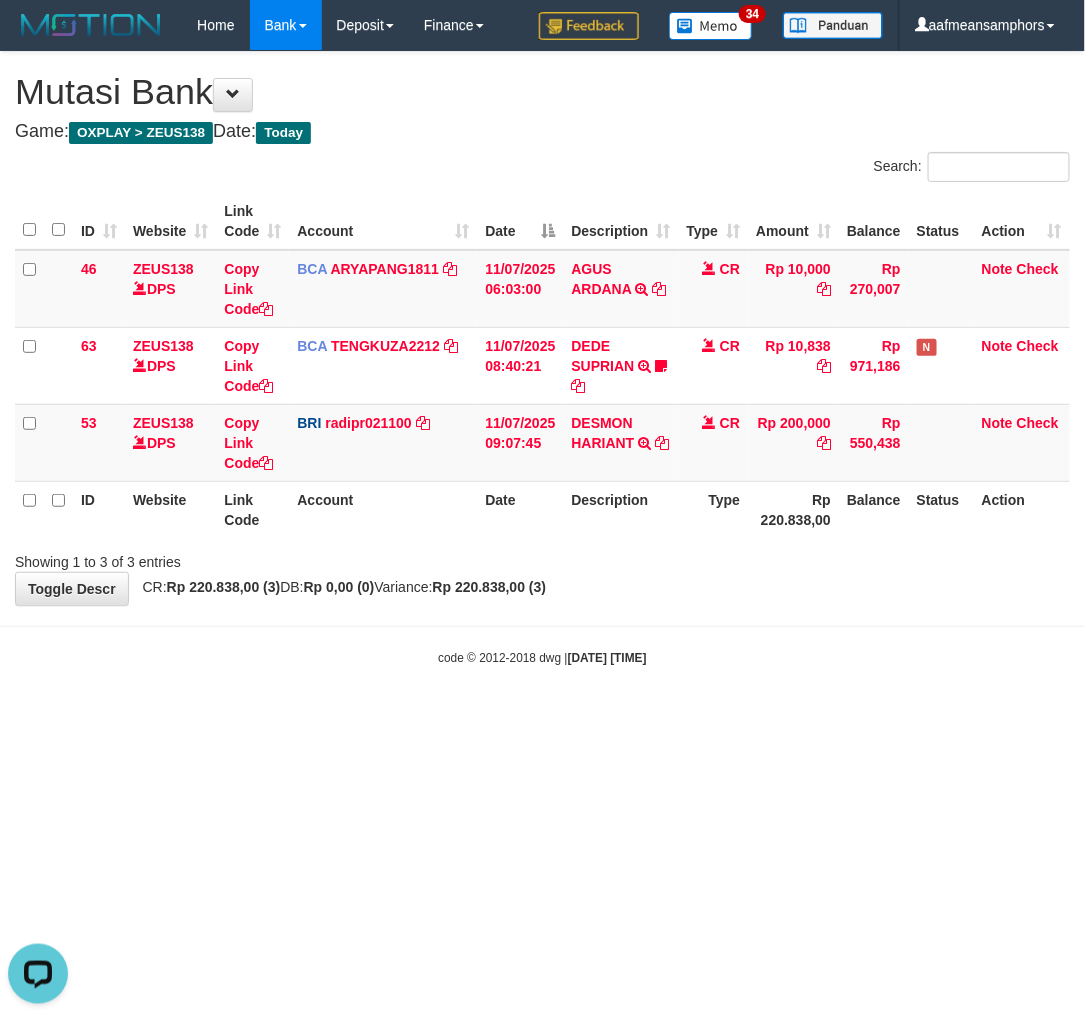 click on "Toggle navigation
Home
Bank
Account List
Load
By Website
Group
[OXPLAY]													ZEUS138
By Load Group (DPS)
Sync" at bounding box center [542, 358] 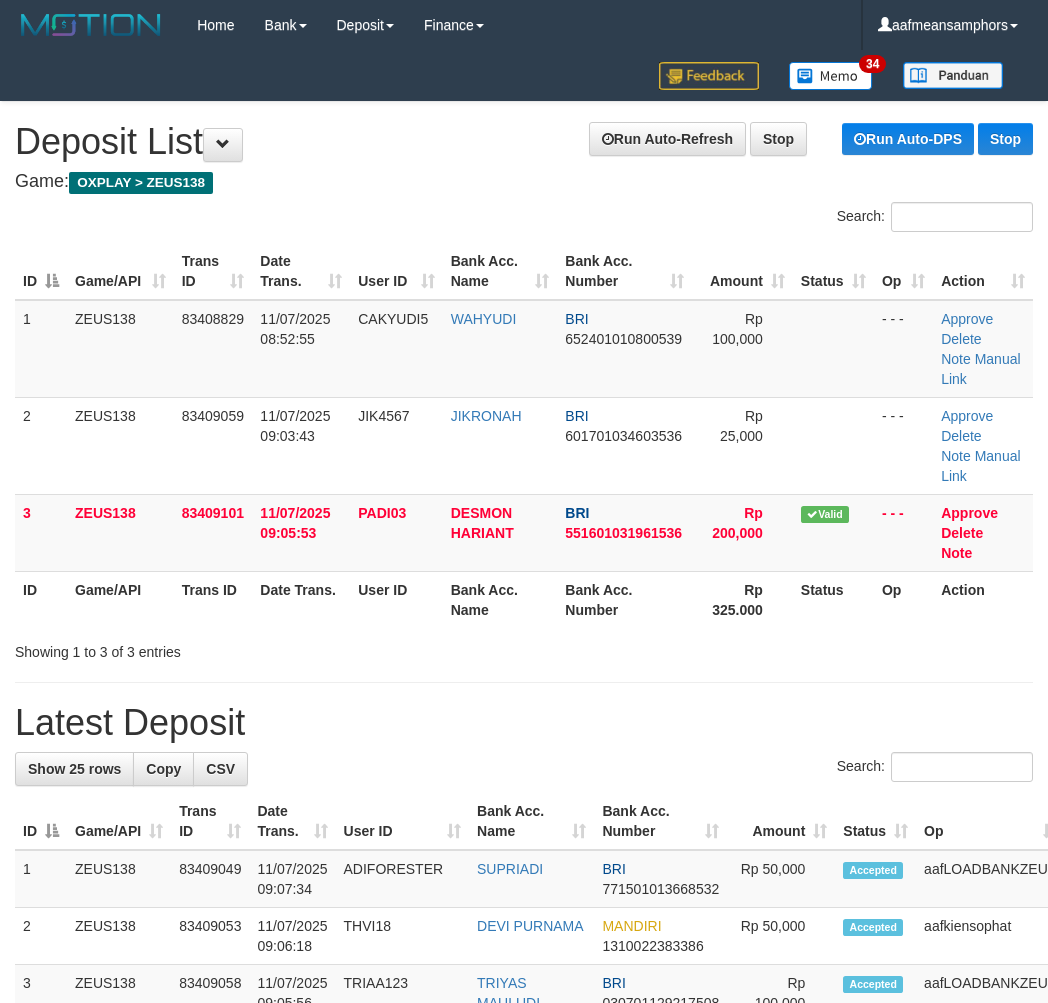 scroll, scrollTop: 0, scrollLeft: 0, axis: both 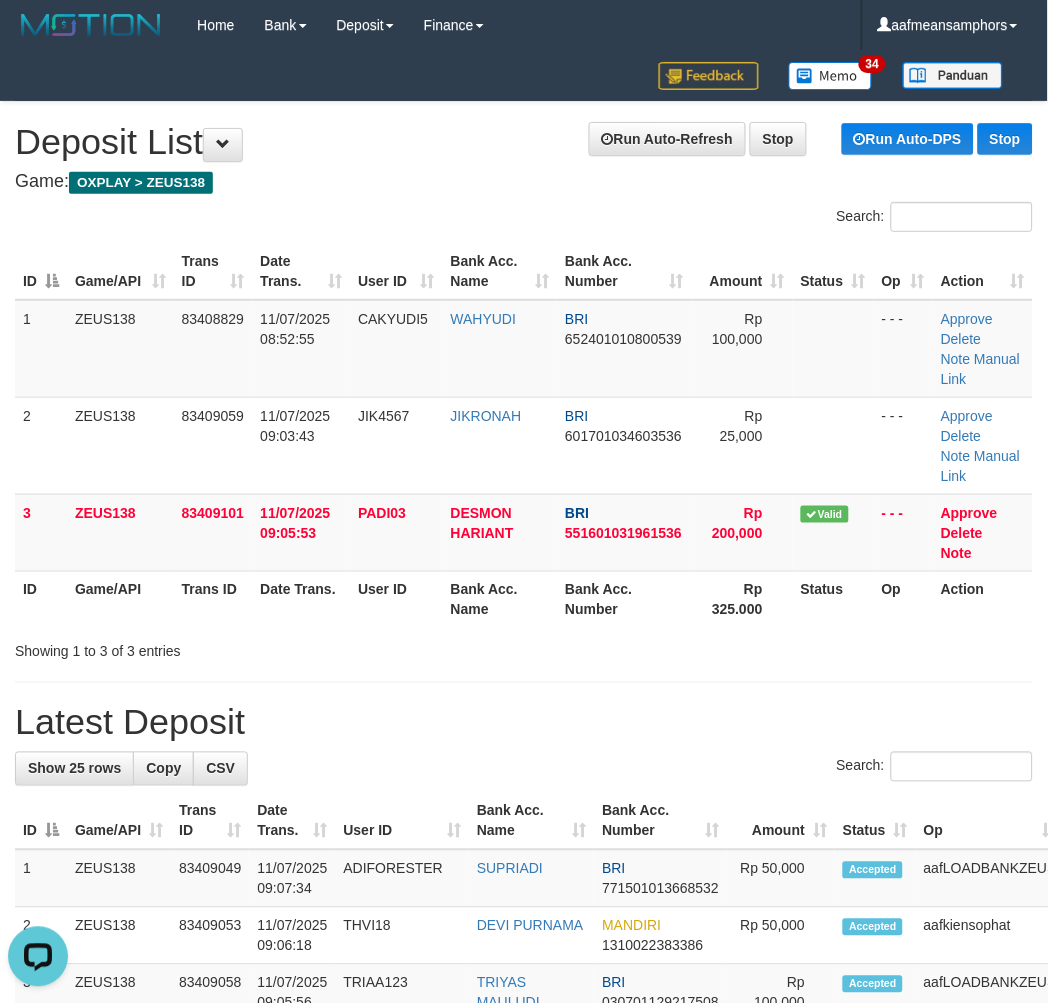 drag, startPoint x: 555, startPoint y: 672, endPoint x: 1, endPoint y: 723, distance: 556.3425 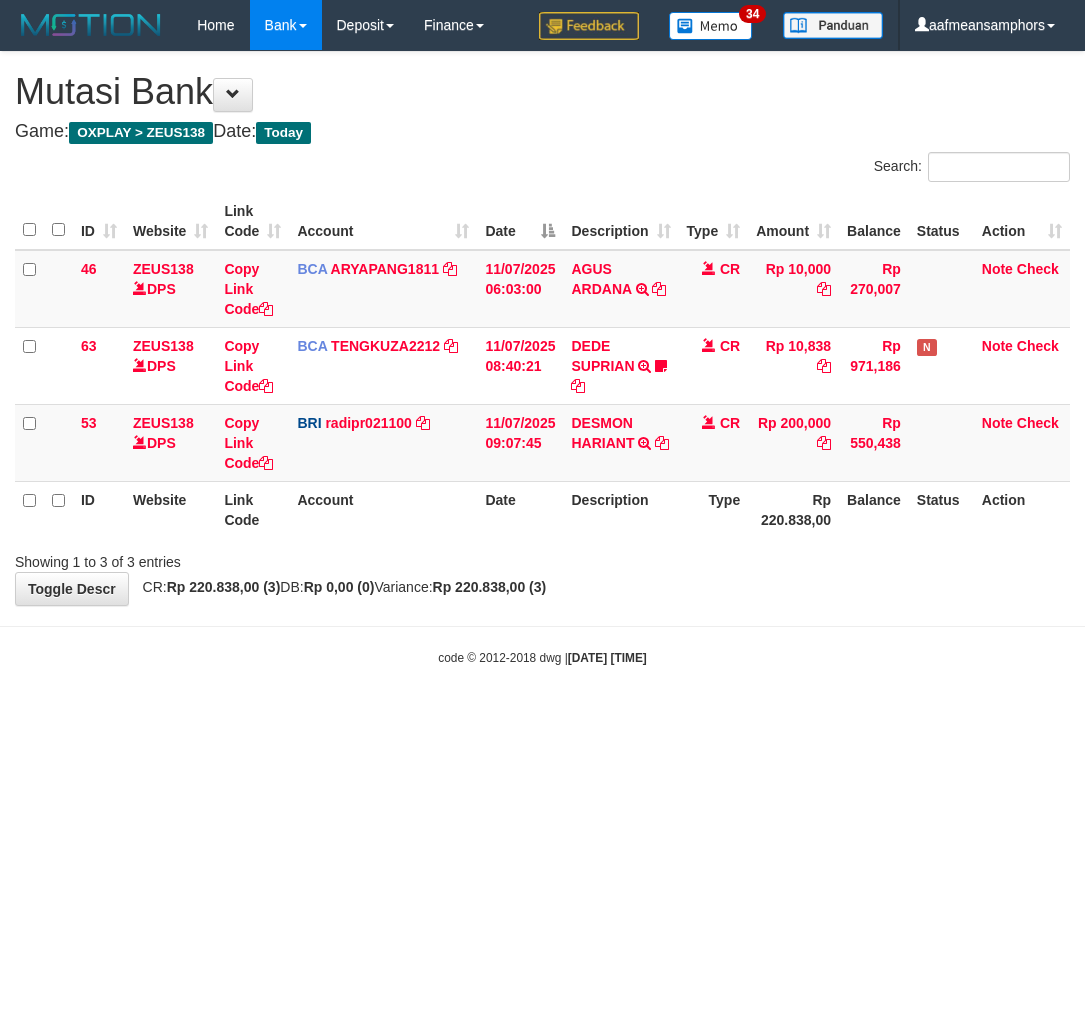 scroll, scrollTop: 0, scrollLeft: 0, axis: both 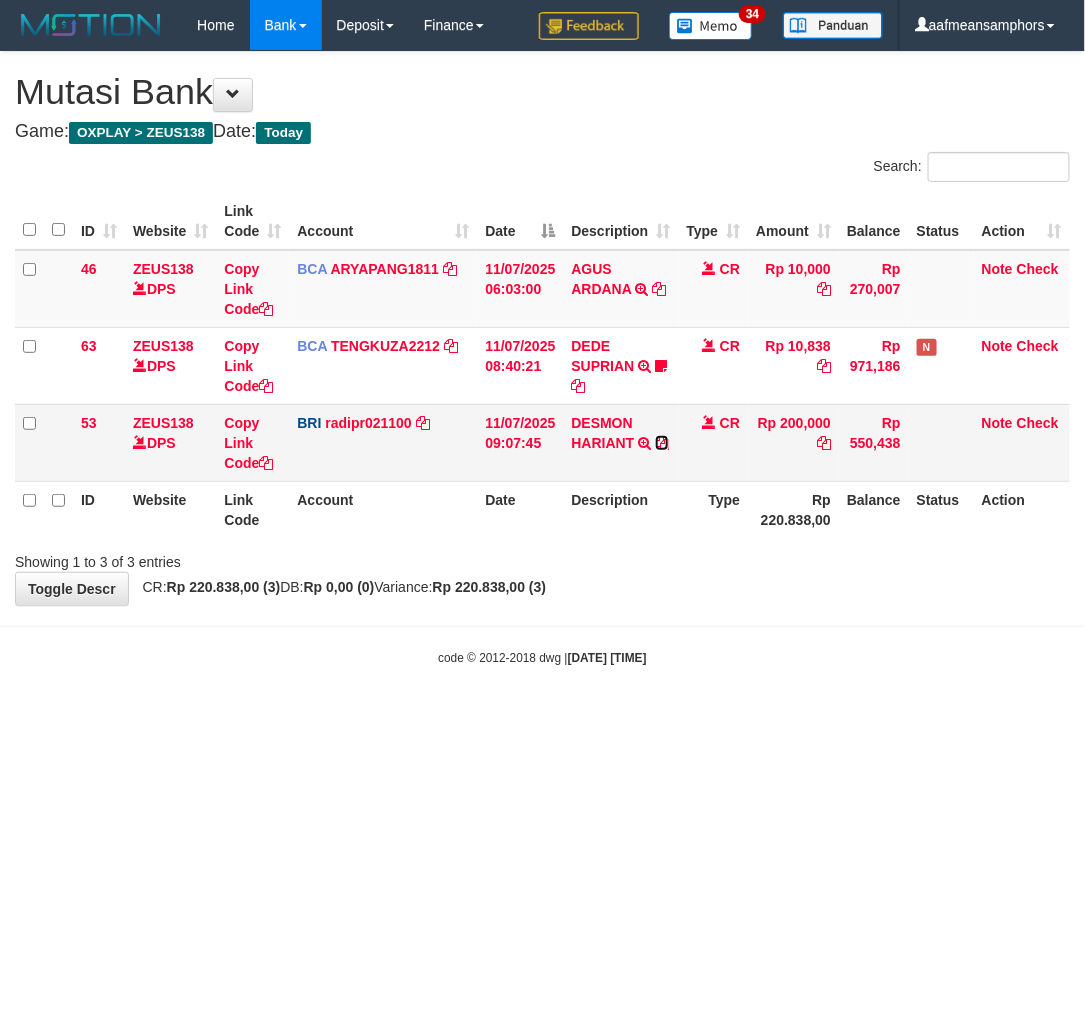 drag, startPoint x: 666, startPoint y: 442, endPoint x: 685, endPoint y: 452, distance: 21.470911 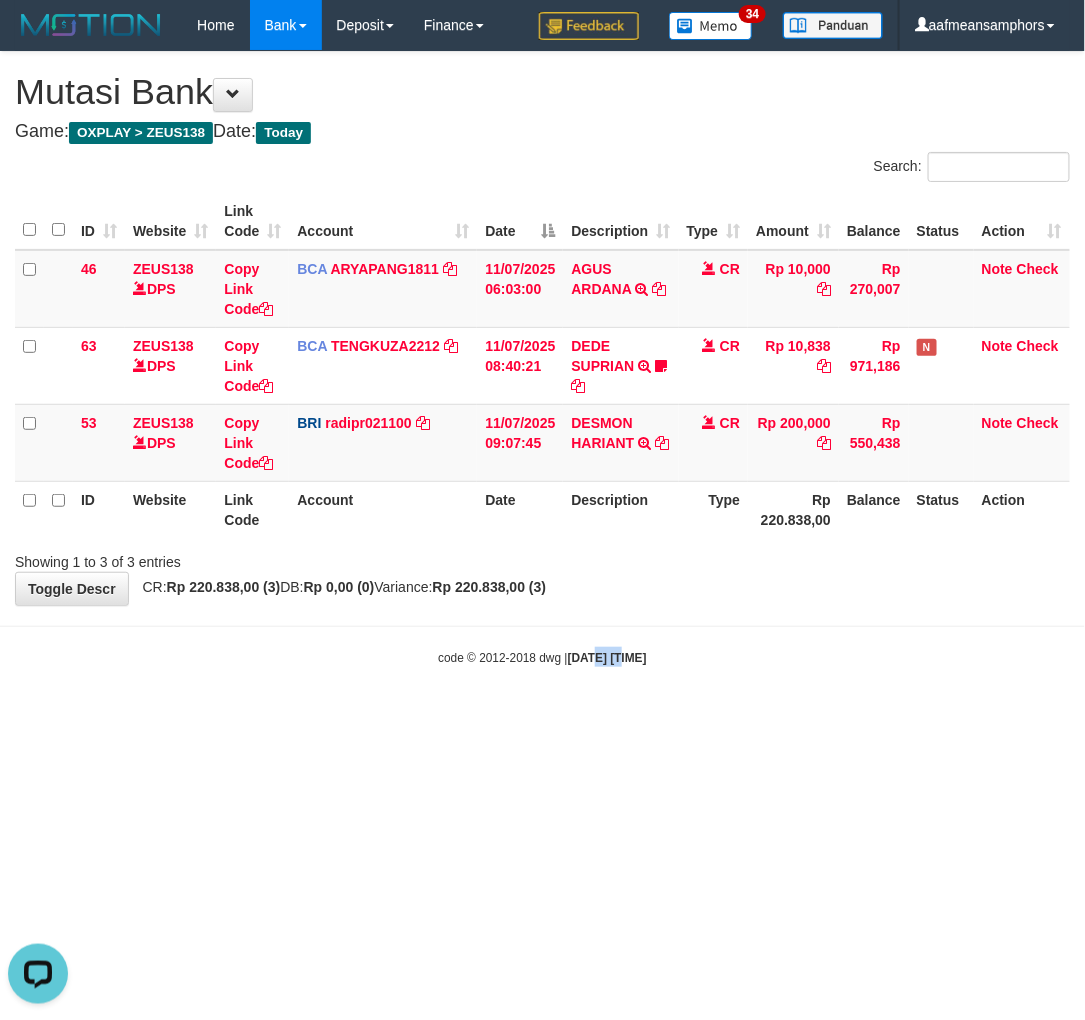 scroll, scrollTop: 0, scrollLeft: 0, axis: both 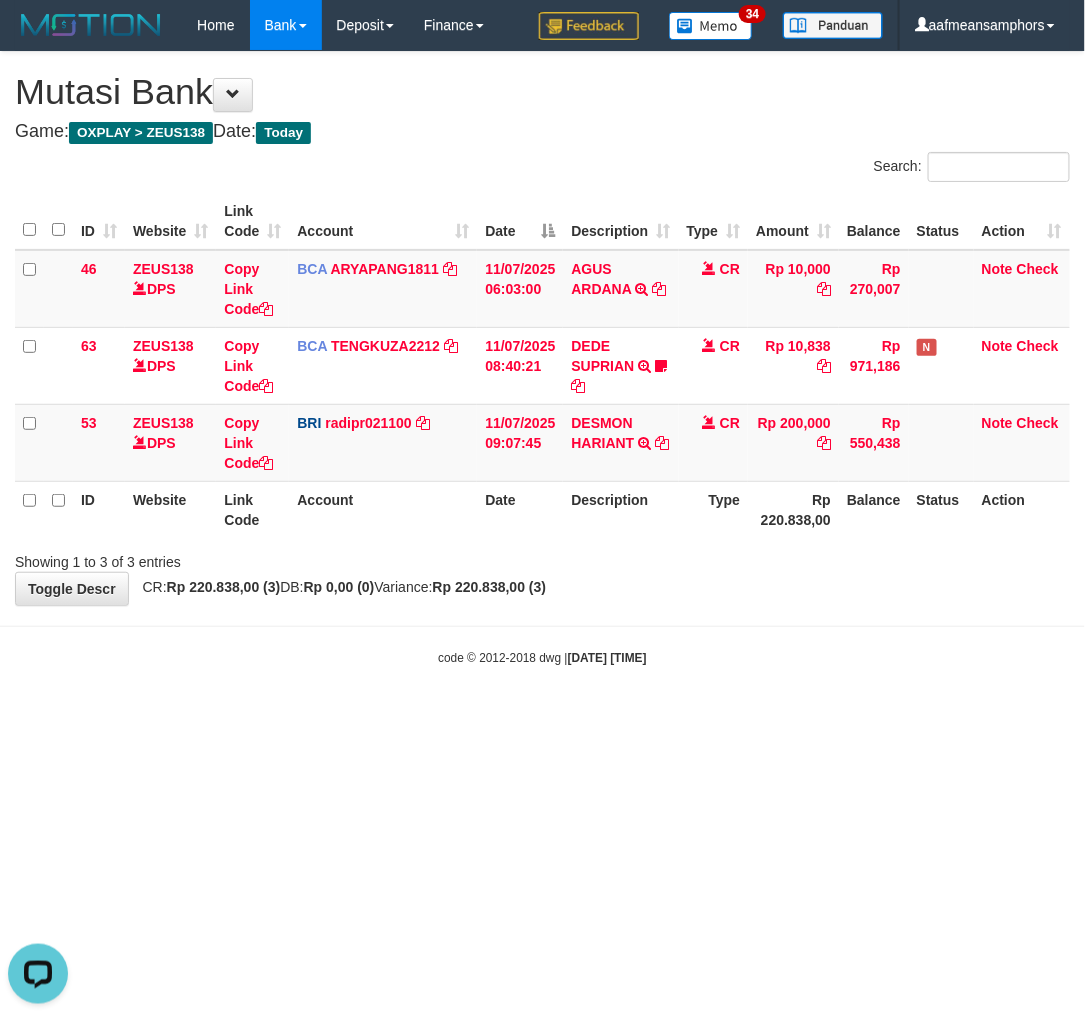 click on "Toggle navigation
Home
Bank
Account List
Load
By Website
Group
[OXPLAY]													ZEUS138
By Load Group (DPS)" at bounding box center [542, 358] 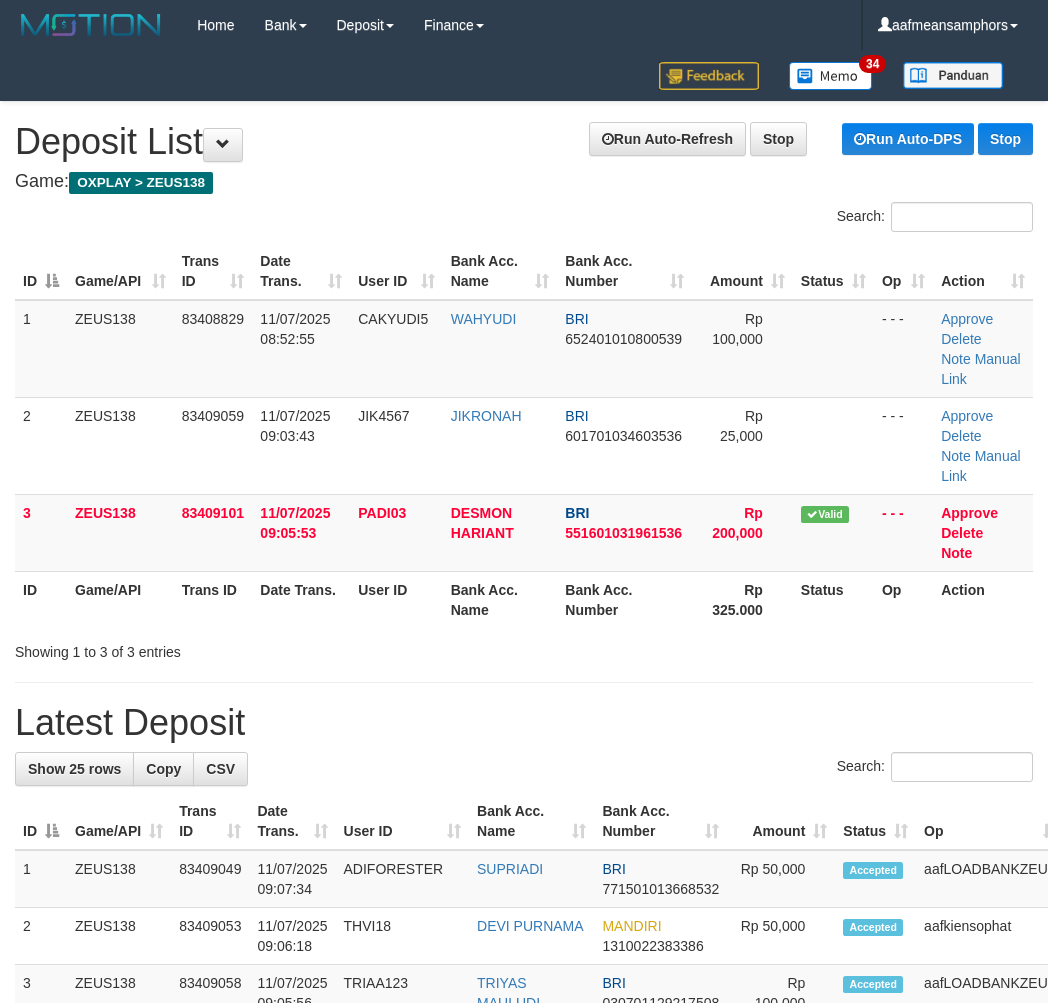 scroll, scrollTop: 0, scrollLeft: 0, axis: both 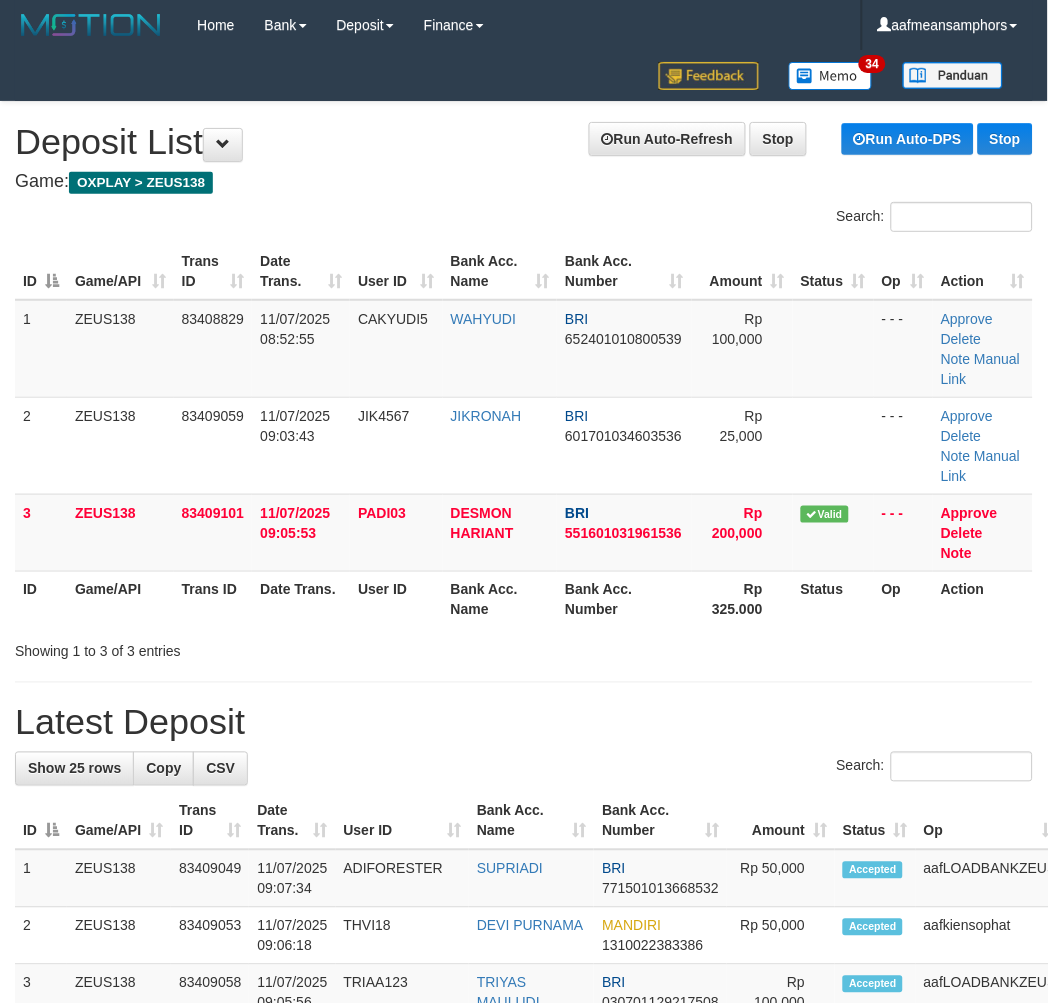 click on "Showing 1 to 3 of 3 entries" at bounding box center (218, 648) 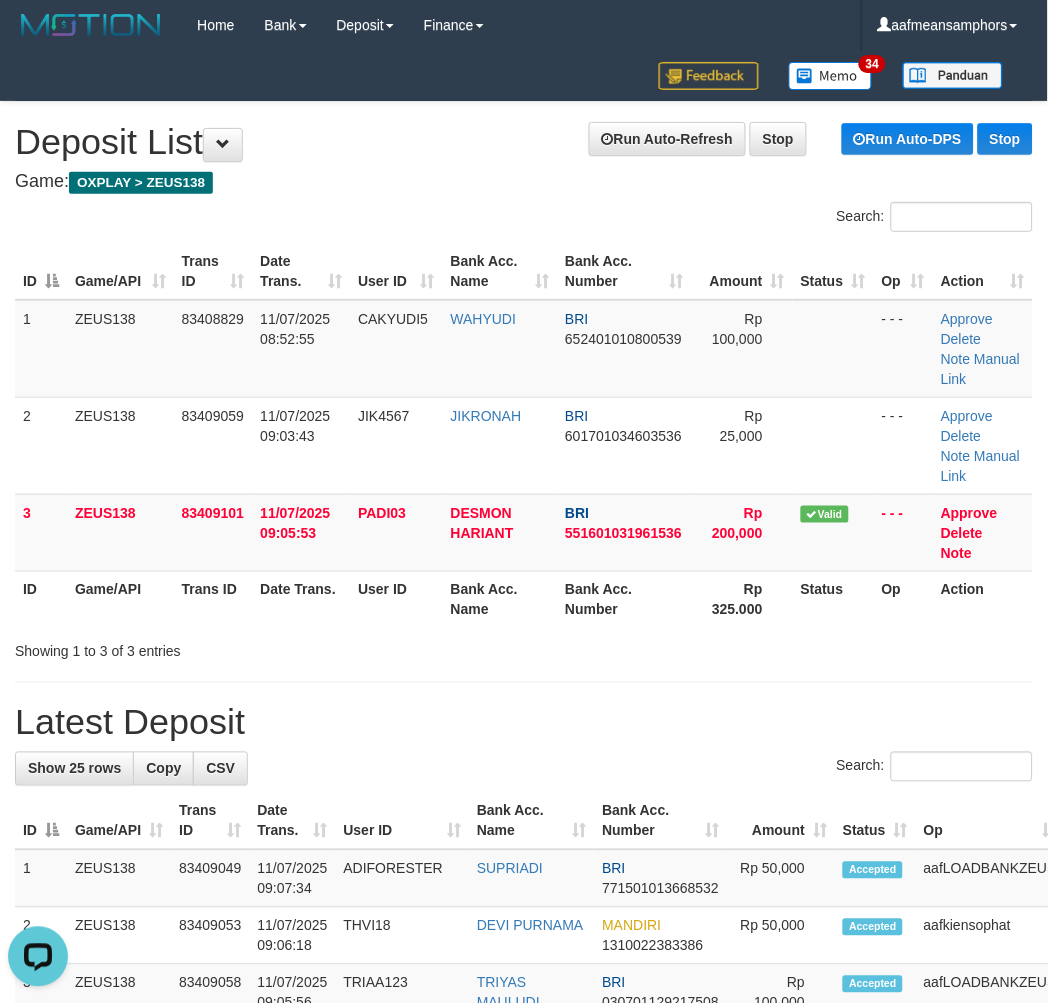 scroll, scrollTop: 0, scrollLeft: 0, axis: both 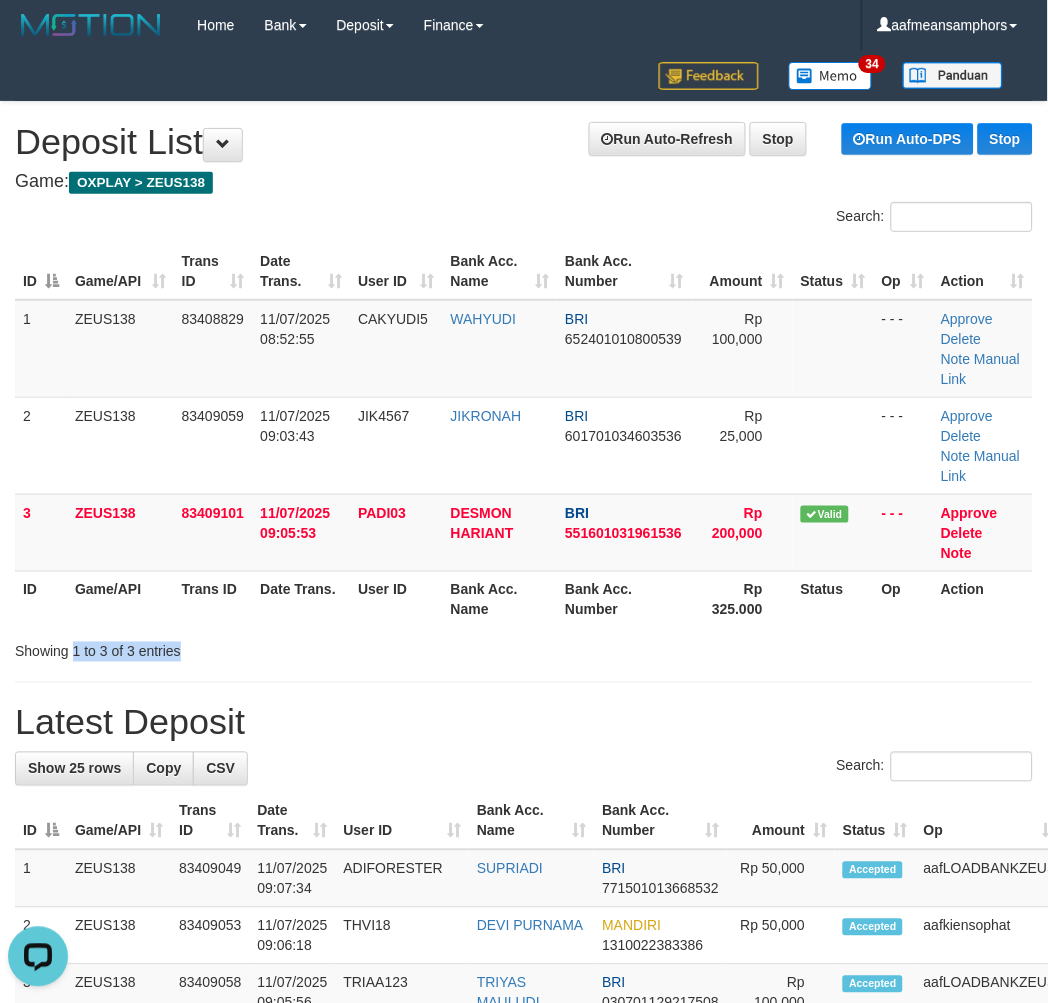 click on "**********" at bounding box center (524, 1265) 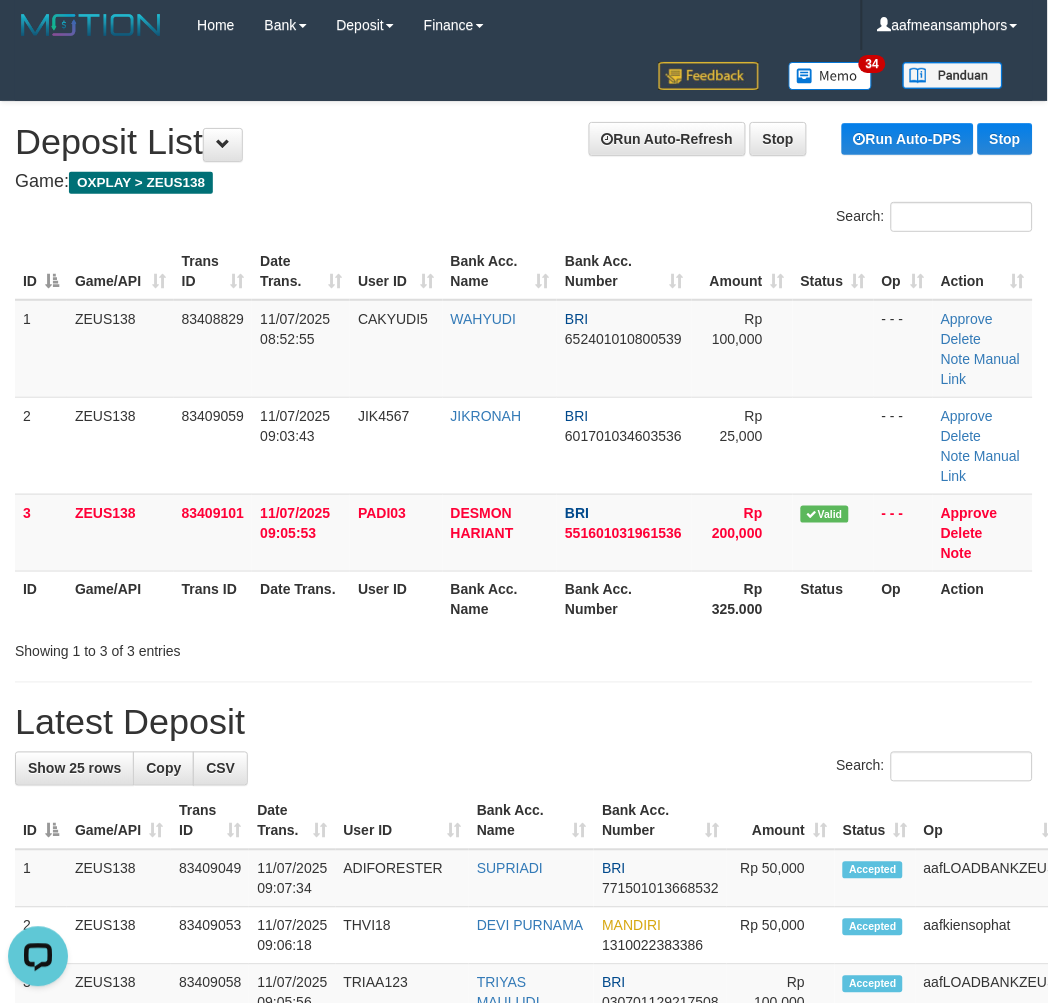 click on "Showing 1 to 3 of 3 entries" at bounding box center [218, 648] 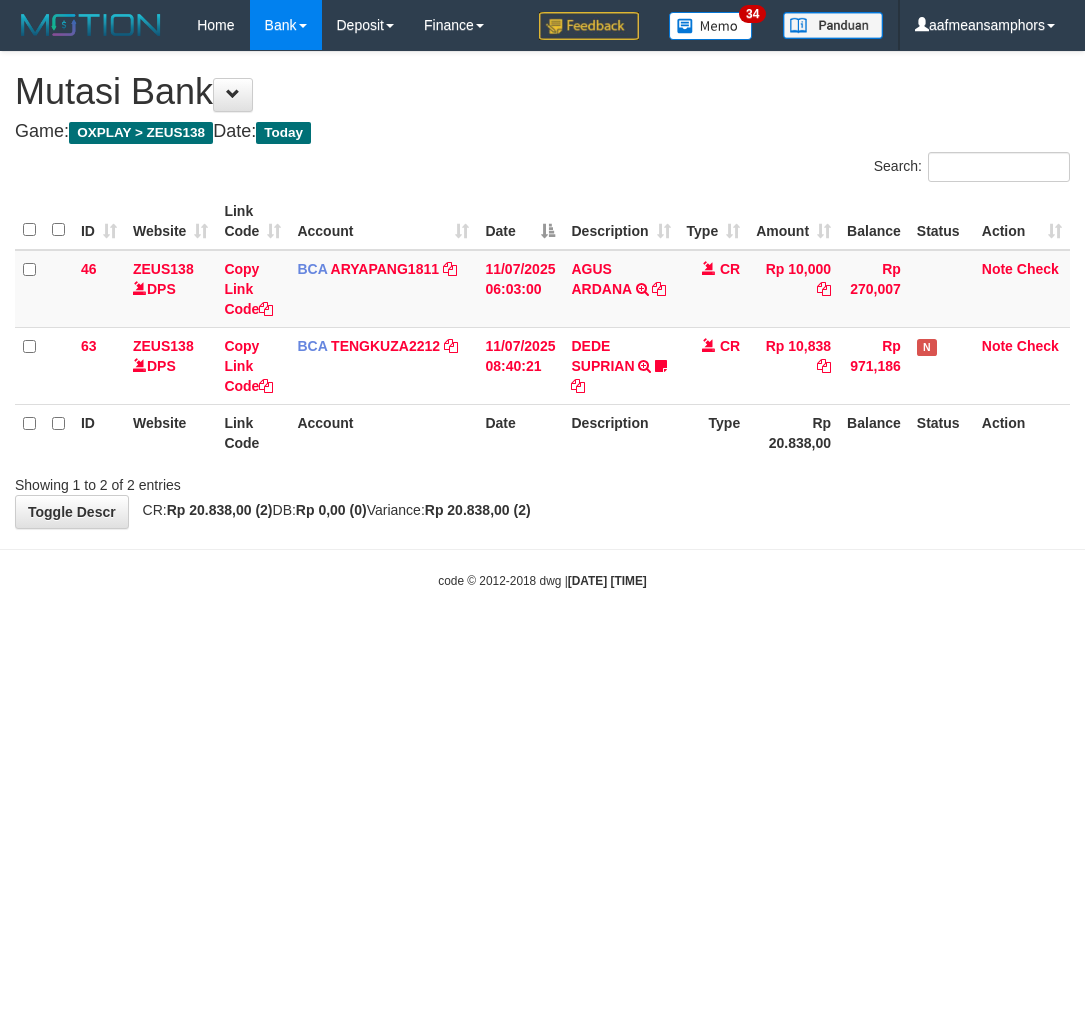 scroll, scrollTop: 0, scrollLeft: 0, axis: both 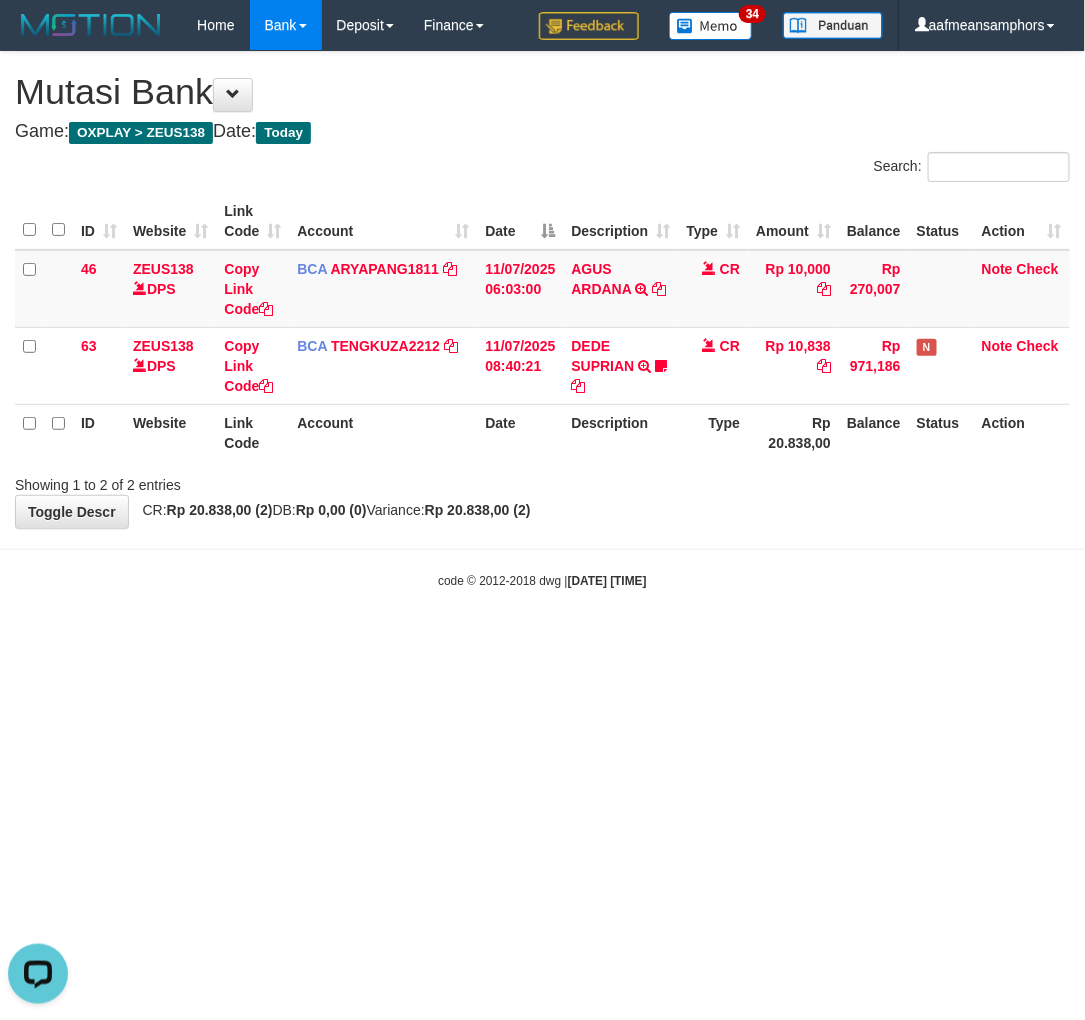 click on "Toggle navigation
Home
Bank
Account List
Load
By Website
Group
[OXPLAY]													ZEUS138
By Load Group (DPS)
Sync" at bounding box center [542, 320] 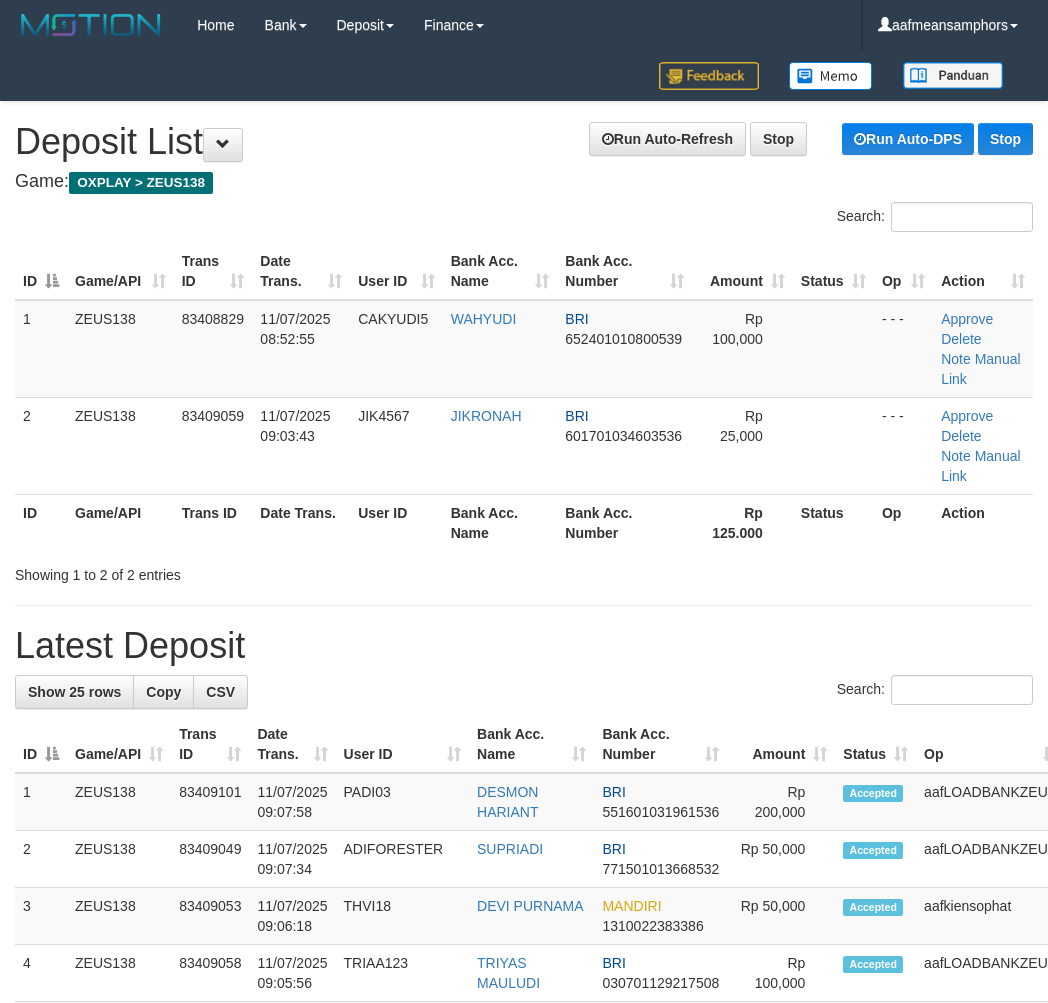scroll, scrollTop: 0, scrollLeft: 0, axis: both 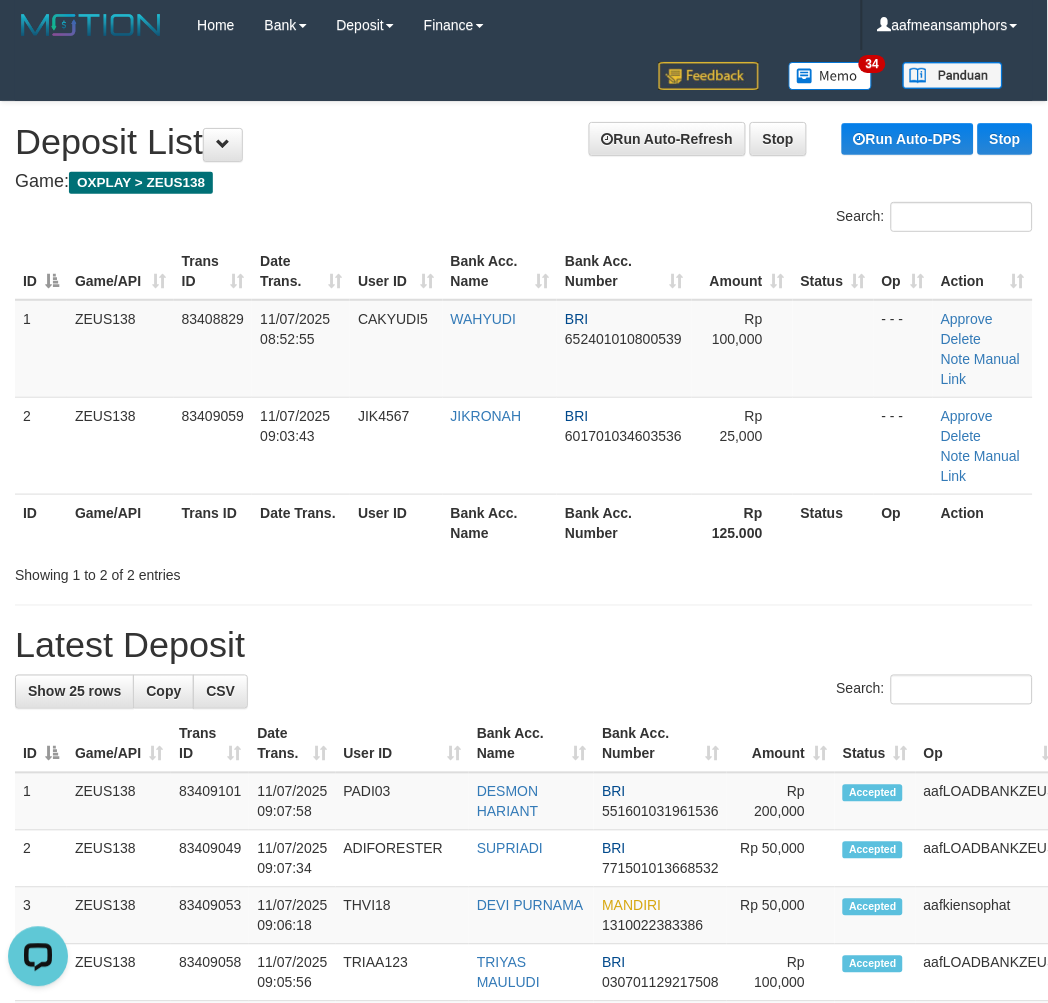 drag, startPoint x: 428, startPoint y: 604, endPoint x: 422, endPoint y: 588, distance: 17.088007 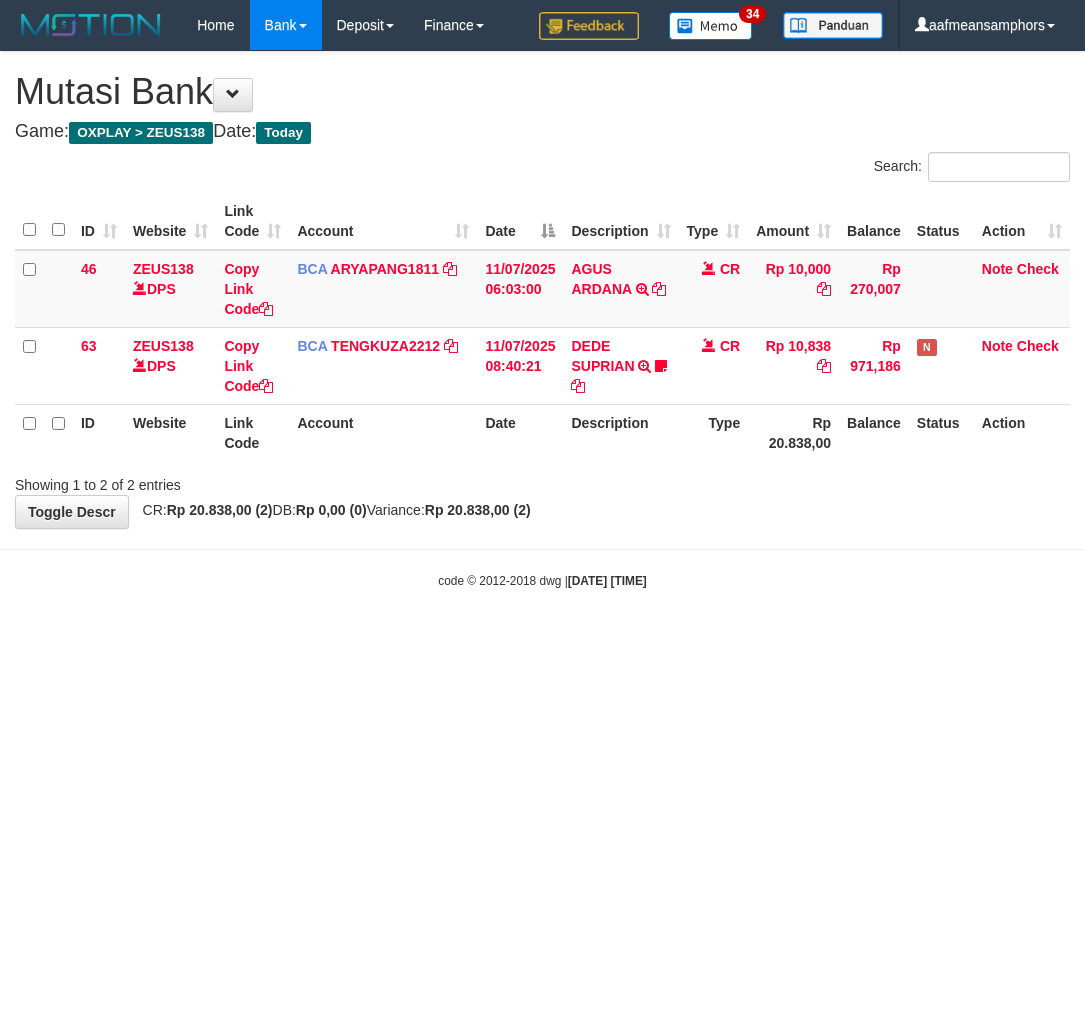 scroll, scrollTop: 0, scrollLeft: 0, axis: both 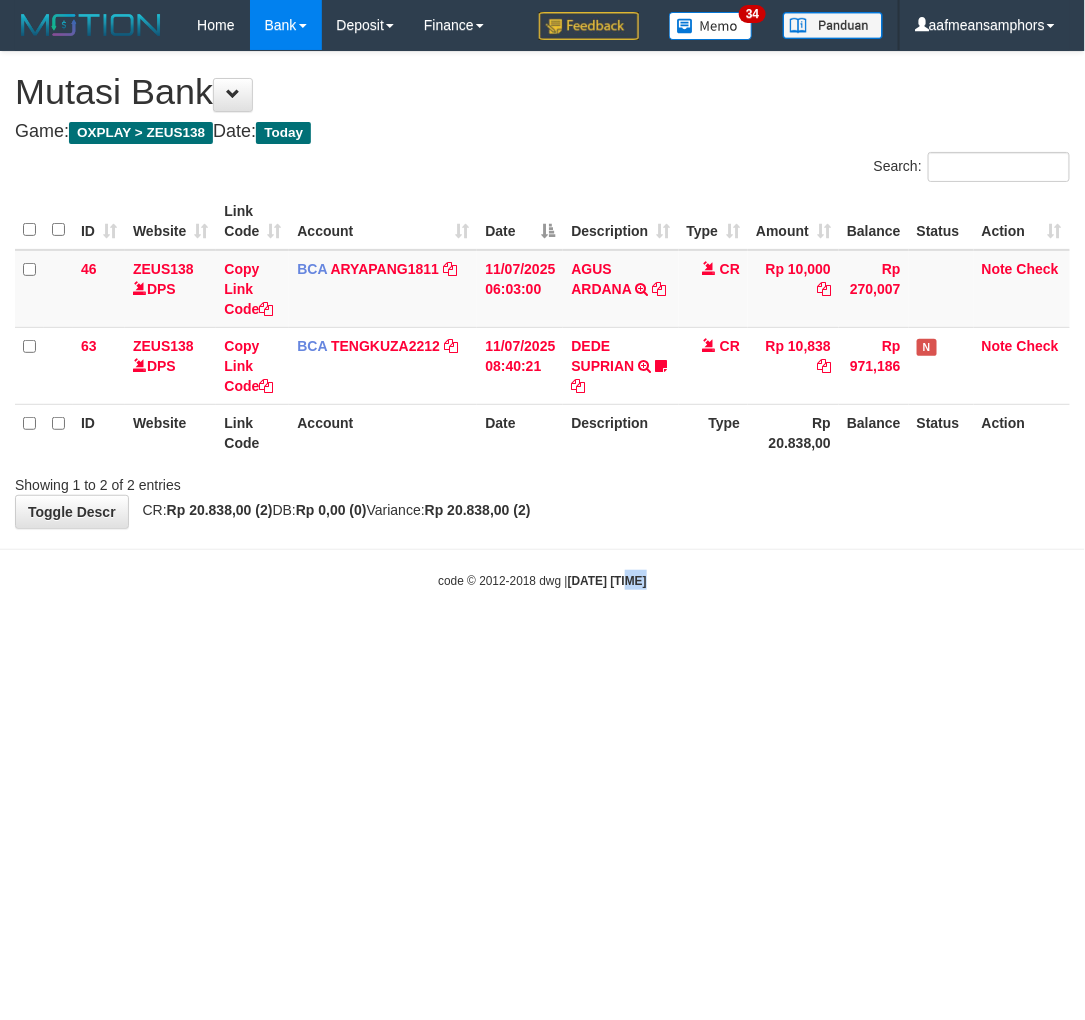 click on "Toggle navigation
Home
Bank
Account List
Load
By Website
Group
[OXPLAY]													ZEUS138
By Load Group (DPS)
Sync" at bounding box center [542, 320] 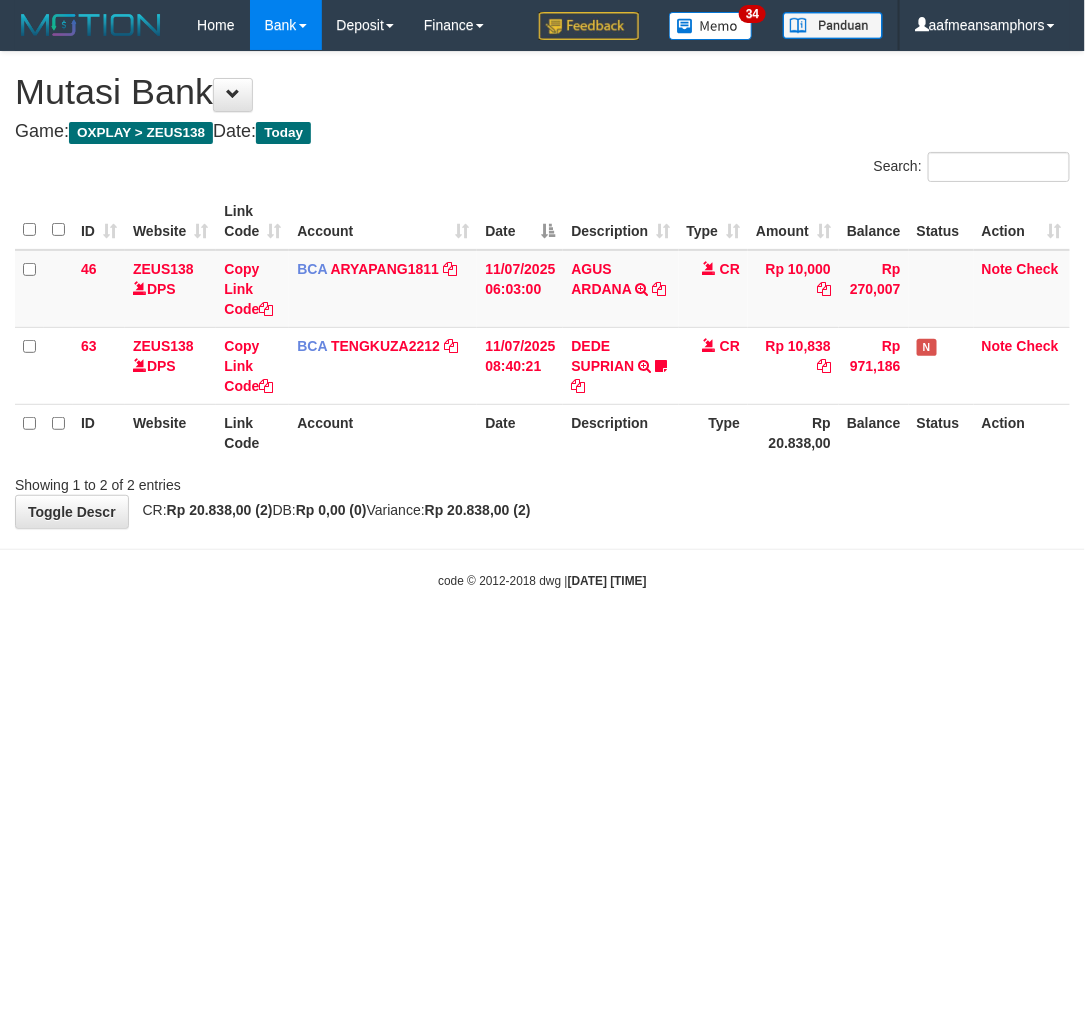 click on "Toggle navigation
Home
Bank
Account List
Load
By Website
Group
[OXPLAY]													ZEUS138
By Load Group (DPS)
Sync" at bounding box center (542, 320) 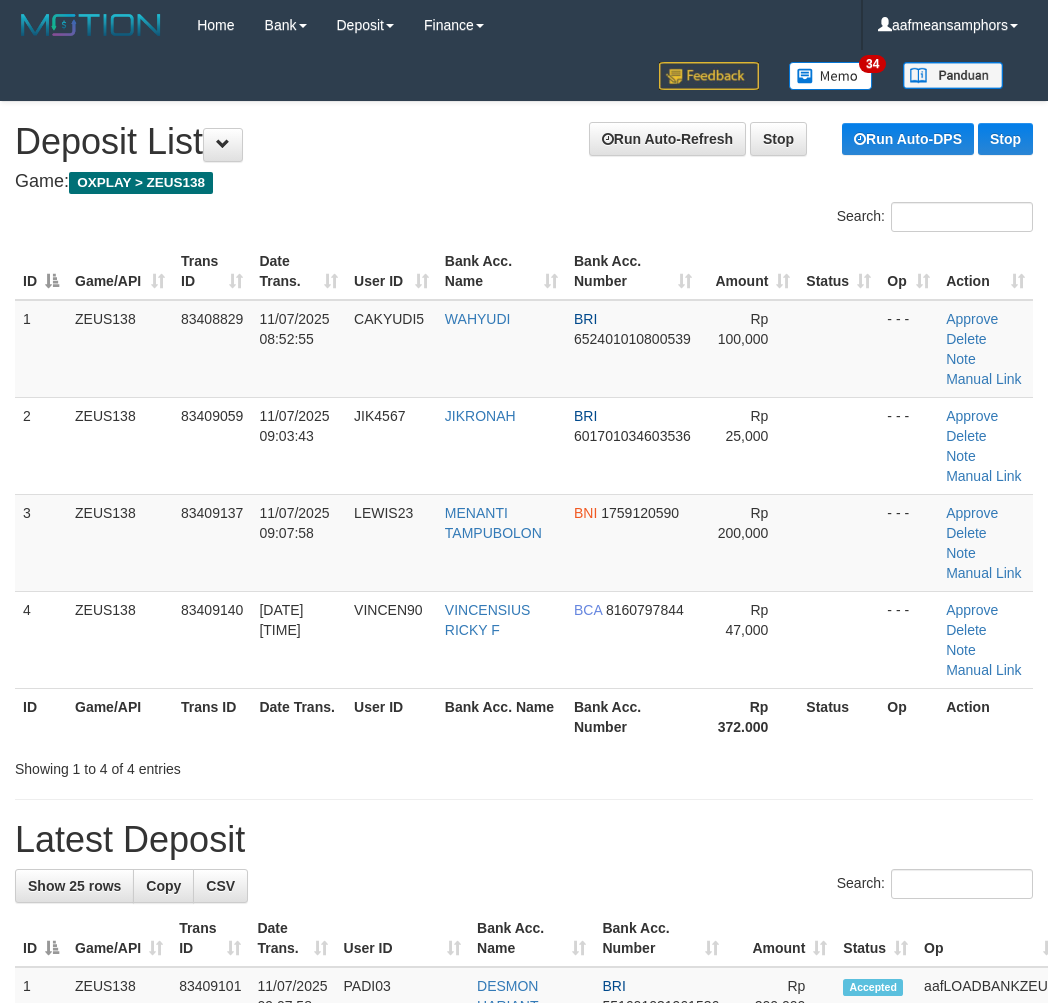 scroll, scrollTop: 0, scrollLeft: 0, axis: both 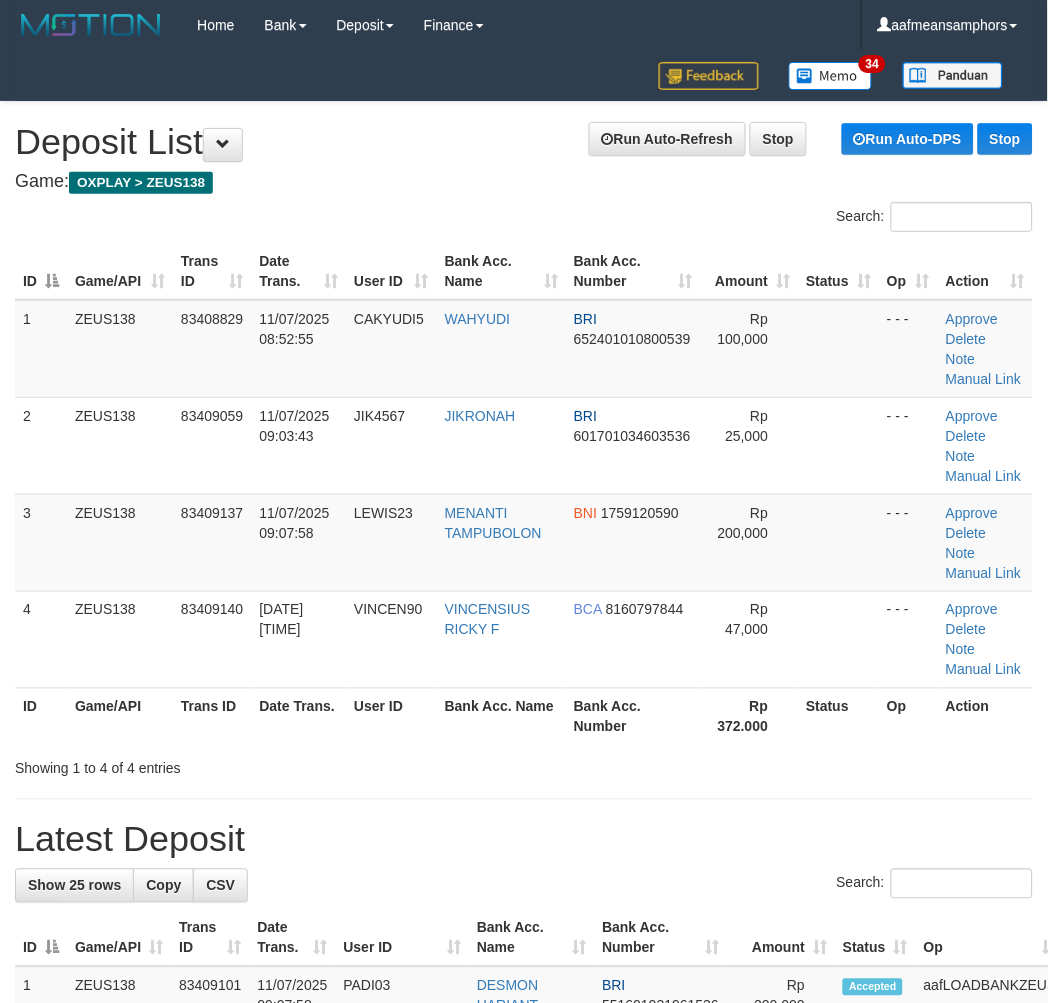 click on "Bank Acc. Name" at bounding box center (501, 716) 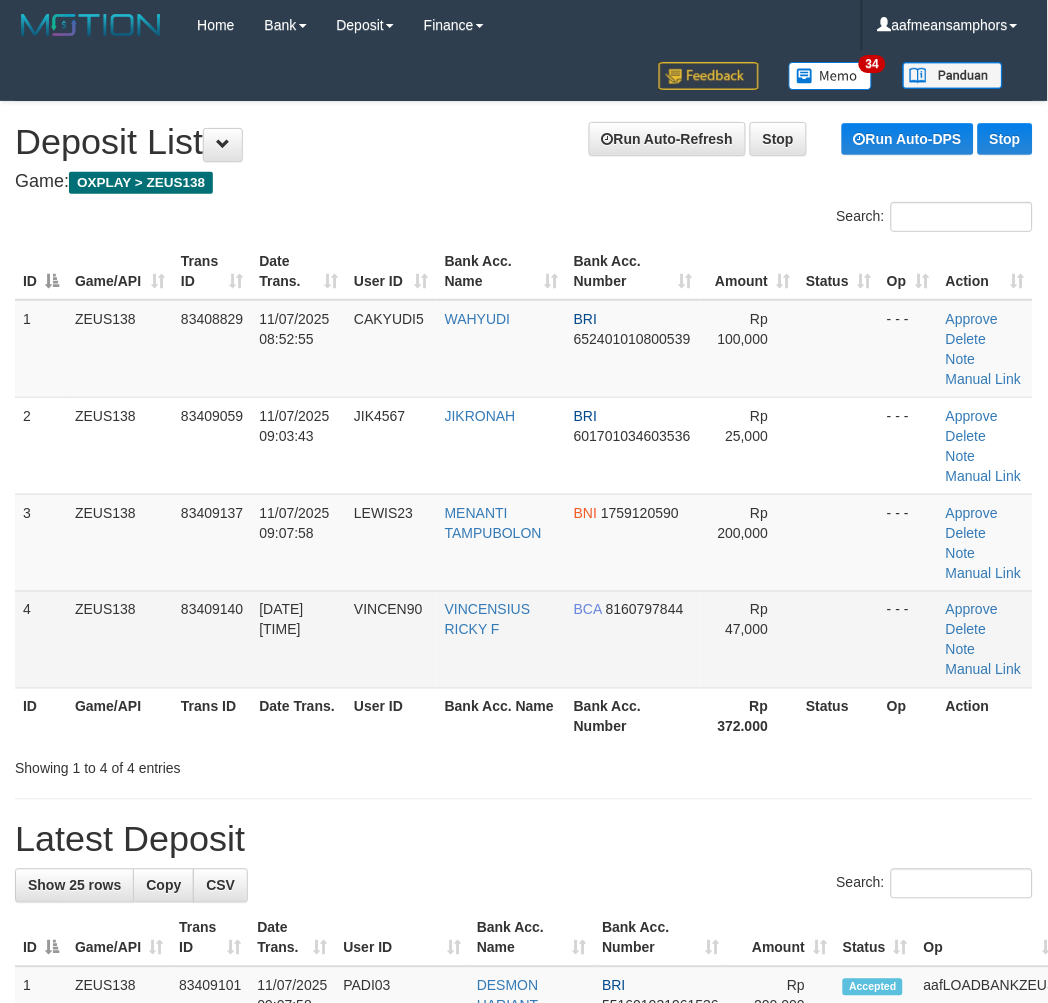 drag, startPoint x: 436, startPoint y: 675, endPoint x: 424, endPoint y: 675, distance: 12 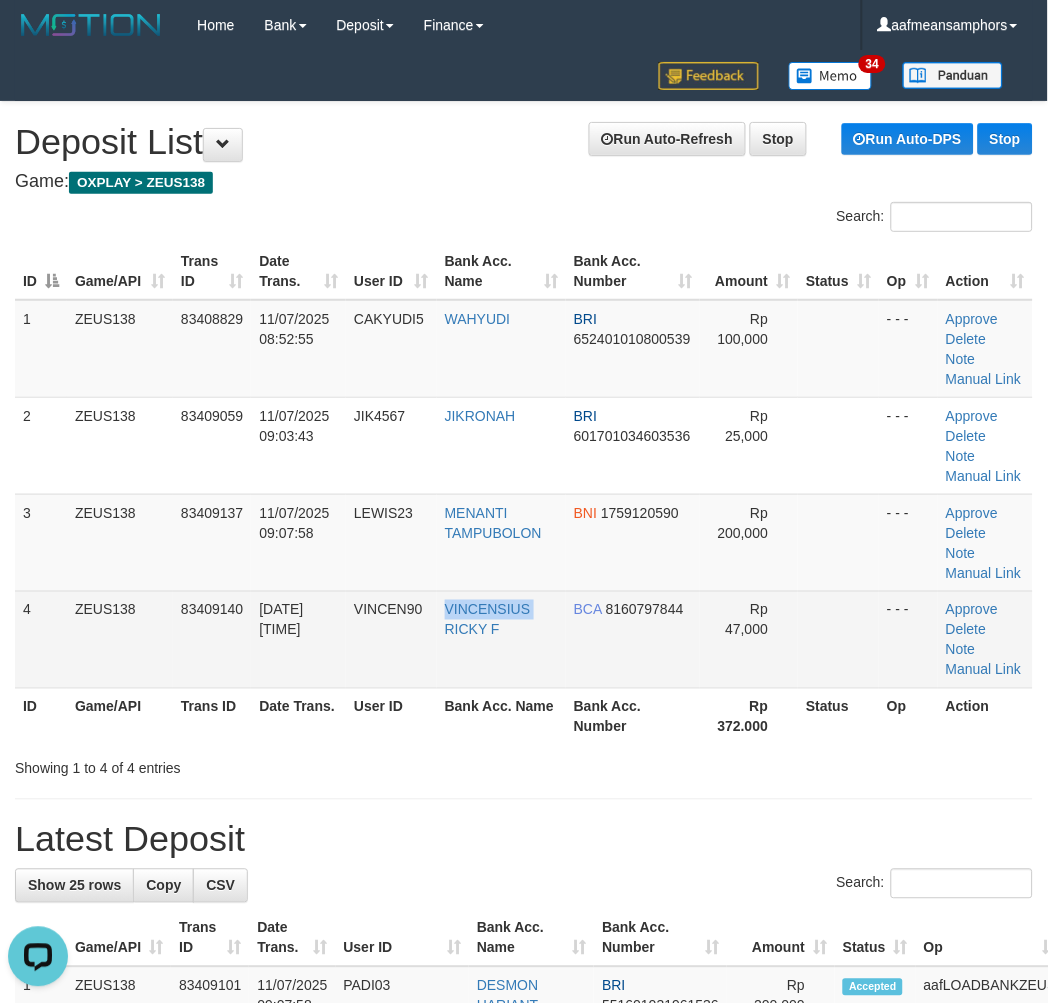 scroll, scrollTop: 0, scrollLeft: 0, axis: both 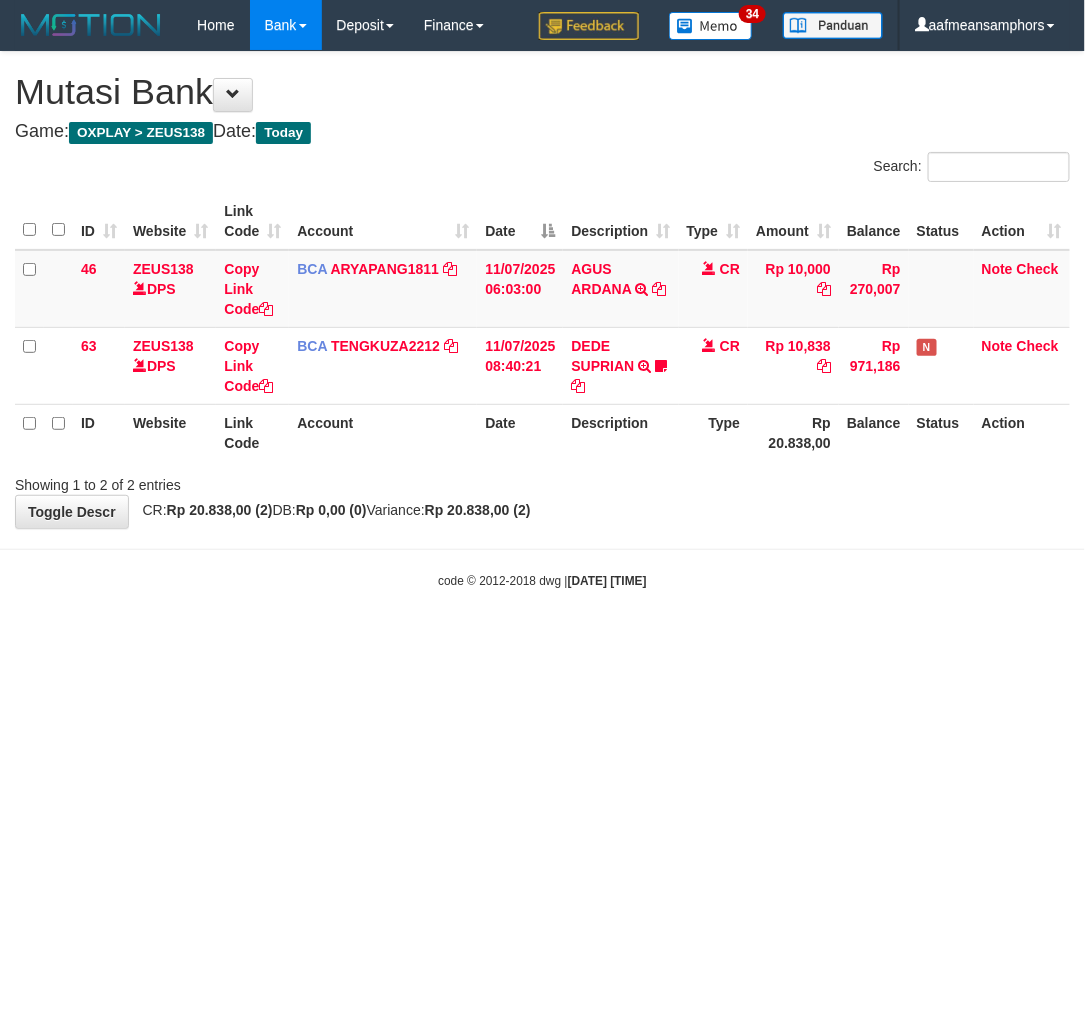 click on "Toggle navigation
Home
Bank
Account List
Load
By Website
Group
[OXPLAY]													ZEUS138
By Load Group (DPS)
Sync" at bounding box center [542, 320] 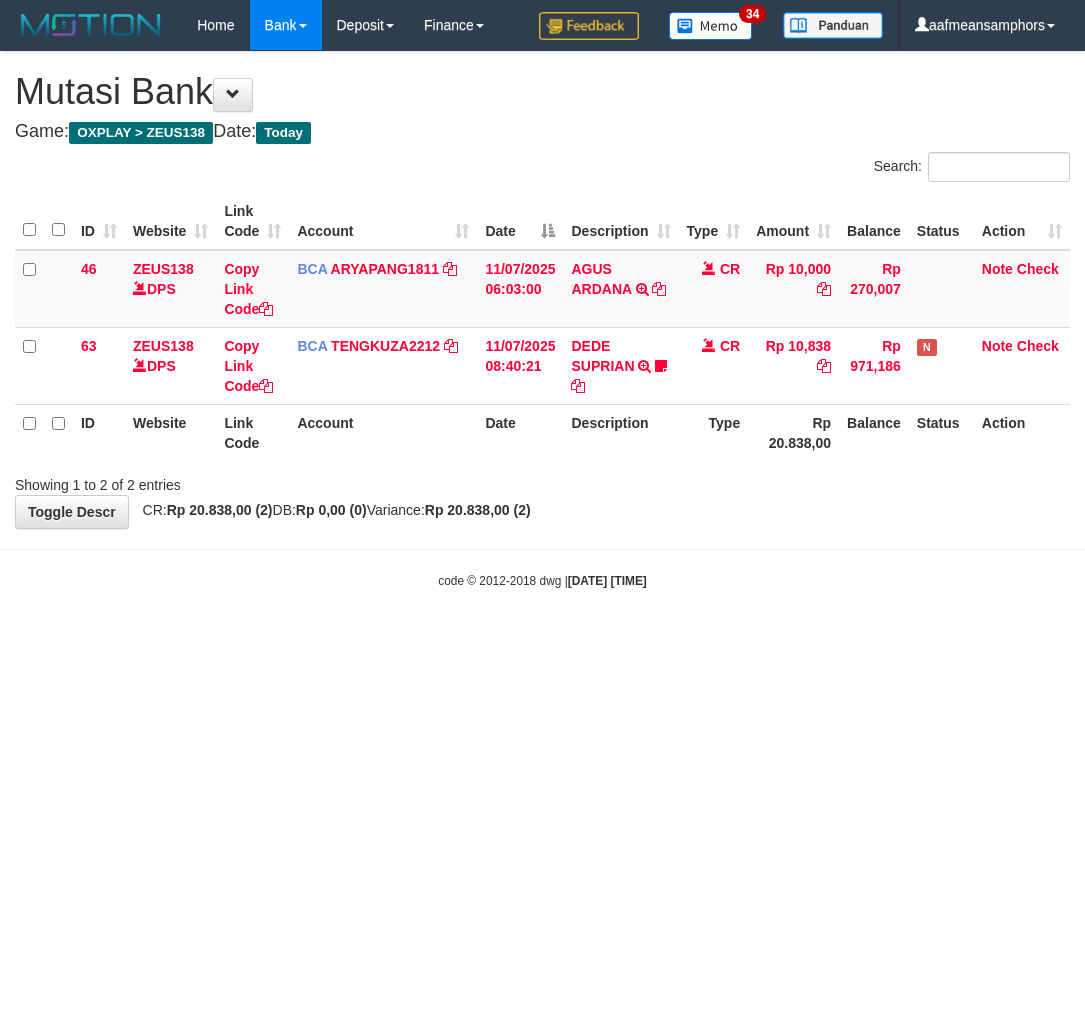 scroll, scrollTop: 0, scrollLeft: 0, axis: both 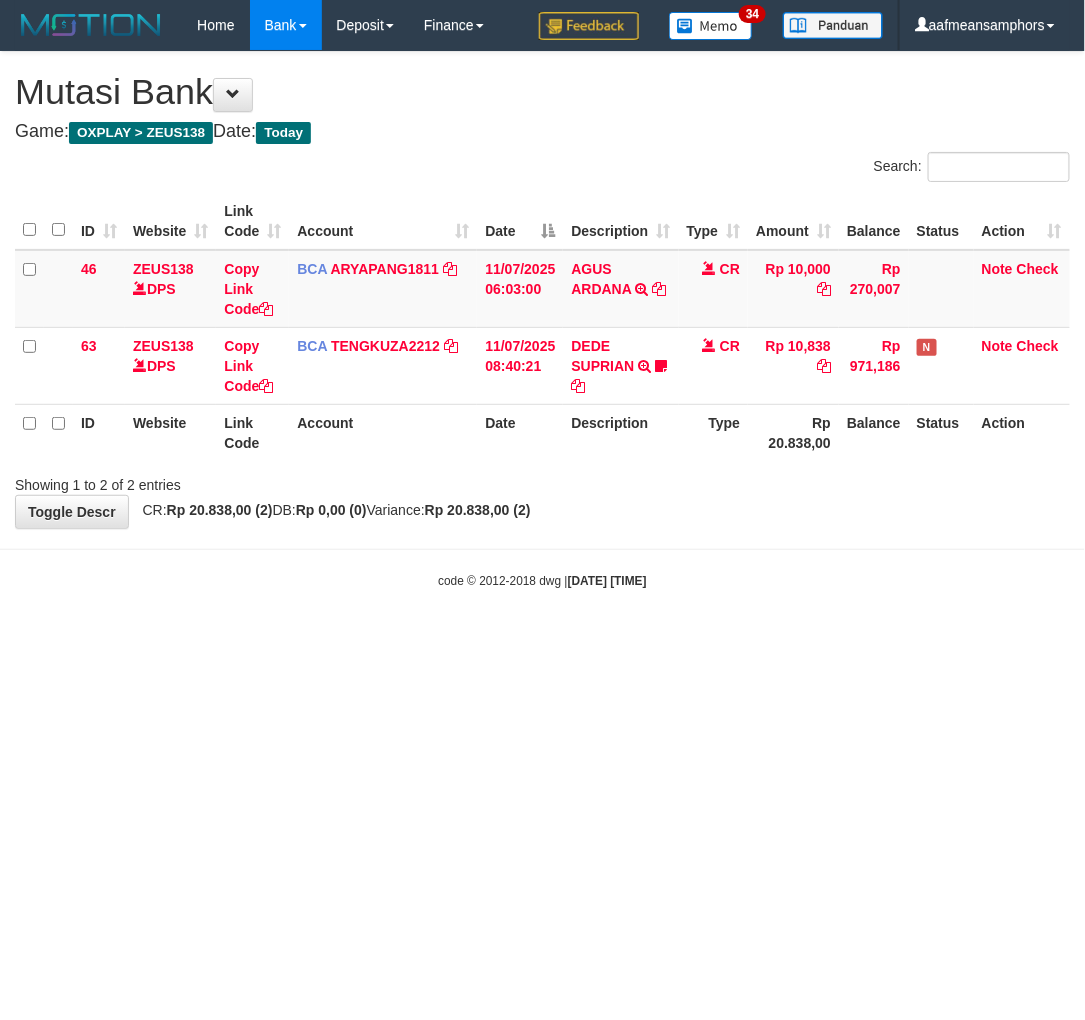 click on "Toggle navigation
Home
Bank
Account List
Load
By Website
Group
[OXPLAY]													ZEUS138
By Load Group (DPS)
Sync" at bounding box center (542, 320) 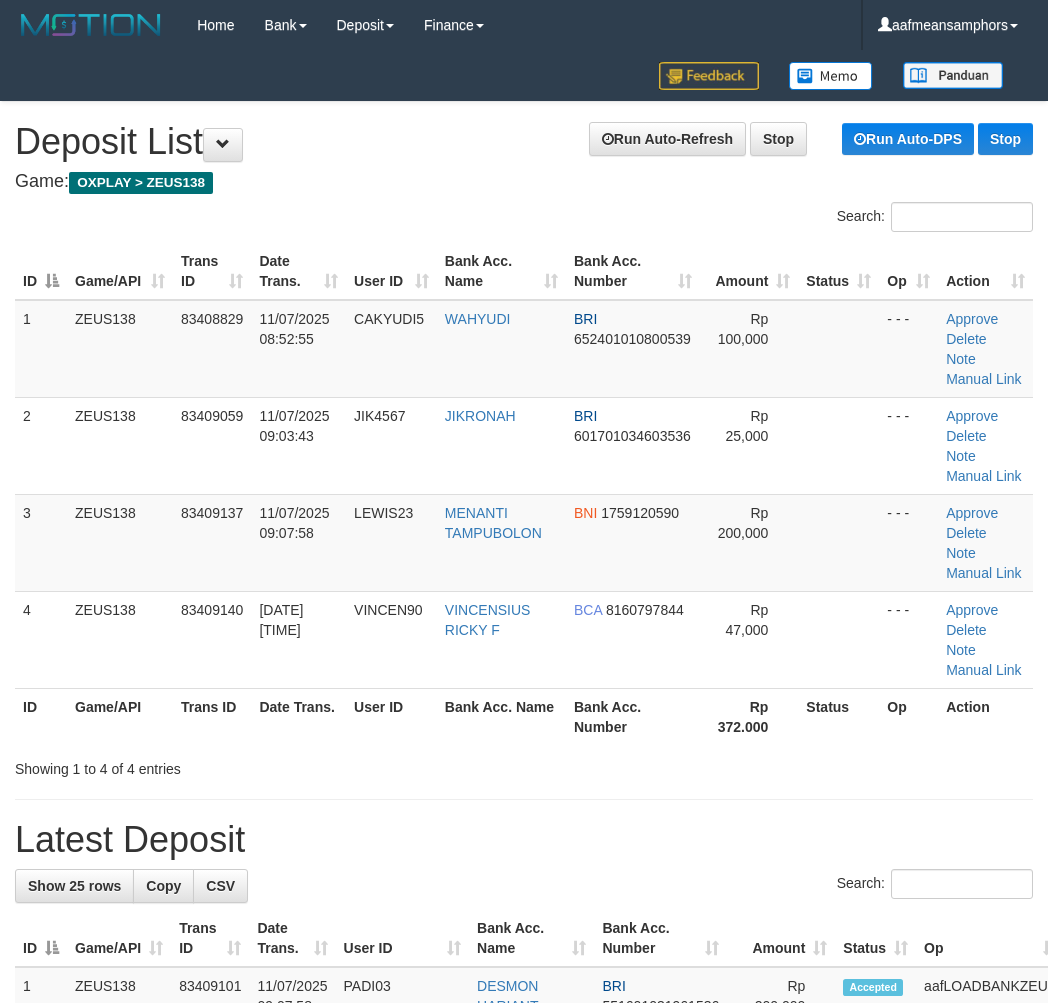 scroll, scrollTop: 0, scrollLeft: 0, axis: both 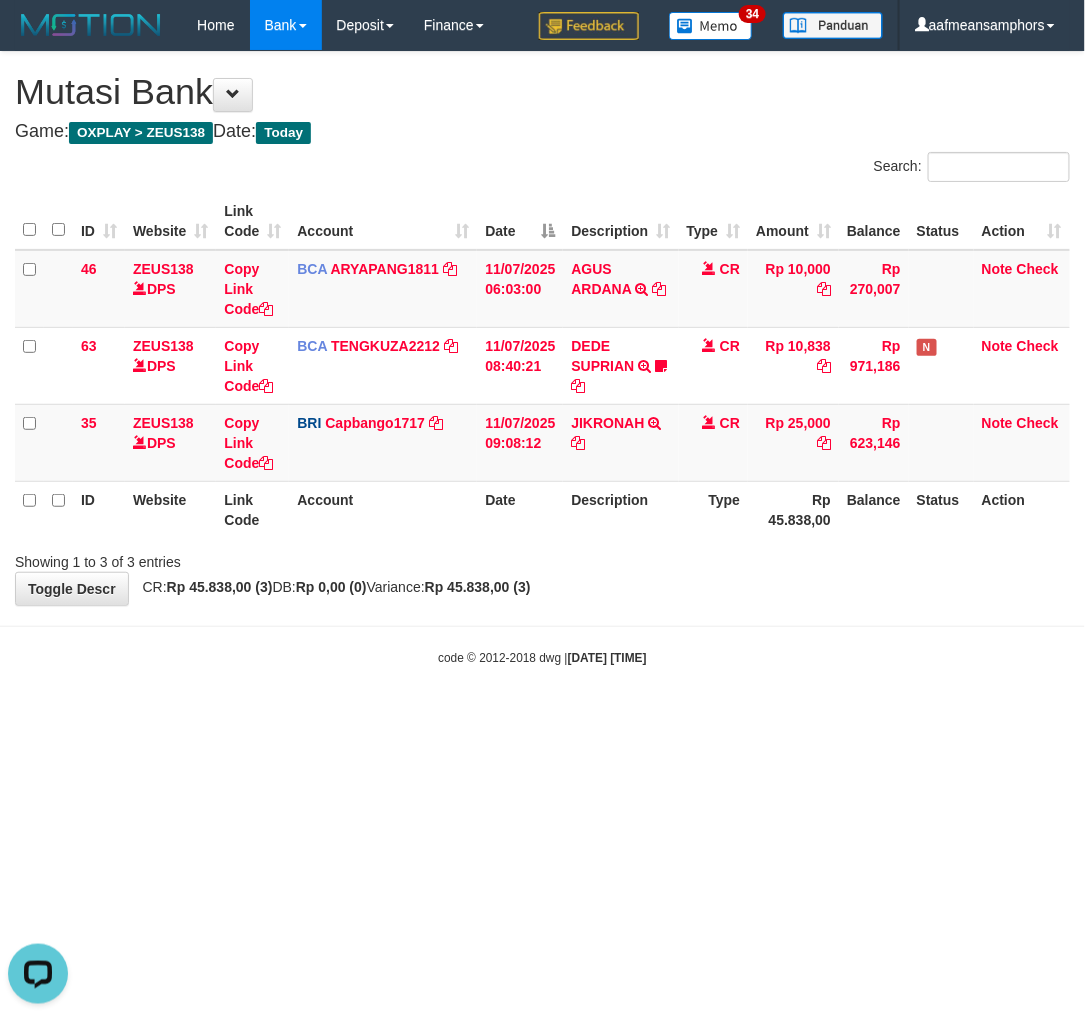 click on "Toggle navigation
Home
Bank
Account List
Load
By Website
Group
[OXPLAY]													ZEUS138
By Load Group (DPS)" at bounding box center [542, 358] 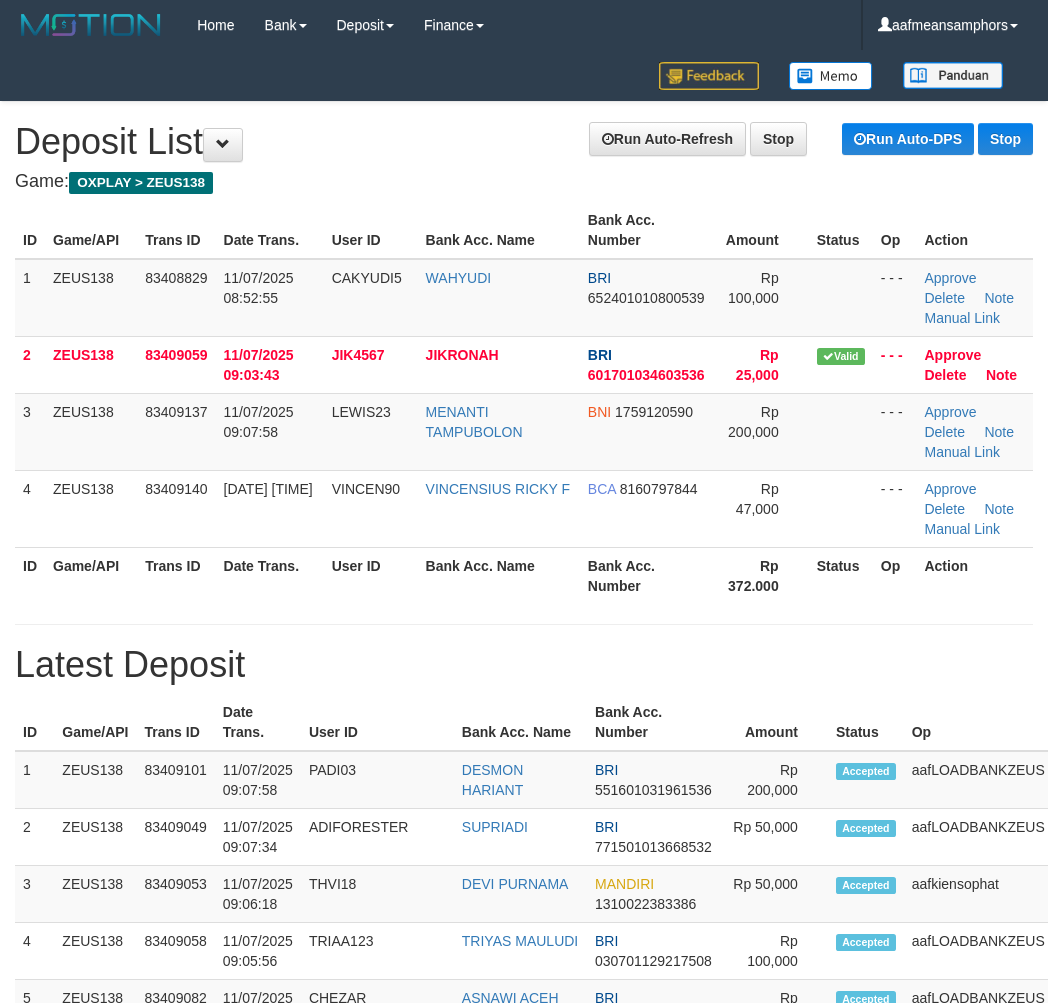 scroll, scrollTop: 0, scrollLeft: 0, axis: both 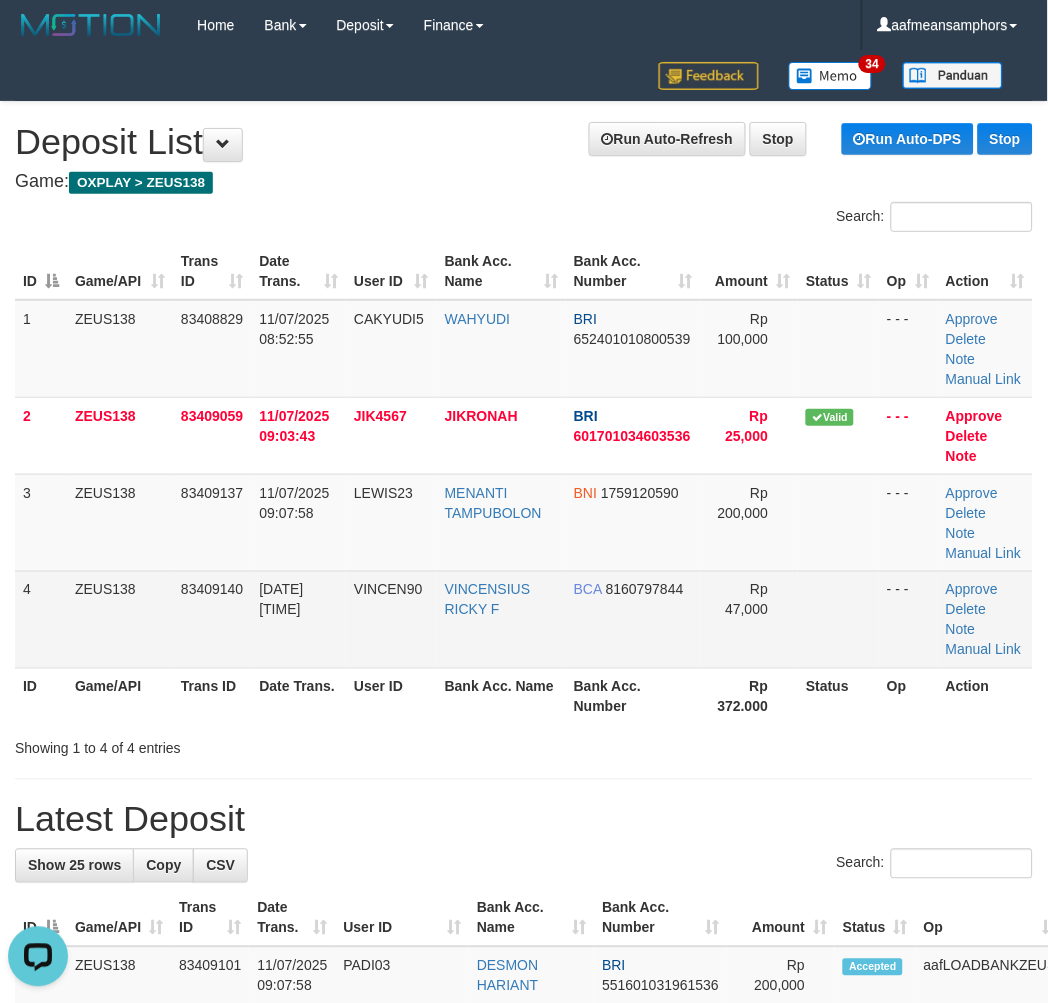 drag, startPoint x: 422, startPoint y: 645, endPoint x: 357, endPoint y: 636, distance: 65.62012 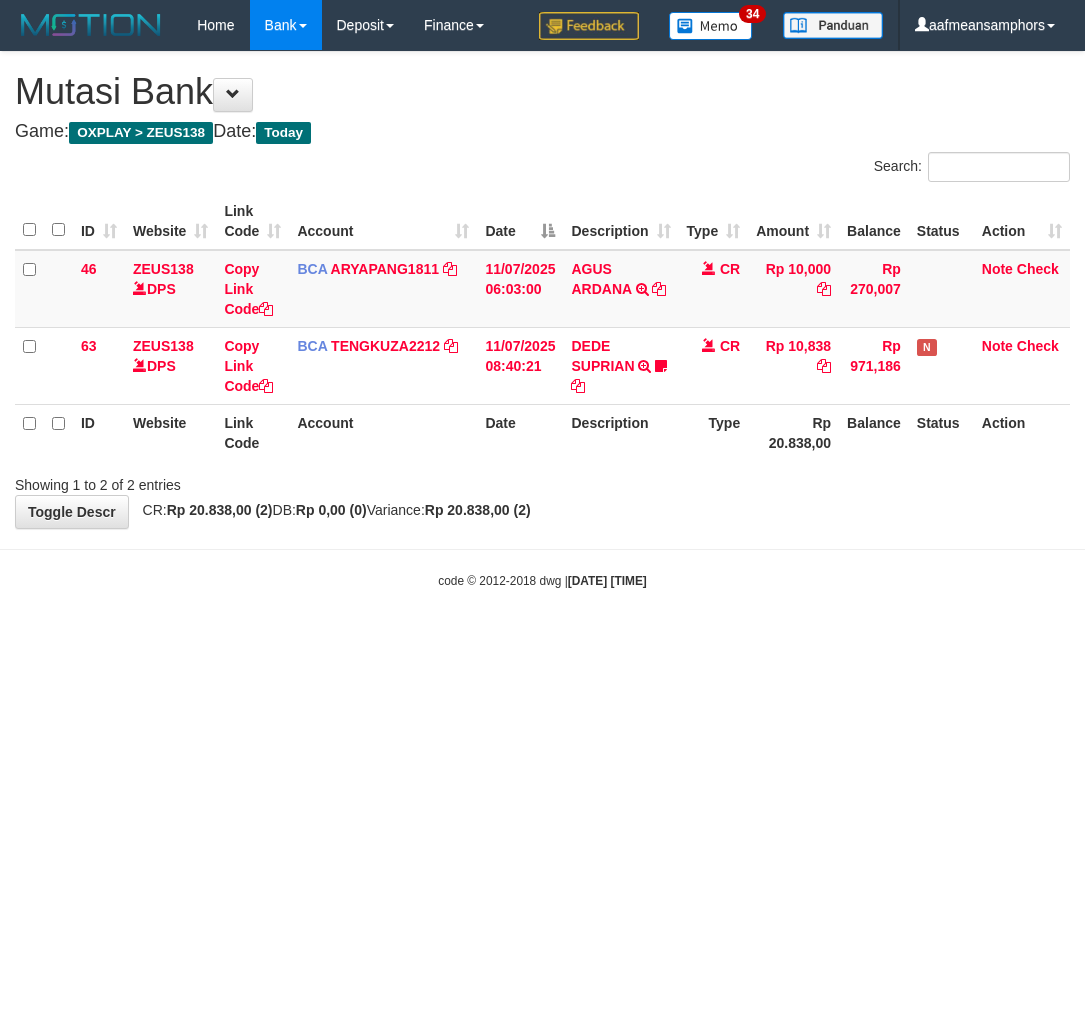 scroll, scrollTop: 0, scrollLeft: 0, axis: both 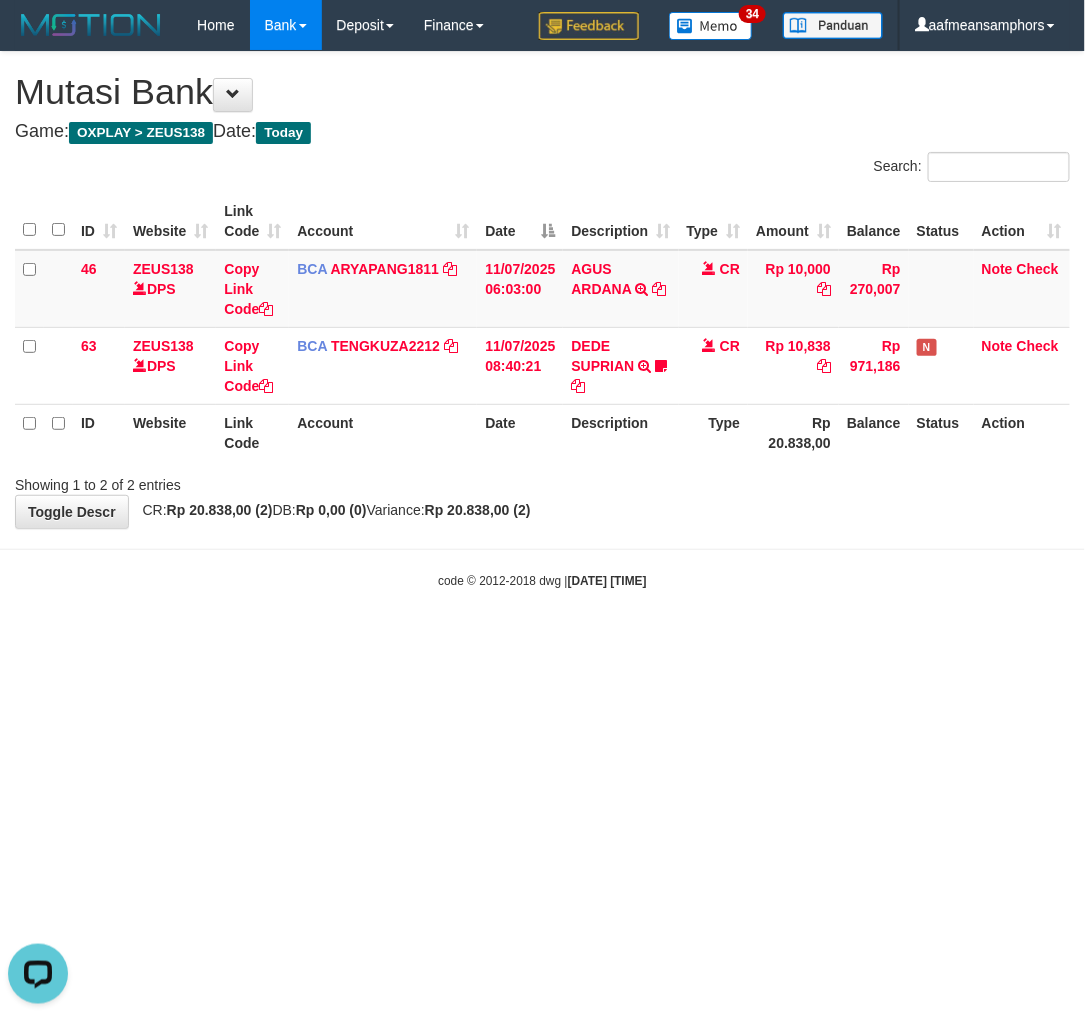 drag, startPoint x: 705, startPoint y: 640, endPoint x: 716, endPoint y: 606, distance: 35.735138 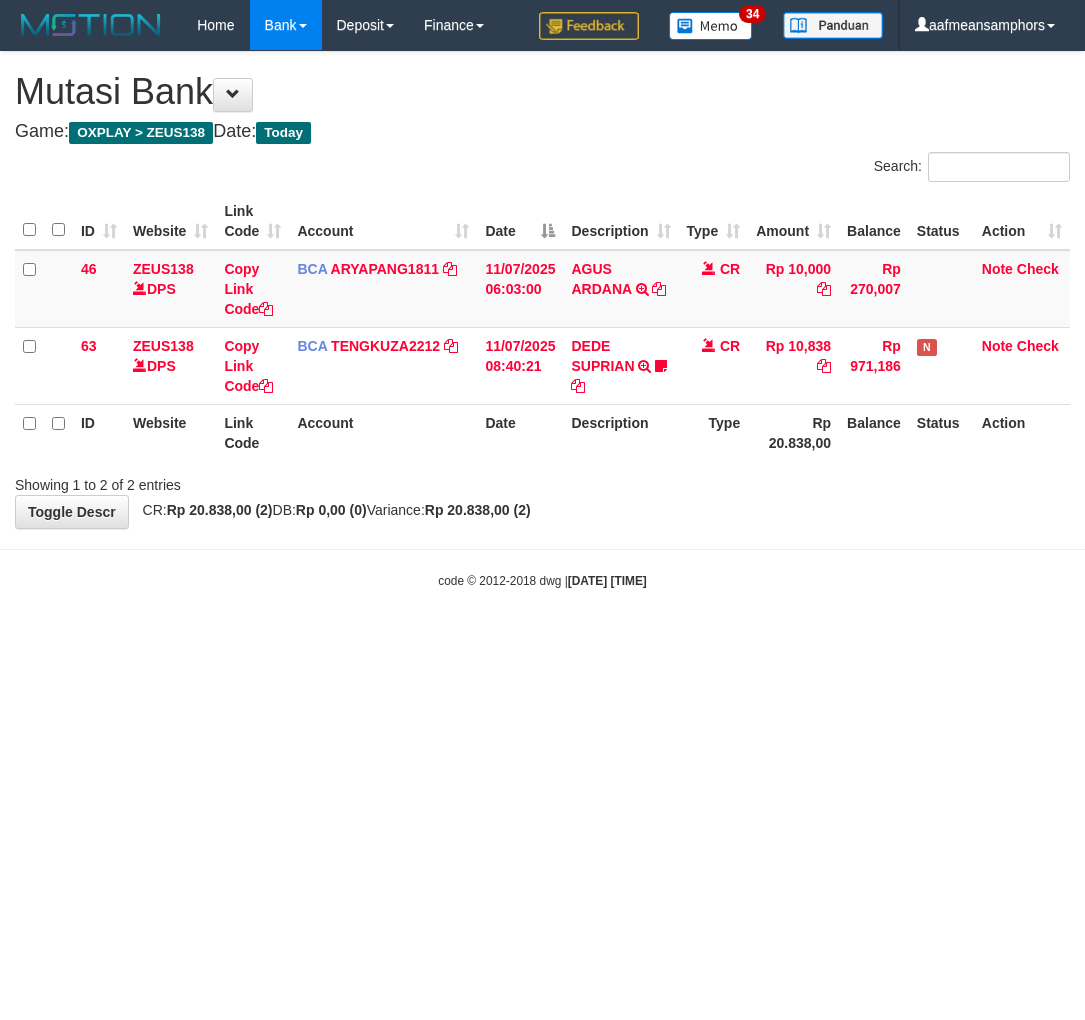 scroll, scrollTop: 0, scrollLeft: 0, axis: both 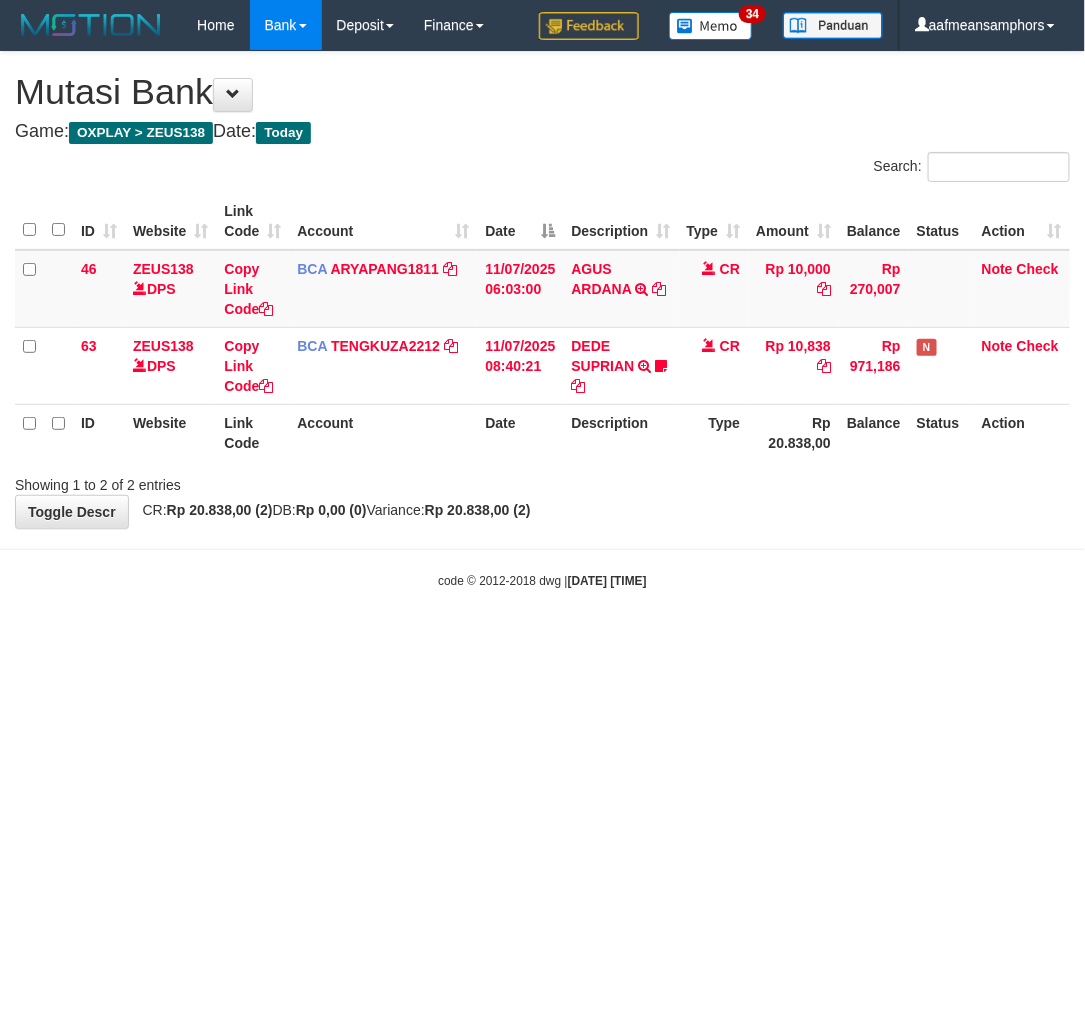click on "Toggle navigation
Home
Bank
Account List
Load
By Website
Group
[OXPLAY]													ZEUS138
By Load Group (DPS)" at bounding box center (542, 320) 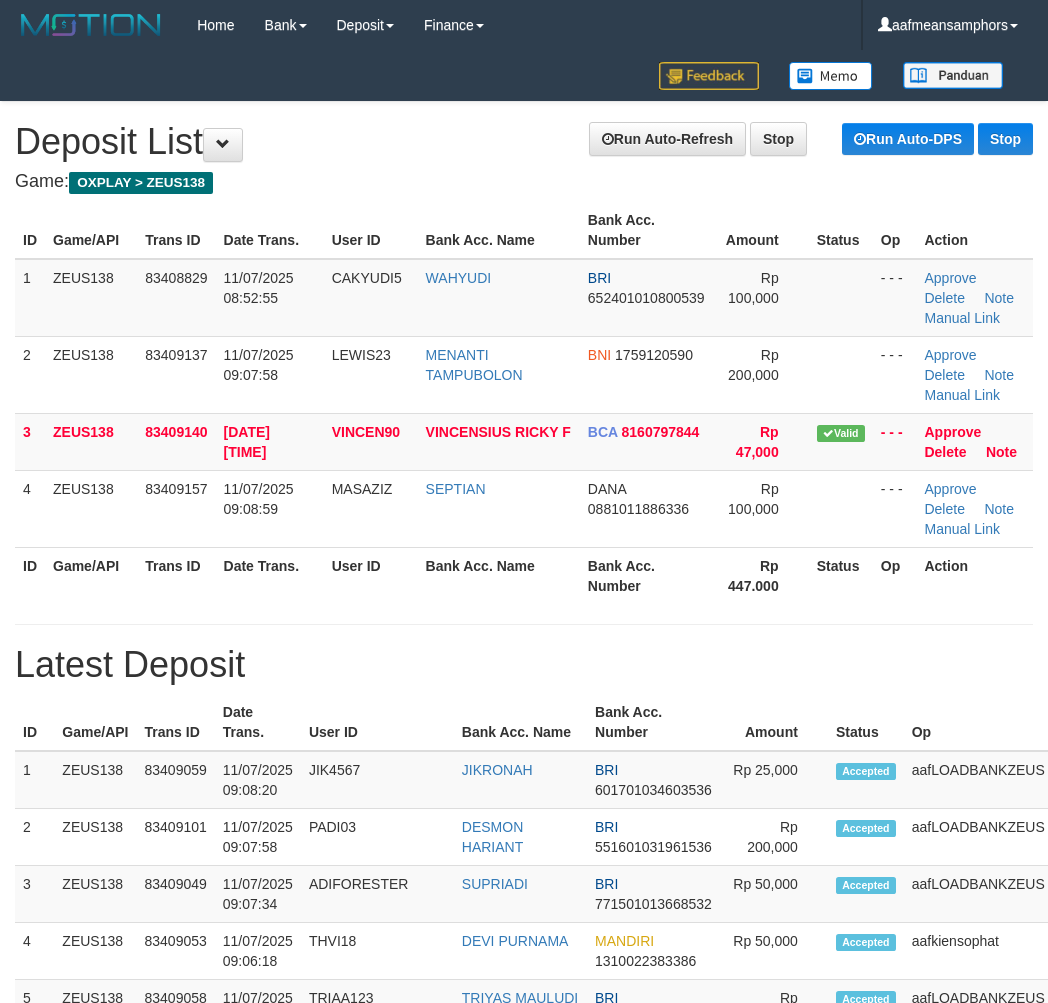 scroll, scrollTop: 0, scrollLeft: 0, axis: both 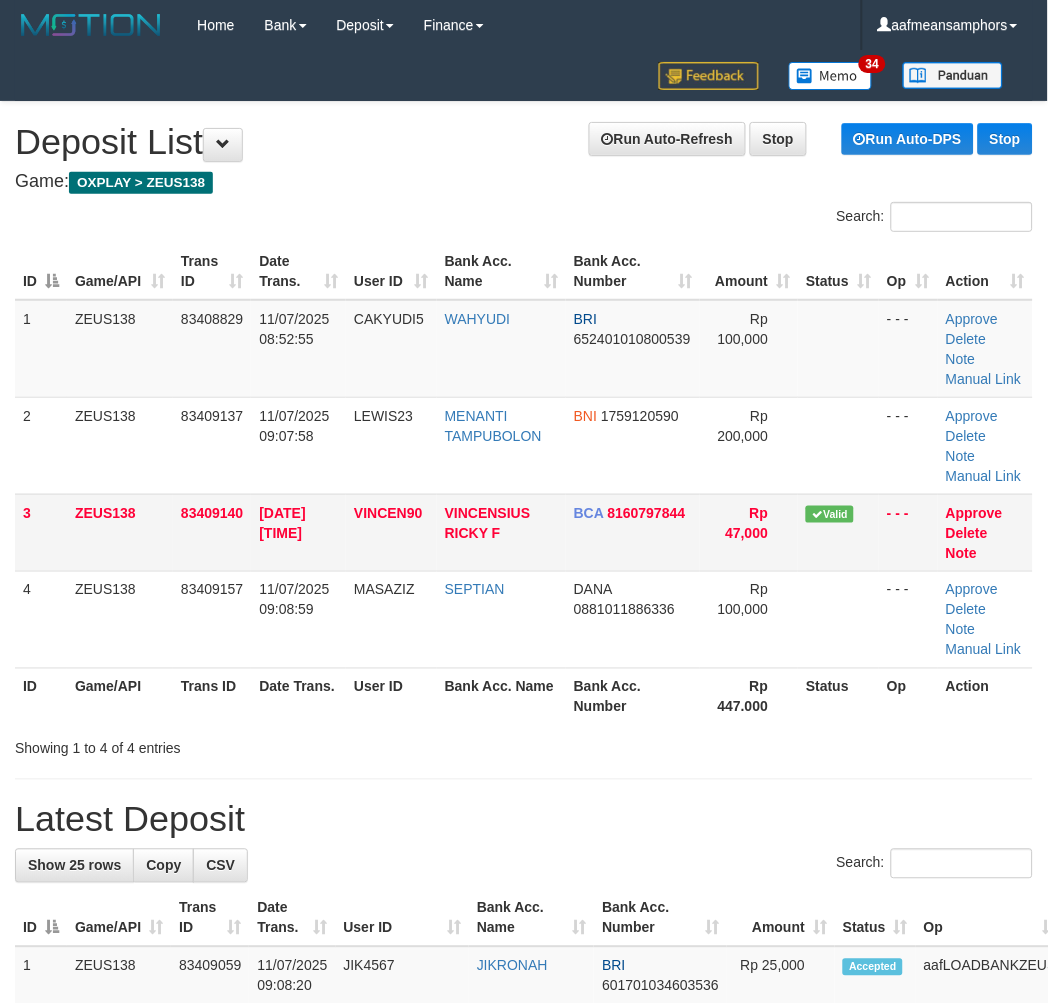 click on "11/07/2025 09:08:02" at bounding box center (298, 532) 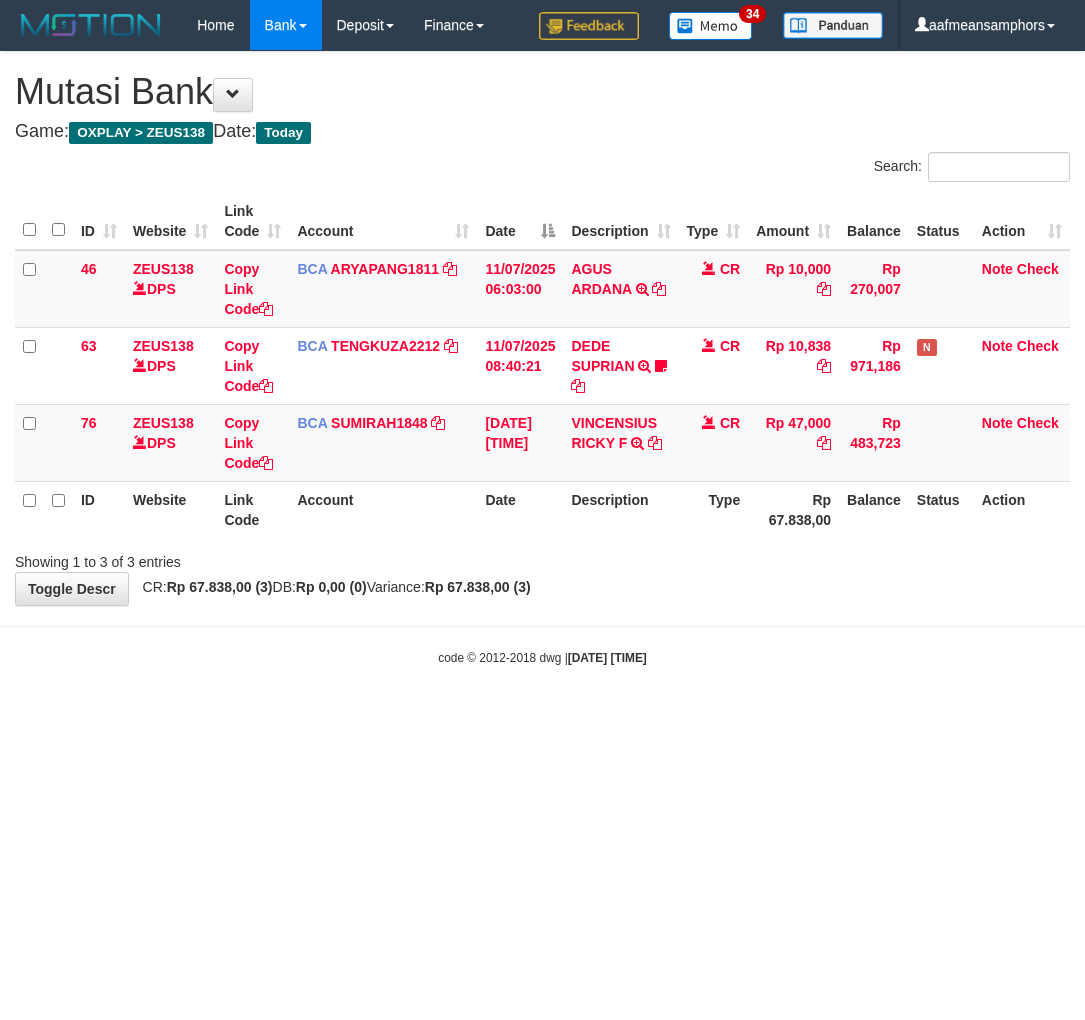 scroll, scrollTop: 0, scrollLeft: 0, axis: both 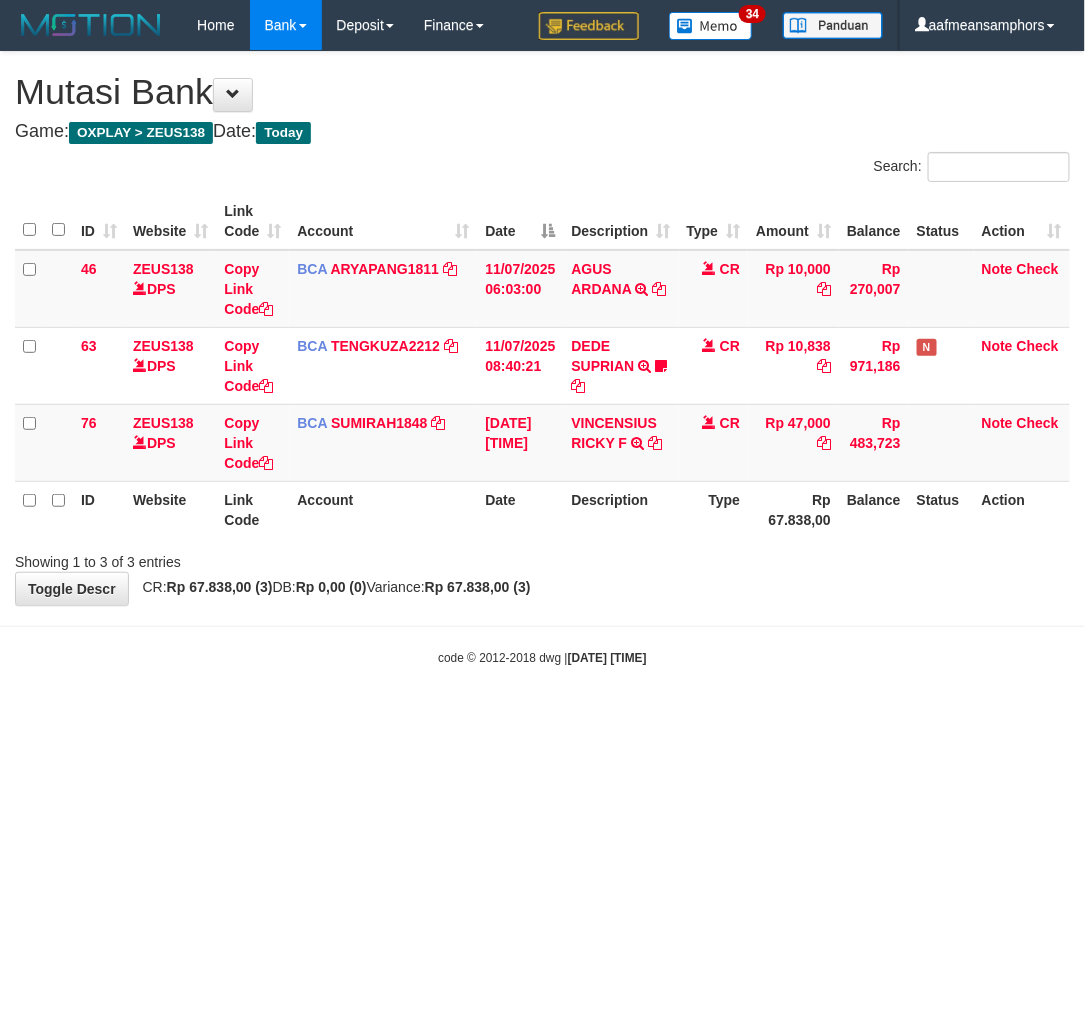 click on "Toggle navigation
Home
Bank
Account List
Load
By Website
Group
[OXPLAY]													ZEUS138
By Load Group (DPS)" at bounding box center (542, 358) 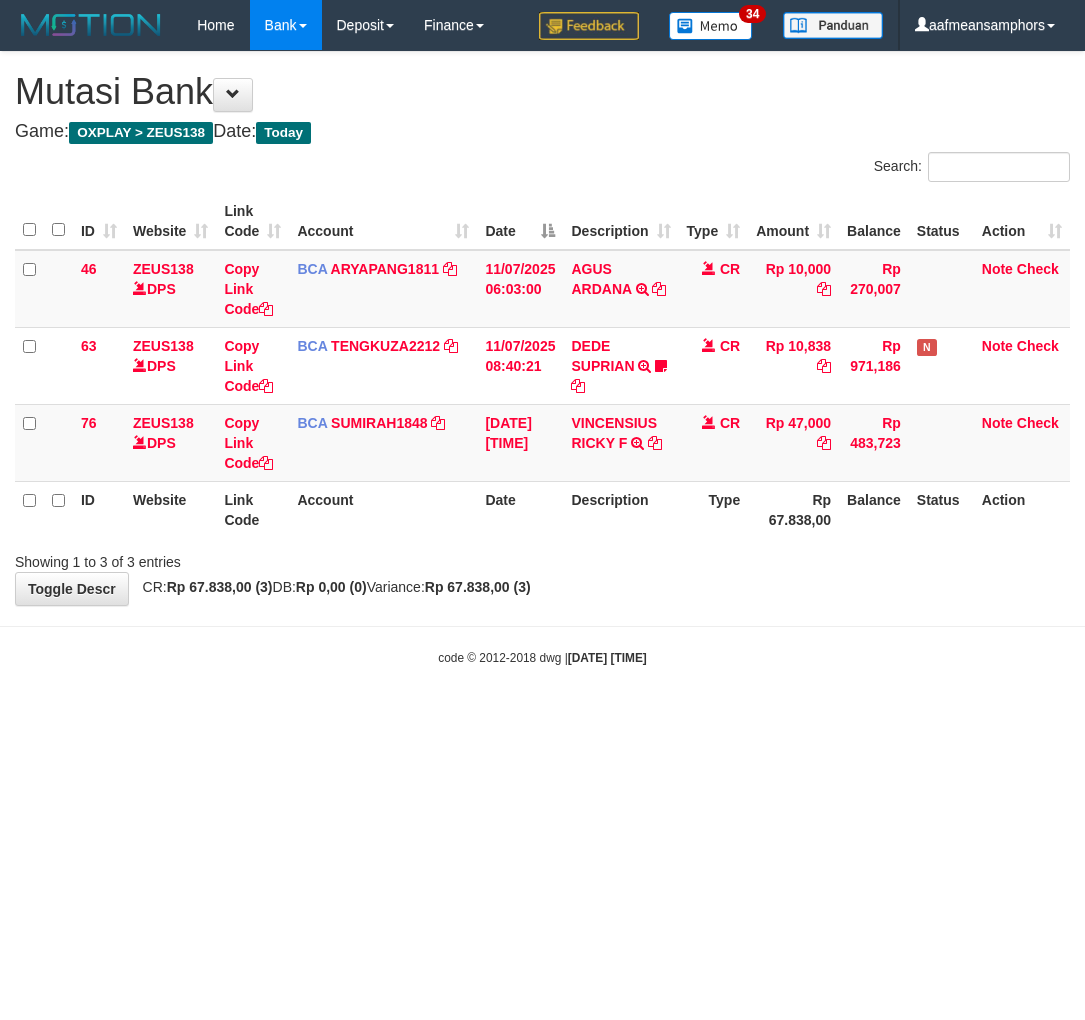 scroll, scrollTop: 0, scrollLeft: 0, axis: both 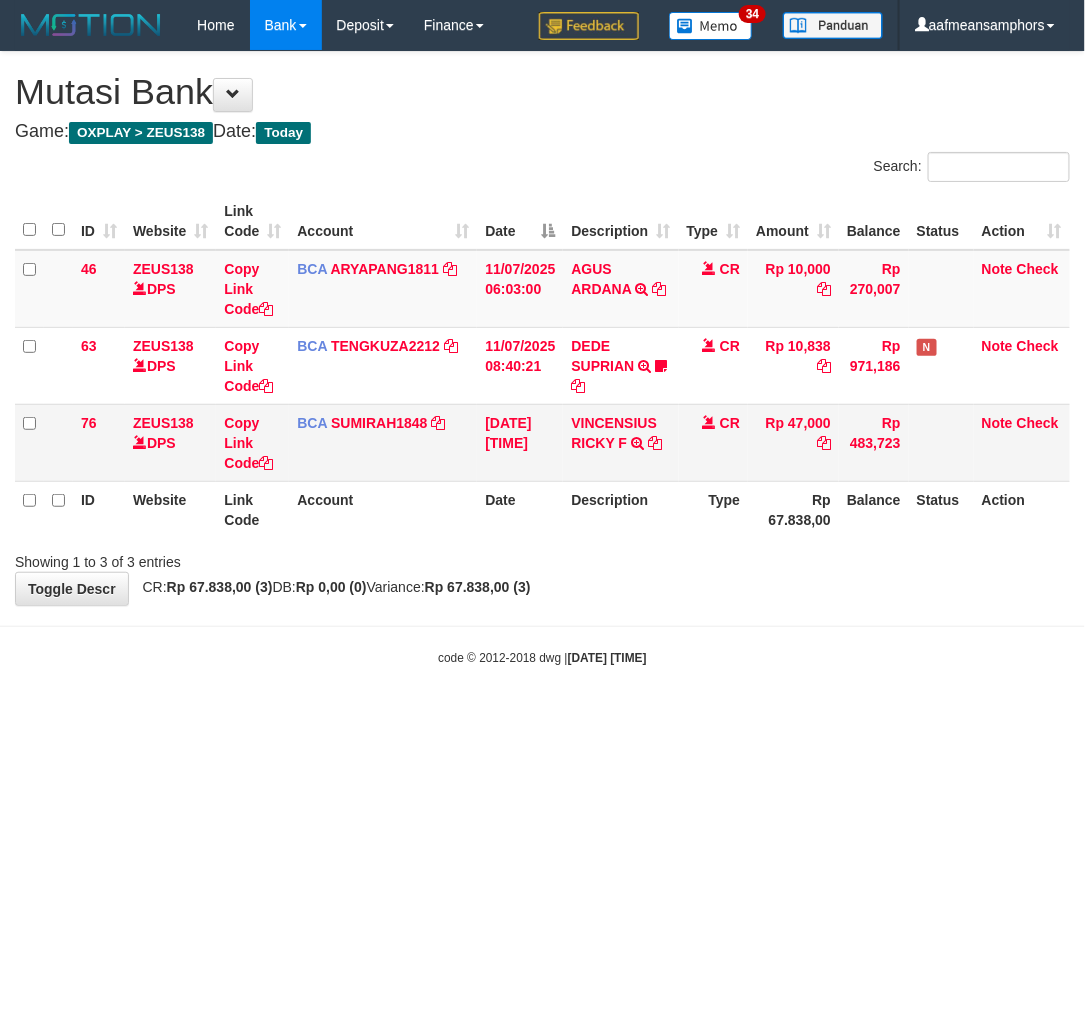 drag, startPoint x: 0, startPoint y: 0, endPoint x: 674, endPoint y: 438, distance: 803.8159 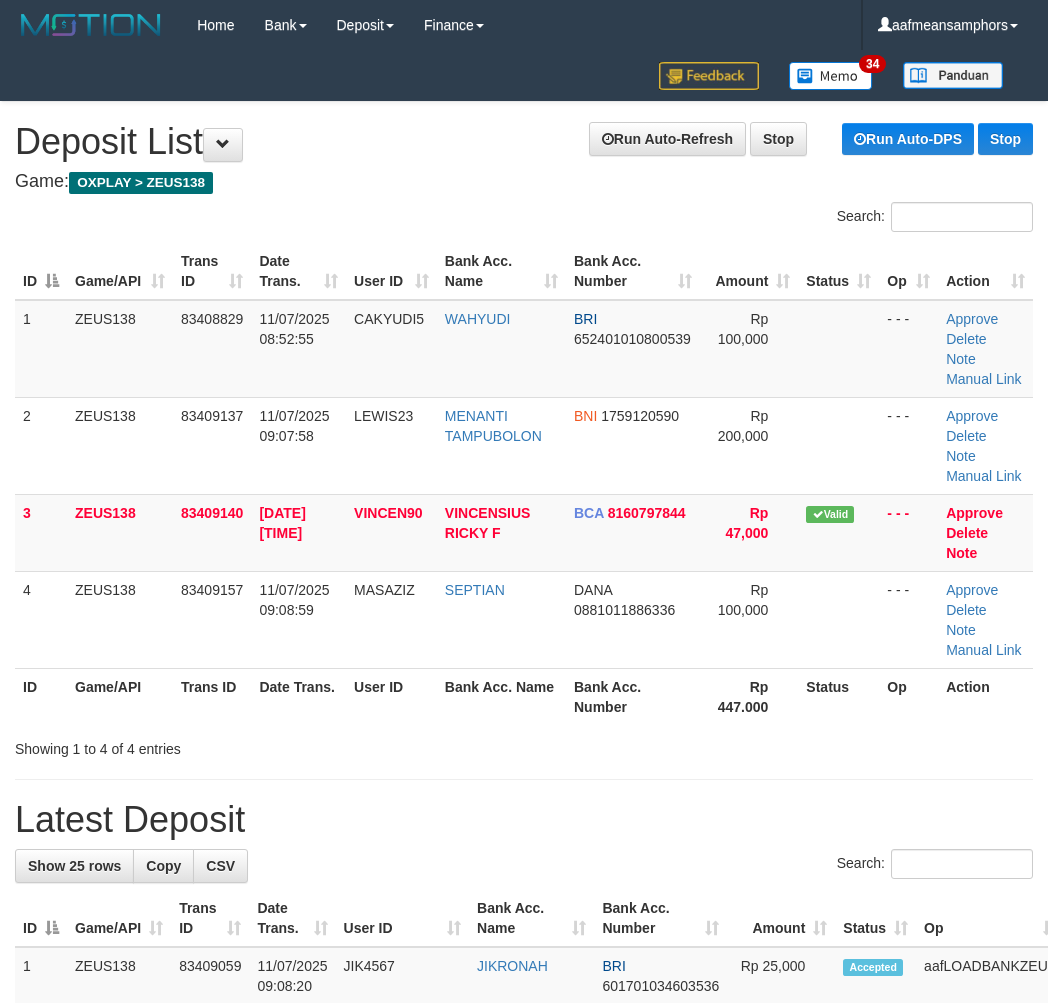 scroll, scrollTop: 0, scrollLeft: 0, axis: both 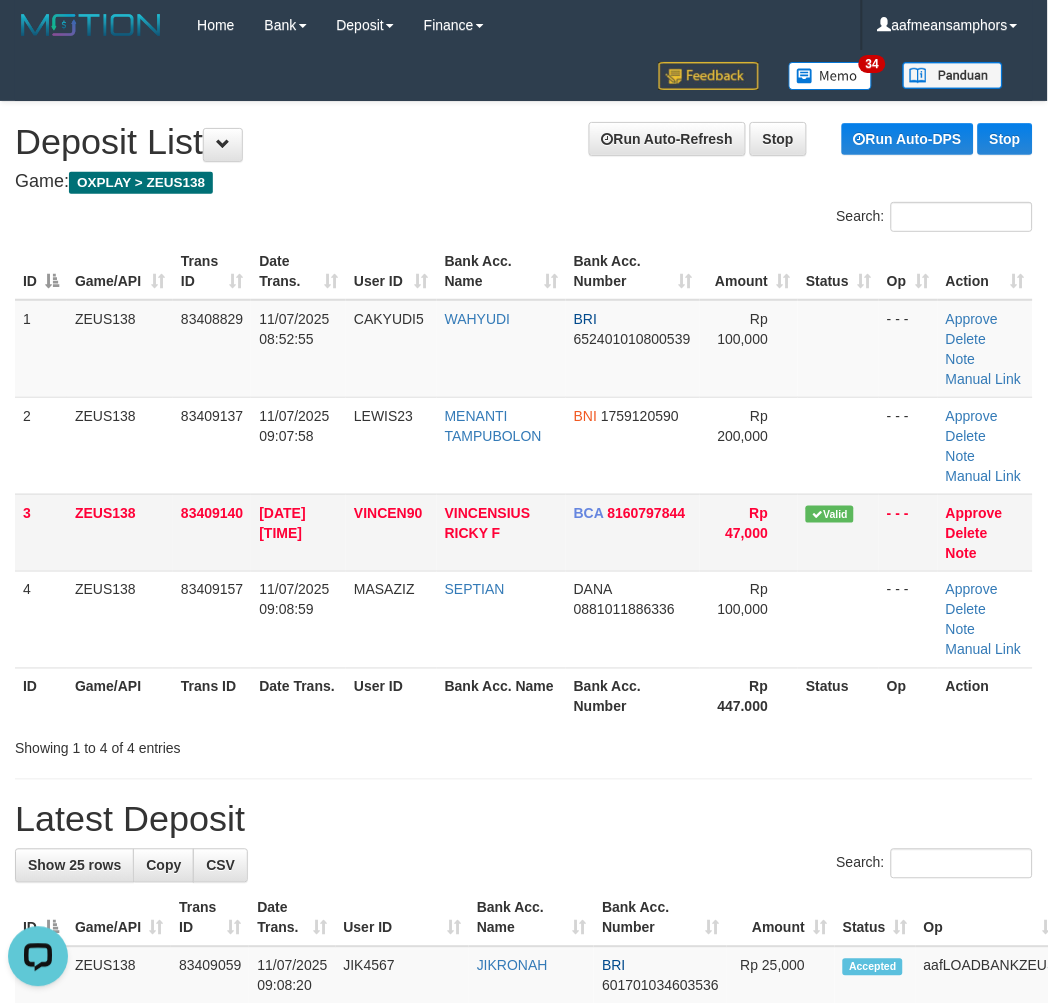 click on "11/07/2025 09:08:02" at bounding box center [298, 532] 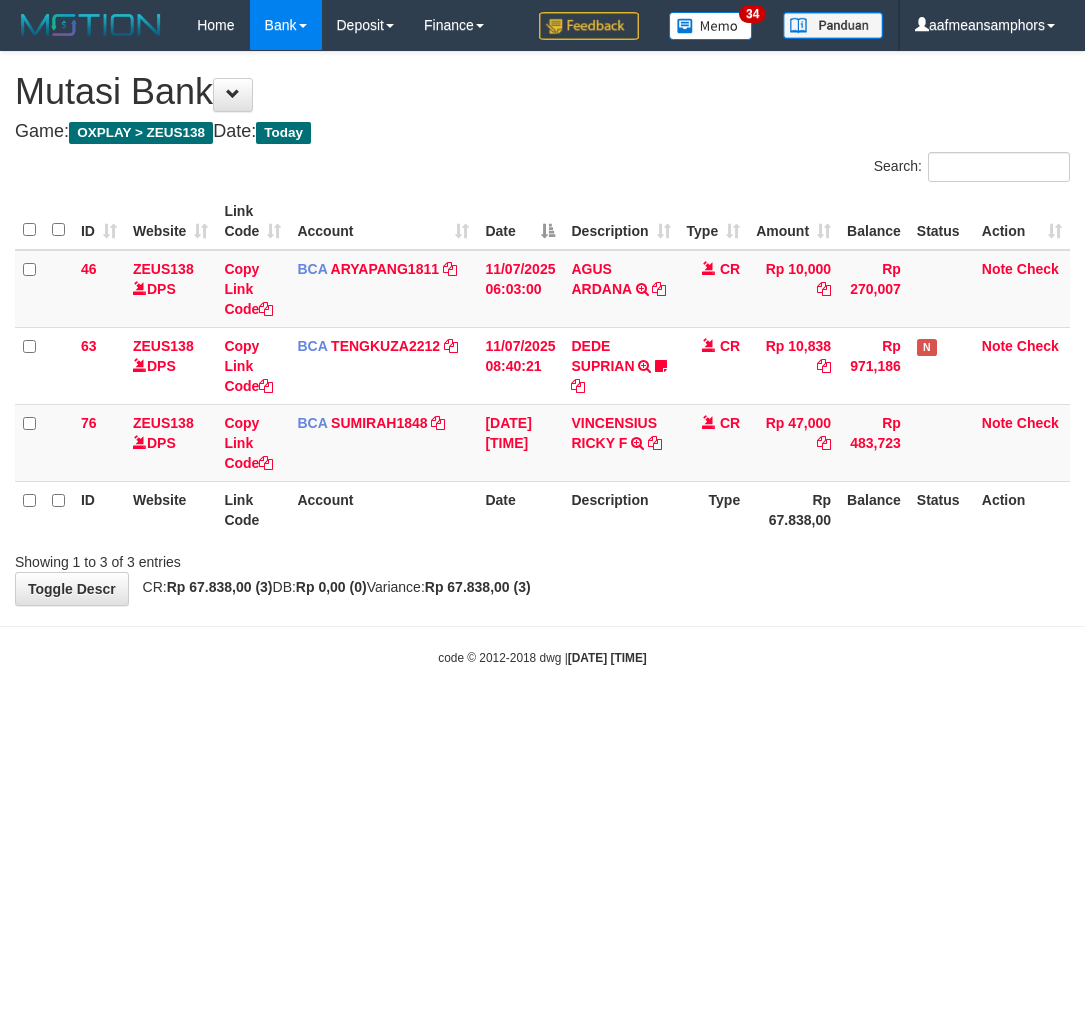 scroll, scrollTop: 0, scrollLeft: 0, axis: both 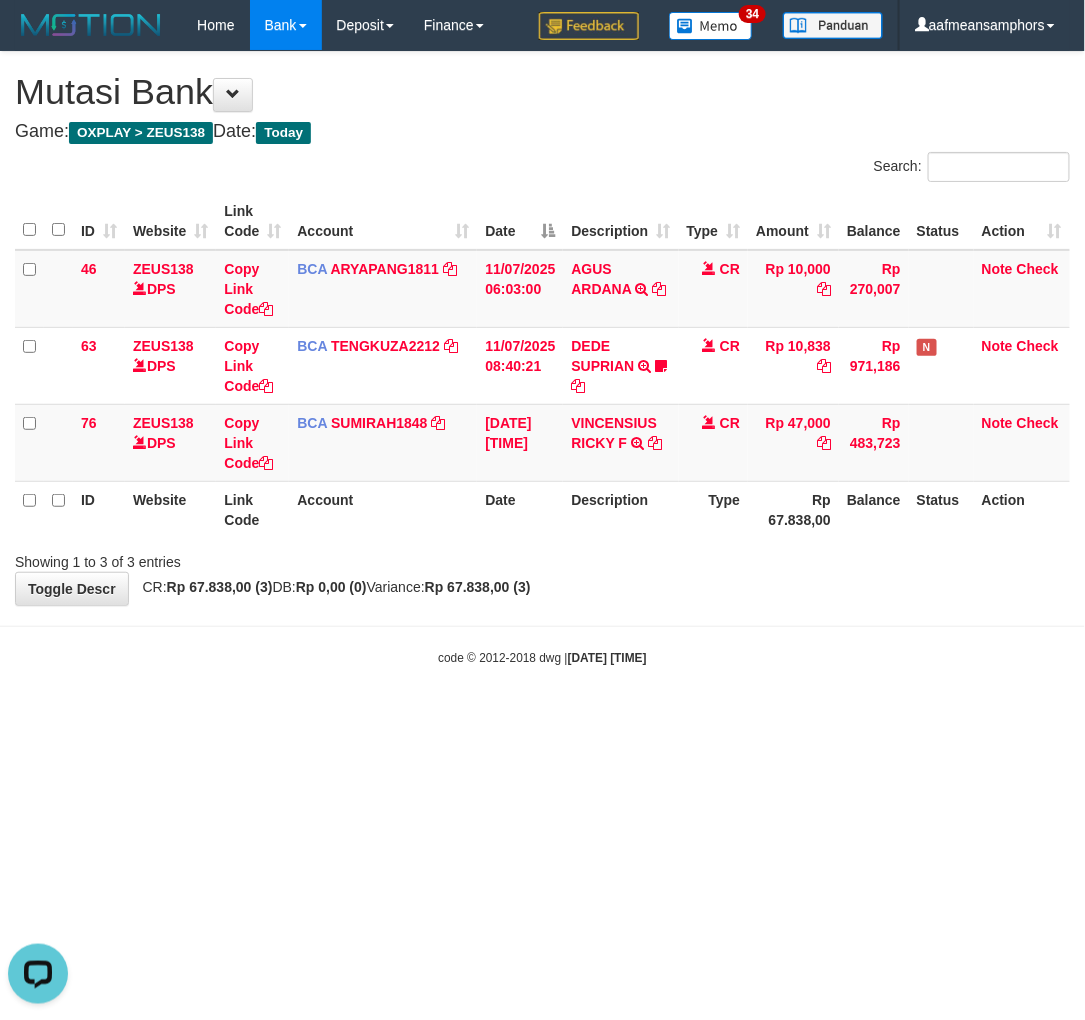 drag, startPoint x: 685, startPoint y: 534, endPoint x: 726, endPoint y: 532, distance: 41.04875 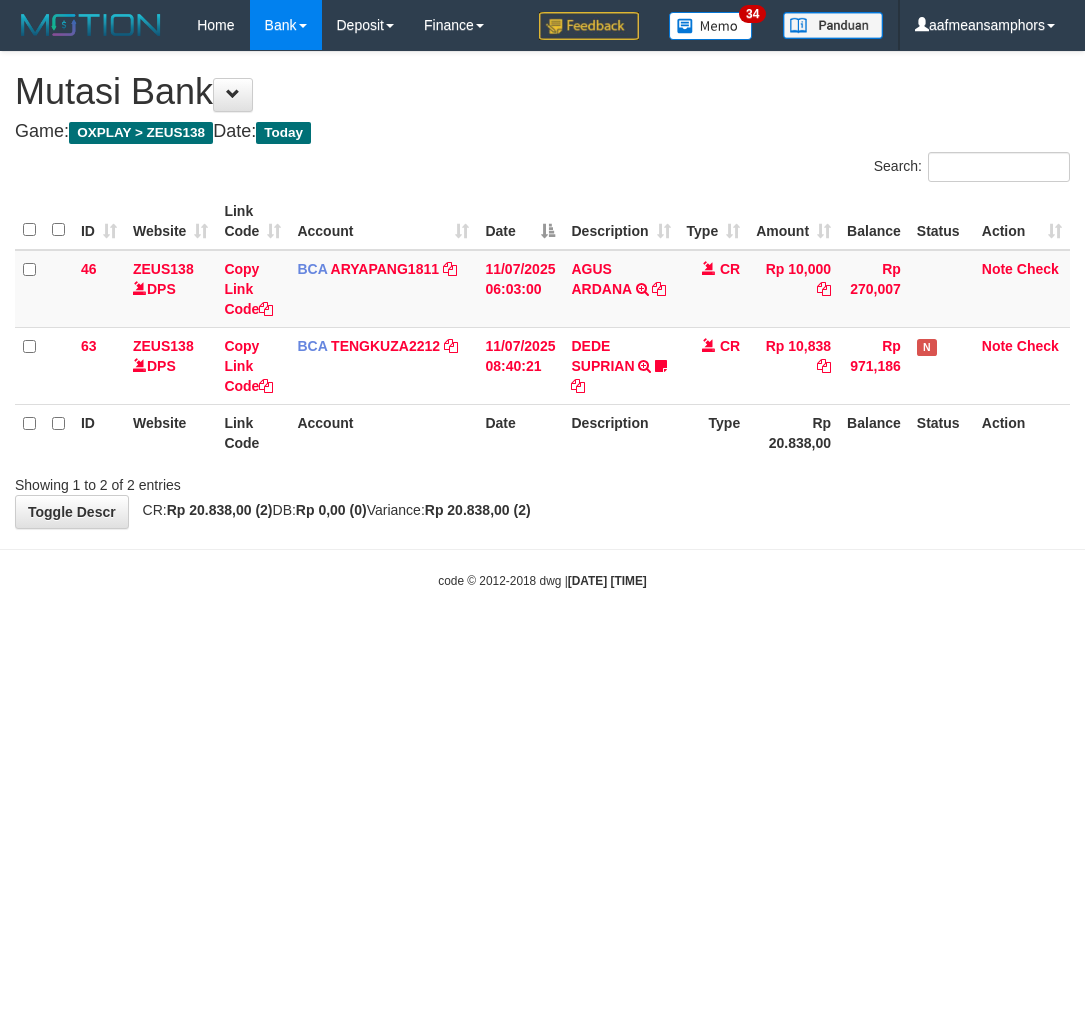 scroll, scrollTop: 0, scrollLeft: 0, axis: both 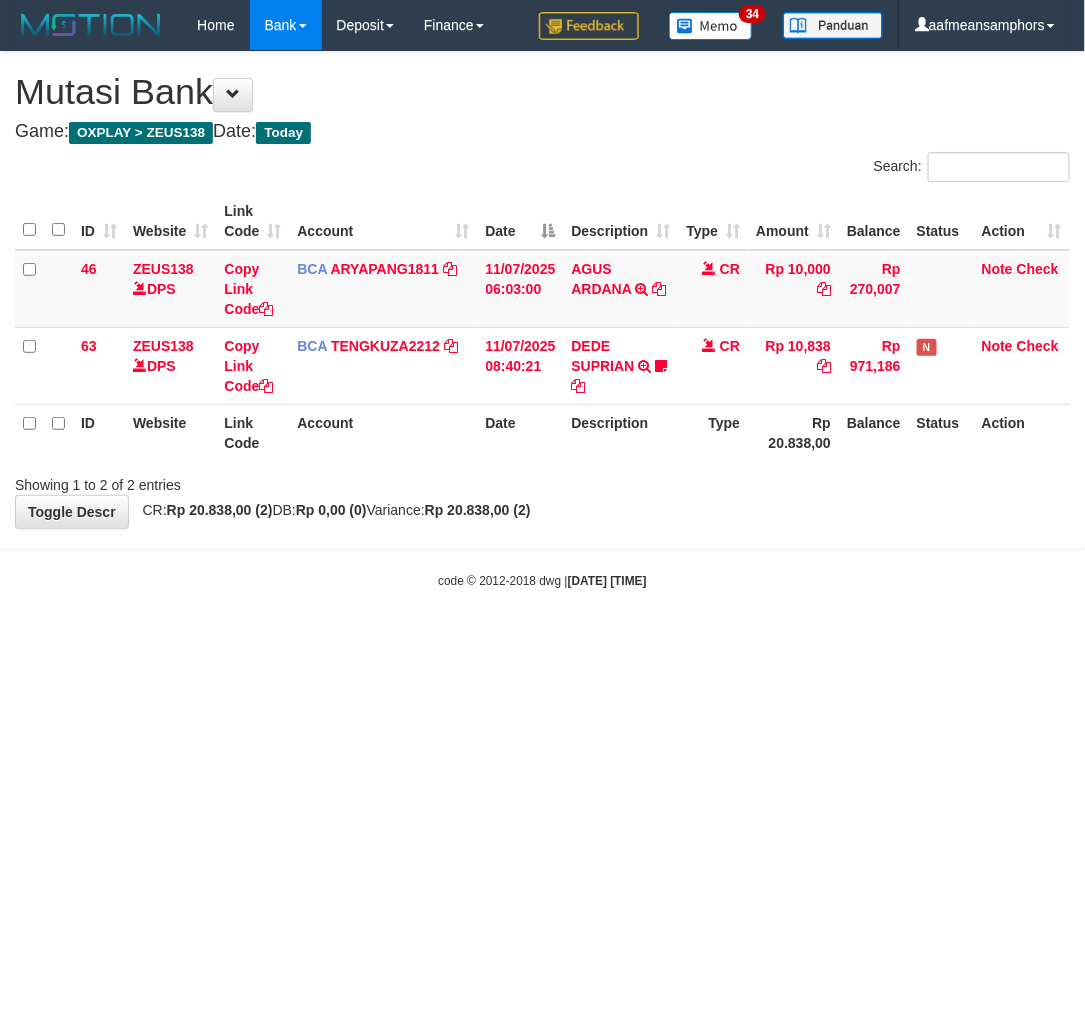 drag, startPoint x: 665, startPoint y: 507, endPoint x: 656, endPoint y: 545, distance: 39.051247 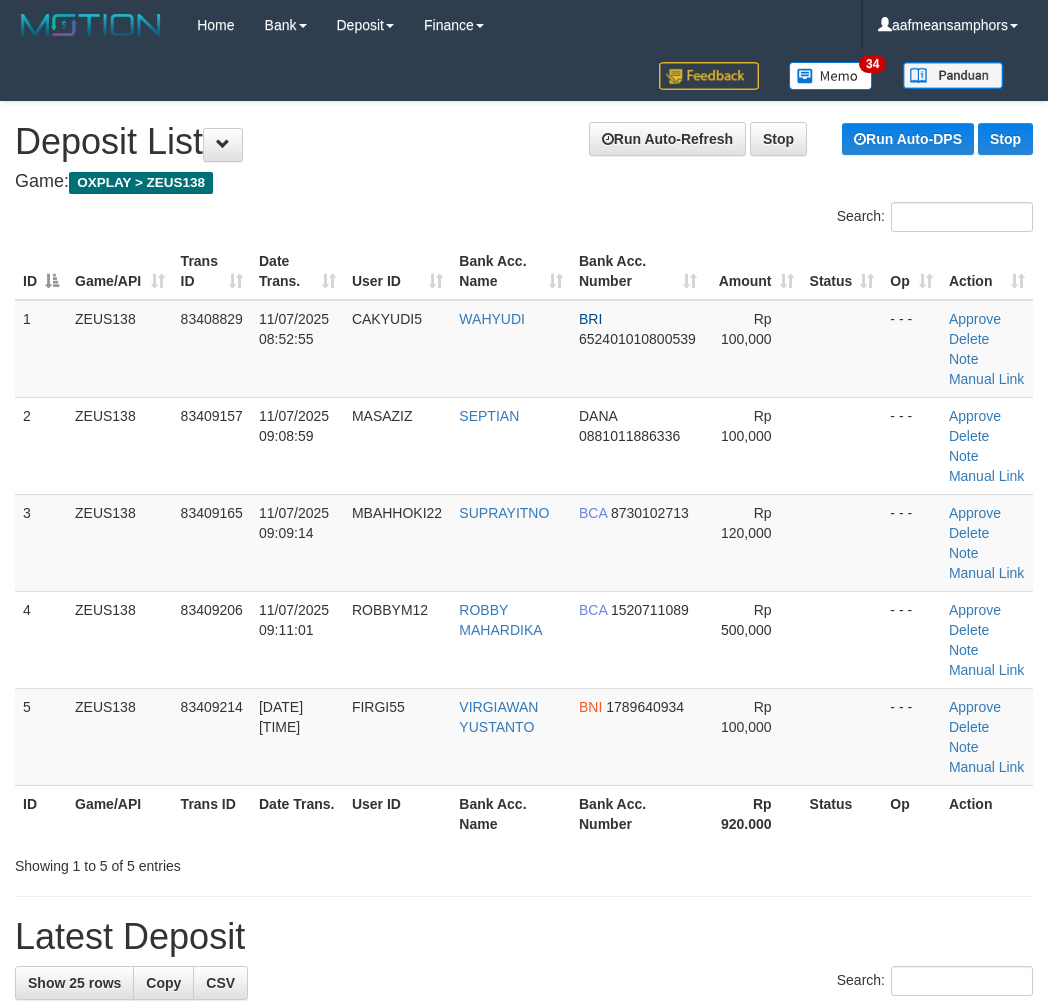 scroll, scrollTop: 0, scrollLeft: 0, axis: both 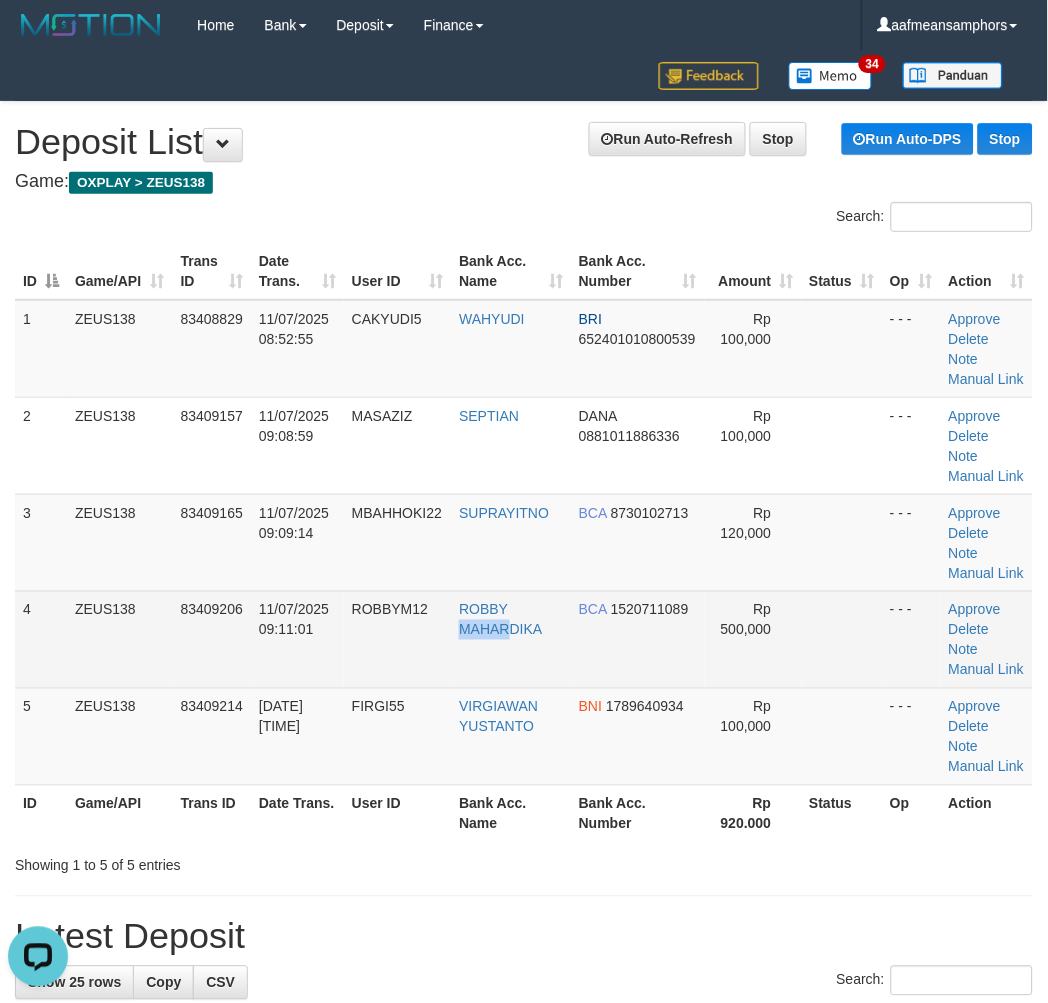 click on "ROBBY MAHARDIKA" at bounding box center [511, 639] 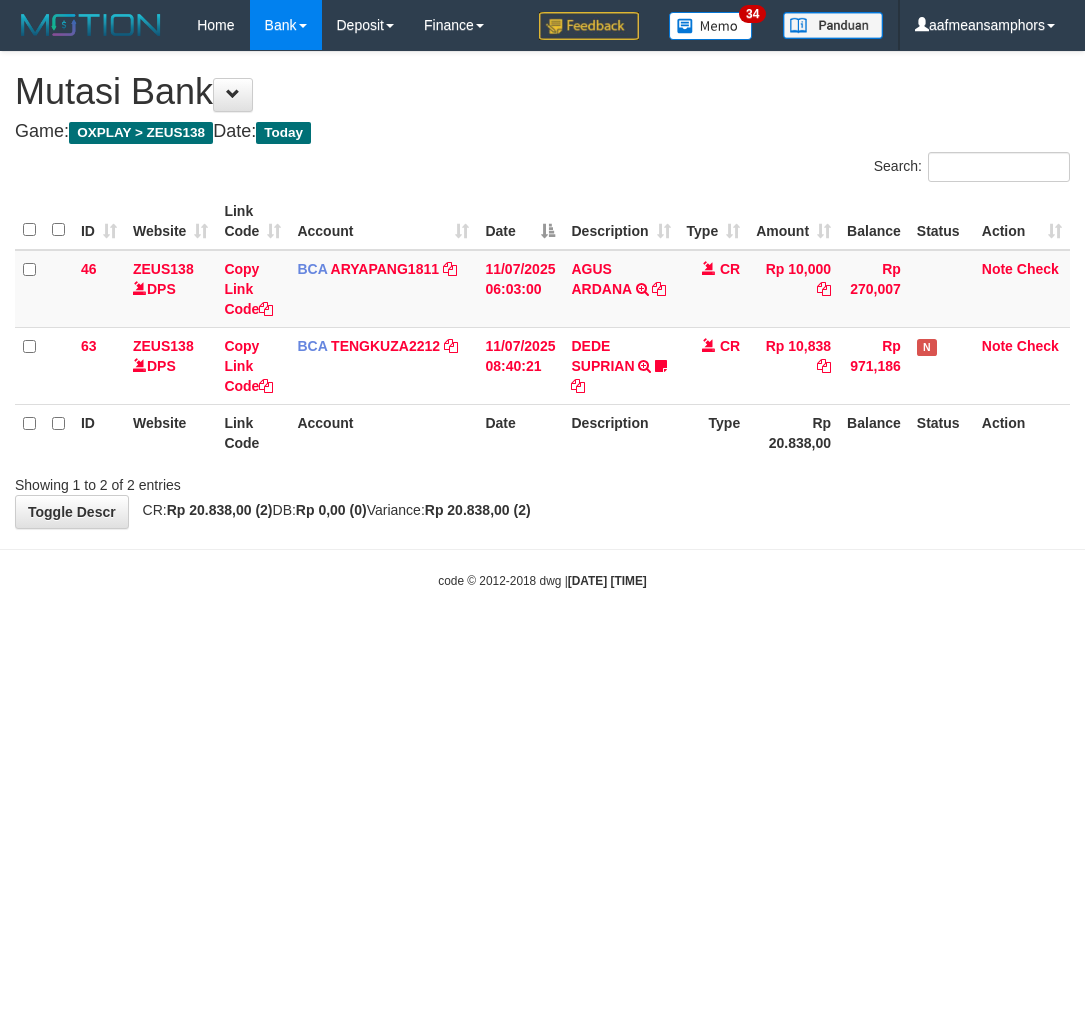 scroll, scrollTop: 0, scrollLeft: 0, axis: both 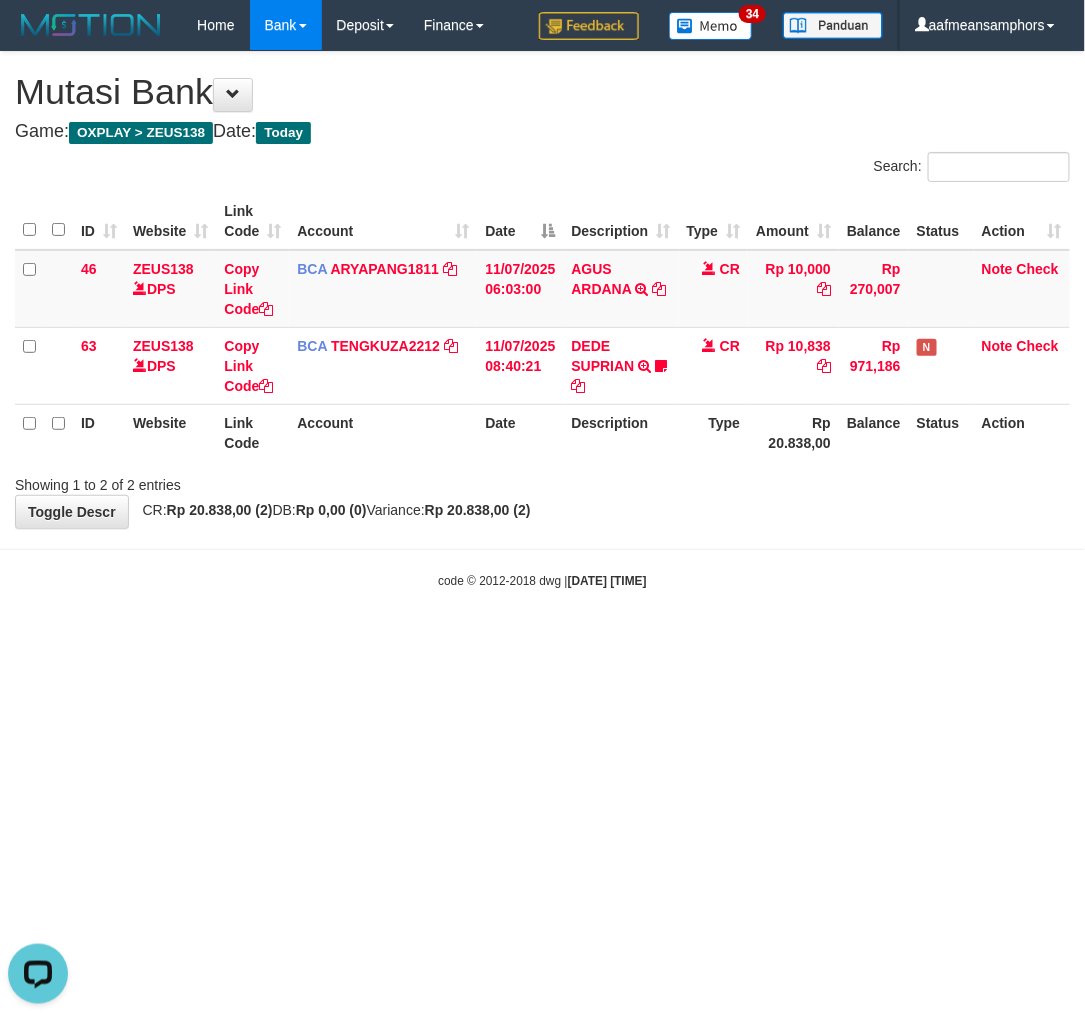 click on "Toggle navigation
Home
Bank
Account List
Load
By Website
Group
[OXPLAY]													ZEUS138
By Load Group (DPS)
Sync" at bounding box center [542, 320] 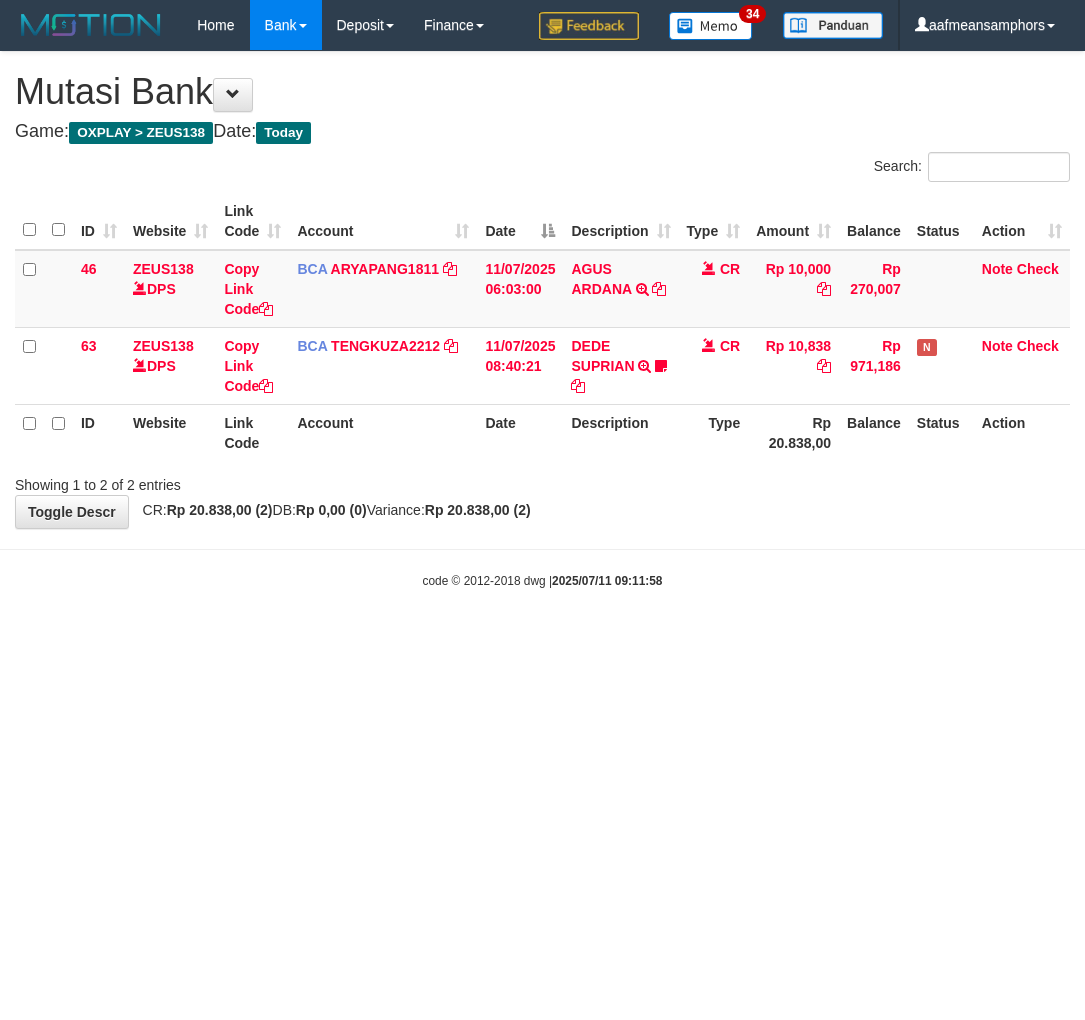 scroll, scrollTop: 0, scrollLeft: 0, axis: both 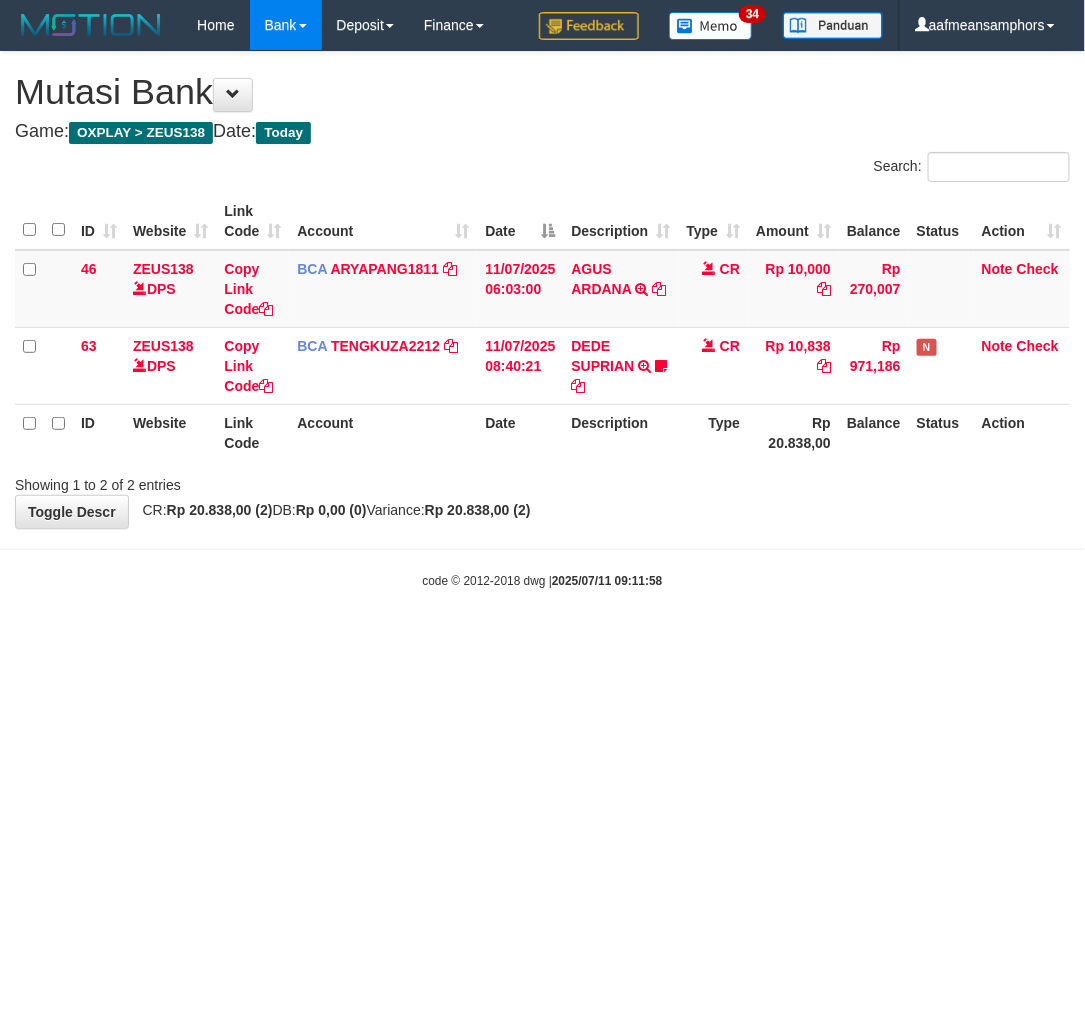 click on "Toggle navigation
Home
Bank
Account List
Load
By Website
Group
[OXPLAY]													ZEUS138
By Load Group (DPS)
Sync" at bounding box center (542, 320) 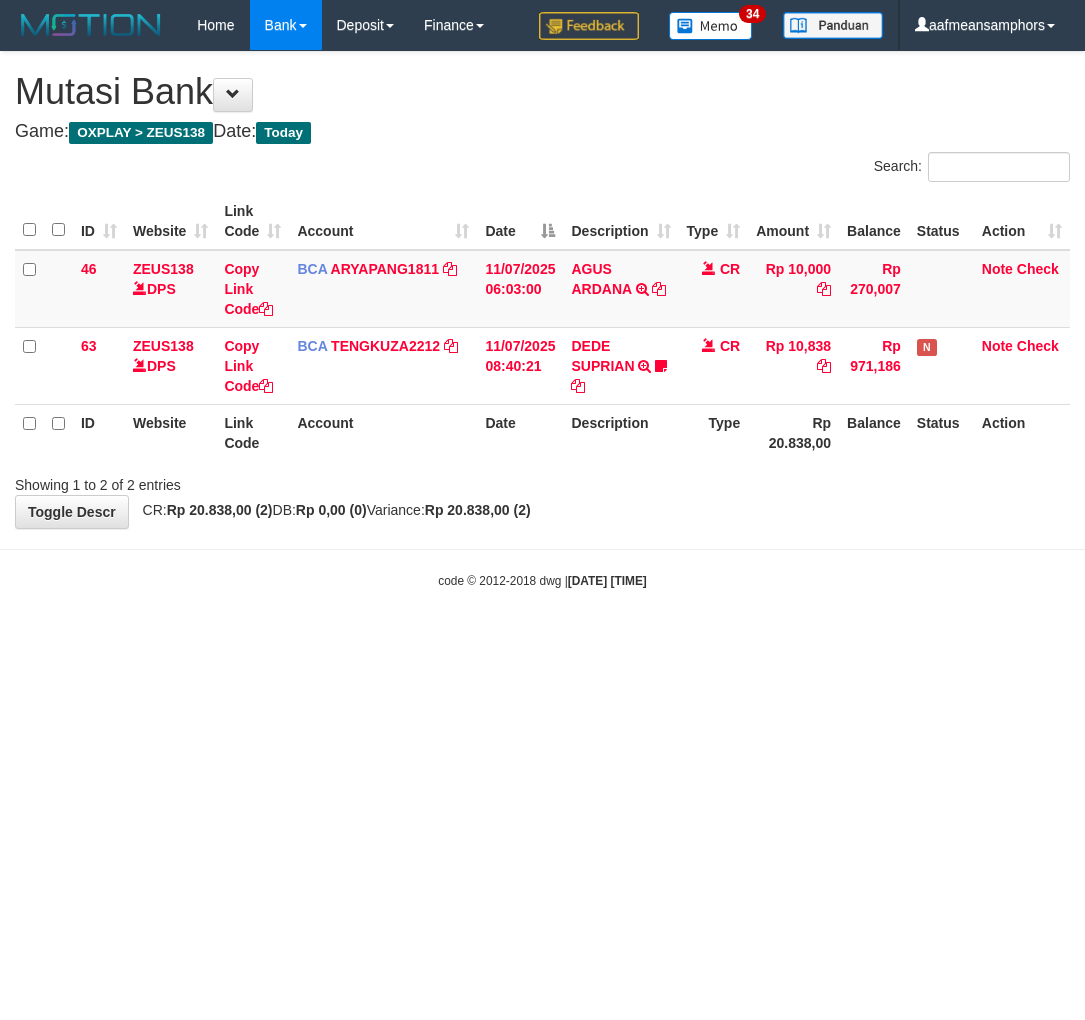 scroll, scrollTop: 0, scrollLeft: 0, axis: both 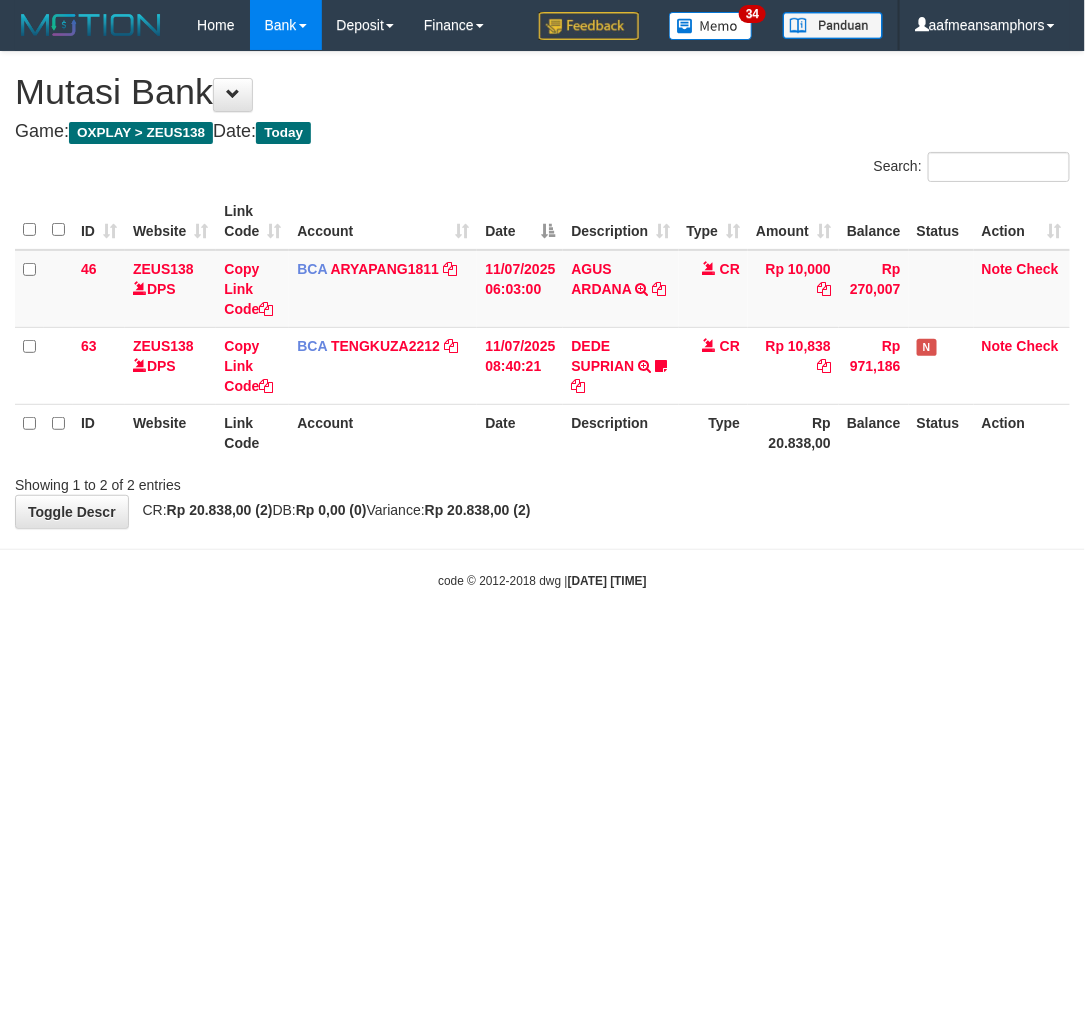 click on "Toggle navigation
Home
Bank
Account List
Load
By Website
Group
[OXPLAY]													ZEUS138
By Load Group (DPS)
Sync" at bounding box center [542, 320] 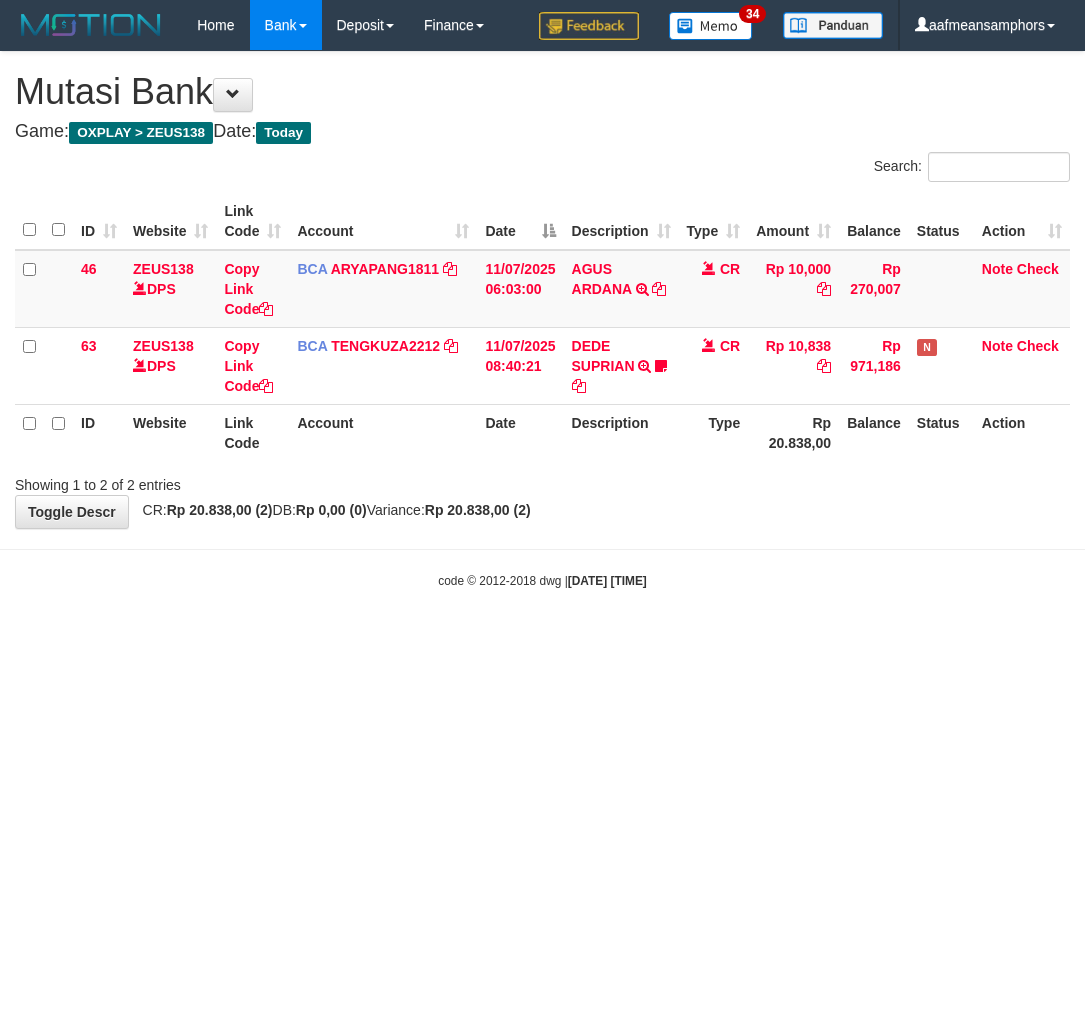 click on "Toggle navigation
Home
Bank
Account List
Load
By Website
Group
[OXPLAY]													ZEUS138
By Load Group (DPS)
Sync" at bounding box center (542, 320) 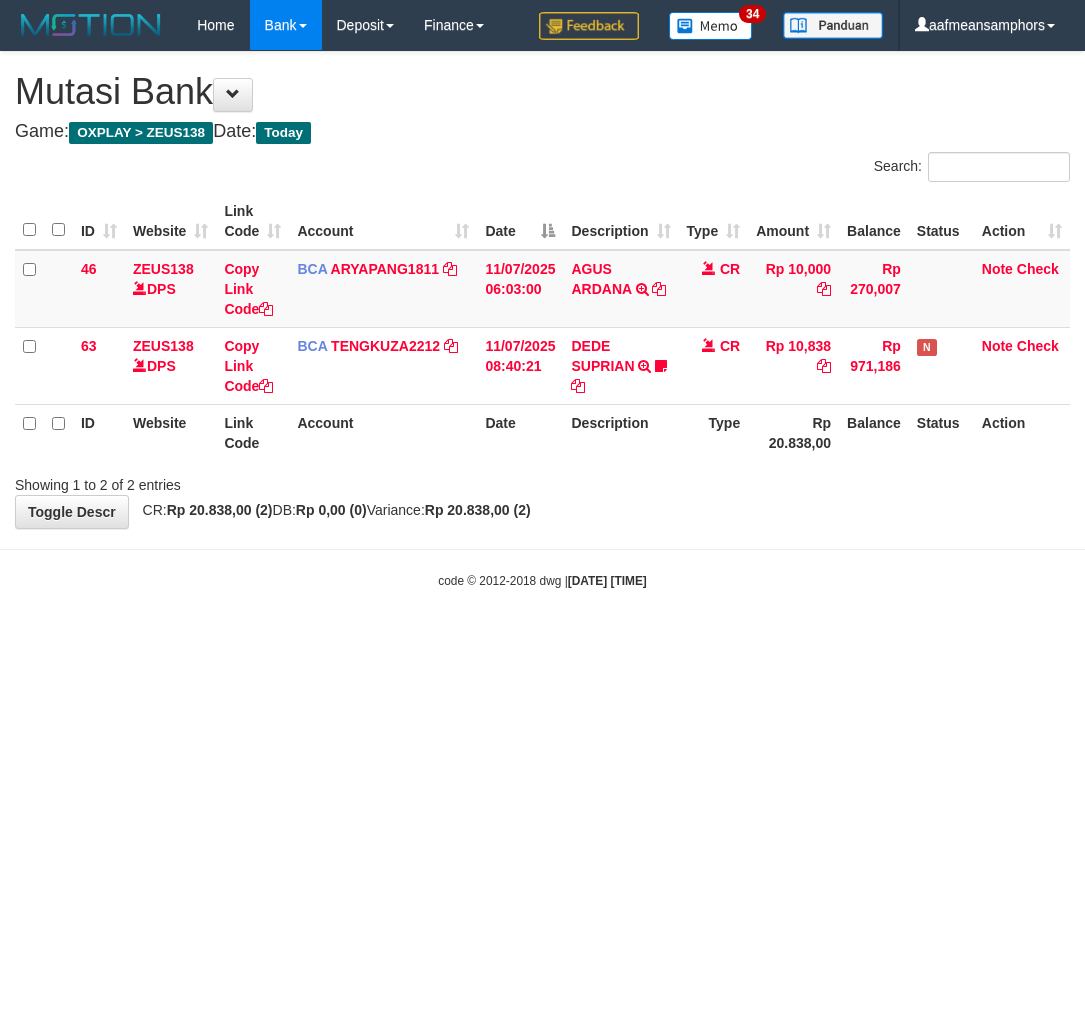 scroll, scrollTop: 0, scrollLeft: 0, axis: both 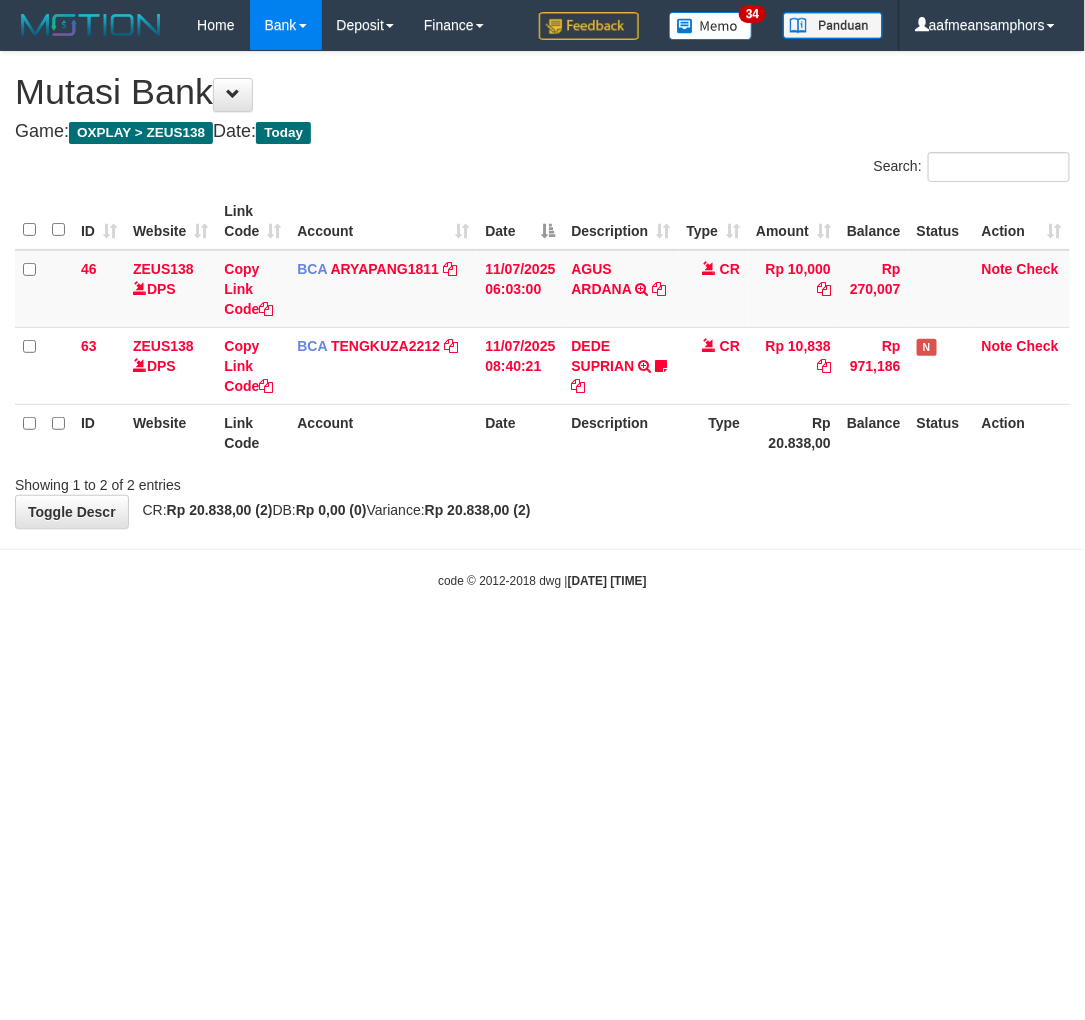 click on "Toggle navigation
Home
Bank
Account List
Load
By Website
Group
[OXPLAY]													ZEUS138
By Load Group (DPS)
Sync" at bounding box center [542, 320] 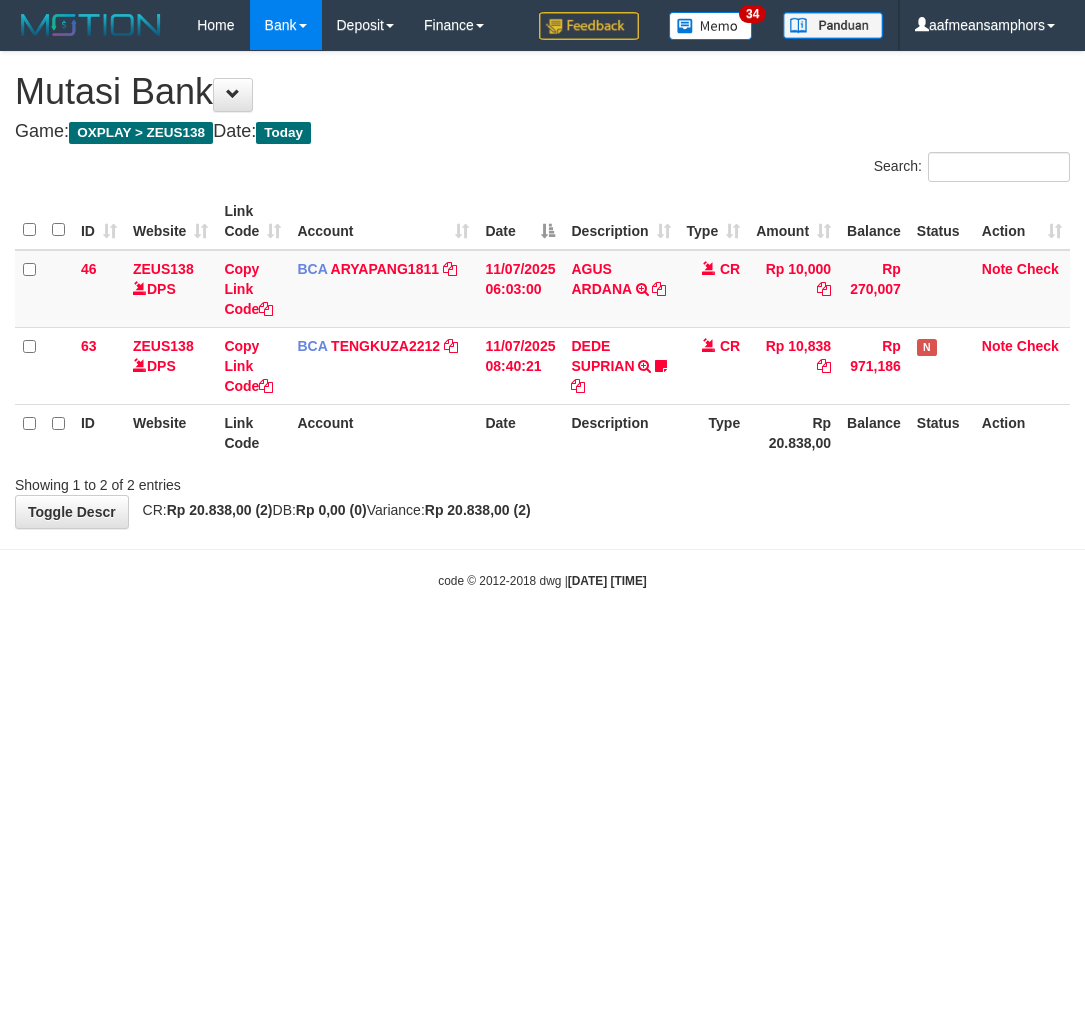 scroll, scrollTop: 0, scrollLeft: 0, axis: both 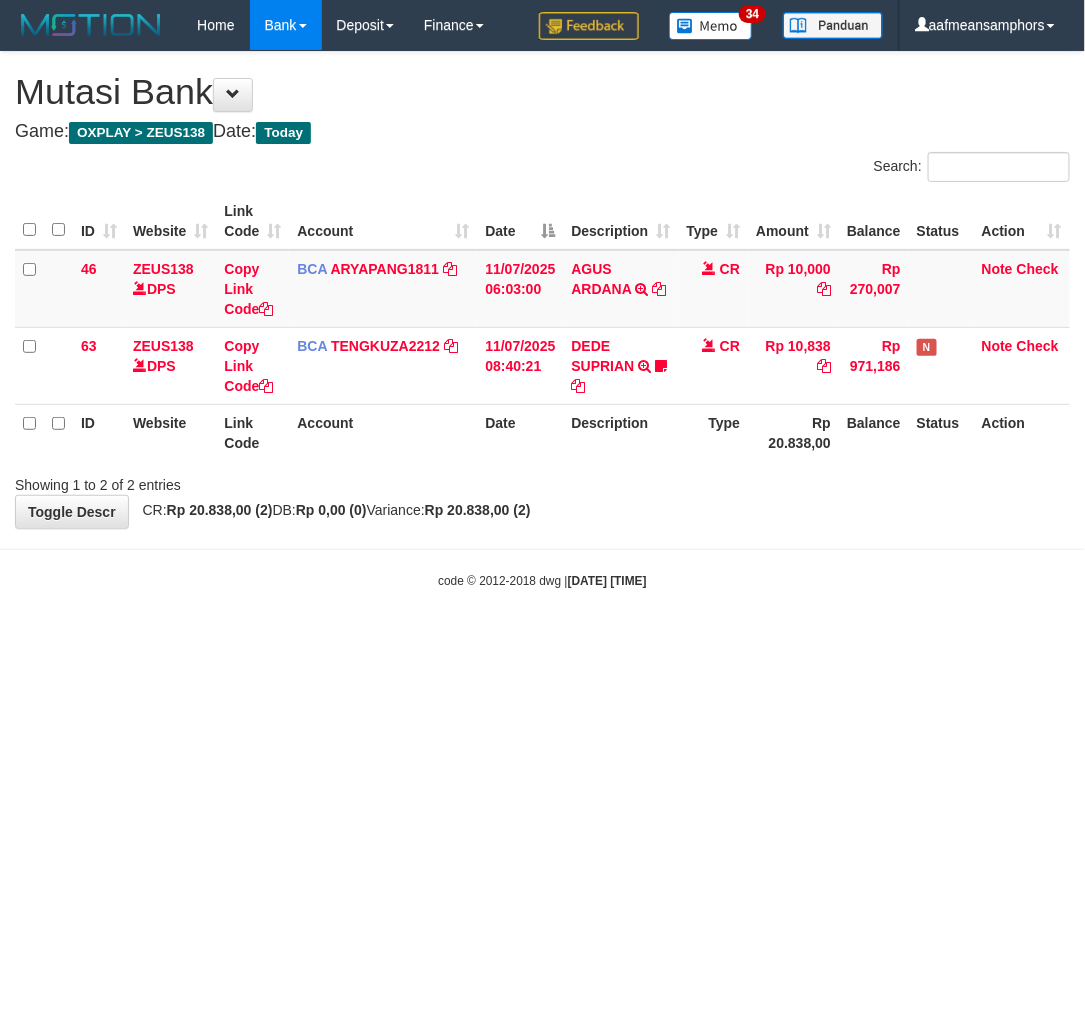click on "Toggle navigation
Home
Bank
Account List
Load
By Website
Group
[OXPLAY]													ZEUS138
By Load Group (DPS)
Sync" at bounding box center (542, 320) 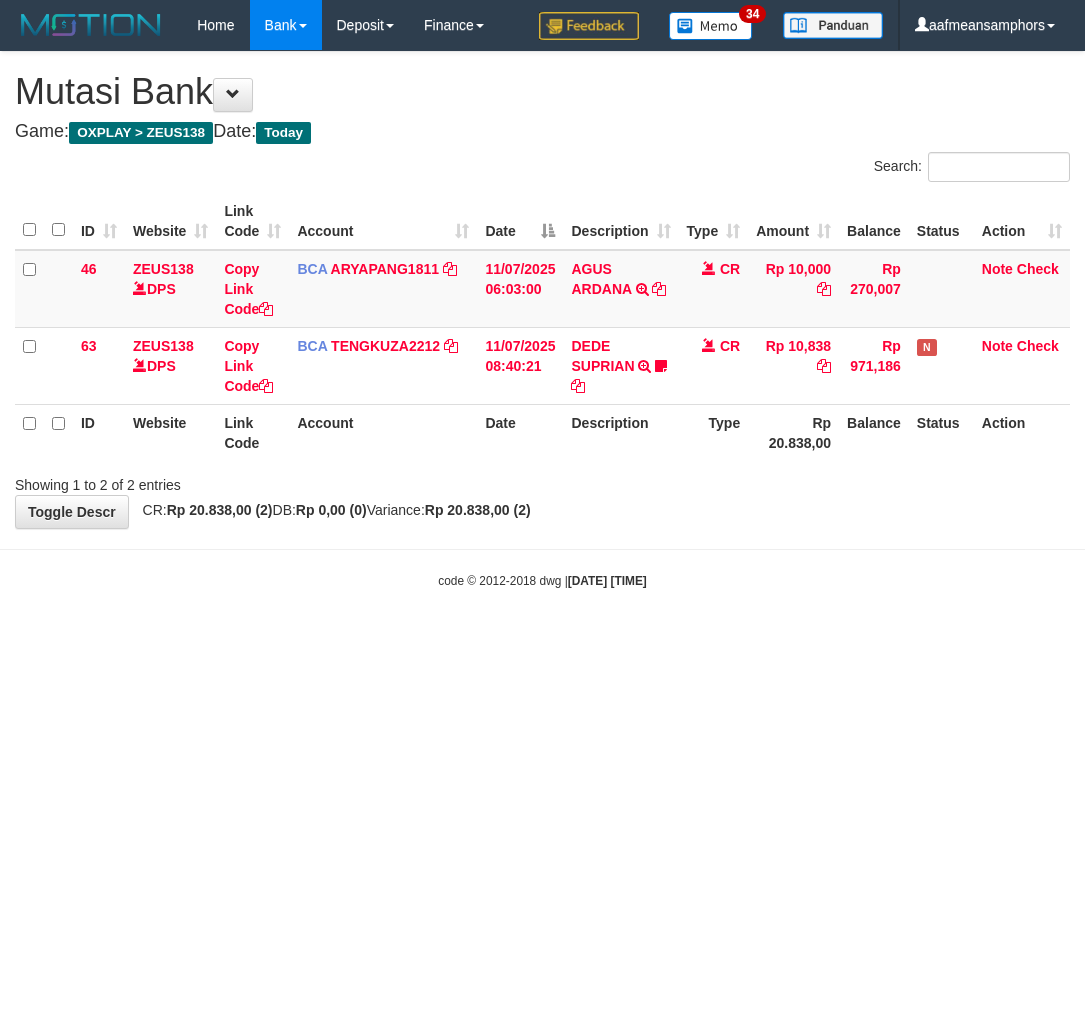 scroll, scrollTop: 0, scrollLeft: 0, axis: both 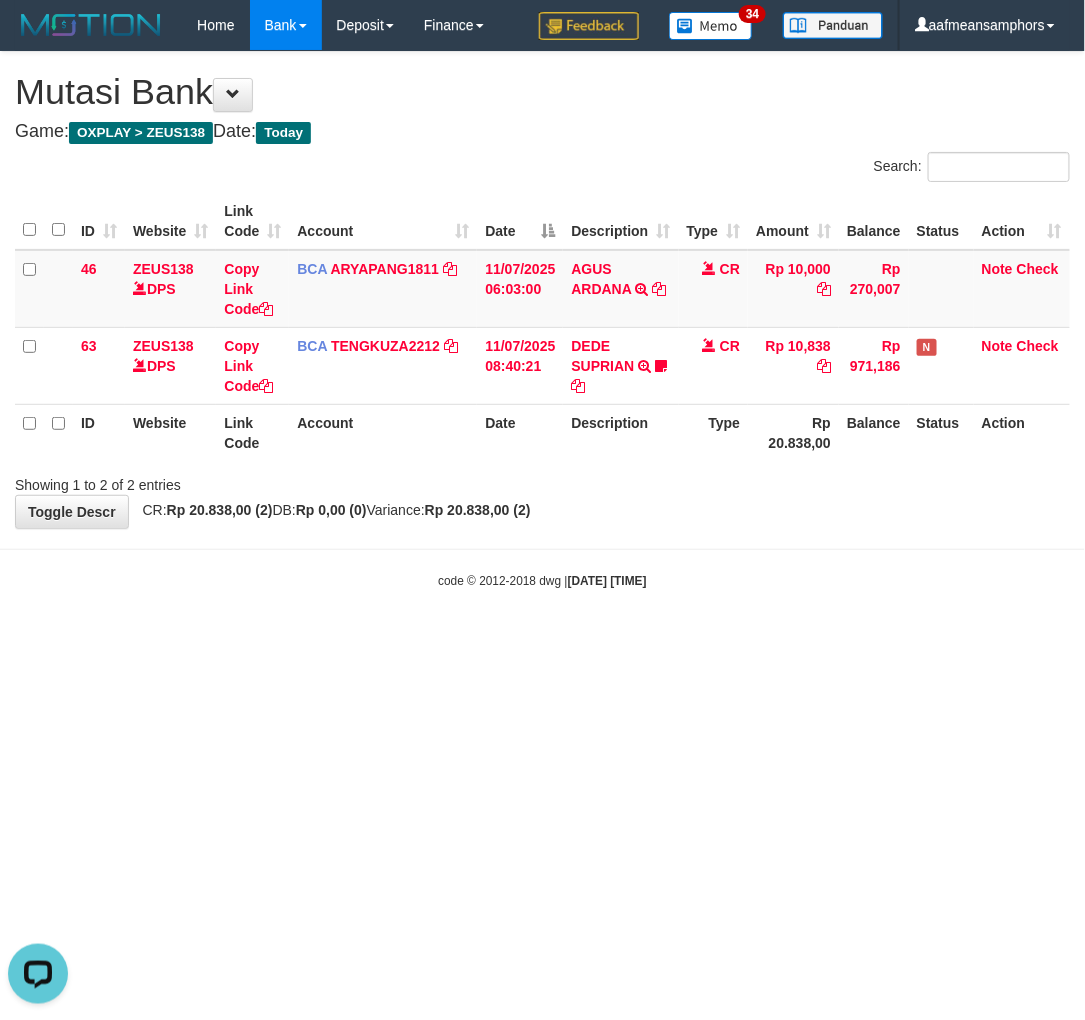 click on "Toggle navigation
Home
Bank
Account List
Load
By Website
Group
[OXPLAY]													ZEUS138
By Load Group (DPS)" at bounding box center (542, 320) 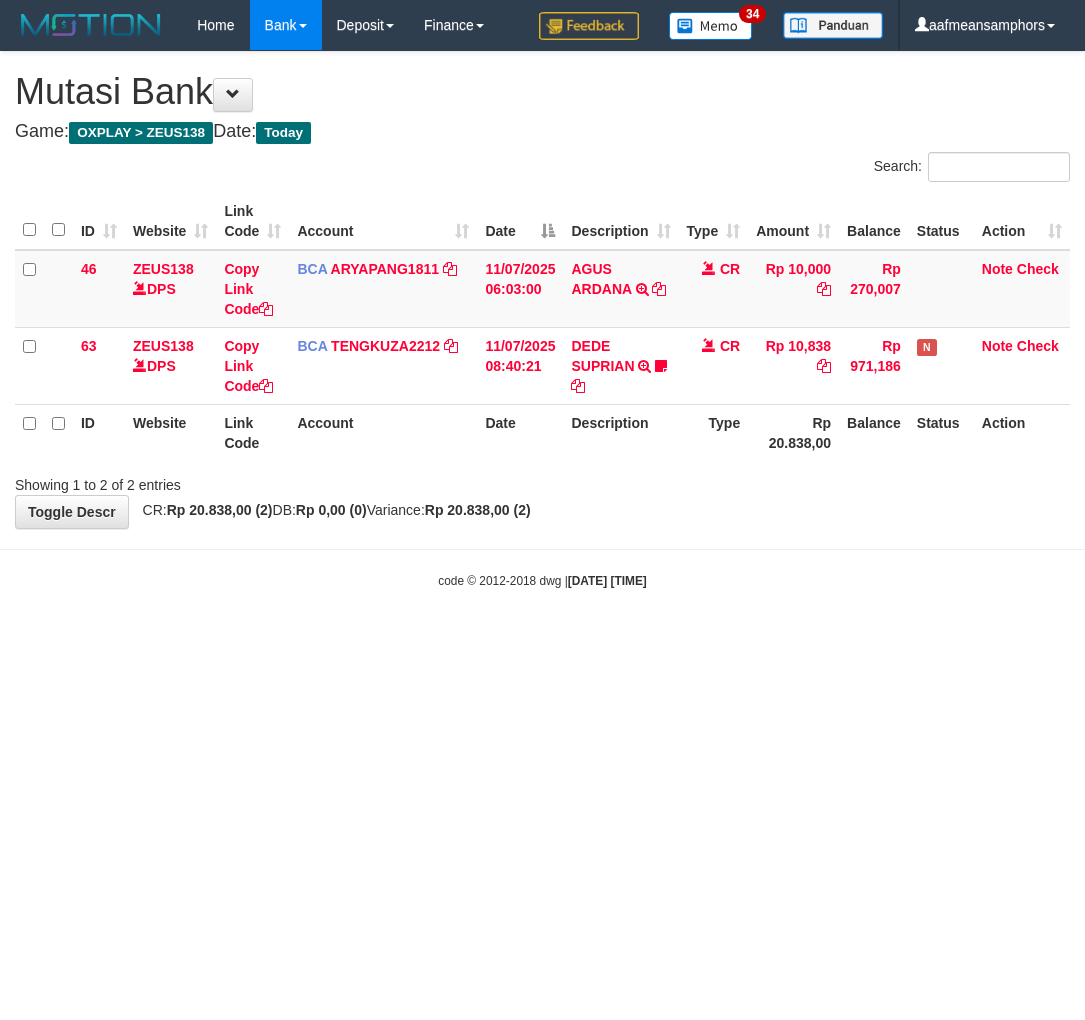 scroll, scrollTop: 0, scrollLeft: 0, axis: both 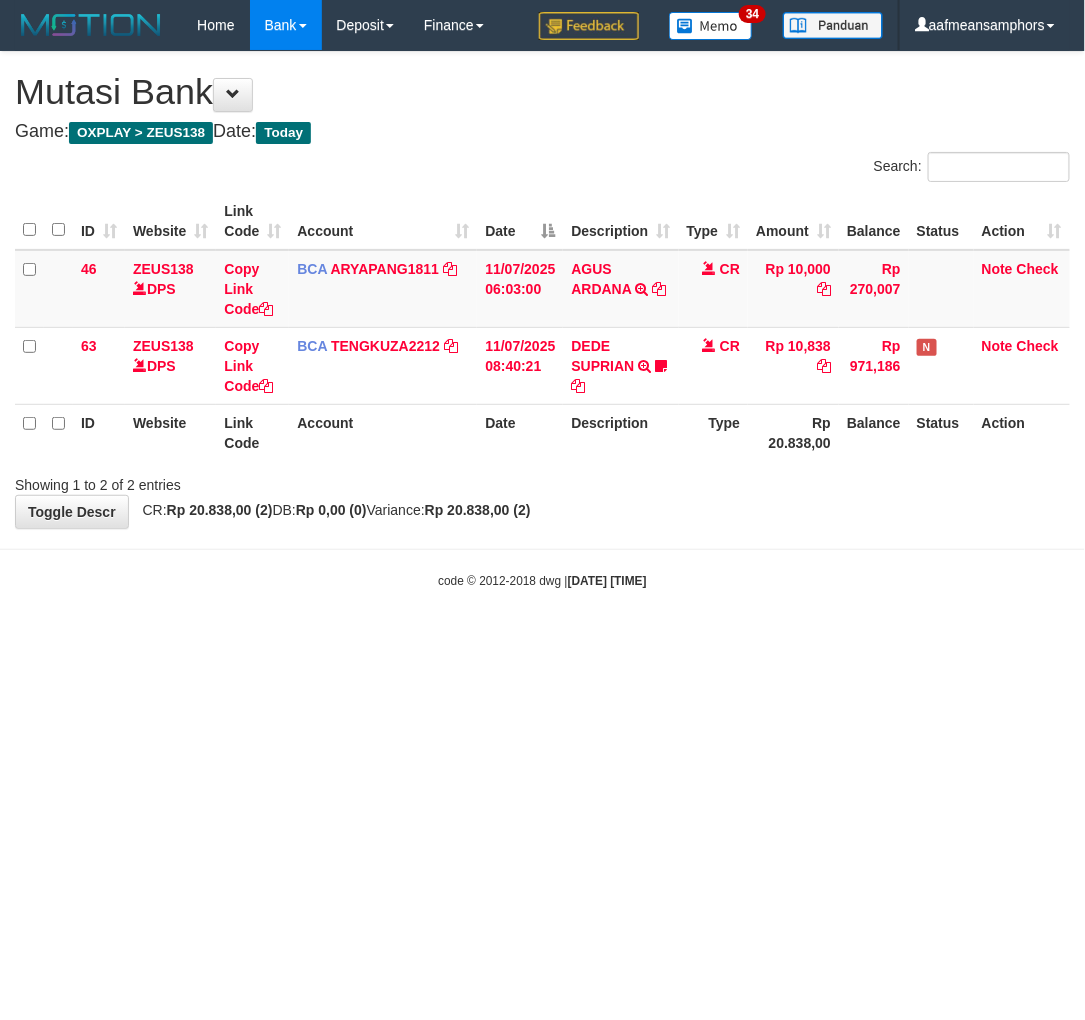 click on "Toggle navigation
Home
Bank
Account List
Load
By Website
Group
[OXPLAY]													ZEUS138
By Load Group (DPS)" at bounding box center [542, 320] 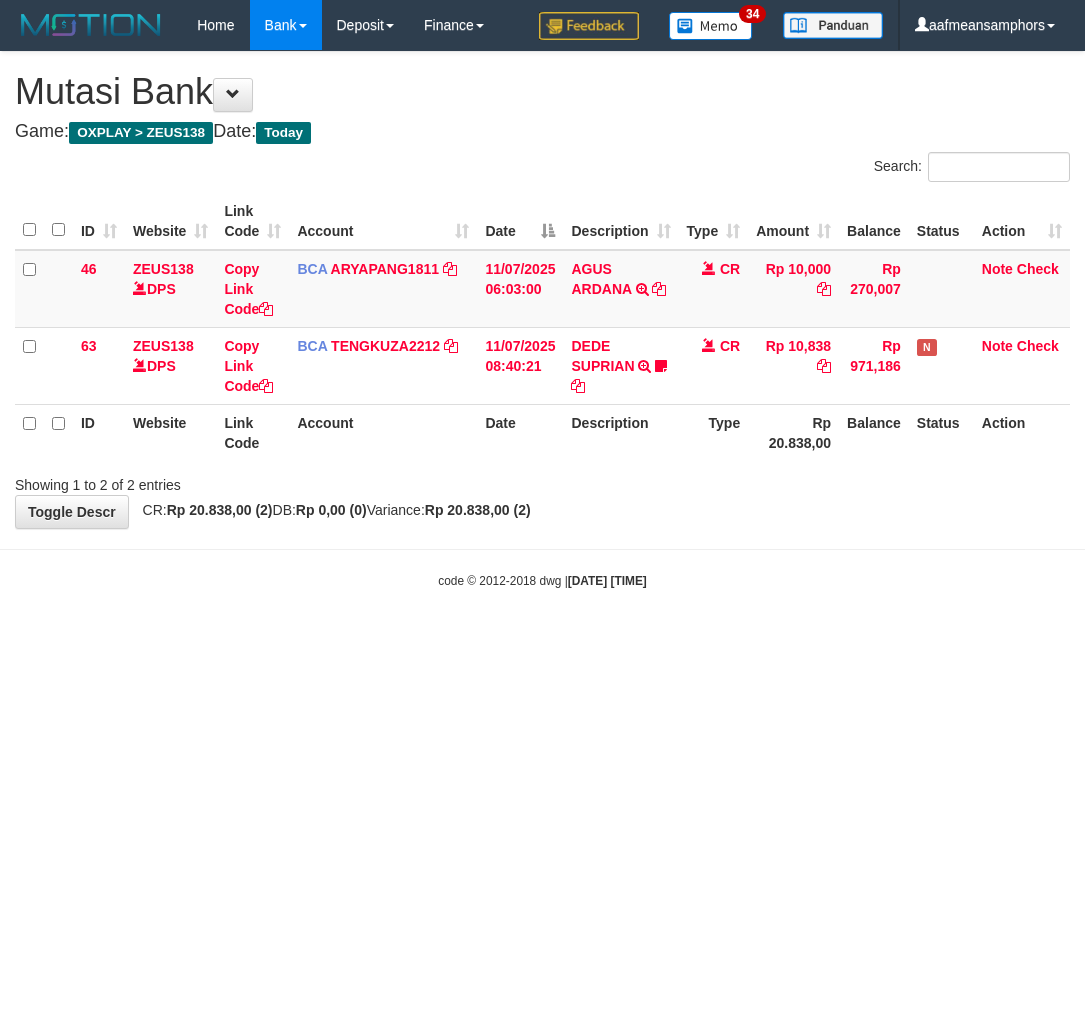 scroll, scrollTop: 0, scrollLeft: 0, axis: both 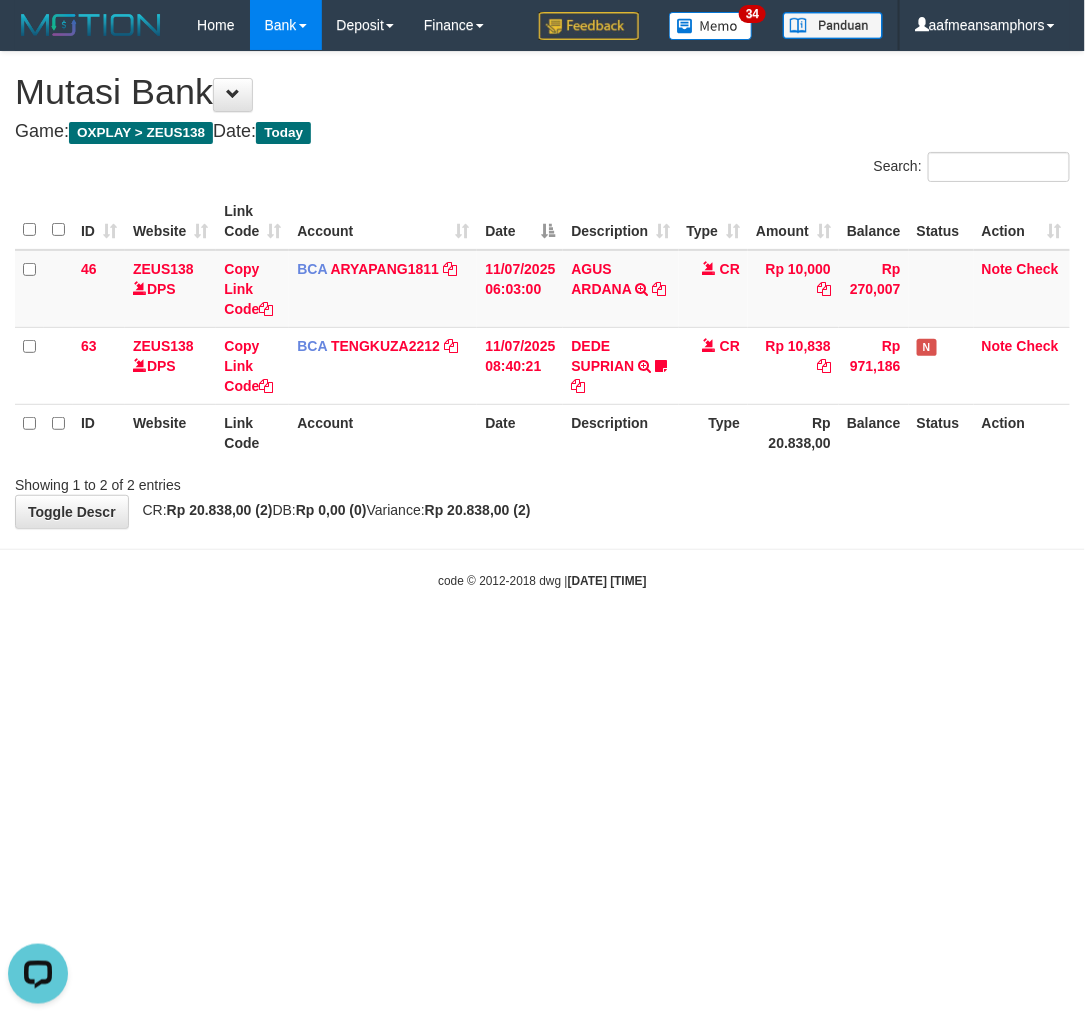 click on "code © 2012-2018 dwg |  [DATE] [TIME]" at bounding box center [542, 580] 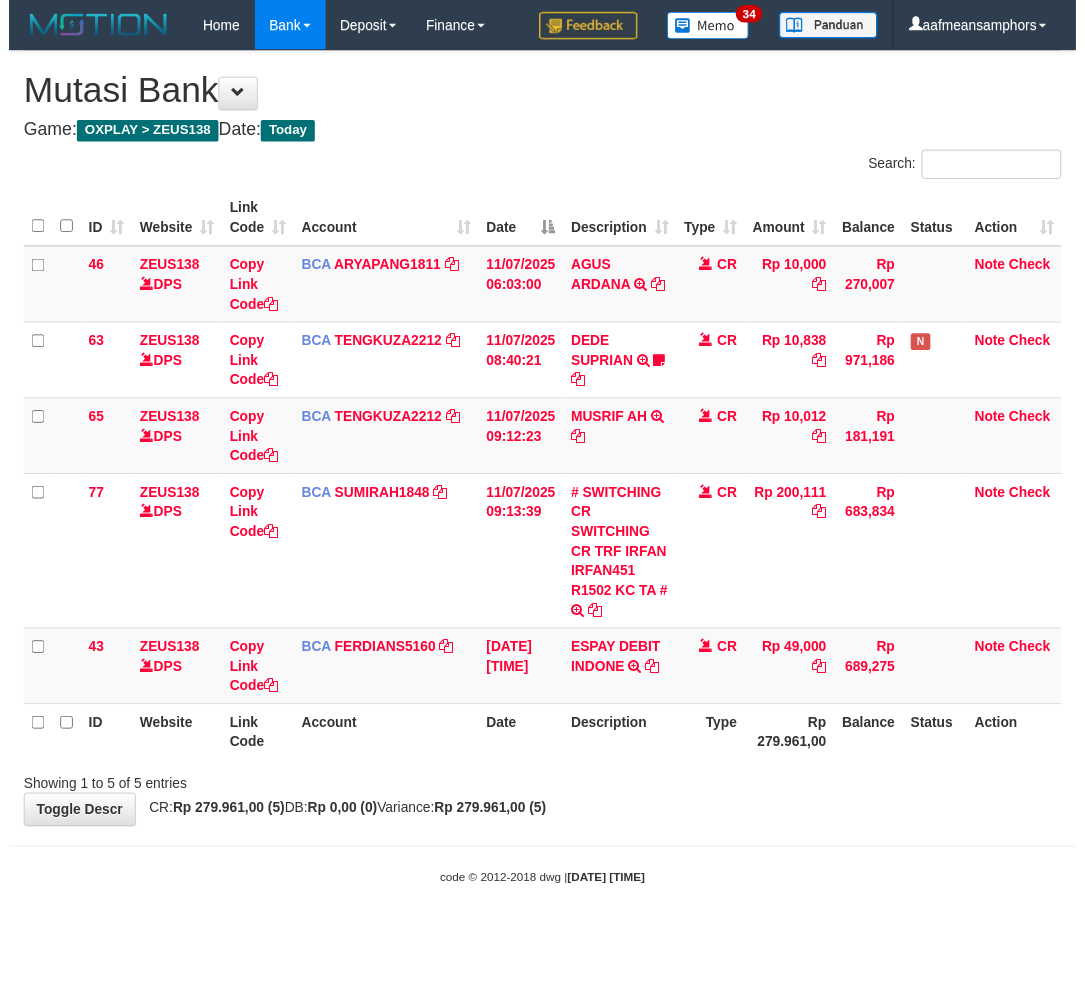scroll, scrollTop: 0, scrollLeft: 0, axis: both 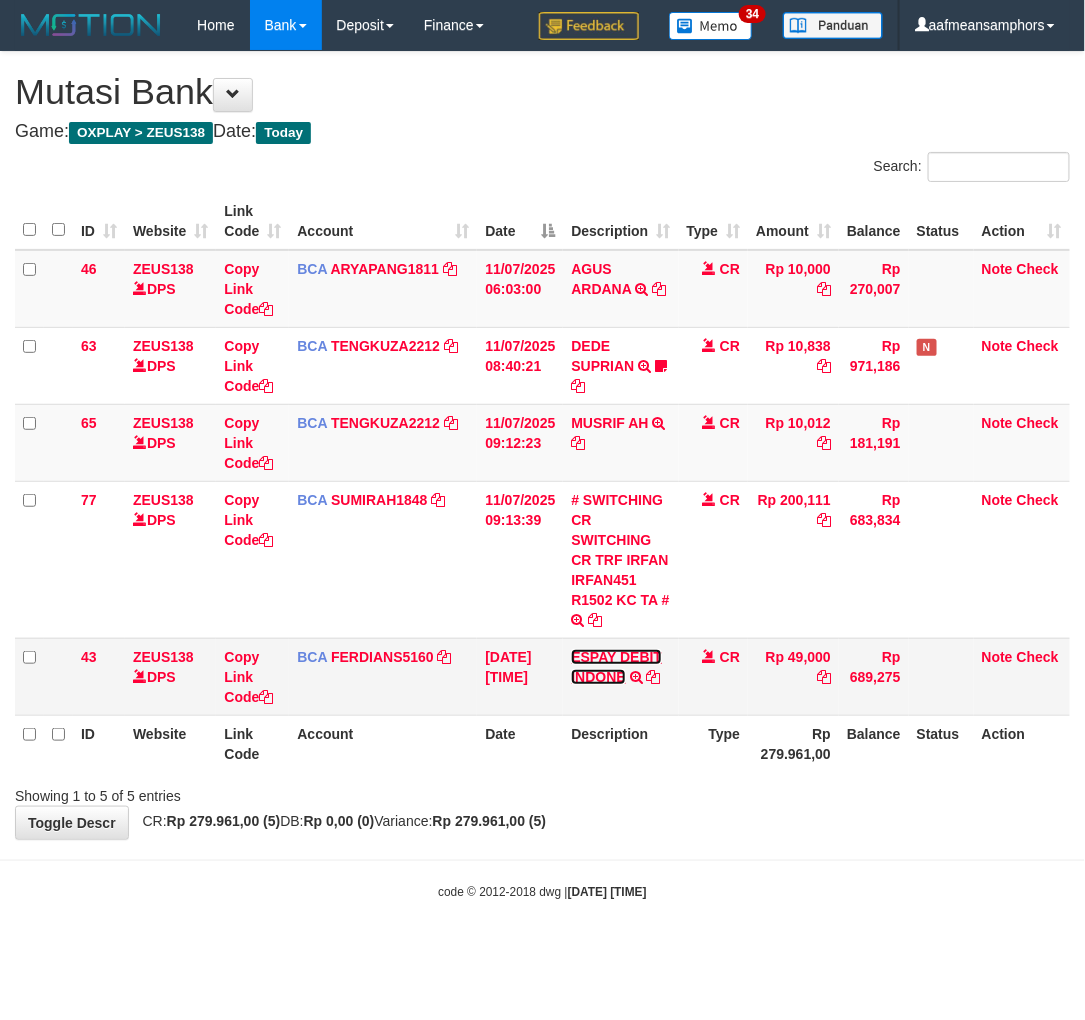 click on "ESPAY DEBIT INDONE" at bounding box center (616, 667) 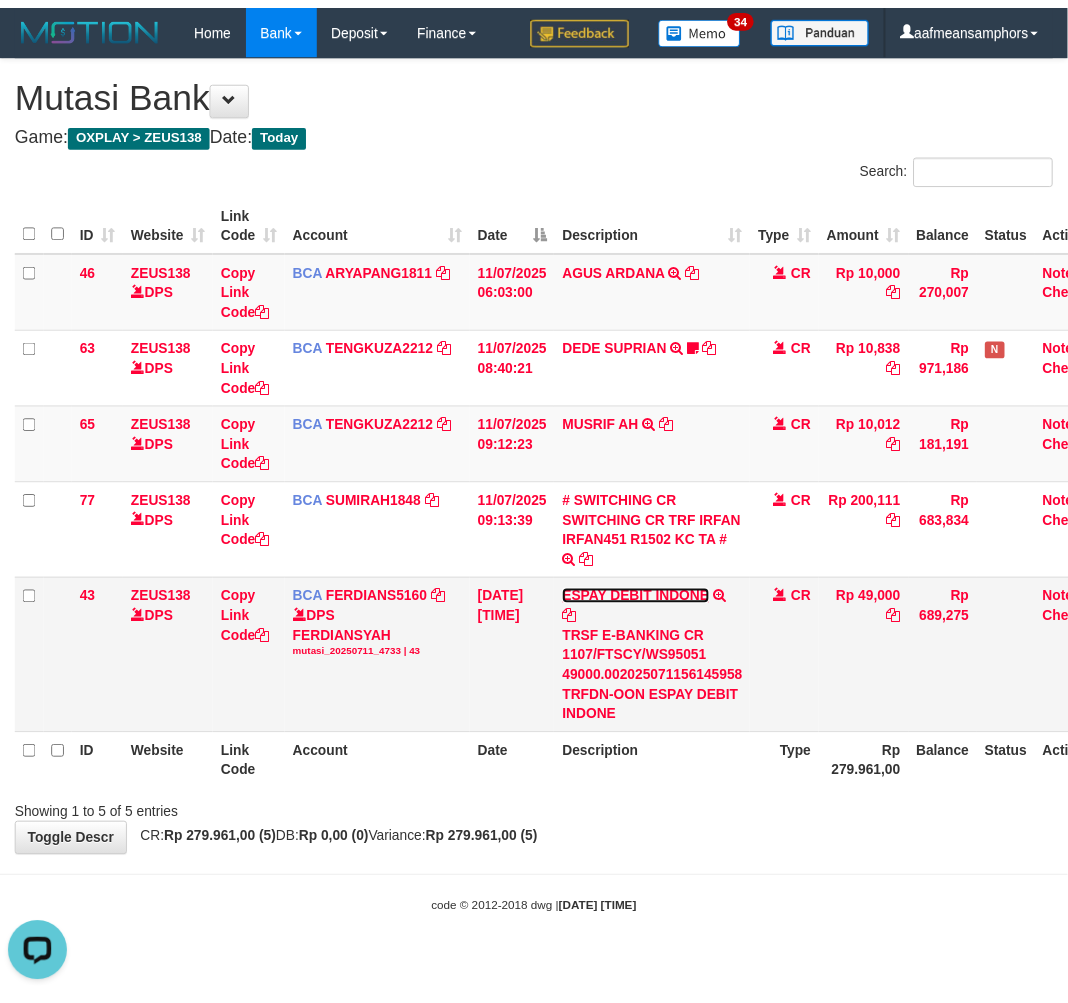 scroll, scrollTop: 0, scrollLeft: 0, axis: both 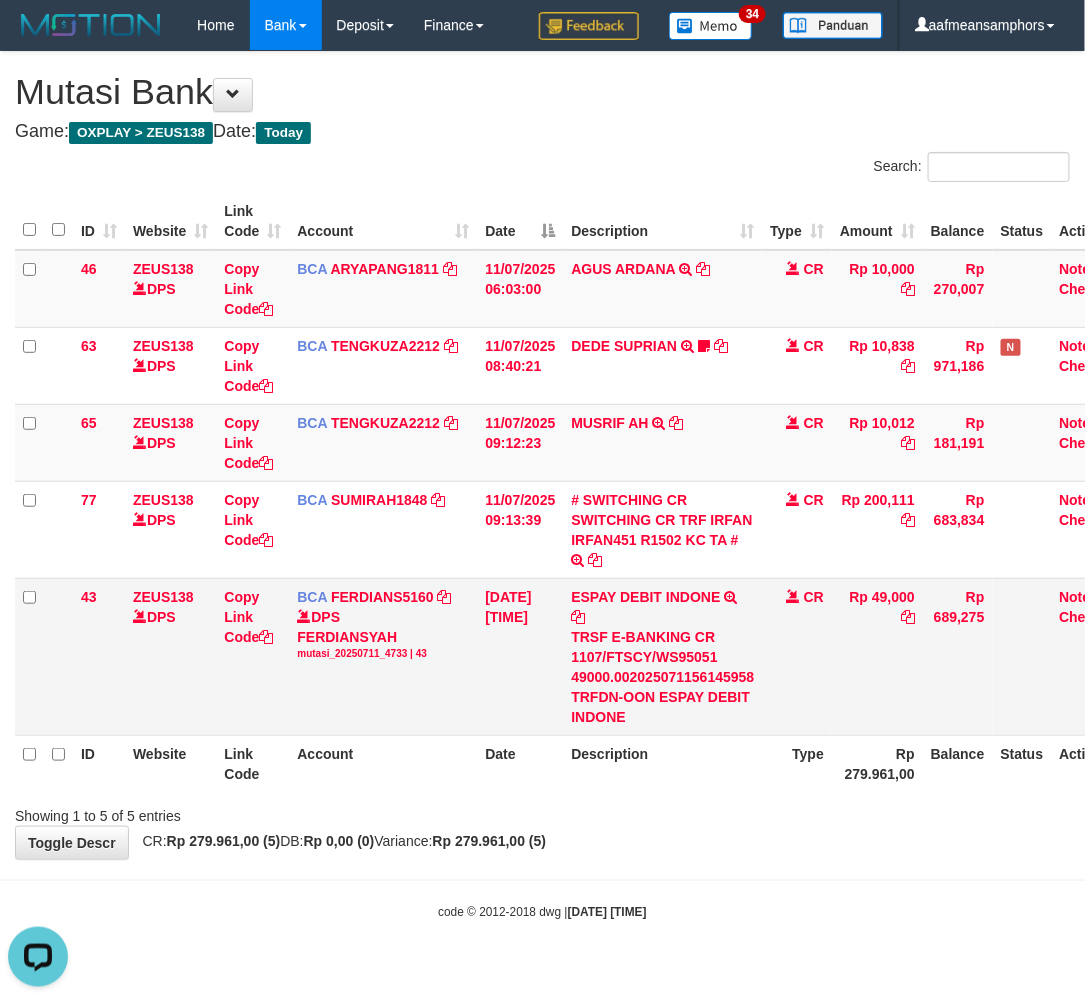 click on "TRSF E-BANKING CR 1107/FTSCY/WS95051
49000.002025071156145958 TRFDN-OON
ESPAY DEBIT INDONE" at bounding box center [662, 677] 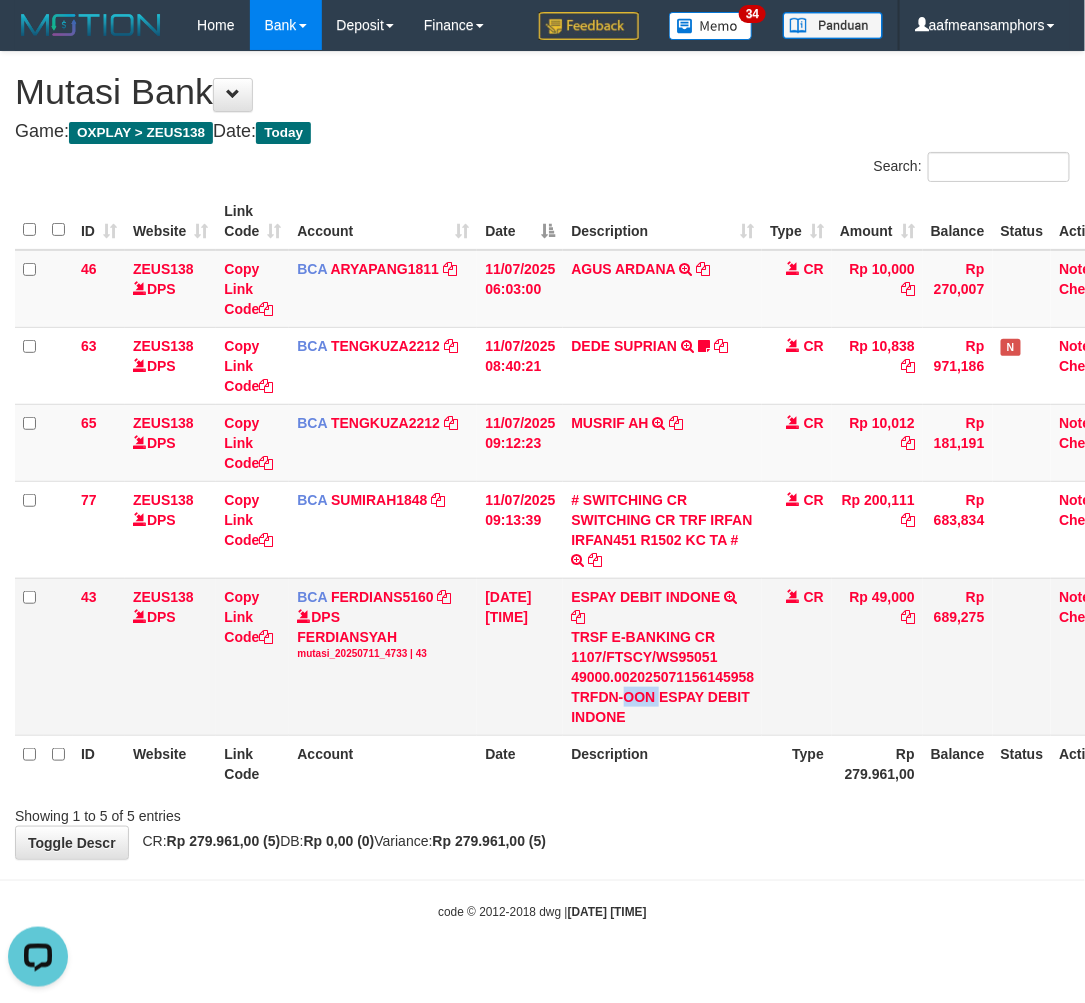 click on "TRSF E-BANKING CR 1107/FTSCY/WS95051
49000.002025071156145958 TRFDN-OON
ESPAY DEBIT INDONE" at bounding box center (662, 677) 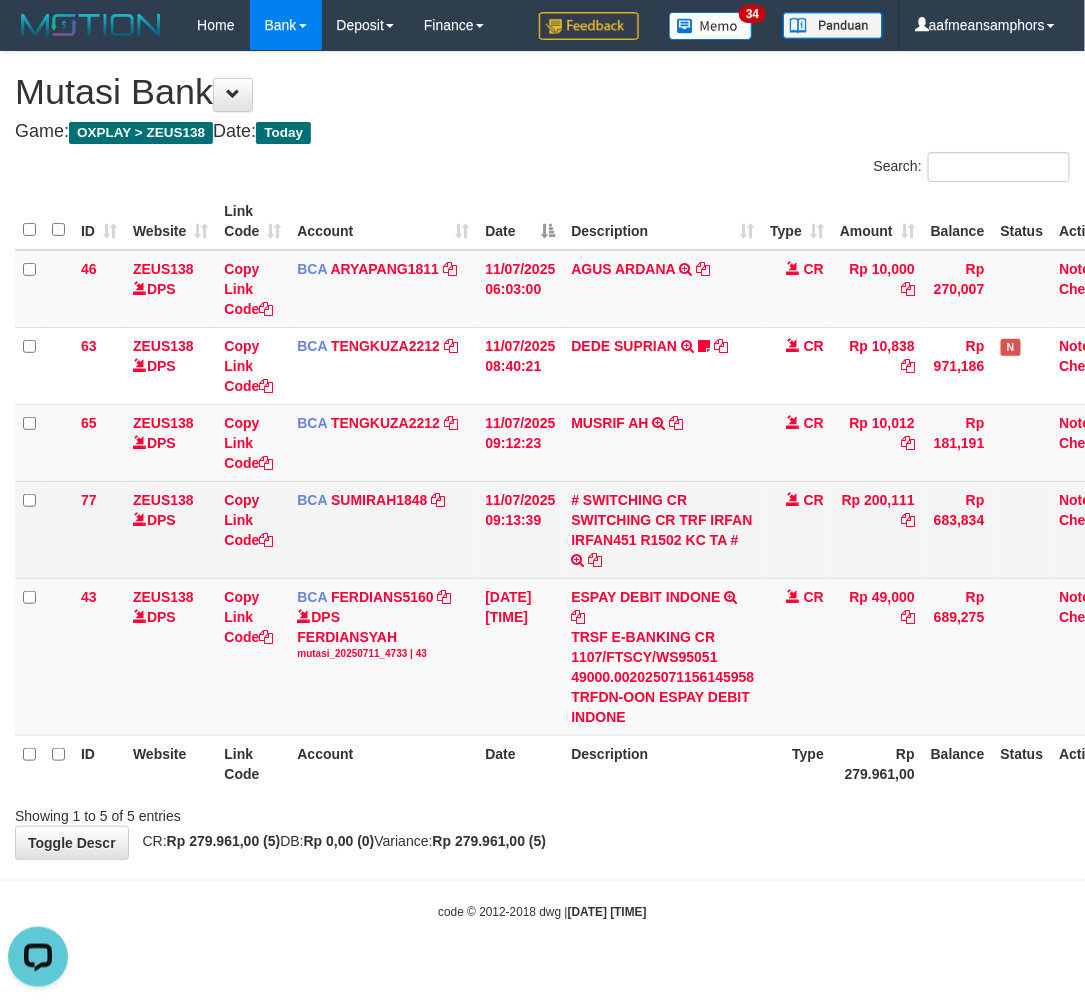 click on "# SWITCHING CR SWITCHING CR TRF IRFAN IRFAN451 R1502 KC TA #         SWITCHING CR TRF
IRFAN IRFAN
451 R1502 KC TA" at bounding box center [662, 529] 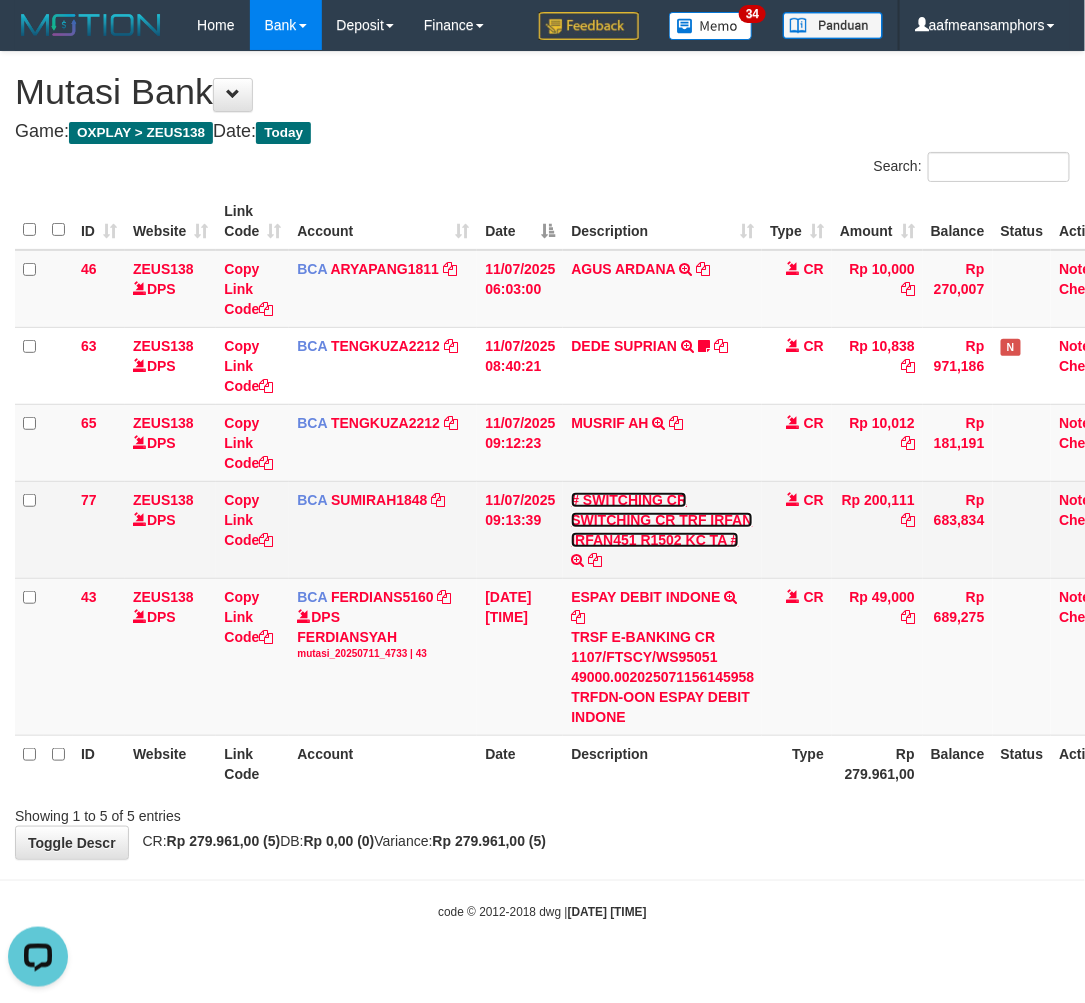 click on "# SWITCHING CR SWITCHING CR TRF IRFAN IRFAN451 R1502 KC TA #" at bounding box center [661, 520] 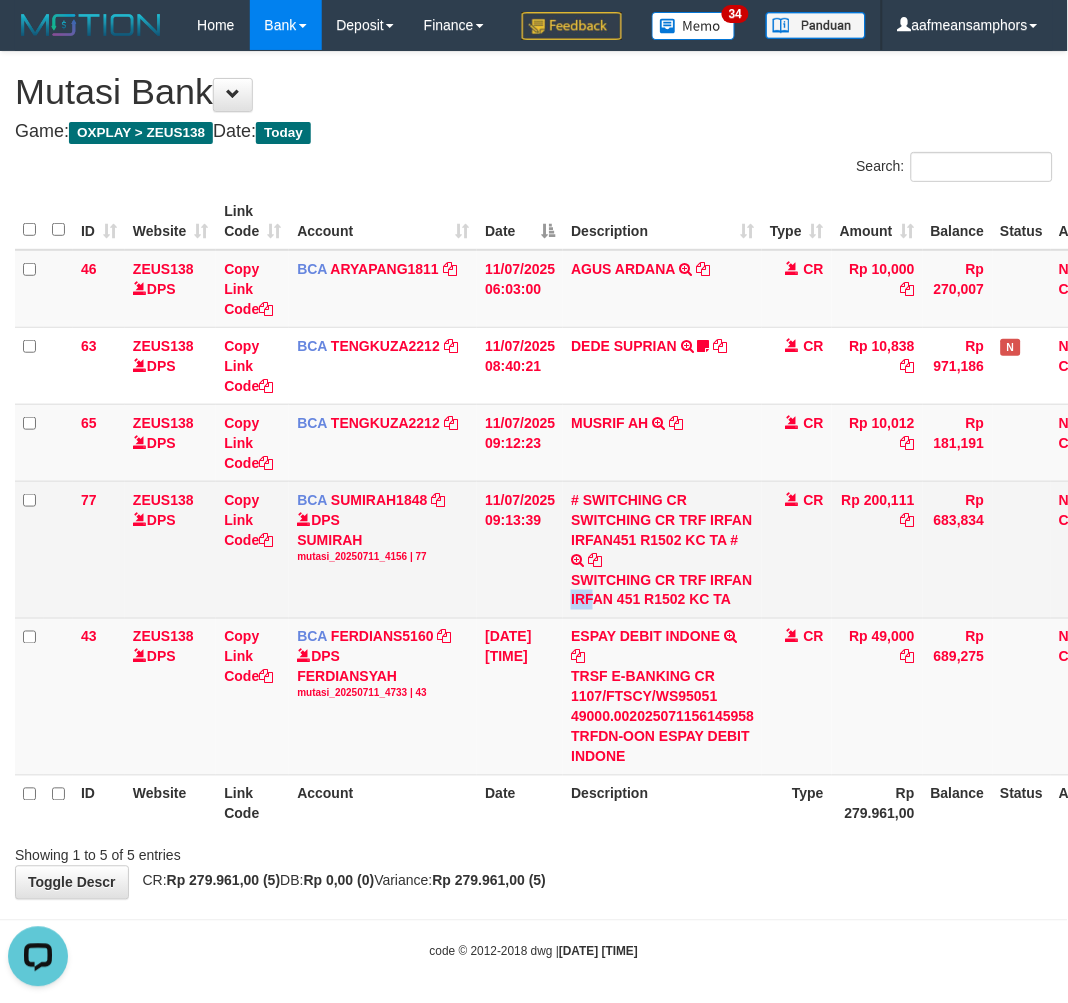 drag, startPoint x: 570, startPoint y: 648, endPoint x: 588, endPoint y: 644, distance: 18.439089 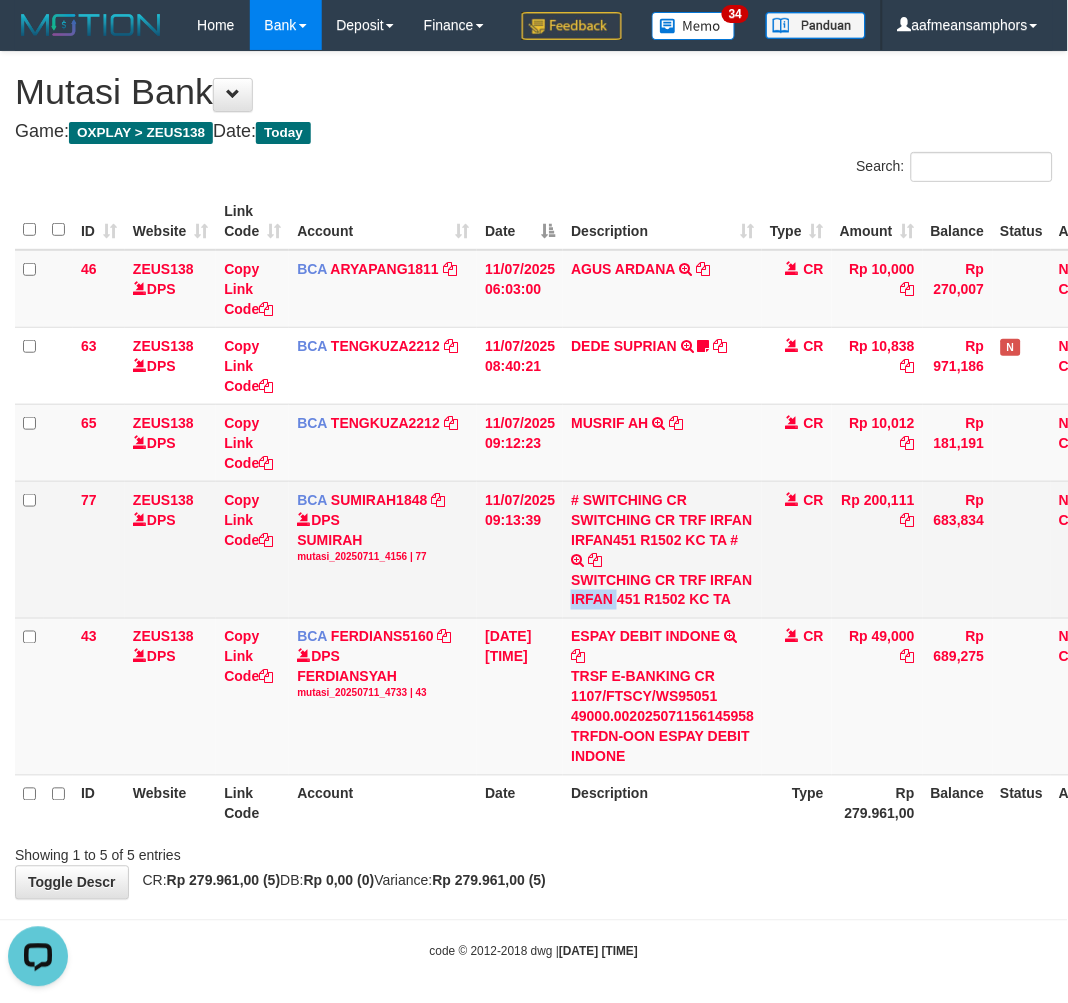 click on "SWITCHING CR TRF
IRFAN IRFAN
451 R1502 KC TA" at bounding box center (662, 590) 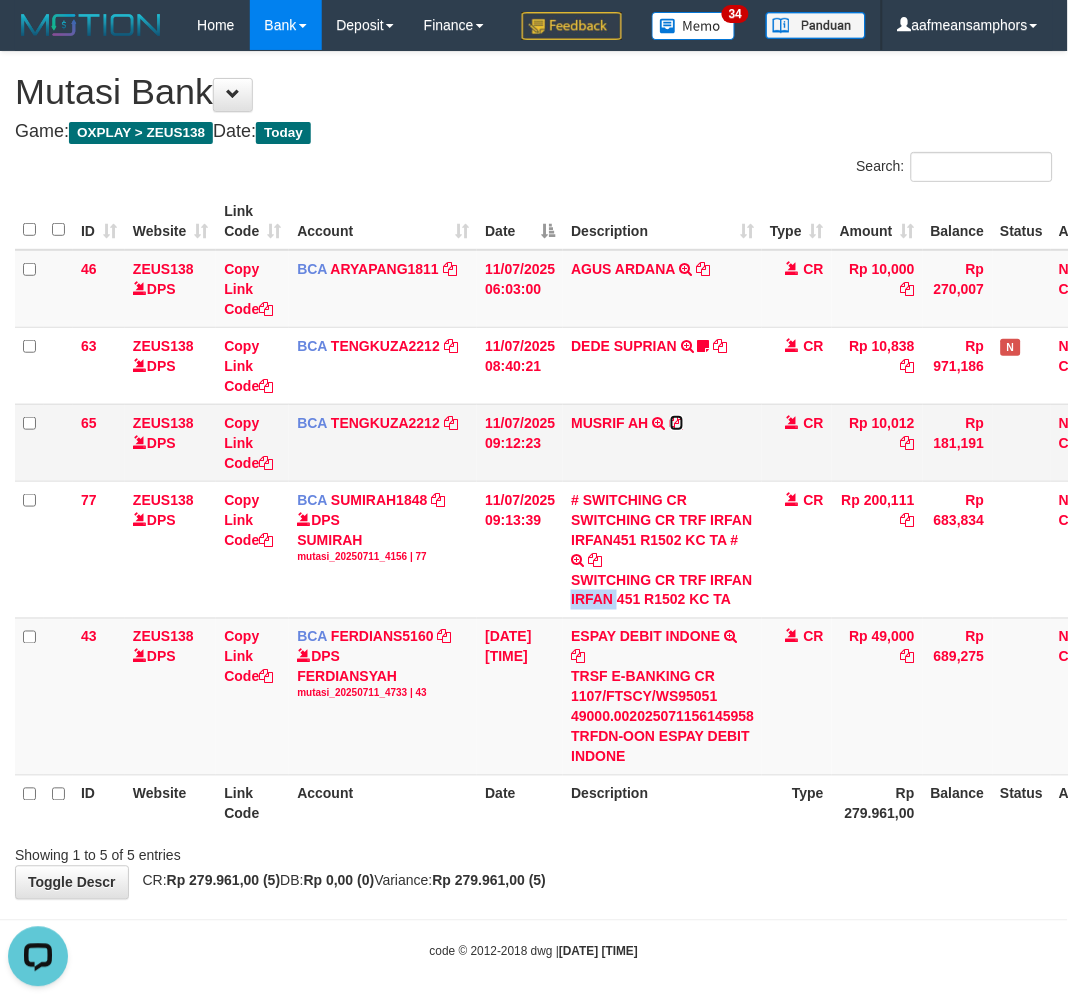 click at bounding box center [677, 423] 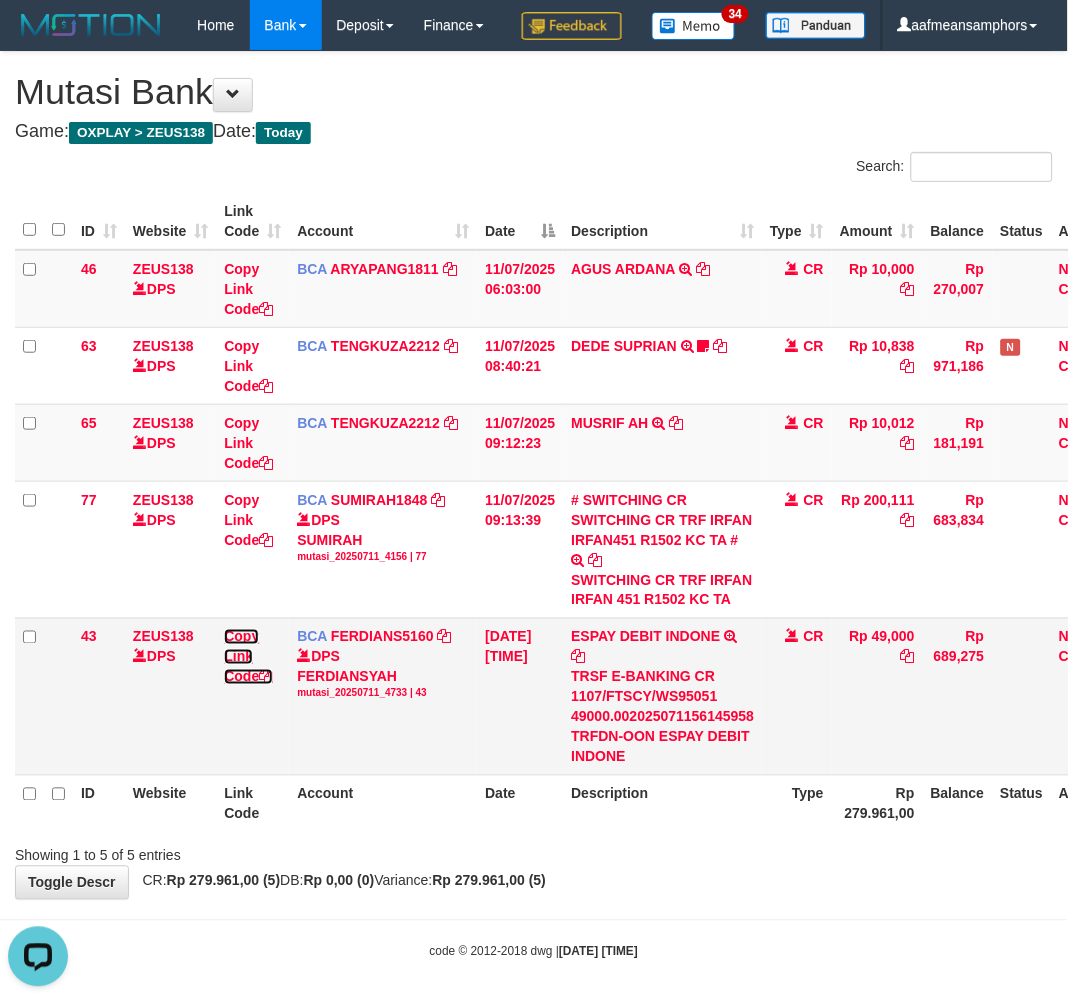 click on "Copy Link Code" at bounding box center [248, 657] 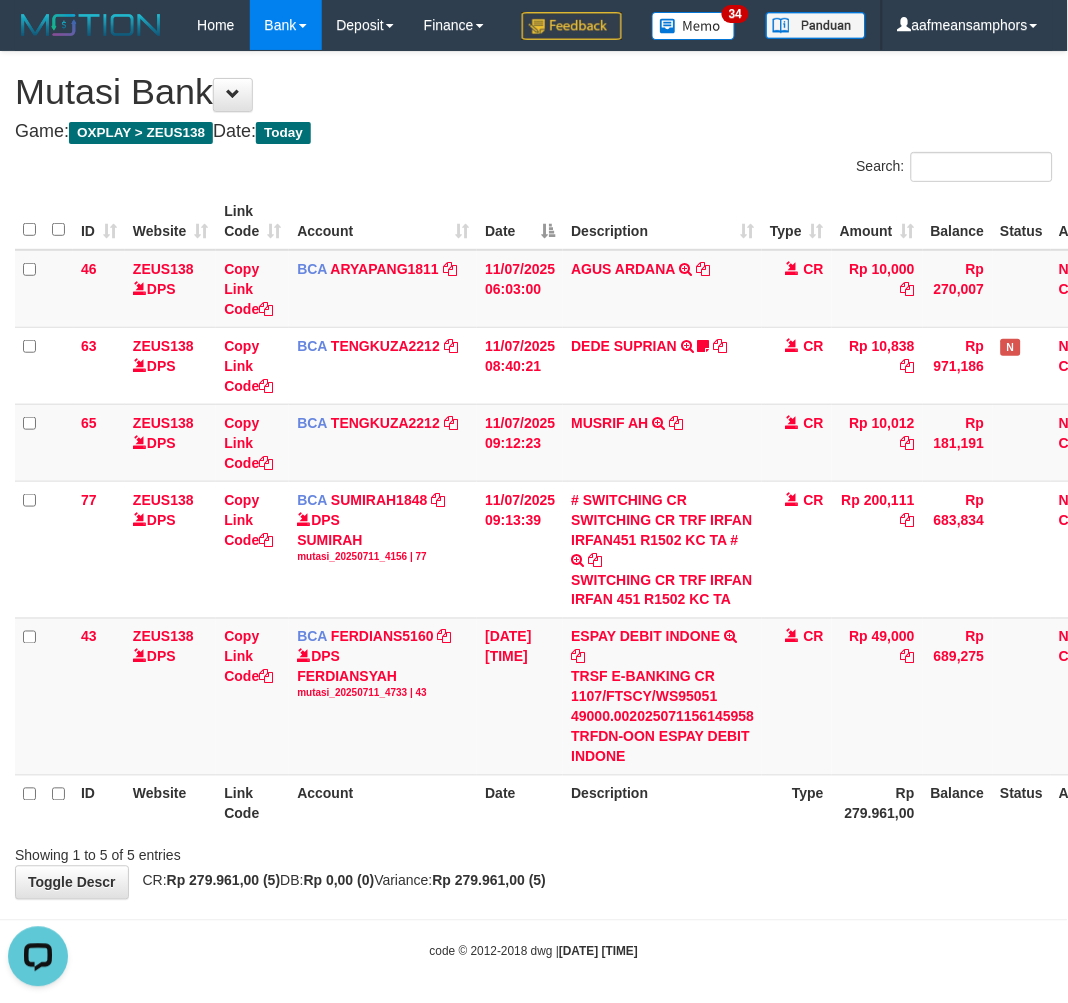 scroll, scrollTop: 274, scrollLeft: 0, axis: vertical 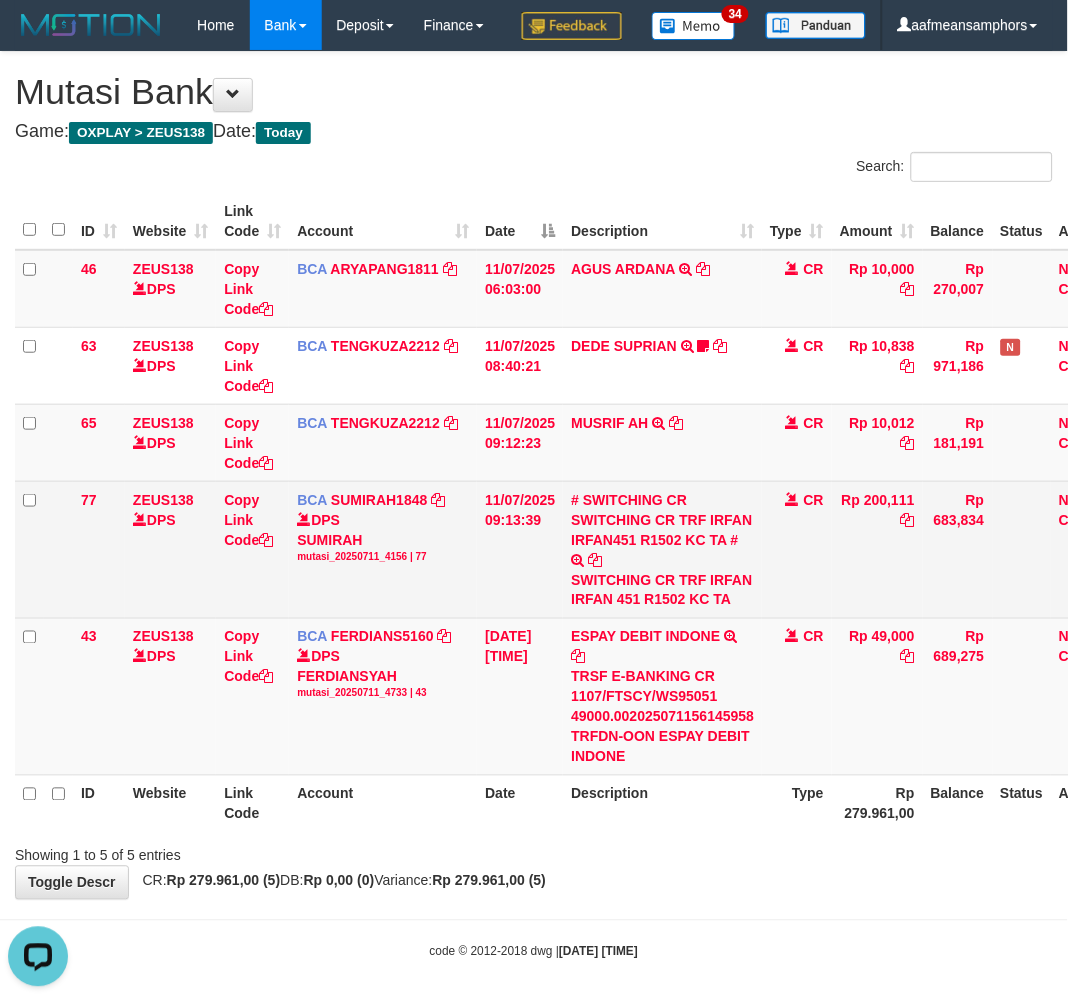 click on "SWITCHING CR TRF
IRFAN IRFAN
451 R1502 KC TA" at bounding box center (662, 590) 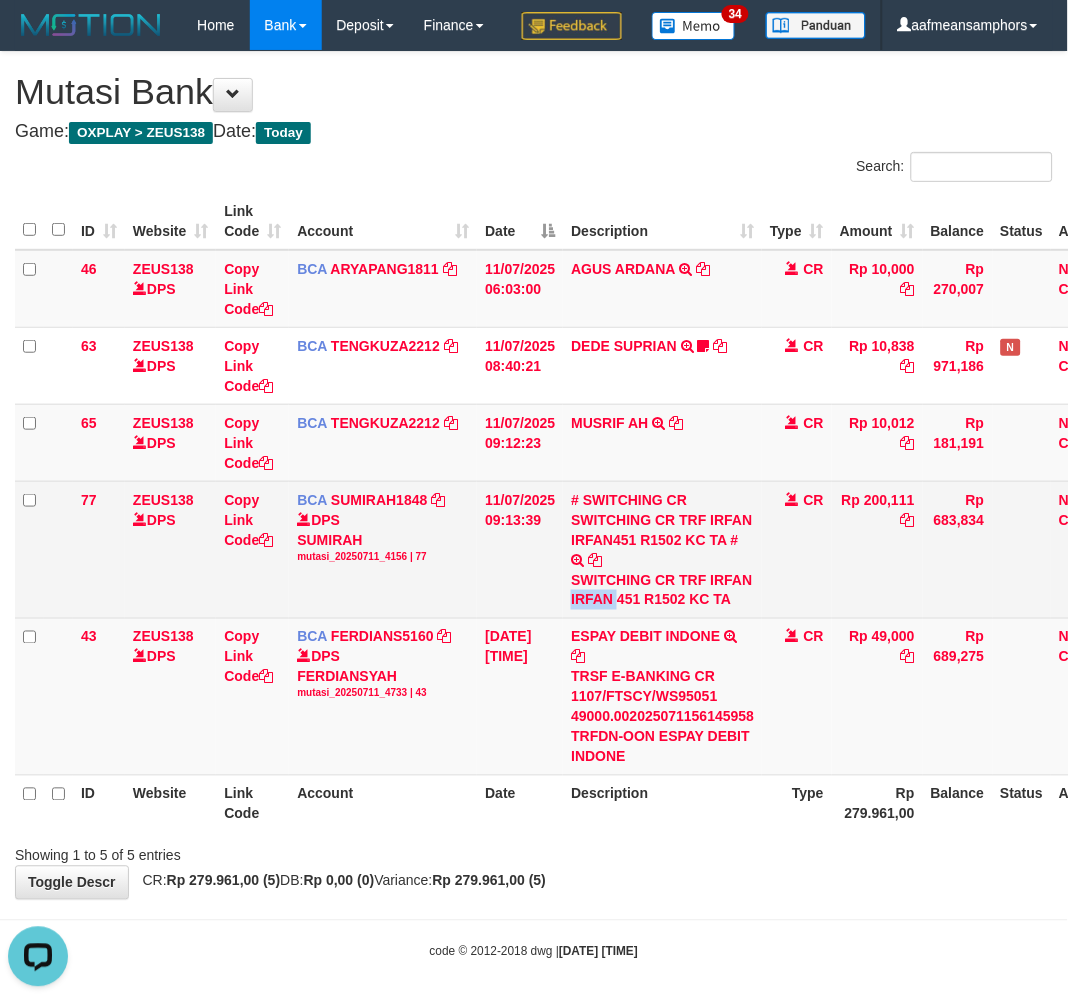 click on "SWITCHING CR TRF
IRFAN IRFAN
451 R1502 KC TA" at bounding box center [662, 590] 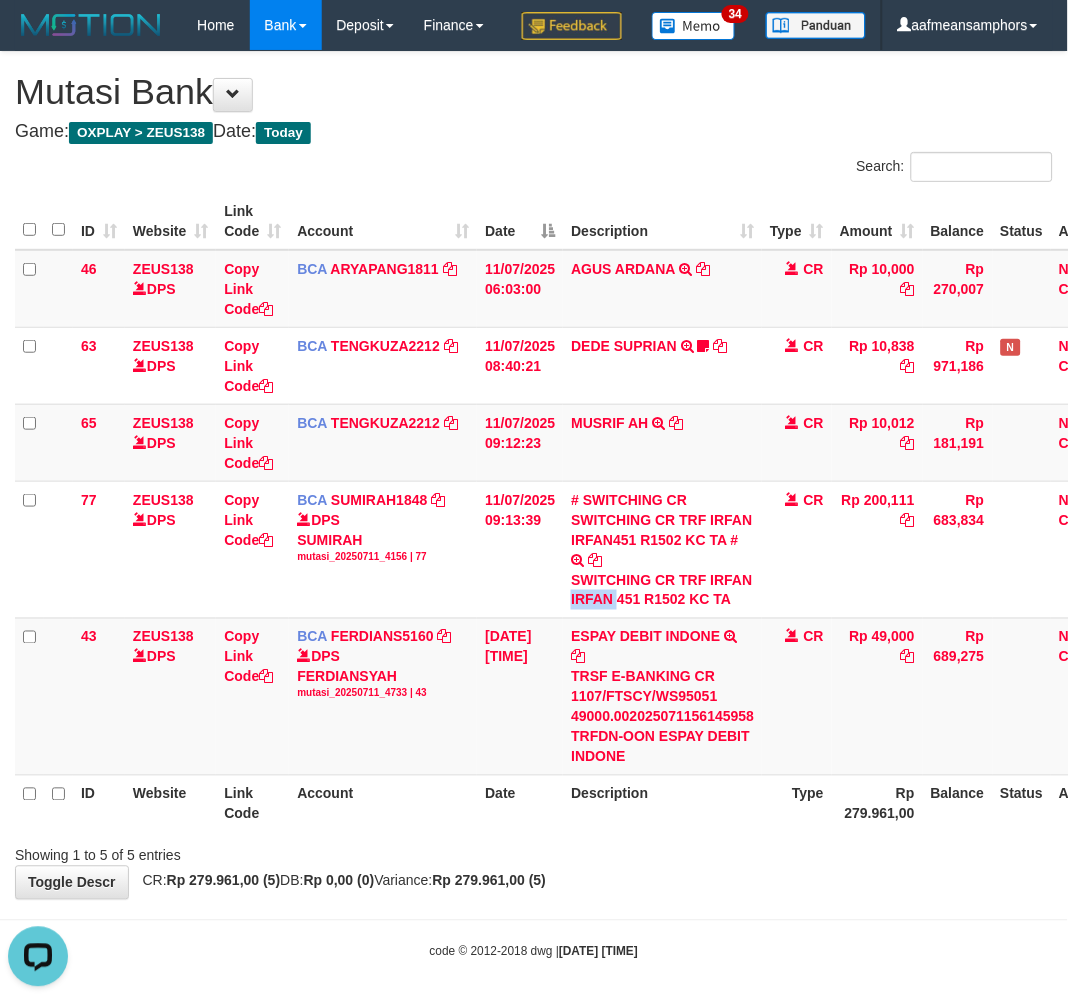 copy on "IRFAN" 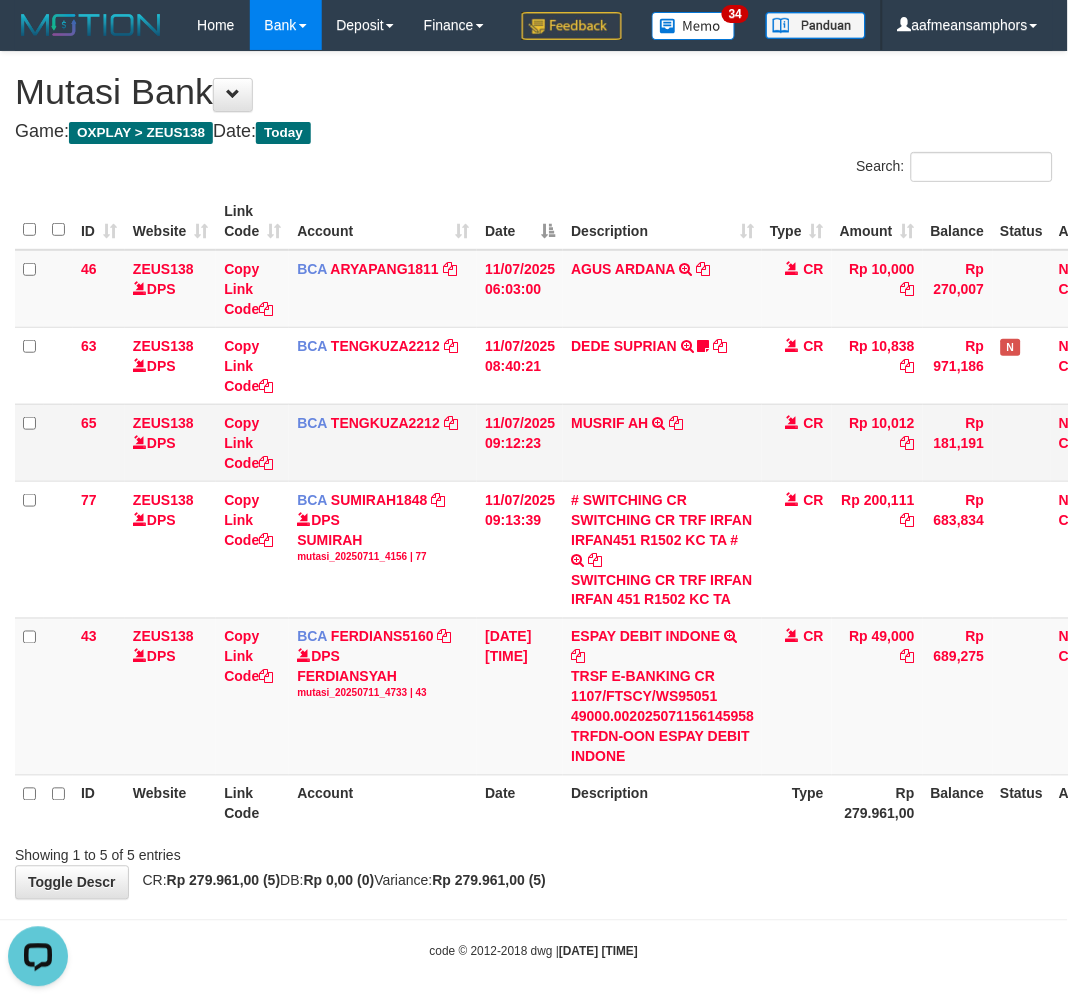 click on "MUSRIF AH         TRSF E-BANKING CR 1107/FTSCY/WS95031
10012.00MUSRIF'AH" at bounding box center [662, 442] 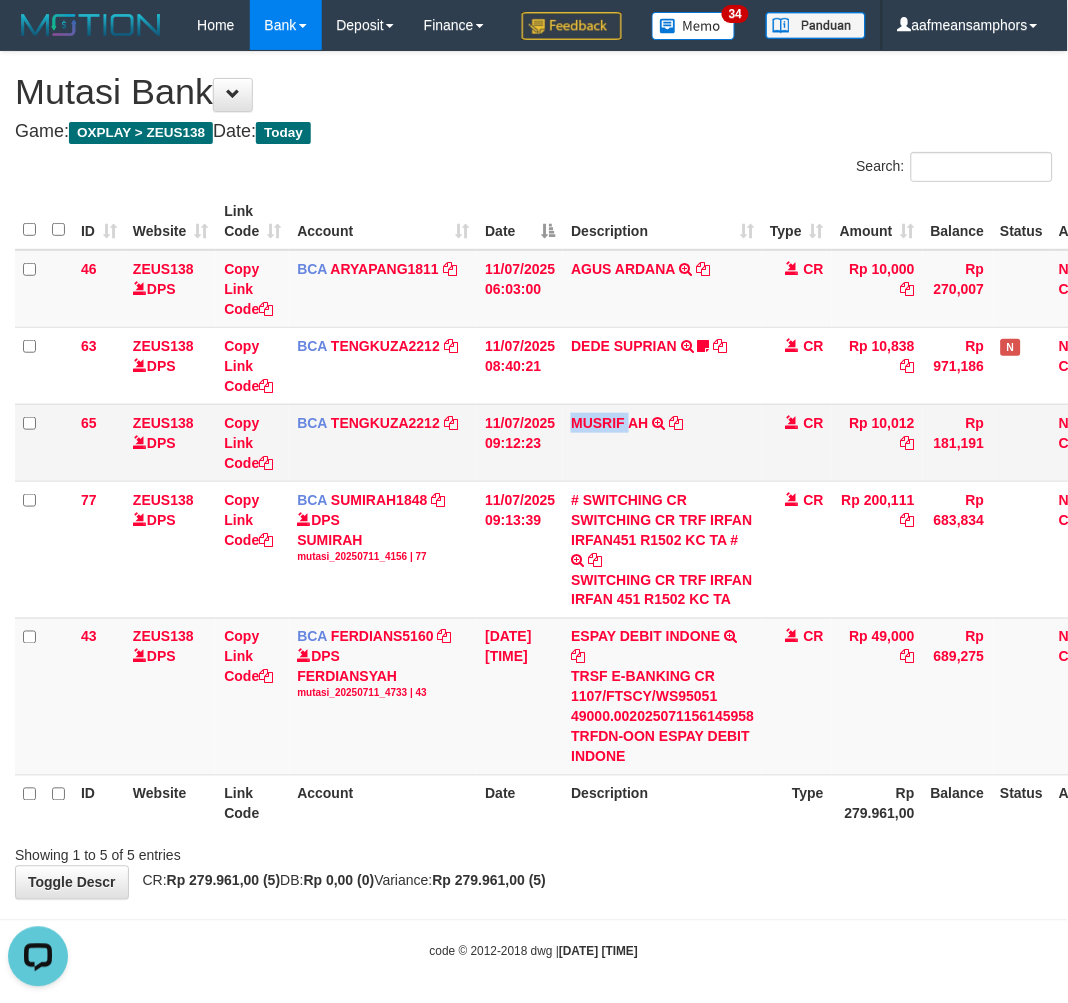 click on "MUSRIF AH         TRSF E-BANKING CR 1107/FTSCY/WS95031
10012.00MUSRIF'AH" at bounding box center (662, 442) 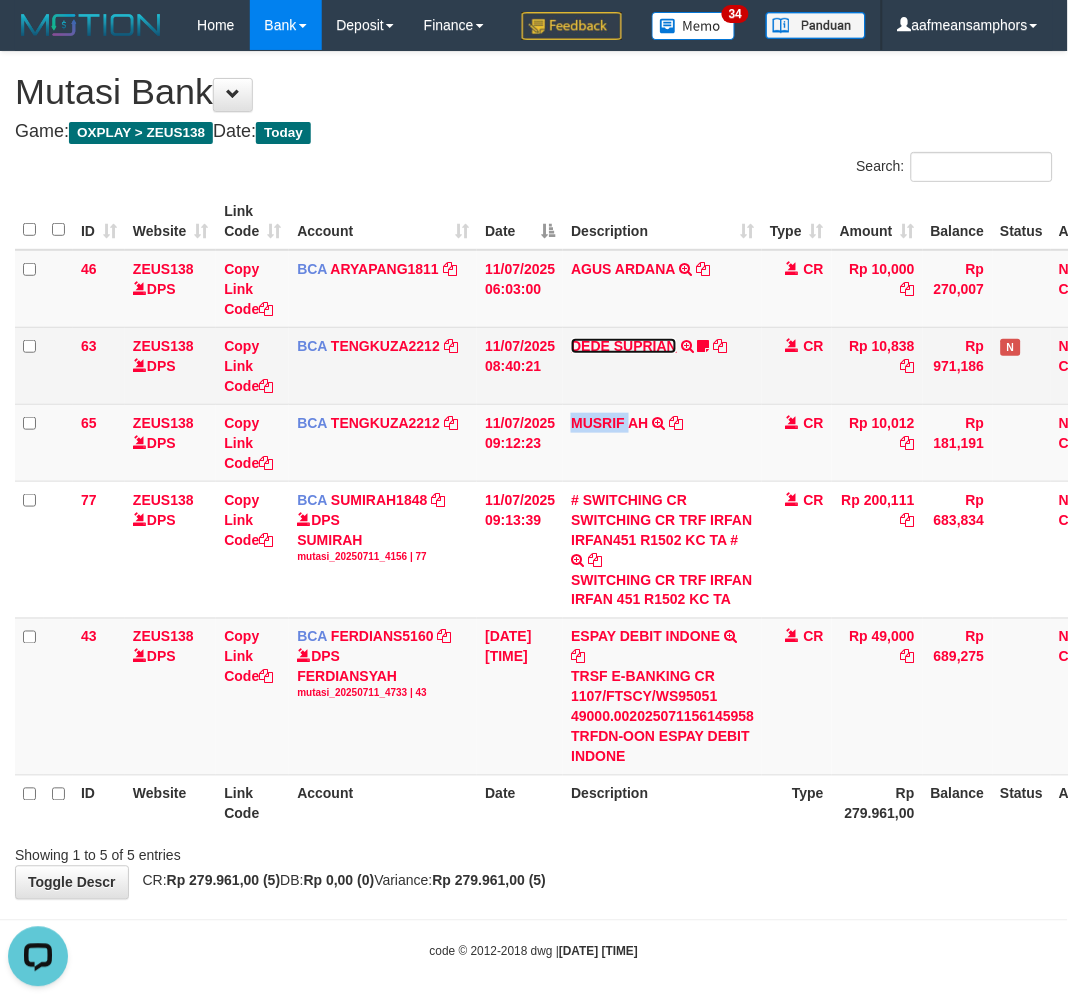 click on "DEDE SUPRIAN" at bounding box center (624, 346) 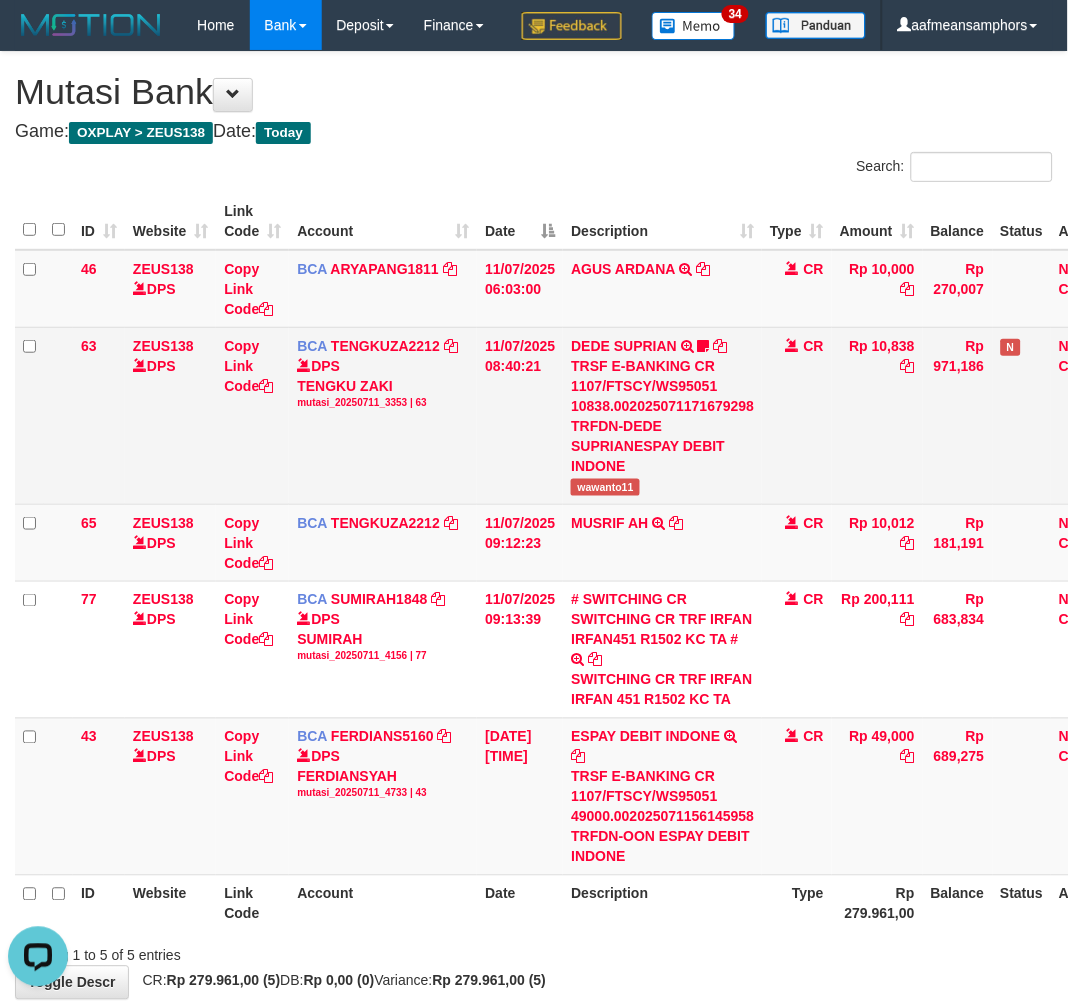 click on "TRSF E-BANKING CR 1107/FTSCY/WS95051
10838.002025071171679298 TRFDN-DEDE SUPRIANESPAY DEBIT INDONE" at bounding box center [662, 416] 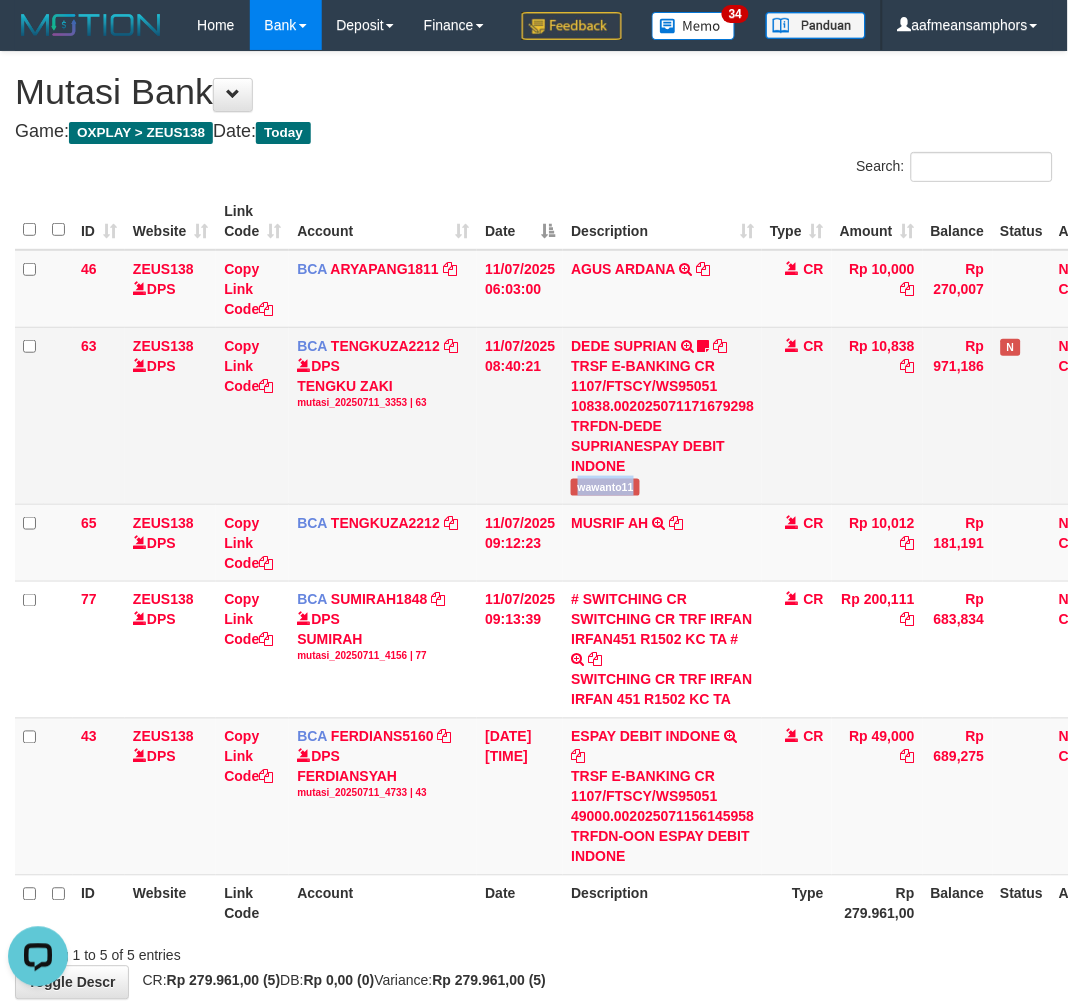 click on "wawanto11" at bounding box center (605, 487) 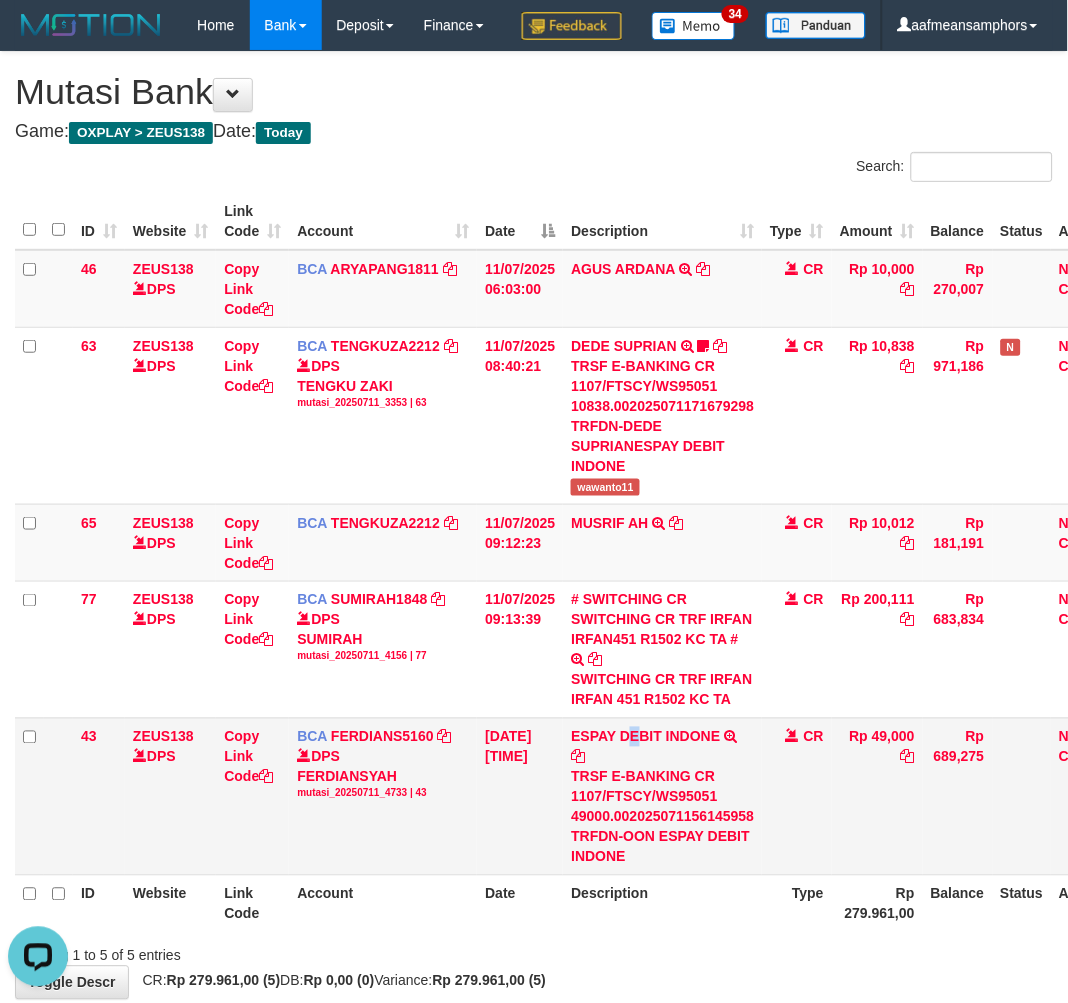 click on "ESPAY DEBIT INDONE         TRSF E-BANKING CR 1107/FTSCY/WS95051
49000.002025071156145958 TRFDN-OON
ESPAY DEBIT INDONE" at bounding box center (662, 796) 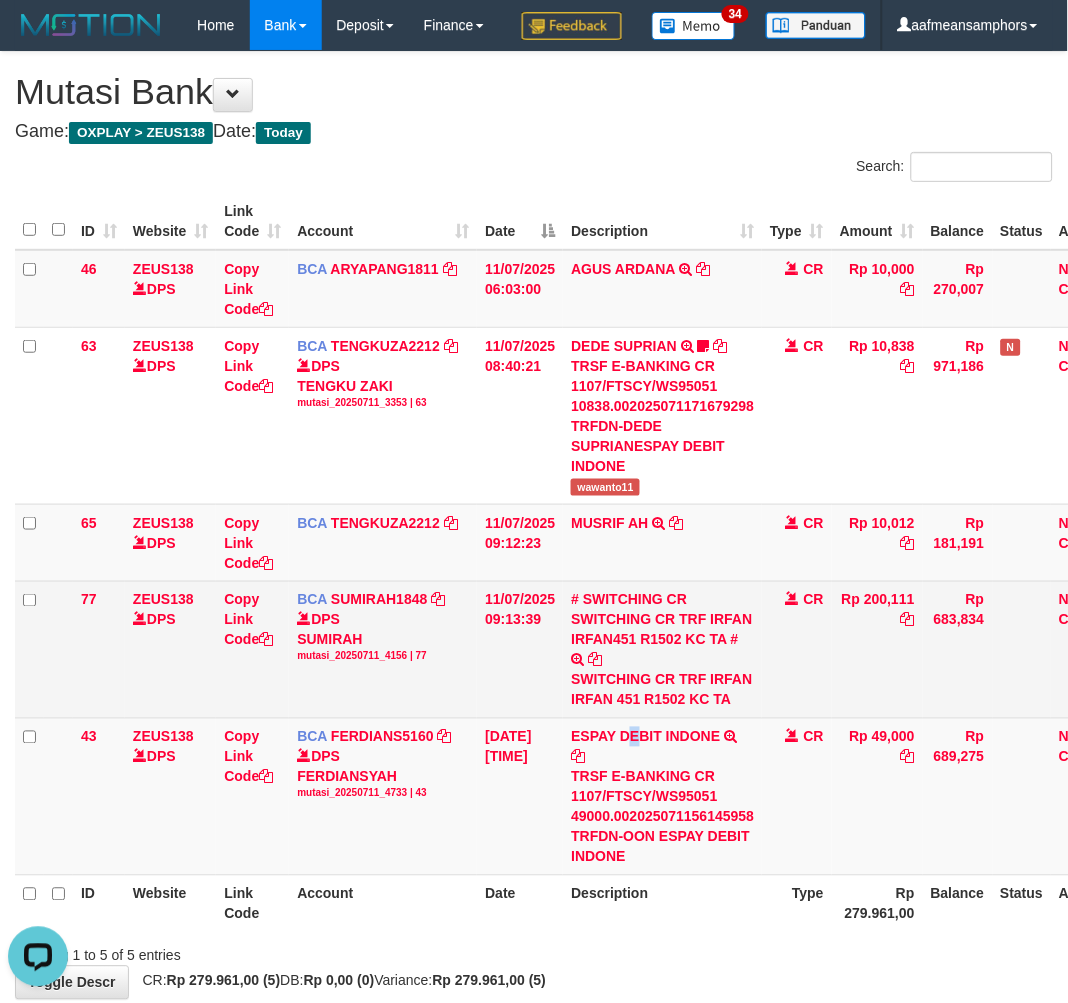 click on "# SWITCHING CR SWITCHING CR TRF IRFAN IRFAN451 R1502 KC TA #         SWITCHING CR TRF
IRFAN IRFAN
451 R1502 KC TA" at bounding box center [662, 649] 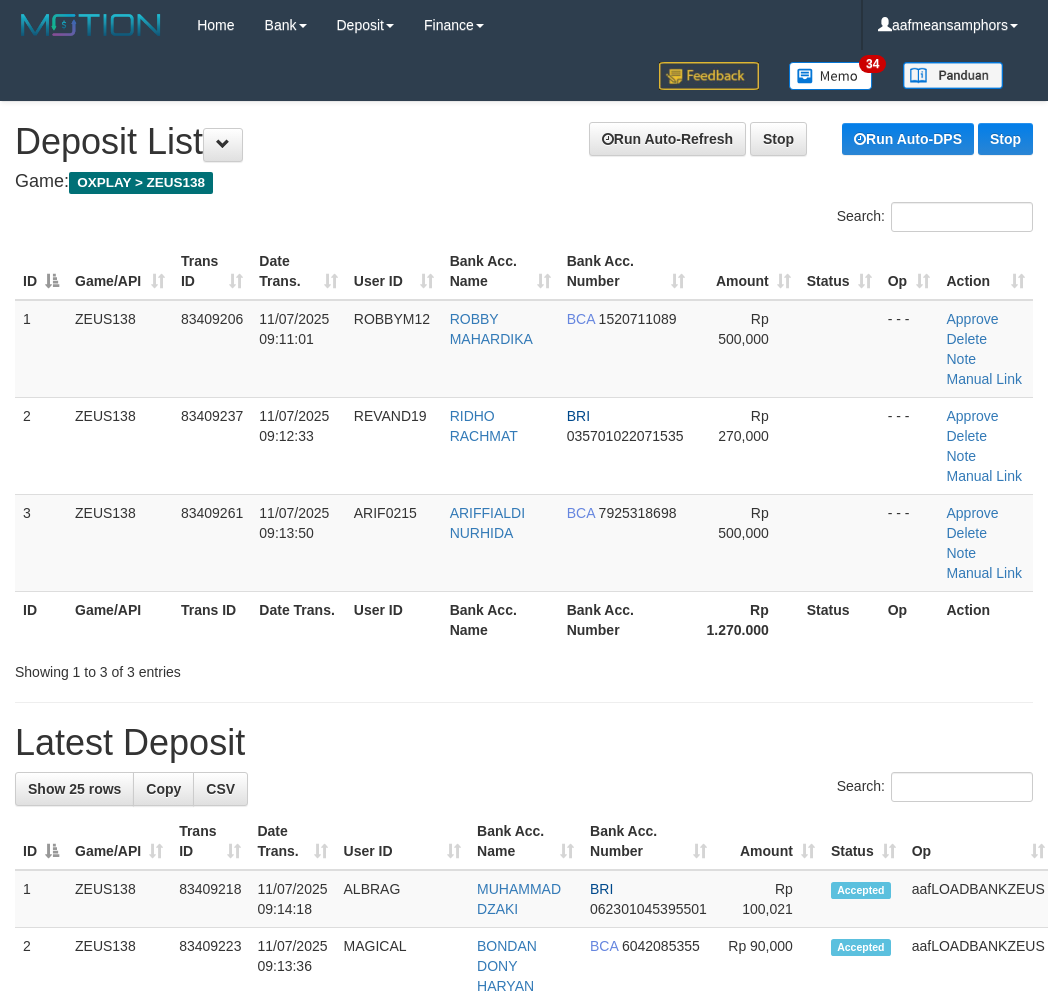 scroll, scrollTop: 0, scrollLeft: 0, axis: both 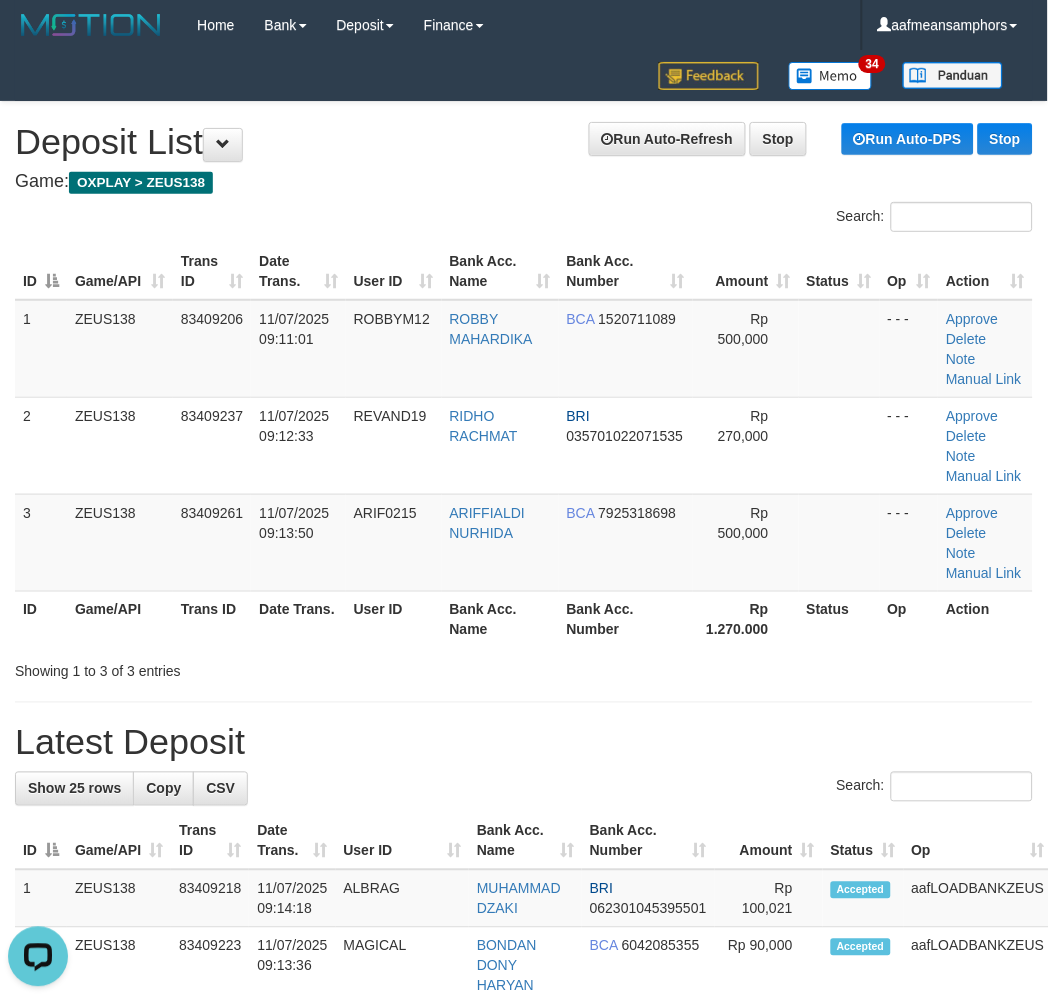 click on "**********" at bounding box center [524, 1295] 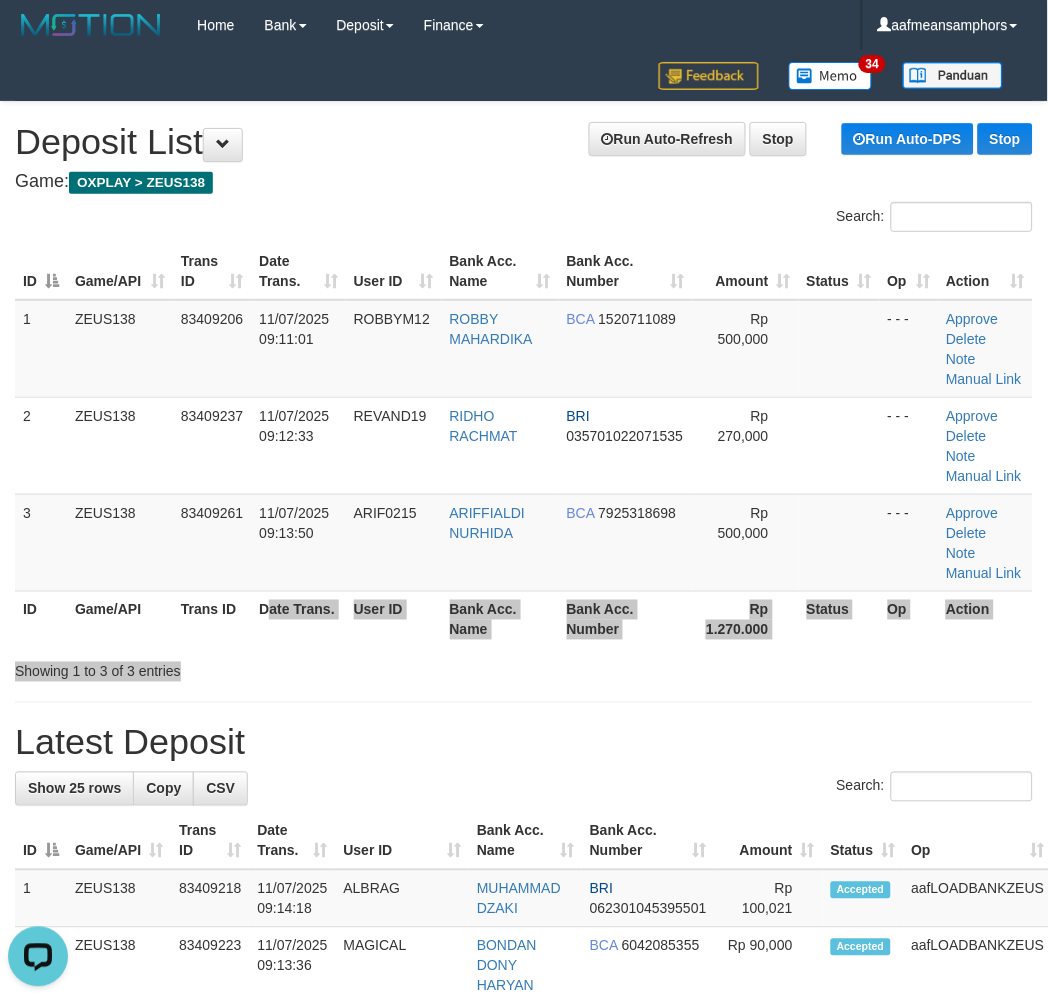 click on "ID Game/API Trans ID Date Trans. User ID Bank Acc. Name Bank Acc. Number Amount Status Op Action
1
ZEUS138
83409206
11/07/2025 09:11:01
ROBBYM12
ROBBY MAHARDIKA
BCA
1520711089
Rp 500,000
- - -
Approve
Delete
Note
Manual Link
2
ZEUS138
83409237
11/07/2025 09:12:33
REVAND19
RIDHO RACHMAT
BRI
035701022071535
Rp 270,000
- - -" at bounding box center [524, 445] 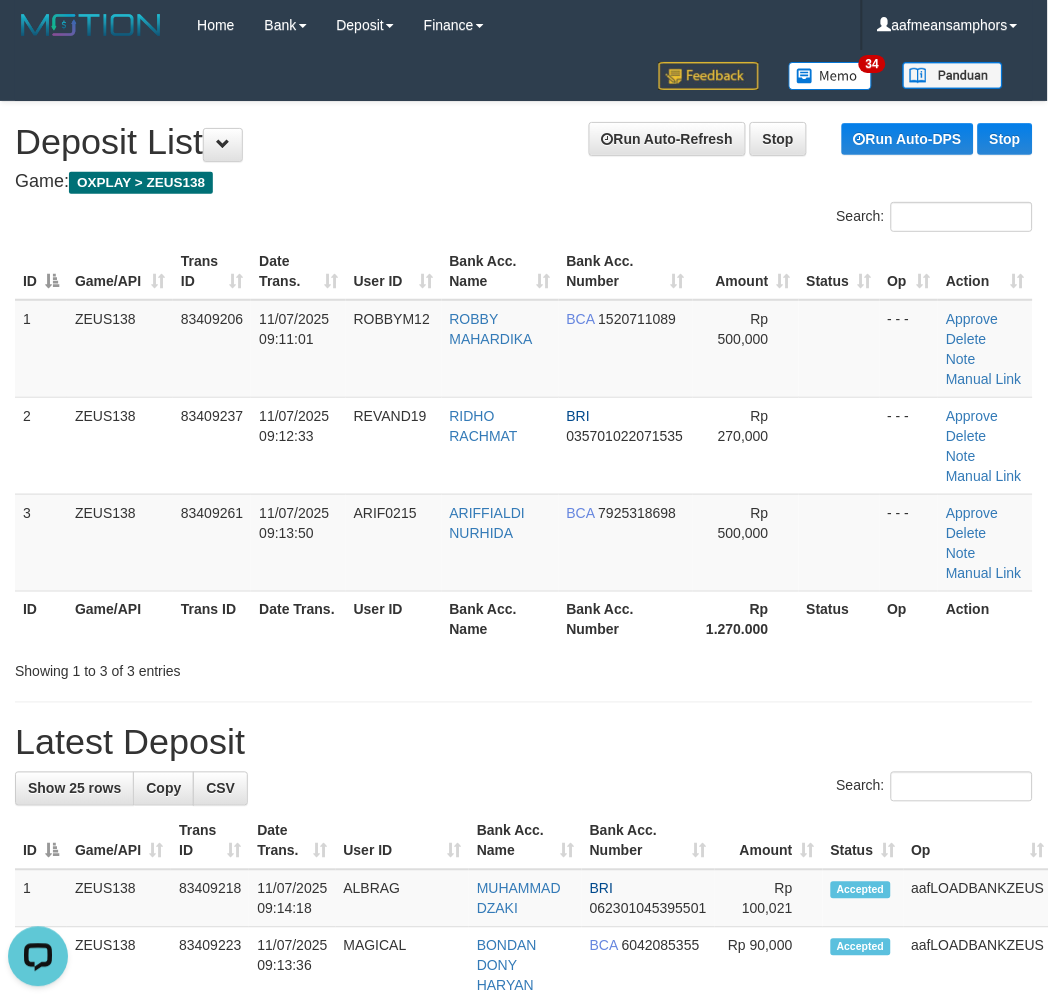 click on "**********" at bounding box center [524, 1295] 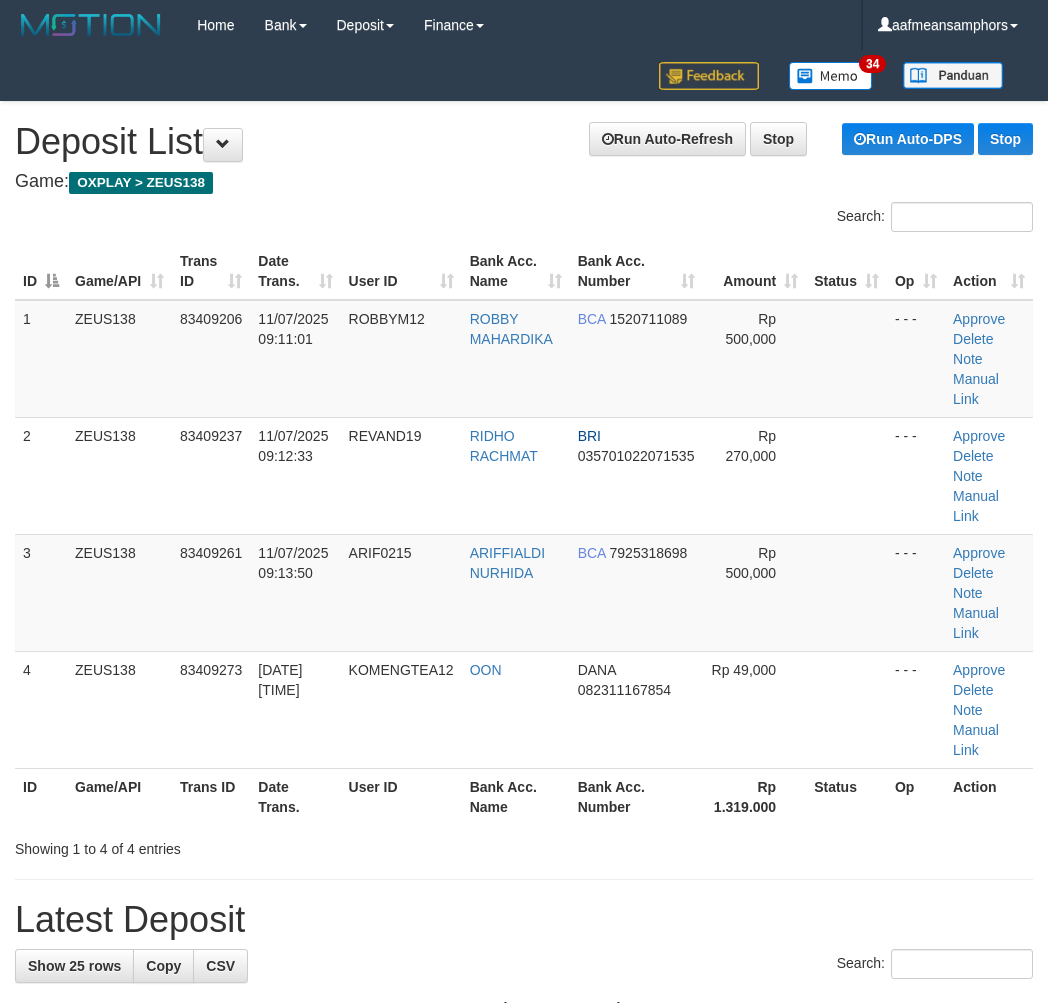 scroll, scrollTop: 0, scrollLeft: 0, axis: both 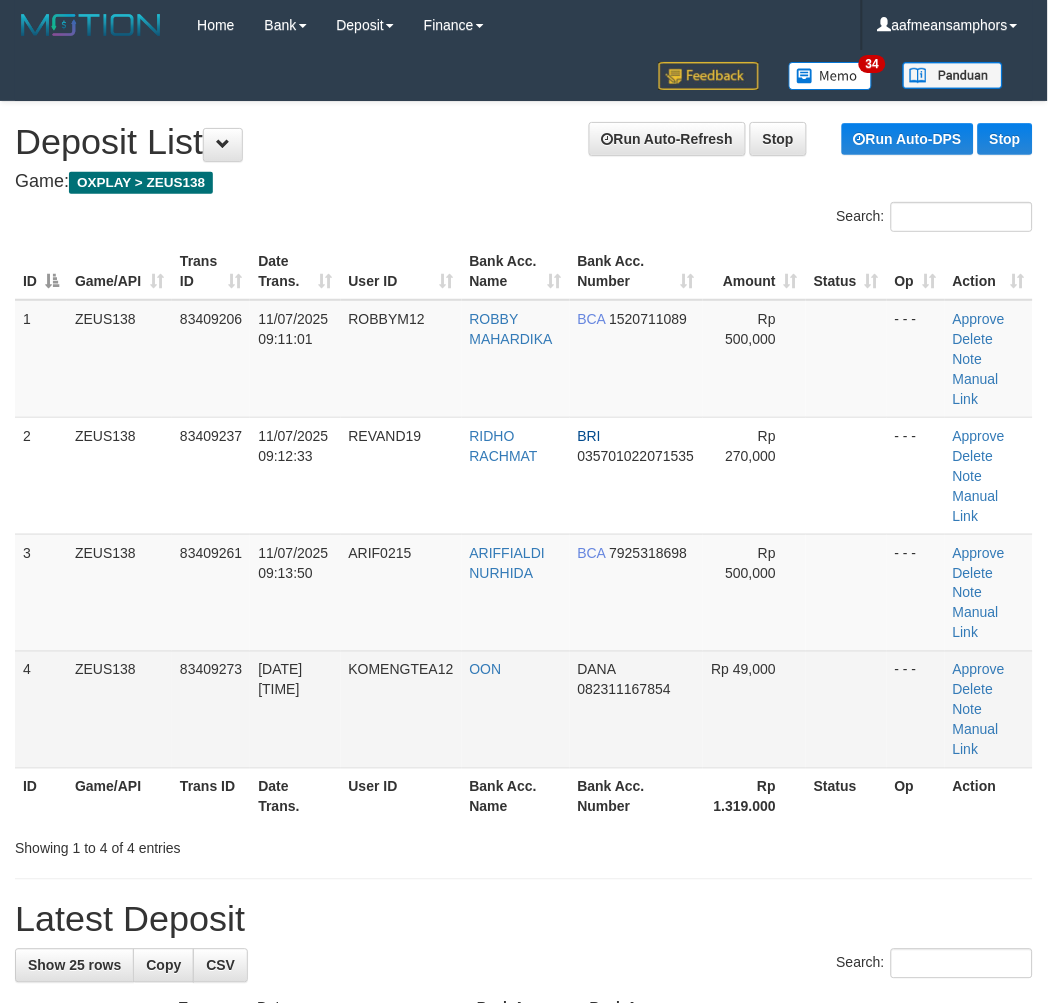 click on "KOMENGTEA12" at bounding box center (401, 709) 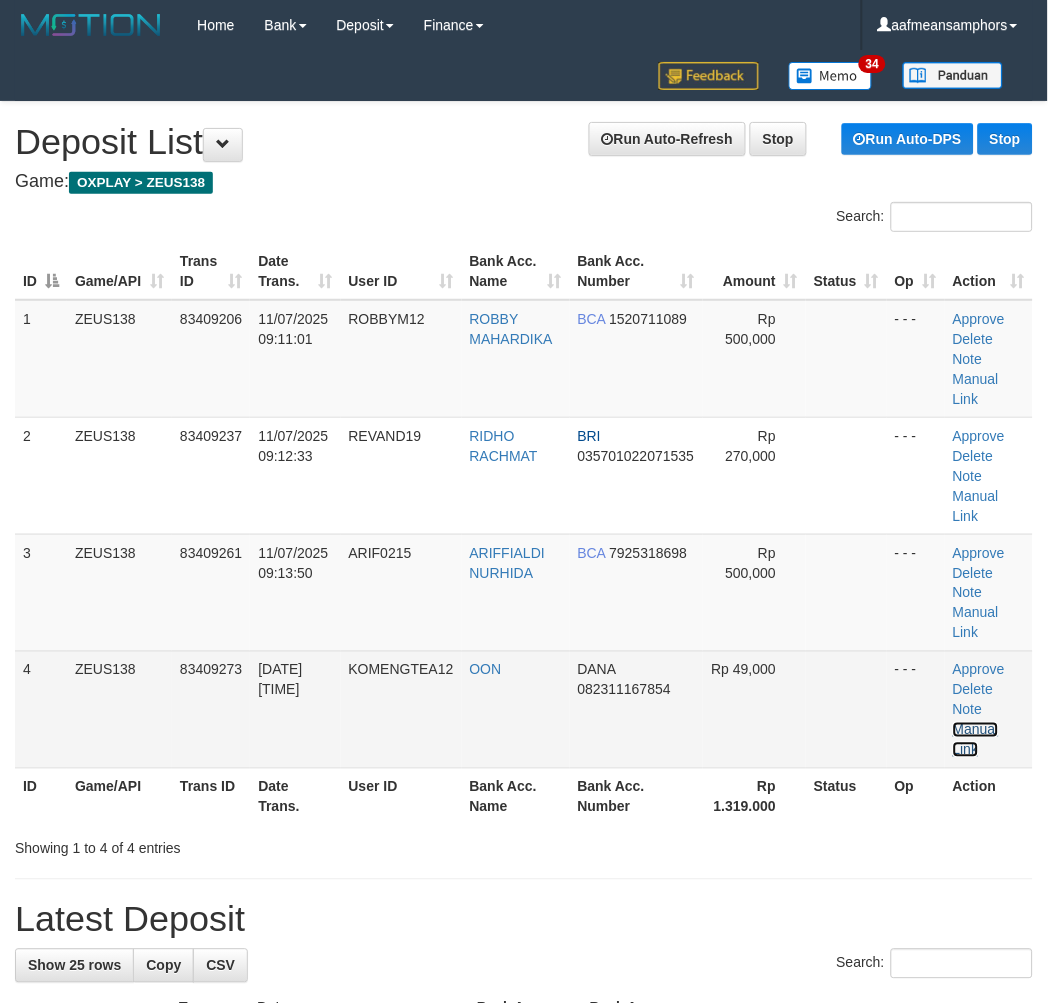click on "Manual Link" at bounding box center [976, 740] 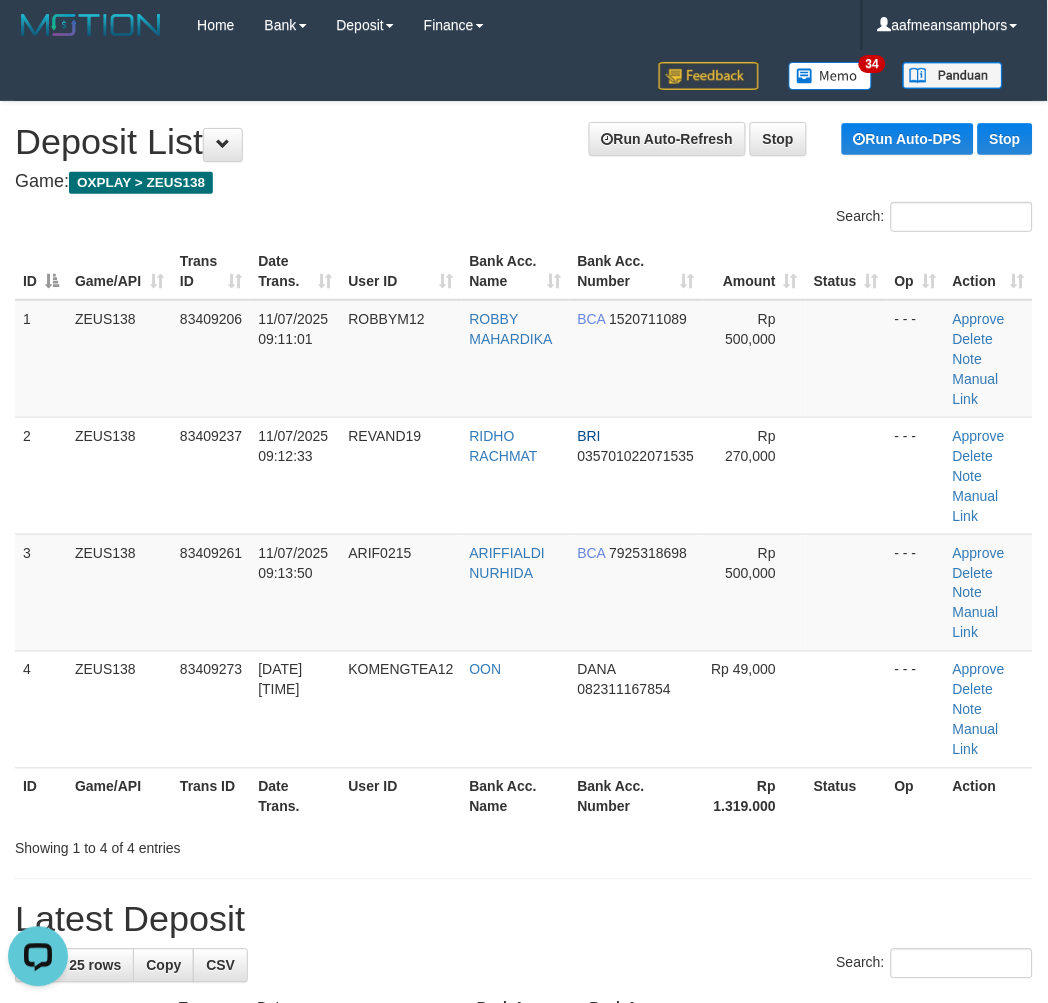 scroll, scrollTop: 0, scrollLeft: 0, axis: both 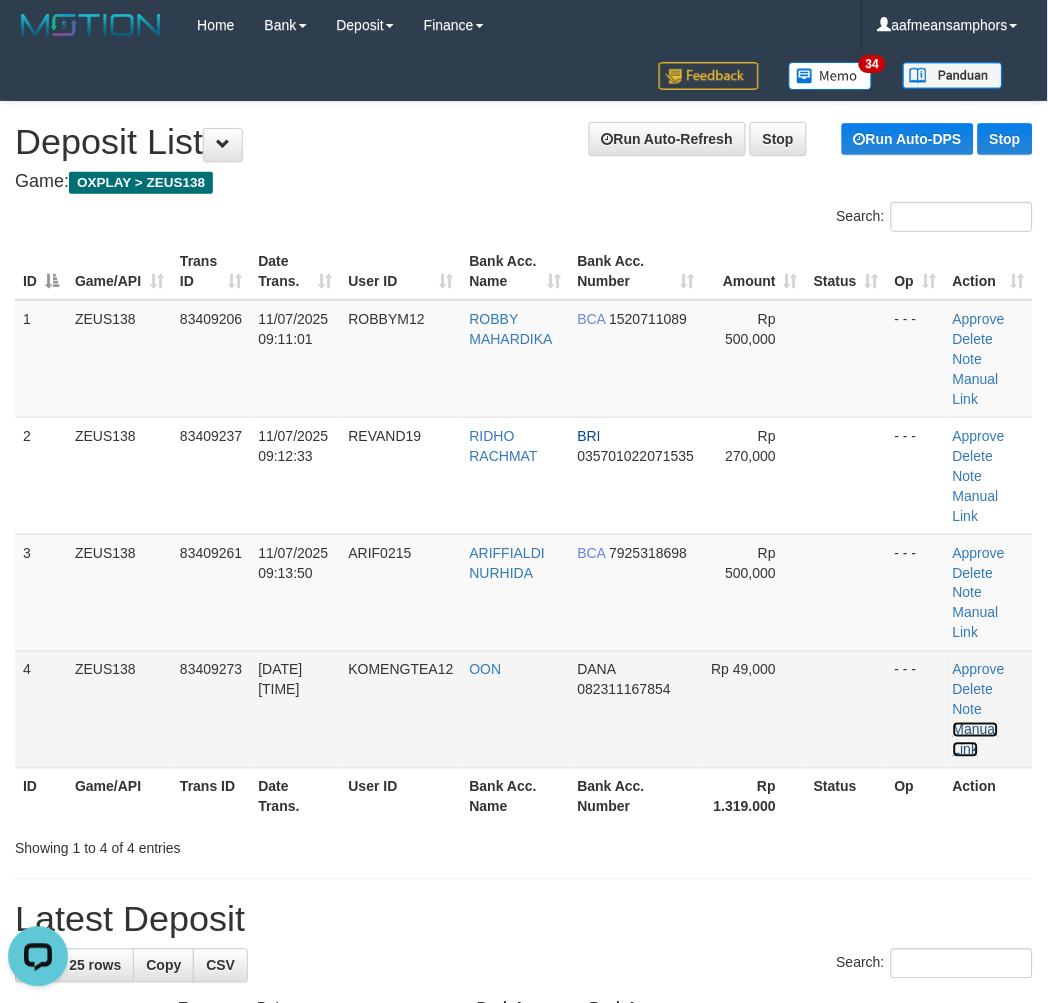 click on "Manual Link" at bounding box center (976, 740) 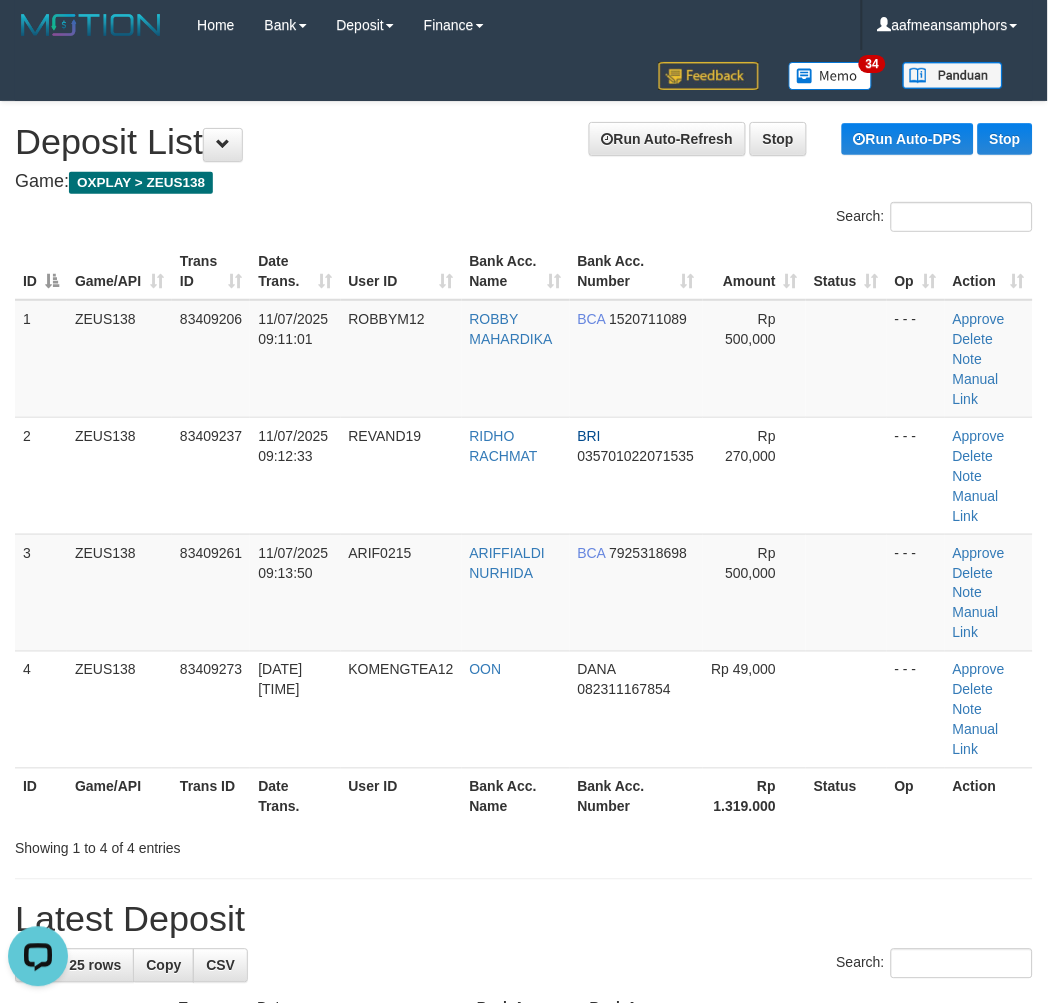 click on "**********" at bounding box center (524, 1384) 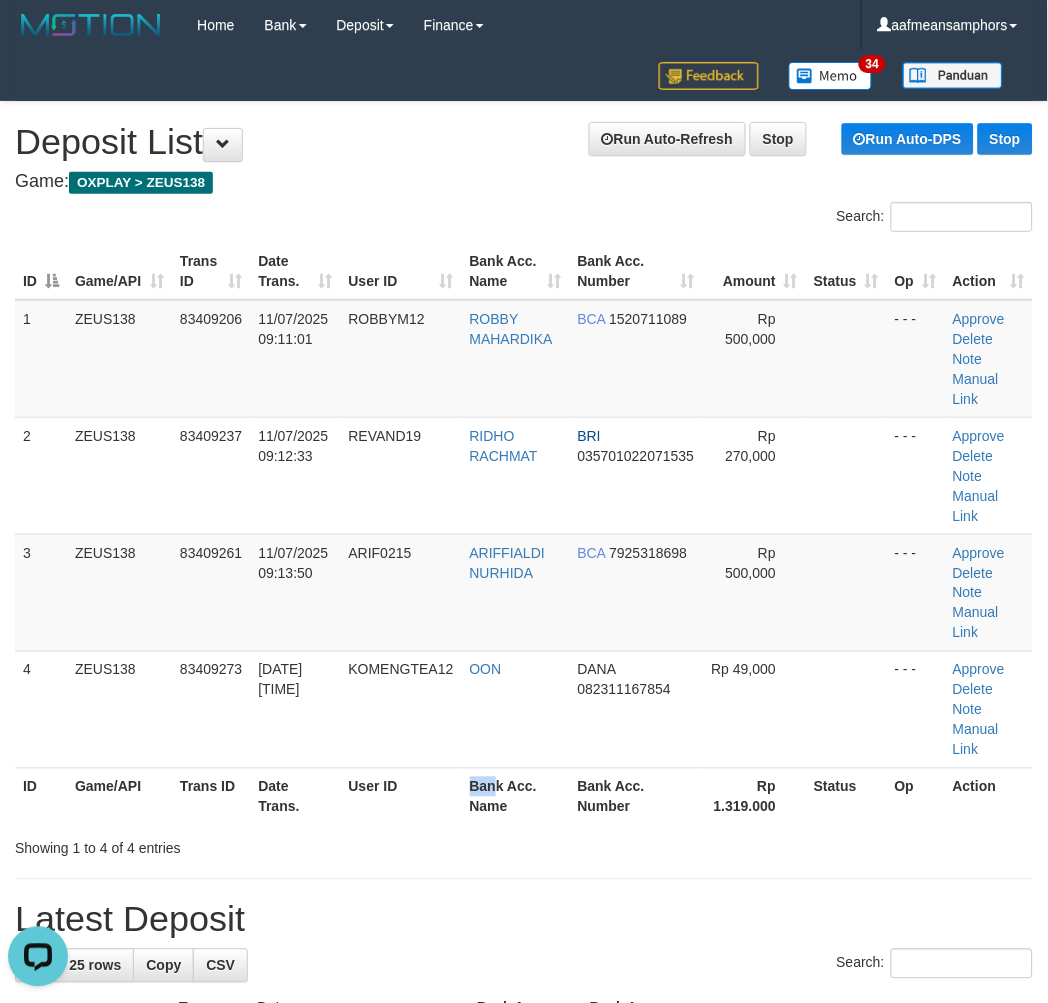 drag, startPoint x: 481, startPoint y: 771, endPoint x: 465, endPoint y: 781, distance: 18.867962 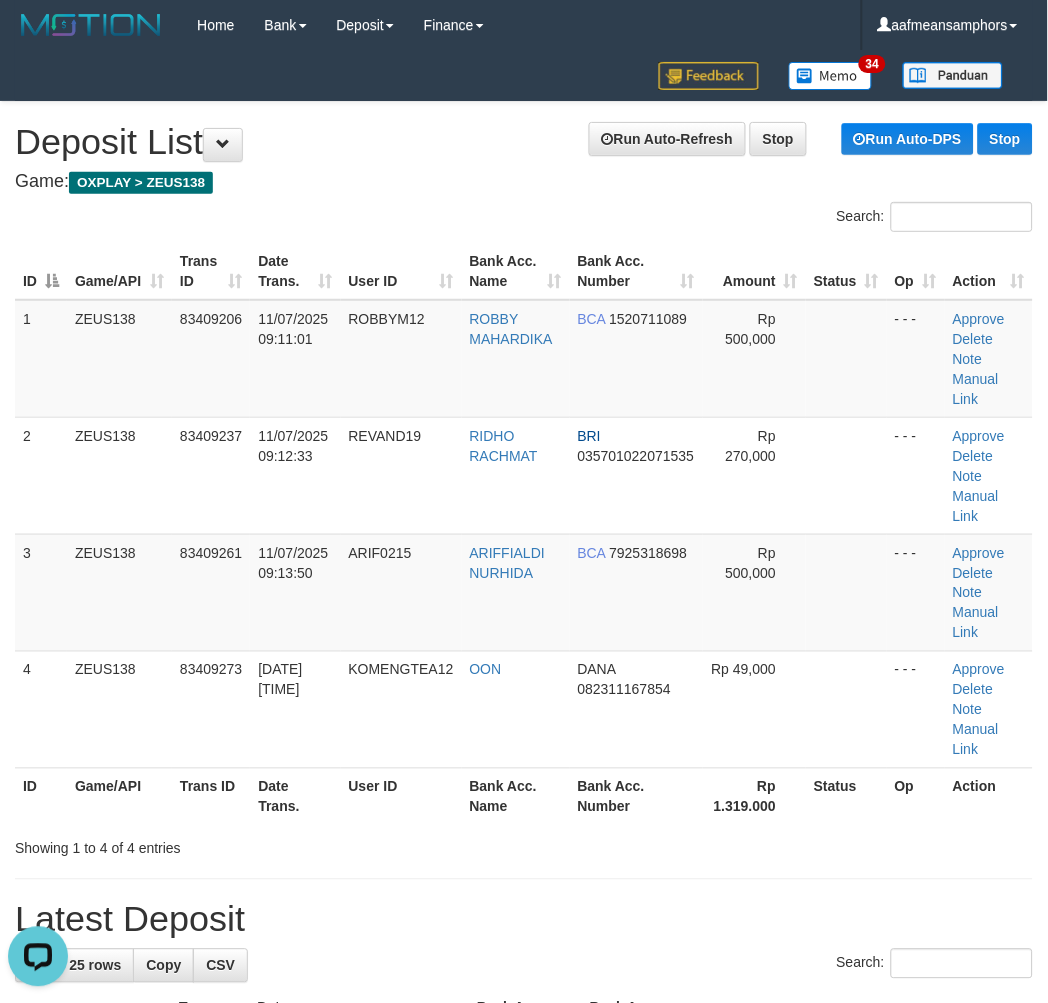 click on "User ID" at bounding box center [401, 796] 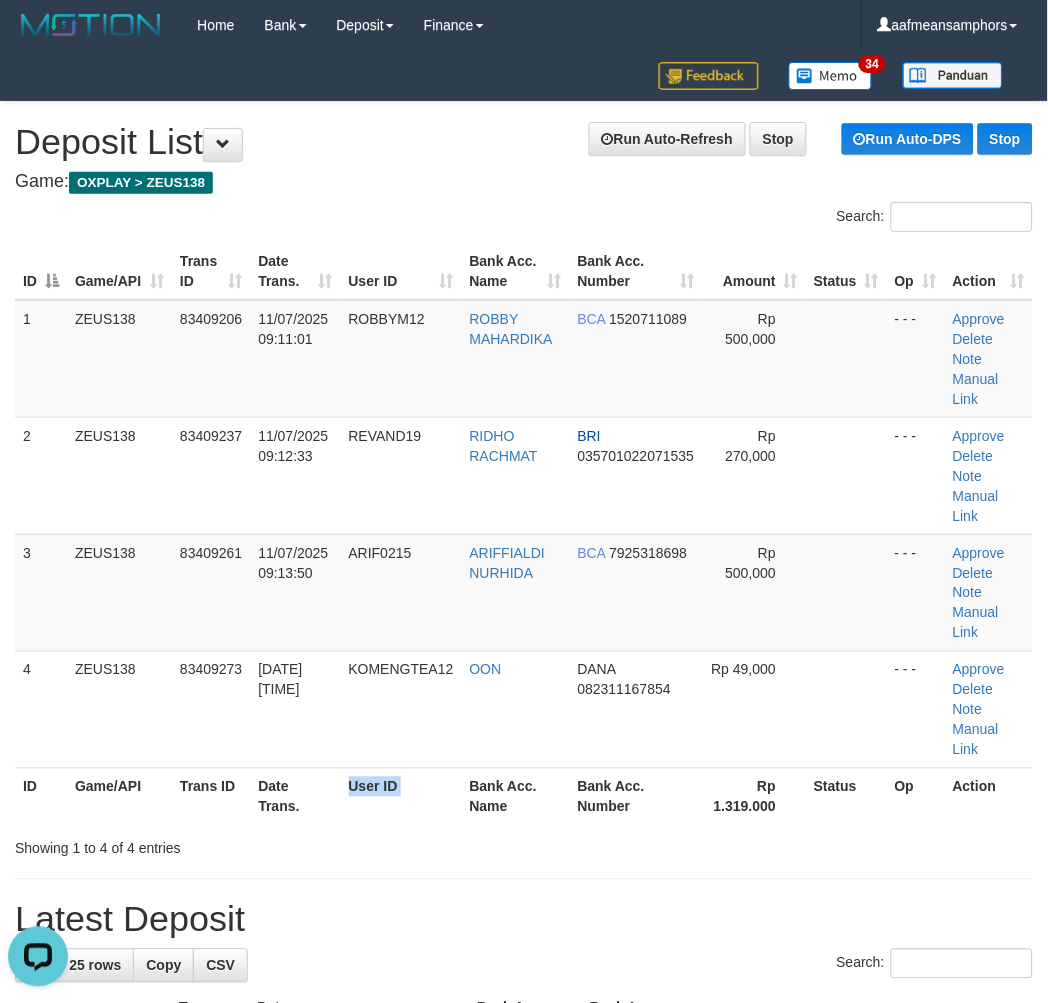click on "User ID" at bounding box center (401, 796) 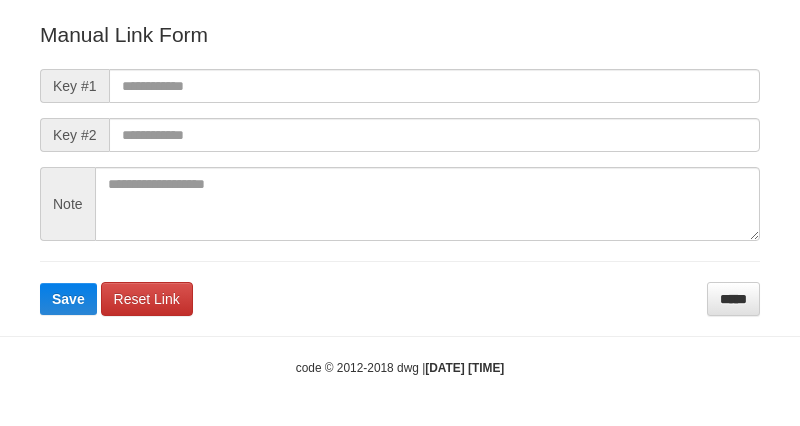 scroll, scrollTop: 222, scrollLeft: 0, axis: vertical 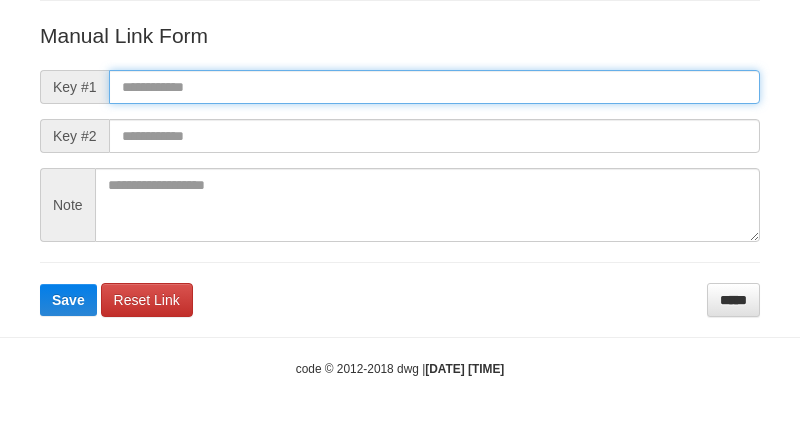 click at bounding box center [434, 87] 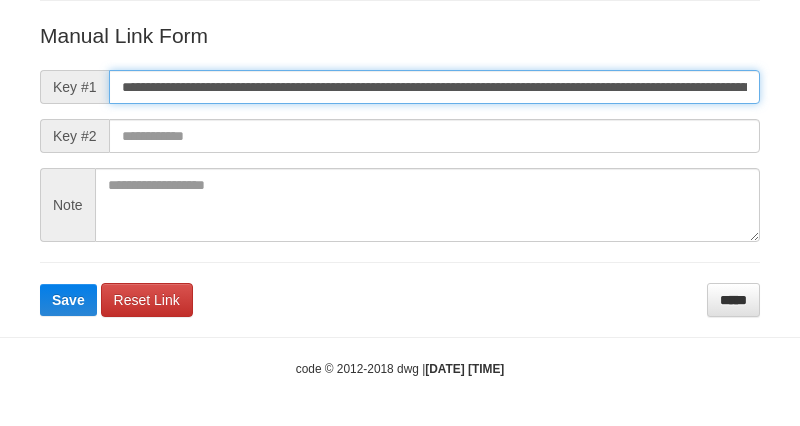 scroll, scrollTop: 0, scrollLeft: 1223, axis: horizontal 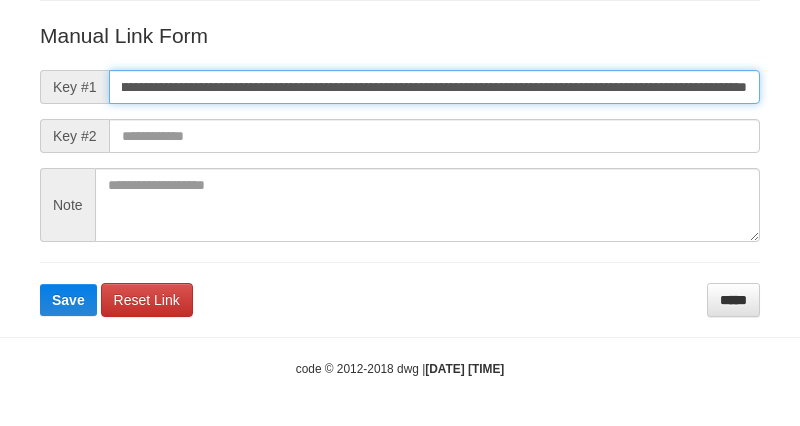 type on "**********" 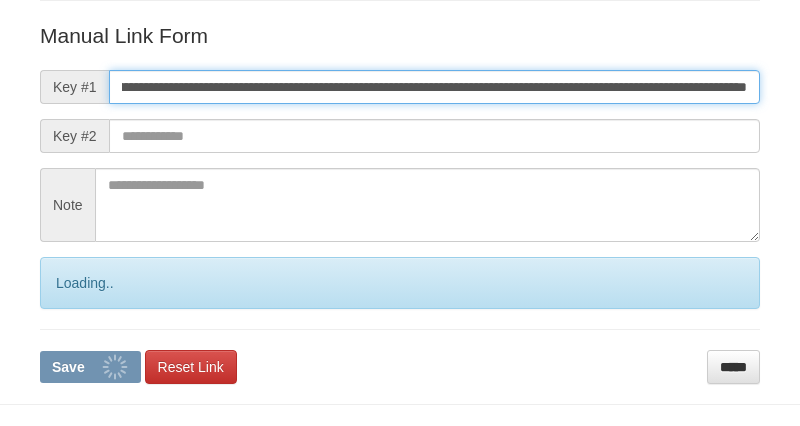 click on "Save" at bounding box center [90, 367] 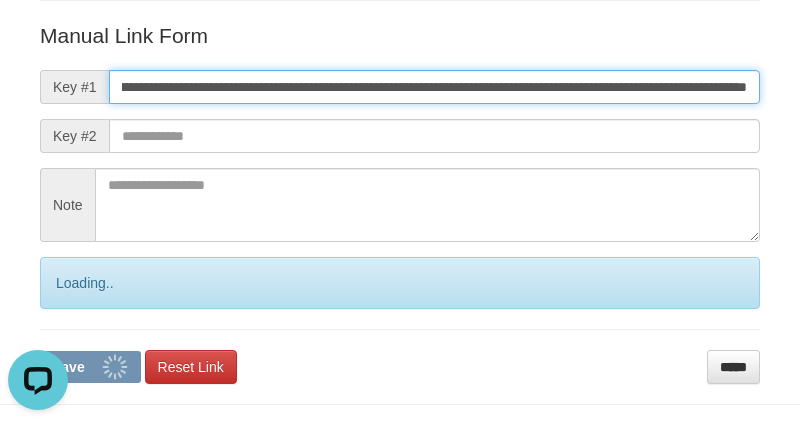 scroll, scrollTop: 0, scrollLeft: 0, axis: both 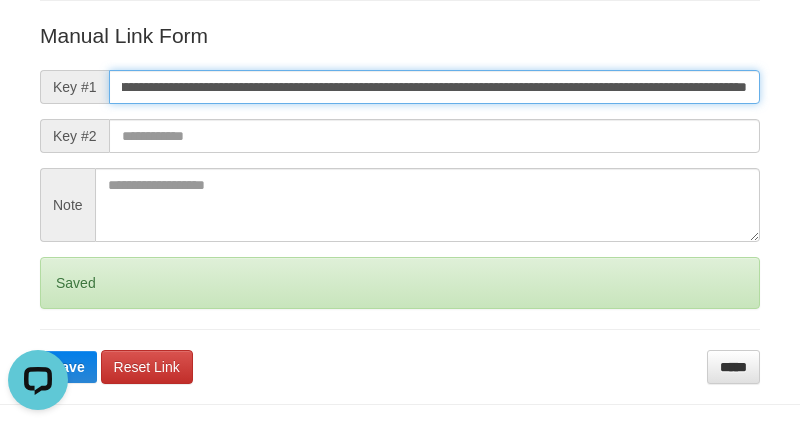 click on "Save" at bounding box center [68, 367] 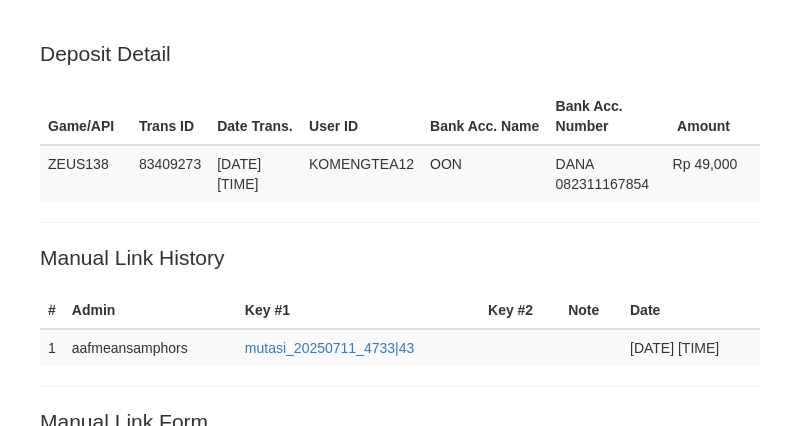 scroll, scrollTop: 405, scrollLeft: 0, axis: vertical 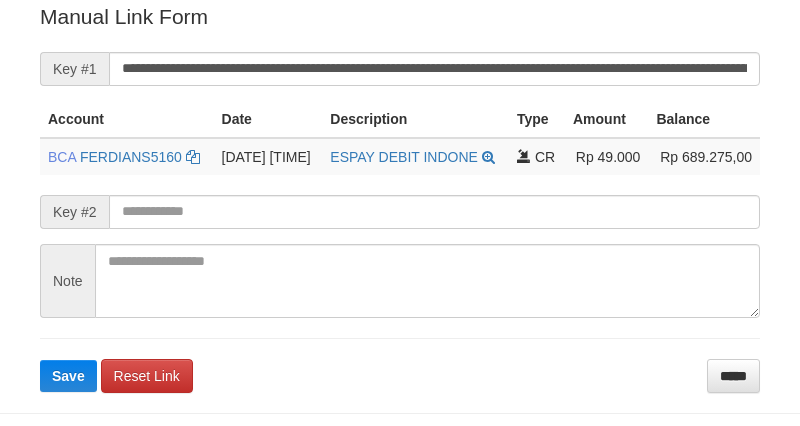 click on "Save" at bounding box center (68, 376) 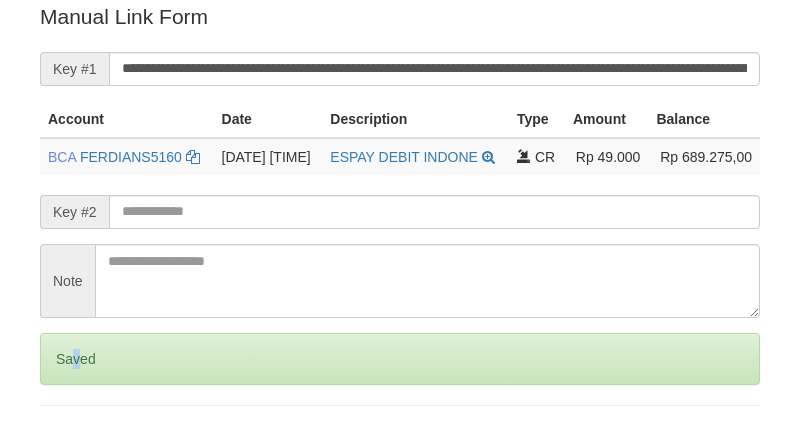 click on "Saved" at bounding box center [400, 359] 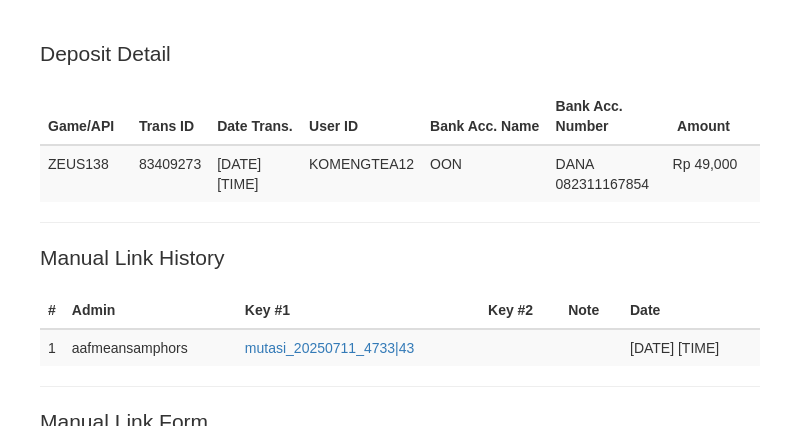click on "Save" at bounding box center [68, 781] 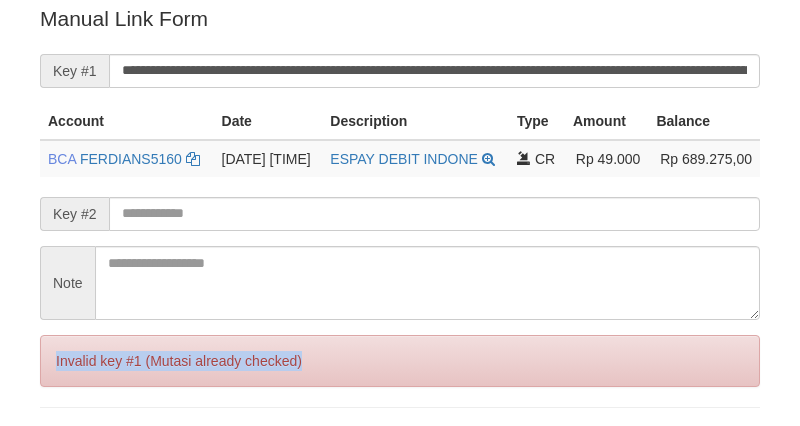 click on "Invalid key #1 (Mutasi already checked)" at bounding box center [400, 361] 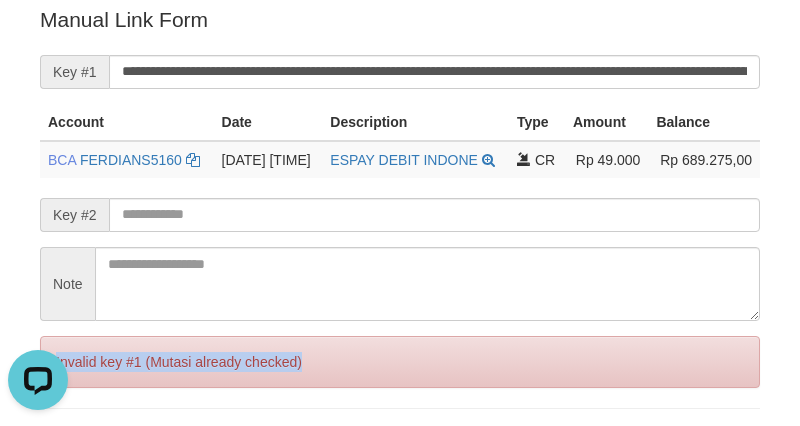 scroll, scrollTop: 0, scrollLeft: 0, axis: both 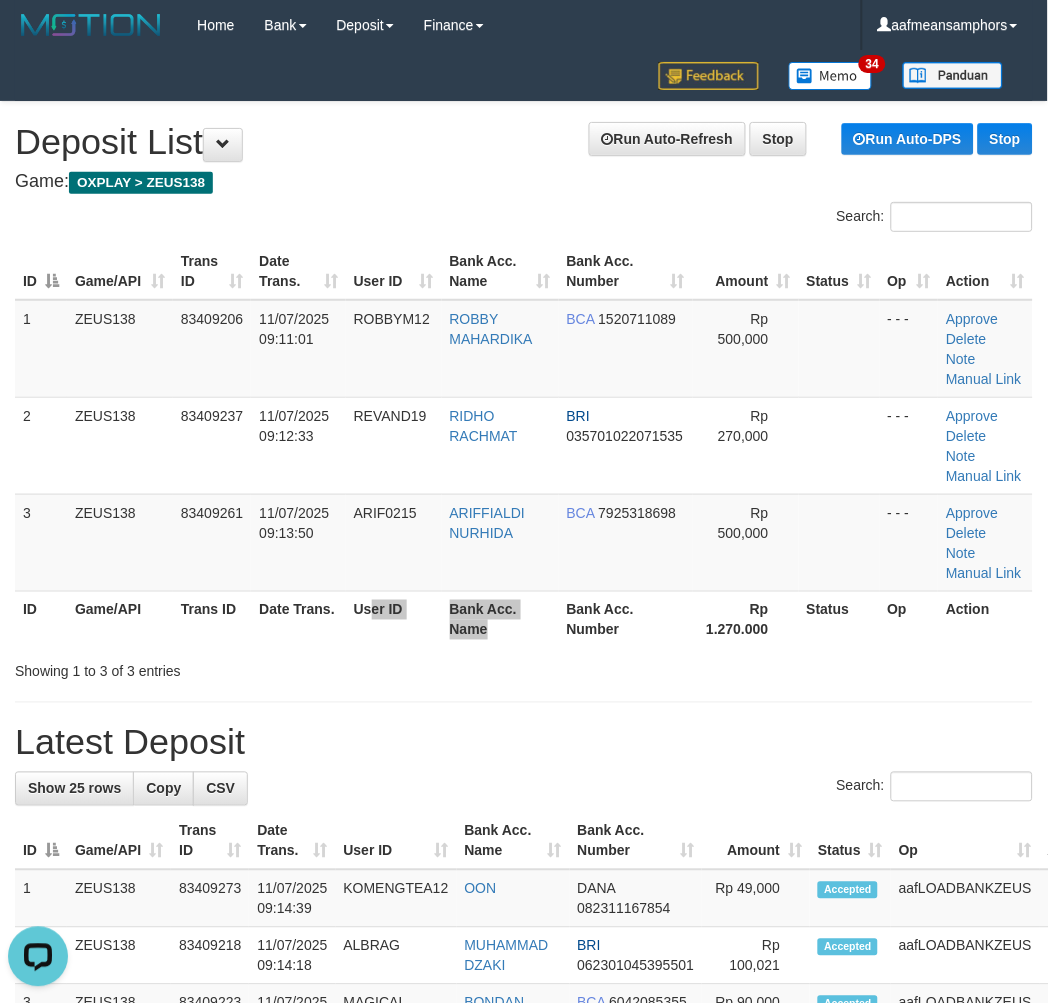 click on "ID Game/API Trans ID Date Trans. User ID Bank Acc. Name Bank Acc. Number Rp 1.270.000 Status Op Action" at bounding box center (524, 619) 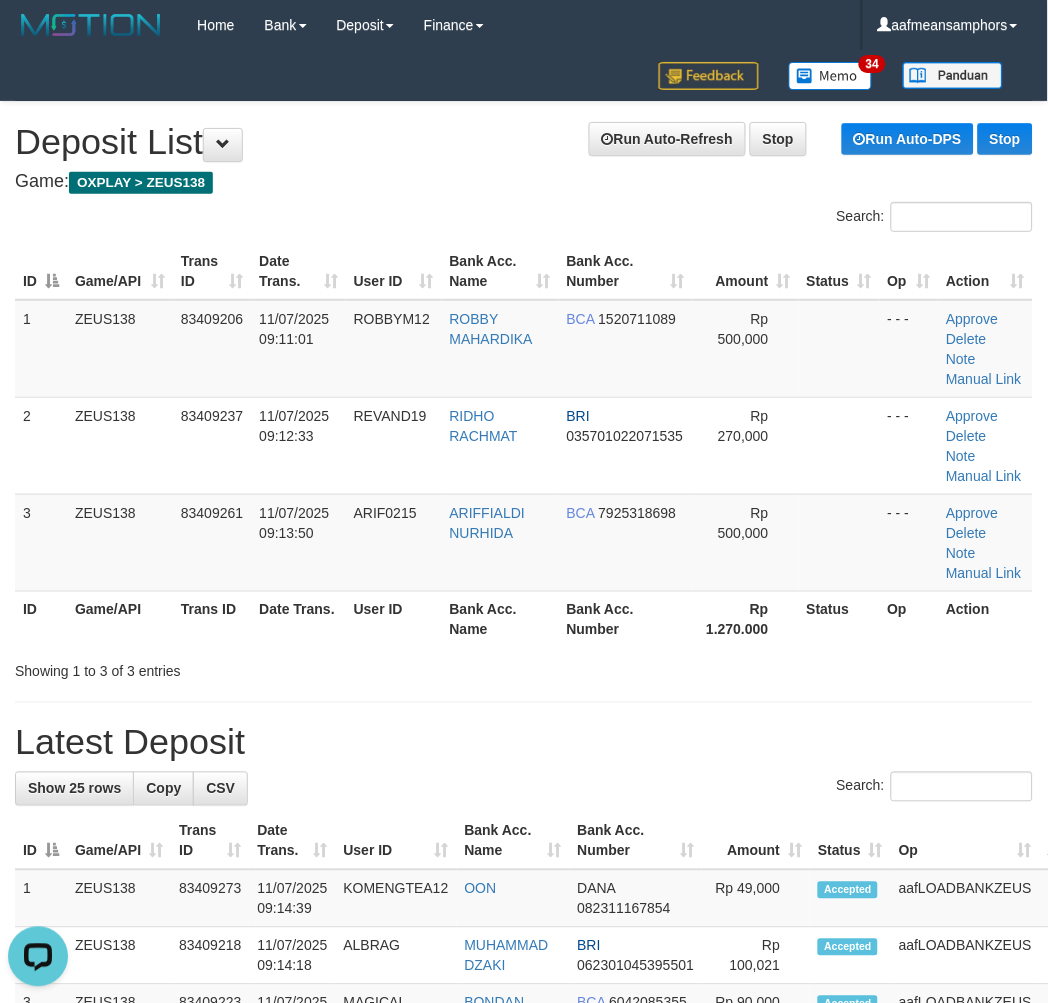 click on "**********" at bounding box center [524, 1285] 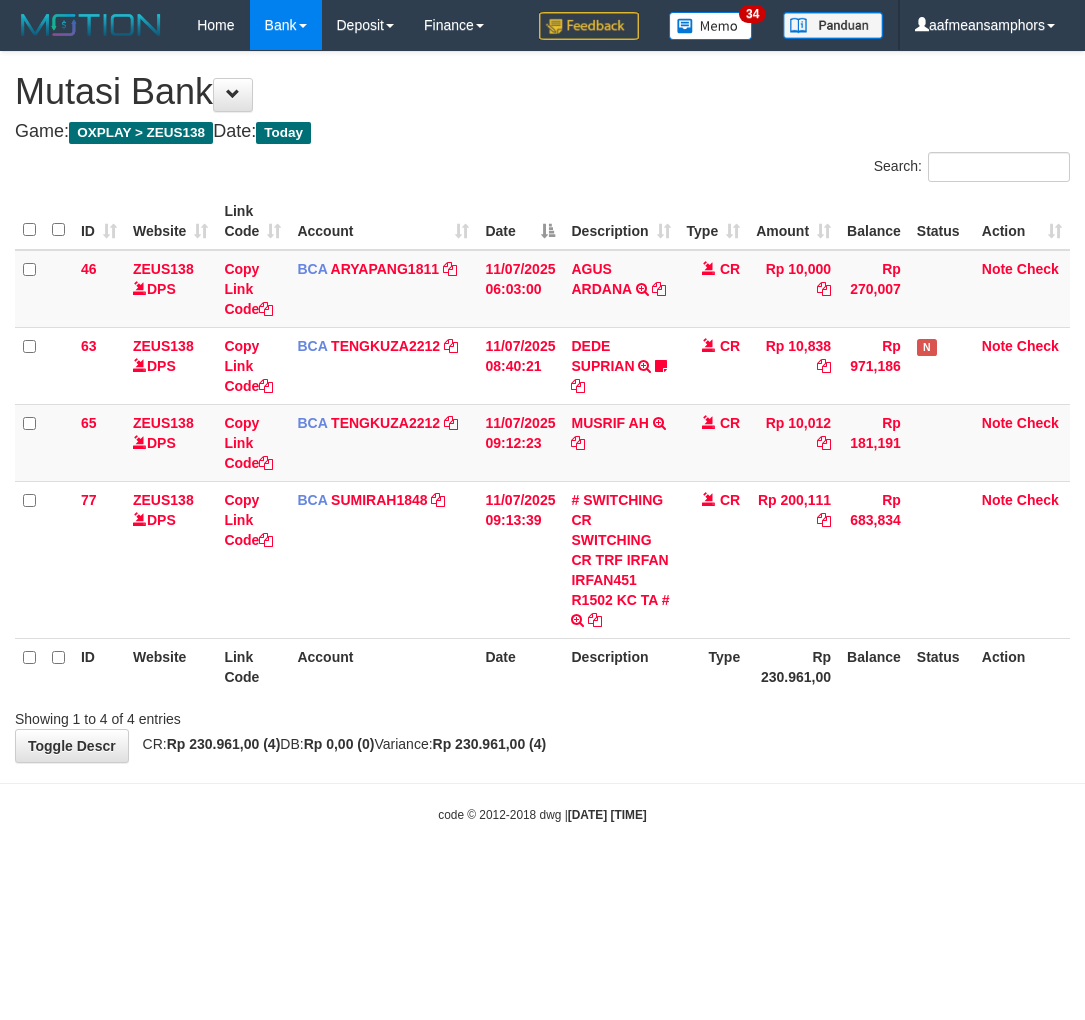 scroll, scrollTop: 0, scrollLeft: 0, axis: both 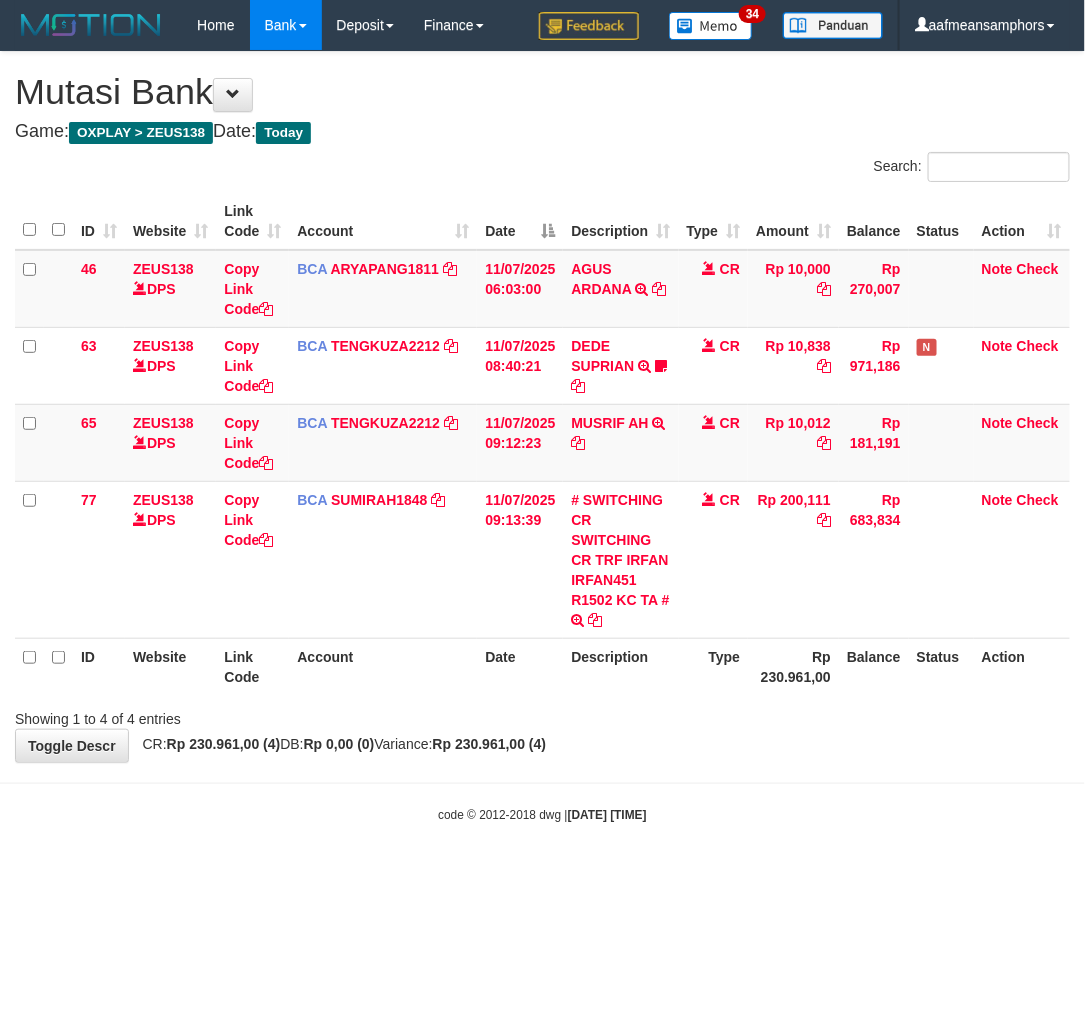 click on "Rp 230.961,00" at bounding box center [793, 666] 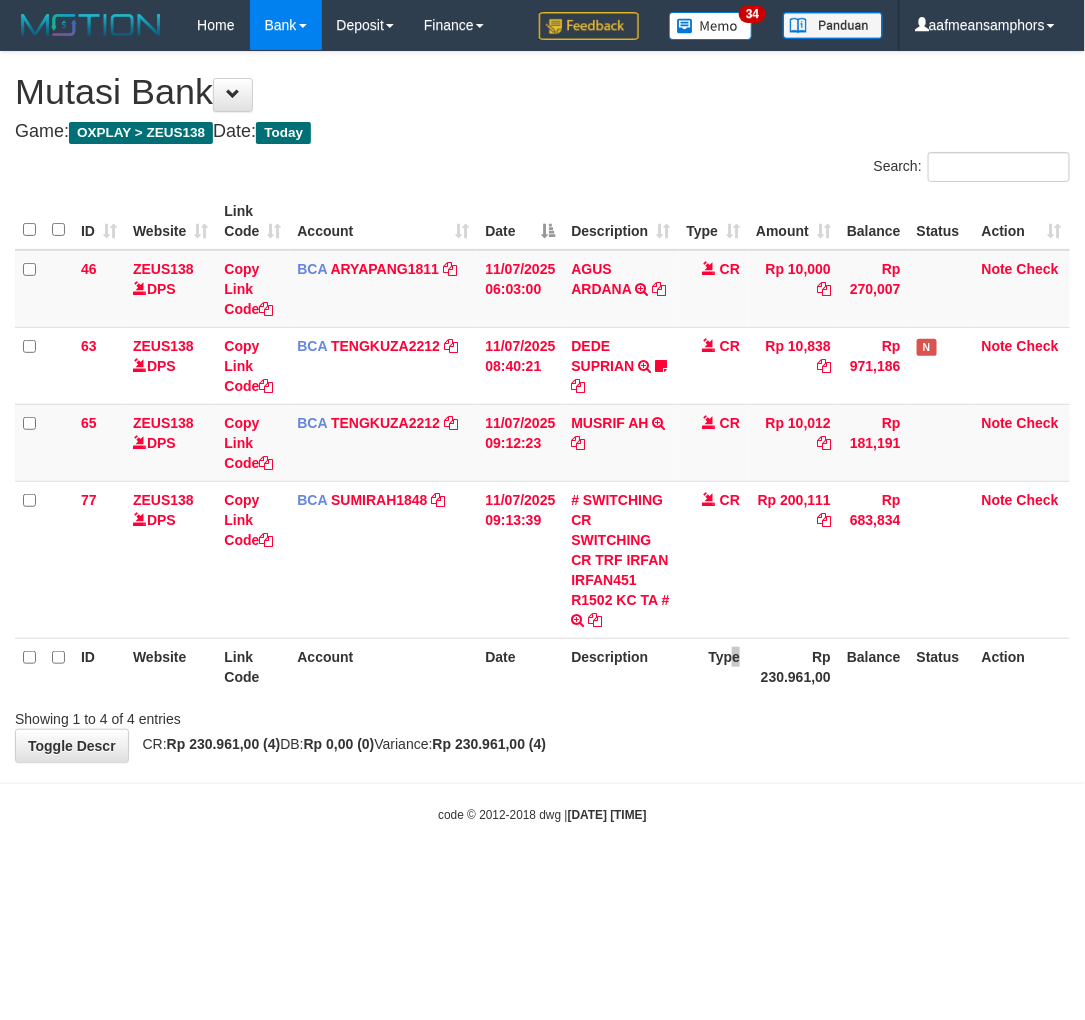 click on "Type" at bounding box center [714, 666] 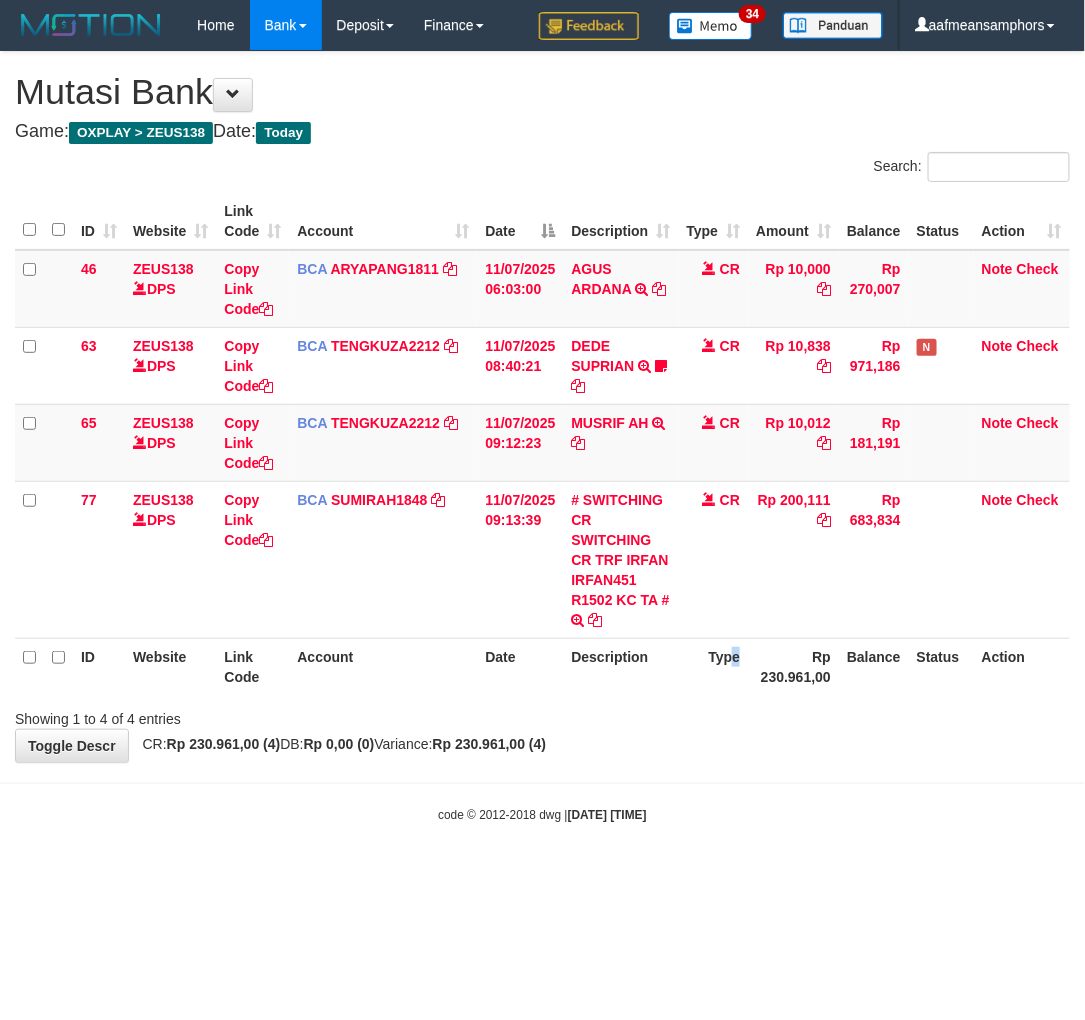 click on "Type" at bounding box center [714, 666] 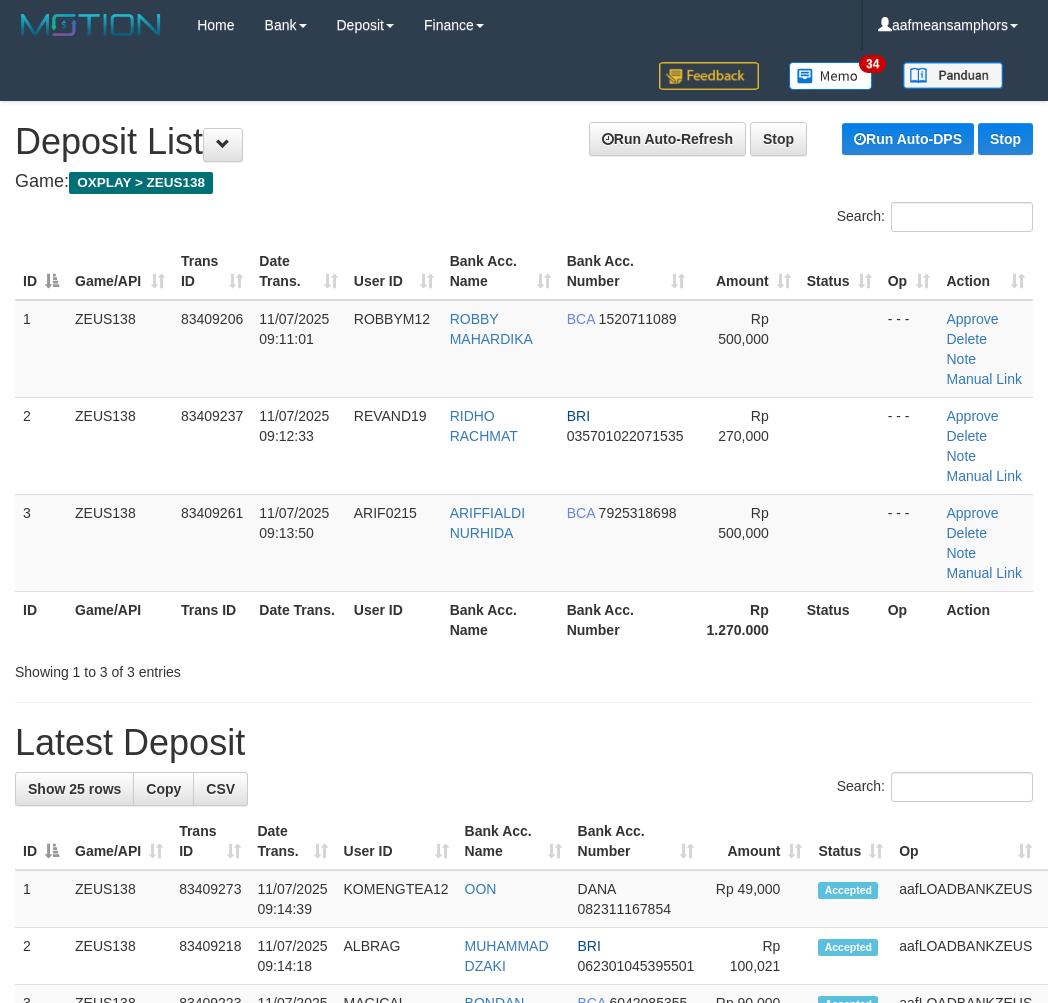 scroll, scrollTop: 0, scrollLeft: 0, axis: both 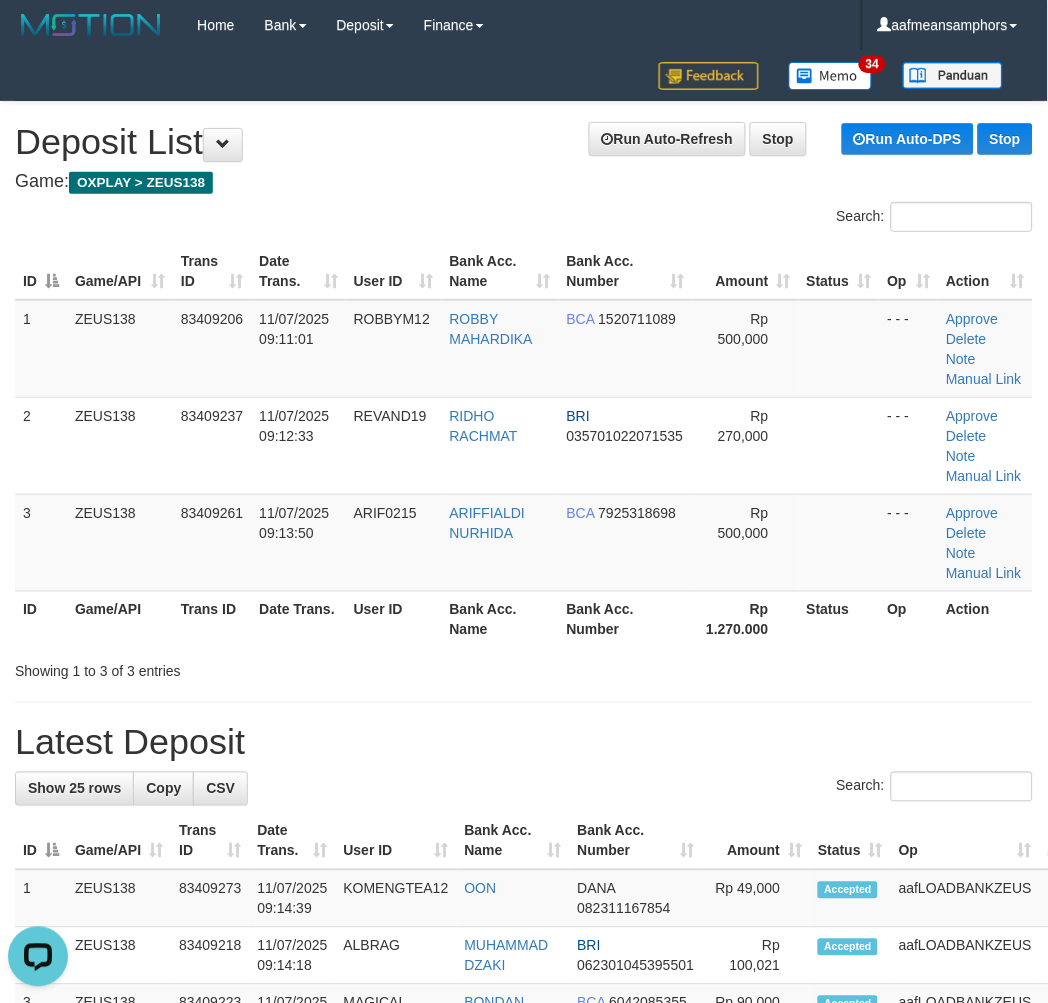 click on "Bank Acc. Name" at bounding box center (500, 619) 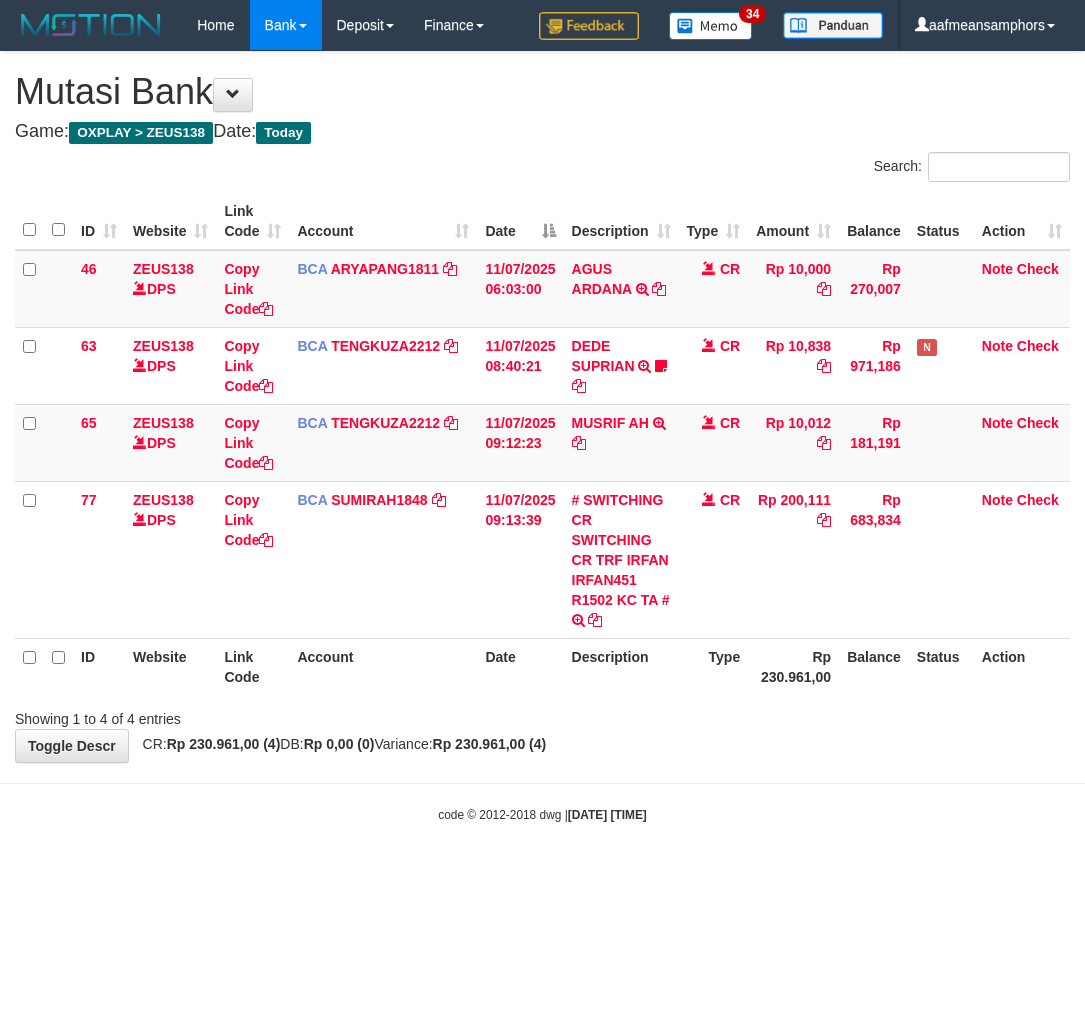 click on "Type" at bounding box center [714, 666] 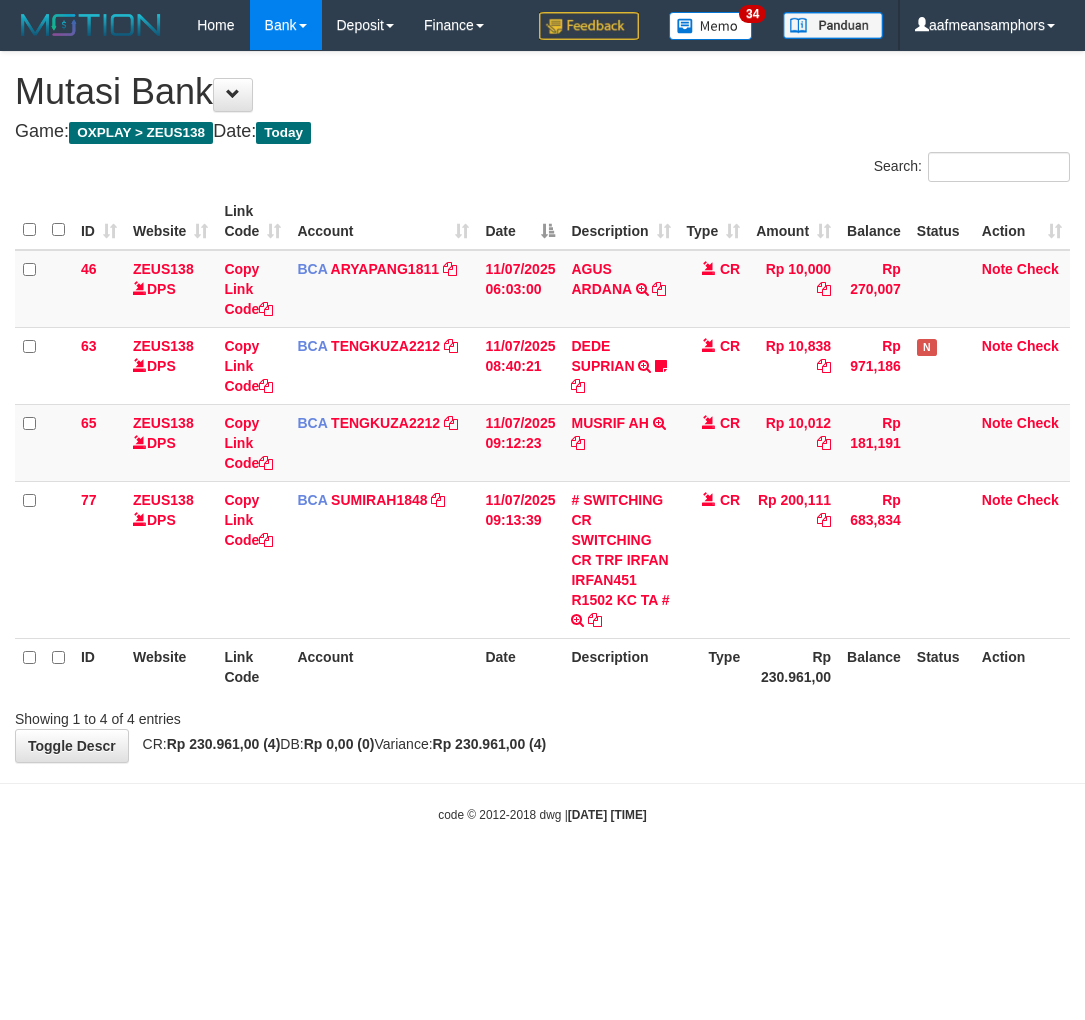 scroll, scrollTop: 0, scrollLeft: 0, axis: both 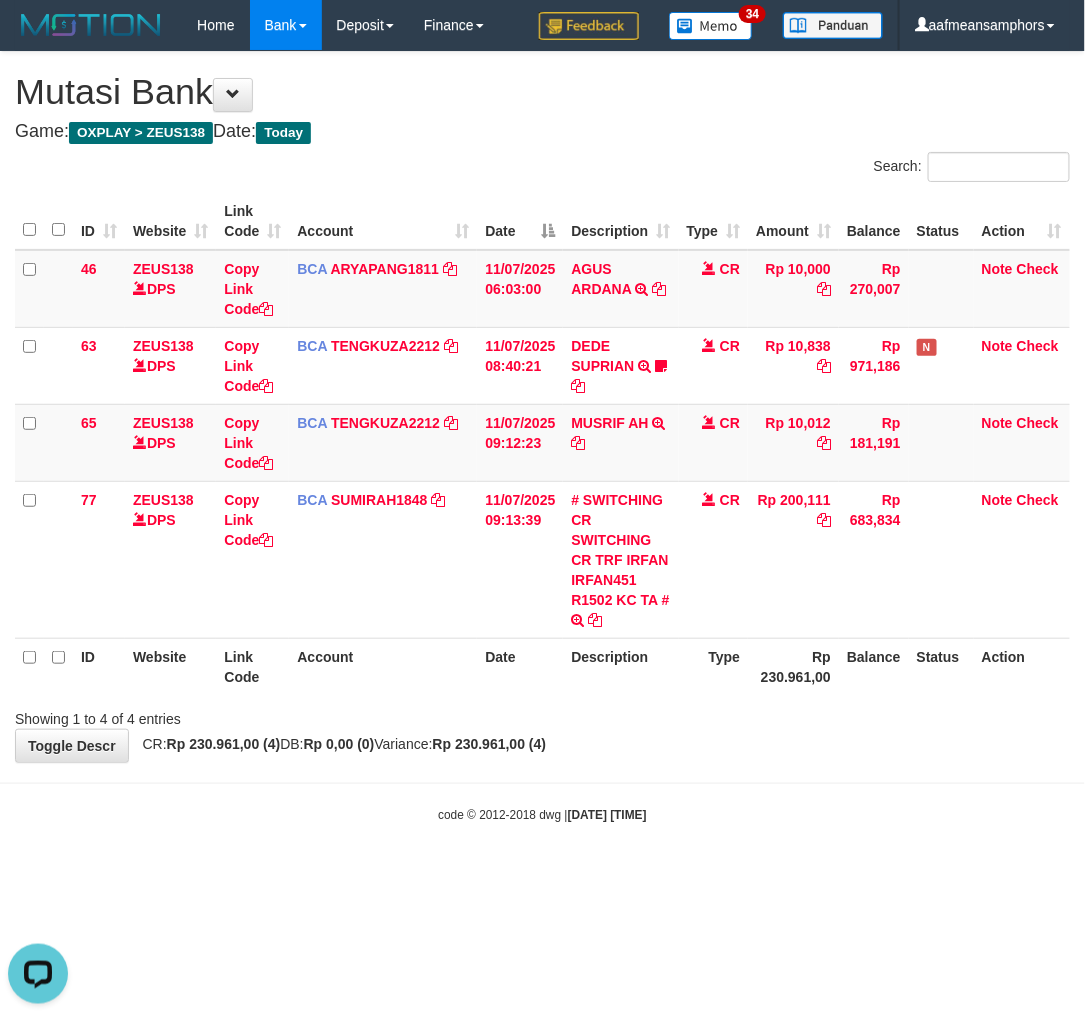 click on "Toggle navigation
Home
Bank
Account List
Load
By Website
Group
[OXPLAY]													ZEUS138
By Load Group (DPS)" at bounding box center [542, 437] 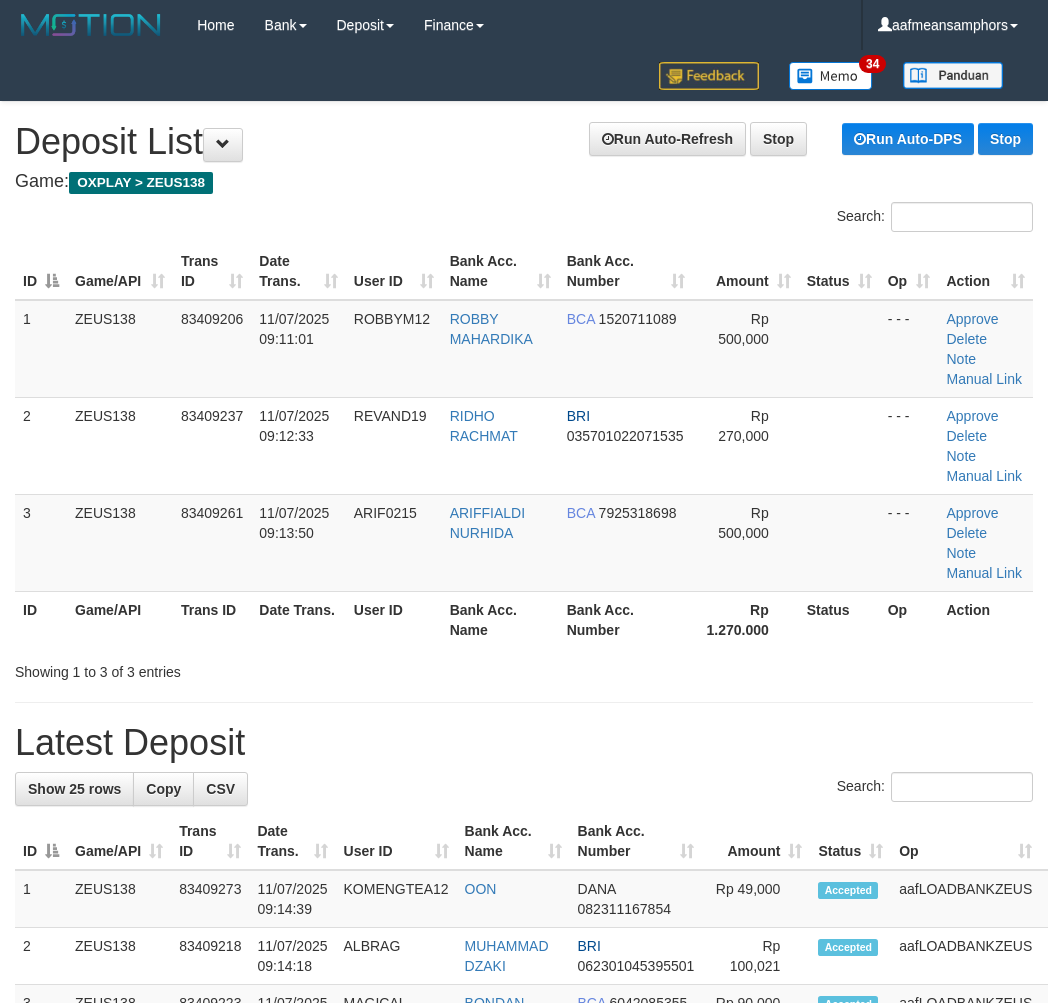 scroll, scrollTop: 0, scrollLeft: 0, axis: both 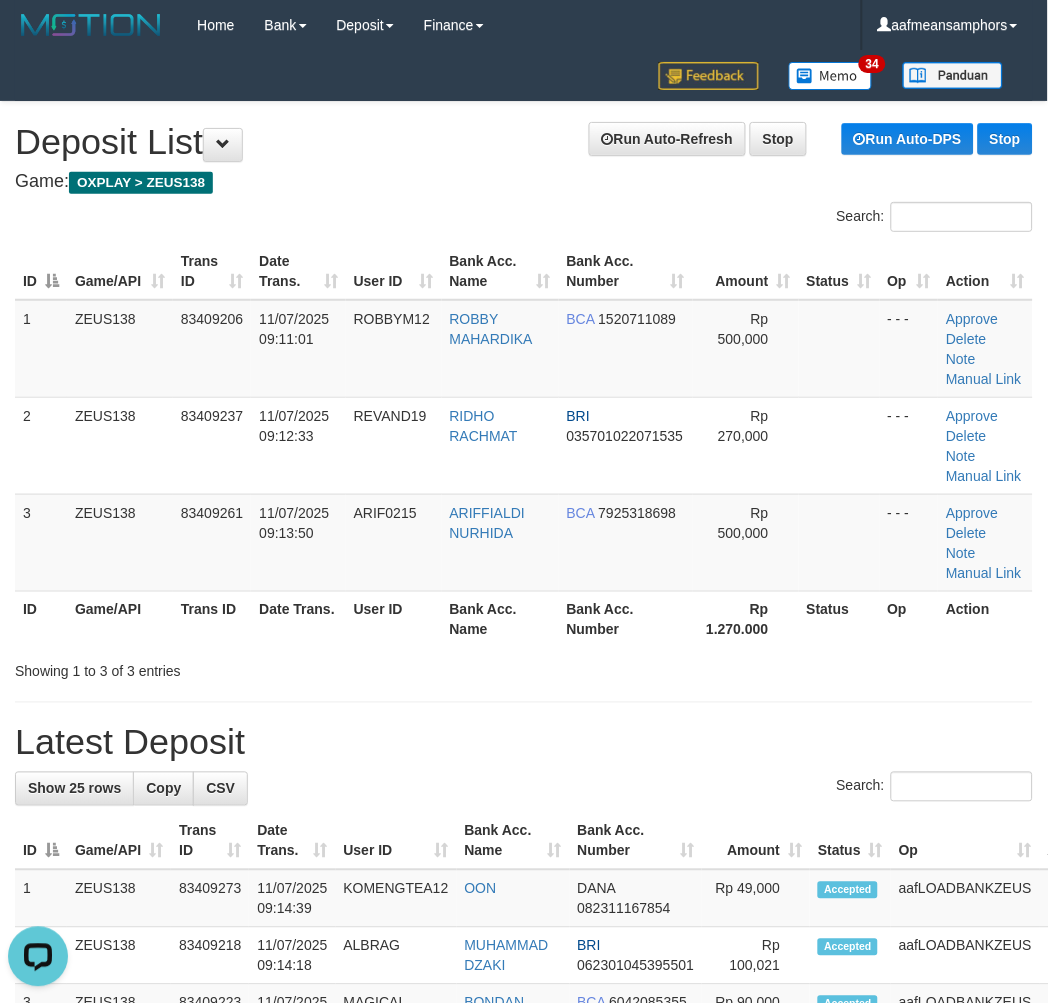 click on "Showing 1 to 3 of 3 entries" at bounding box center [524, 668] 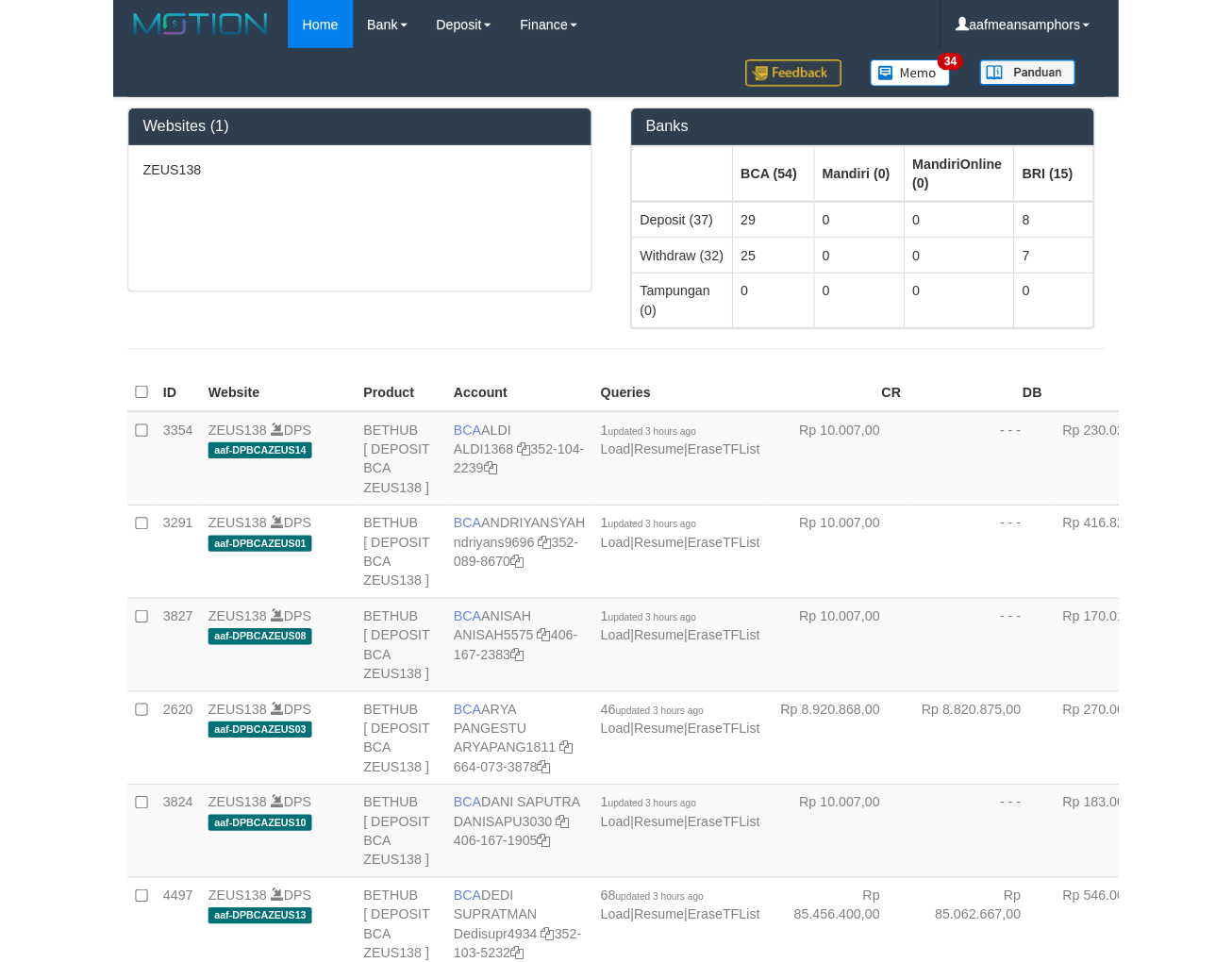 scroll, scrollTop: 0, scrollLeft: 0, axis: both 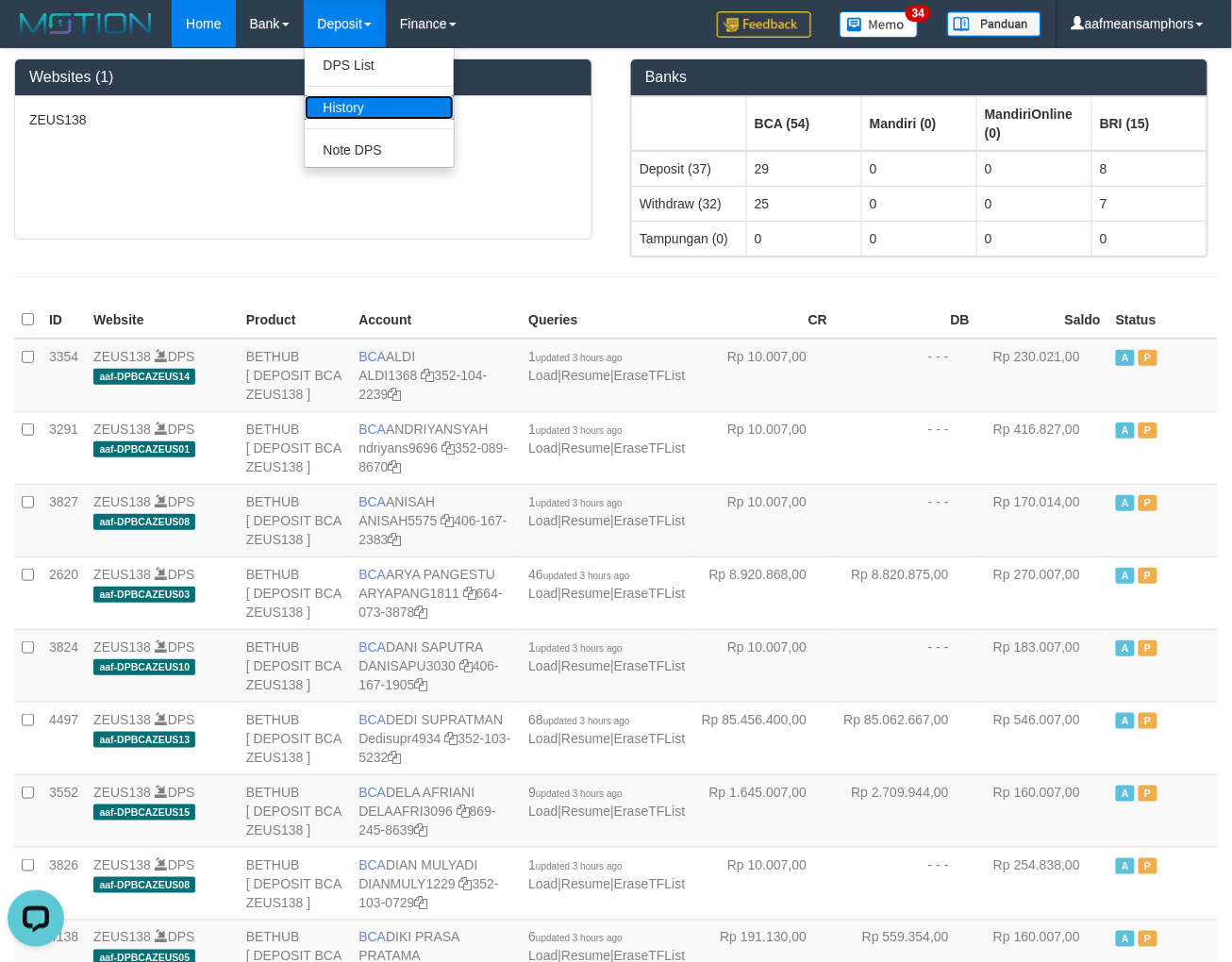 click on "History" at bounding box center [379, 108] 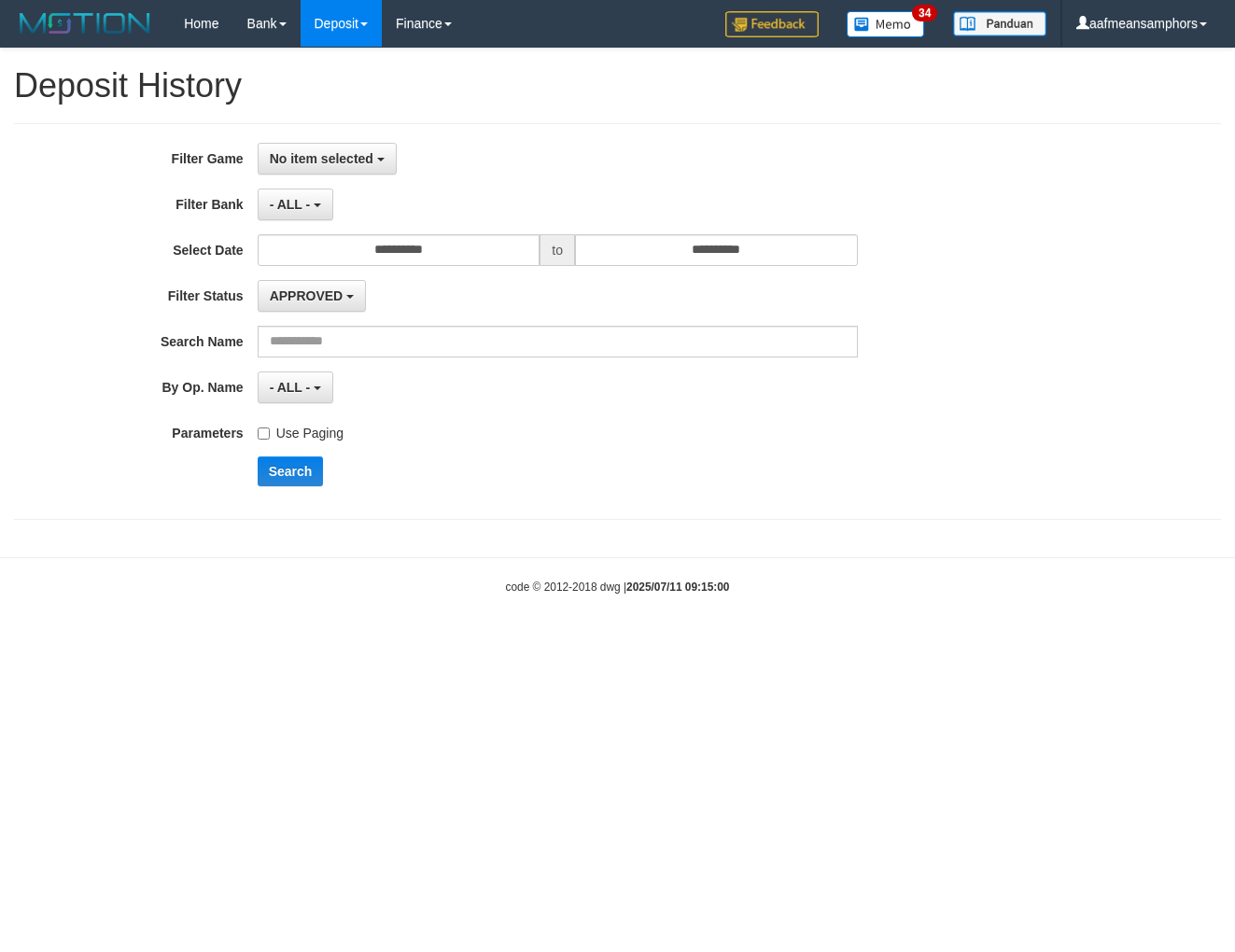 scroll, scrollTop: 0, scrollLeft: 0, axis: both 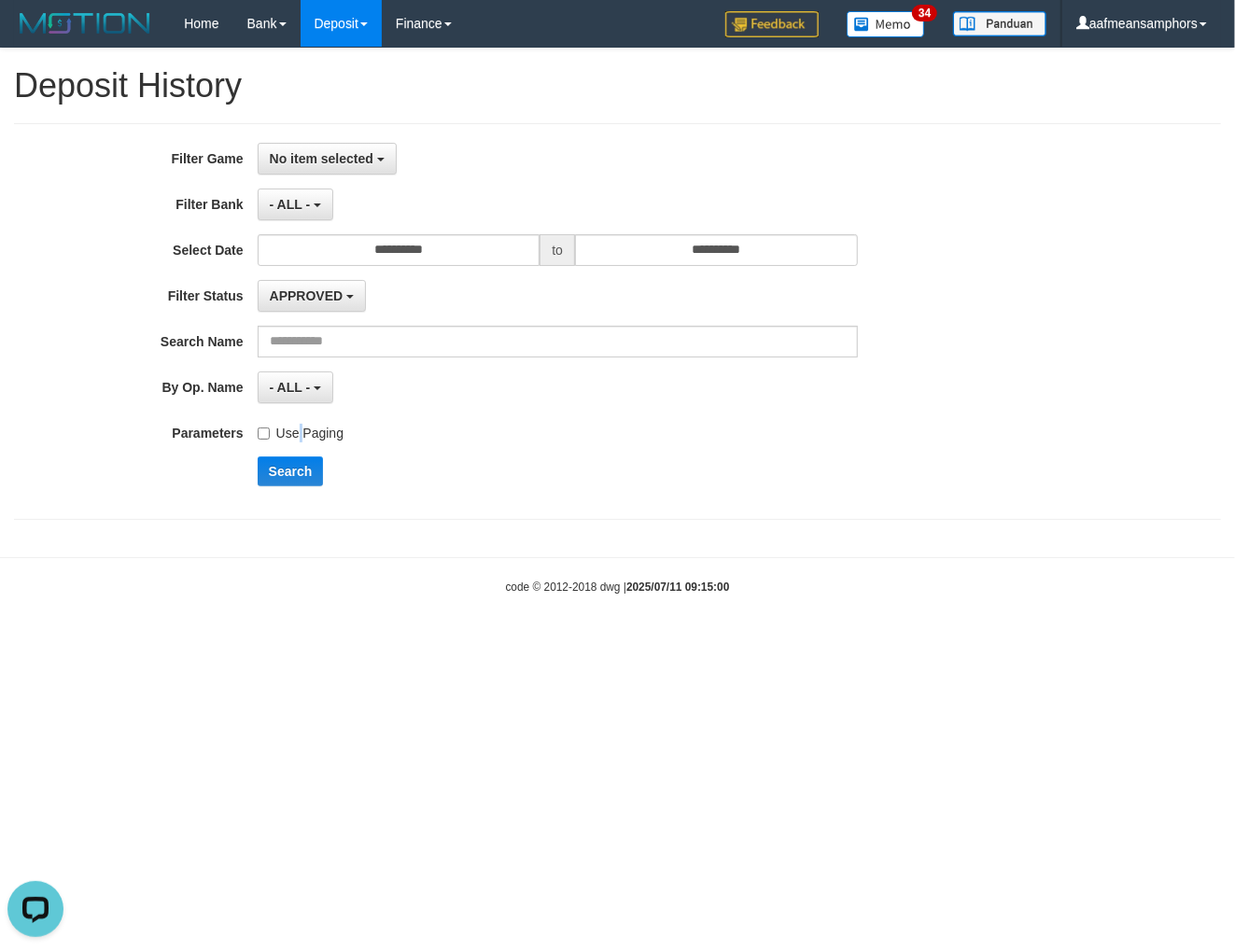 click on "Use Paging" at bounding box center [301, 429] 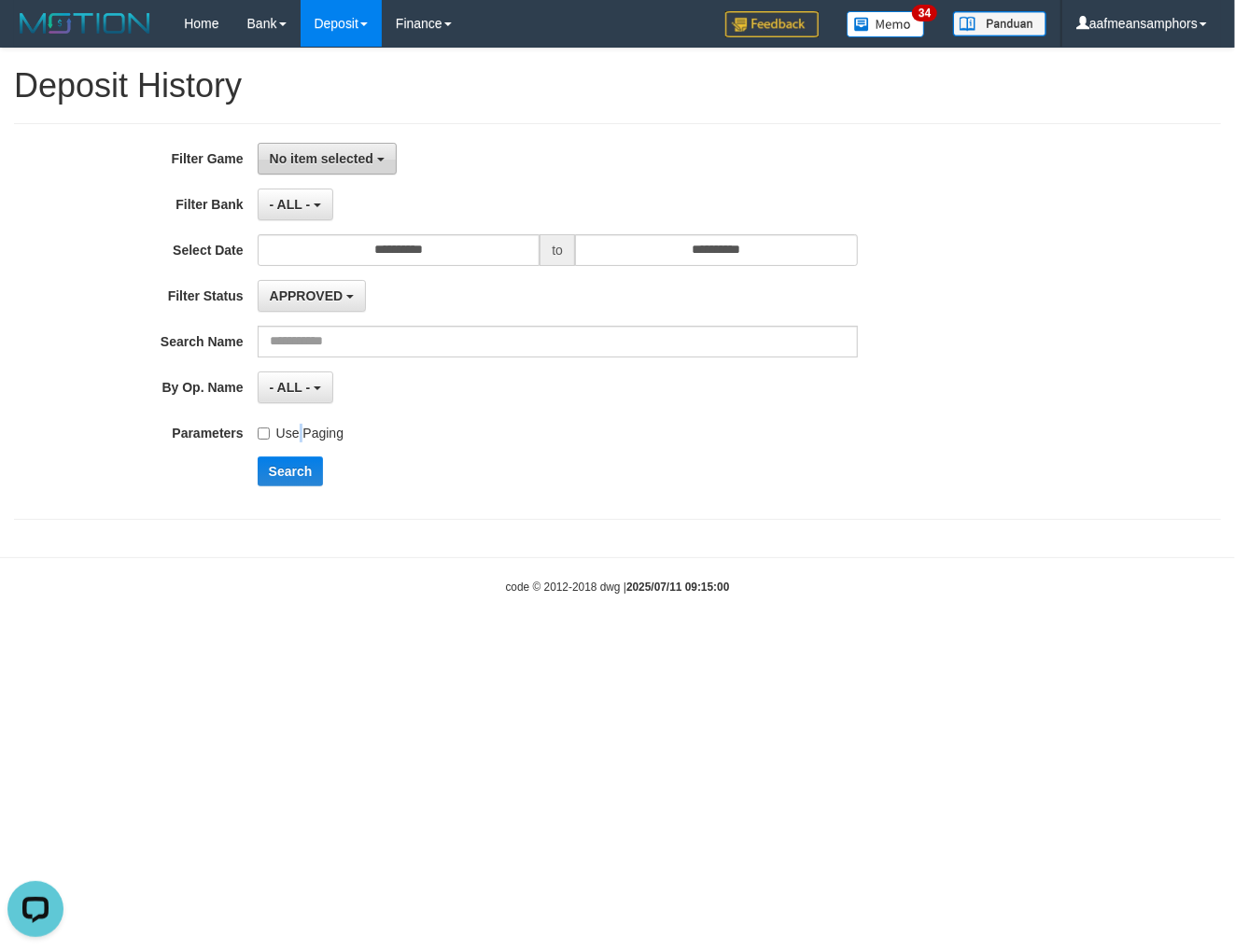 click on "No item selected" at bounding box center (321, 159) 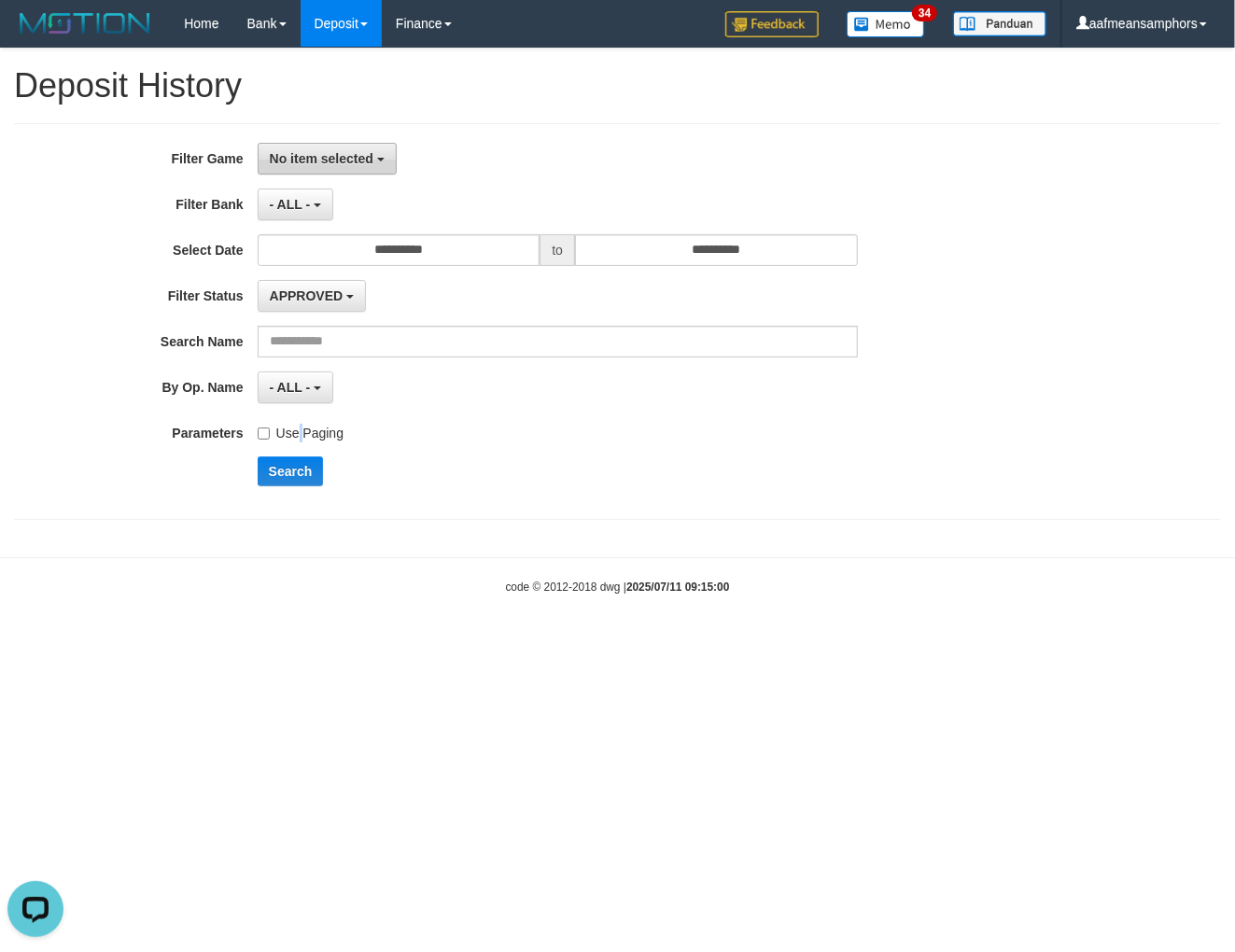 click on "No item selected" at bounding box center [321, 159] 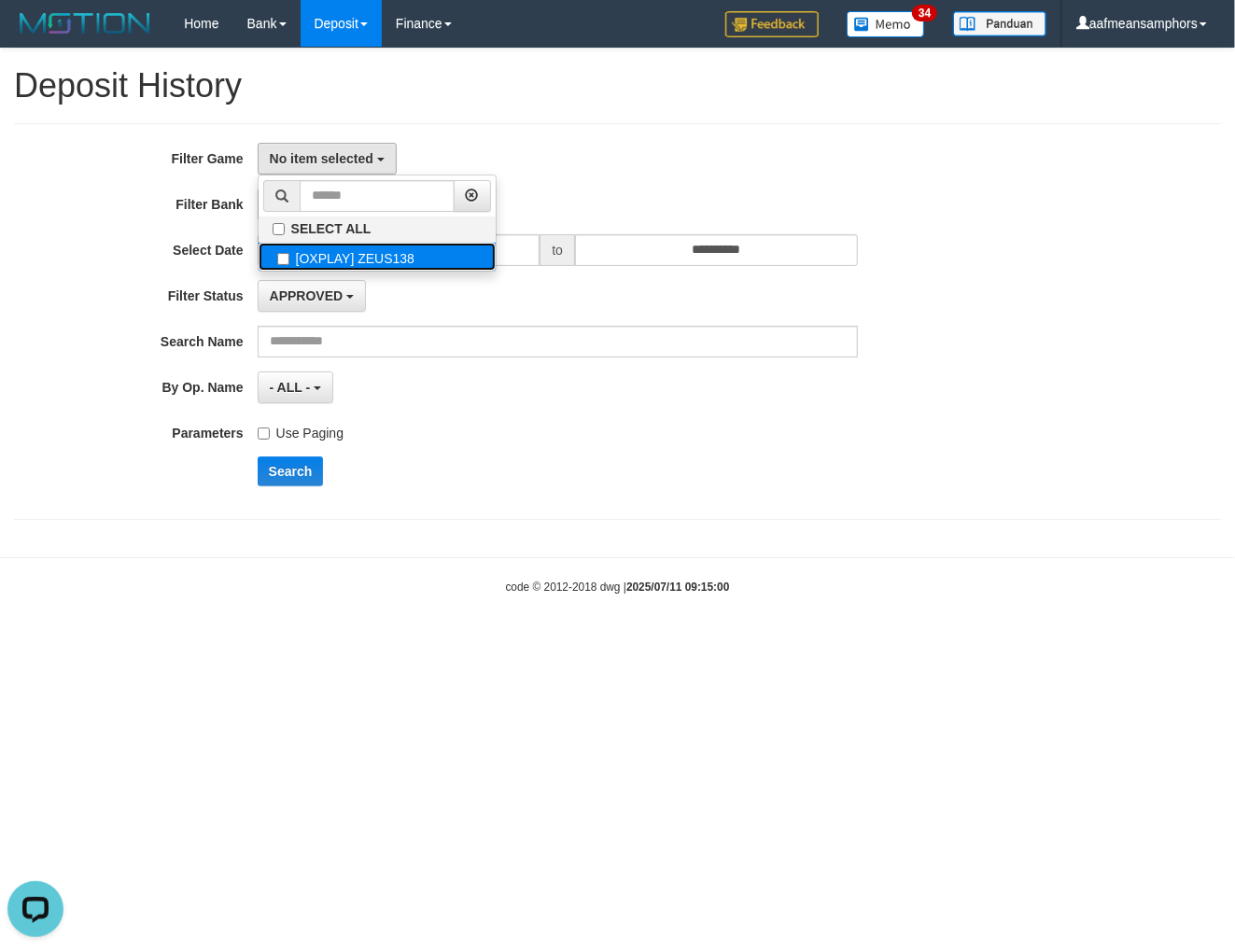 click on "[OXPLAY] ZEUS138" at bounding box center (377, 257) 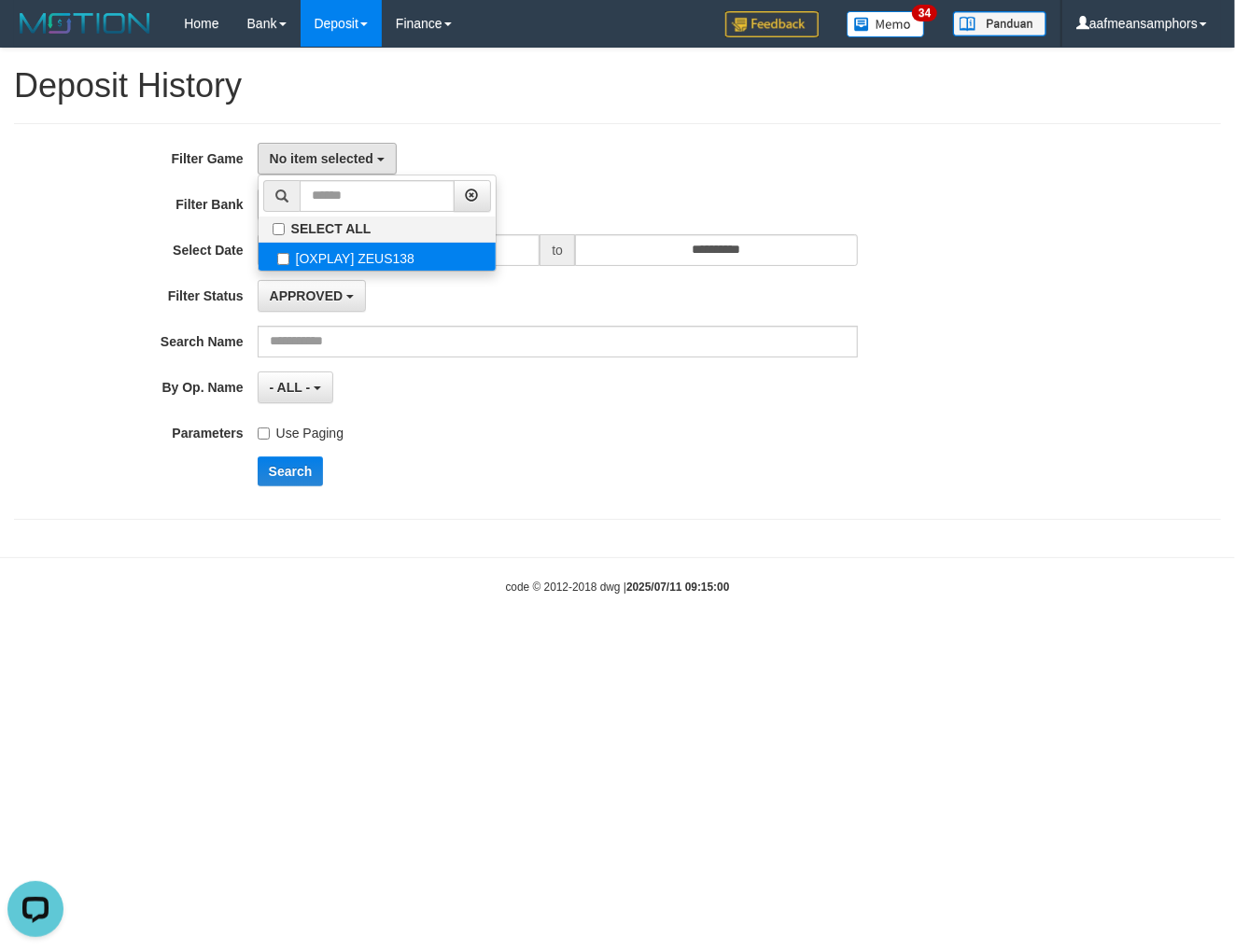 select on "***" 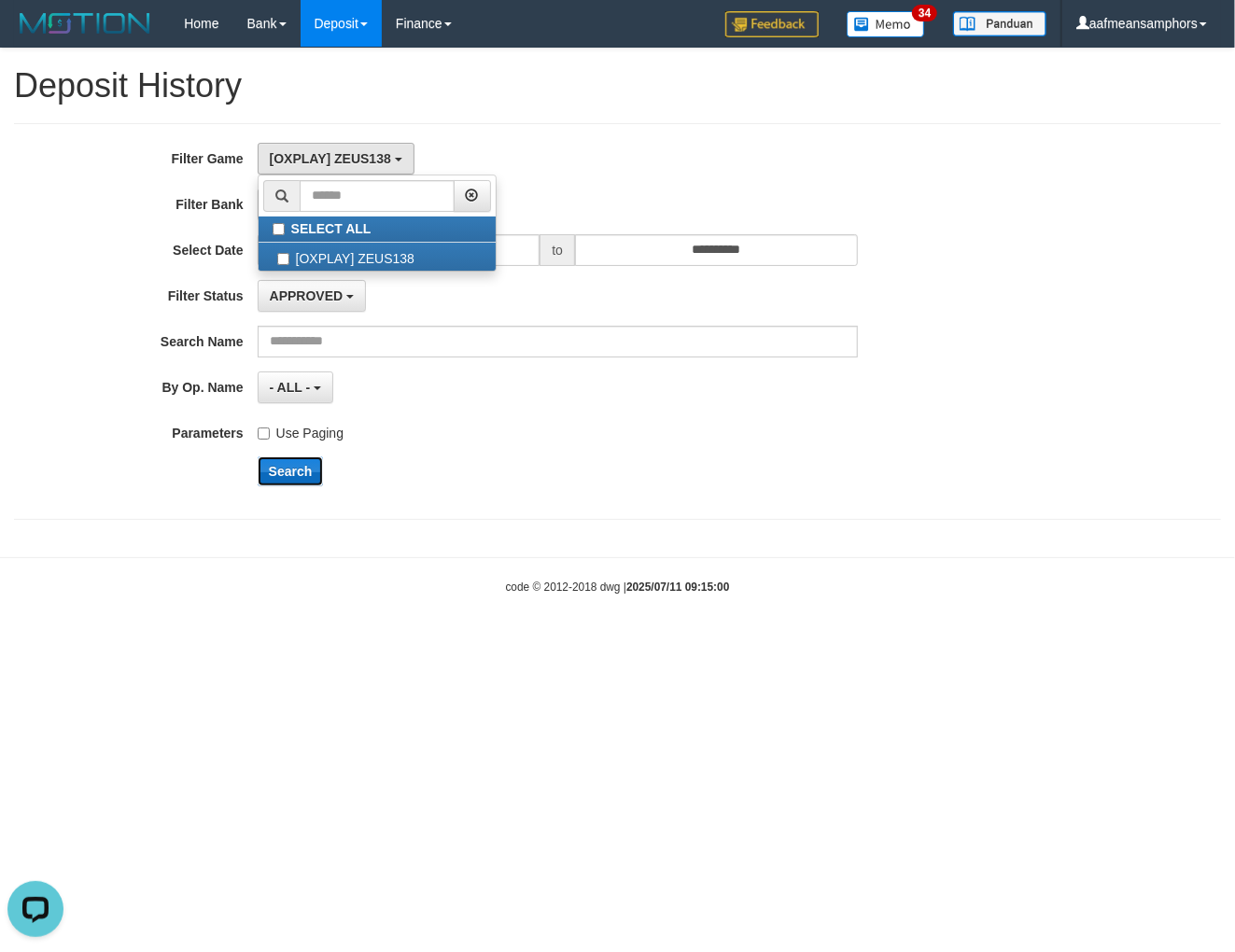 click on "Search" at bounding box center (290, 471) 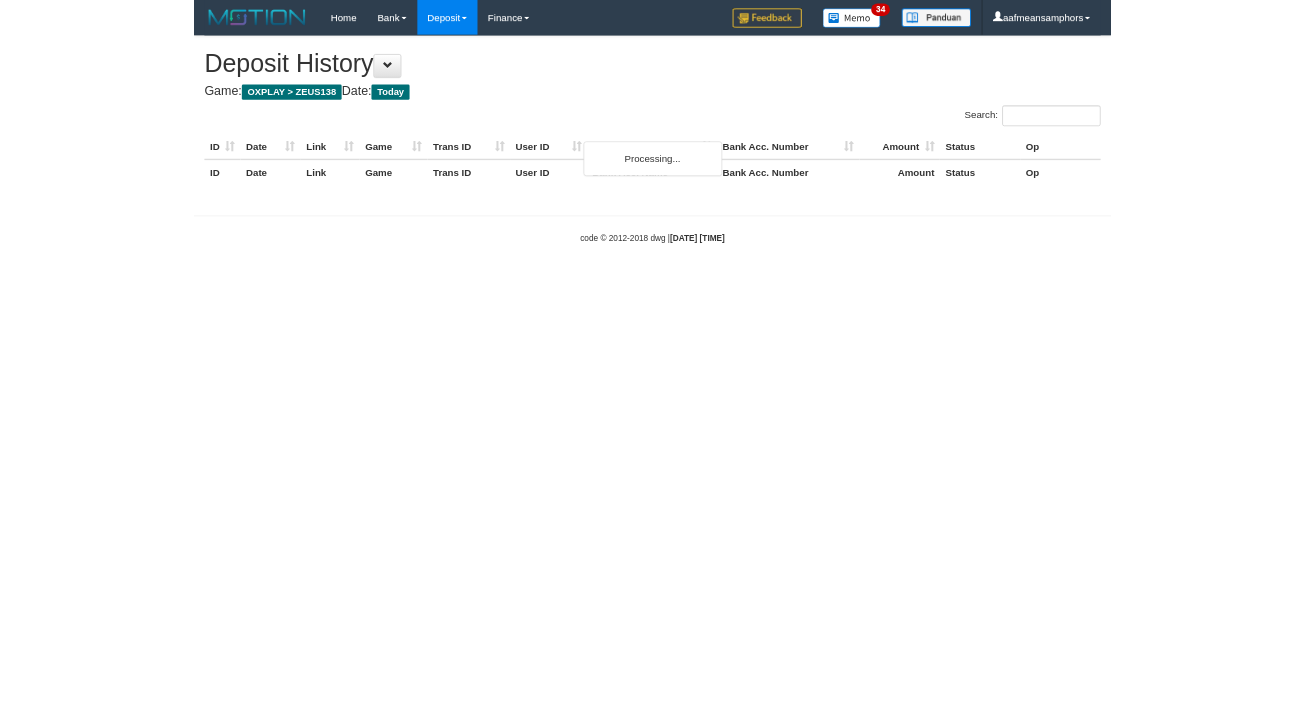 scroll, scrollTop: 0, scrollLeft: 0, axis: both 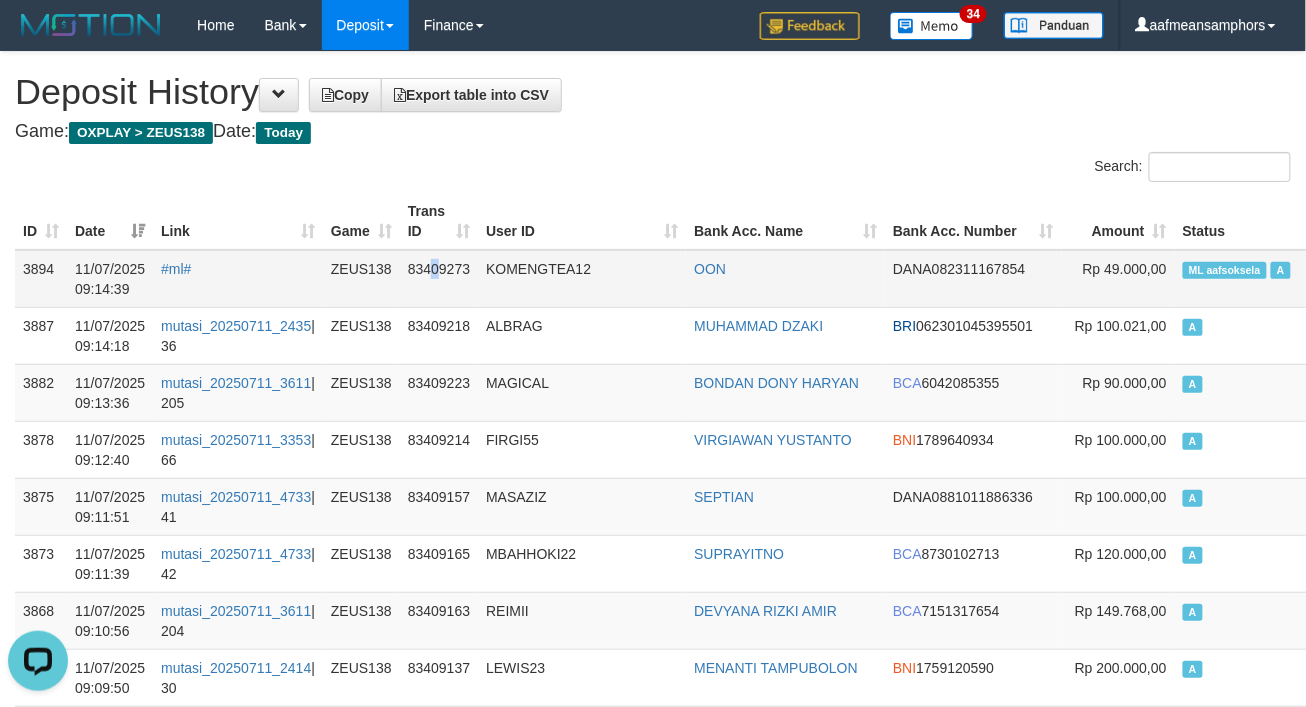 drag, startPoint x: 423, startPoint y: 303, endPoint x: 415, endPoint y: 296, distance: 10.630146 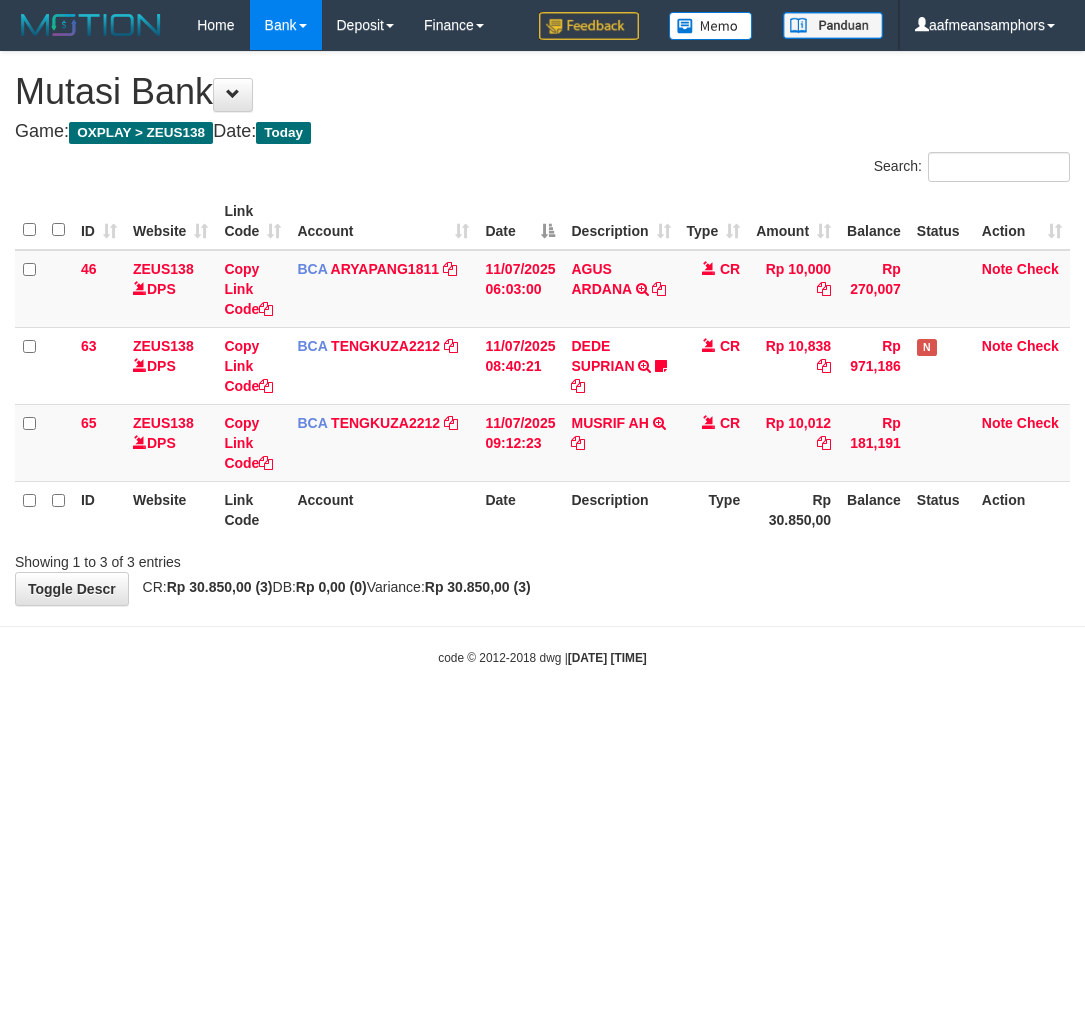 scroll, scrollTop: 0, scrollLeft: 0, axis: both 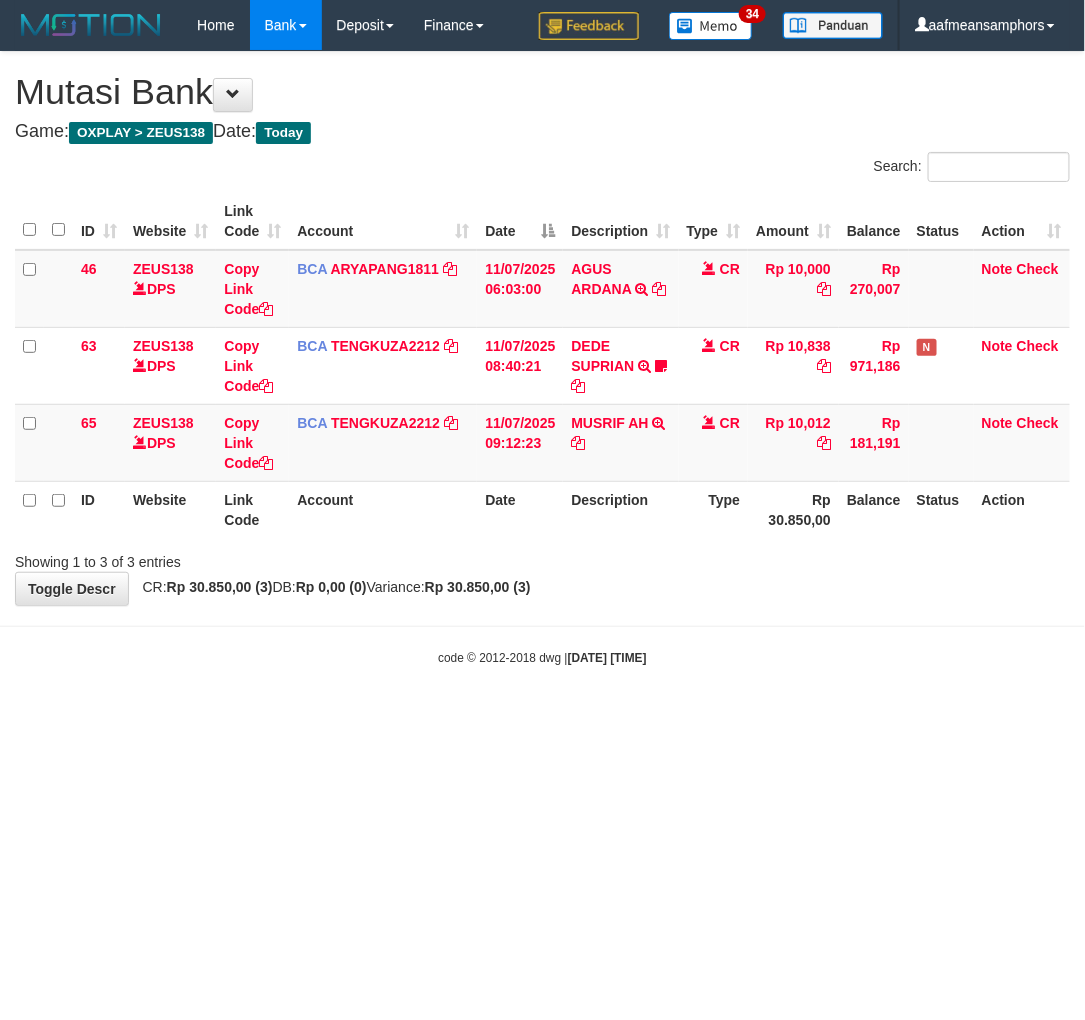 drag, startPoint x: 632, startPoint y: 780, endPoint x: 621, endPoint y: 778, distance: 11.18034 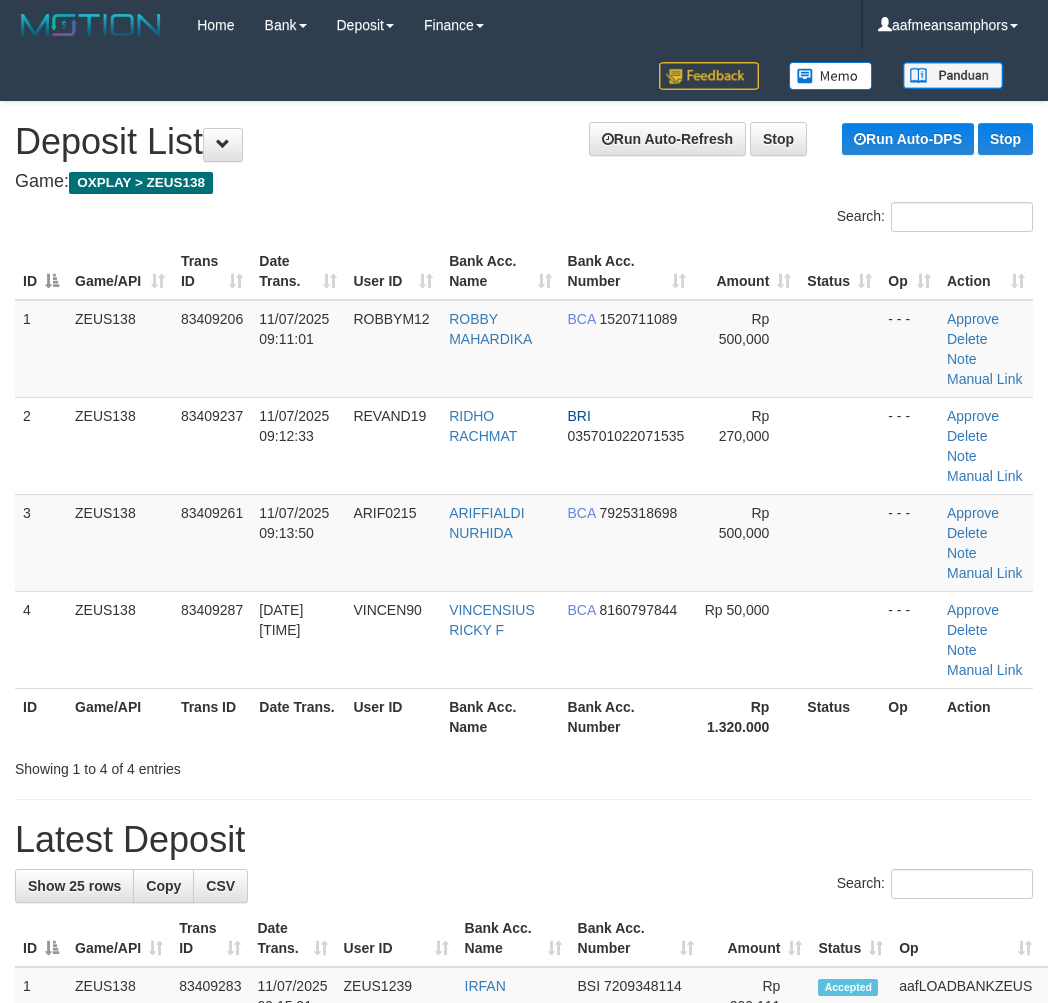 scroll, scrollTop: 0, scrollLeft: 0, axis: both 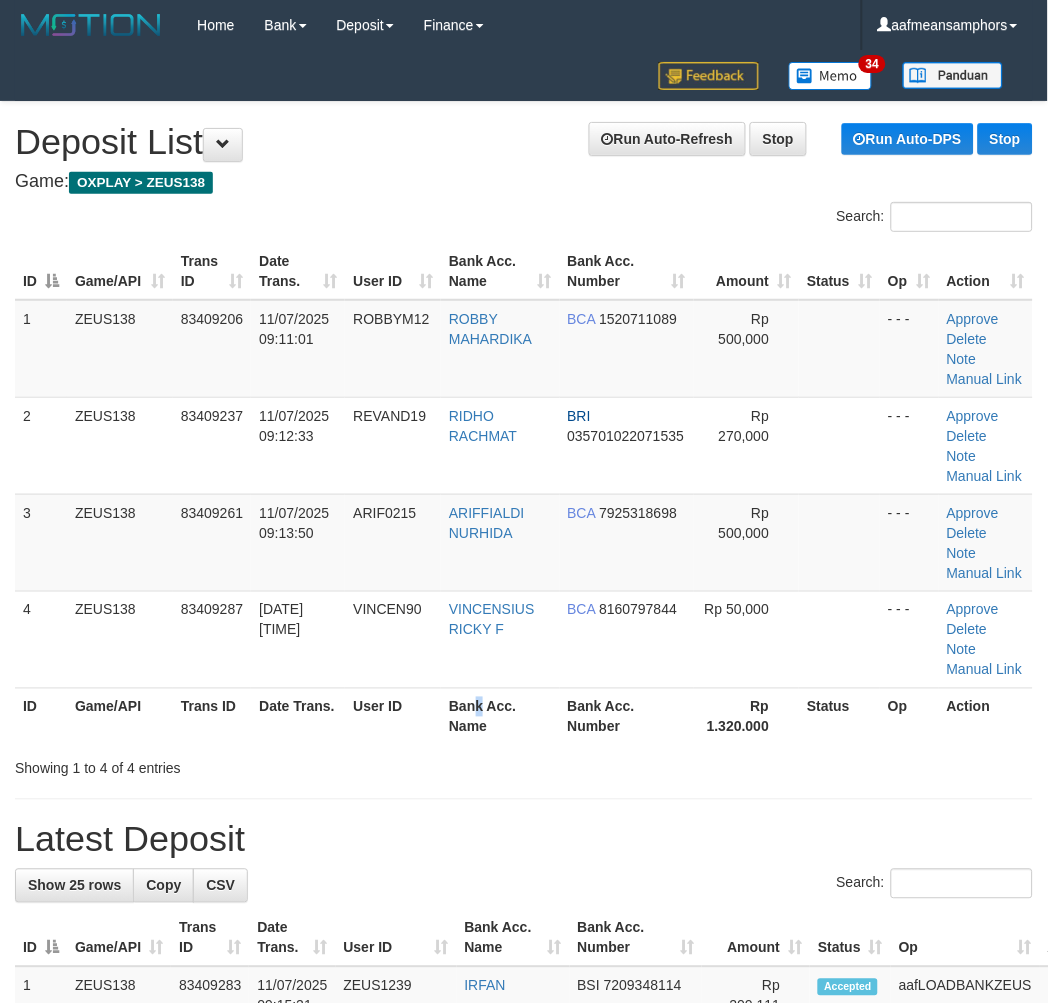 click on "Bank Acc. Name" at bounding box center [500, 716] 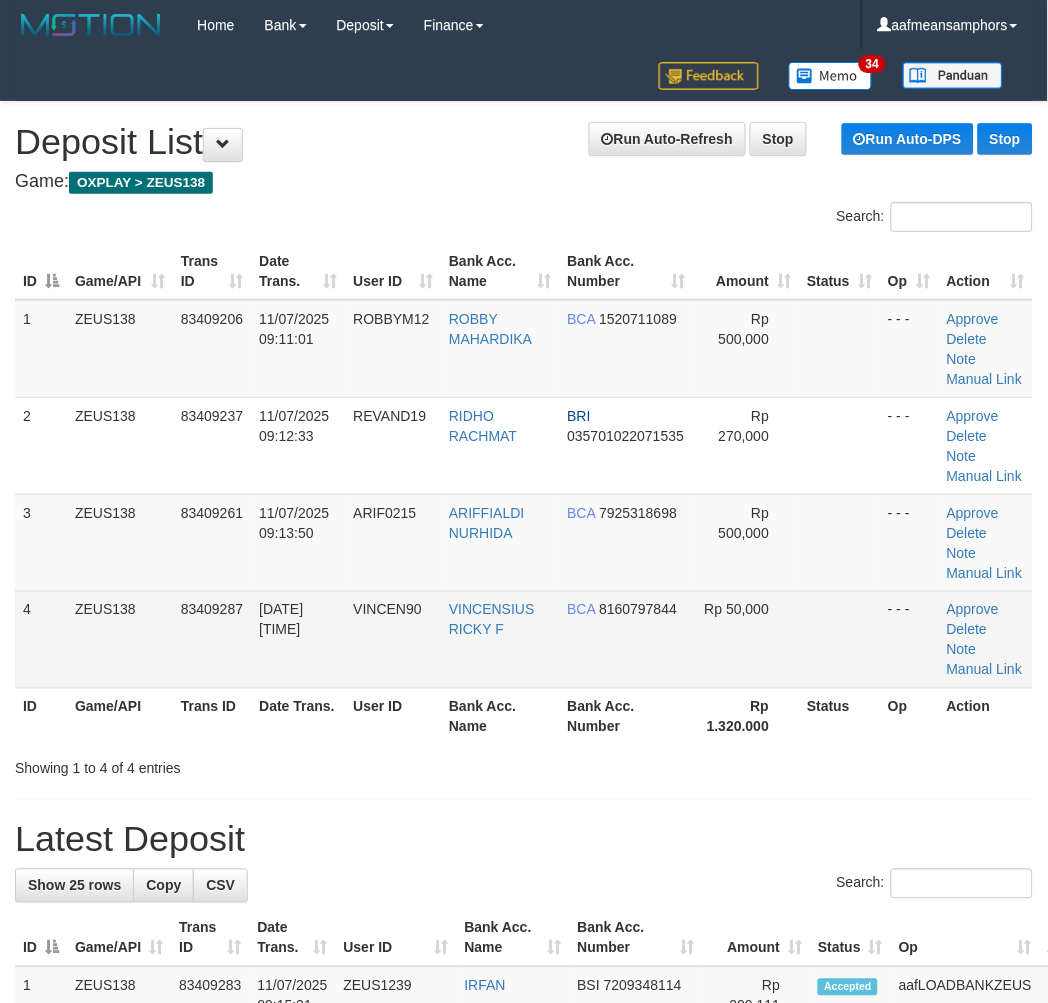 click on "VINCENSIUS RICKY F" at bounding box center (500, 639) 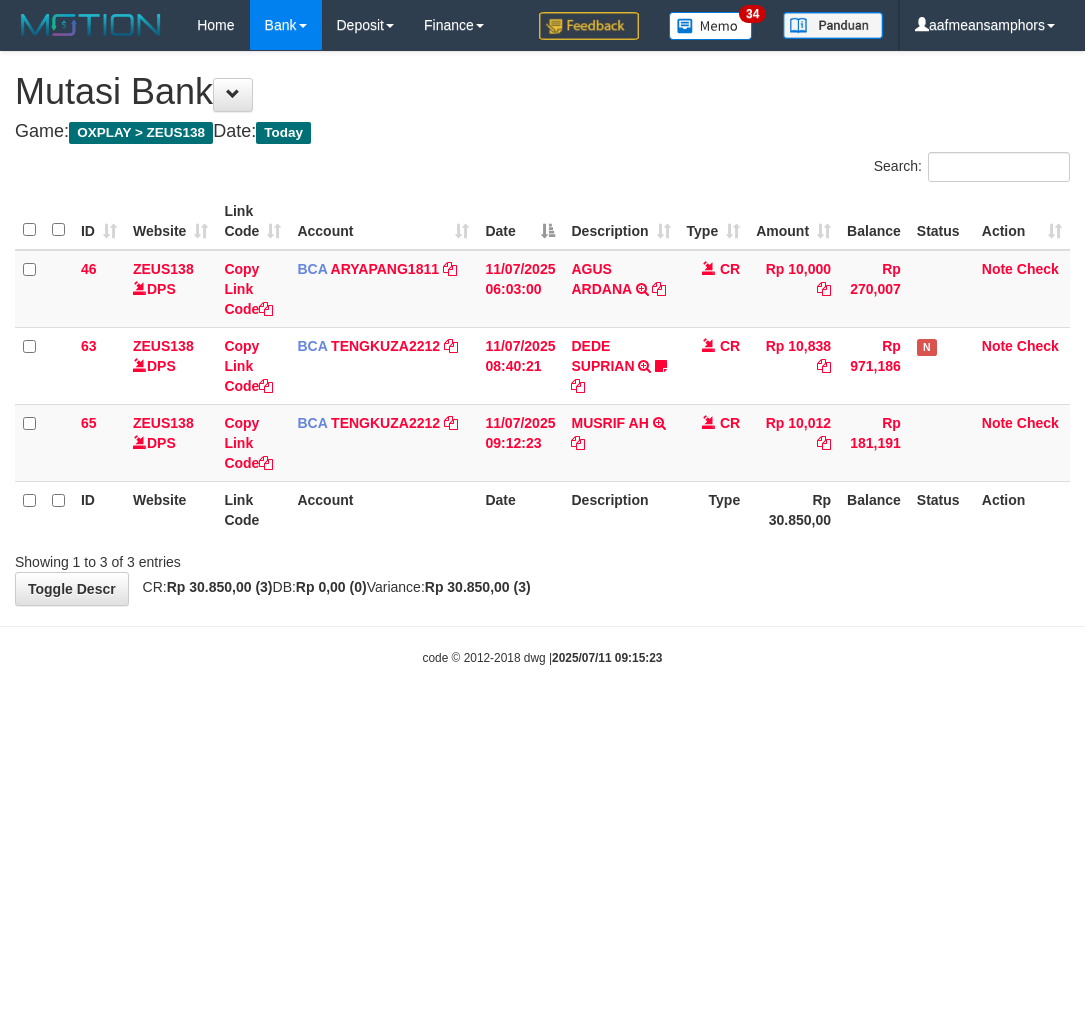 scroll, scrollTop: 0, scrollLeft: 0, axis: both 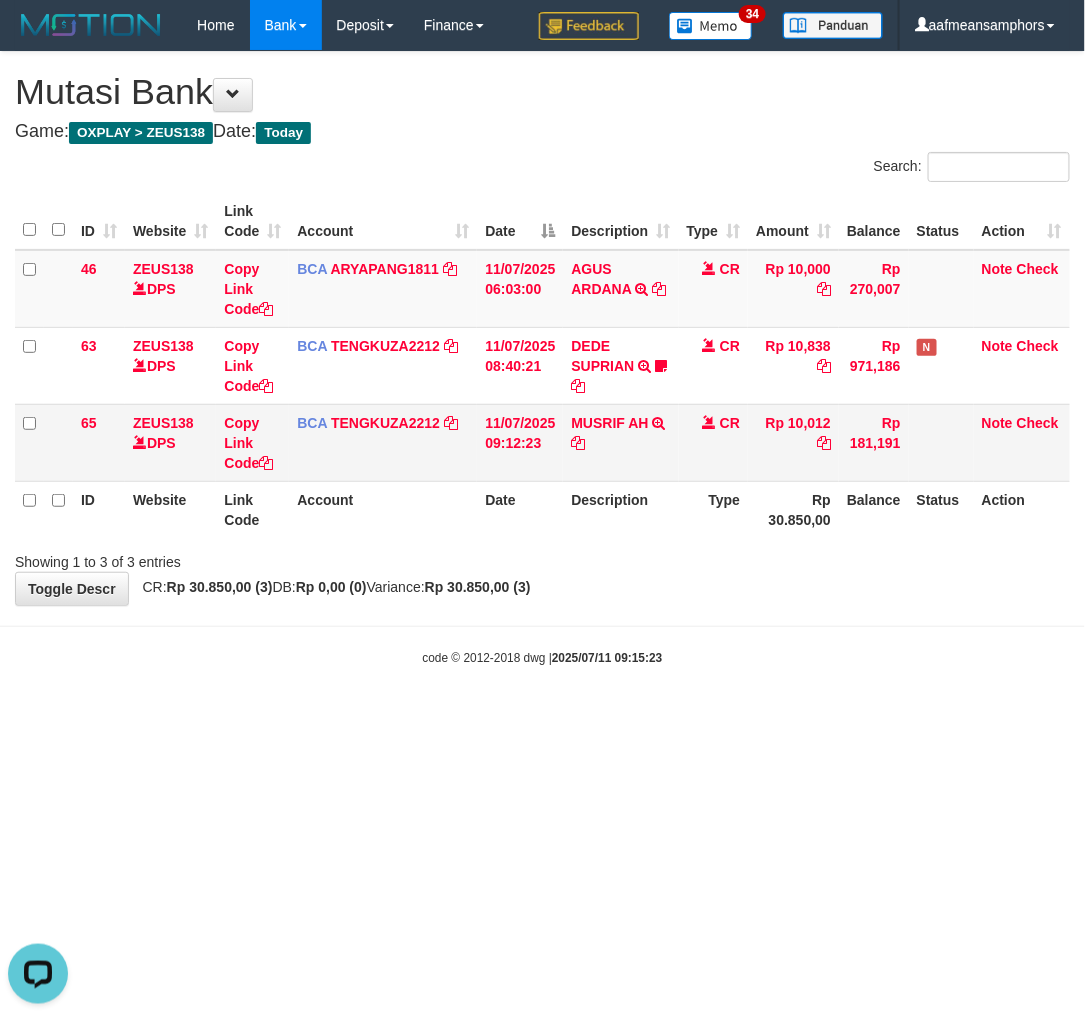 click on "MUSRIF AH         TRSF E-BANKING CR 1107/FTSCY/WS95031
10012.00MUSRIF'AH" at bounding box center (620, 442) 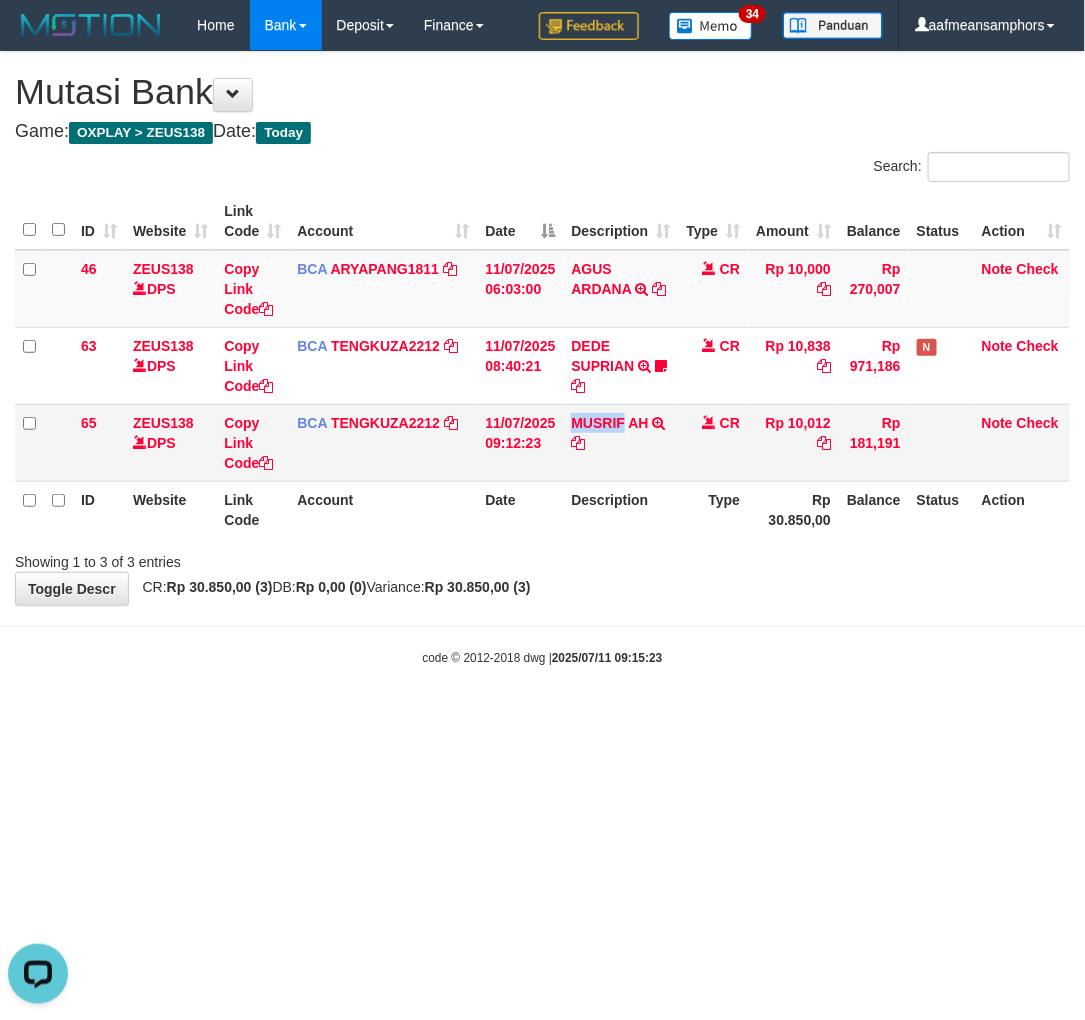 click on "MUSRIF AH         TRSF E-BANKING CR 1107/FTSCY/WS95031
10012.00MUSRIF'AH" at bounding box center [620, 442] 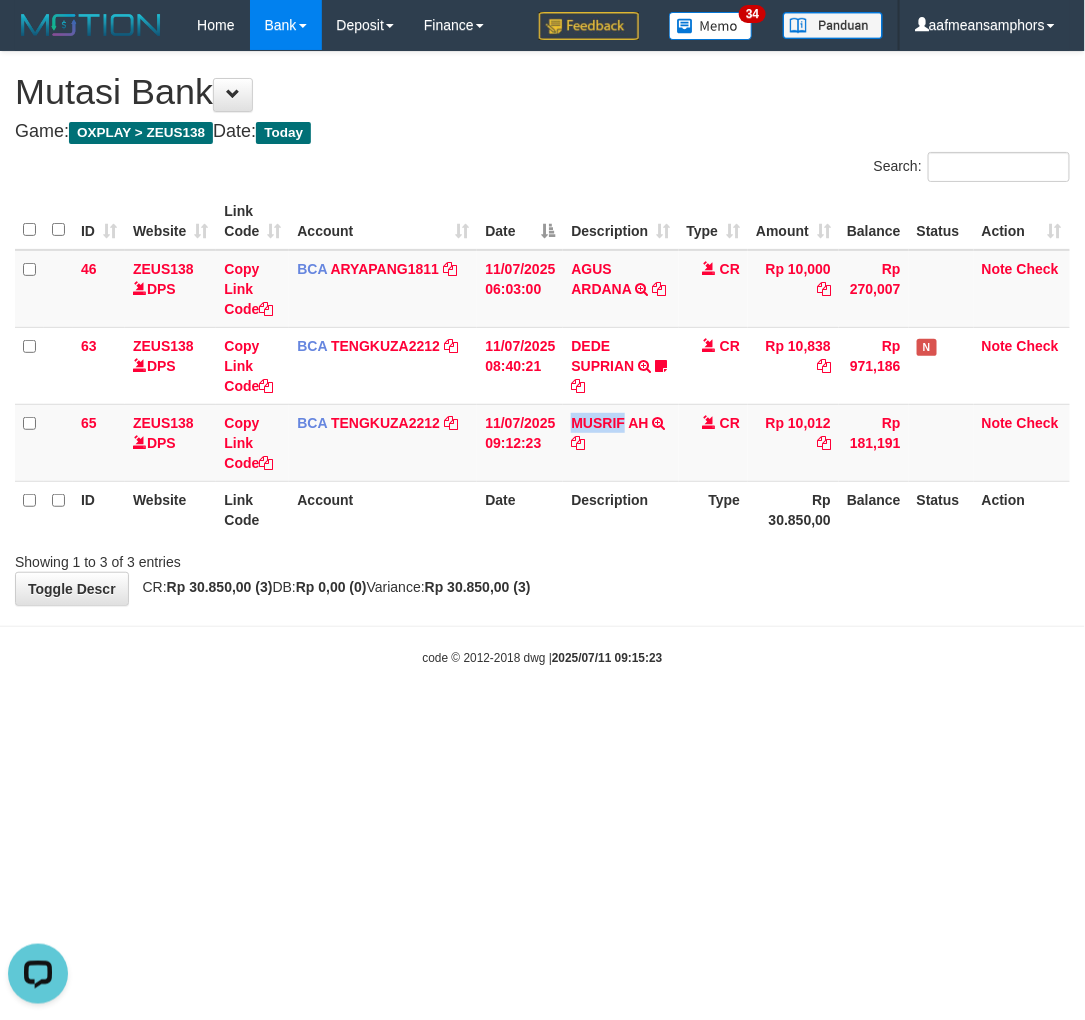 copy on "MUSRIF" 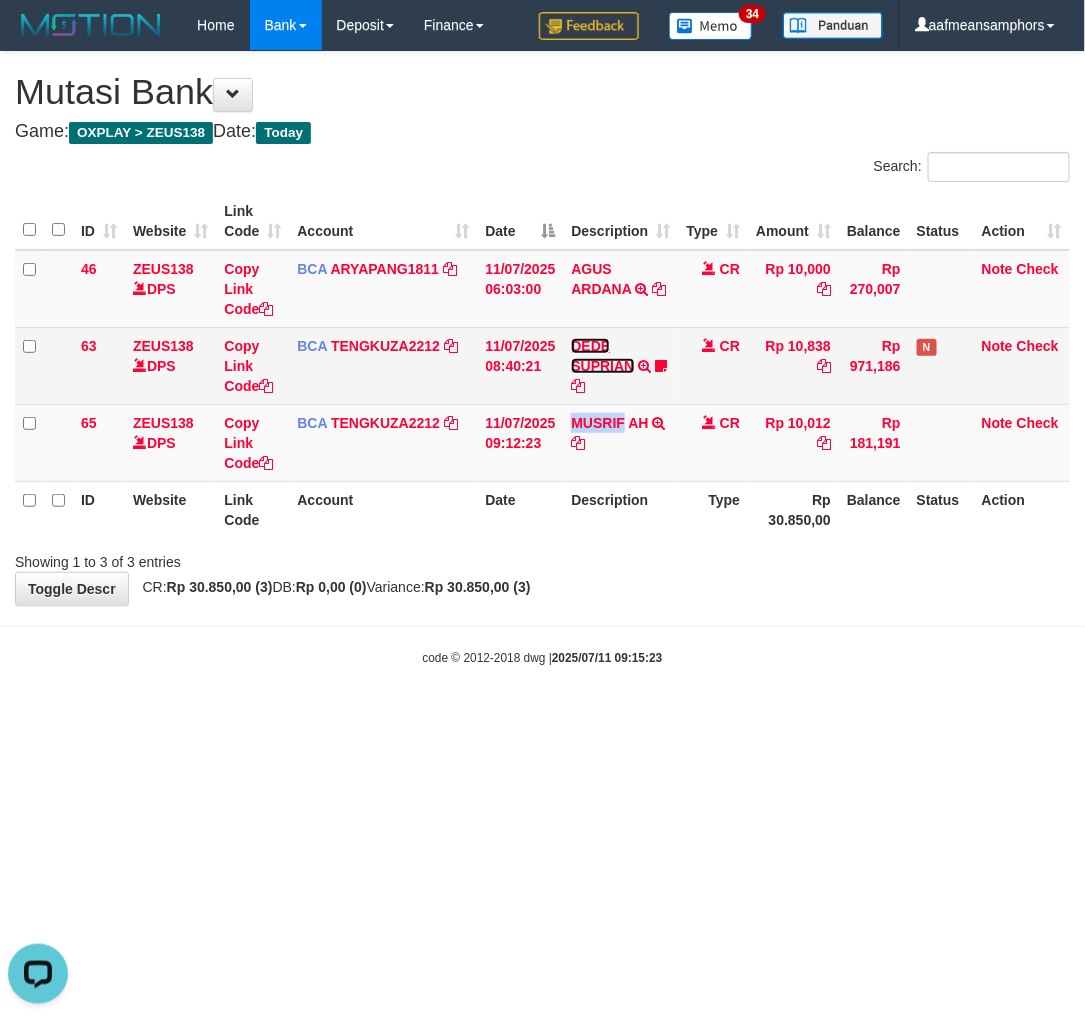 click on "DEDE SUPRIAN" at bounding box center [602, 356] 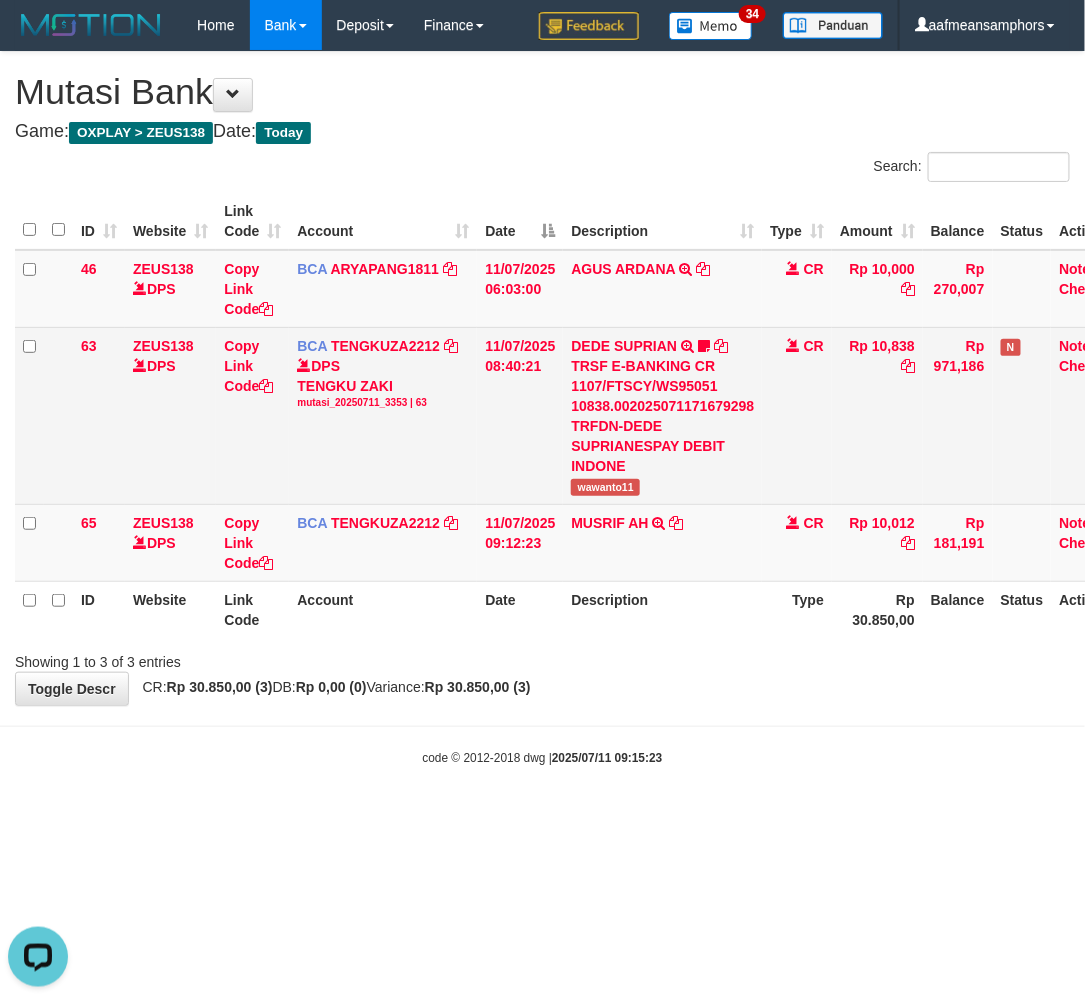 click on "wawanto11" at bounding box center (605, 487) 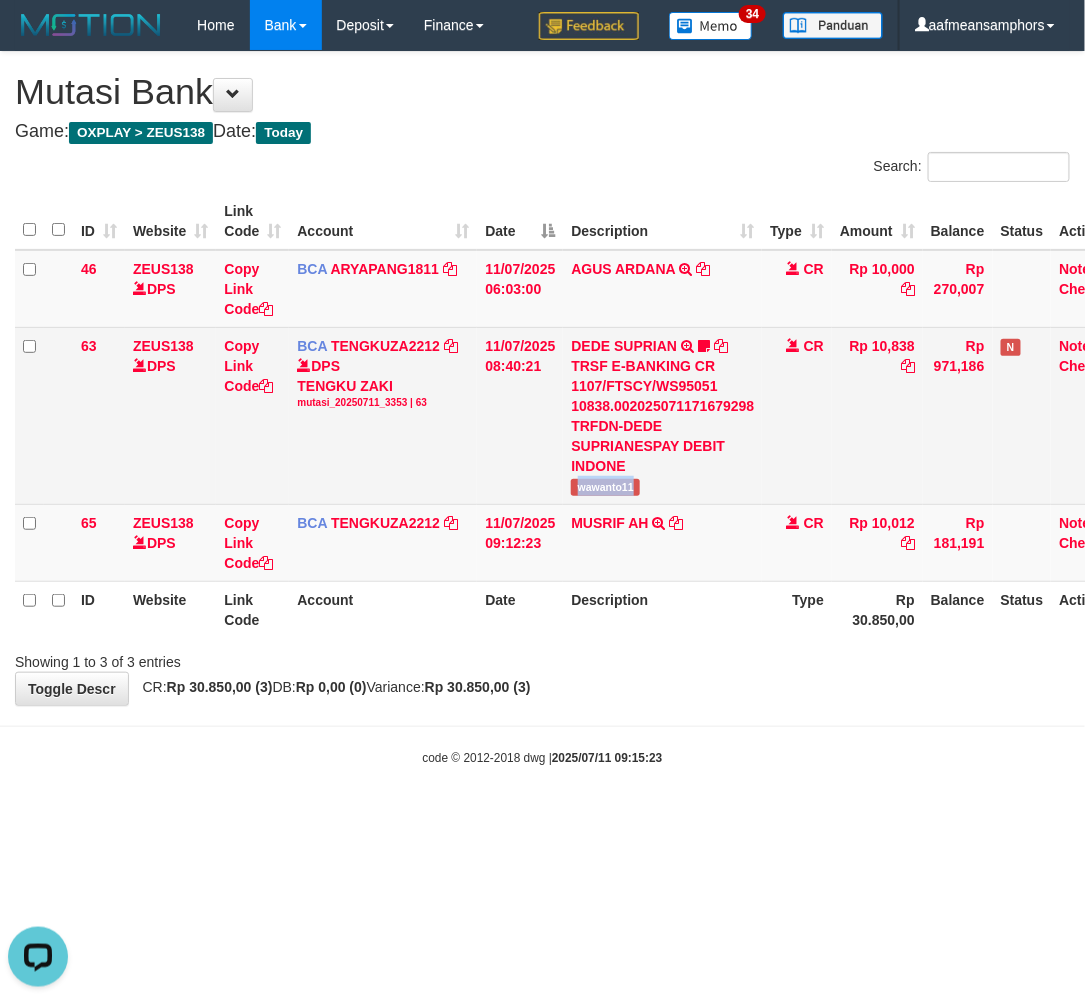 click on "wawanto11" at bounding box center (605, 487) 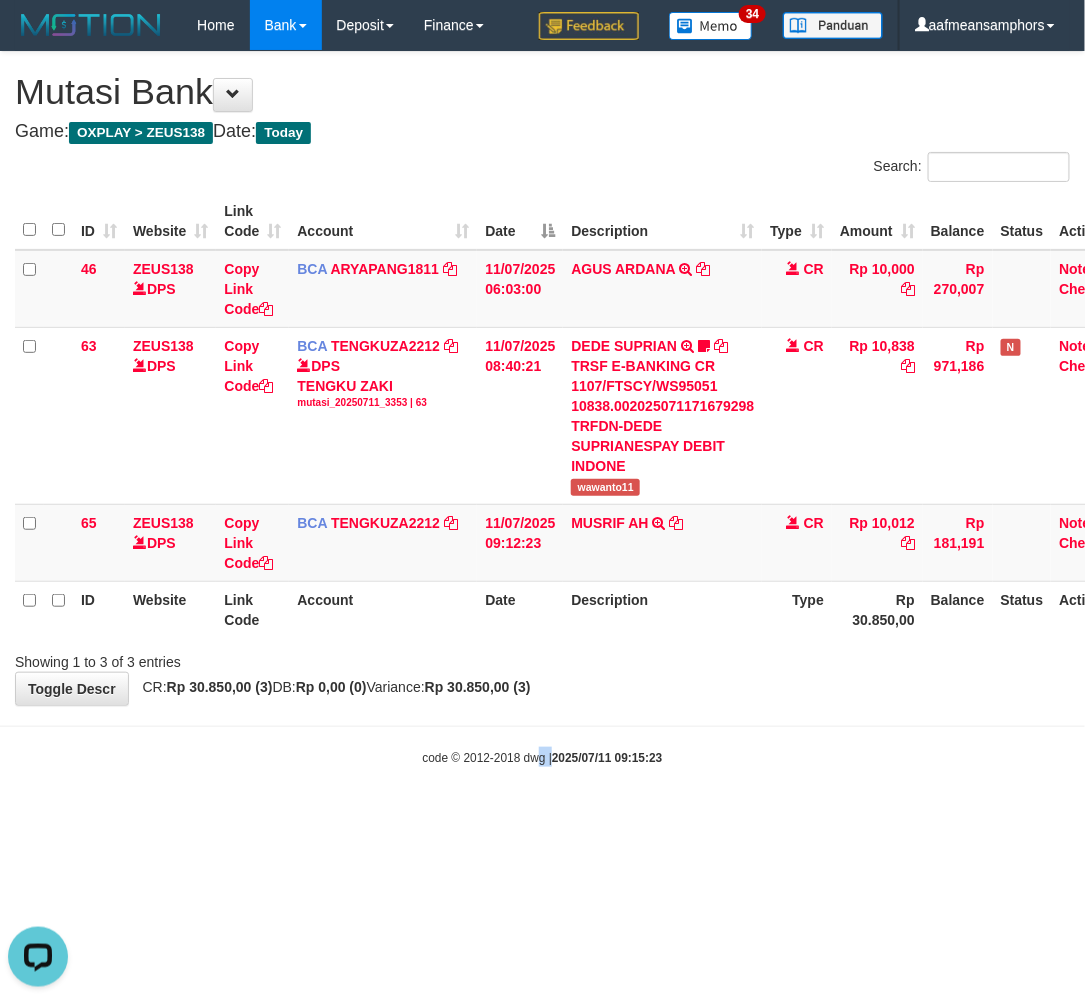 click on "Toggle navigation
Home
Bank
Account List
Load
By Website
Group
[OXPLAY]													ZEUS138
By Load Group (DPS)" at bounding box center (542, 408) 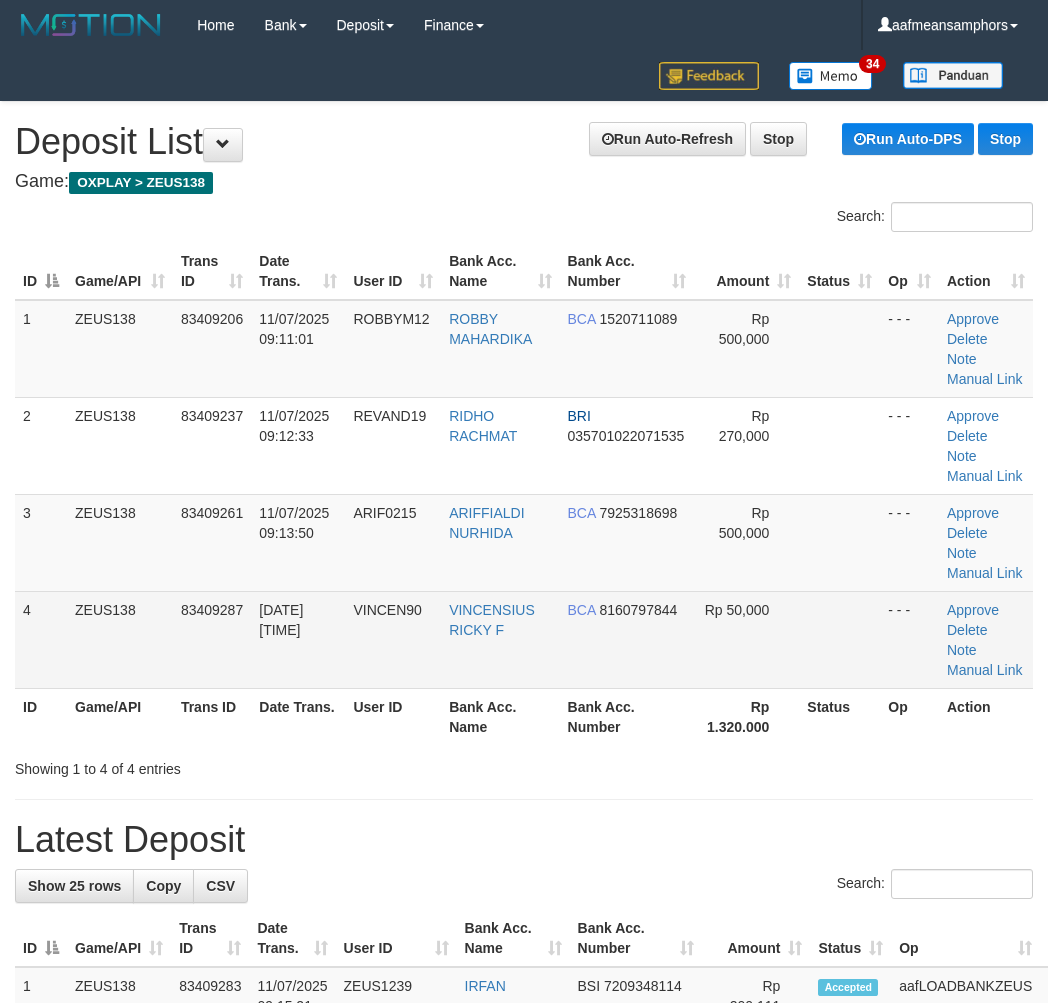 scroll, scrollTop: 0, scrollLeft: 0, axis: both 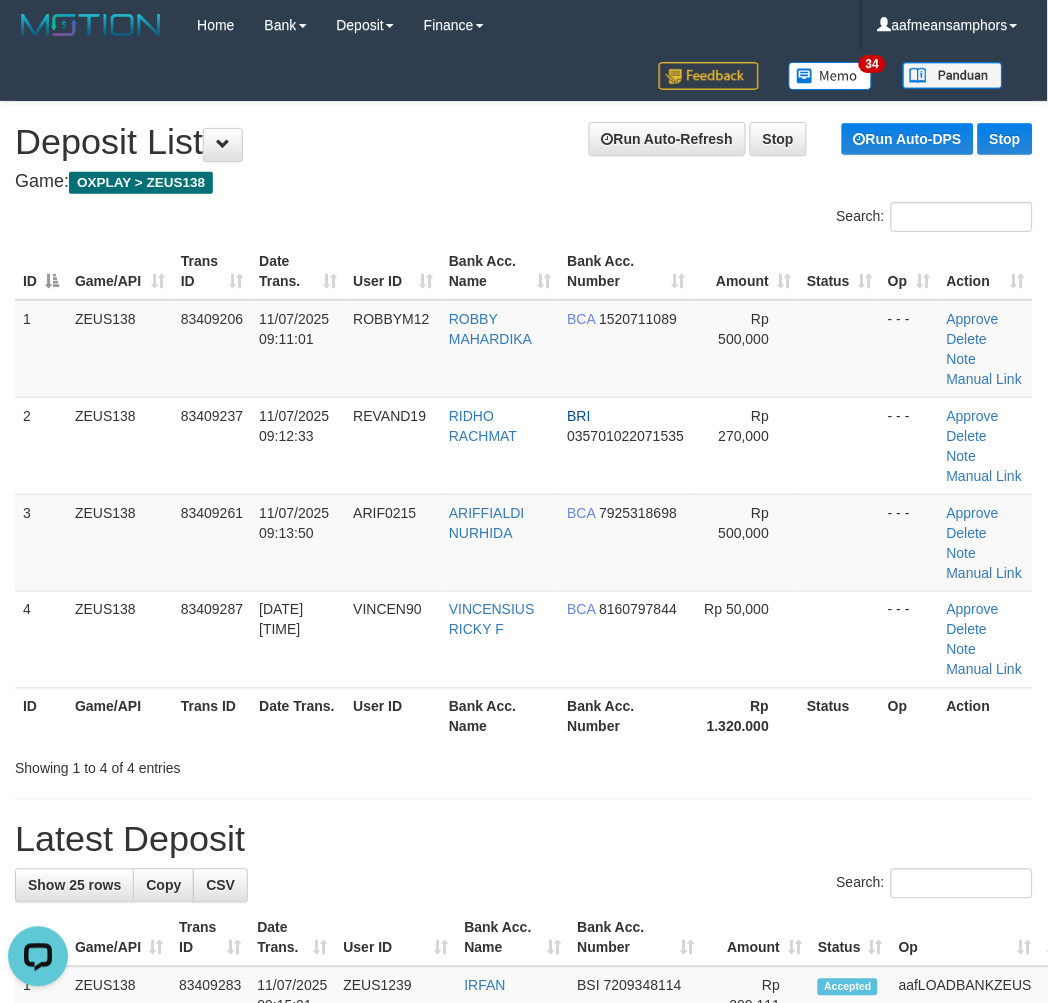 click on "ID Game/API Trans ID Date Trans. User ID Bank Acc. Name Bank Acc. Number Amount Status Op Action
1
ZEUS138
83409206
[DATE] [TIME]
ROBBYM12
[NAME]
BCA
[ACCOUNT_NUMBER]
Rp 500,000
- - -
Approve
Delete
Note
Manual Link
2
ZEUS138
83409237
[DATE] [TIME]
REVAND19
[NAME]
BRI
[ACCOUNT_NUMBER]
Rp 270,000
- - -
Note" at bounding box center [524, 494] 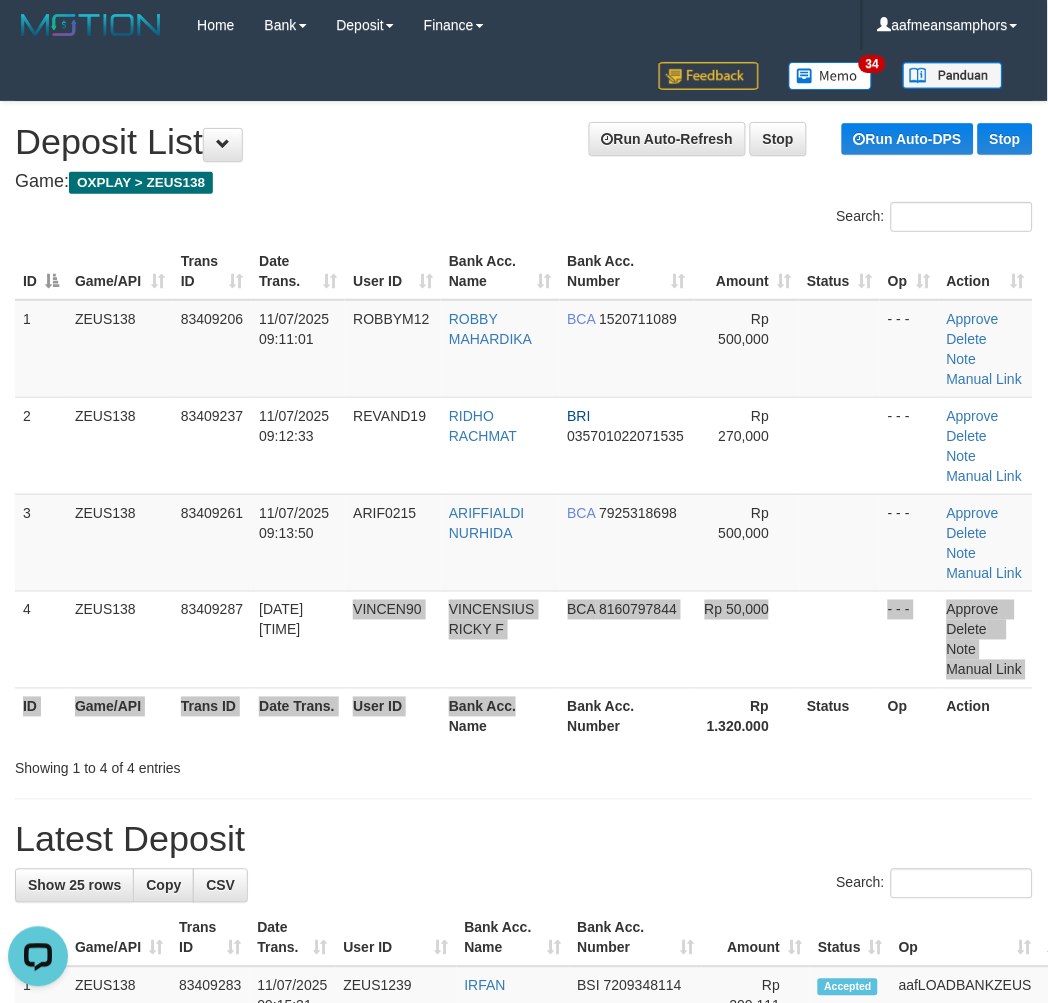 click on "ID Game/API Trans ID Date Trans. User ID Bank Acc. Name Bank Acc. Number Amount Status Op Action
1
ZEUS138
83409206
11/07/2025 09:11:01
ROBBYM12
ROBBY MAHARDIKA
BCA
1520711089
Rp 500,000
- - -
Approve
Delete
Note
Manual Link
2
ZEUS138
83409237
11/07/2025 09:12:33
REVAND19
RIDHO RACHMAT
BRI
035701022071535
Rp 270,000
- - -
Note" at bounding box center [524, 494] 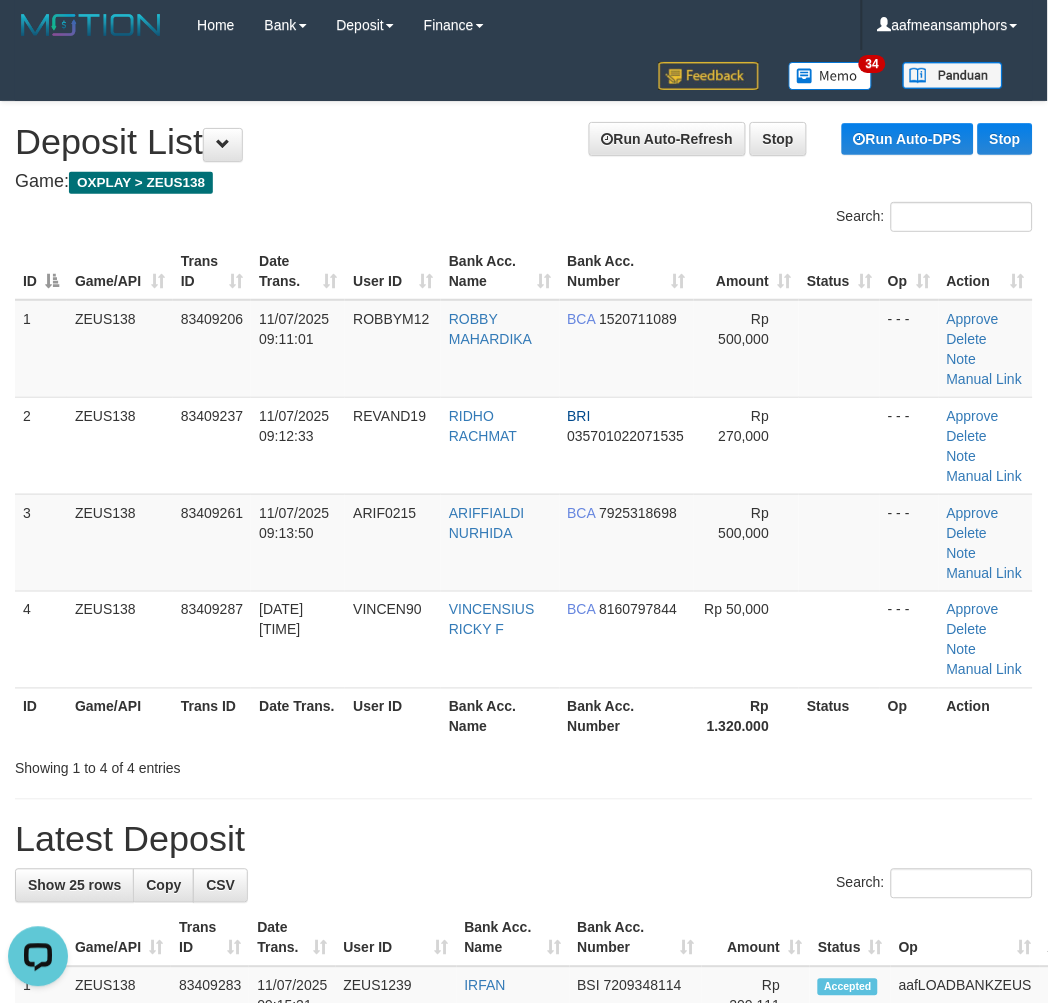 drag, startPoint x: 205, startPoint y: 618, endPoint x: 0, endPoint y: 591, distance: 206.7704 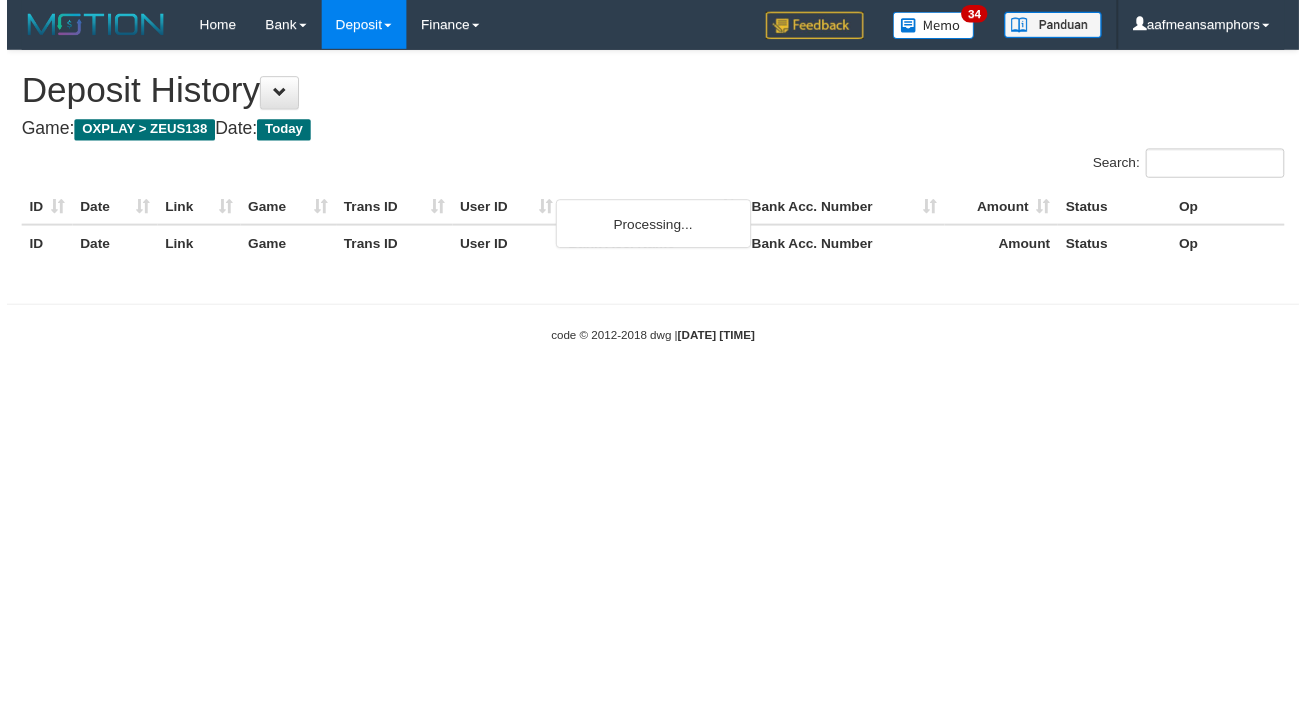 scroll, scrollTop: 0, scrollLeft: 0, axis: both 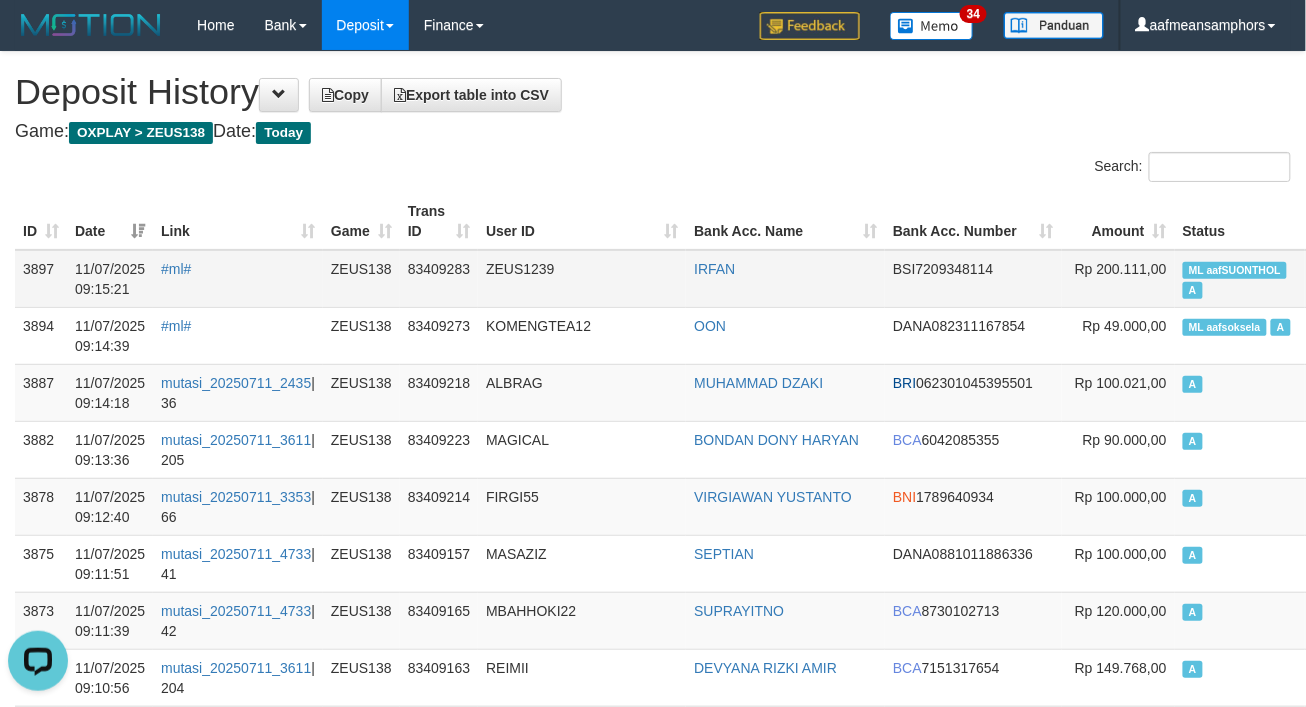 click on "ZEUS1239" at bounding box center (582, 279) 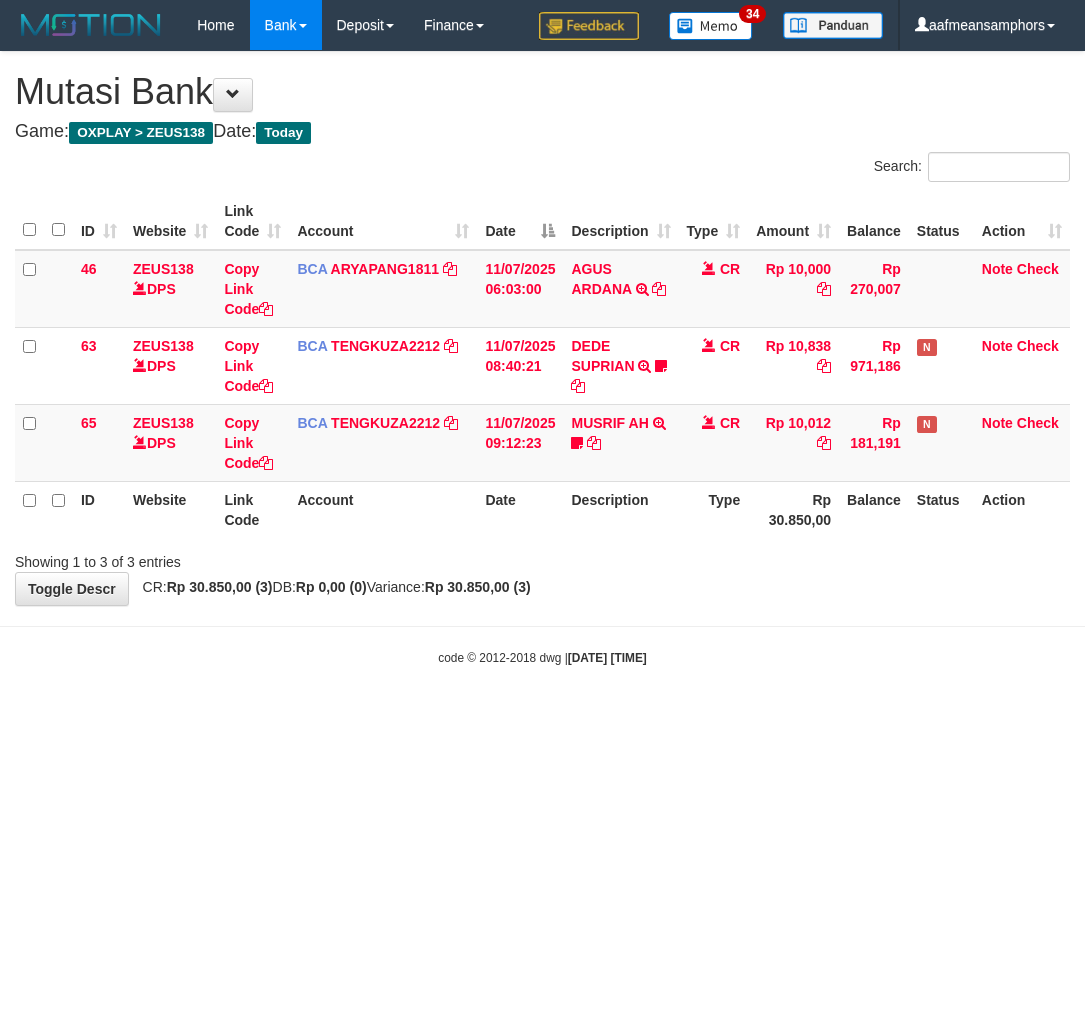 scroll, scrollTop: 0, scrollLeft: 0, axis: both 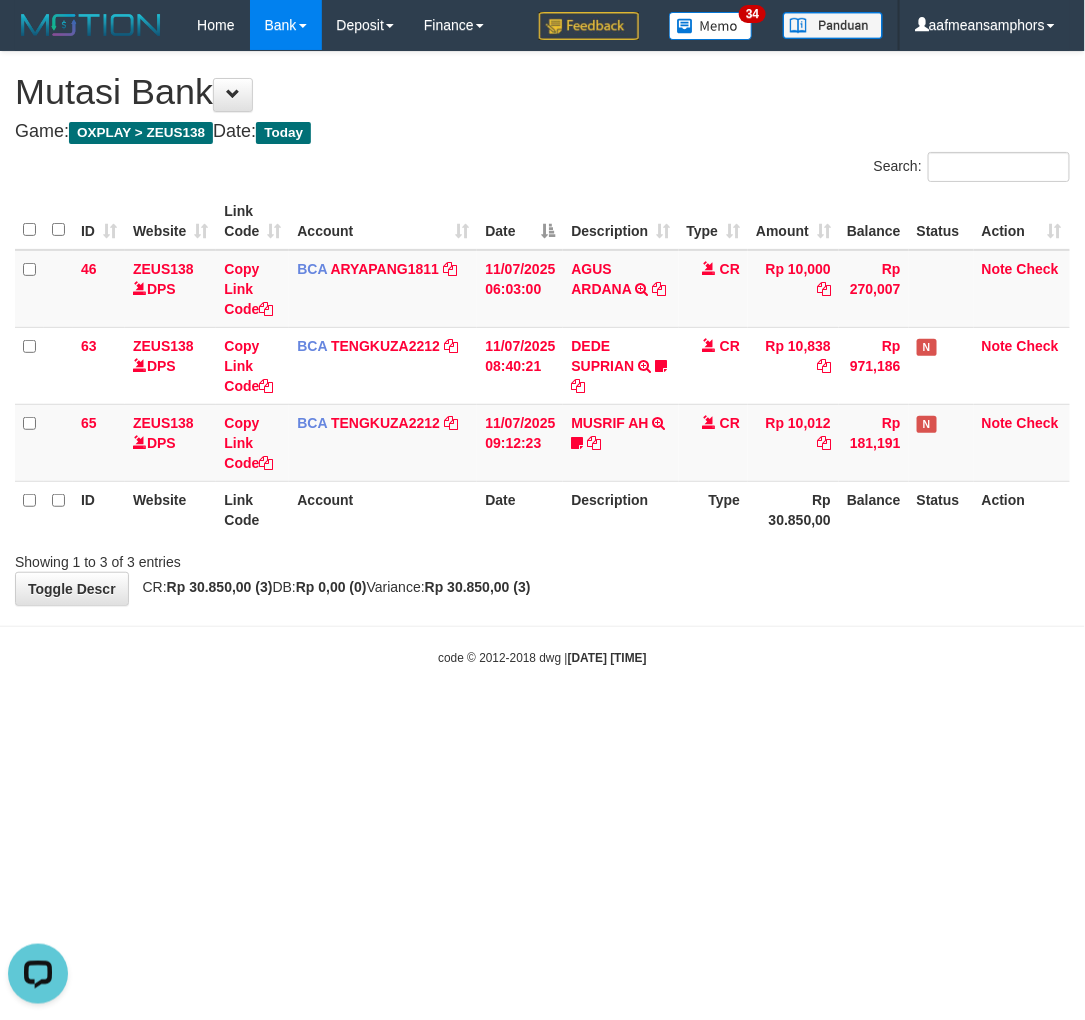 click on "Toggle navigation
Home
Bank
Account List
Load
By Website
Group
[OXPLAY]													ZEUS138
By Load Group (DPS)" at bounding box center (542, 358) 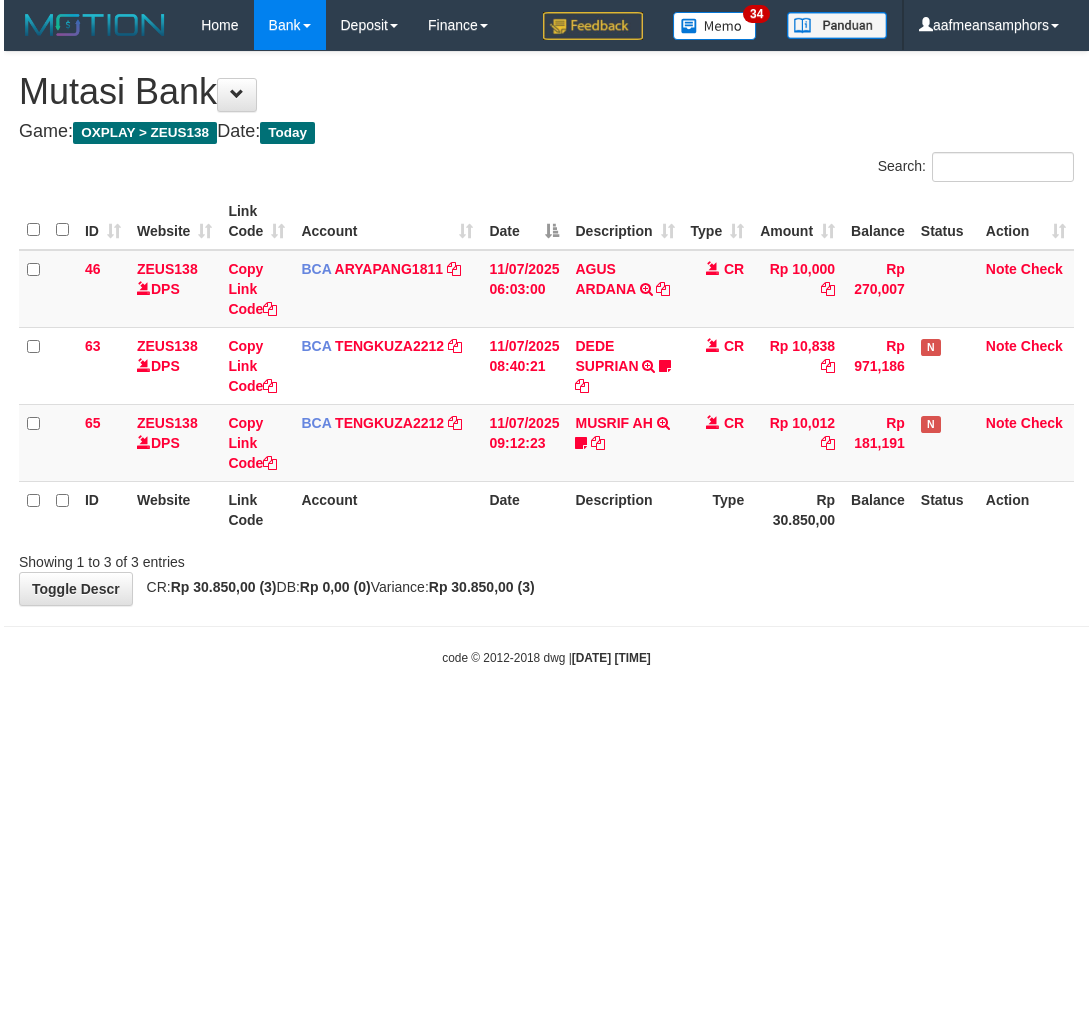 scroll, scrollTop: 0, scrollLeft: 0, axis: both 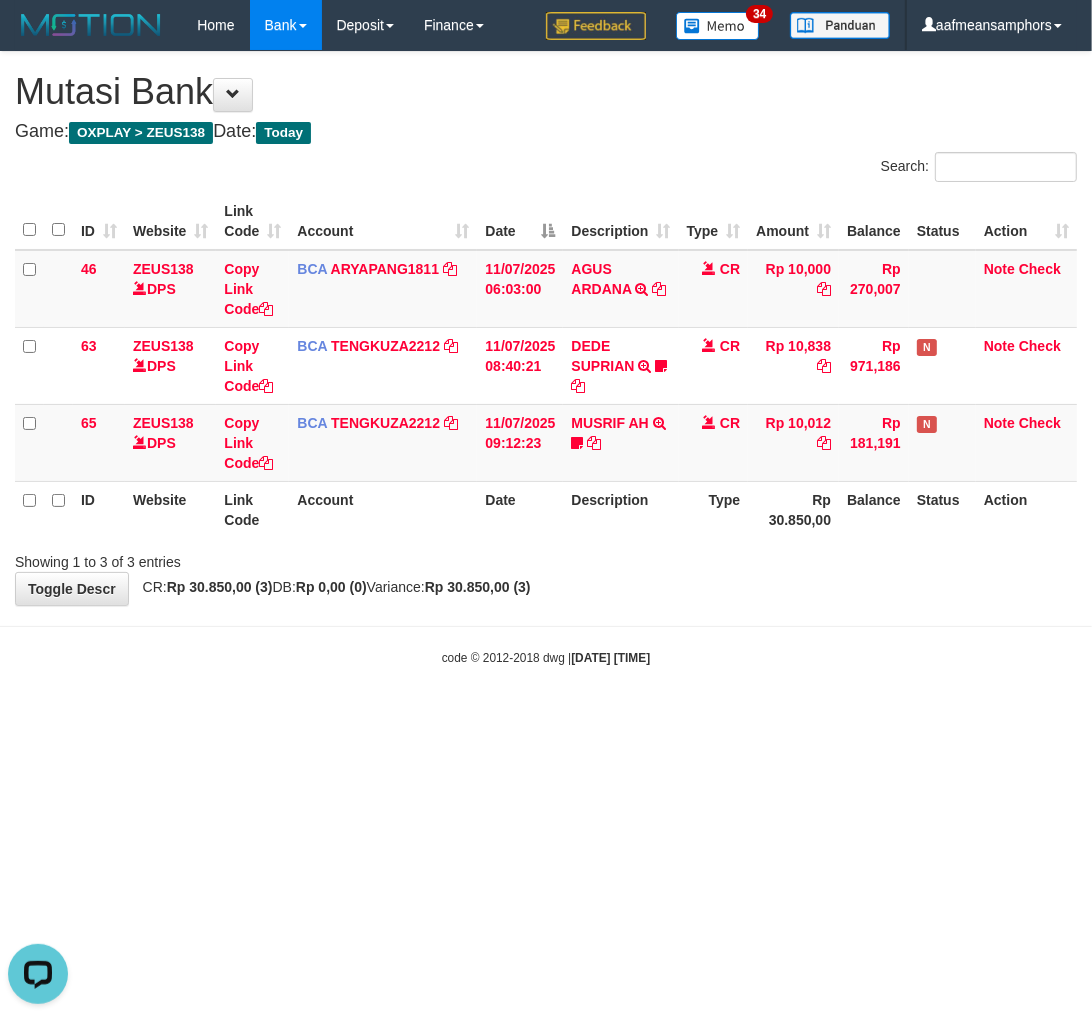 click on "Toggle navigation
Home
Bank
Account List
Load
By Website
Group
[OXPLAY]													ZEUS138
By Load Group (DPS)" at bounding box center [546, 358] 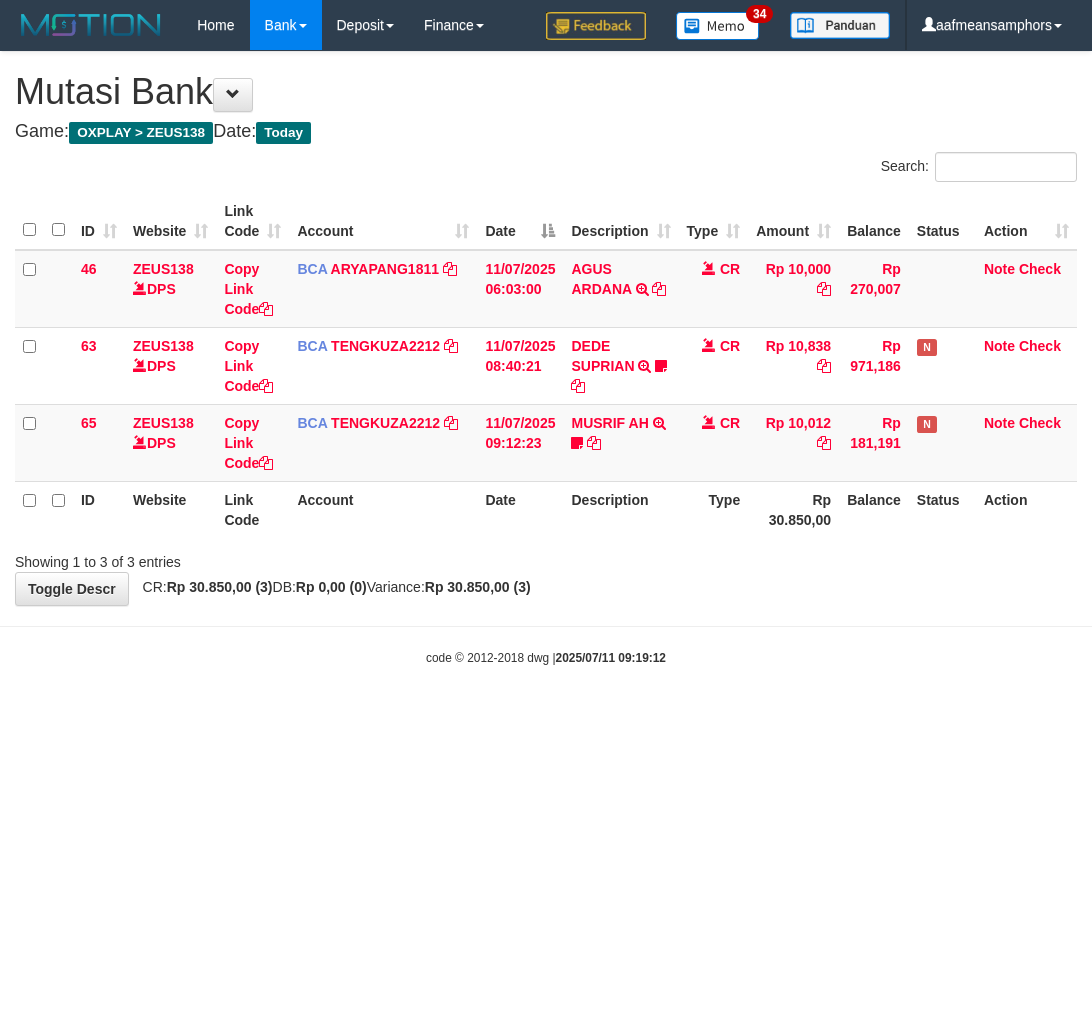 scroll, scrollTop: 0, scrollLeft: 0, axis: both 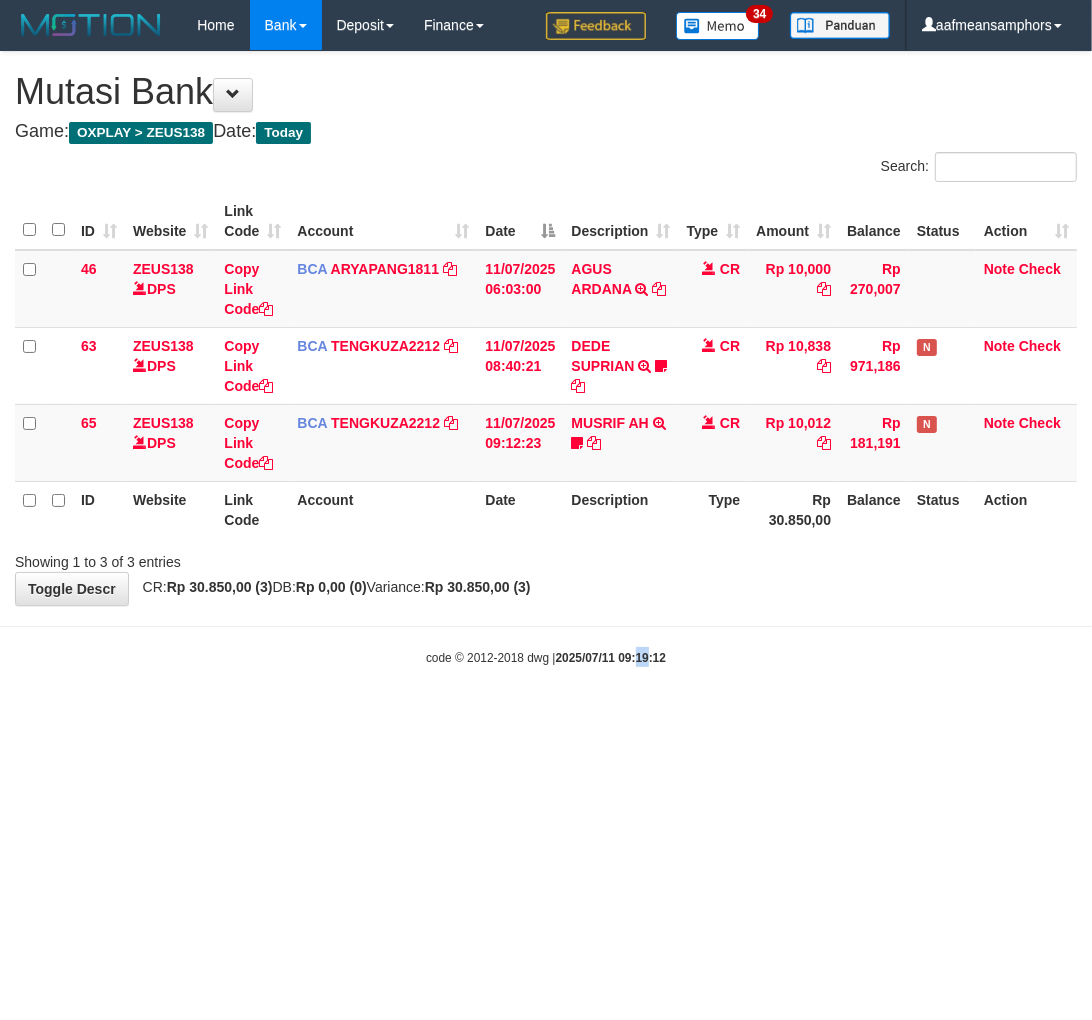 click on "Toggle navigation
Home
Bank
Account List
Load
By Website
Group
[OXPLAY]													ZEUS138
By Load Group (DPS)" at bounding box center [546, 358] 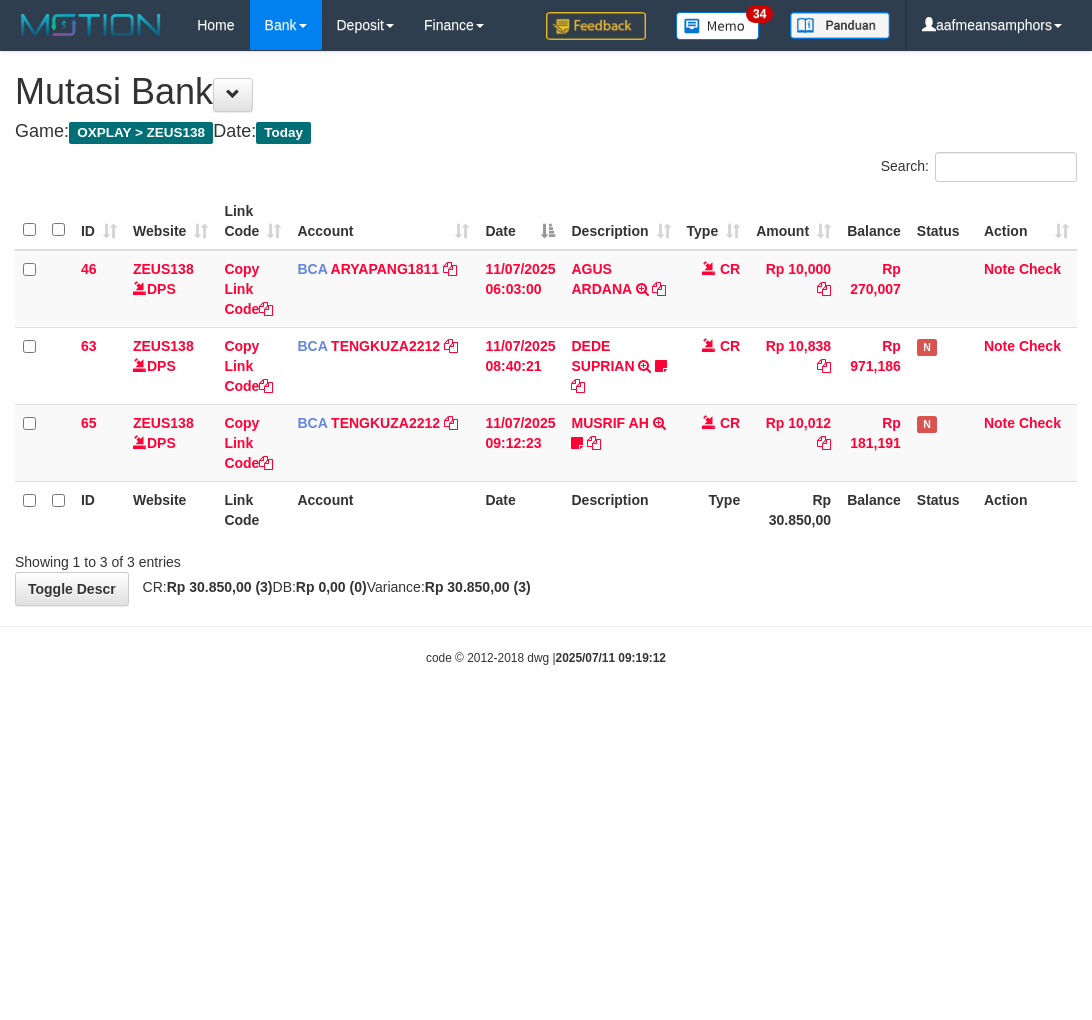 scroll, scrollTop: 0, scrollLeft: 0, axis: both 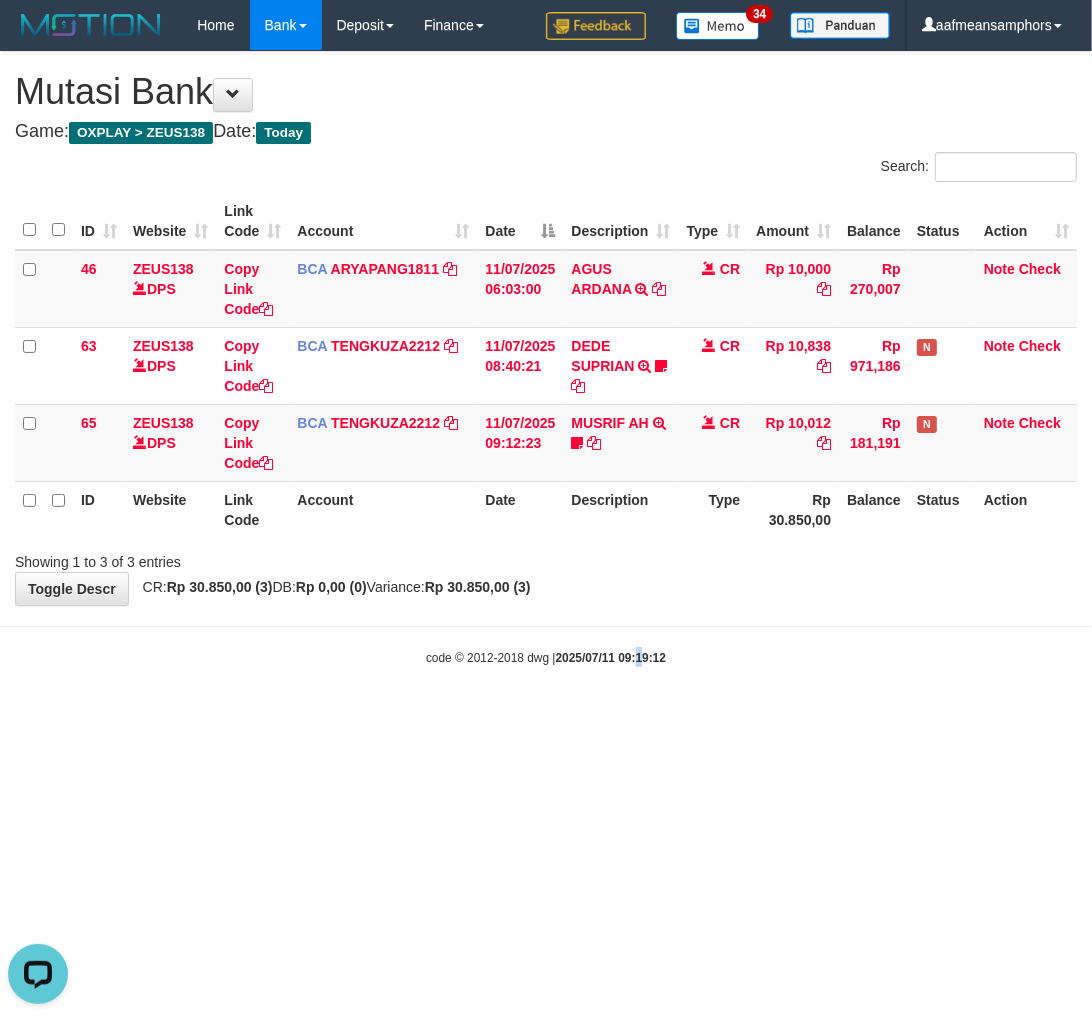 click on "Toggle navigation
Home
Bank
Account List
Load
By Website
Group
[OXPLAY]													ZEUS138
By Load Group (DPS)" at bounding box center (546, 358) 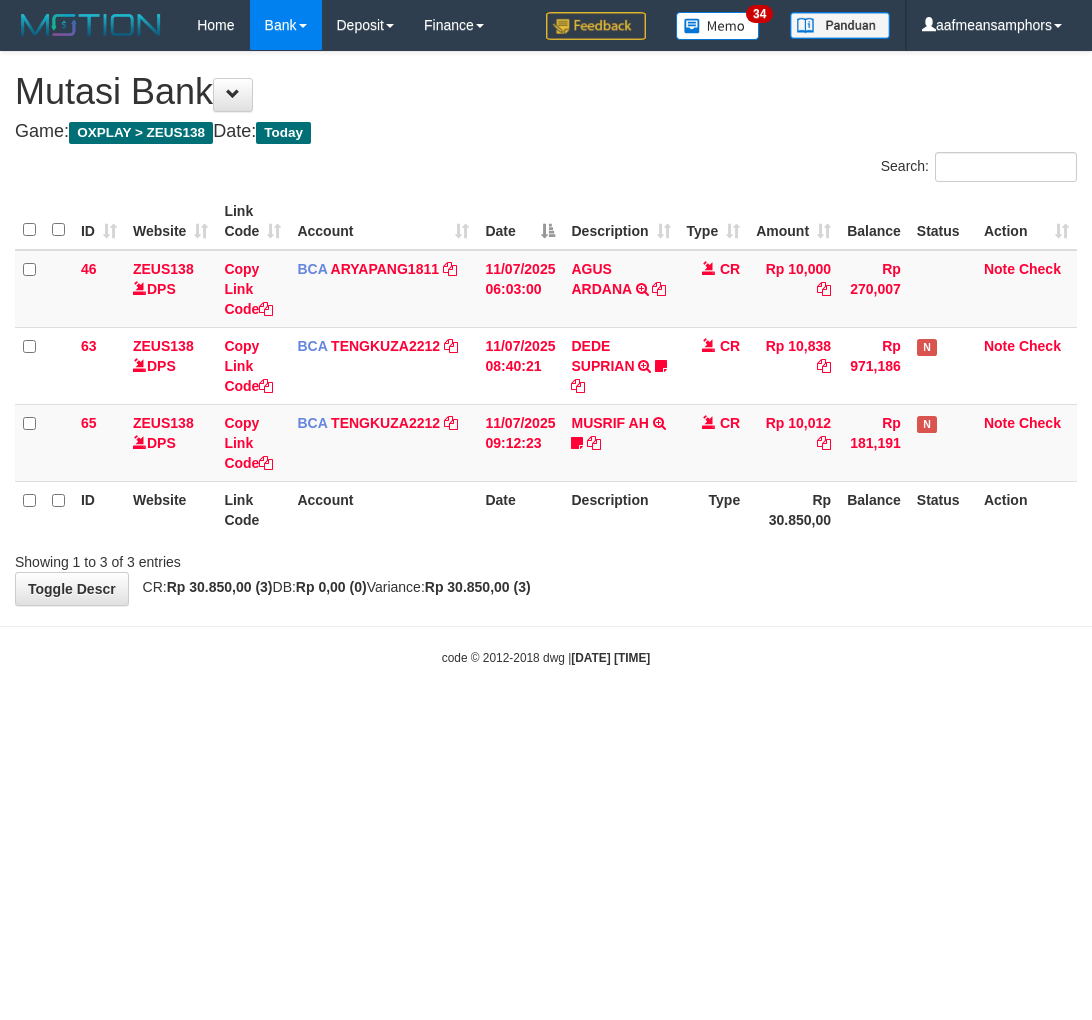 scroll, scrollTop: 0, scrollLeft: 0, axis: both 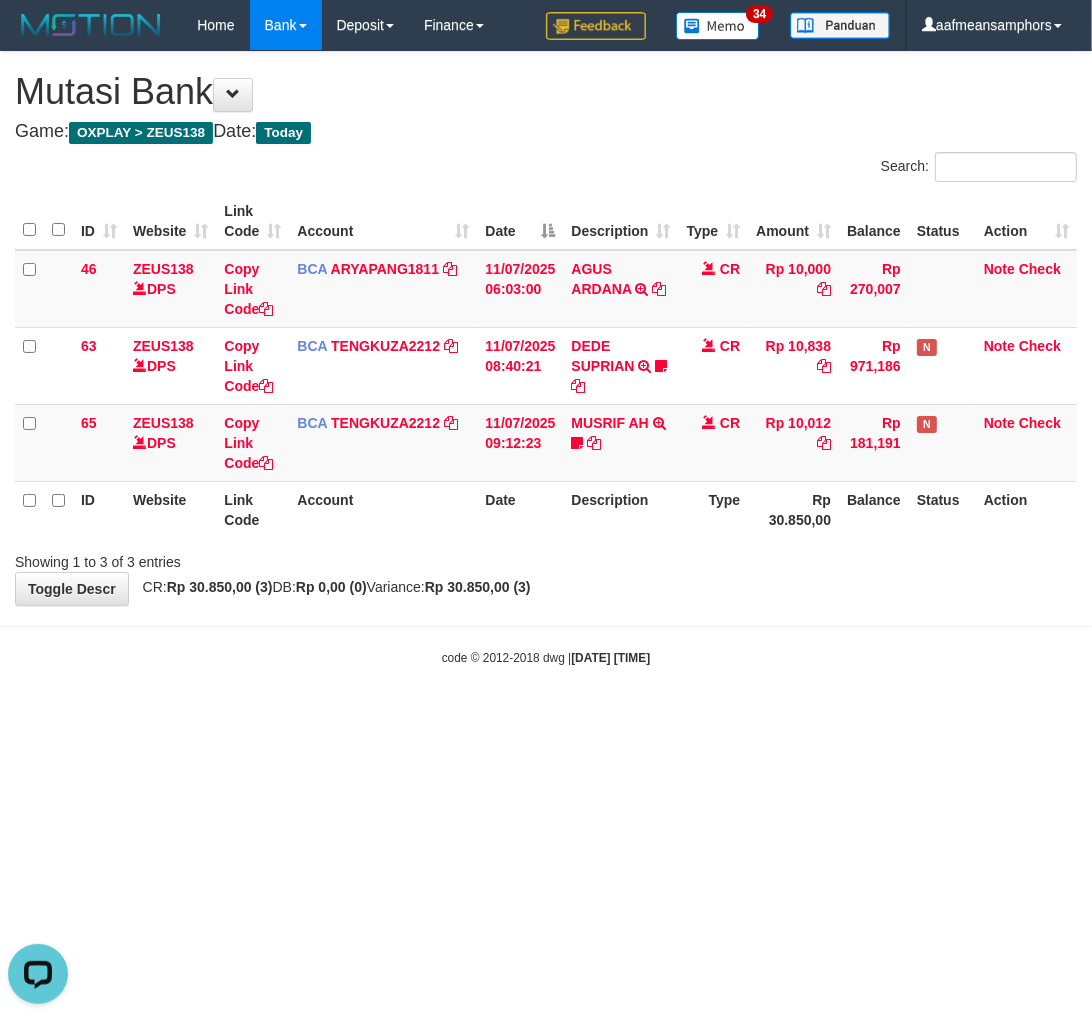 click on "Toggle navigation
Home
Bank
Account List
Load
By Website
Group
[OXPLAY]													ZEUS138
By Load Group (DPS)" at bounding box center (546, 358) 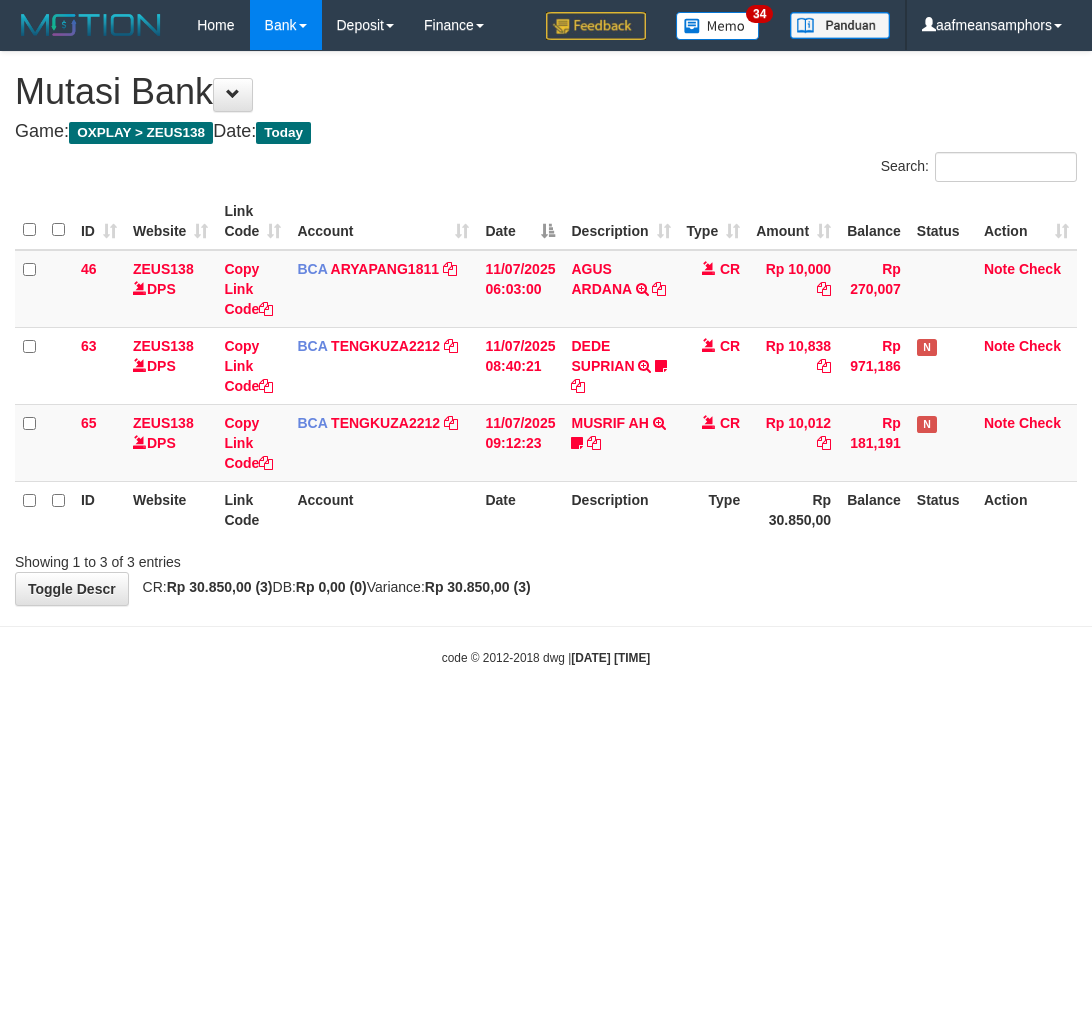 scroll, scrollTop: 0, scrollLeft: 0, axis: both 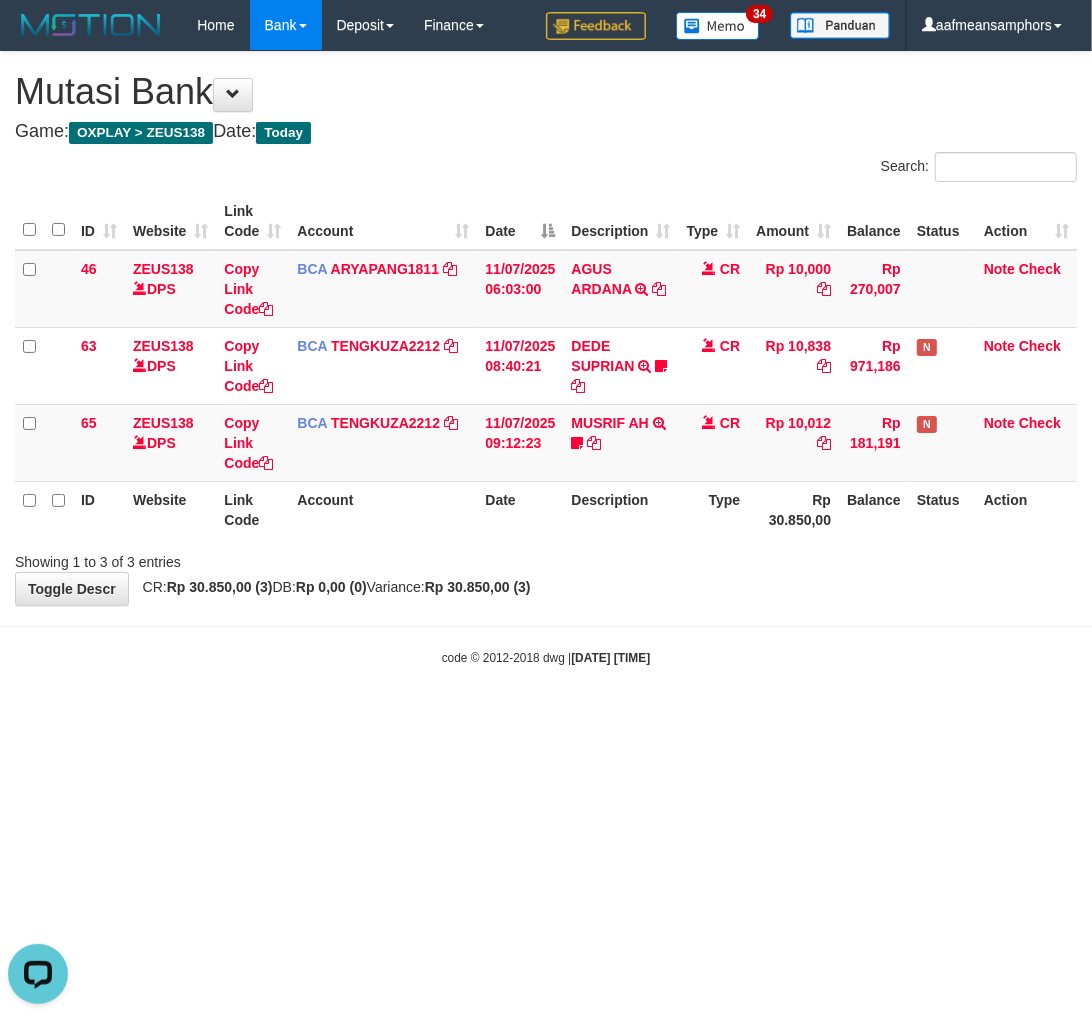 click on "**********" at bounding box center [546, 328] 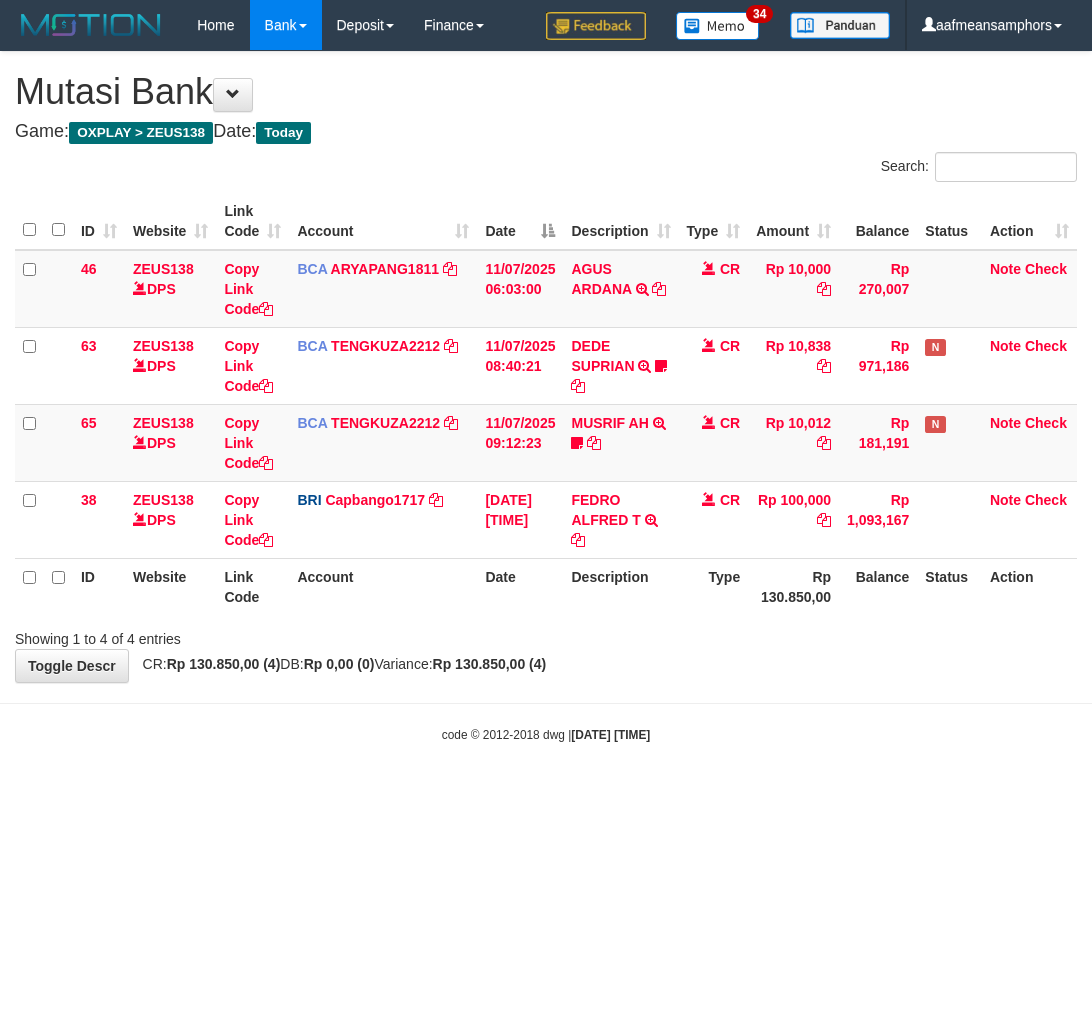 scroll, scrollTop: 0, scrollLeft: 0, axis: both 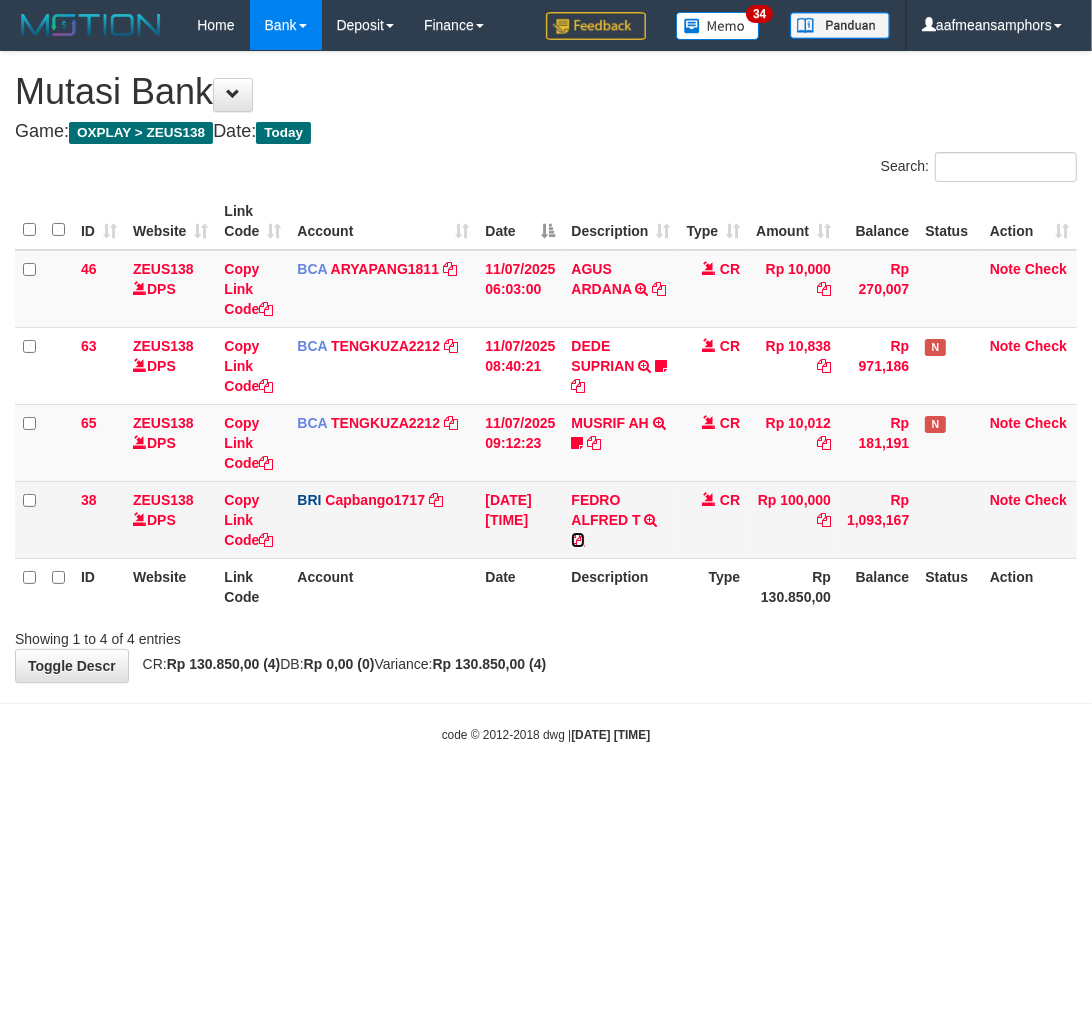 click at bounding box center [578, 540] 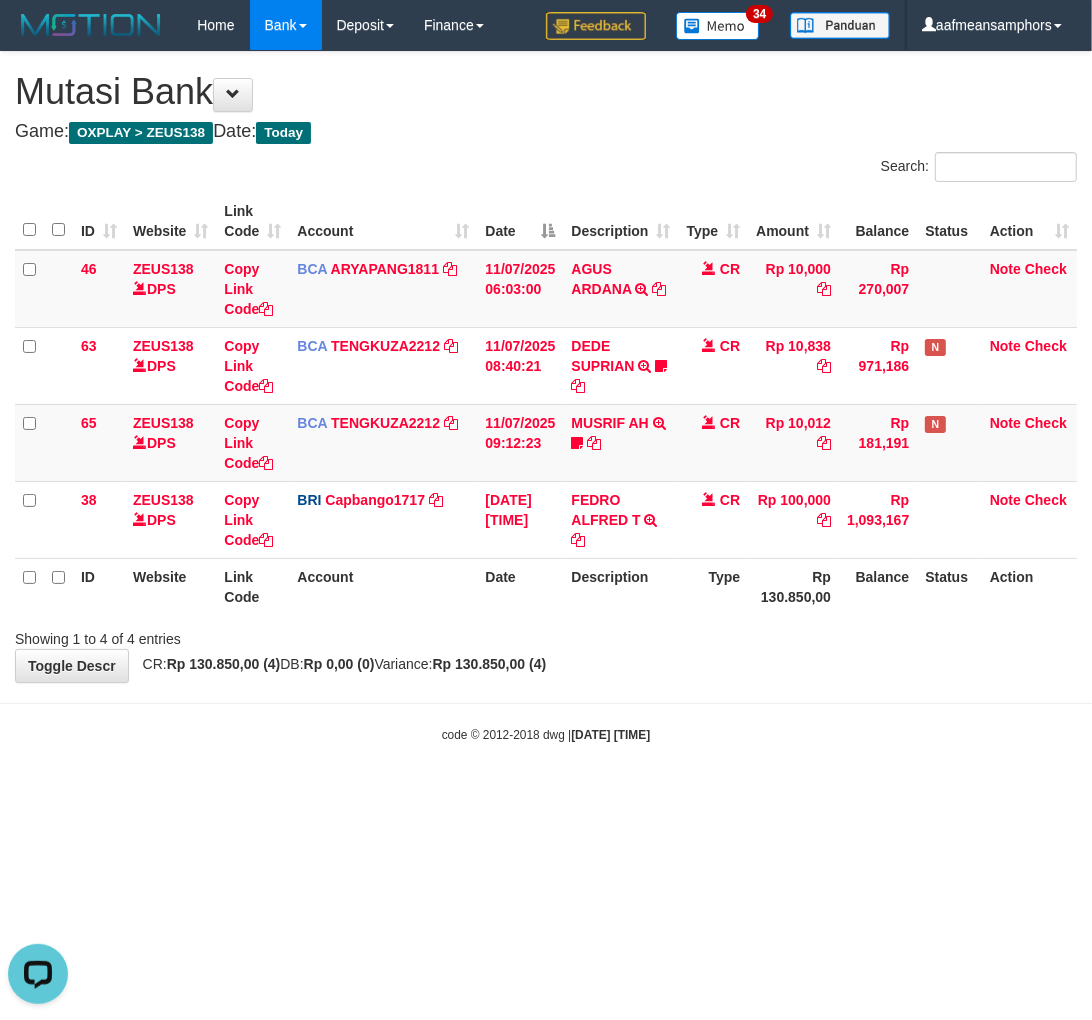 scroll, scrollTop: 0, scrollLeft: 0, axis: both 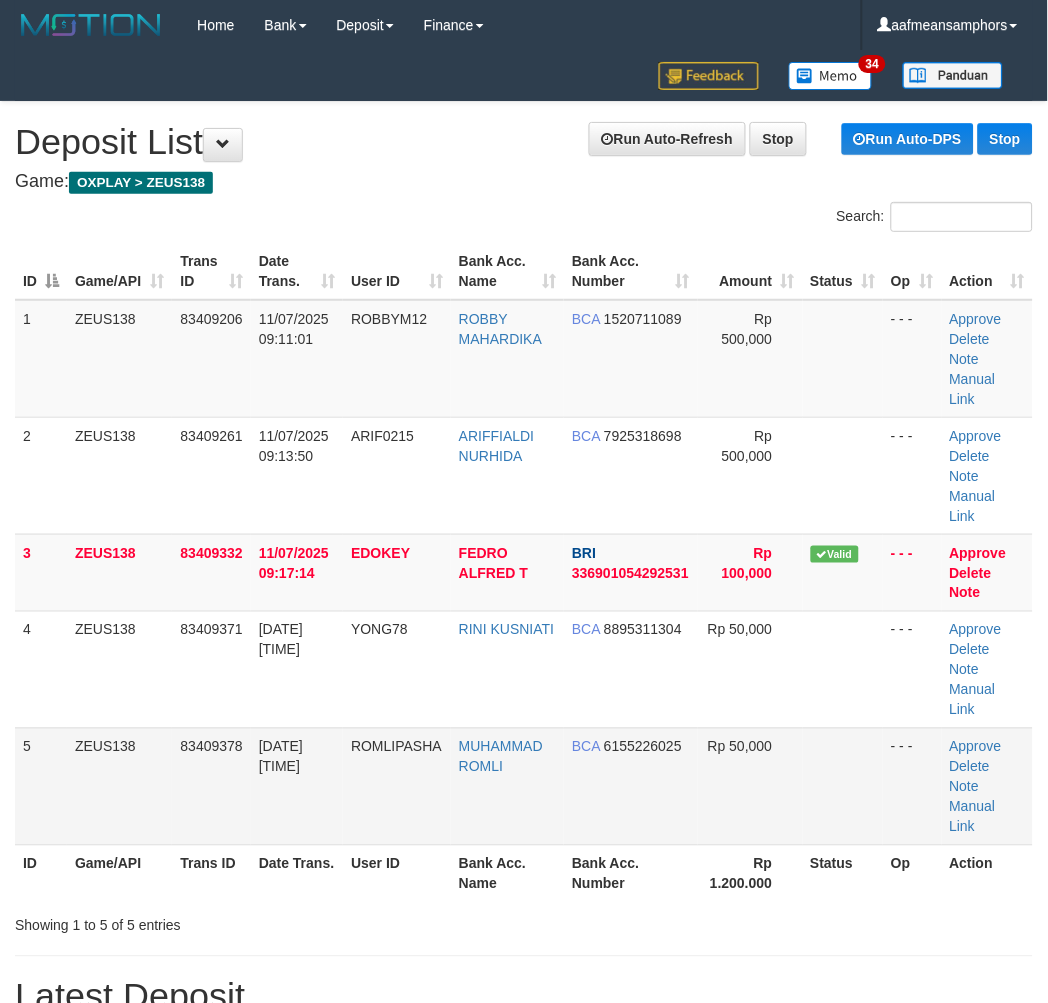 click on "[DATE] [TIME]" at bounding box center (297, 786) 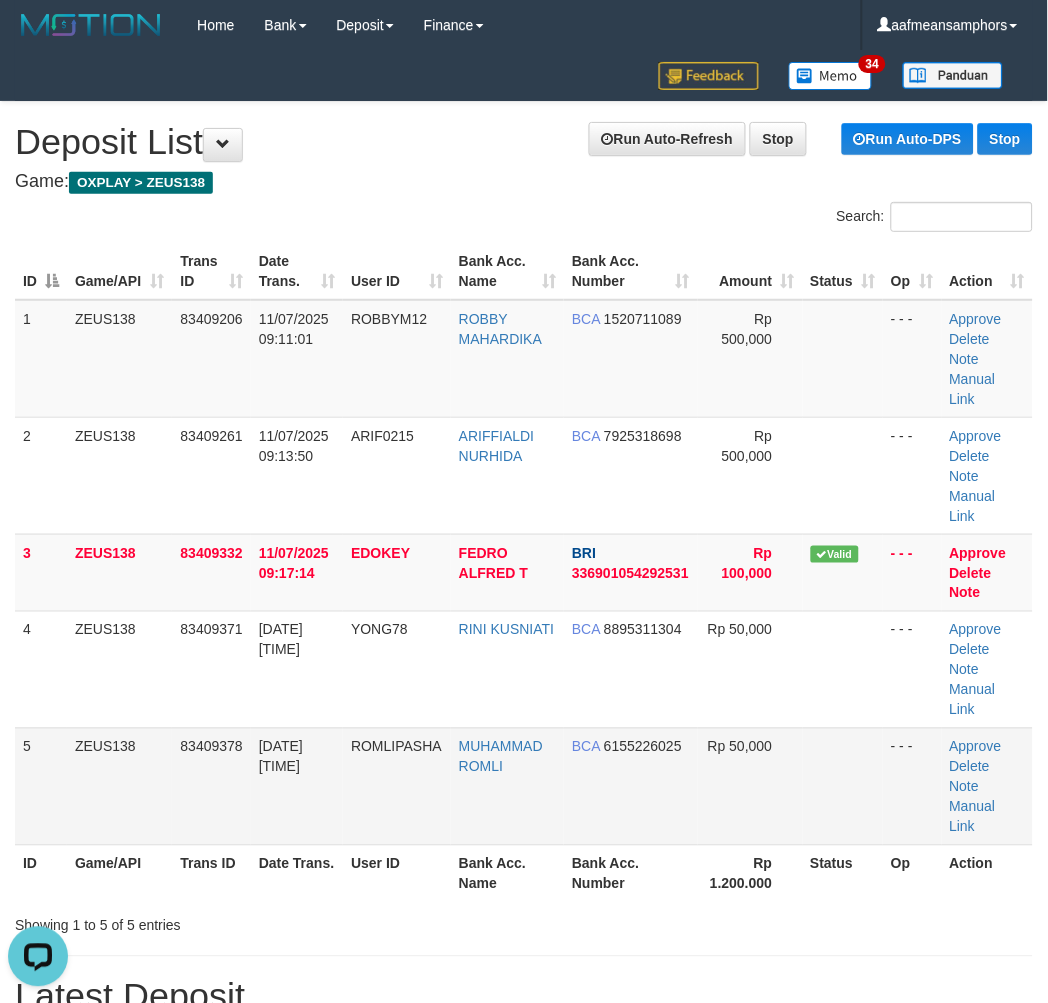 scroll, scrollTop: 0, scrollLeft: 0, axis: both 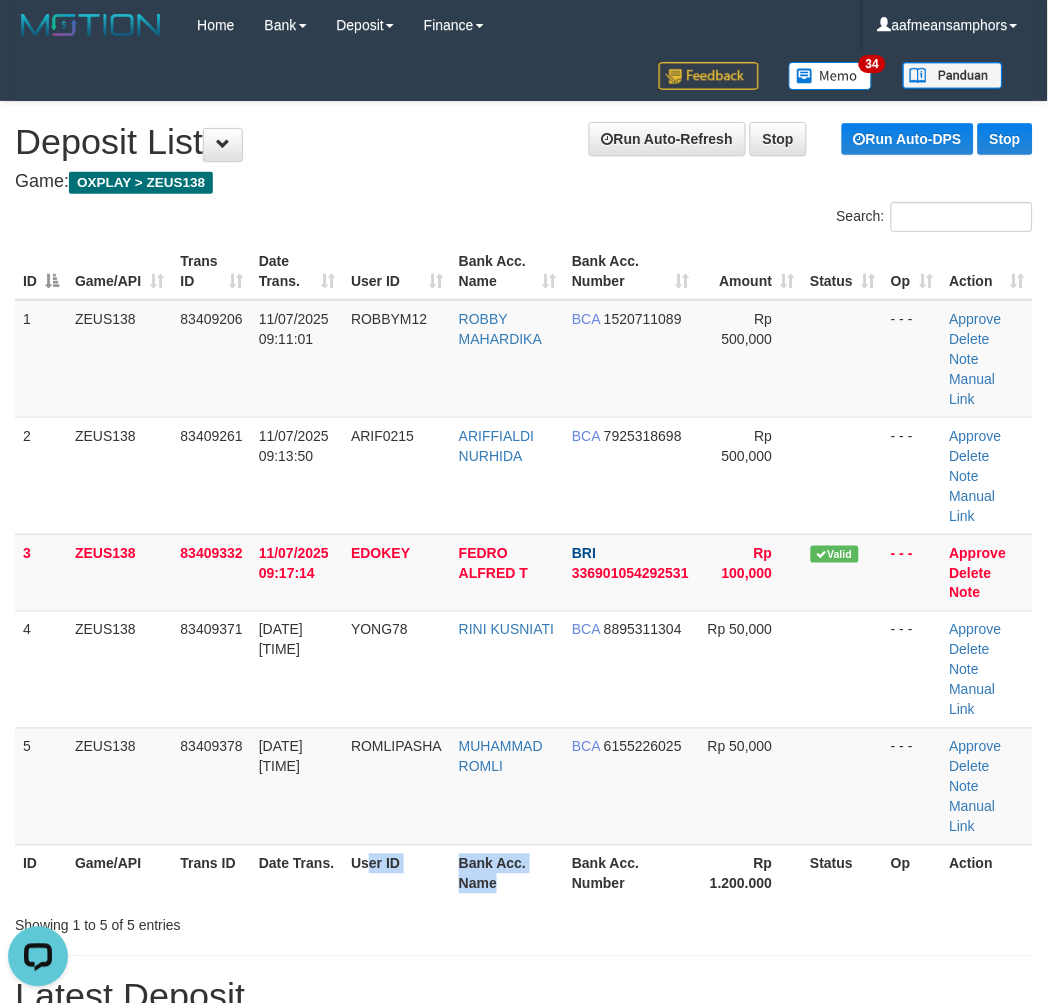 drag, startPoint x: 496, startPoint y: 821, endPoint x: 277, endPoint y: 803, distance: 219.73848 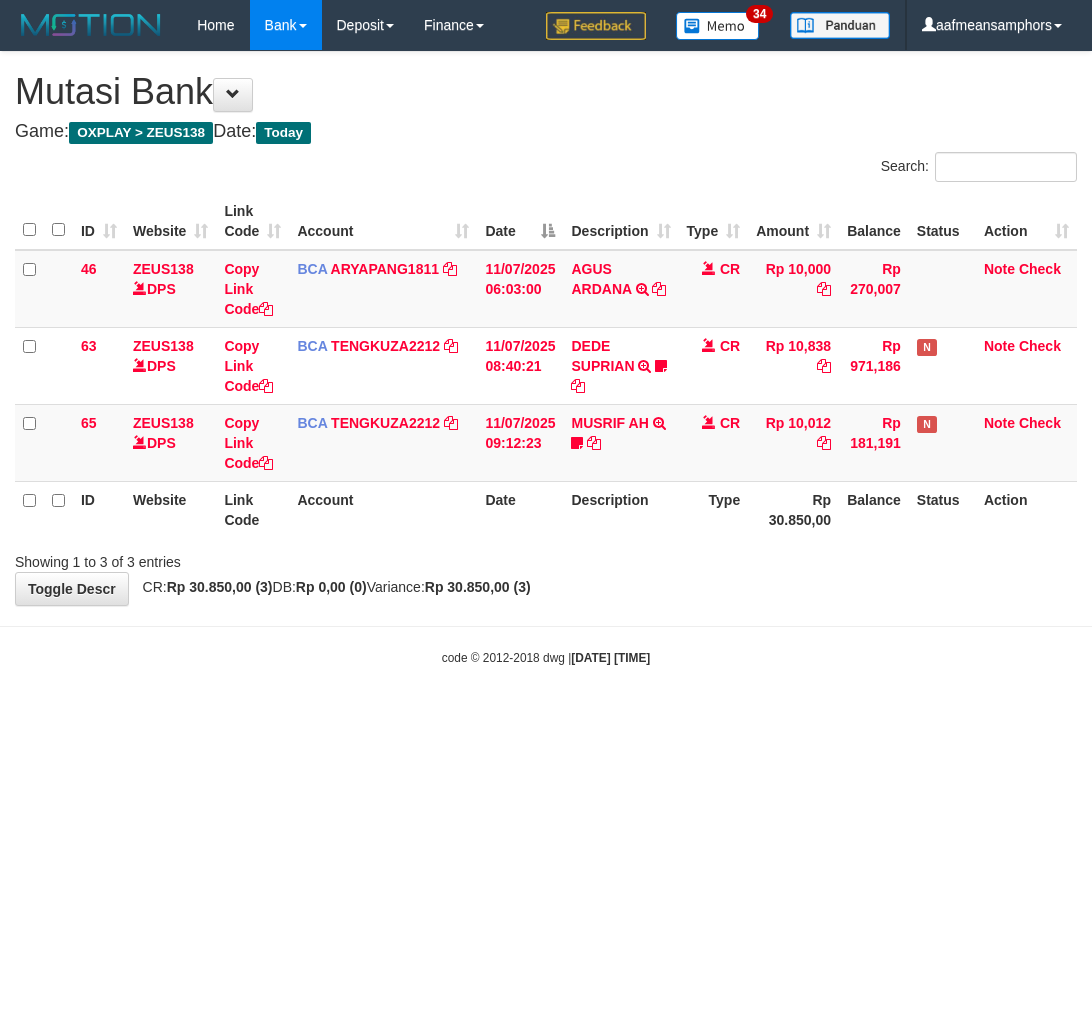 scroll, scrollTop: 0, scrollLeft: 0, axis: both 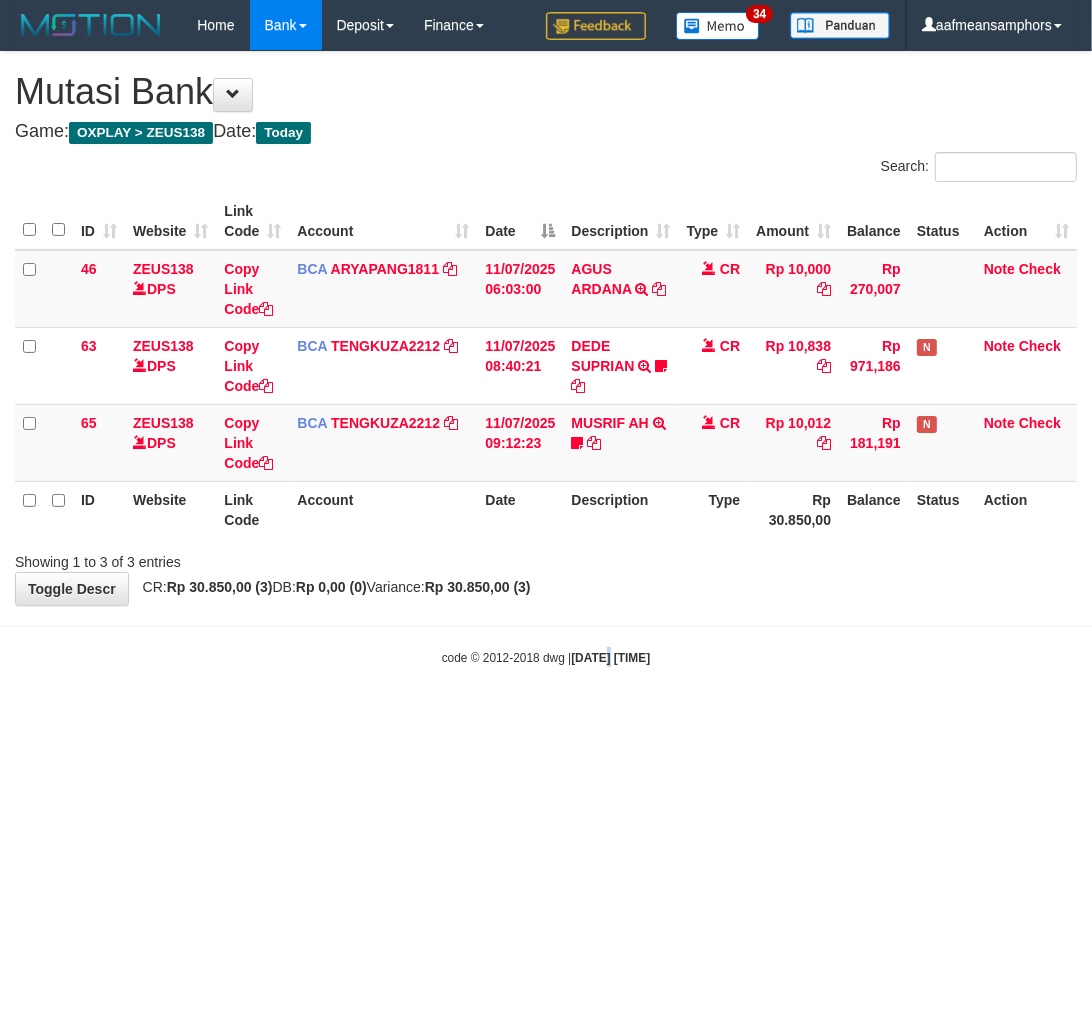 click on "Toggle navigation
Home
Bank
Account List
Load
By Website
Group
[OXPLAY]													ZEUS138
By Load Group (DPS)
Sync" at bounding box center [546, 358] 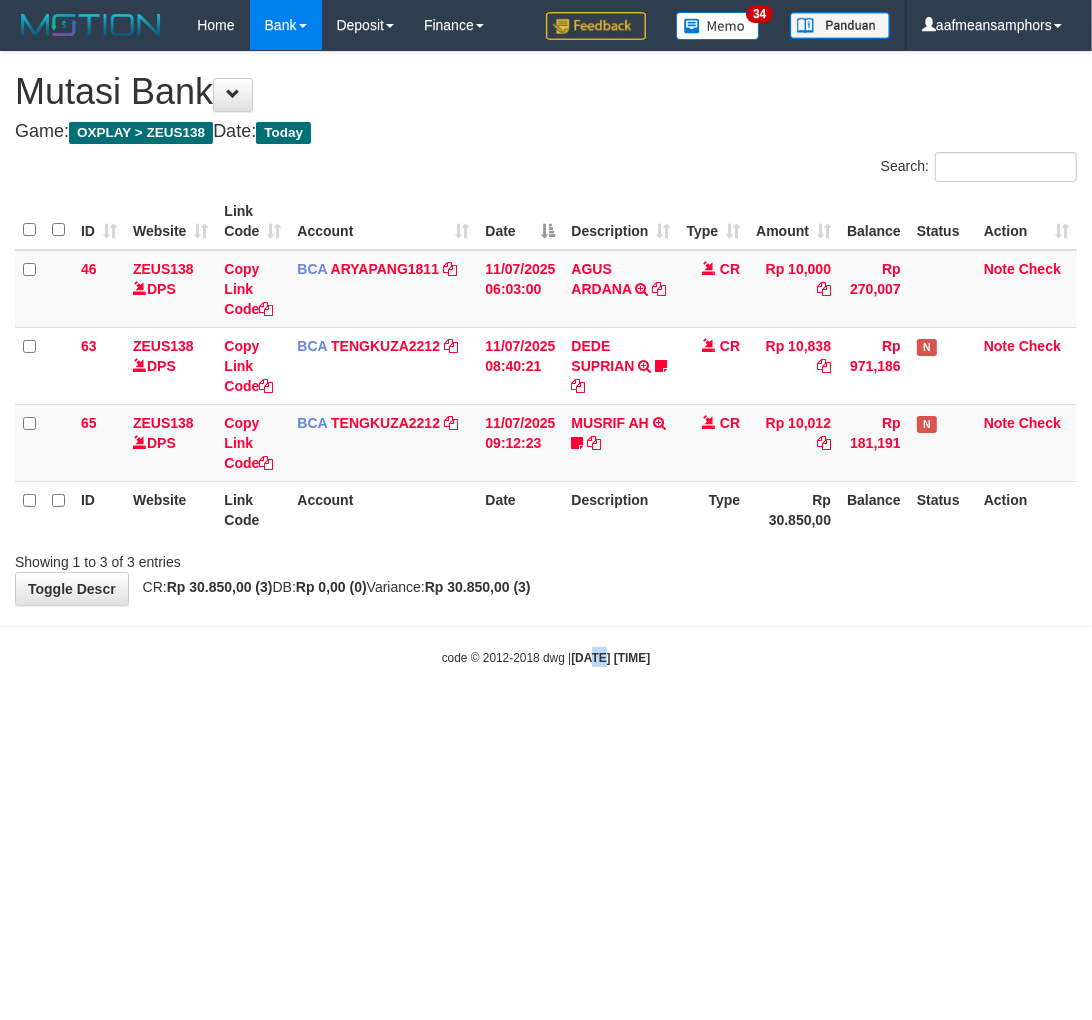drag, startPoint x: 580, startPoint y: 786, endPoint x: 596, endPoint y: 790, distance: 16.492422 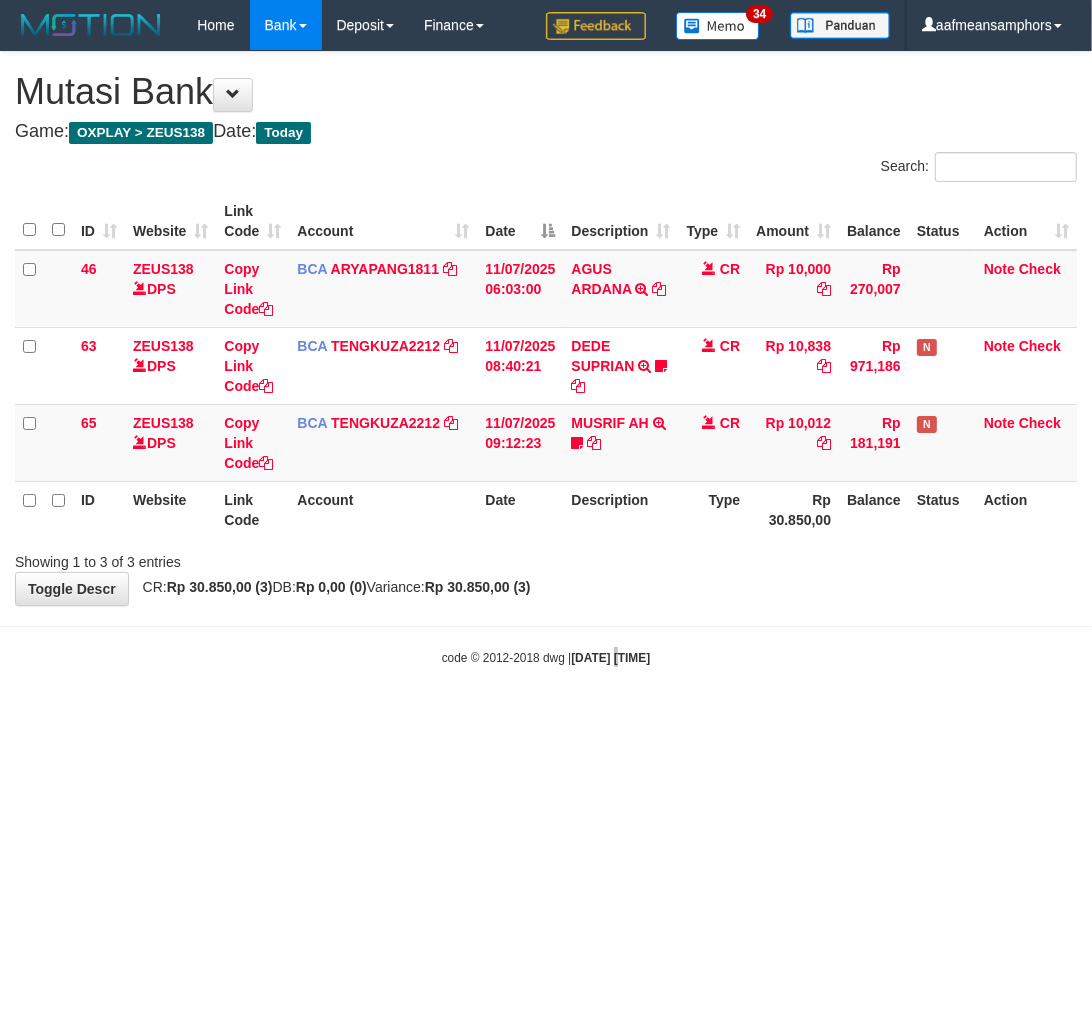 click on "Toggle navigation
Home
Bank
Account List
Load
By Website
Group
[OXPLAY]													ZEUS138
By Load Group (DPS)
Sync" at bounding box center (546, 358) 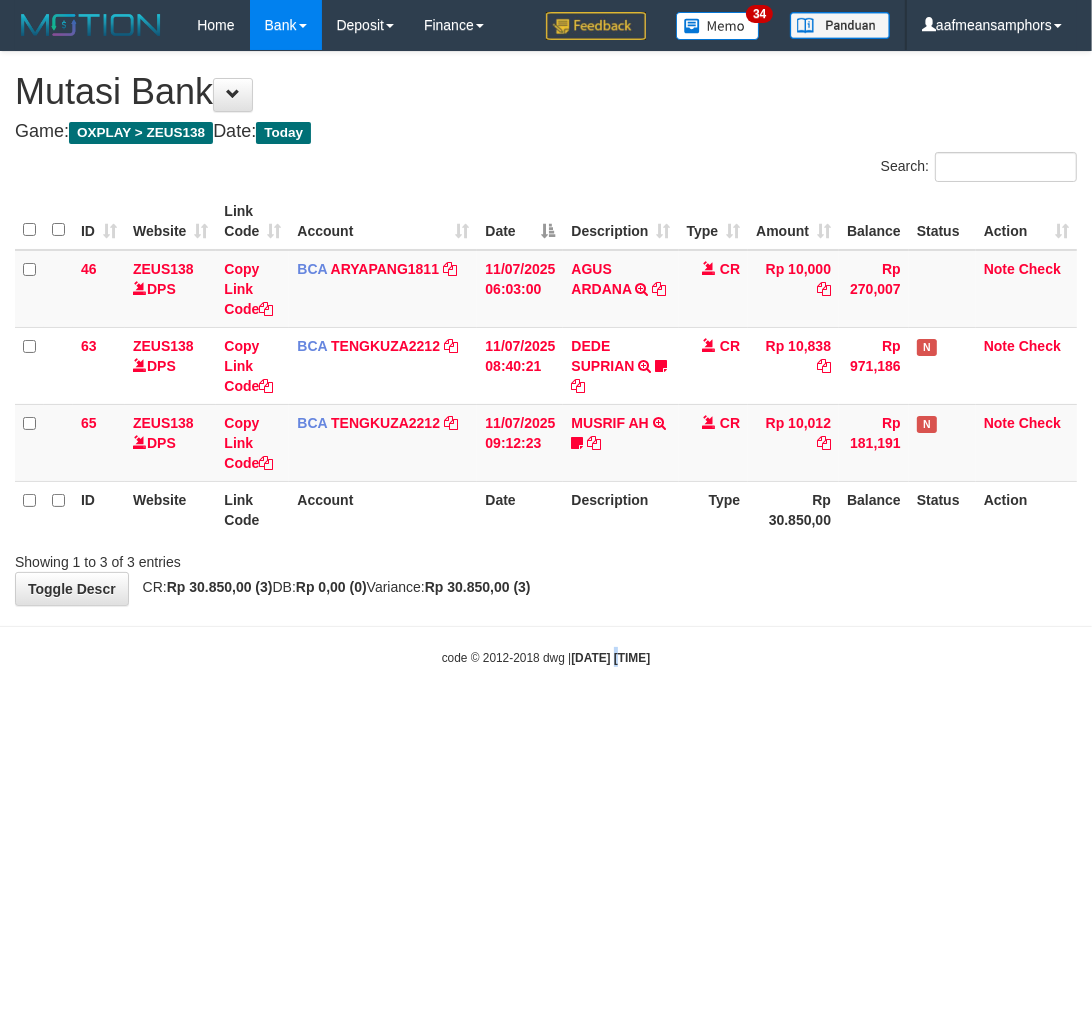 drag, startPoint x: 610, startPoint y: 780, endPoint x: 1091, endPoint y: 776, distance: 481.01663 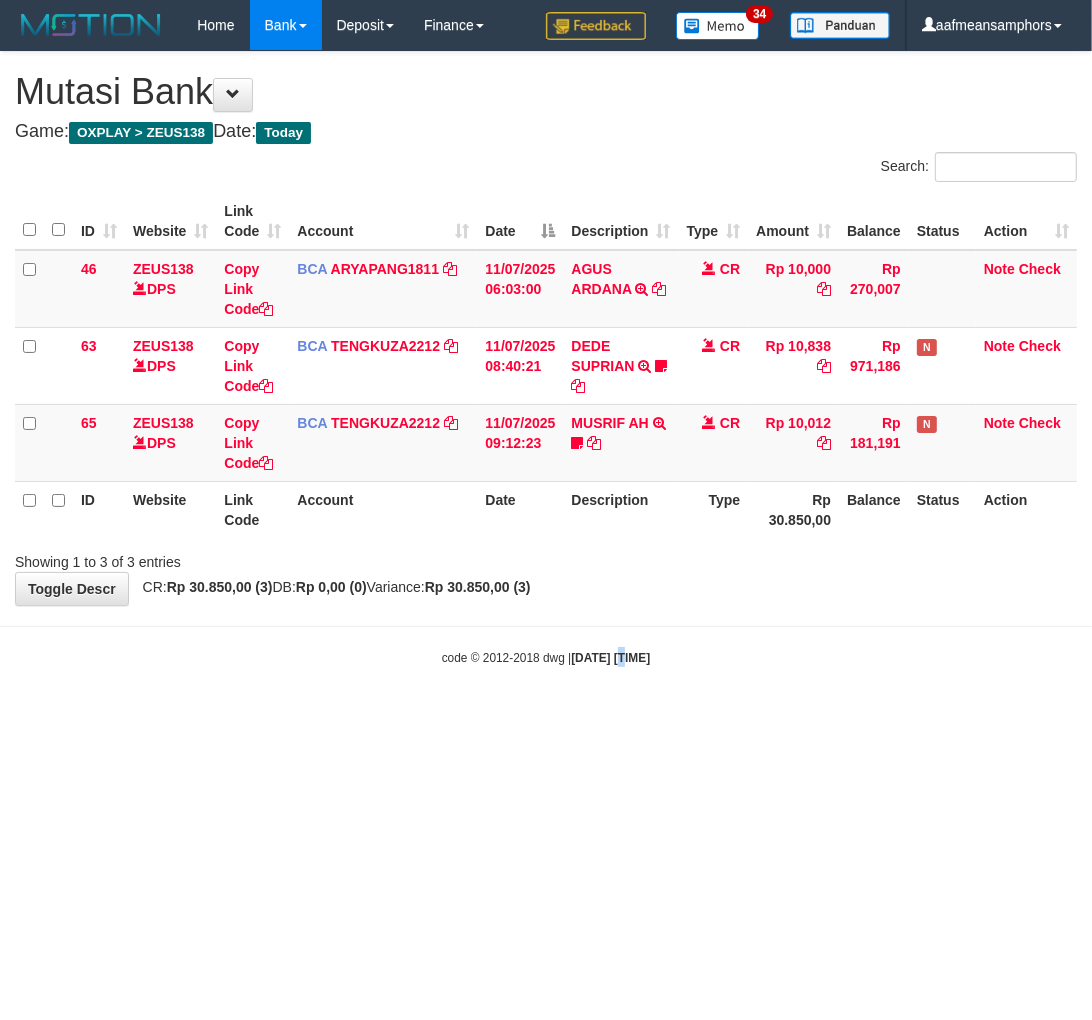 click on "Toggle navigation
Home
Bank
Account List
Load
By Website
Group
[OXPLAY]													ZEUS138
By Load Group (DPS)
Sync" at bounding box center (546, 358) 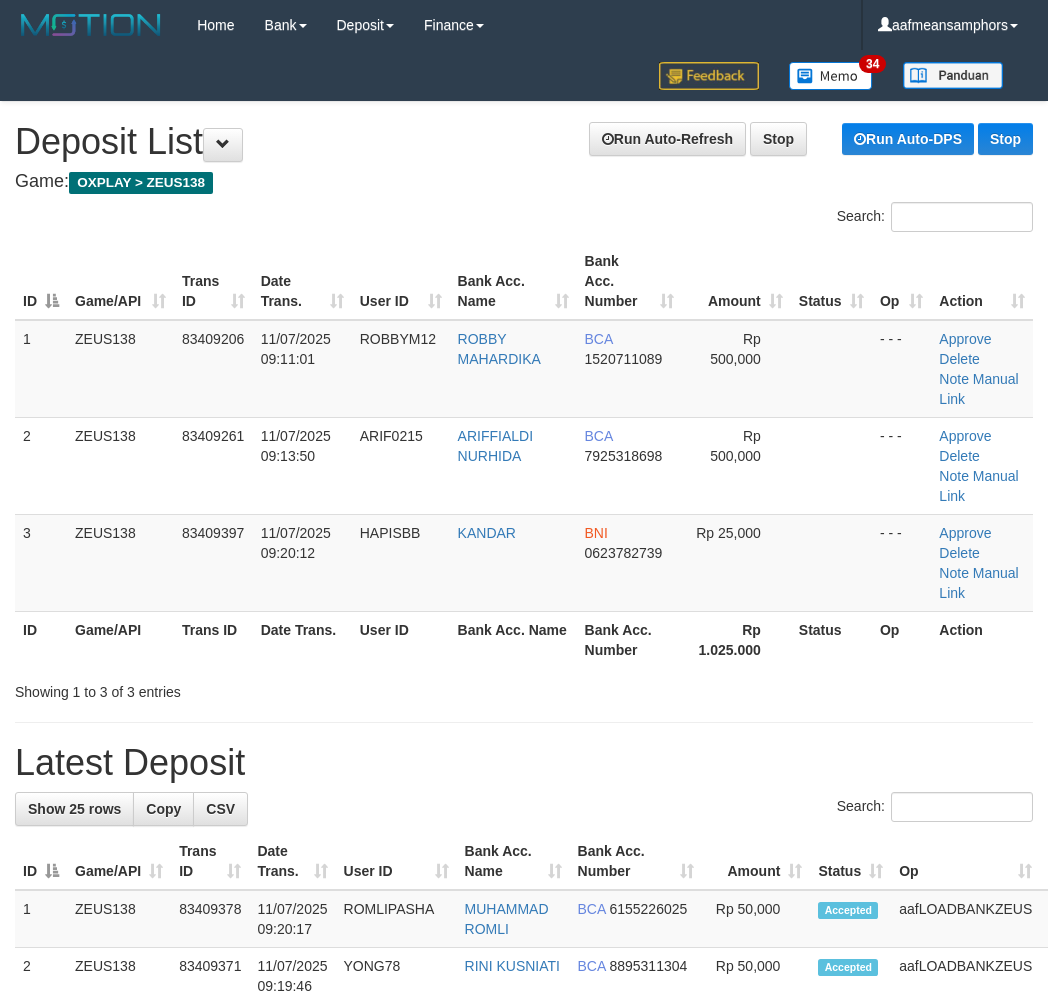 scroll, scrollTop: 0, scrollLeft: 0, axis: both 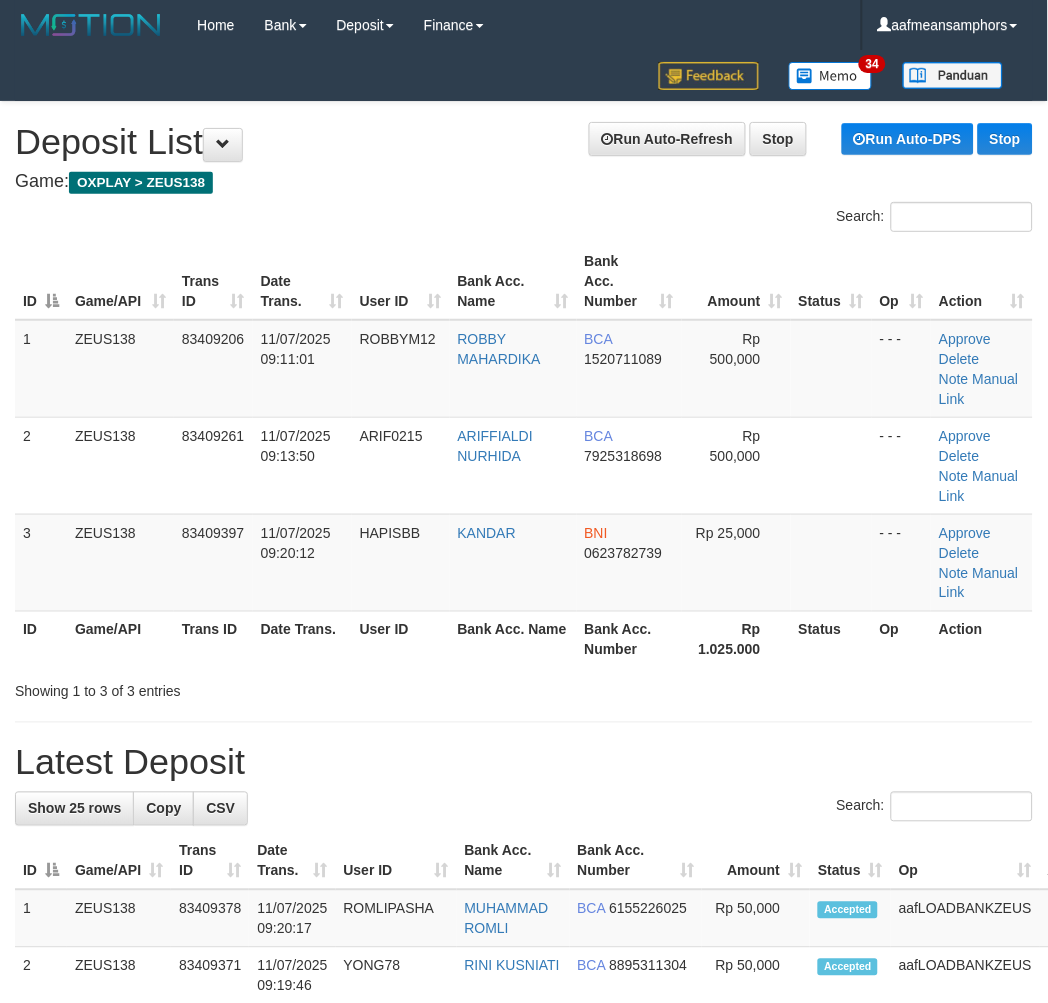 drag, startPoint x: 421, startPoint y: 788, endPoint x: 11, endPoint y: 778, distance: 410.12195 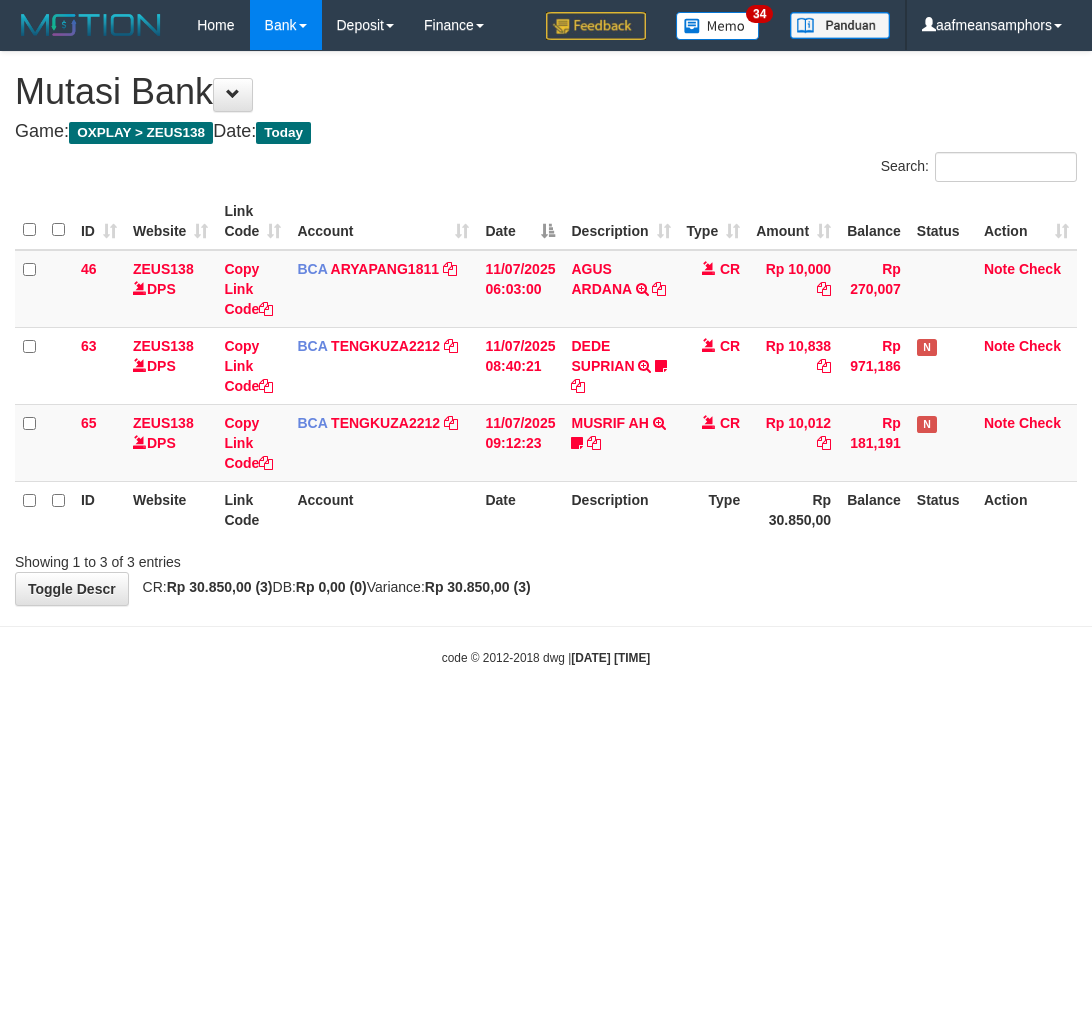 scroll, scrollTop: 0, scrollLeft: 0, axis: both 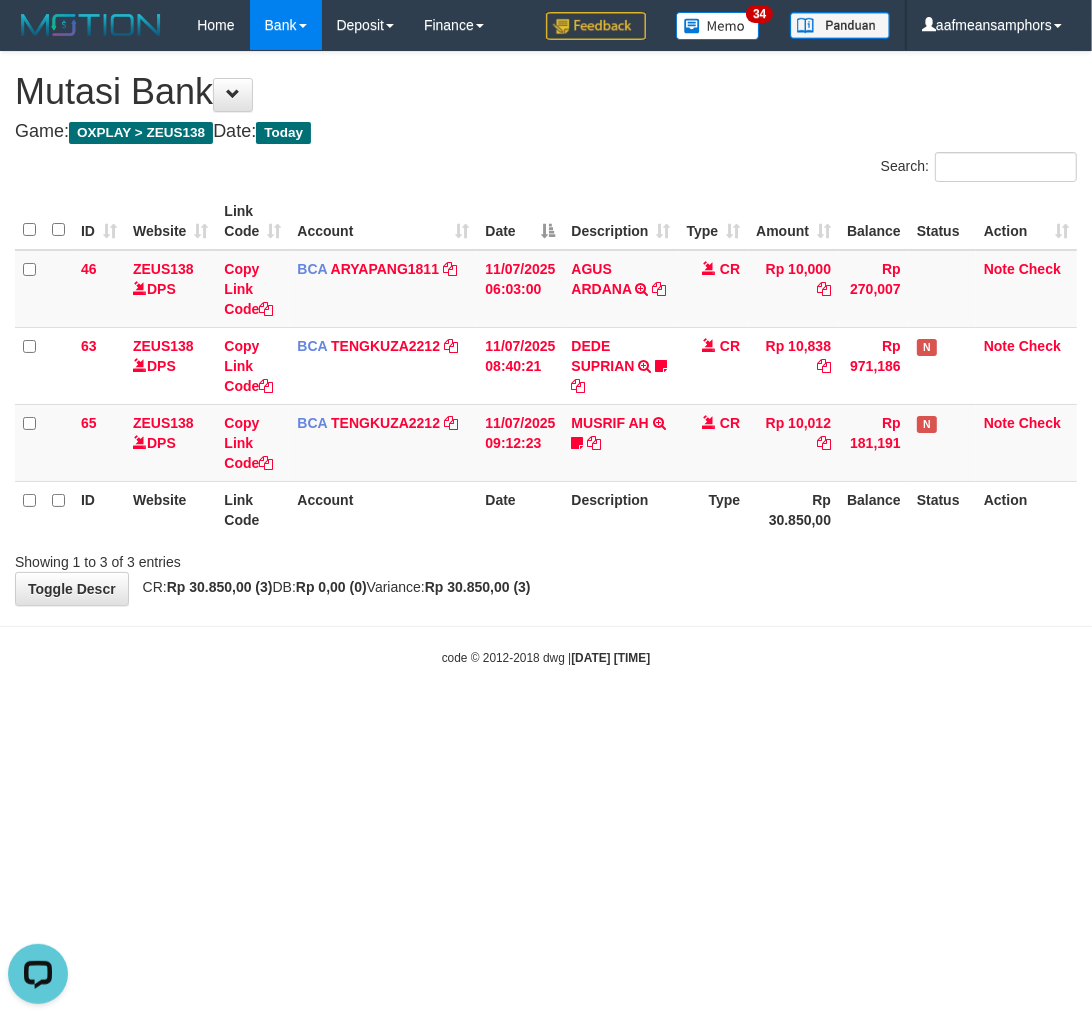 drag, startPoint x: 841, startPoint y: 697, endPoint x: 827, endPoint y: 693, distance: 14.56022 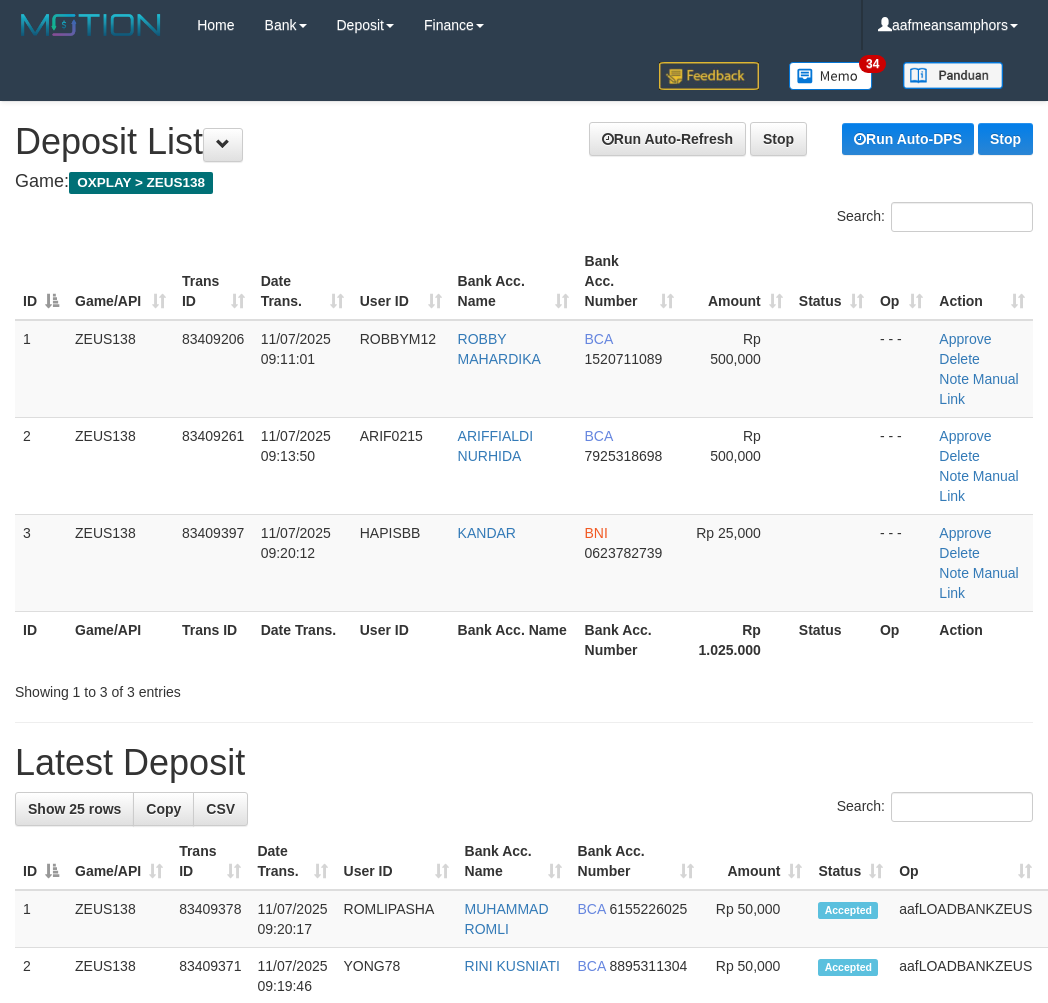 scroll, scrollTop: 0, scrollLeft: 0, axis: both 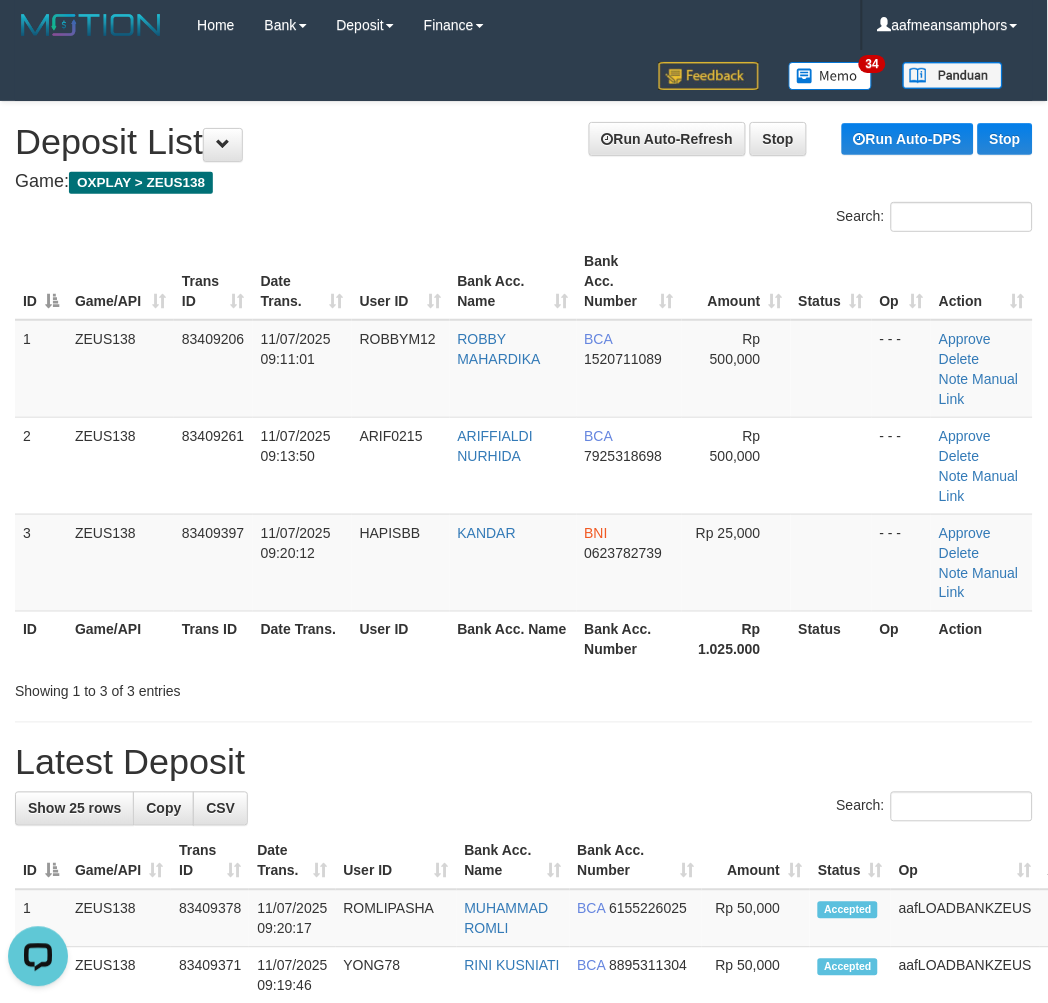 drag, startPoint x: 455, startPoint y: 697, endPoint x: 130, endPoint y: 622, distance: 333.5416 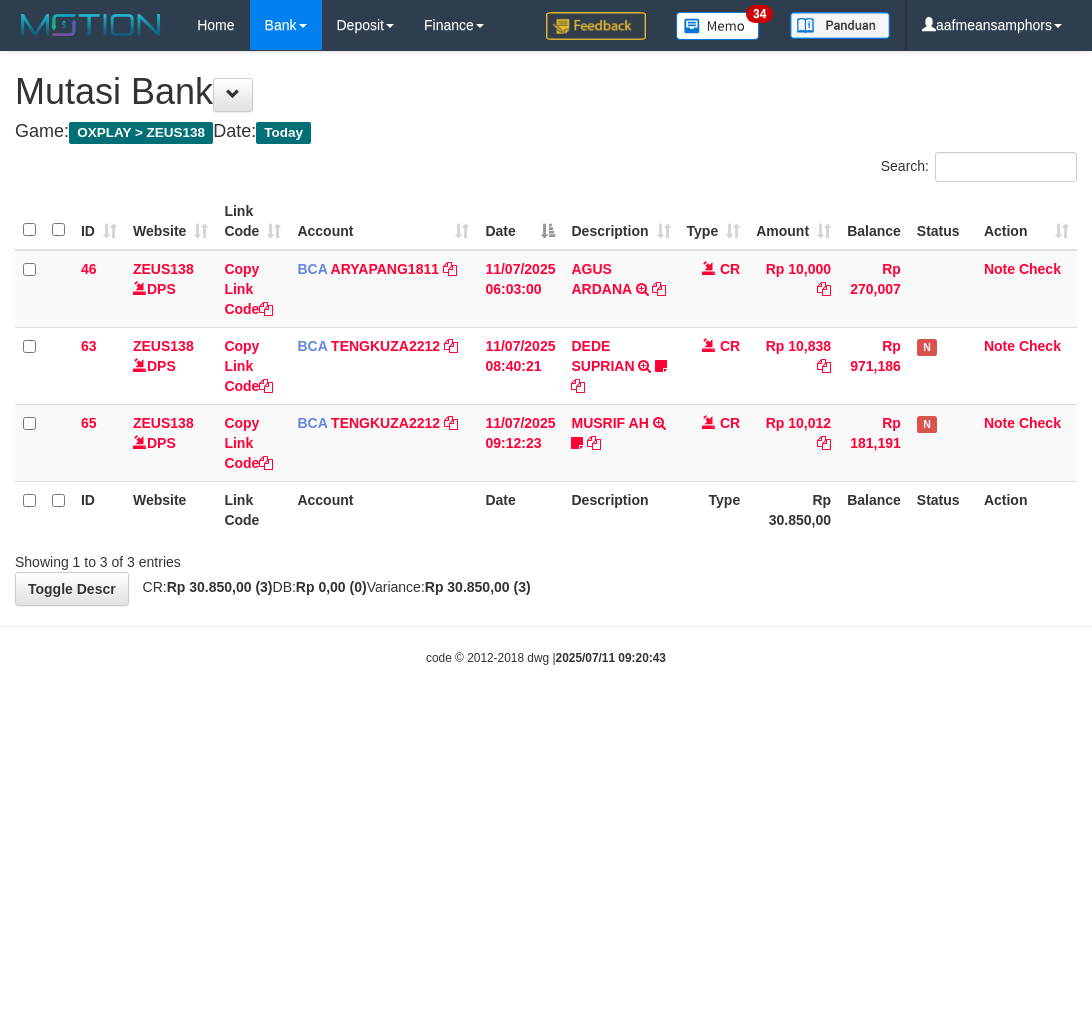 scroll, scrollTop: 0, scrollLeft: 0, axis: both 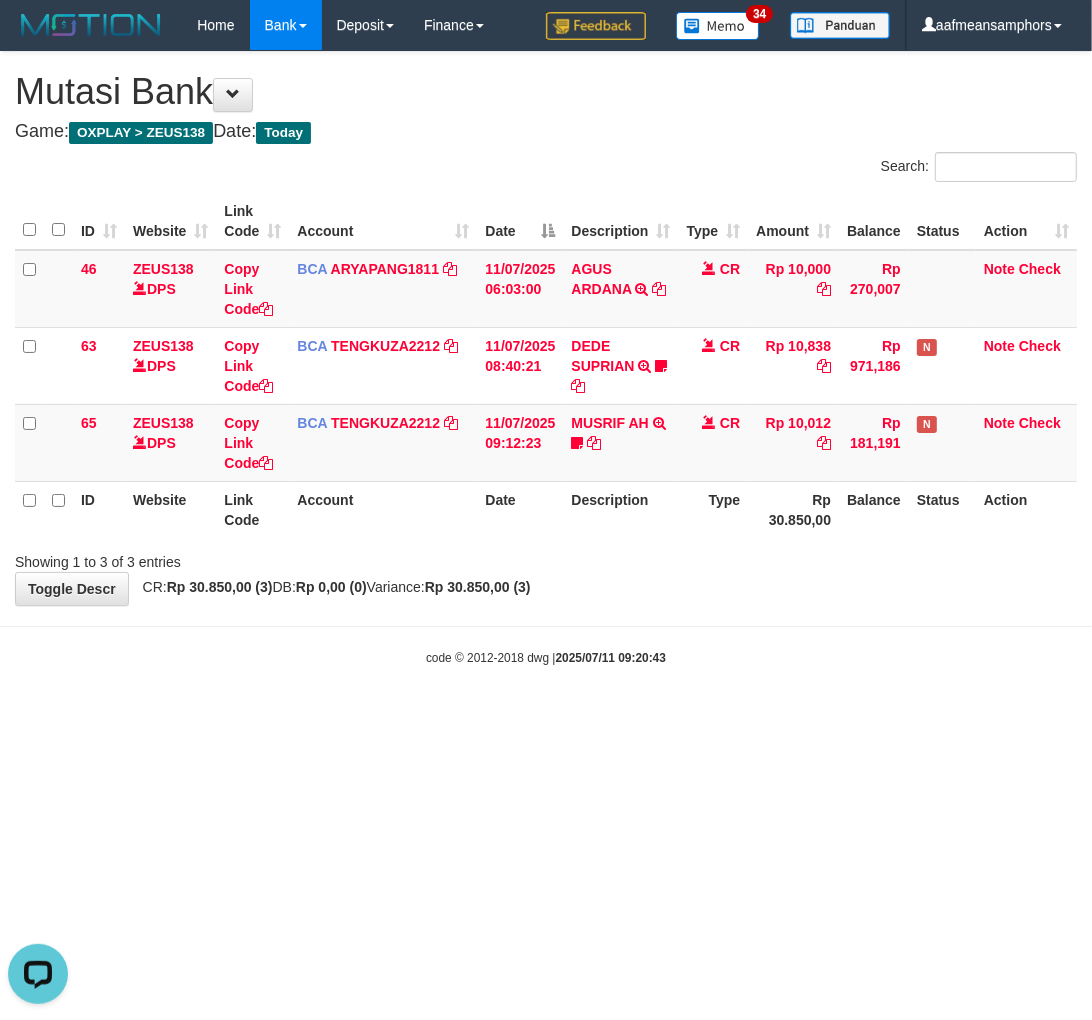 click on "Toggle navigation
Home
Bank
Account List
Load
By Website
Group
[OXPLAY]													ZEUS138
By Load Group (DPS)
Sync" at bounding box center [546, 358] 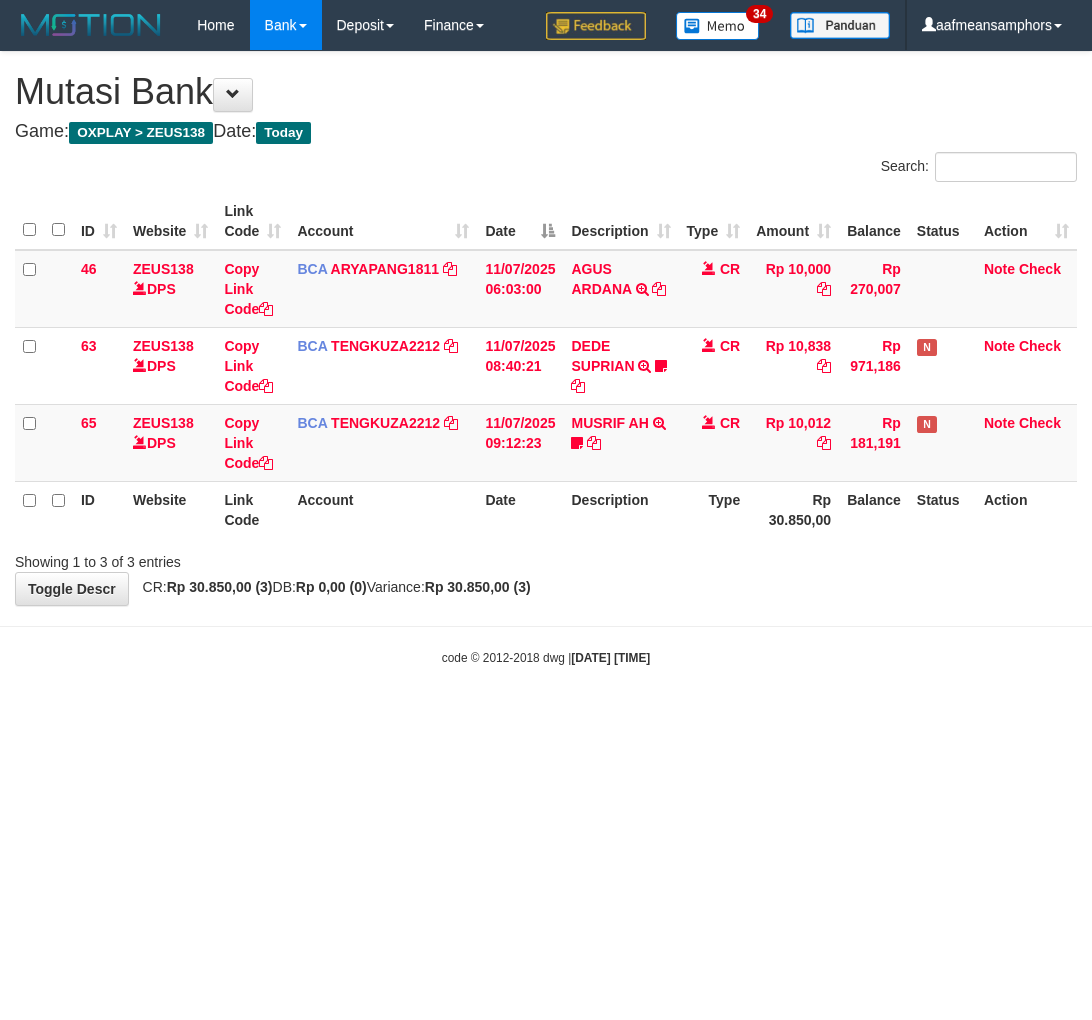 scroll, scrollTop: 0, scrollLeft: 0, axis: both 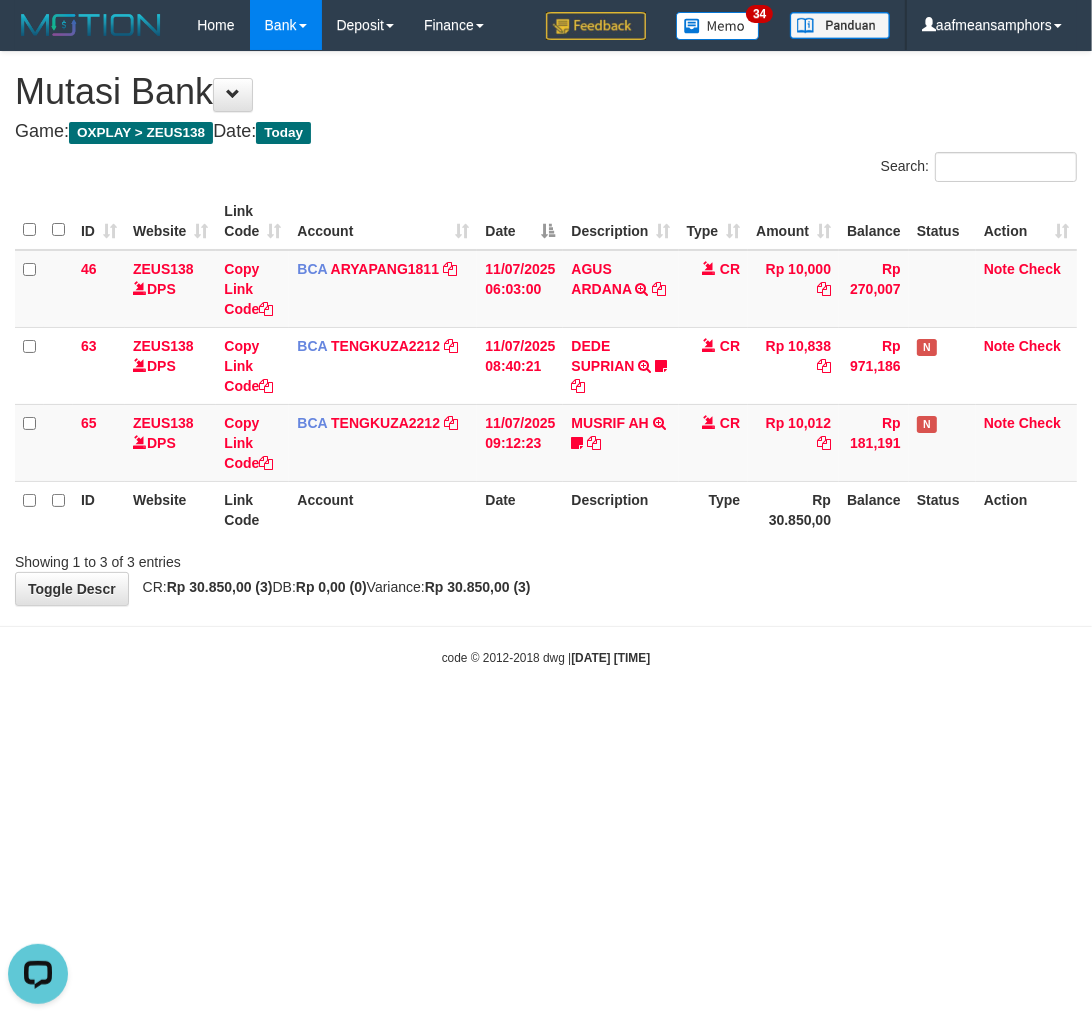 click on "**********" at bounding box center [546, 328] 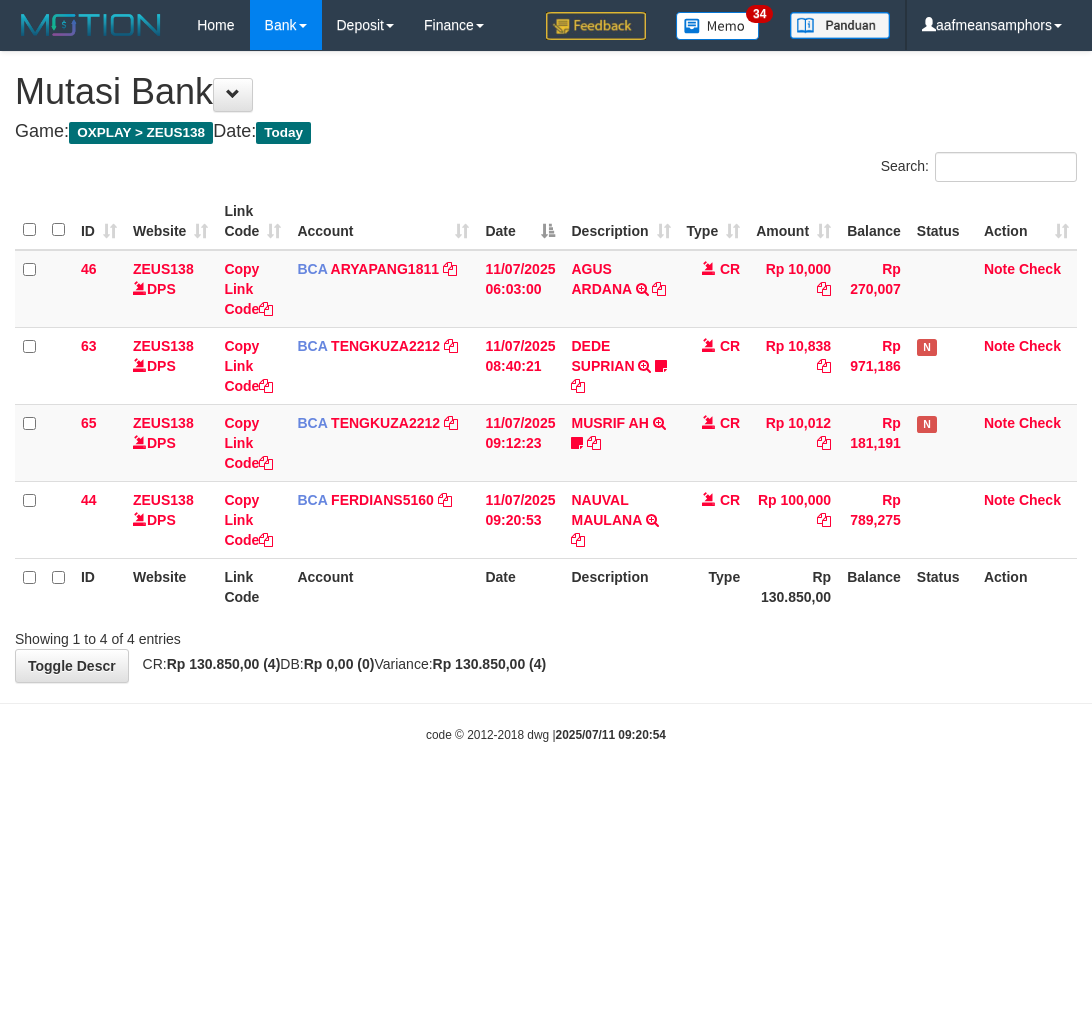 scroll, scrollTop: 0, scrollLeft: 0, axis: both 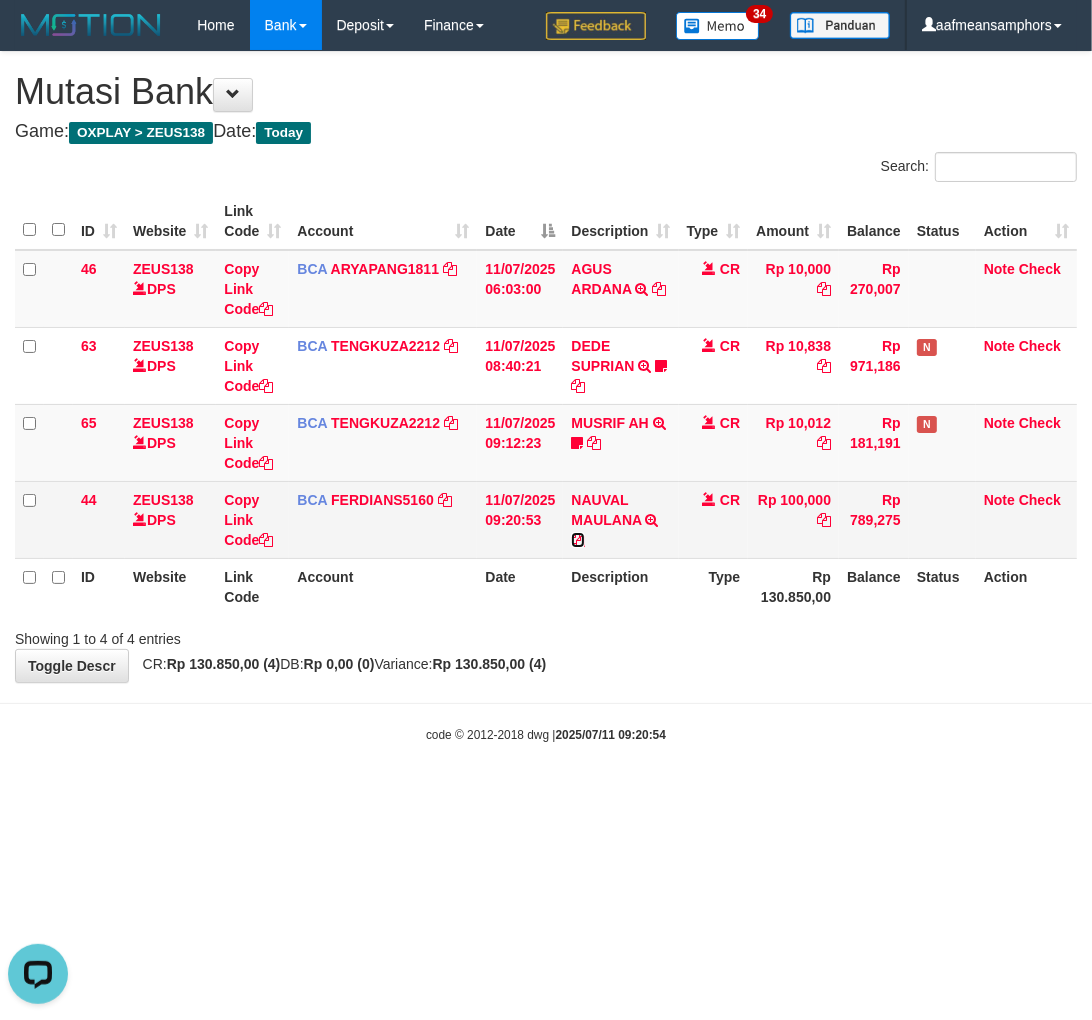 click at bounding box center [578, 540] 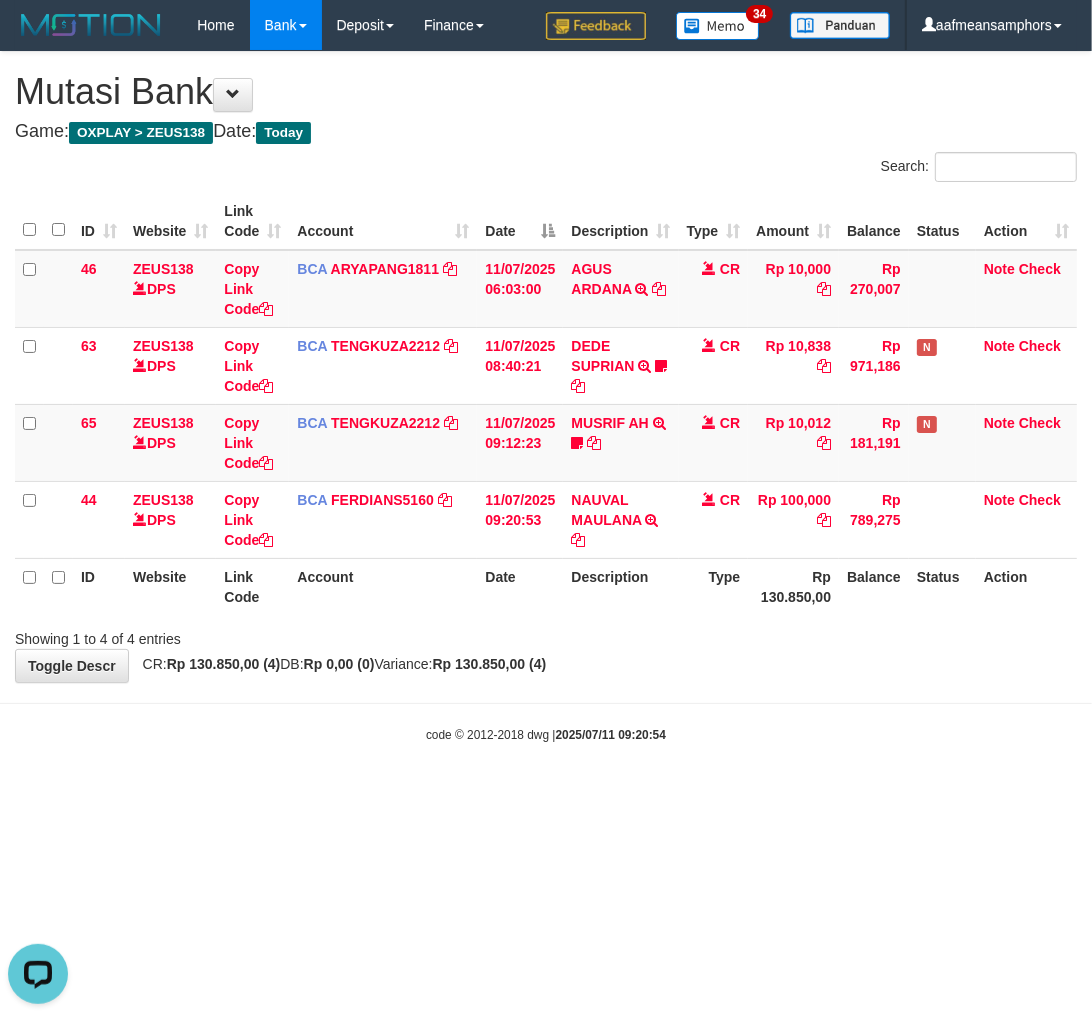drag, startPoint x: 686, startPoint y: 778, endPoint x: 708, endPoint y: 761, distance: 27.802877 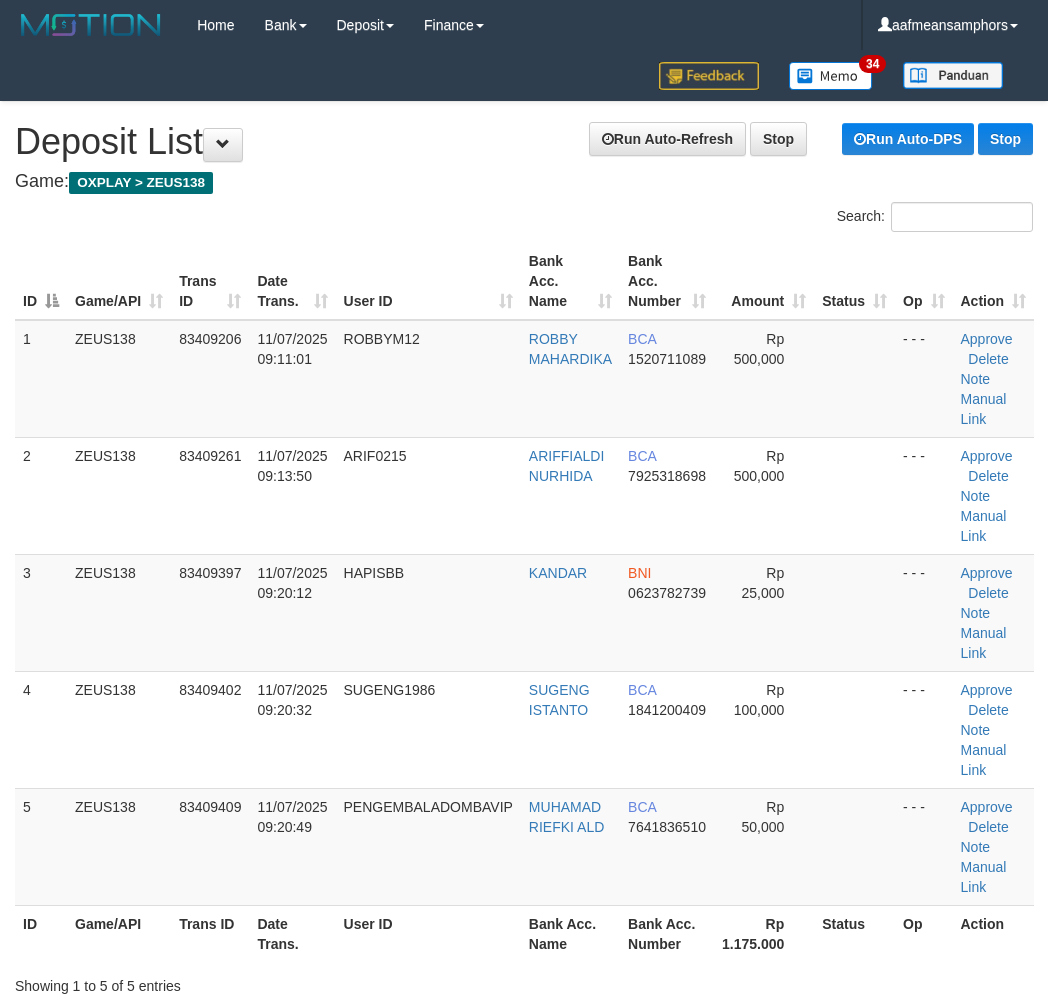 scroll, scrollTop: 0, scrollLeft: 0, axis: both 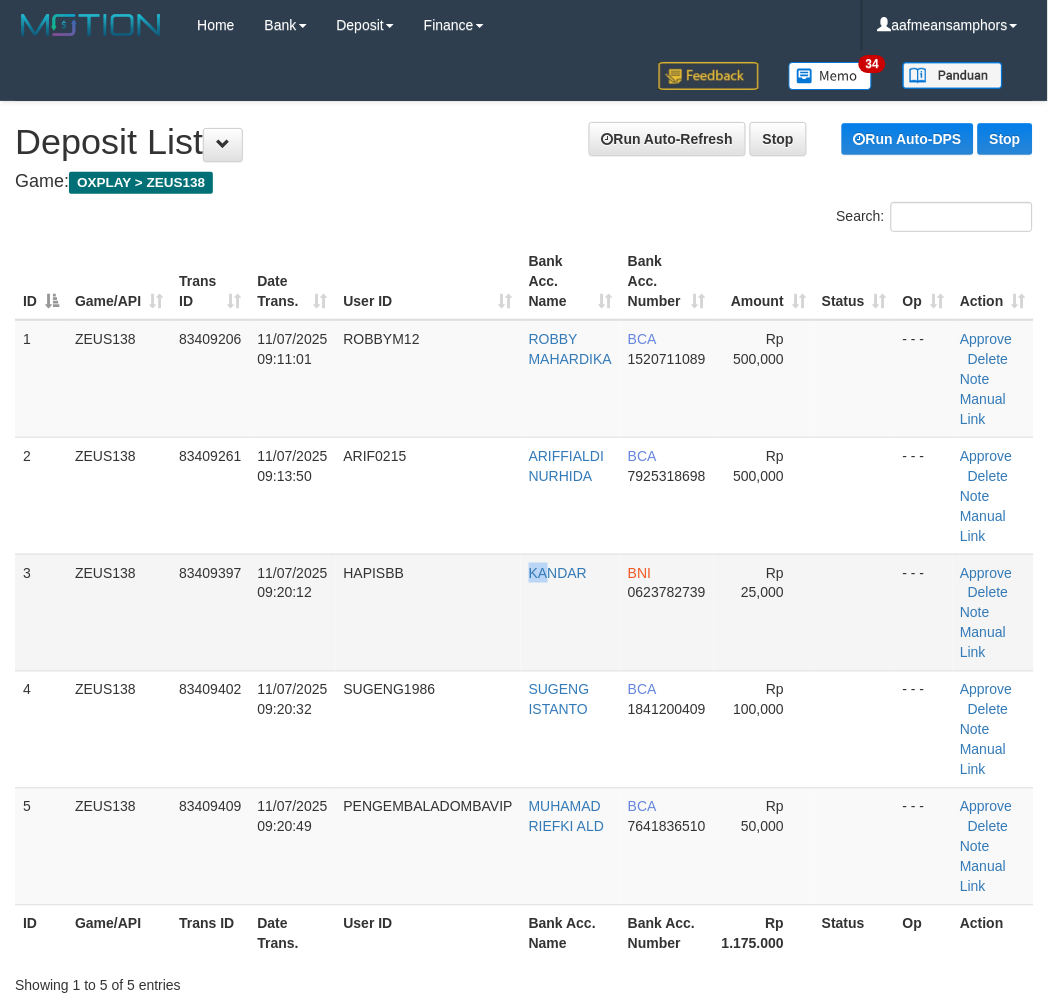 click on "3
ZEUS138
83409397
11/07/2025 09:20:12
HAPISBB
KANDAR
BNI
0623782739
Rp 25,000
- - -
Approve
Delete
Note
Manual Link" at bounding box center (524, 612) 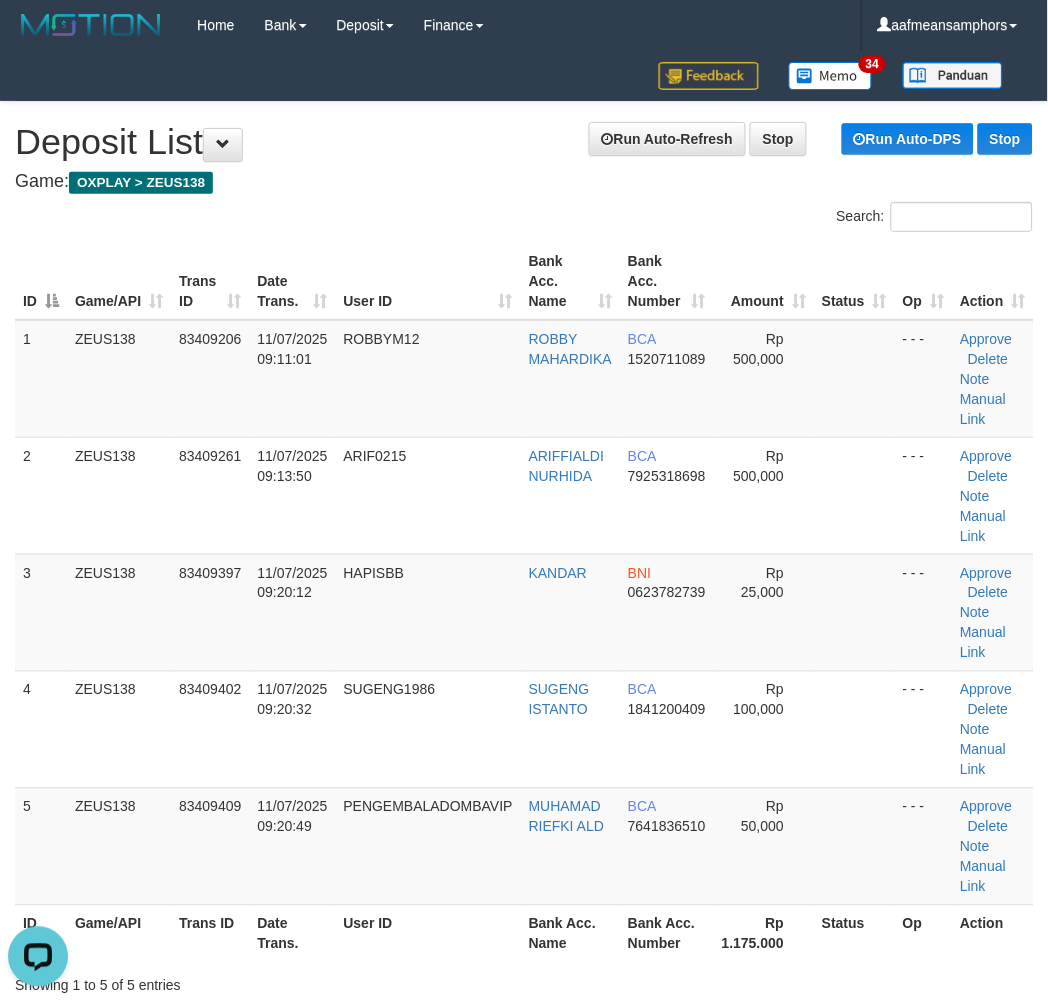 scroll, scrollTop: 0, scrollLeft: 0, axis: both 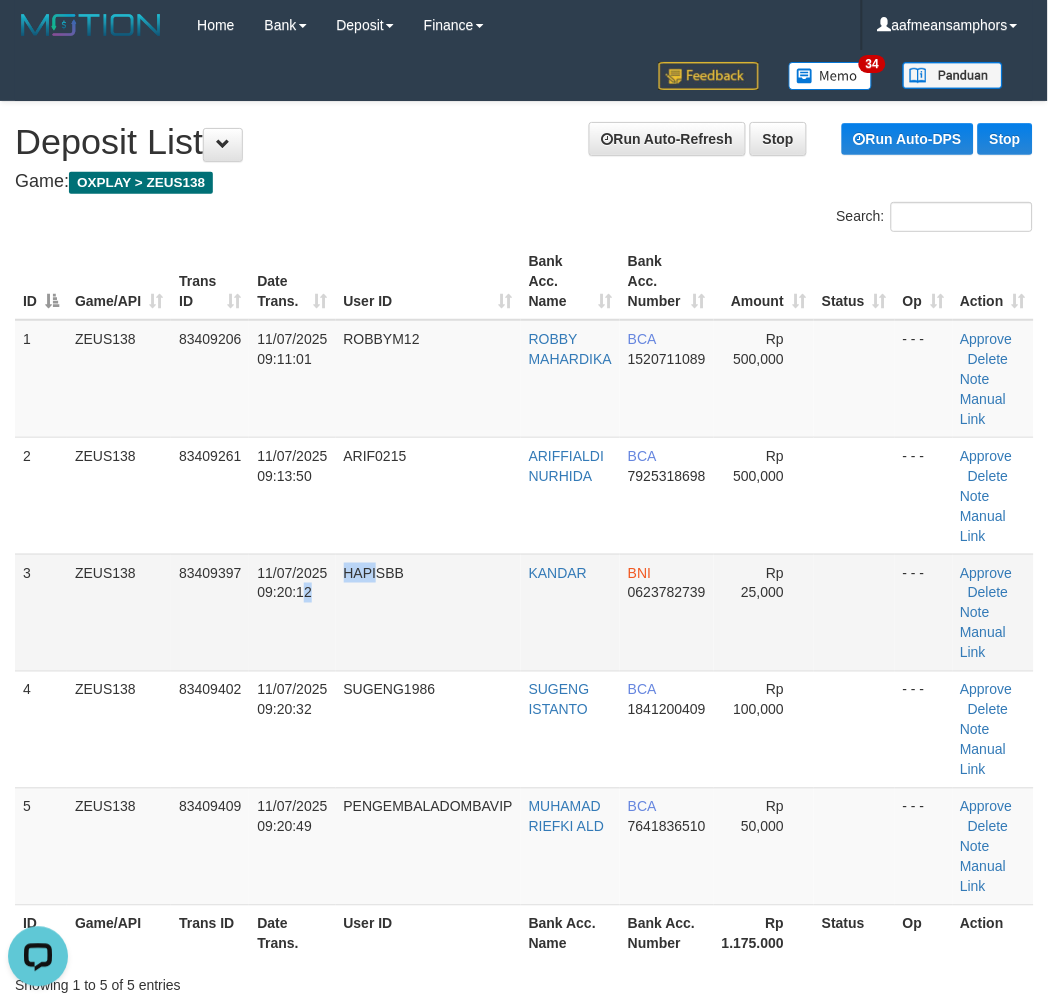 click on "3
ZEUS138
83409397
11/07/2025 09:20:12
HAPISBB
KANDAR
BNI
0623782739
Rp 25,000
- - -
Approve
Delete
Note
Manual Link" at bounding box center (524, 612) 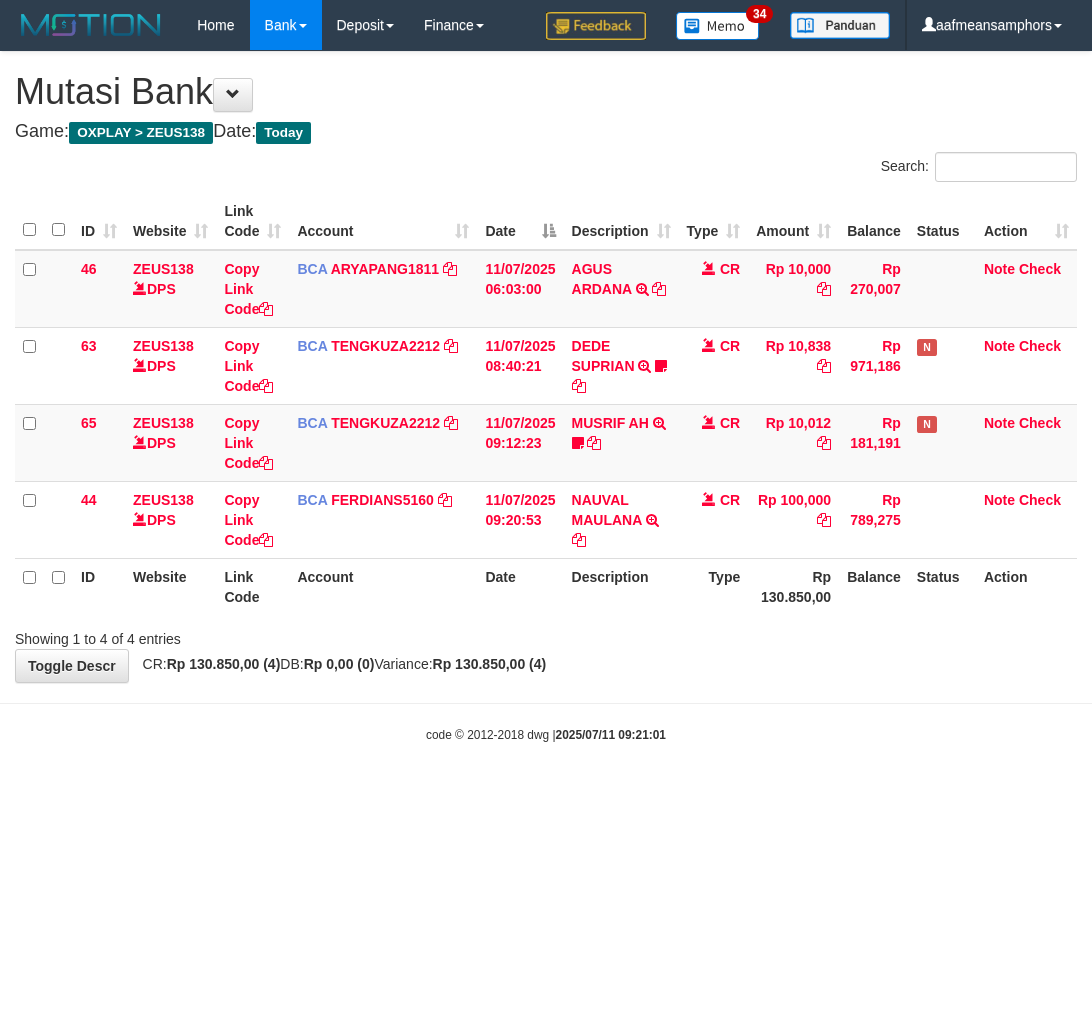 click on "MUSRIF AH" at bounding box center [610, 423] 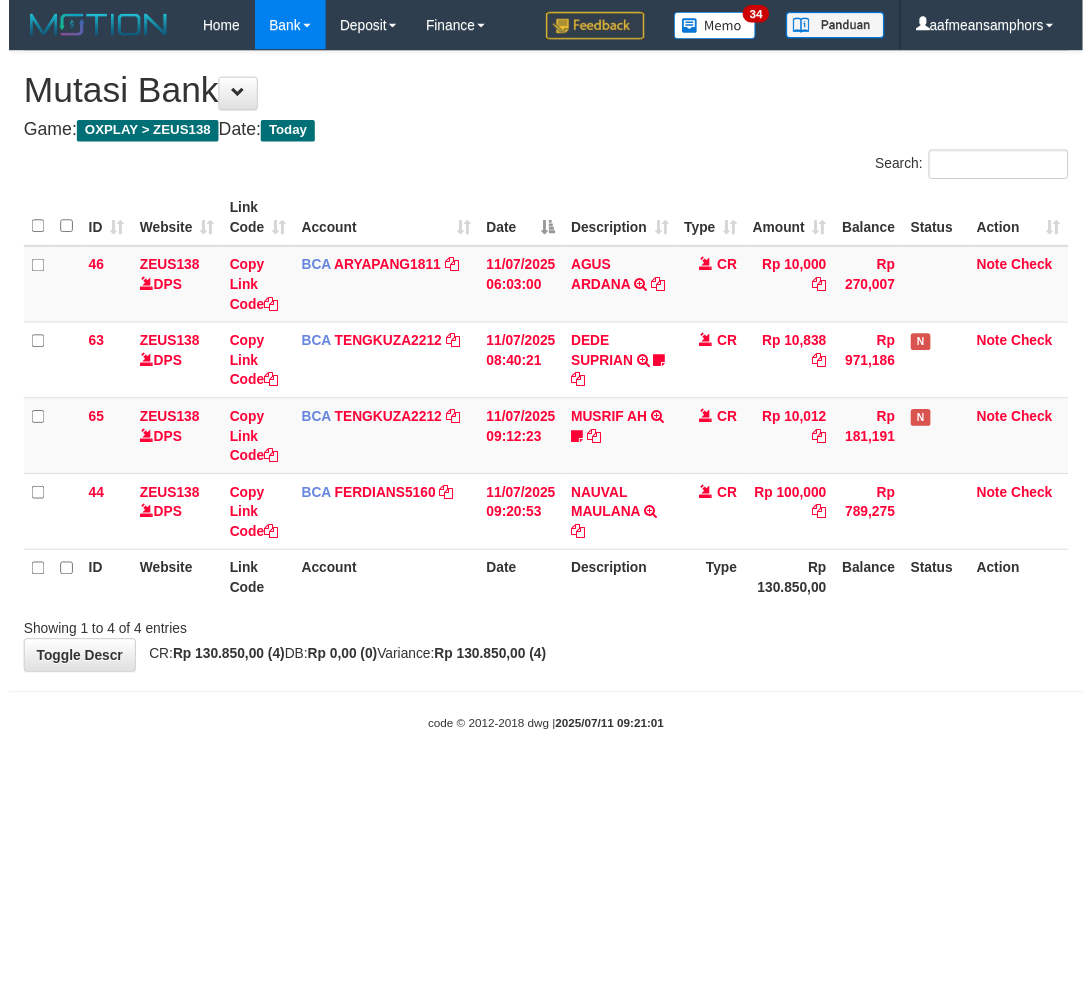 scroll, scrollTop: 0, scrollLeft: 0, axis: both 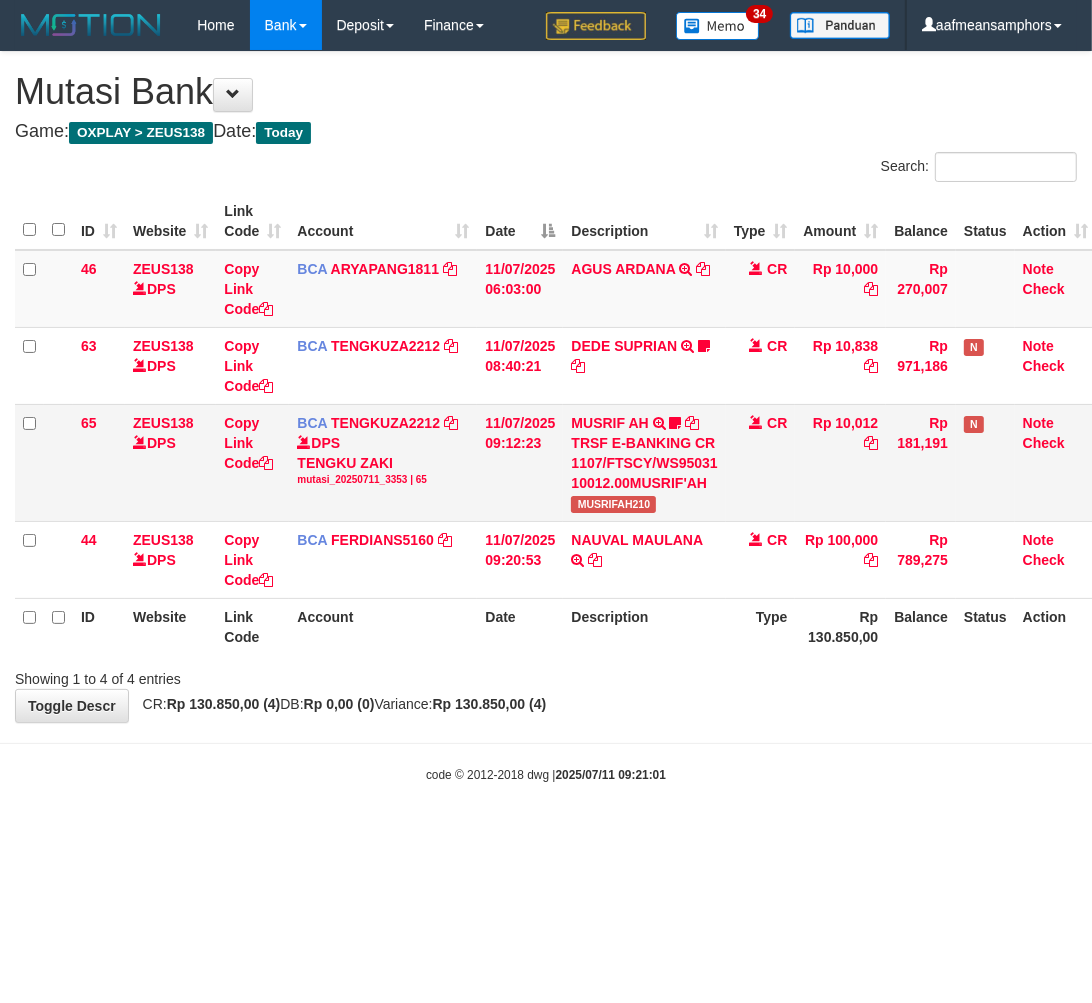 click on "MUSRIFAH210" at bounding box center (613, 504) 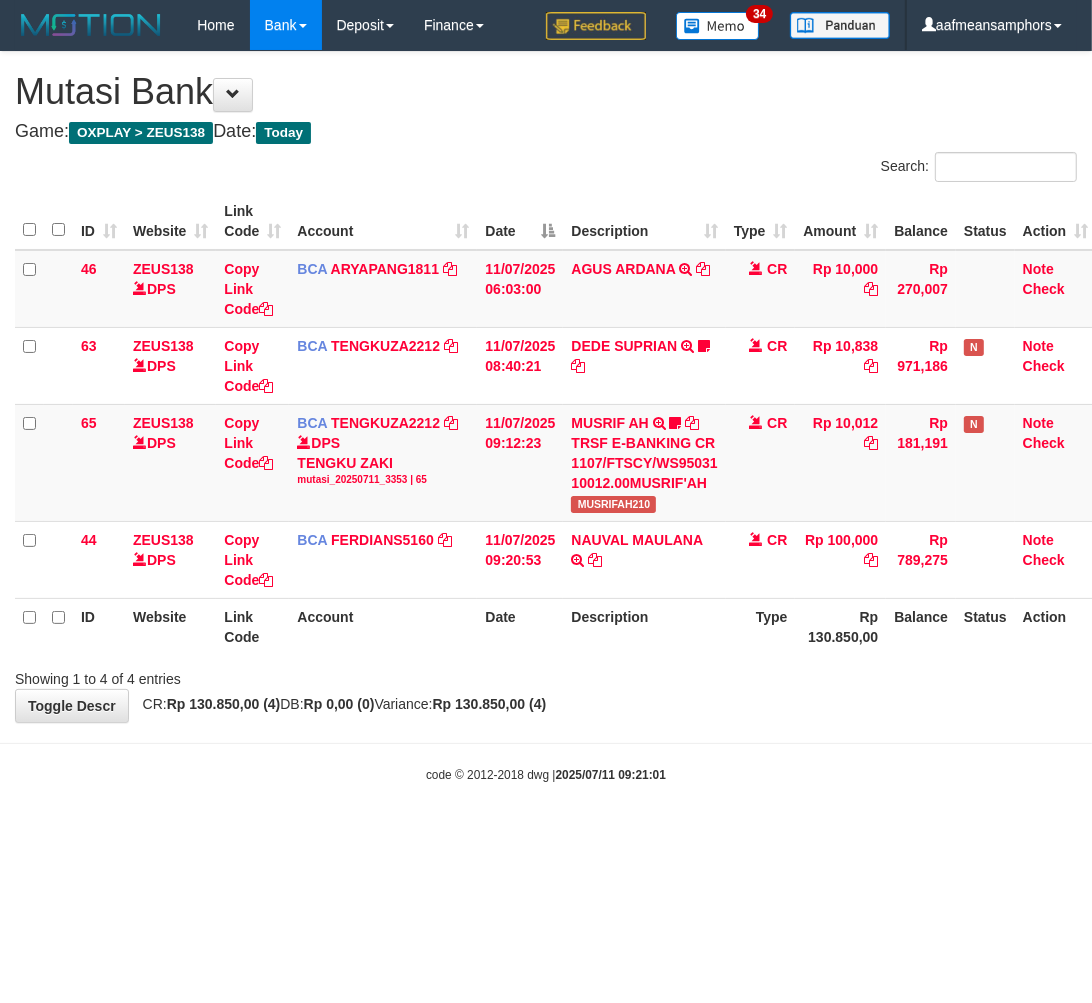 click on "**********" at bounding box center (546, 387) 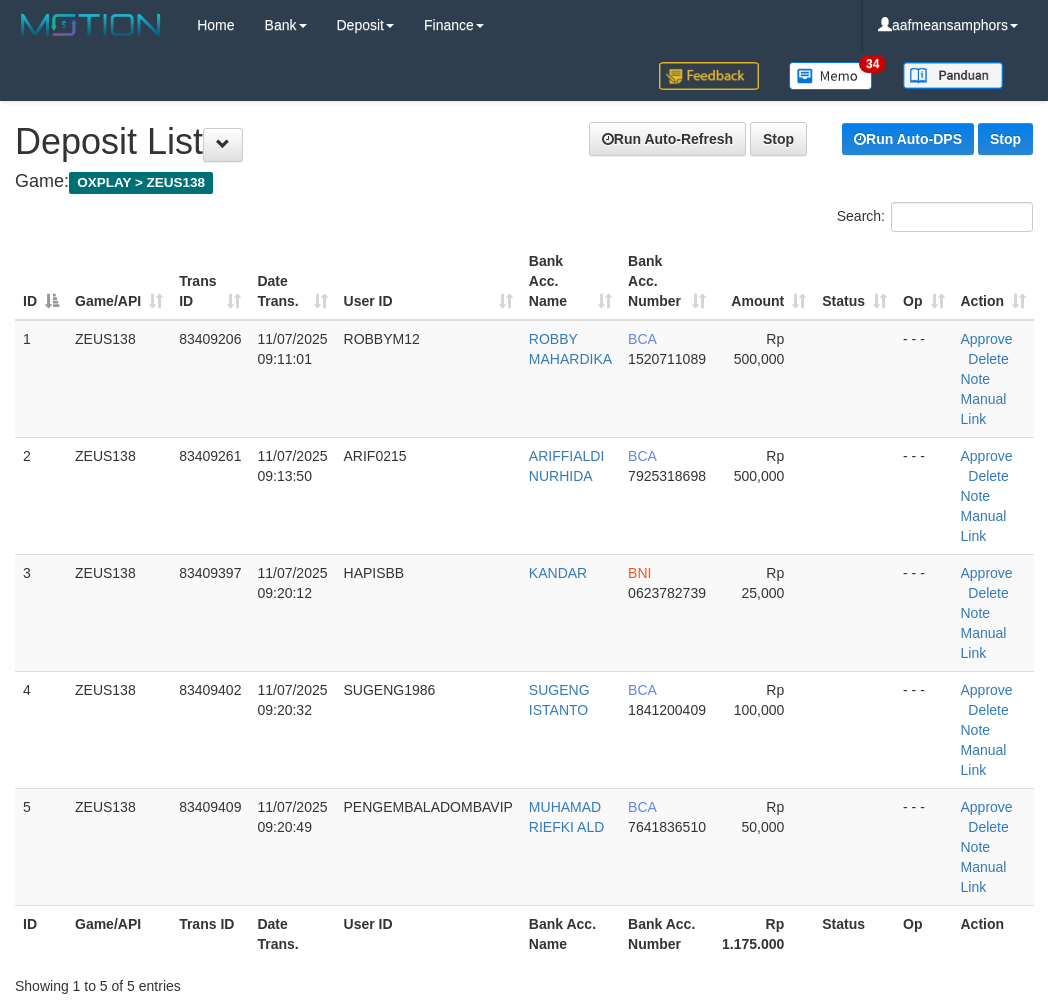 scroll, scrollTop: 0, scrollLeft: 0, axis: both 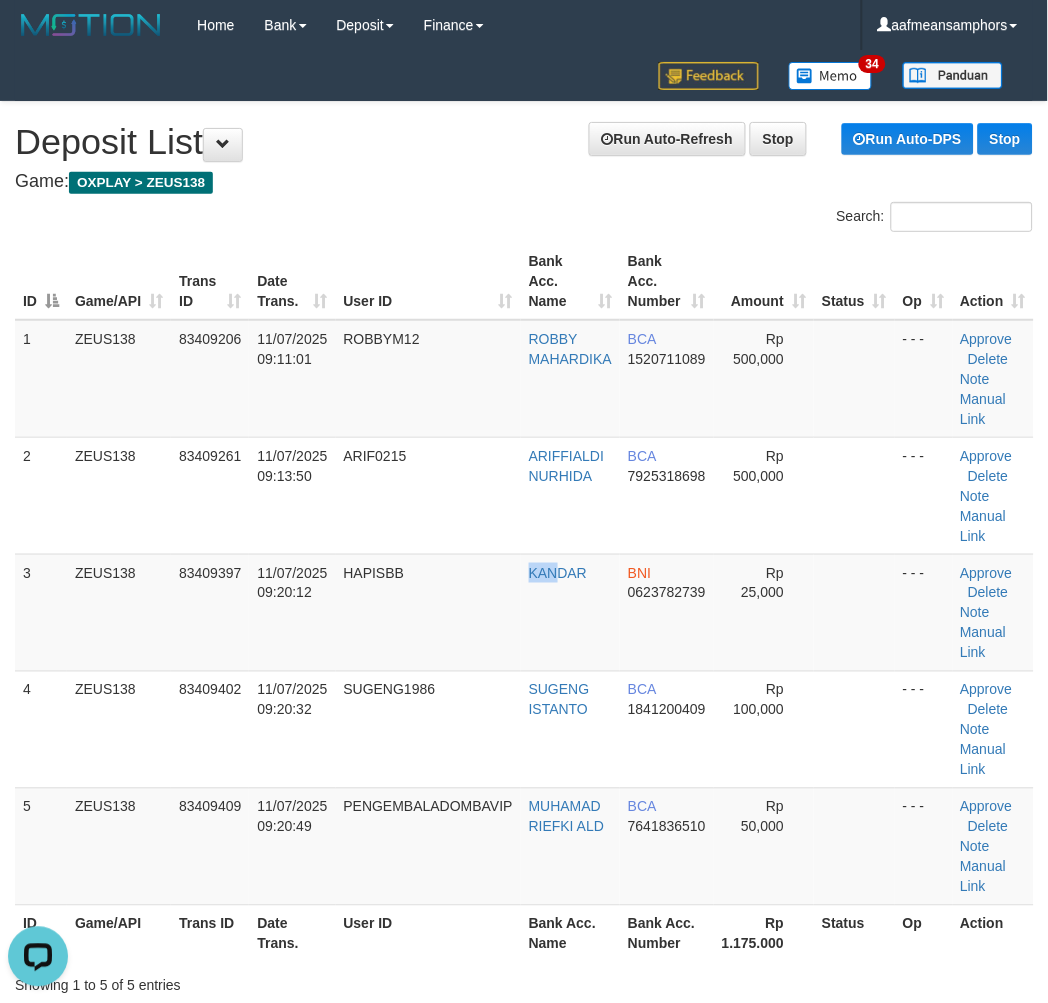 drag, startPoint x: 556, startPoint y: 578, endPoint x: 0, endPoint y: 652, distance: 560.90283 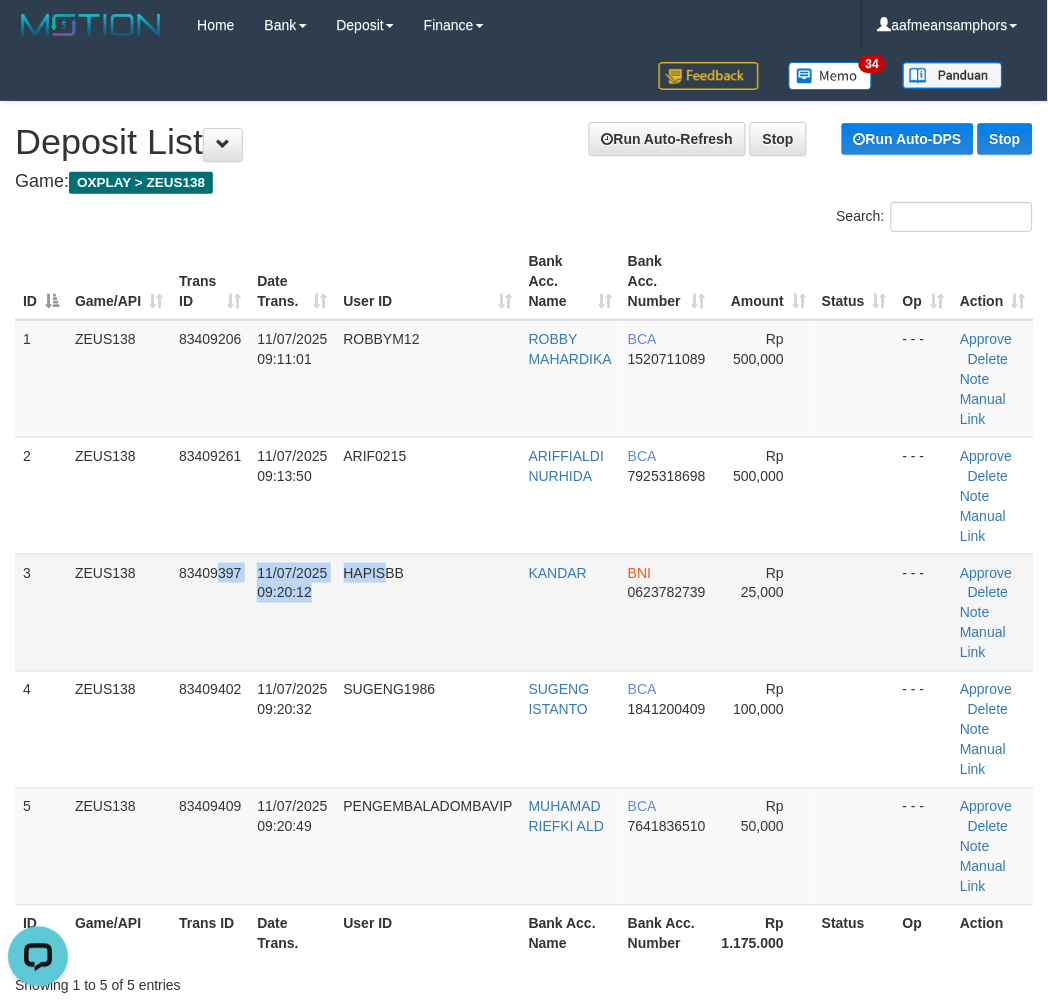 drag, startPoint x: 384, startPoint y: 606, endPoint x: 48, endPoint y: 657, distance: 339.8485 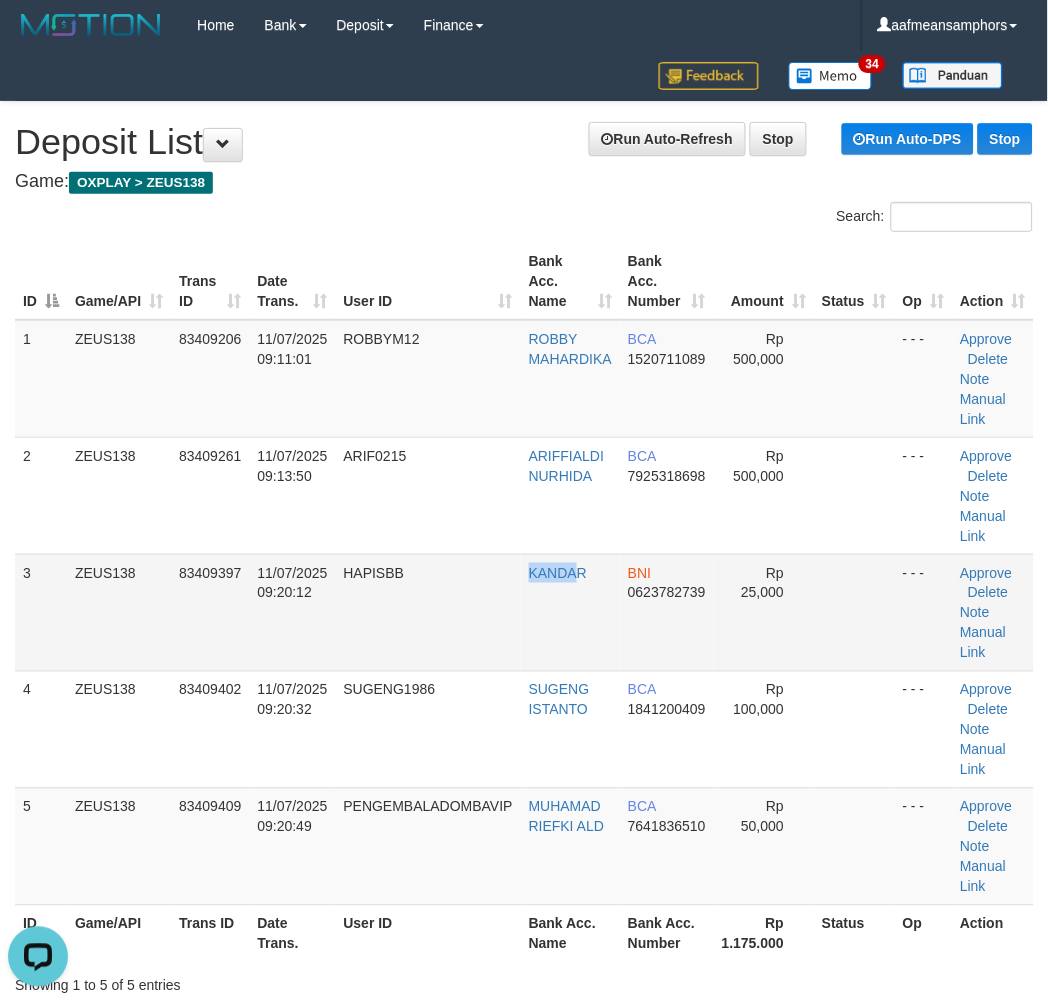 drag, startPoint x: 573, startPoint y: 586, endPoint x: 513, endPoint y: 608, distance: 63.90618 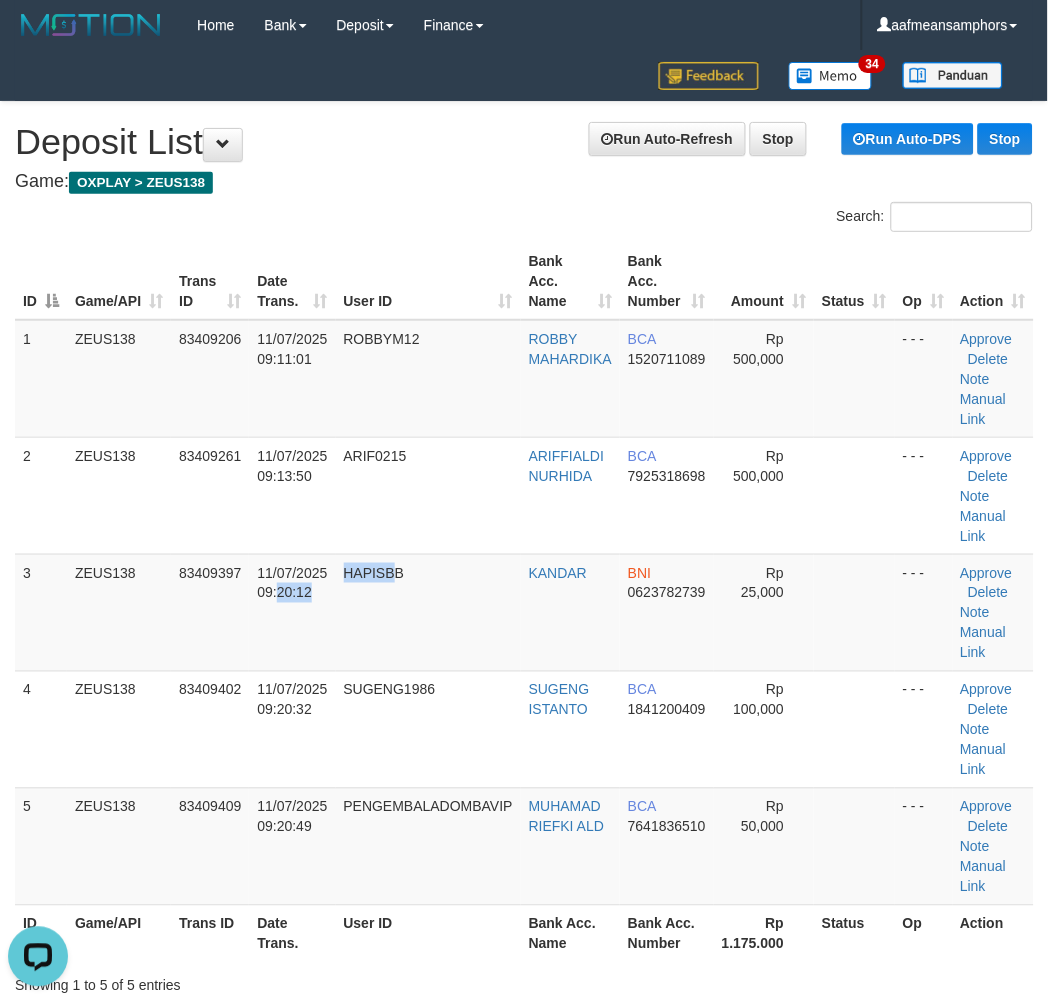 drag, startPoint x: 398, startPoint y: 661, endPoint x: 6, endPoint y: 720, distance: 396.4152 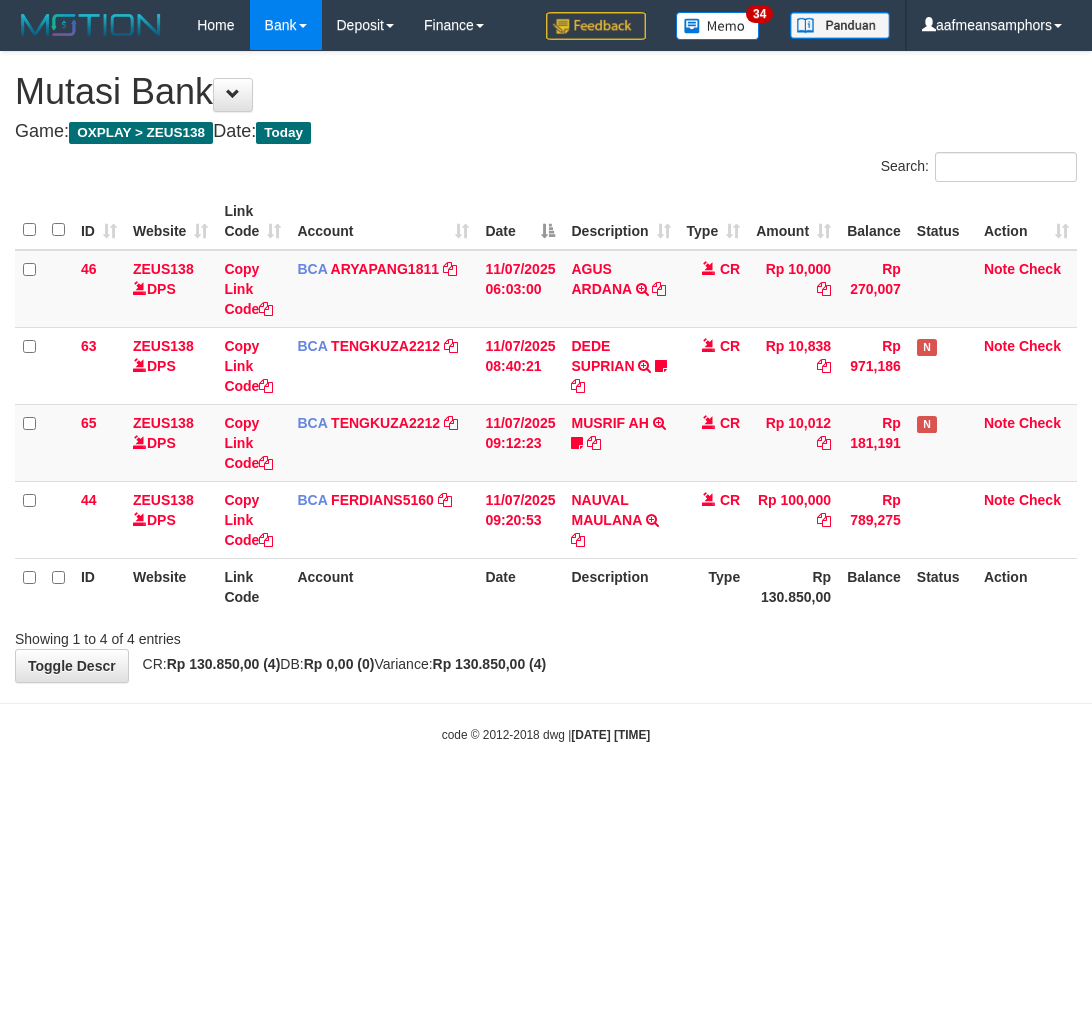 scroll, scrollTop: 0, scrollLeft: 0, axis: both 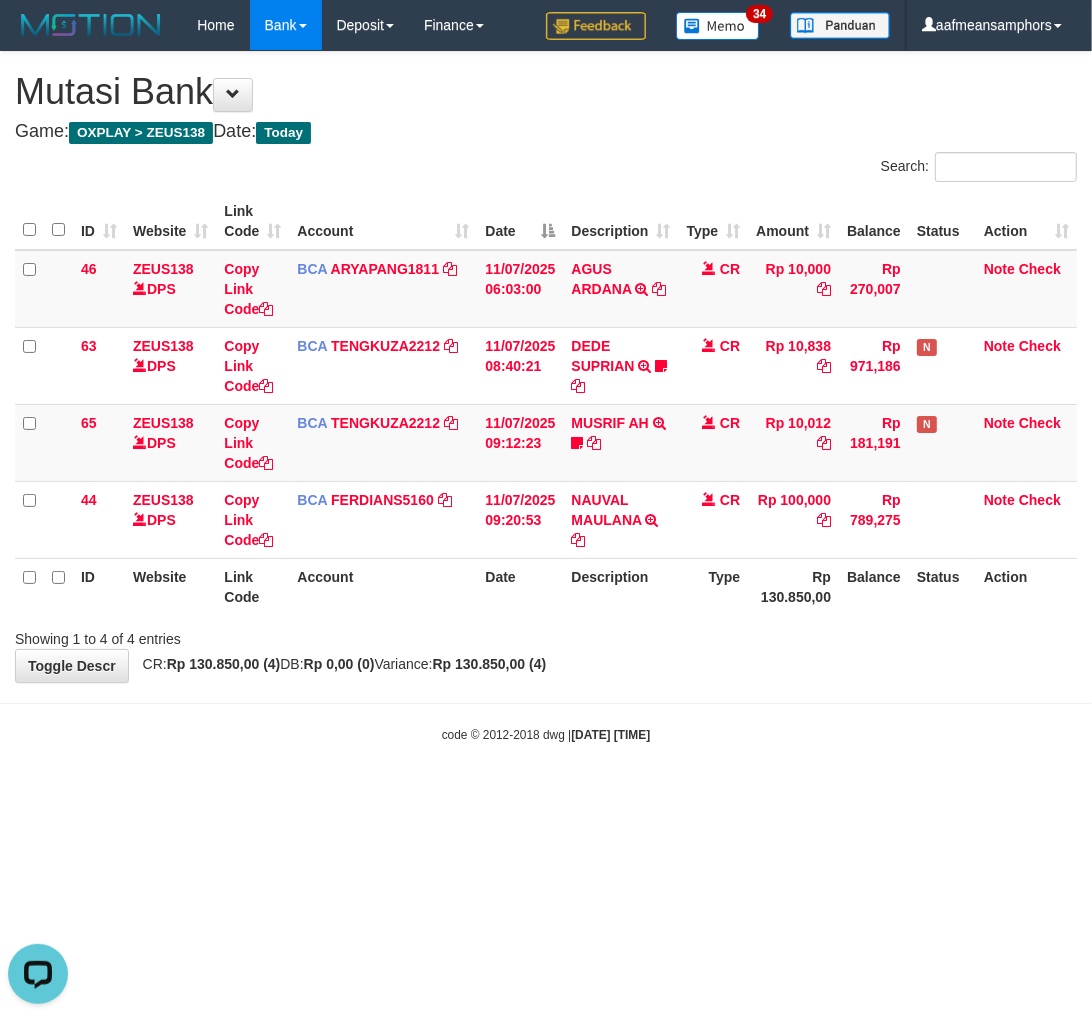 click on "code © 2012-2018 dwg |  [DATE] [TIME]" at bounding box center (546, 734) 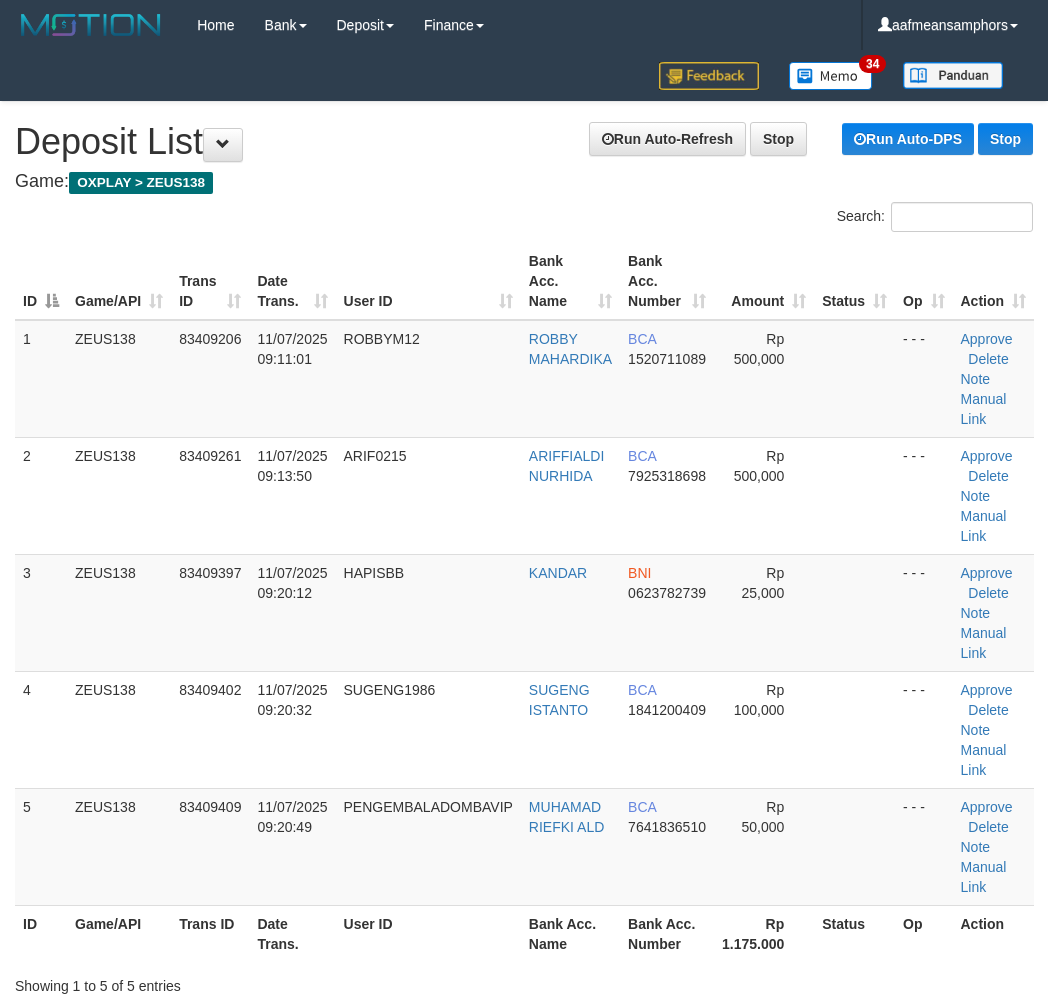 scroll, scrollTop: 0, scrollLeft: 0, axis: both 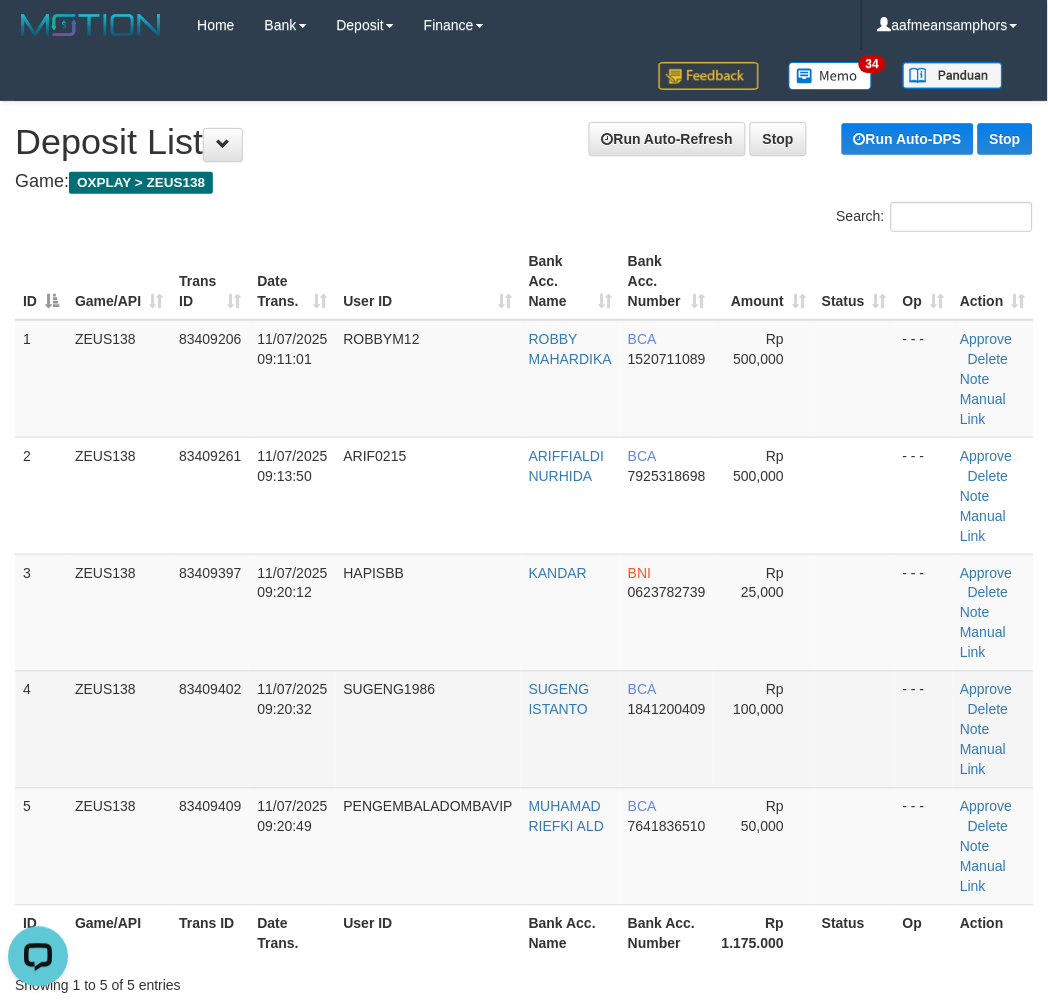 drag, startPoint x: 405, startPoint y: 694, endPoint x: 354, endPoint y: 680, distance: 52.886673 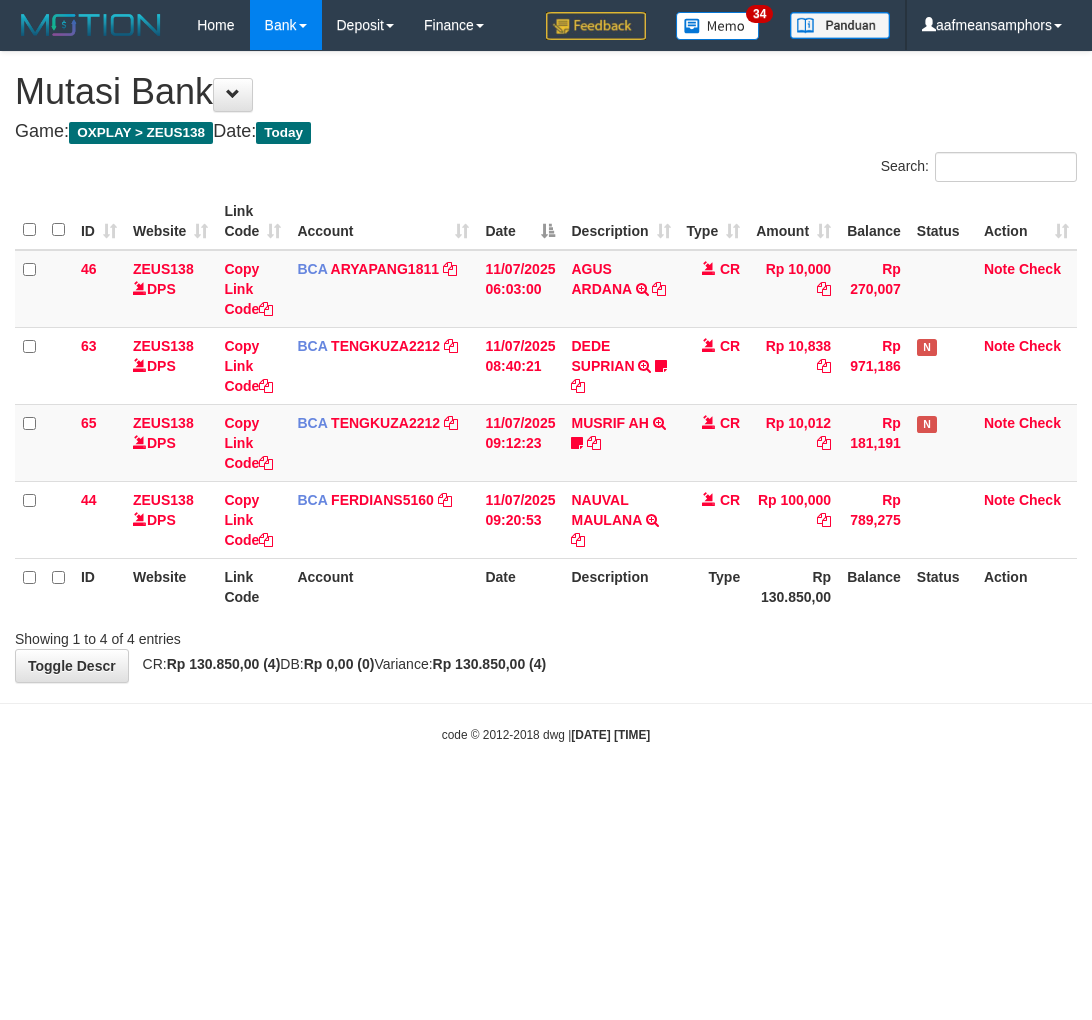 scroll, scrollTop: 0, scrollLeft: 0, axis: both 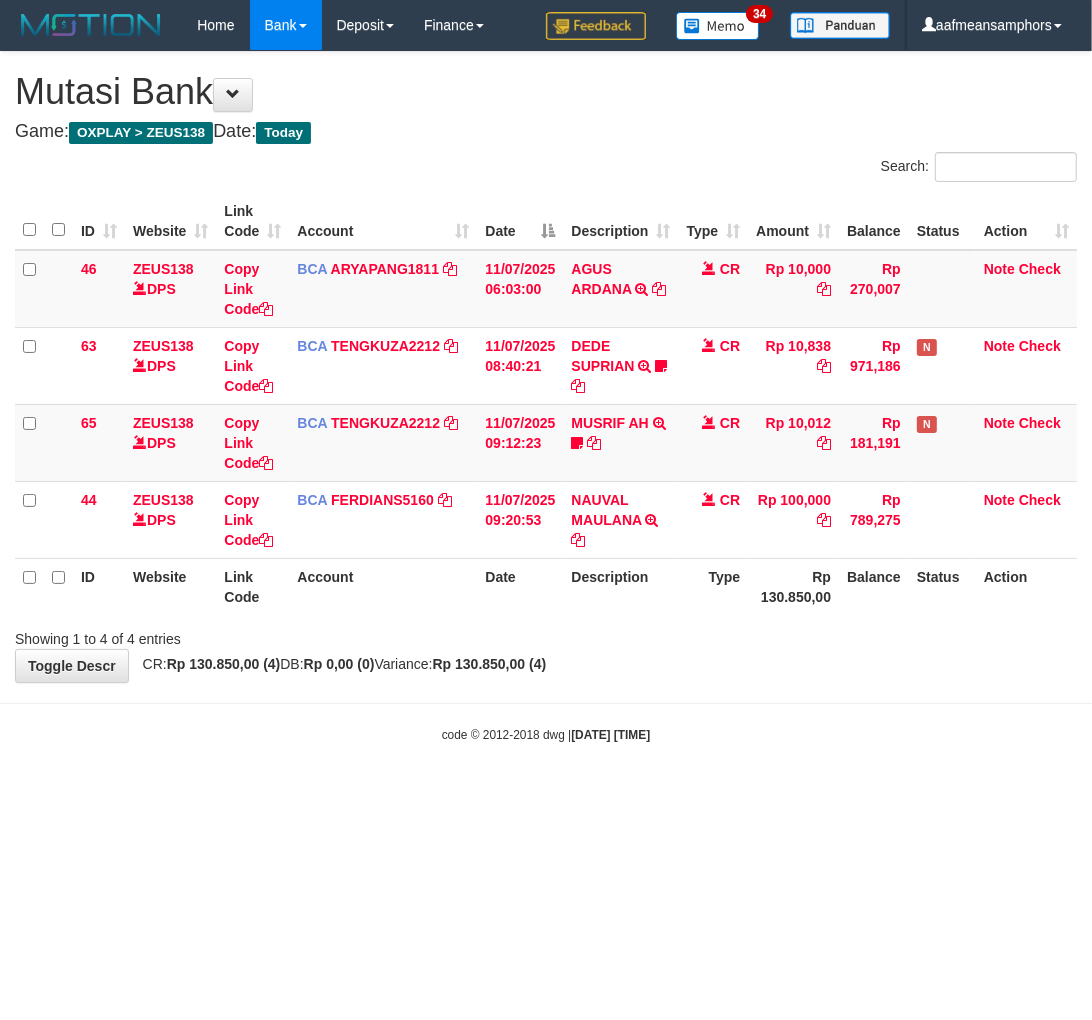 click on "Toggle navigation
Home
Bank
Account List
Load
By Website
Group
[OXPLAY]													ZEUS138
By Load Group (DPS)" at bounding box center [546, 397] 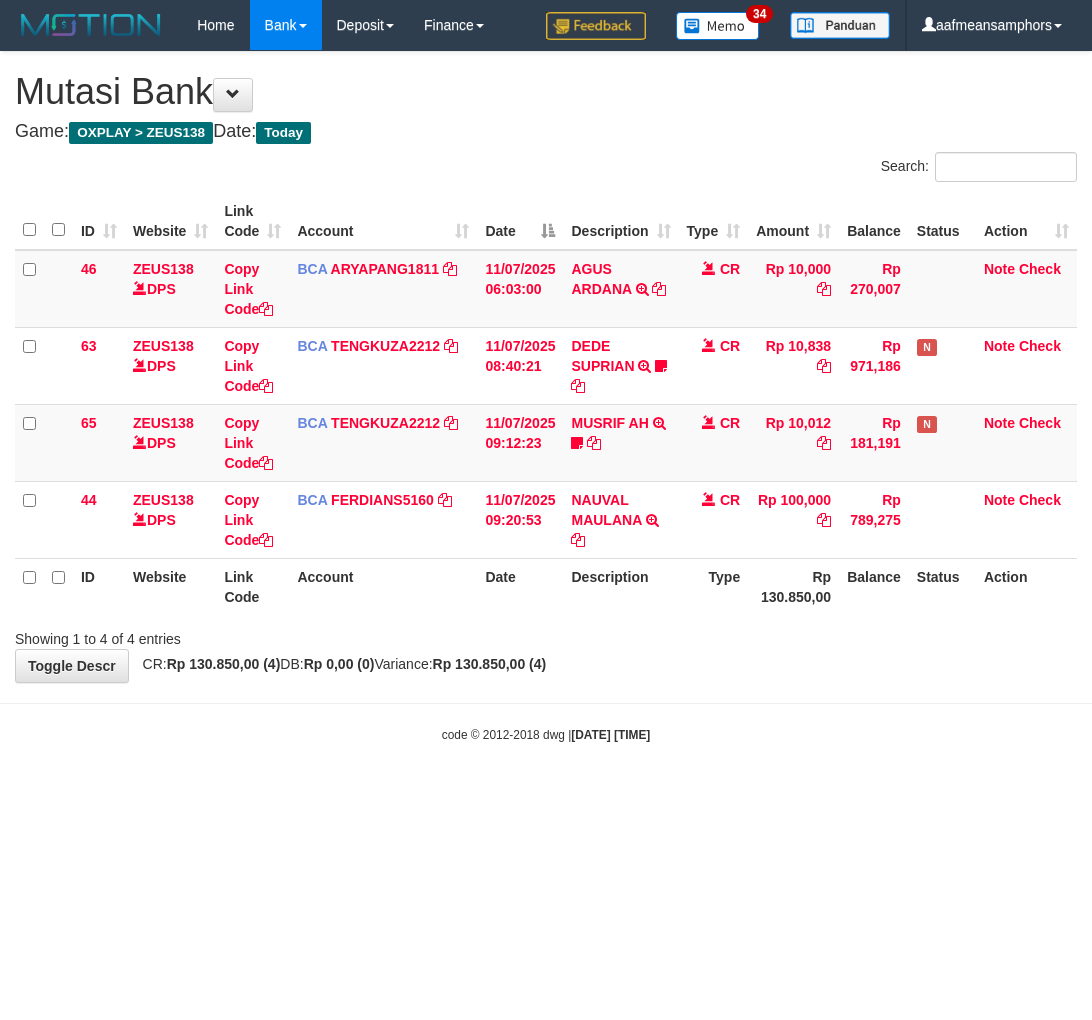 scroll, scrollTop: 0, scrollLeft: 0, axis: both 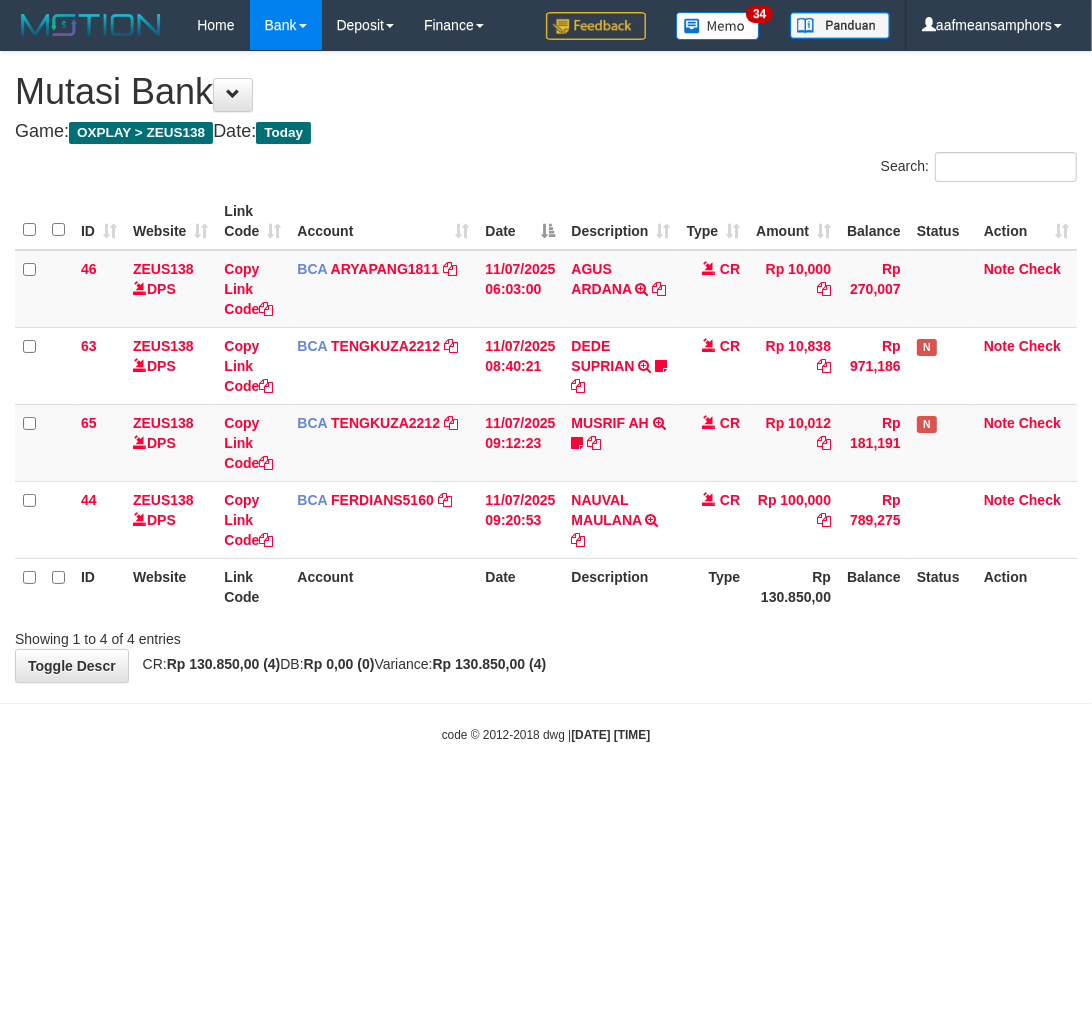 click on "Toggle navigation
Home
Bank
Account List
Load
By Website
Group
[OXPLAY]													ZEUS138
By Load Group (DPS)" at bounding box center (546, 397) 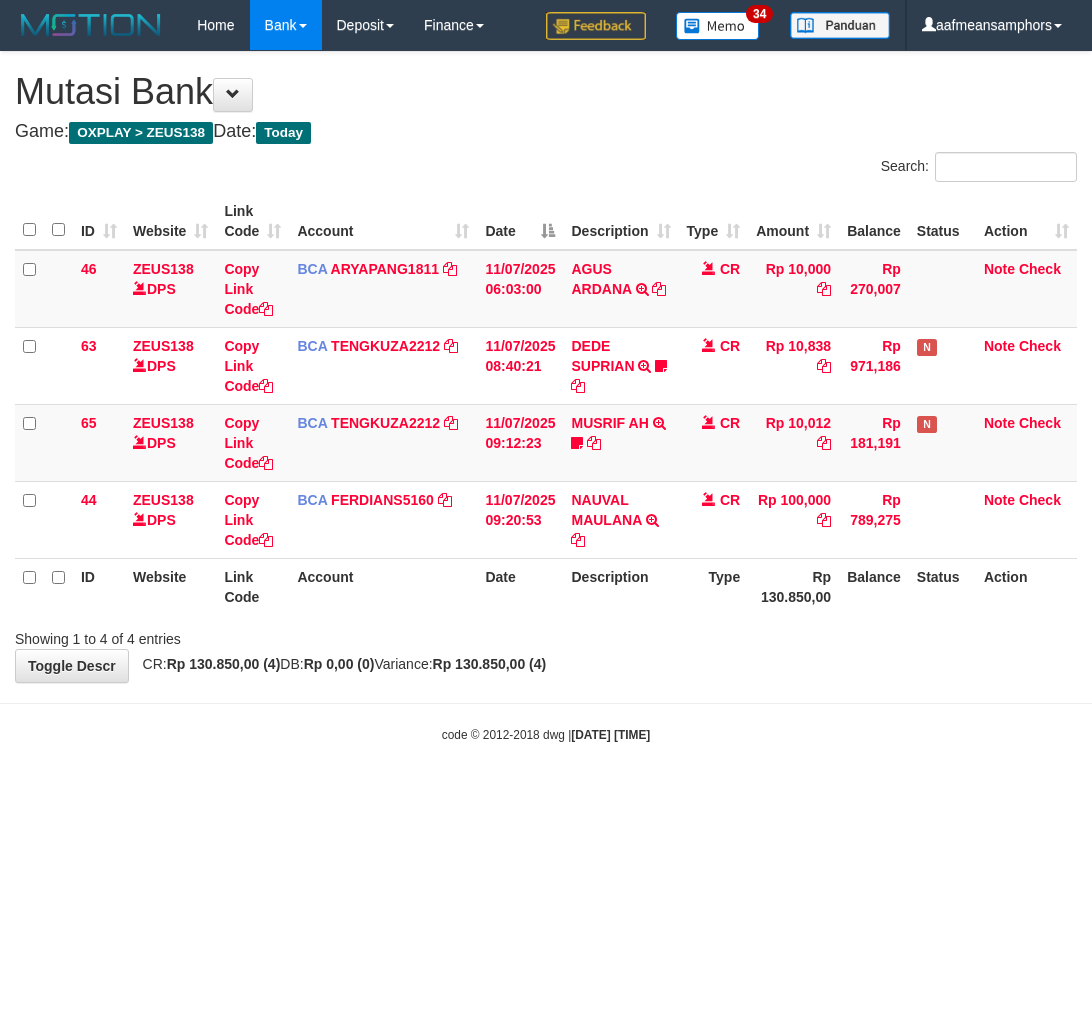 scroll, scrollTop: 0, scrollLeft: 0, axis: both 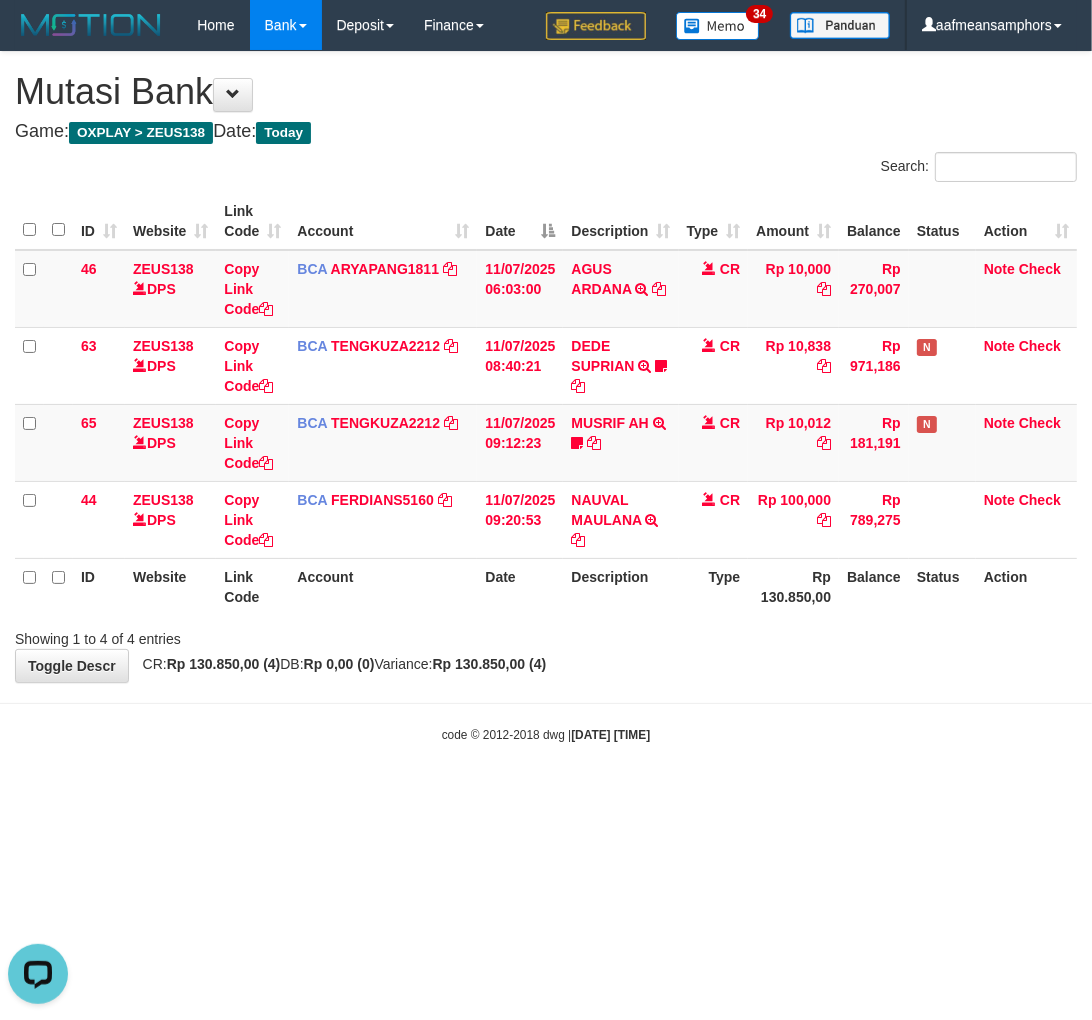 click on "Toggle navigation
Home
Bank
Account List
Load
By Website
Group
[OXPLAY]													ZEUS138
By Load Group (DPS)" at bounding box center (546, 397) 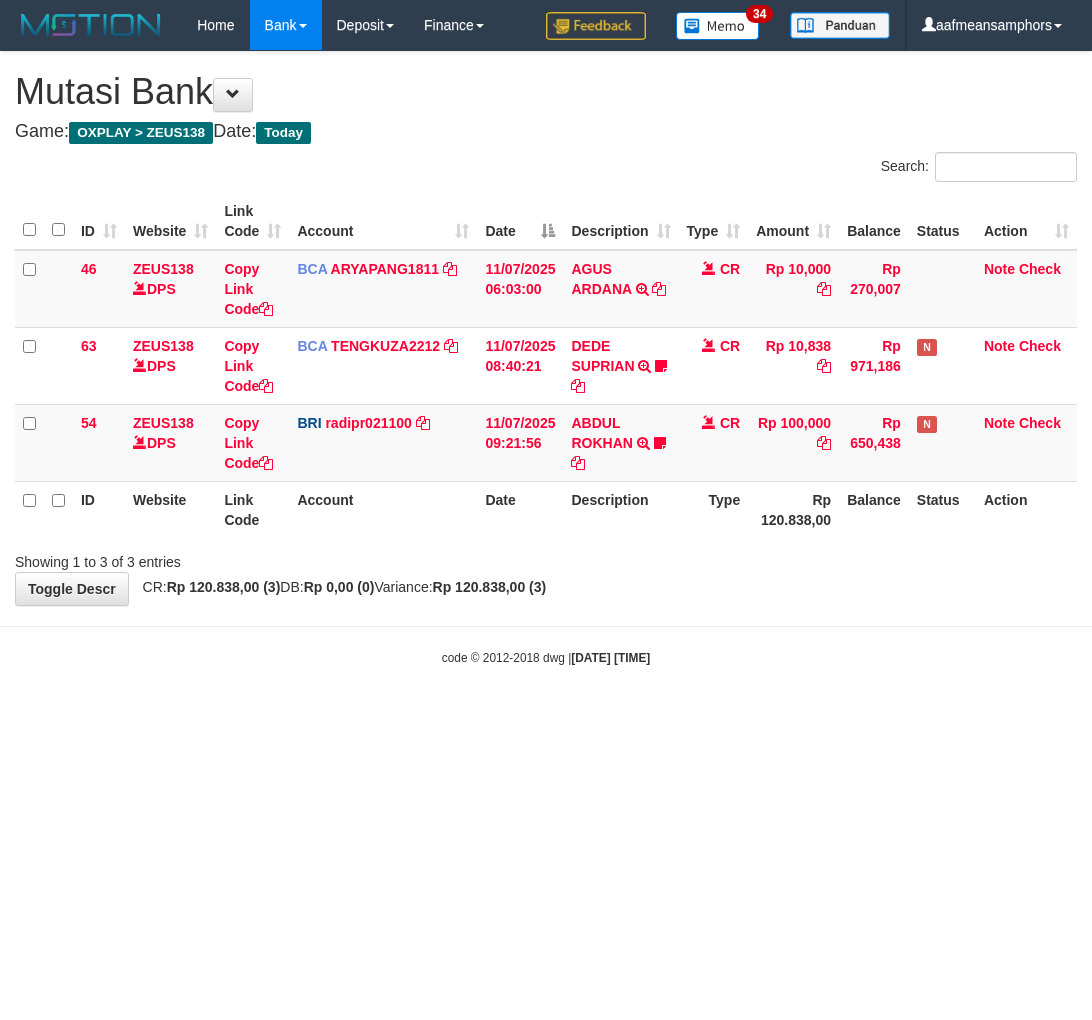 scroll, scrollTop: 0, scrollLeft: 0, axis: both 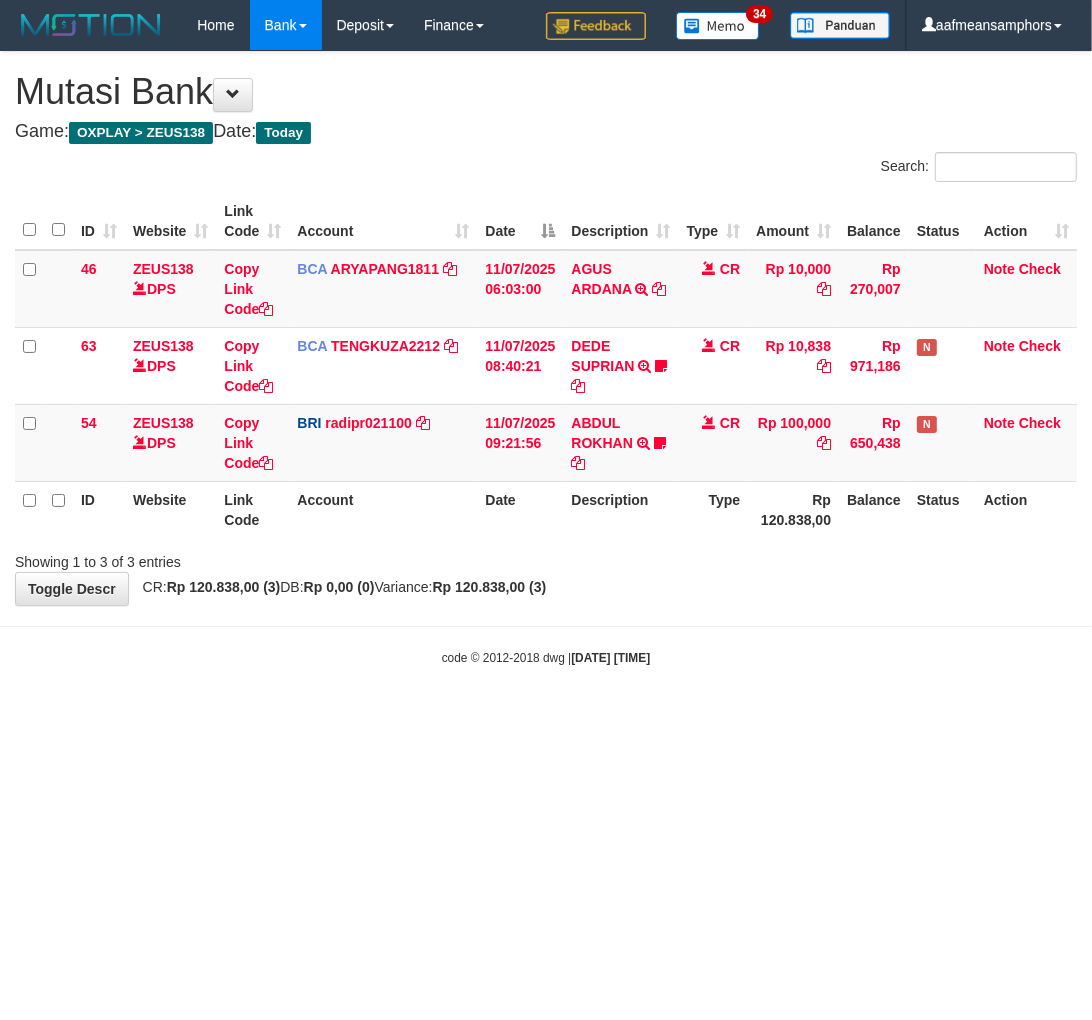 click on "code © 2012-2018 dwg |  2025/07/11 09:22:35" at bounding box center (546, 657) 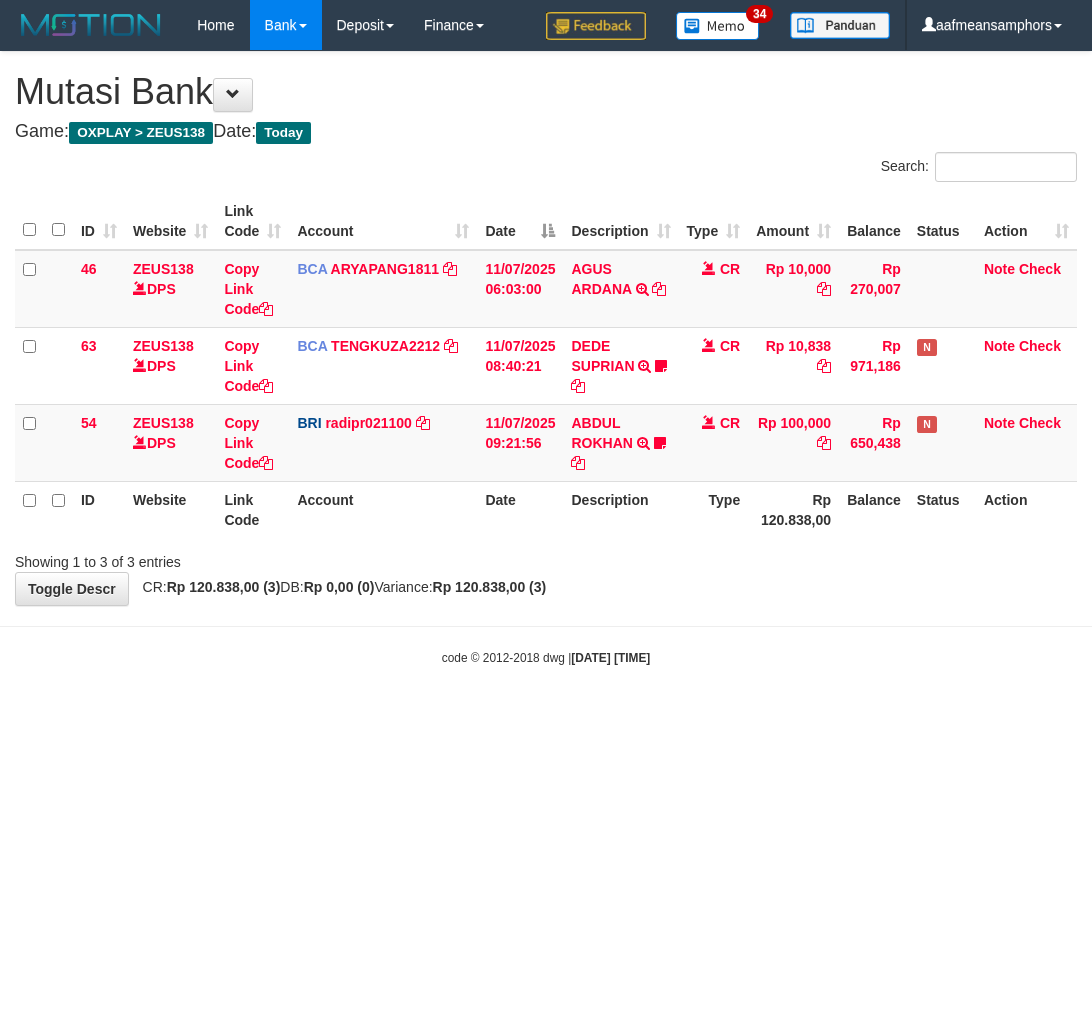 scroll, scrollTop: 0, scrollLeft: 0, axis: both 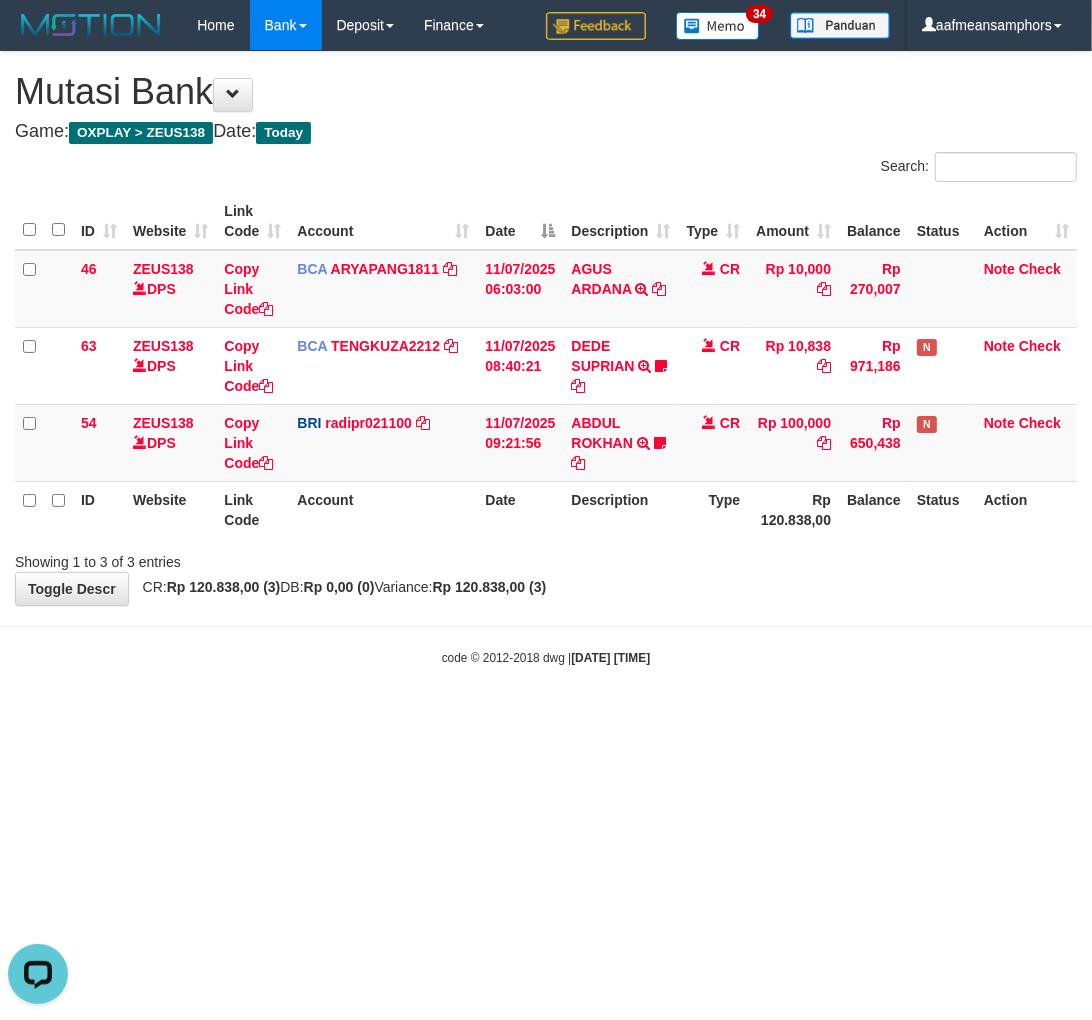 click on "Toggle navigation
Home
Bank
Account List
Load
By Website
Group
[OXPLAY]													ZEUS138
By Load Group (DPS)" at bounding box center [546, 358] 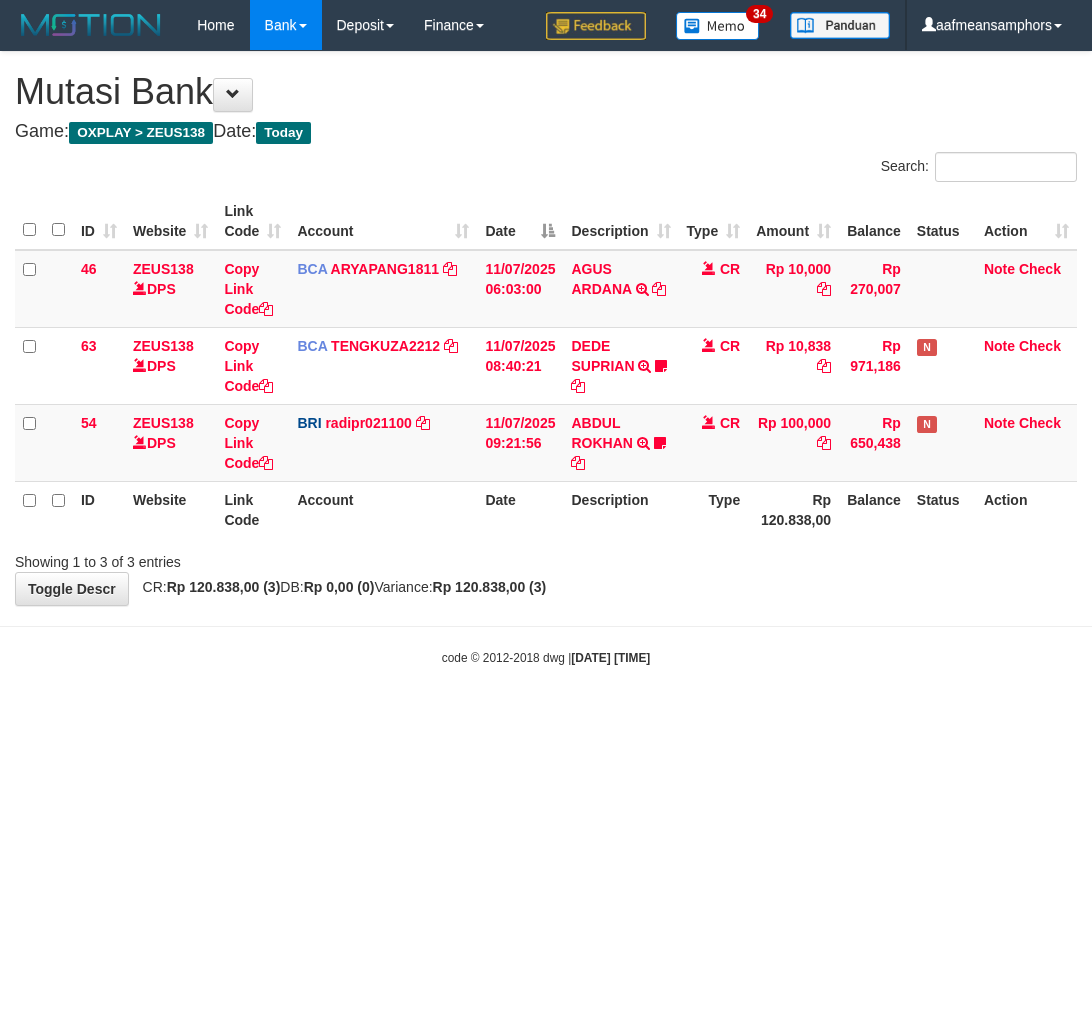 scroll, scrollTop: 0, scrollLeft: 0, axis: both 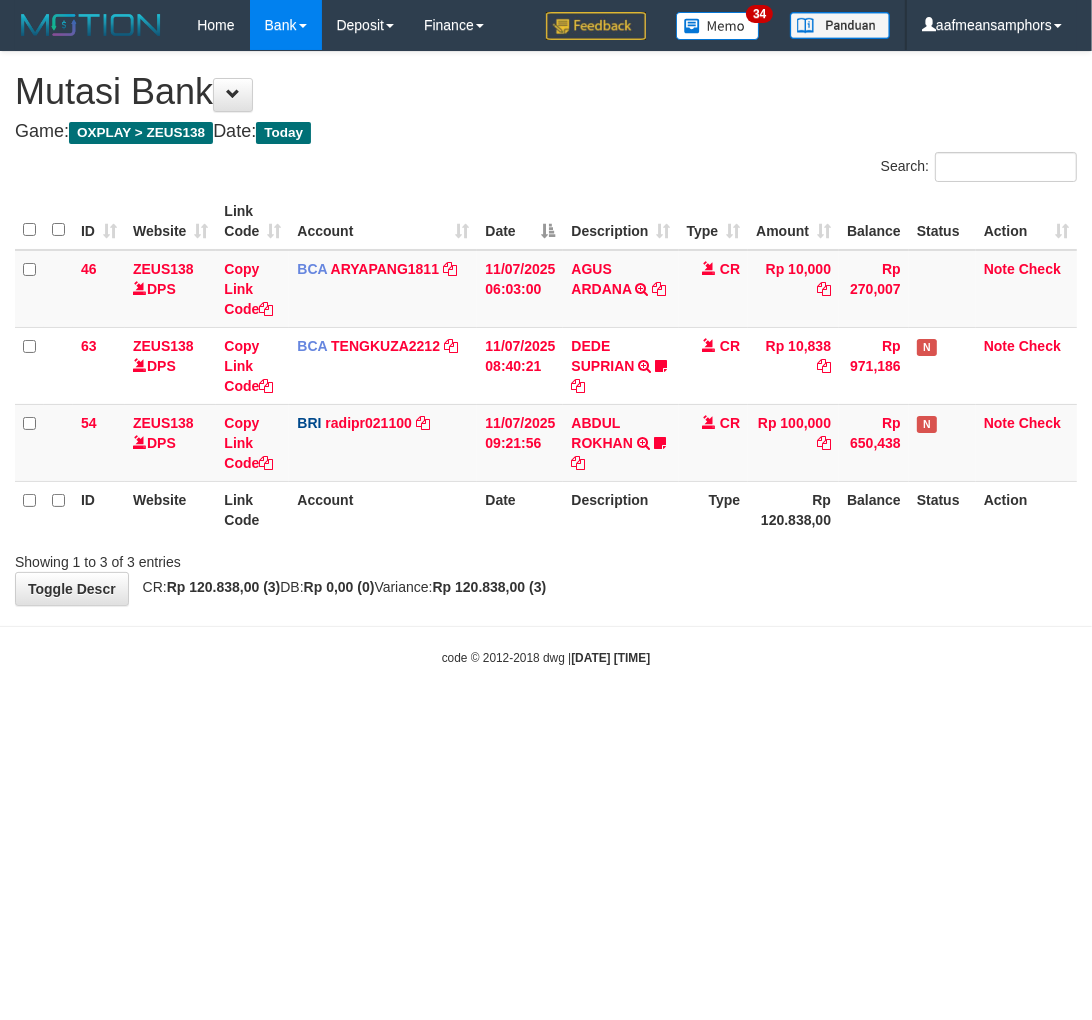 click on "Showing 1 to 3 of 3 entries" at bounding box center (546, 558) 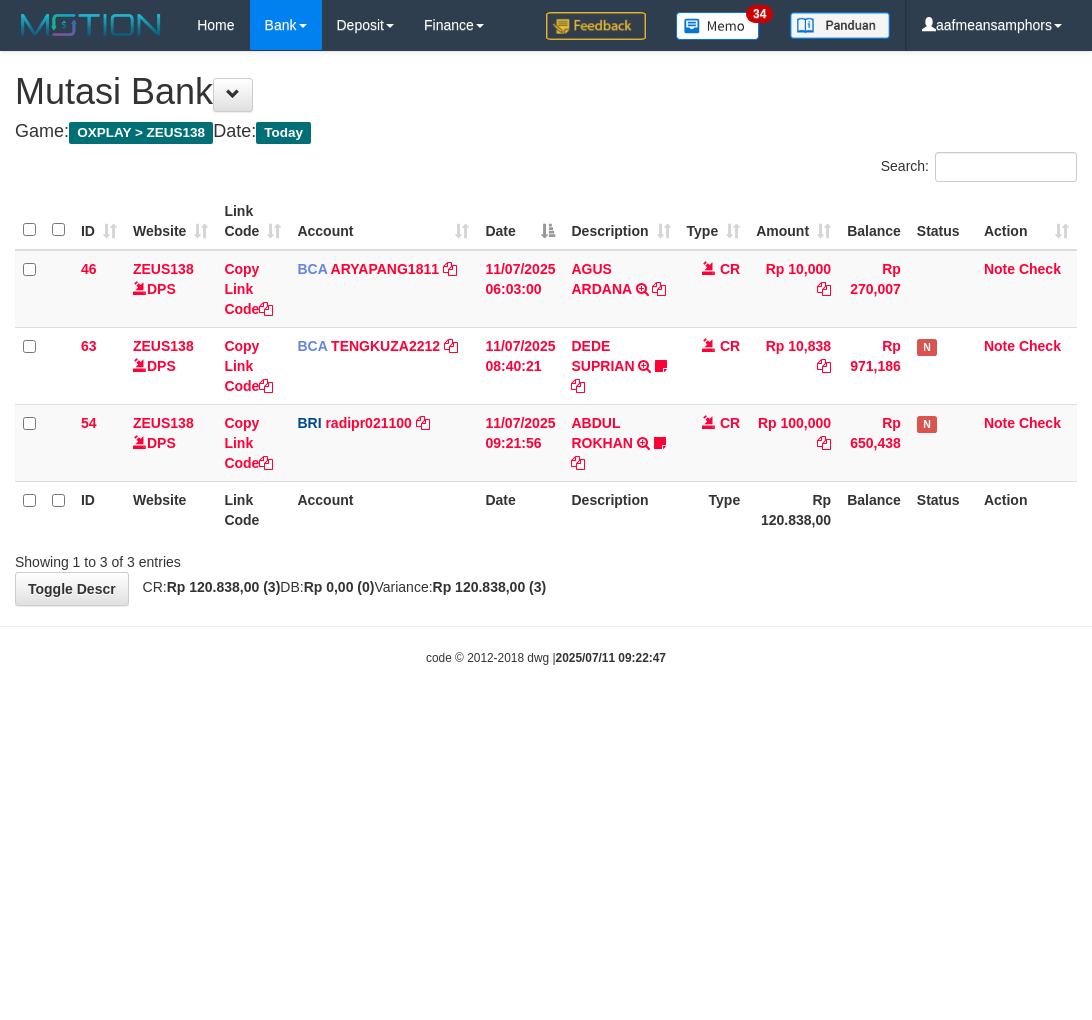 scroll, scrollTop: 0, scrollLeft: 0, axis: both 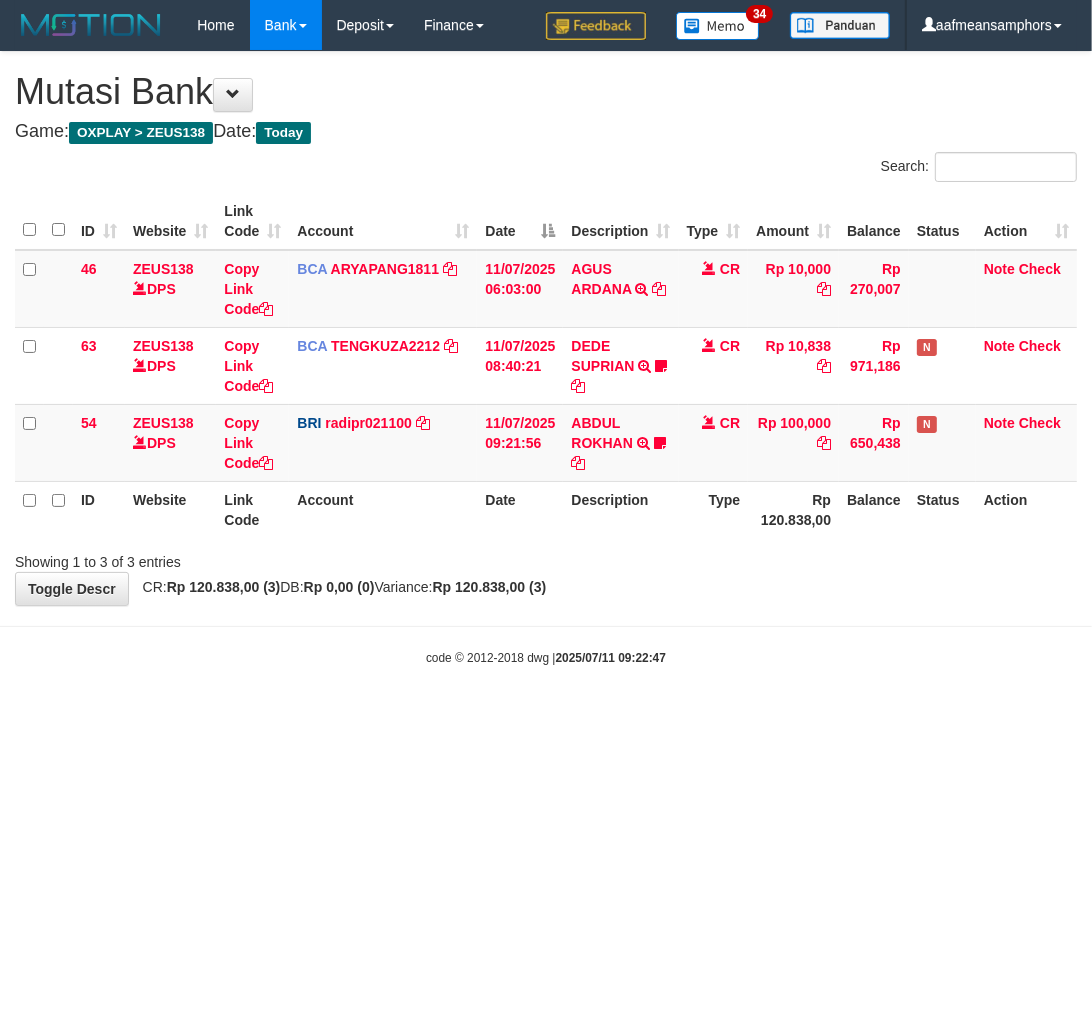 click on "Showing 1 to 3 of 3 entries" at bounding box center (546, 558) 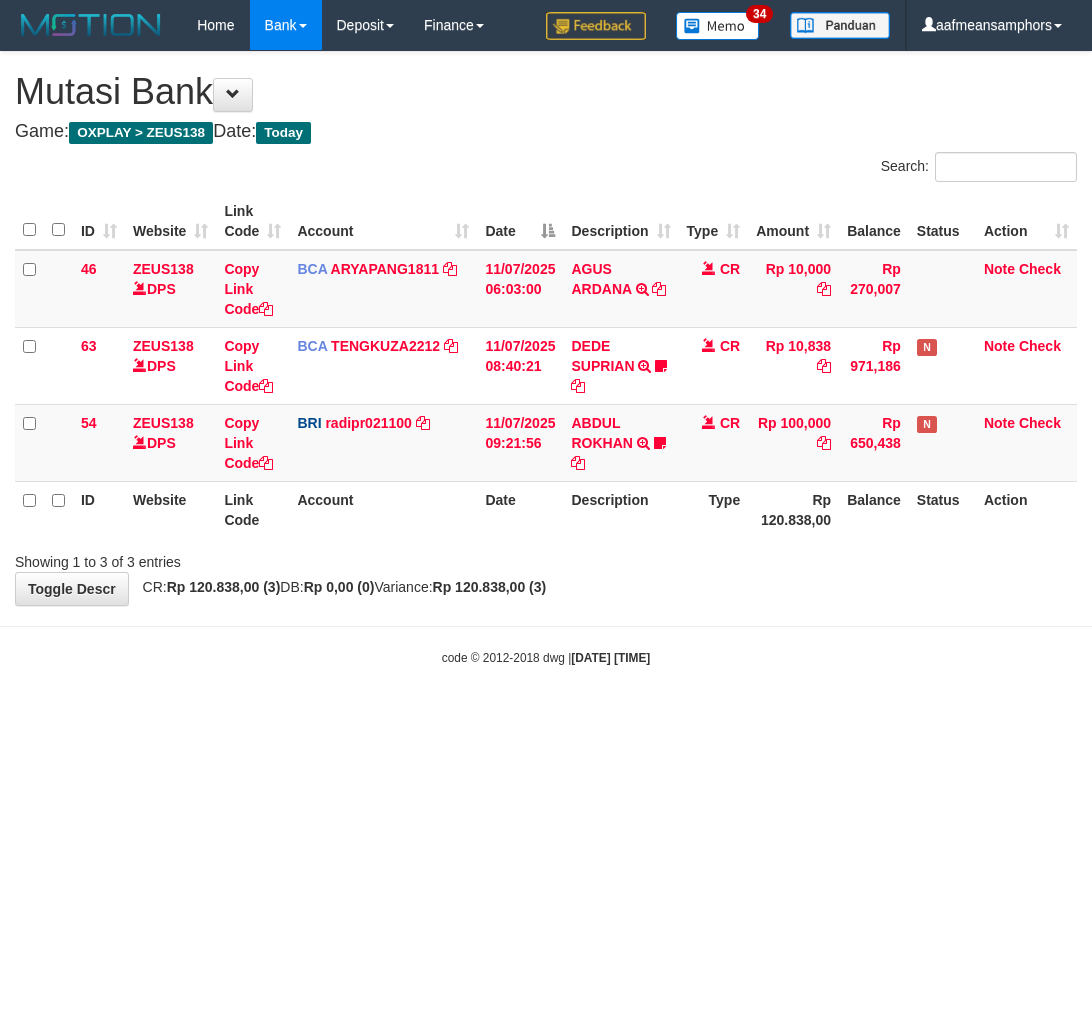 scroll, scrollTop: 0, scrollLeft: 0, axis: both 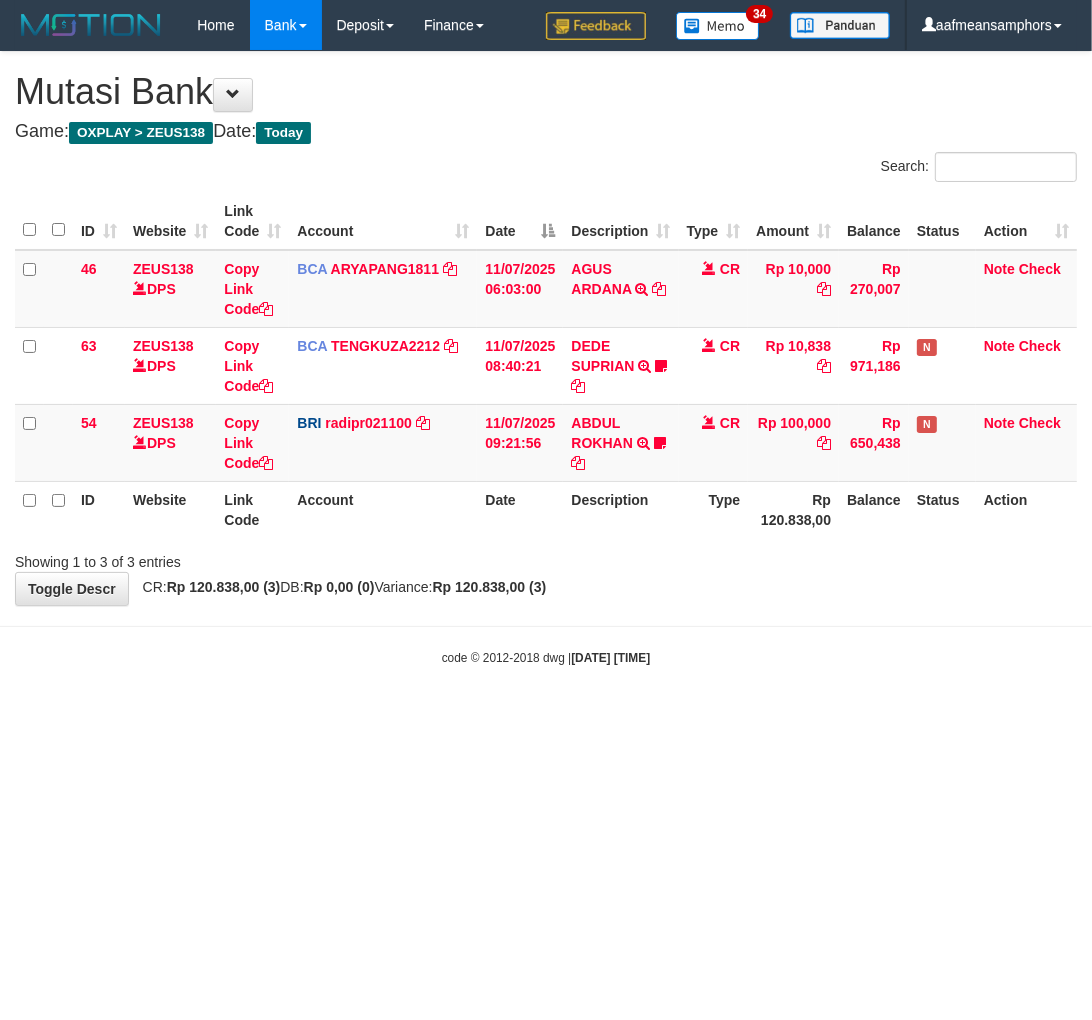 click on "Showing 1 to 3 of 3 entries" at bounding box center [546, 558] 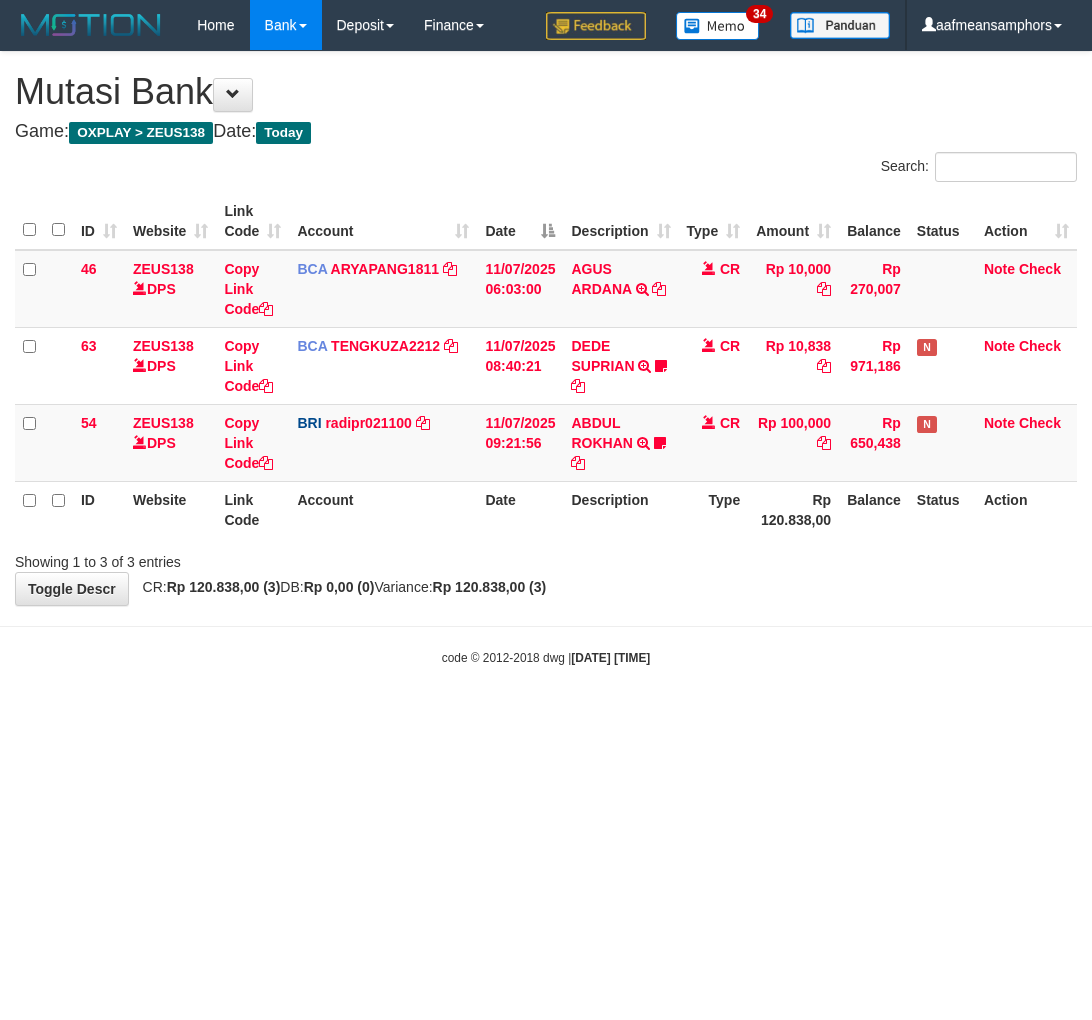 scroll, scrollTop: 0, scrollLeft: 0, axis: both 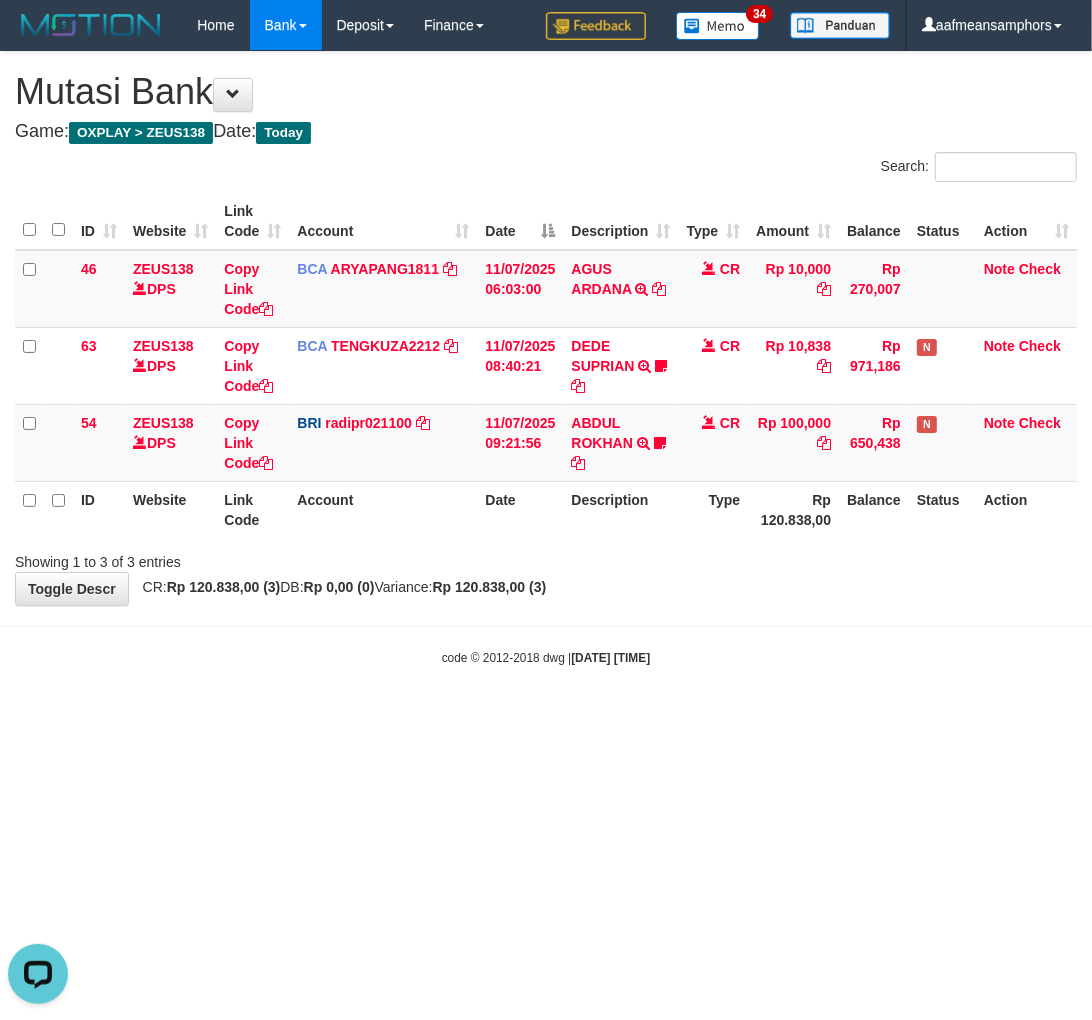 click on "Toggle navigation
Home
Bank
Account List
Load
By Website
Group
[OXPLAY]													ZEUS138
By Load Group (DPS)" at bounding box center (546, 358) 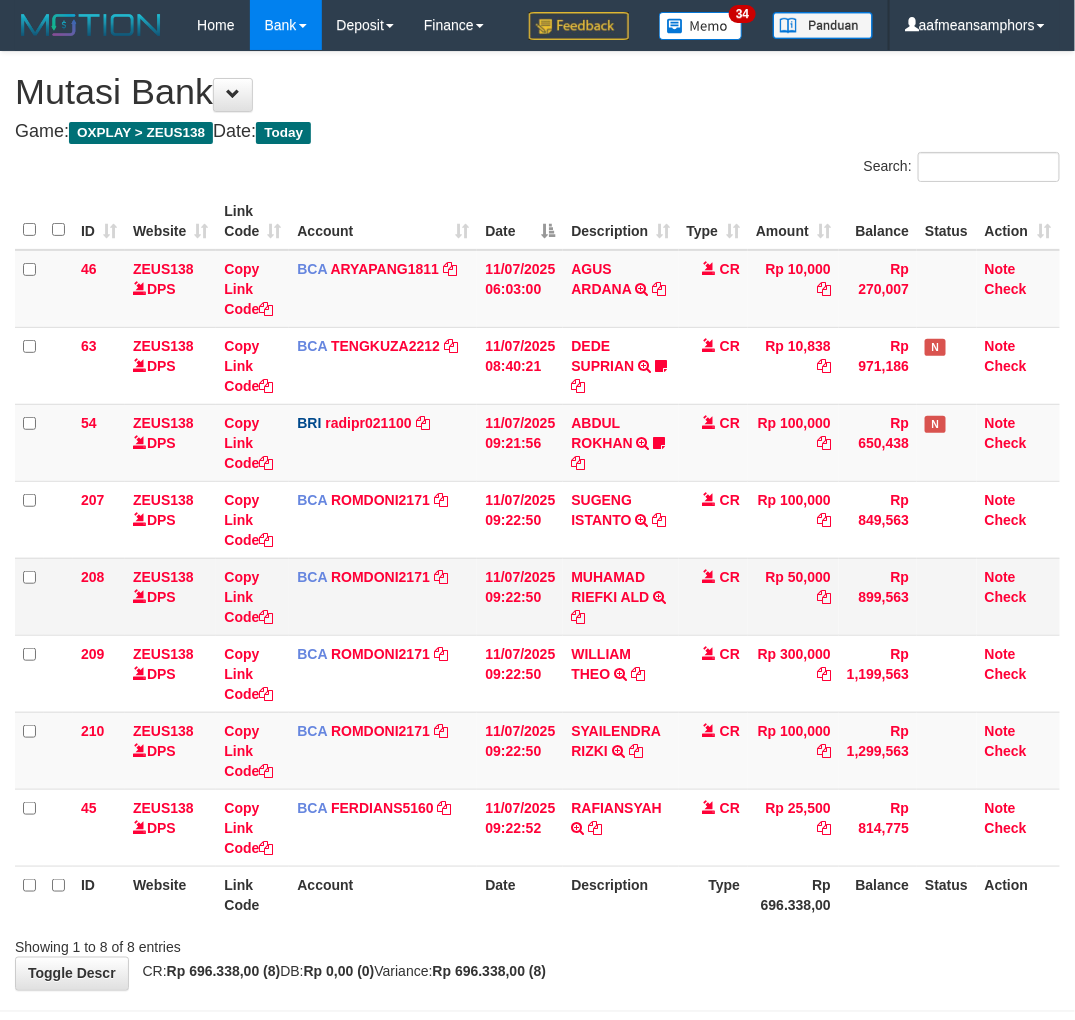 scroll, scrollTop: 1, scrollLeft: 0, axis: vertical 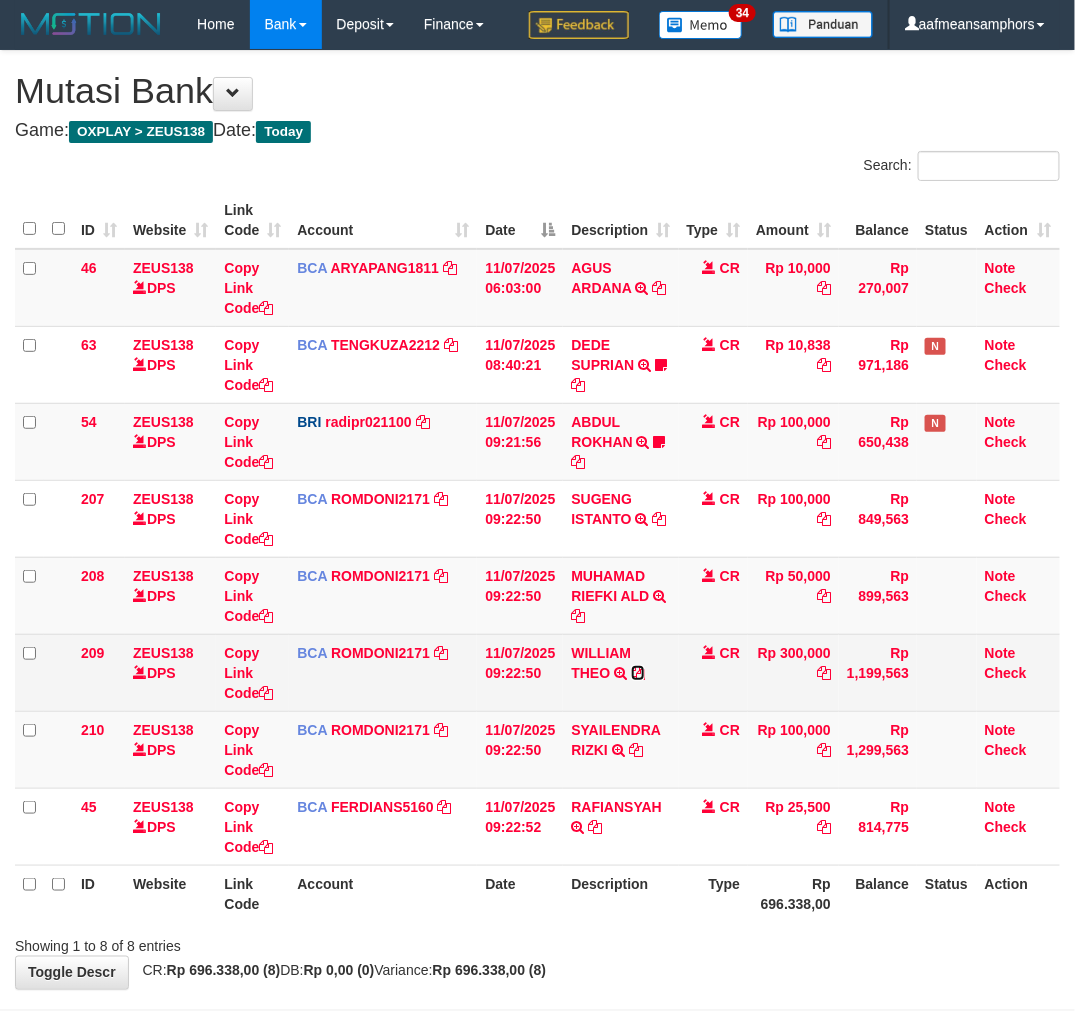 click at bounding box center [638, 673] 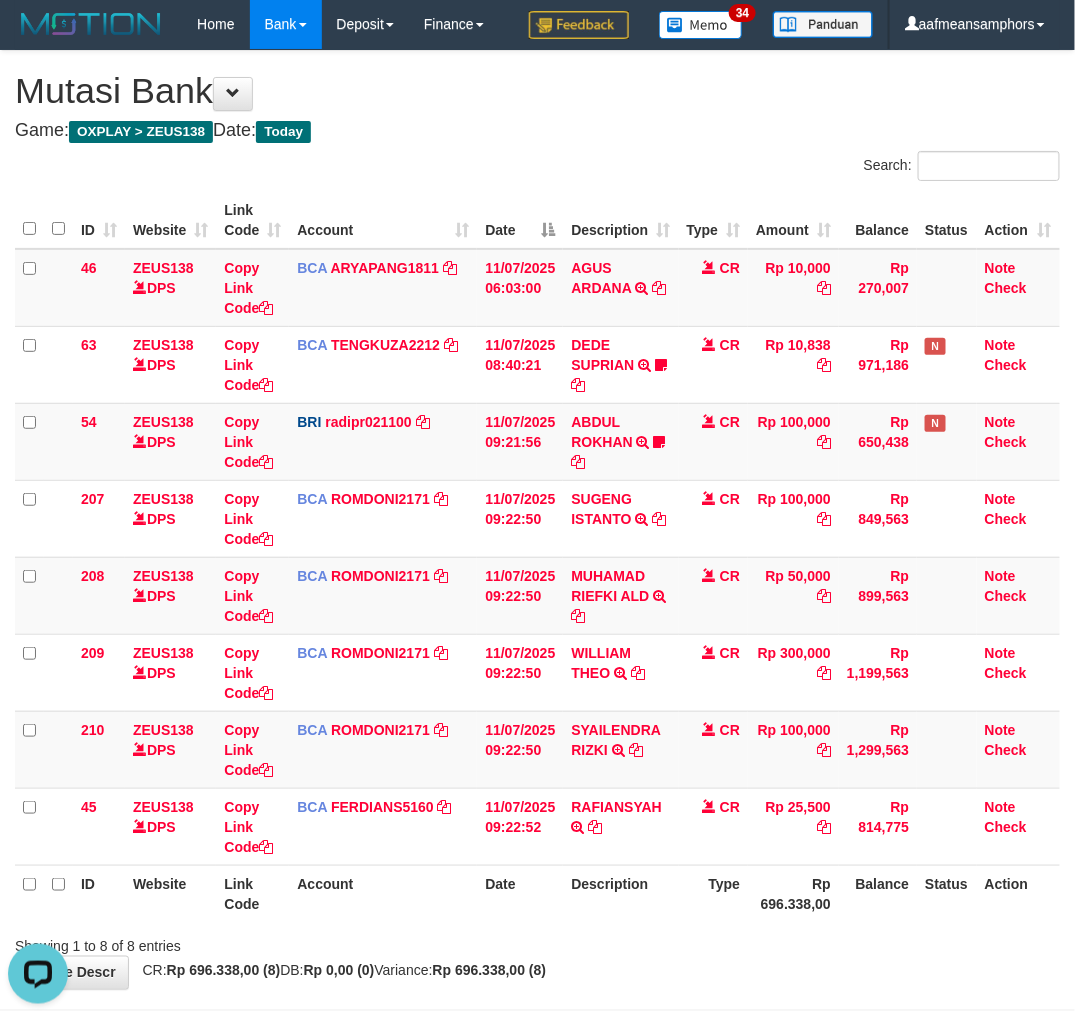 scroll, scrollTop: 0, scrollLeft: 0, axis: both 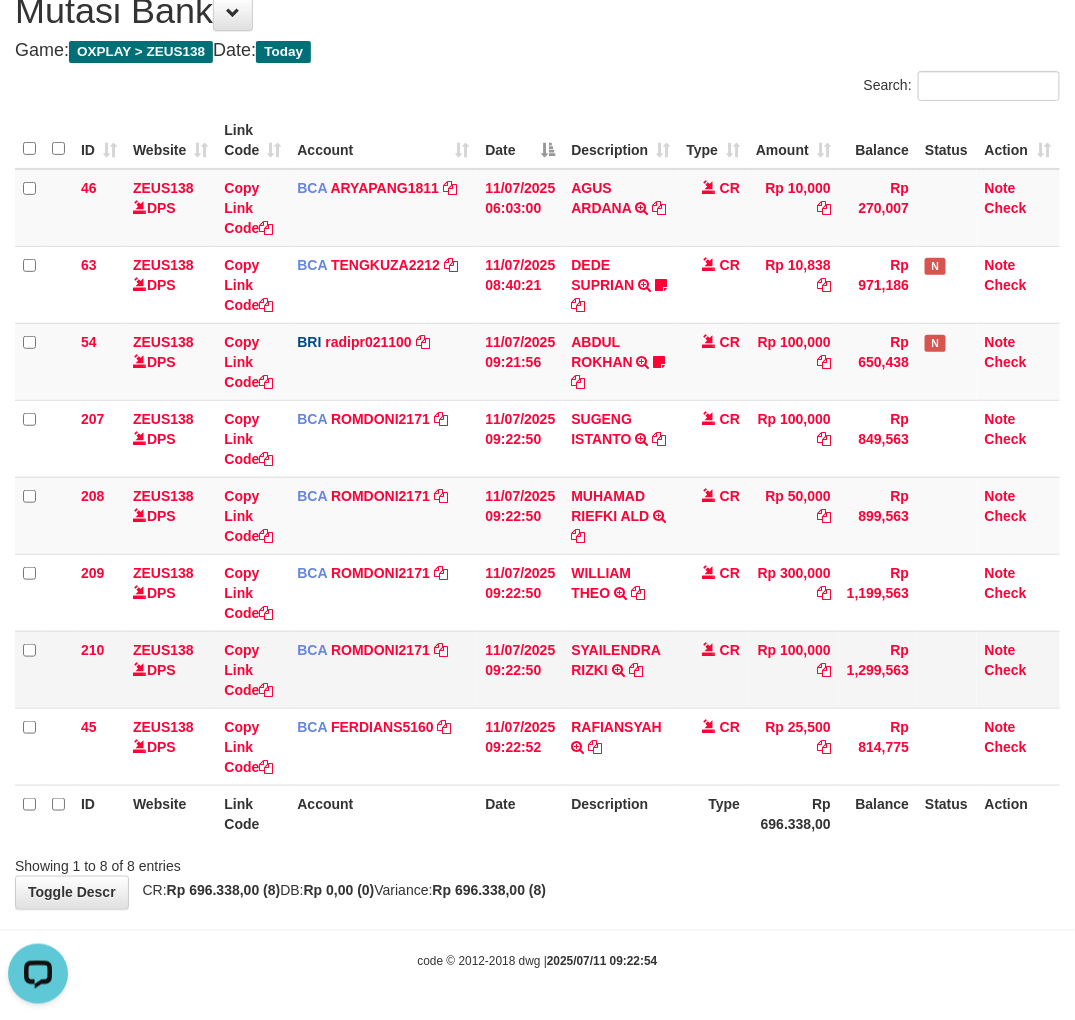 click on "[FIRST] [LAST]         TRSF E-BANKING CR 1107/FTSCY/WS95031
100000.00[FIRST] [LAST]" at bounding box center (620, 669) 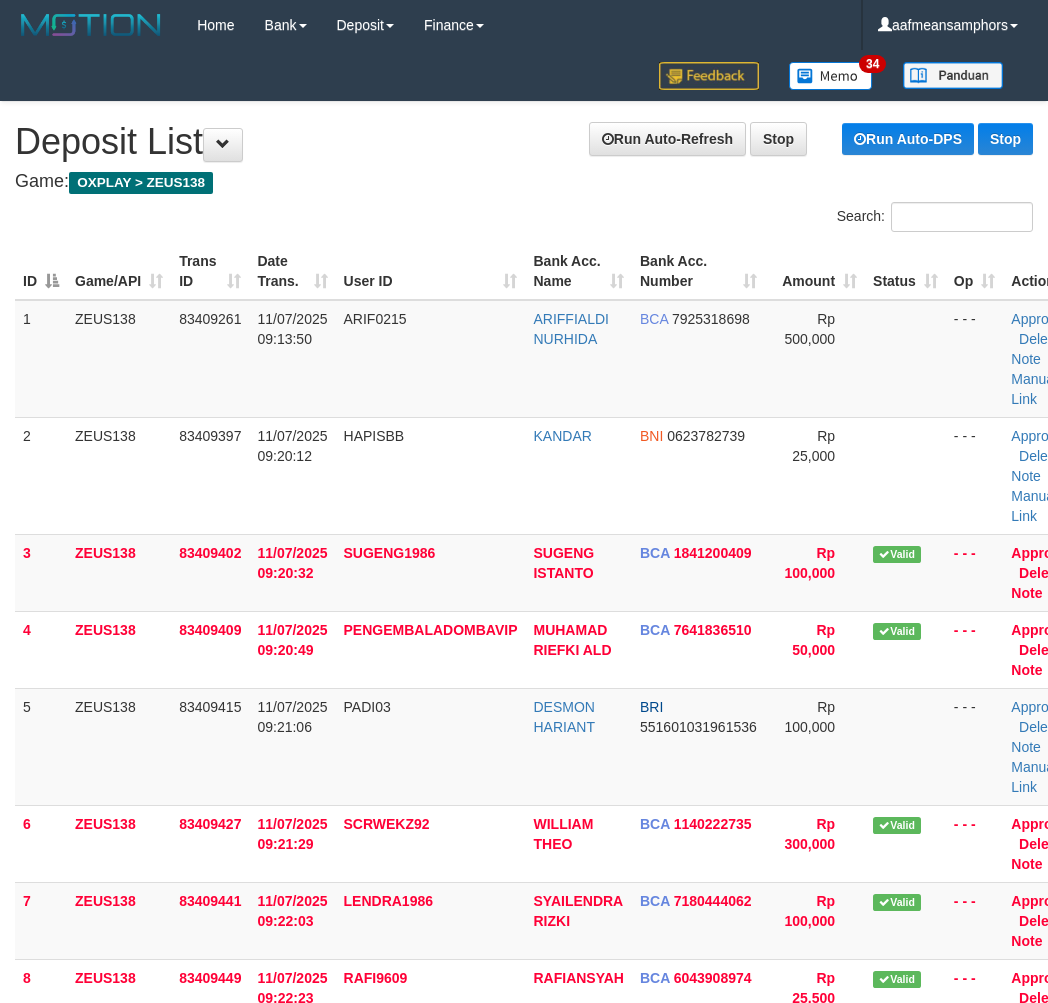 scroll, scrollTop: 0, scrollLeft: 0, axis: both 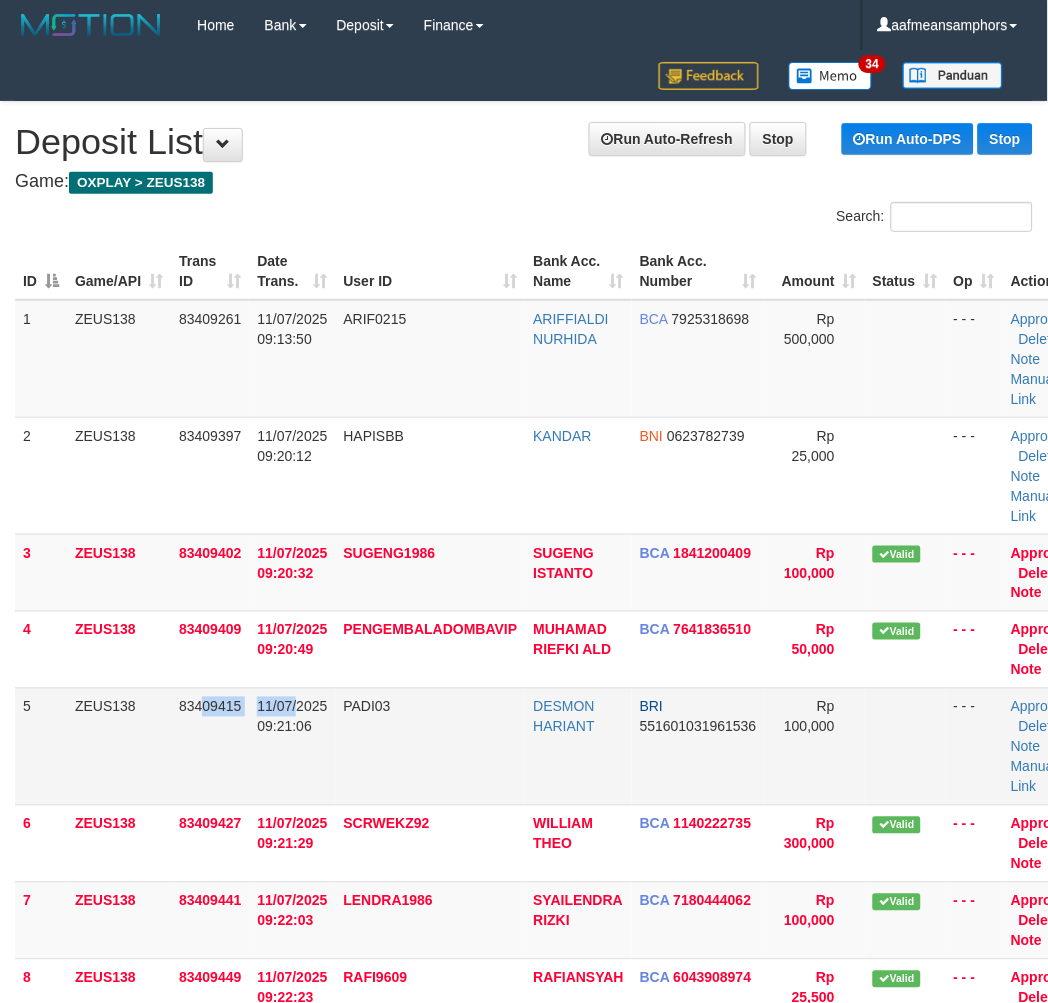 drag, startPoint x: 281, startPoint y: 696, endPoint x: 296, endPoint y: 695, distance: 15.033297 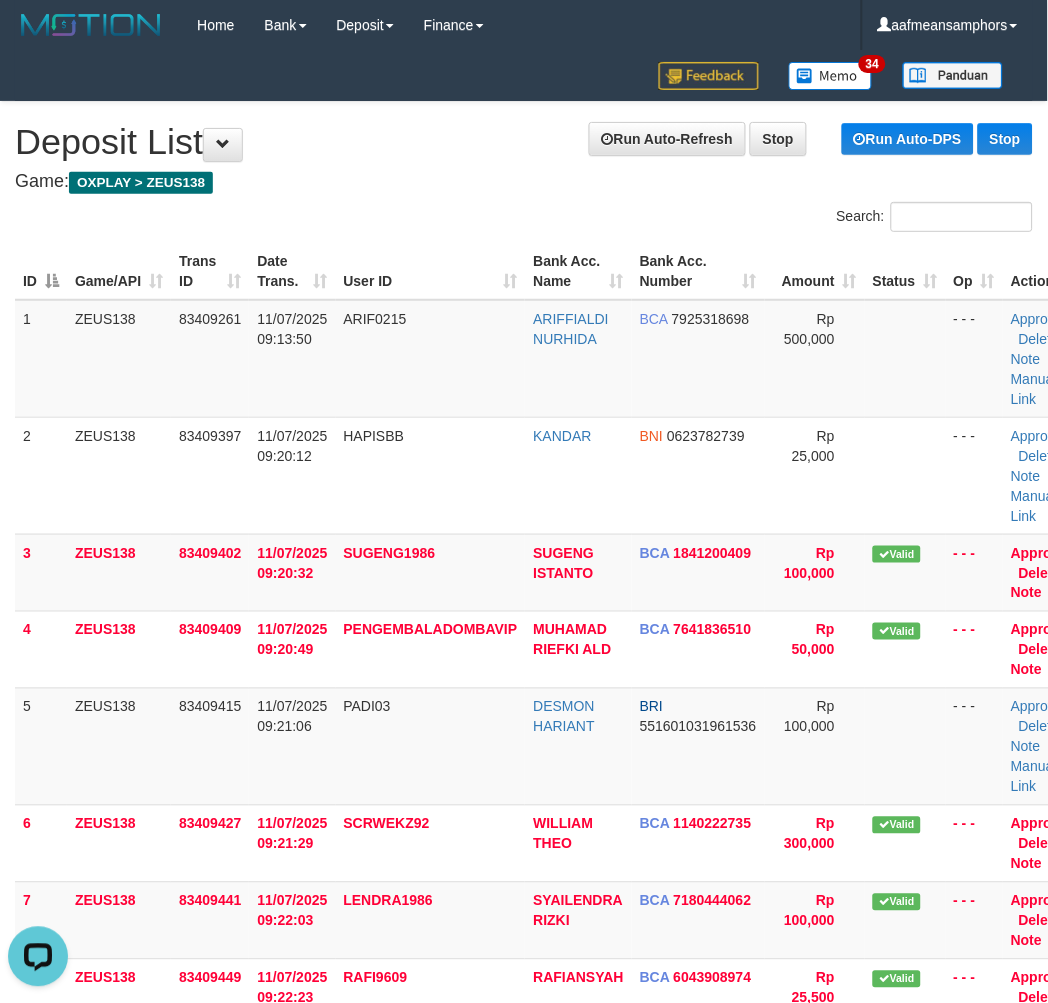scroll, scrollTop: 0, scrollLeft: 0, axis: both 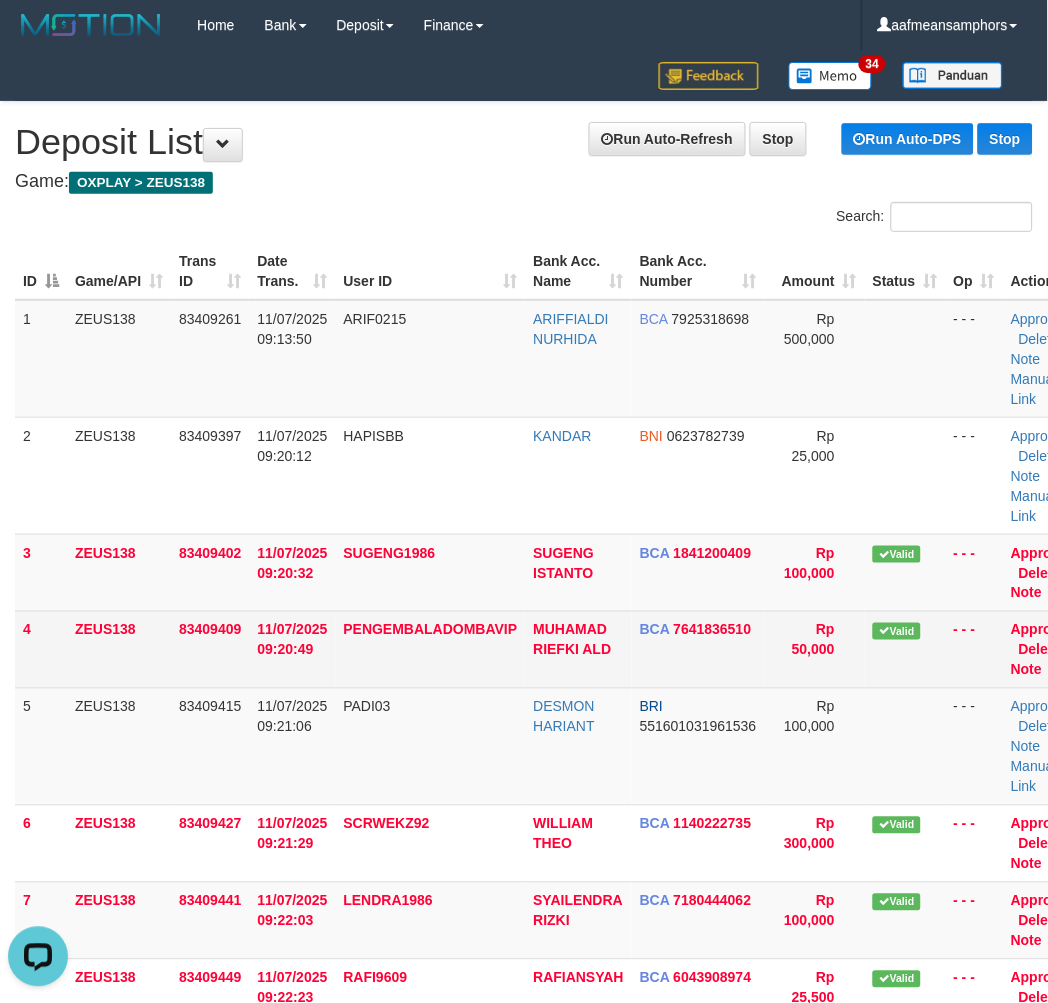 click on "11/07/2025 09:20:49" at bounding box center [292, 649] 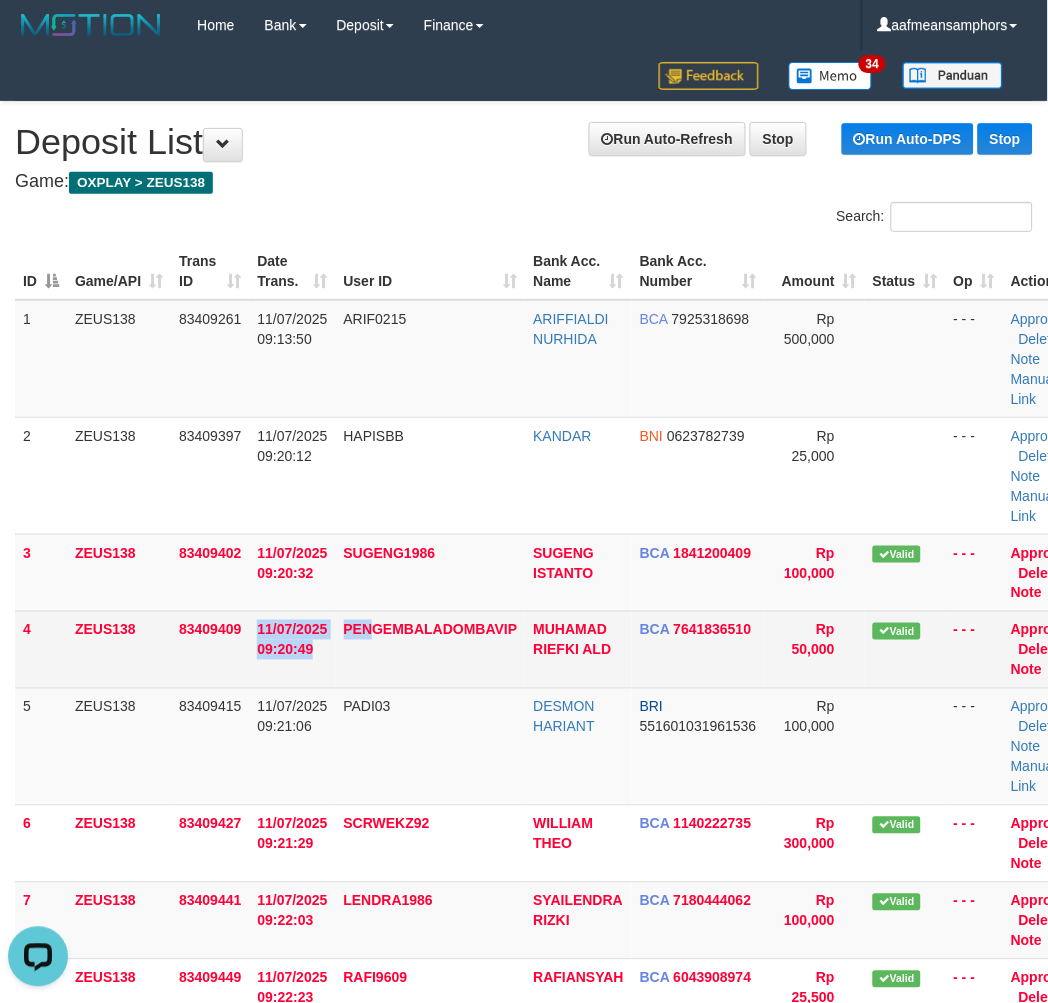 drag, startPoint x: 370, startPoint y: 647, endPoint x: 150, endPoint y: 634, distance: 220.38376 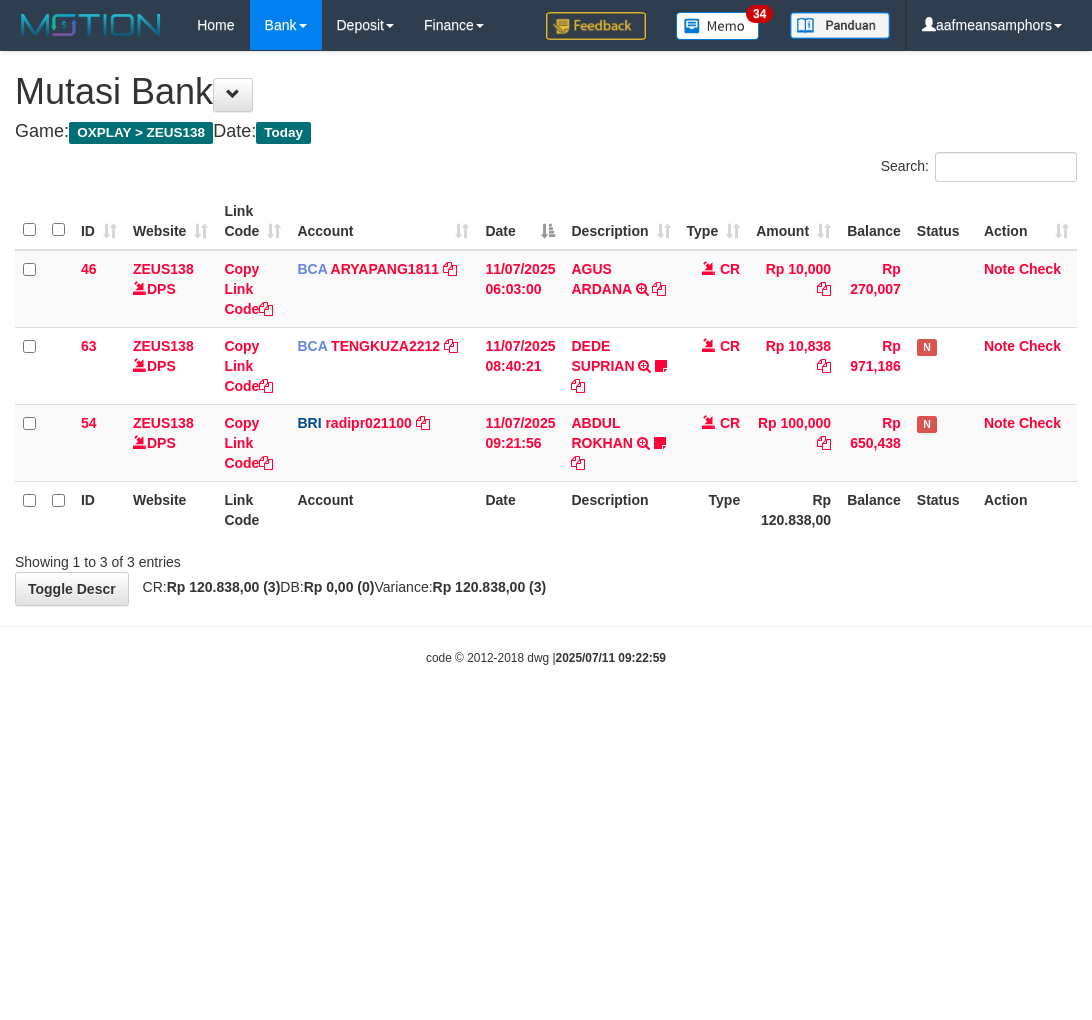 scroll, scrollTop: 0, scrollLeft: 0, axis: both 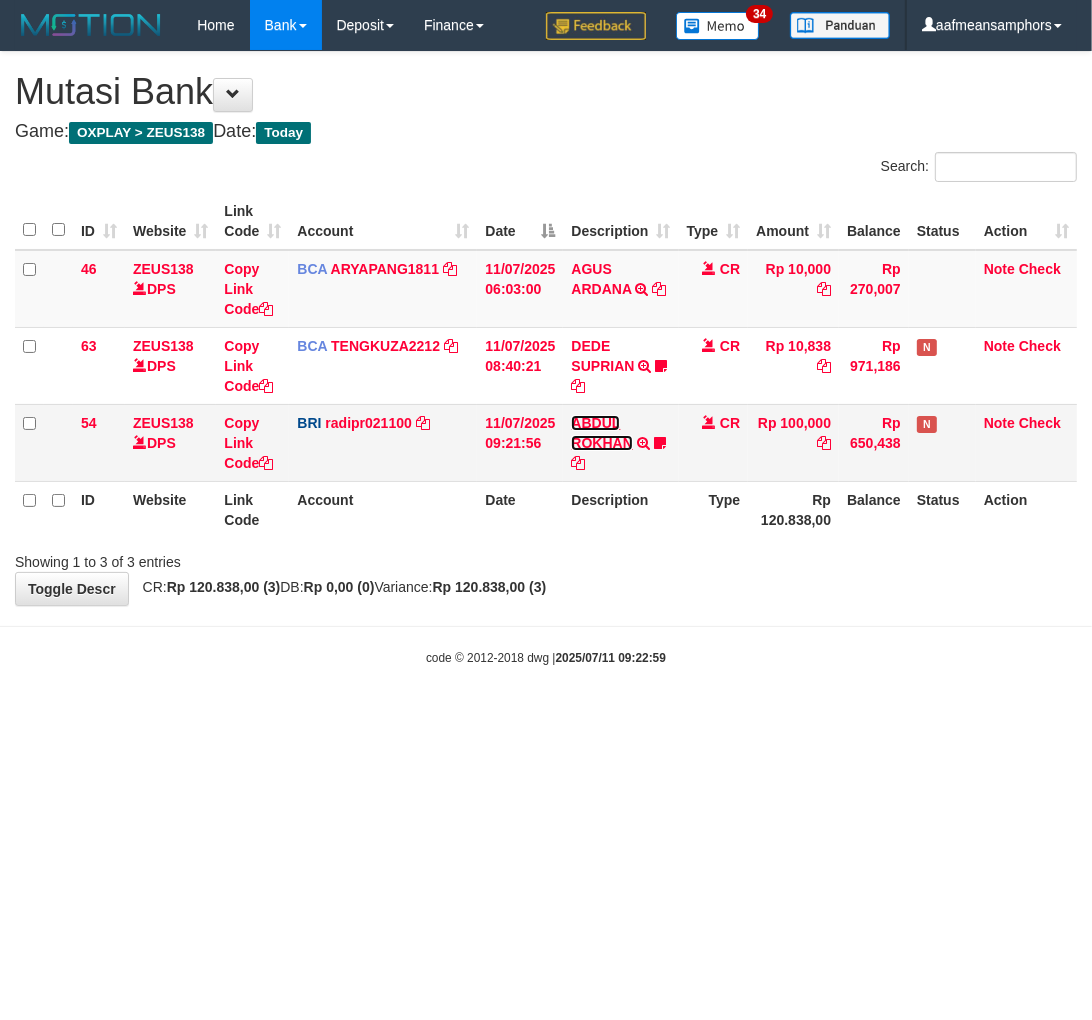 click on "ABDUL ROKHAN" at bounding box center (601, 433) 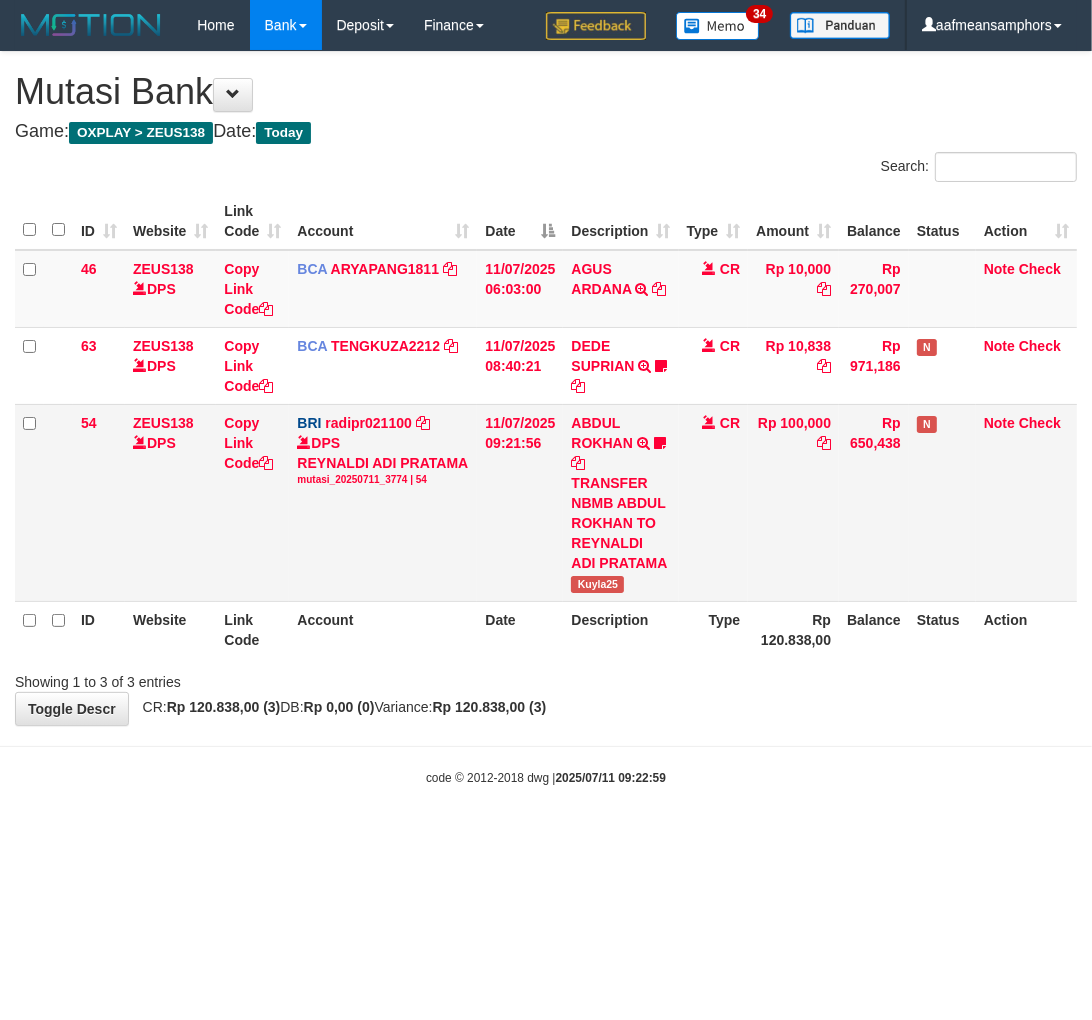 click on "Kuyla25" at bounding box center (597, 584) 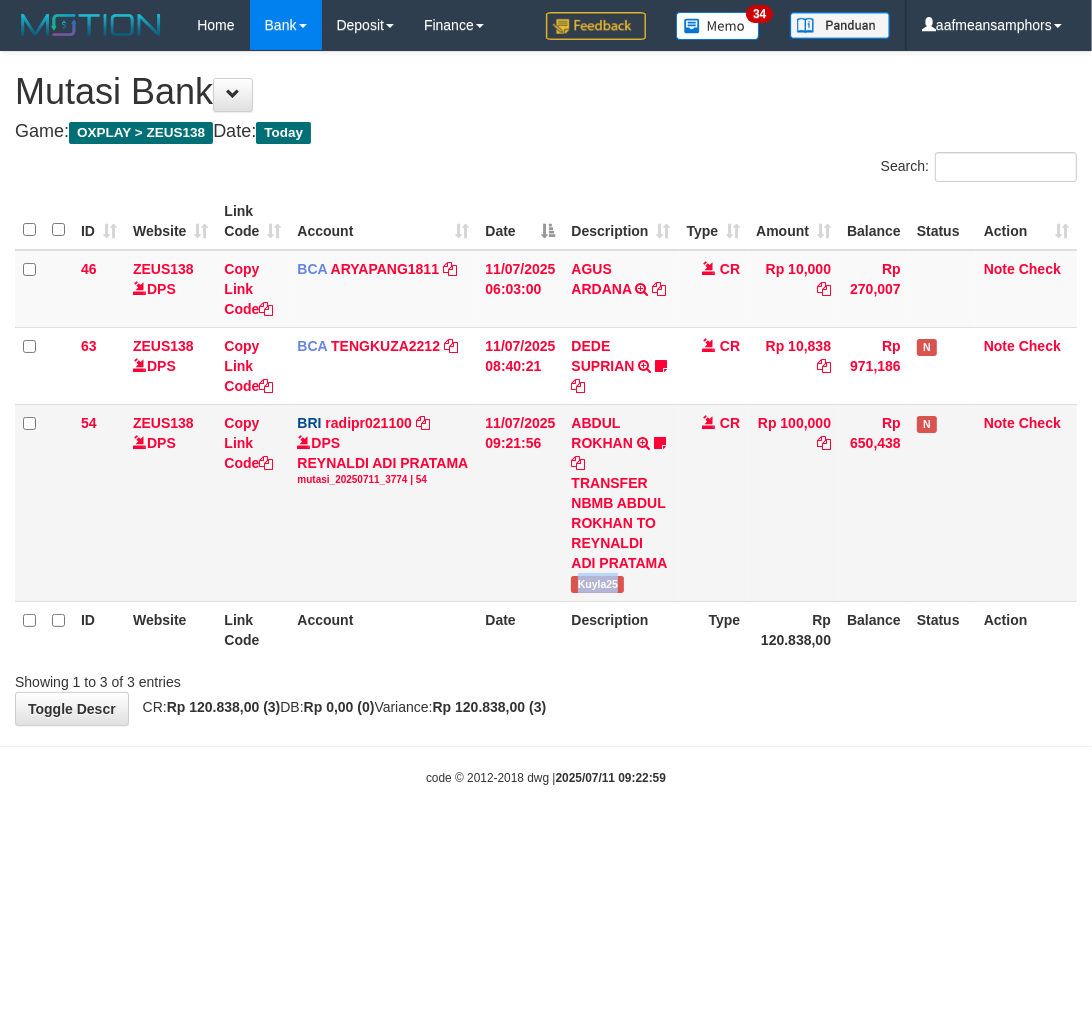 click on "Kuyla25" at bounding box center (597, 584) 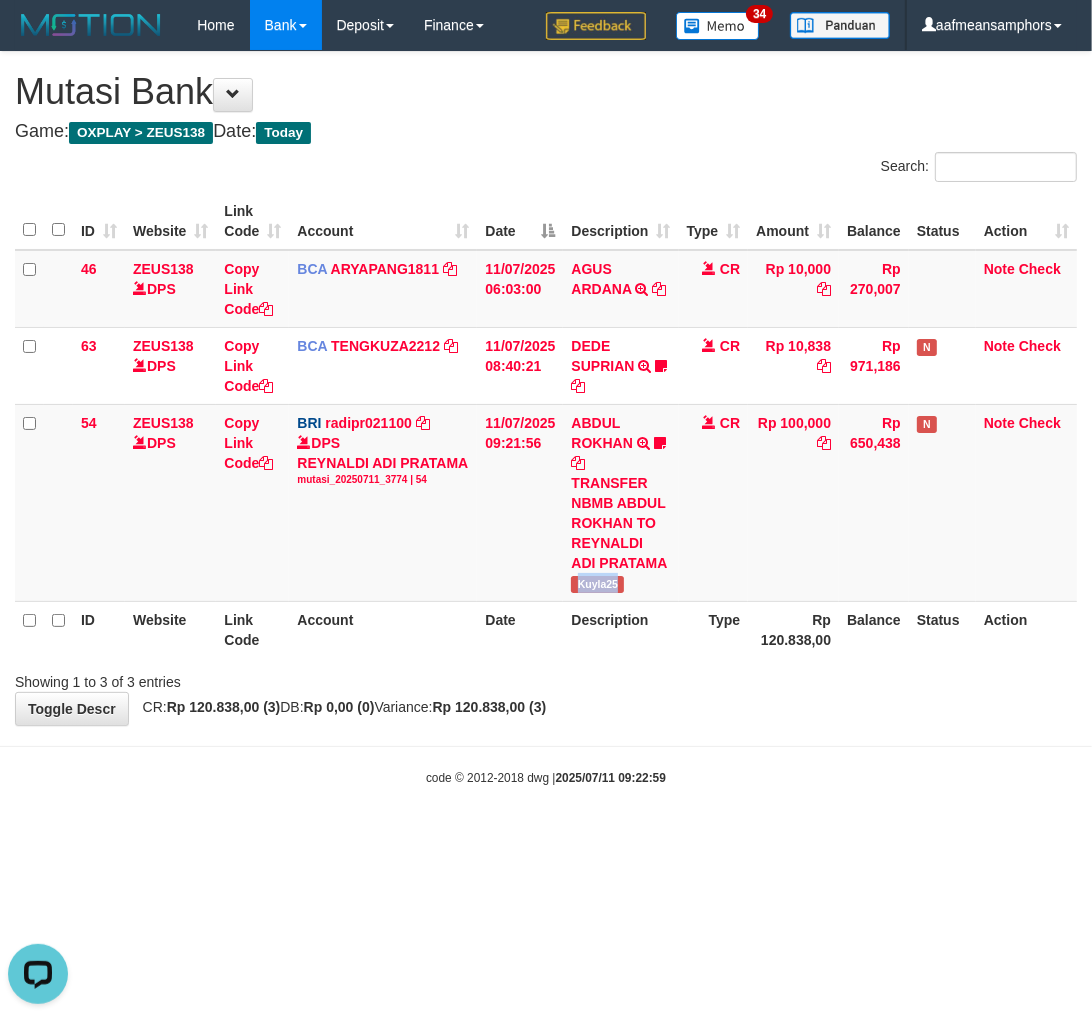 scroll, scrollTop: 0, scrollLeft: 0, axis: both 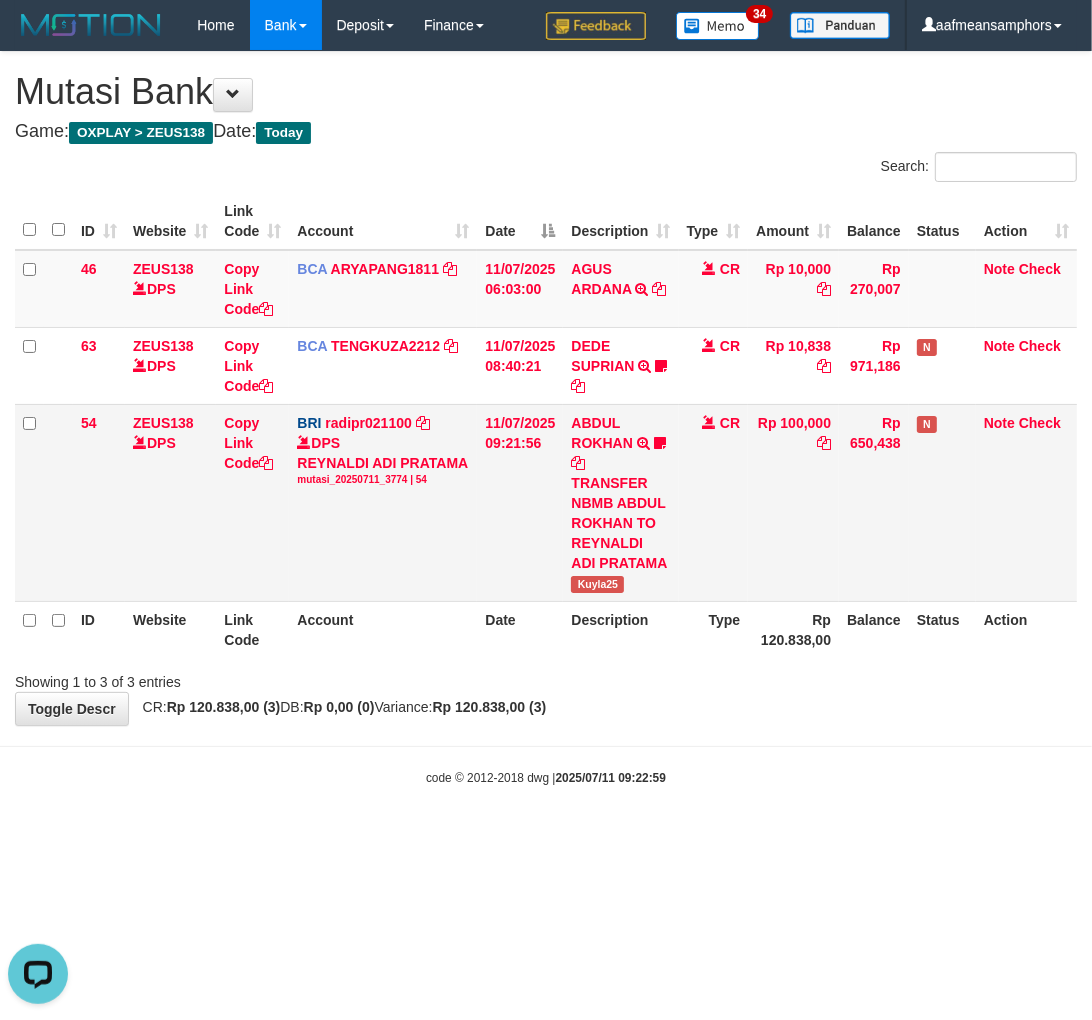 click on "54
ZEUS138    DPS
Copy Link Code
BRI
radipr021100
DPS
REYNALDI ADI PRATAMA
mutasi_20250711_3774 | 54
mutasi_20250711_3774 | 54
11/07/2025 09:21:56
ABDUL ROKHAN            TRANSFER NBMB ABDUL ROKHAN TO REYNALDI ADI PRATAMA    Kuyla25
CR
Rp 100,000
Rp 650,438
N
Note
Check" at bounding box center [546, 502] 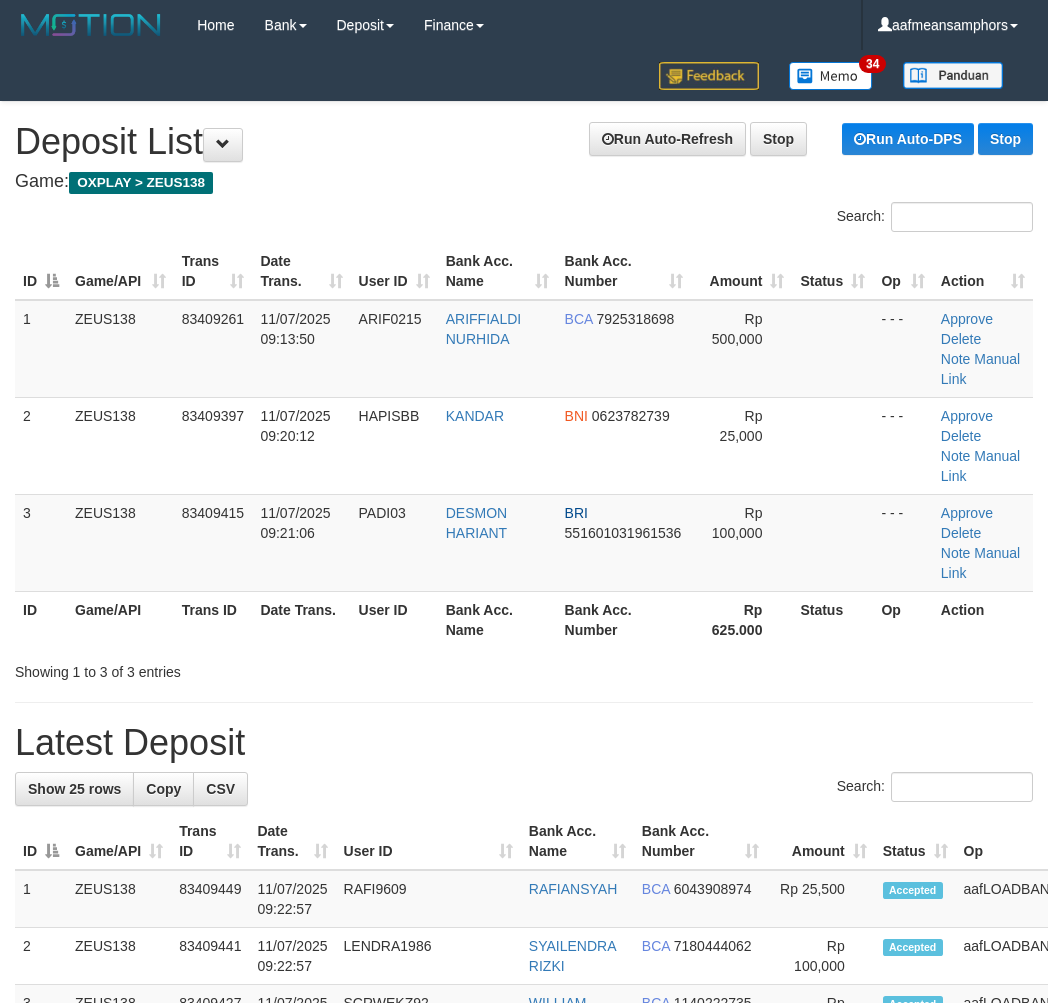 scroll, scrollTop: 0, scrollLeft: 0, axis: both 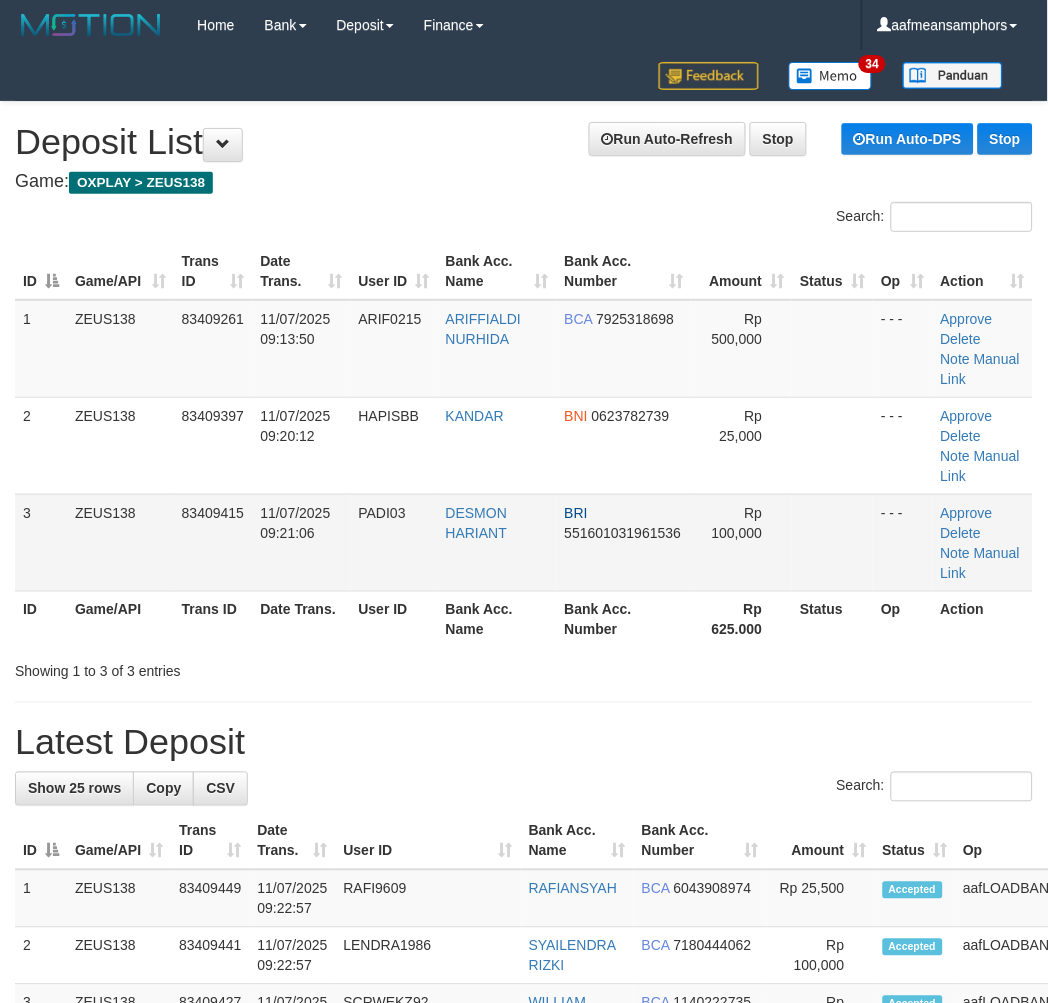 click on "3
ZEUS138
83409415
11/07/2025 09:21:06
PADI03
DESMON [LAST]
BRI
551601031961536
Rp 100,000
- - -
Approve
Delete
Note
Manual Link" at bounding box center [524, 542] 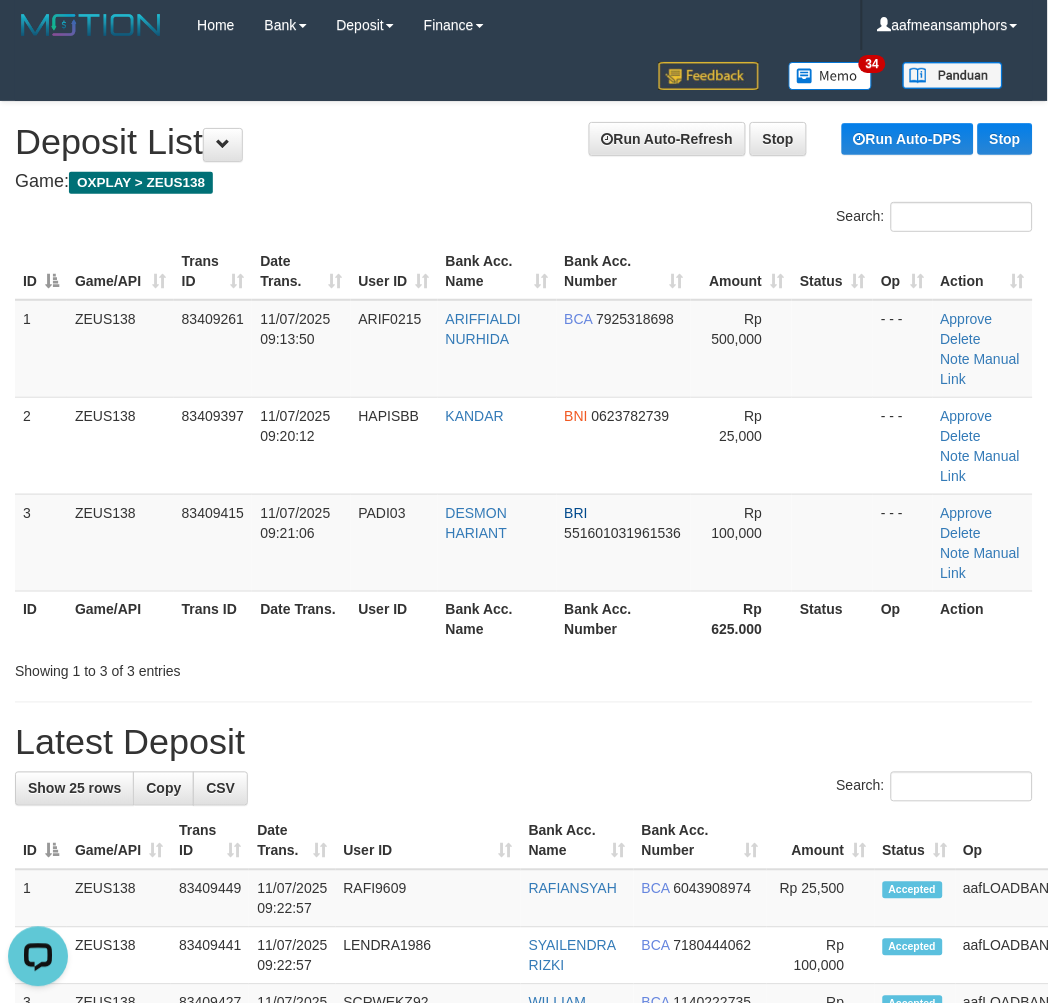 scroll, scrollTop: 0, scrollLeft: 0, axis: both 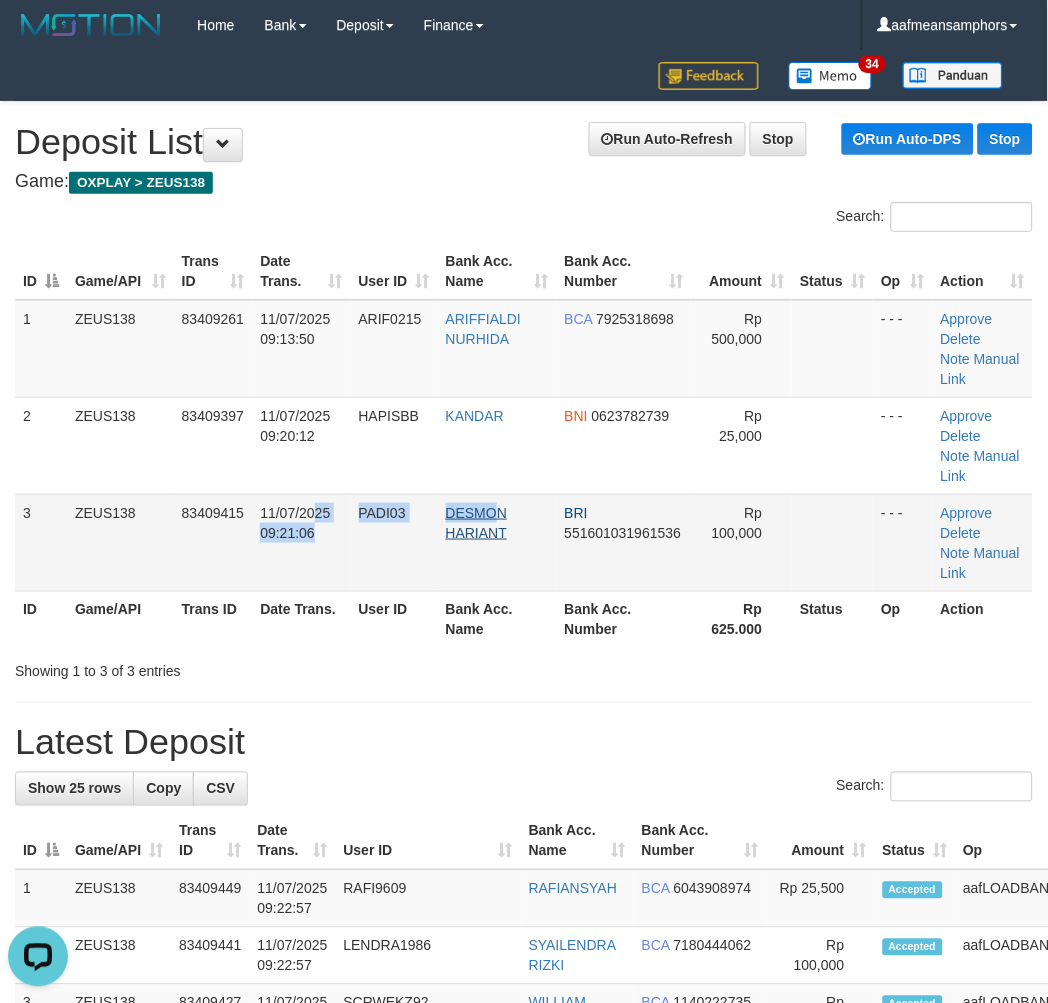 click on "3
ZEUS138
83409415
11/07/2025 09:21:06
PADI03
DESMON HARIANT
BRI
551601031961536
Rp 100,000
- - -
Approve
Delete
Note
Manual Link" at bounding box center [524, 542] 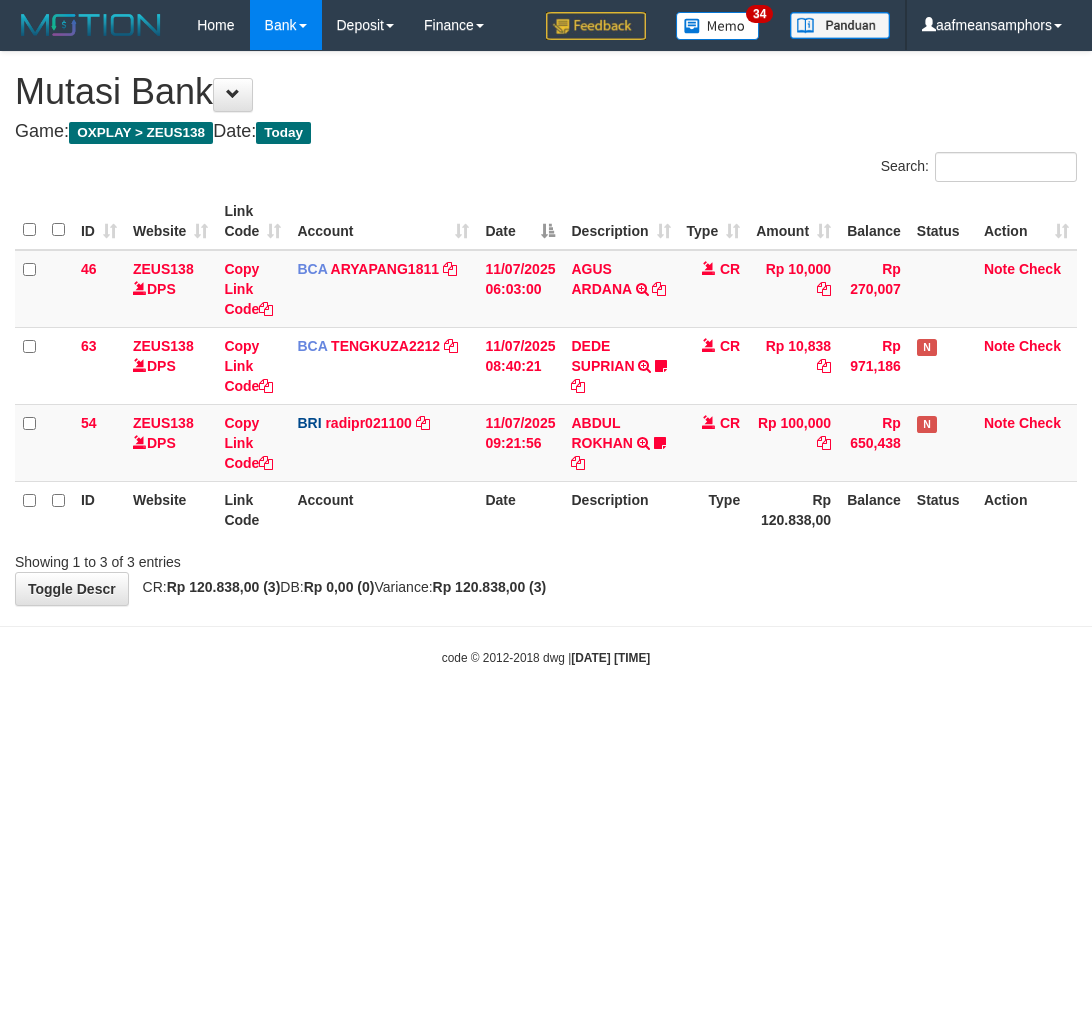 scroll, scrollTop: 0, scrollLeft: 0, axis: both 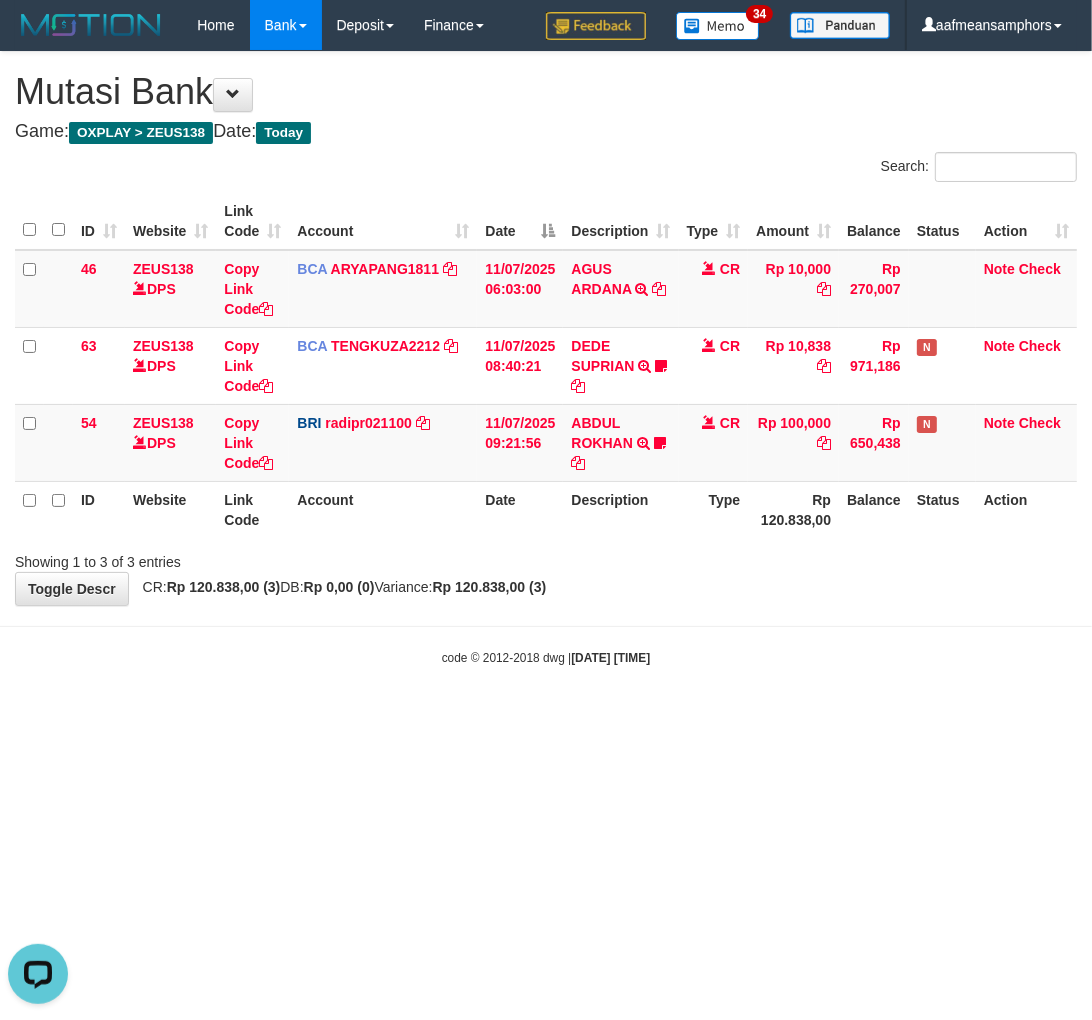 click on "Toggle navigation
Home
Bank
Account List
Load
By Website
Group
[OXPLAY]													ZEUS138
By Load Group (DPS)" at bounding box center (546, 358) 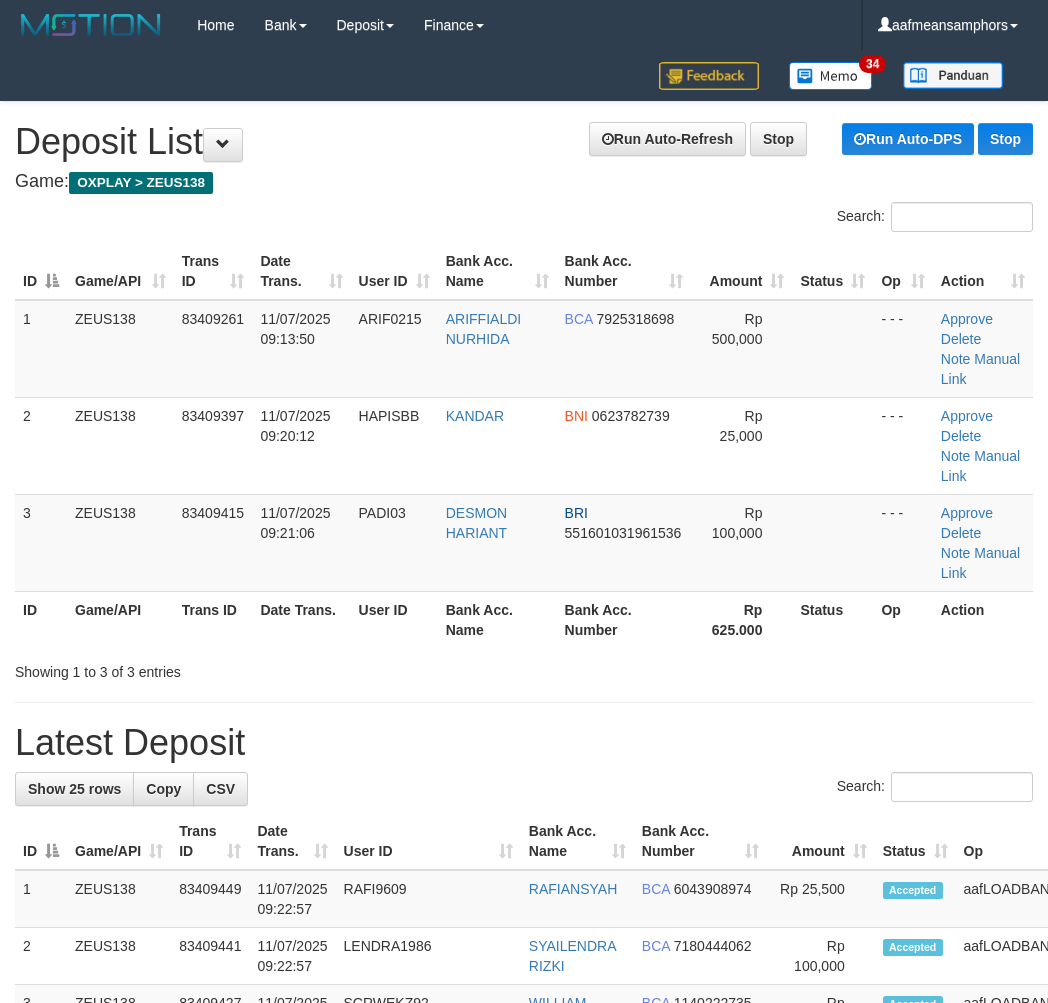 scroll, scrollTop: 0, scrollLeft: 0, axis: both 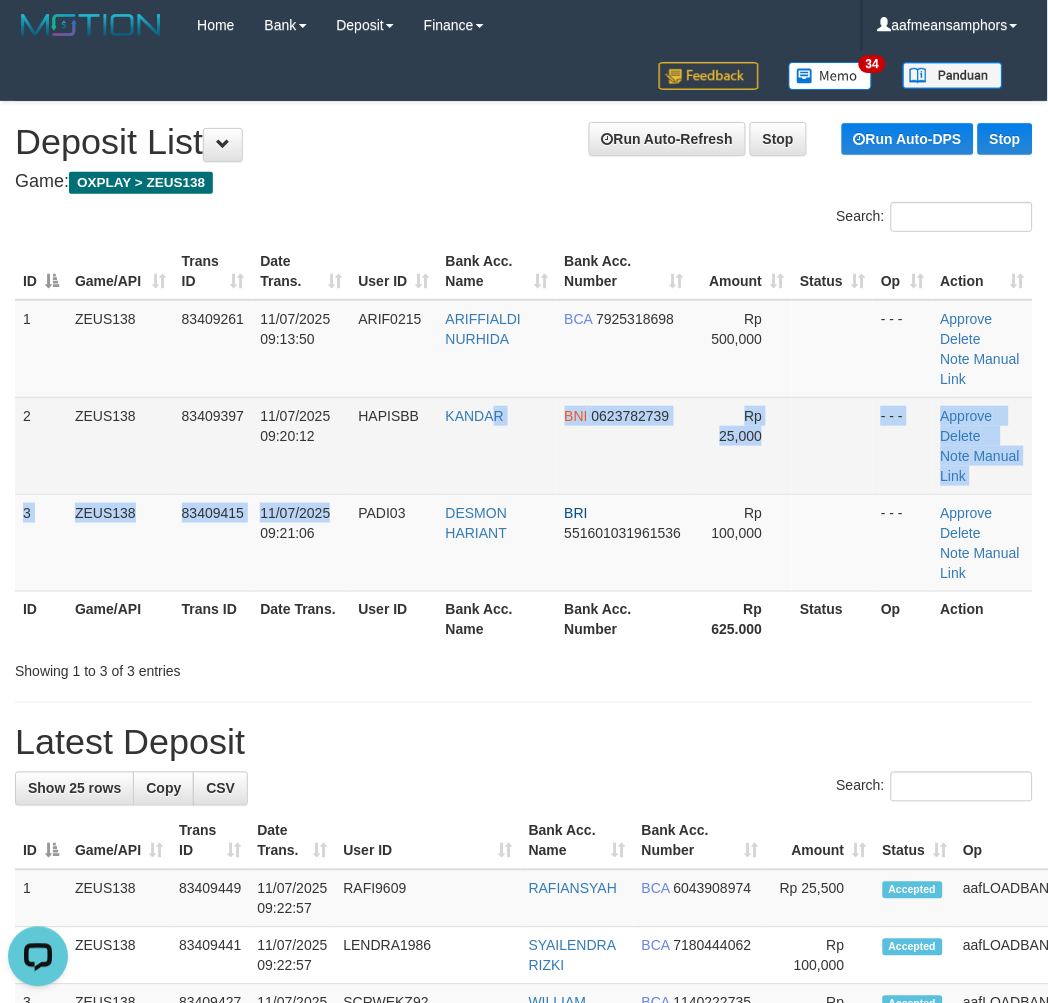 click on "1
ZEUS138
83409261
11/07/2025 09:13:50
ARIF0215
ARIFFIALDI NURHIDA
BCA
7925318698
Rp 500,000
- - -
Approve
Delete
Note
Manual Link
2
ZEUS138
83409397
11/07/2025 09:20:12
HAPISBB
KANDAR
BNI
0623782739
Rp 25,000
- - -
Approve
Note" at bounding box center (524, 446) 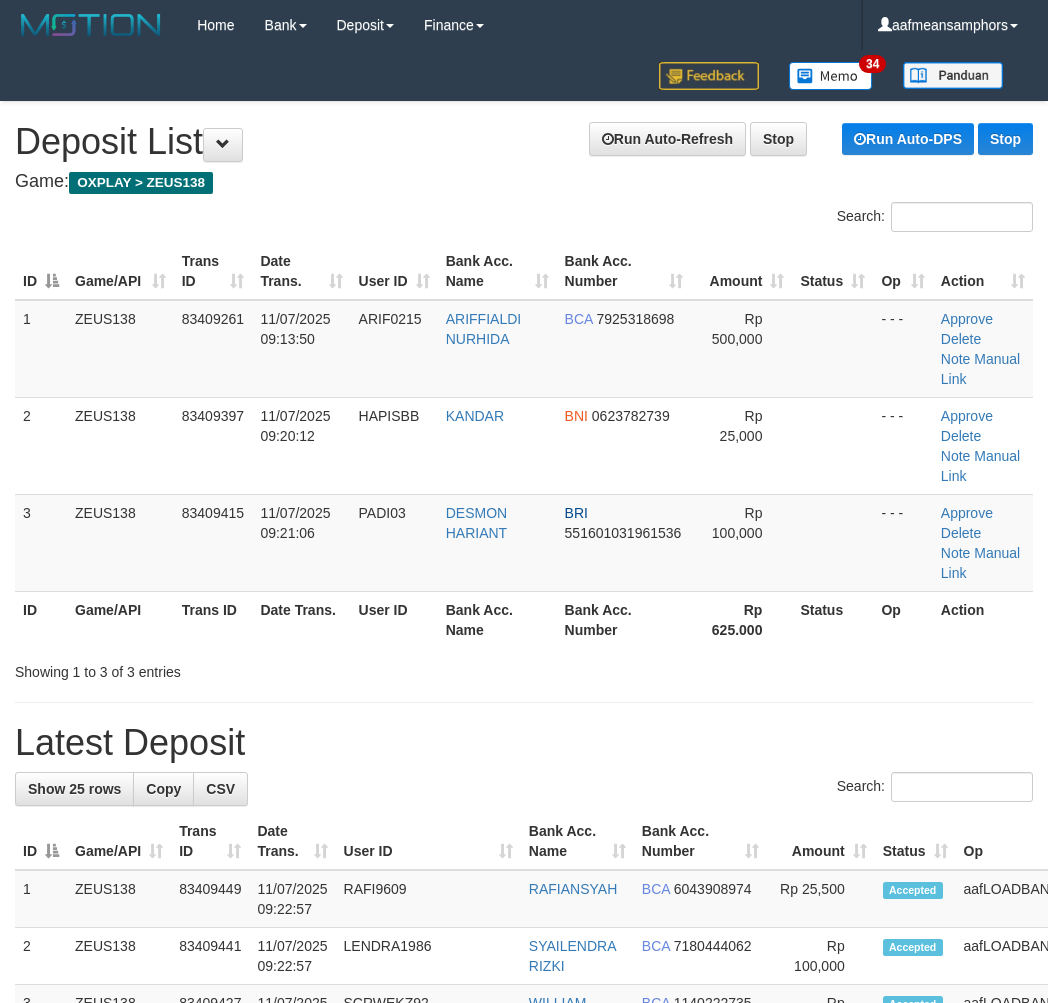 scroll, scrollTop: 0, scrollLeft: 0, axis: both 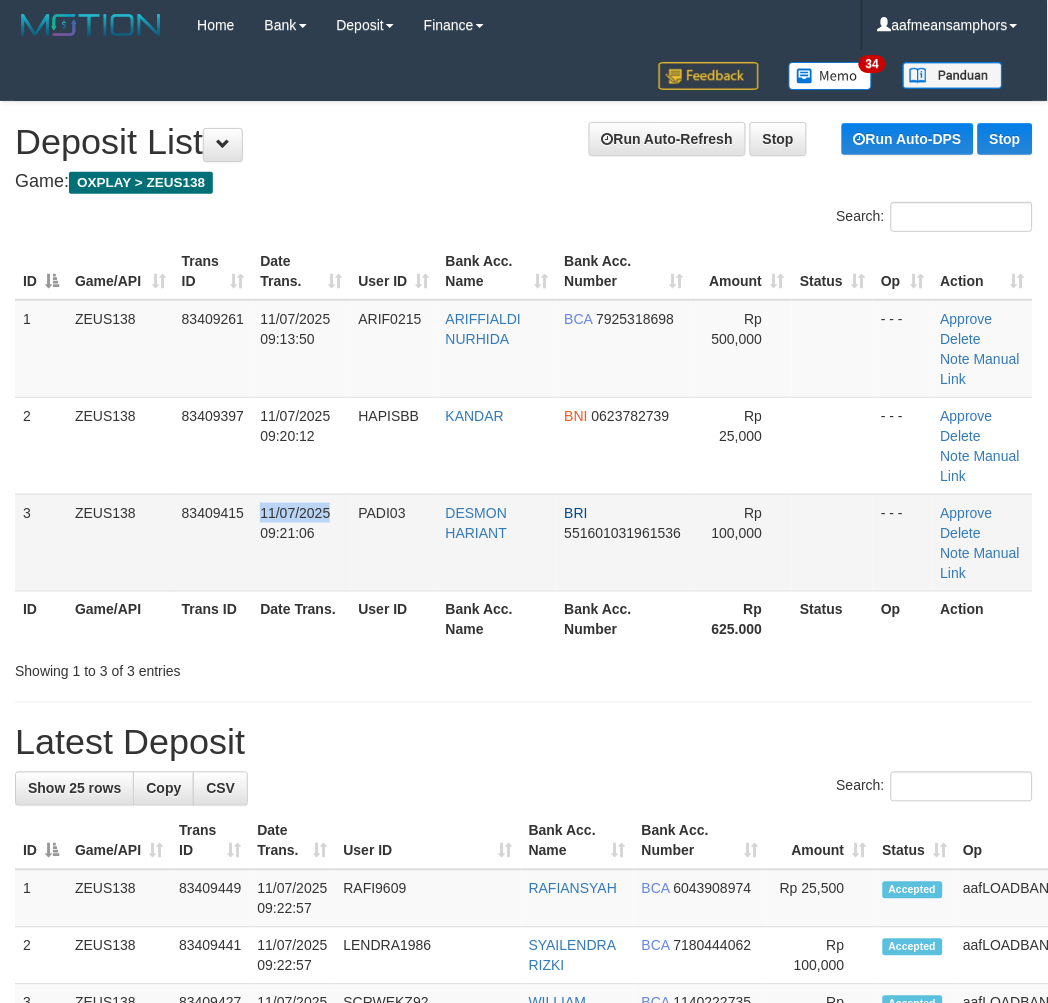 click on "11/07/2025 09:21:06" at bounding box center (301, 542) 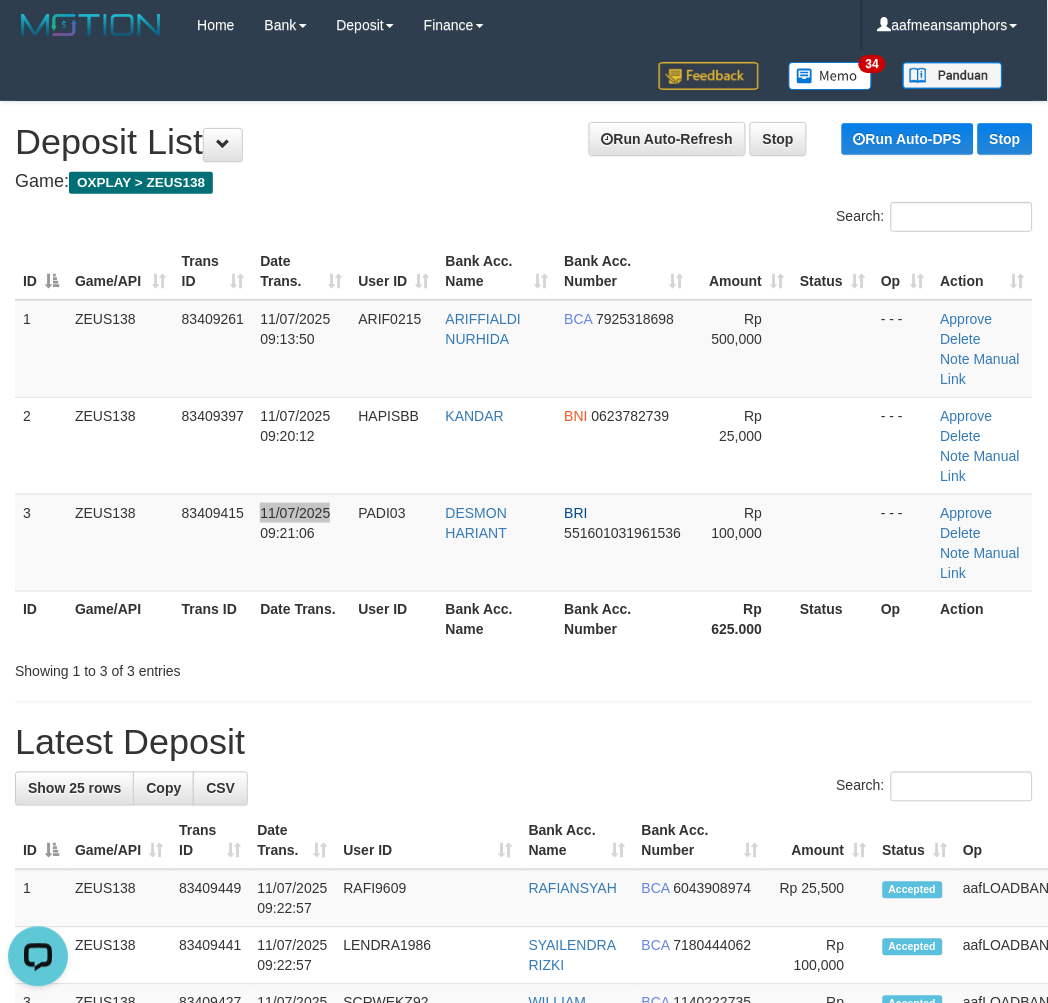 scroll, scrollTop: 0, scrollLeft: 0, axis: both 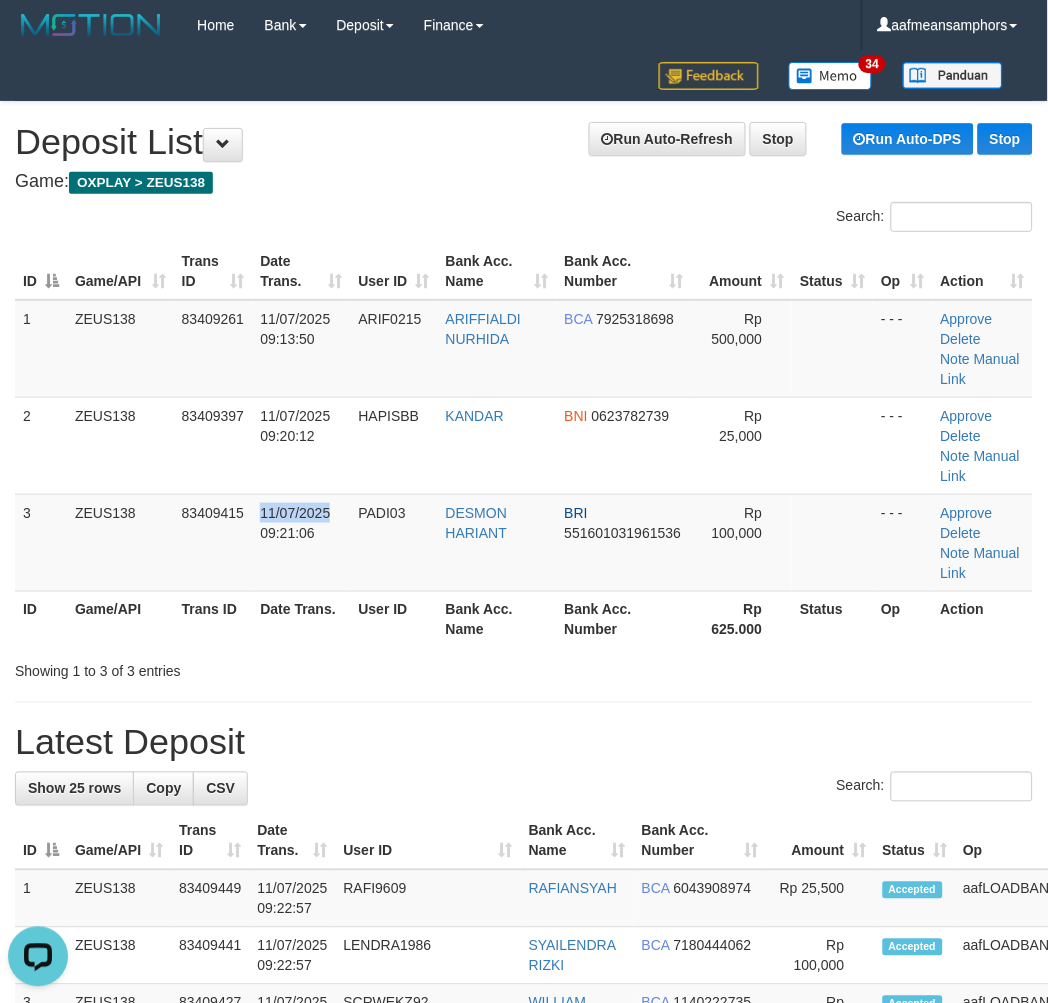 drag, startPoint x: 315, startPoint y: 564, endPoint x: 4, endPoint y: 595, distance: 312.5412 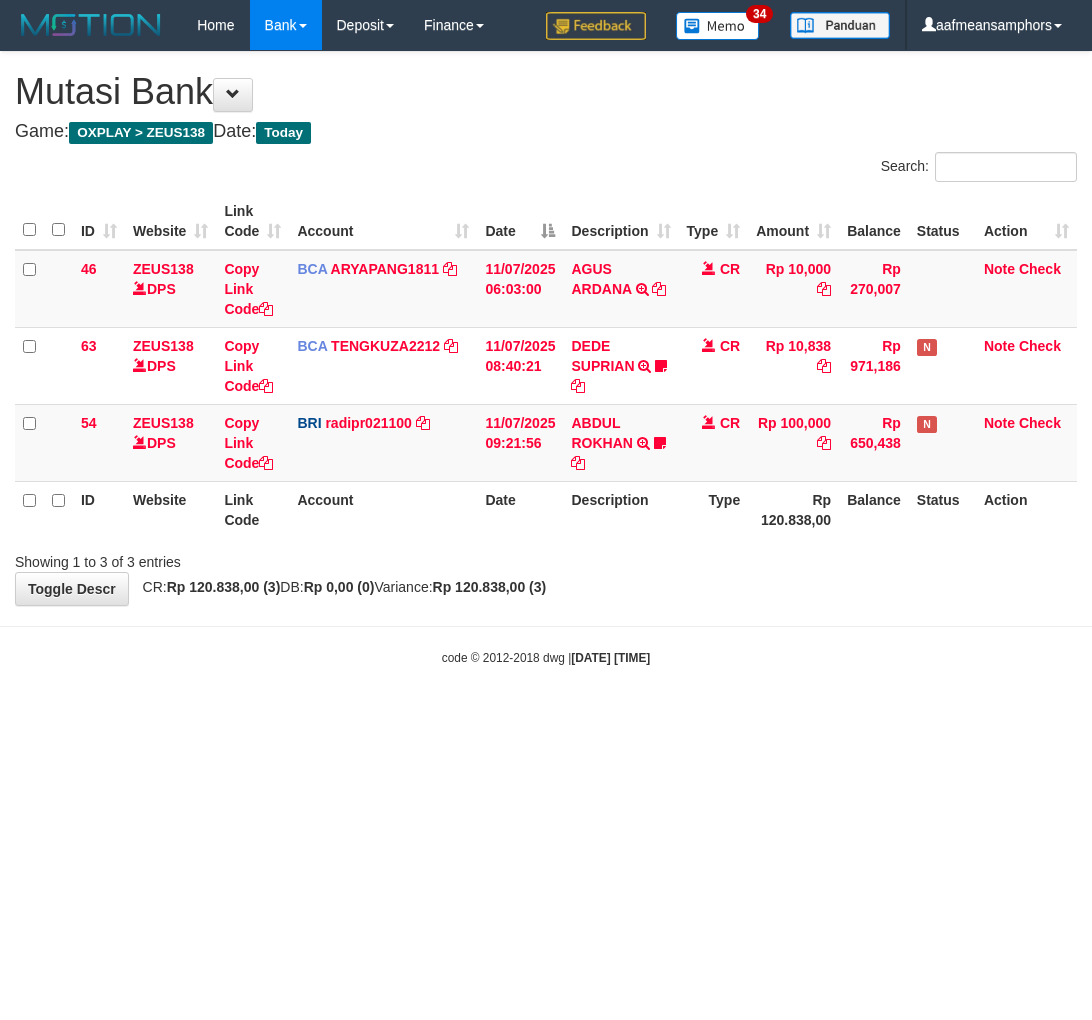 scroll, scrollTop: 0, scrollLeft: 0, axis: both 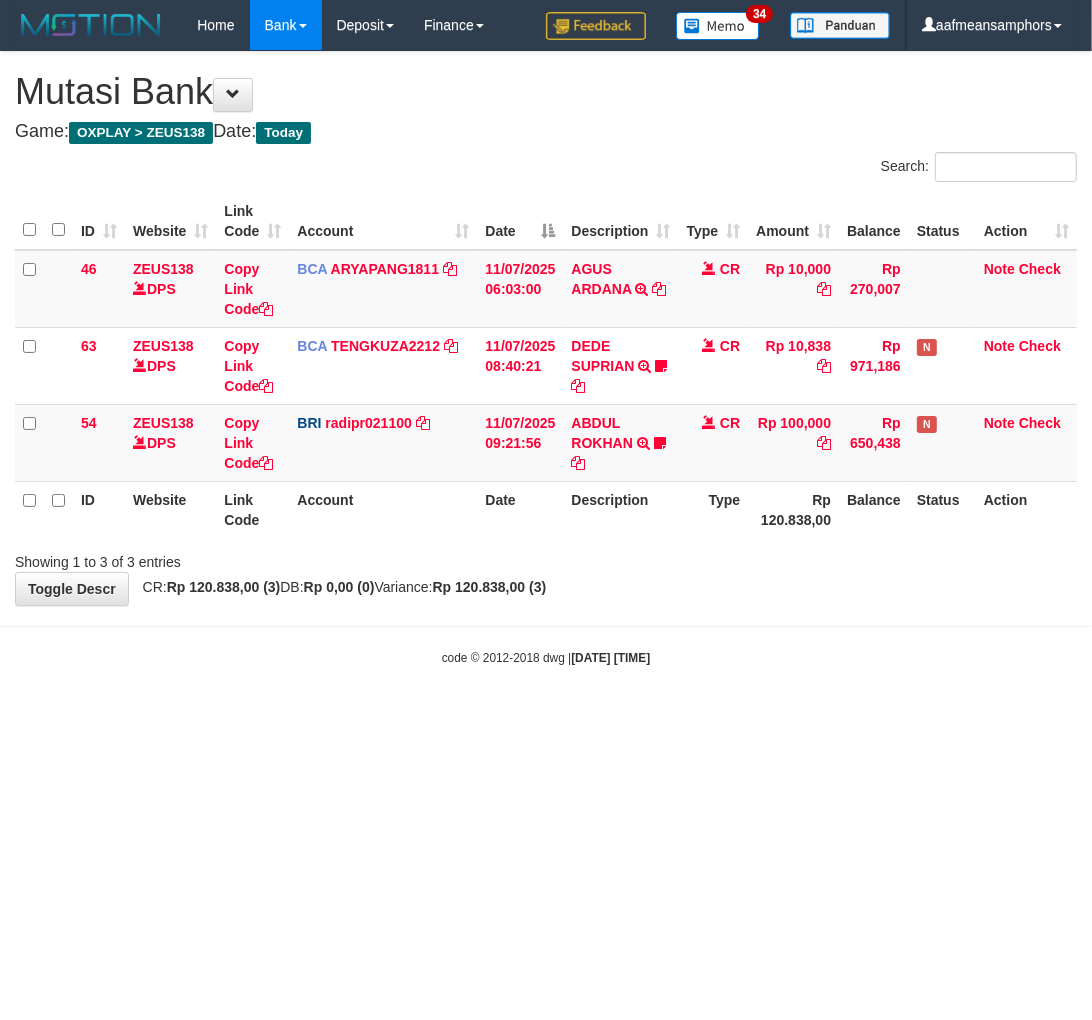 click on "Showing 1 to 3 of 3 entries" at bounding box center [546, 558] 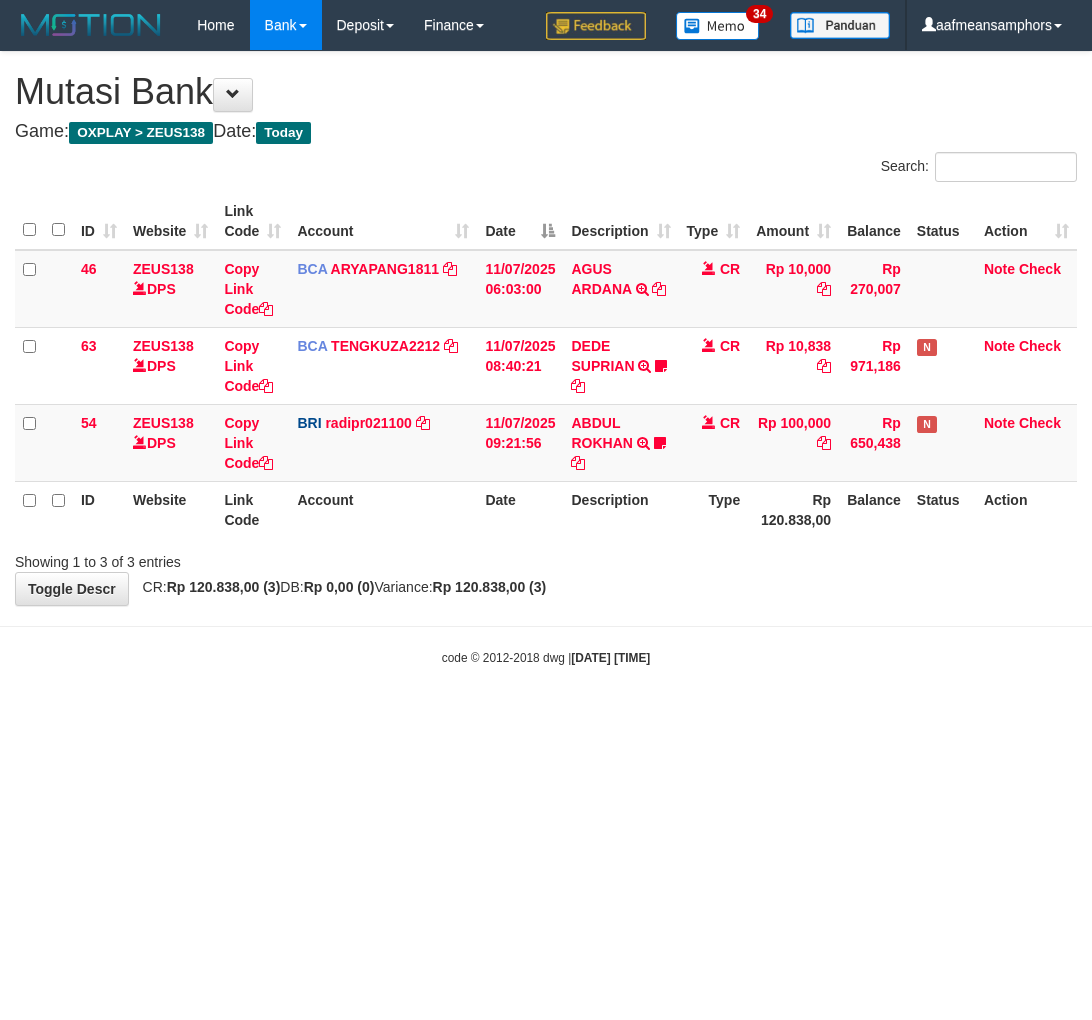 scroll, scrollTop: 0, scrollLeft: 0, axis: both 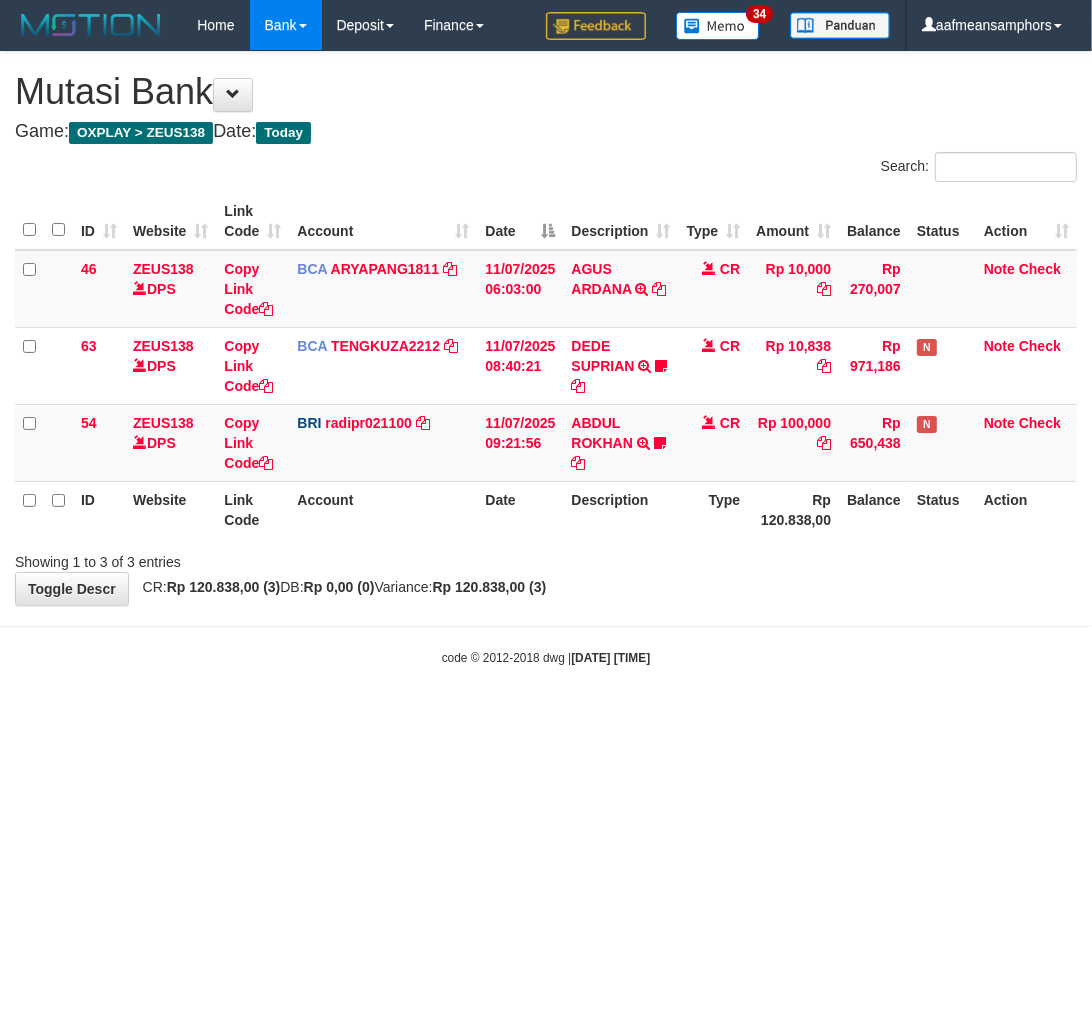 click on "Toggle navigation
Home
Bank
Account List
Load
By Website
Group
[OXPLAY]													ZEUS138
By Load Group (DPS)" at bounding box center [546, 358] 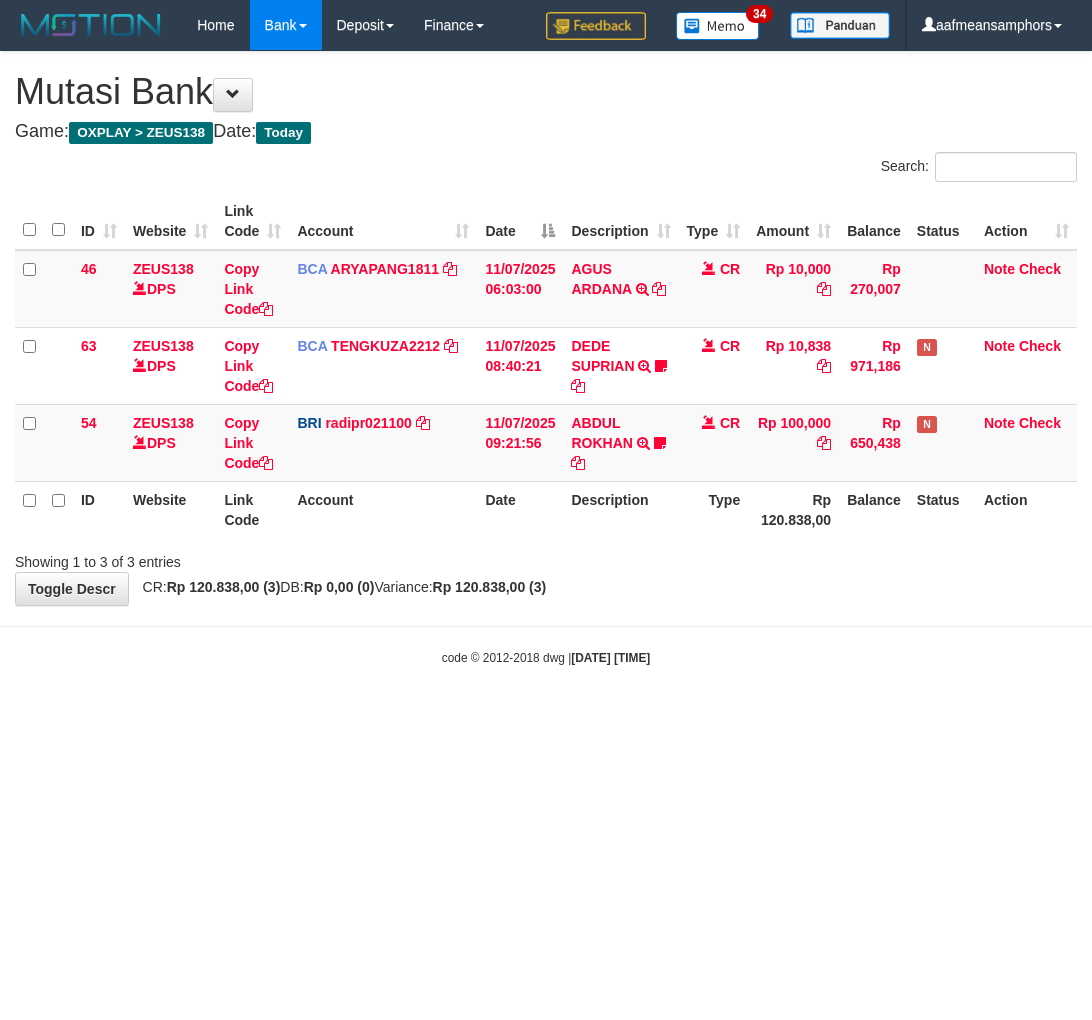 scroll, scrollTop: 0, scrollLeft: 0, axis: both 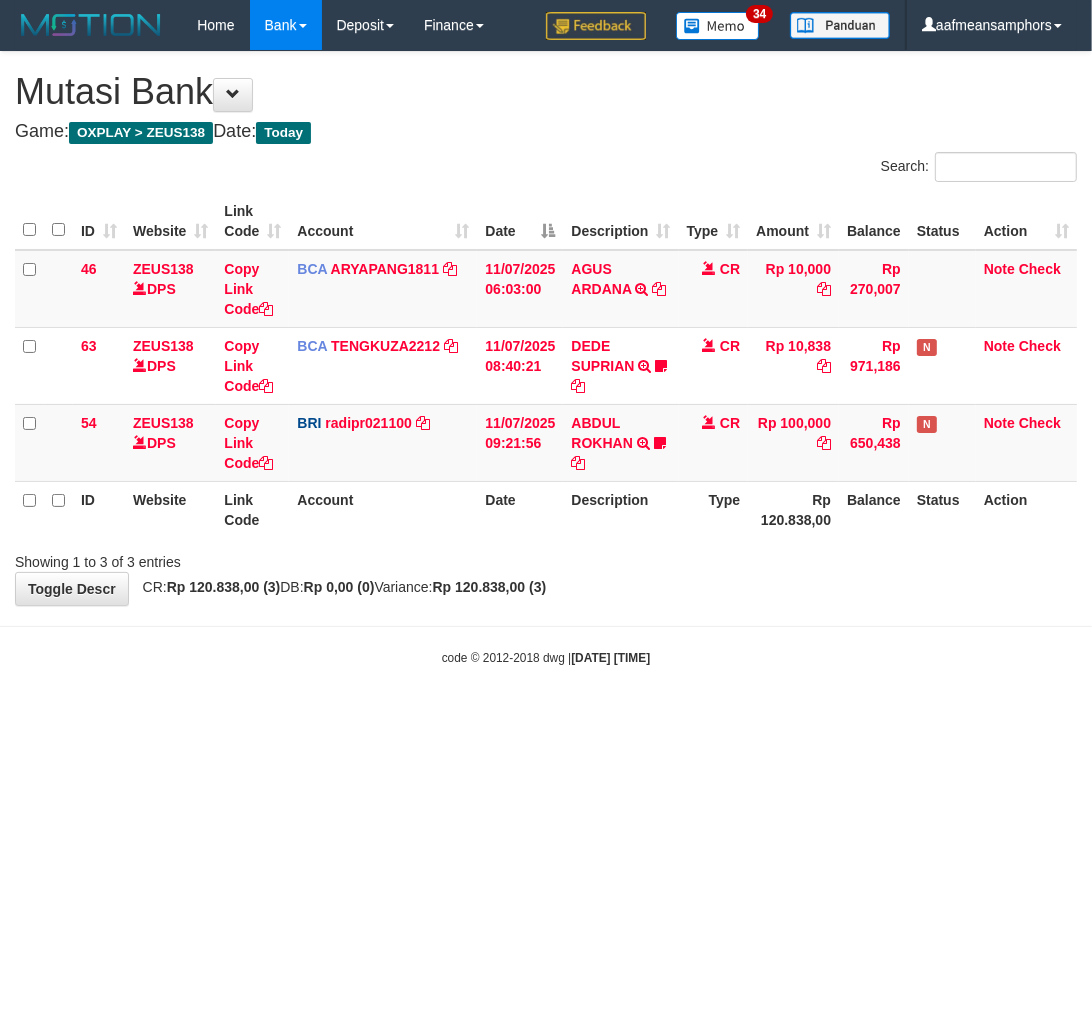 click on "**********" at bounding box center [546, 328] 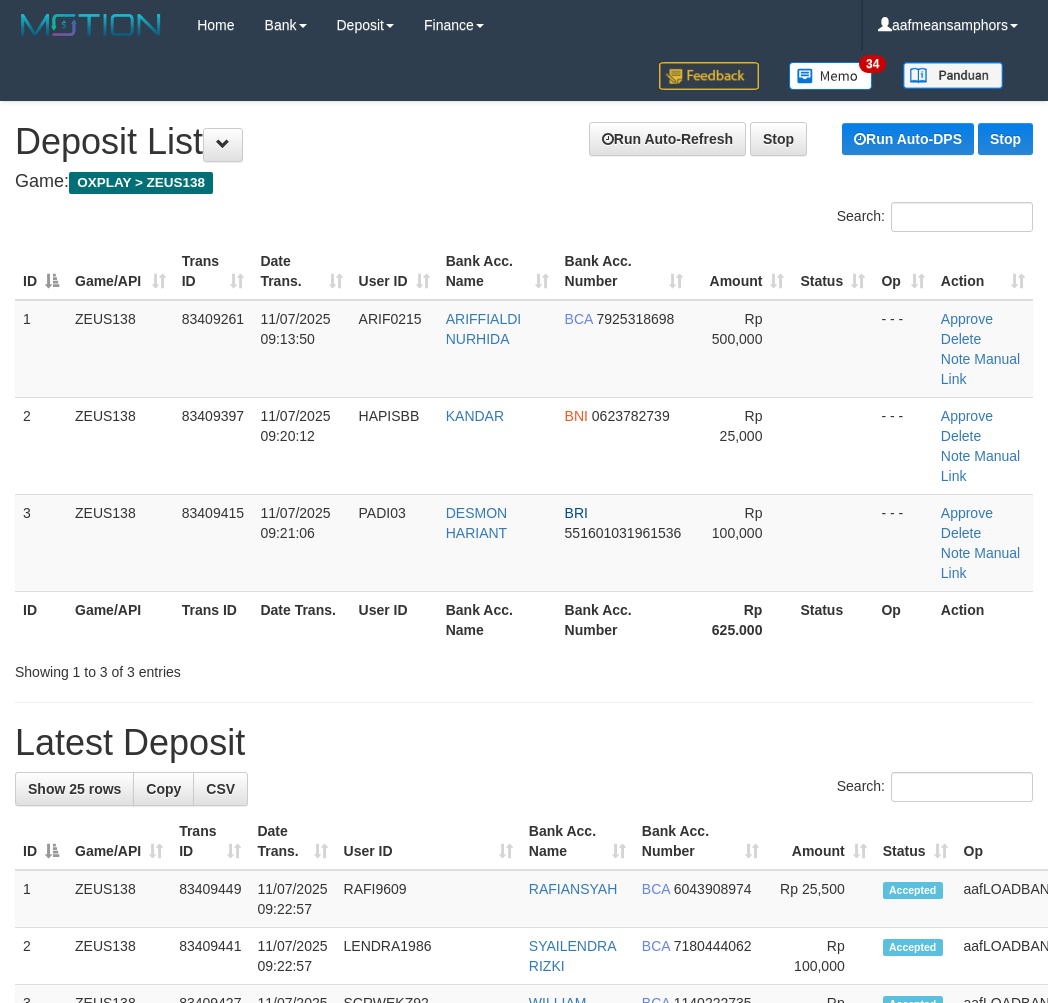scroll, scrollTop: 0, scrollLeft: 0, axis: both 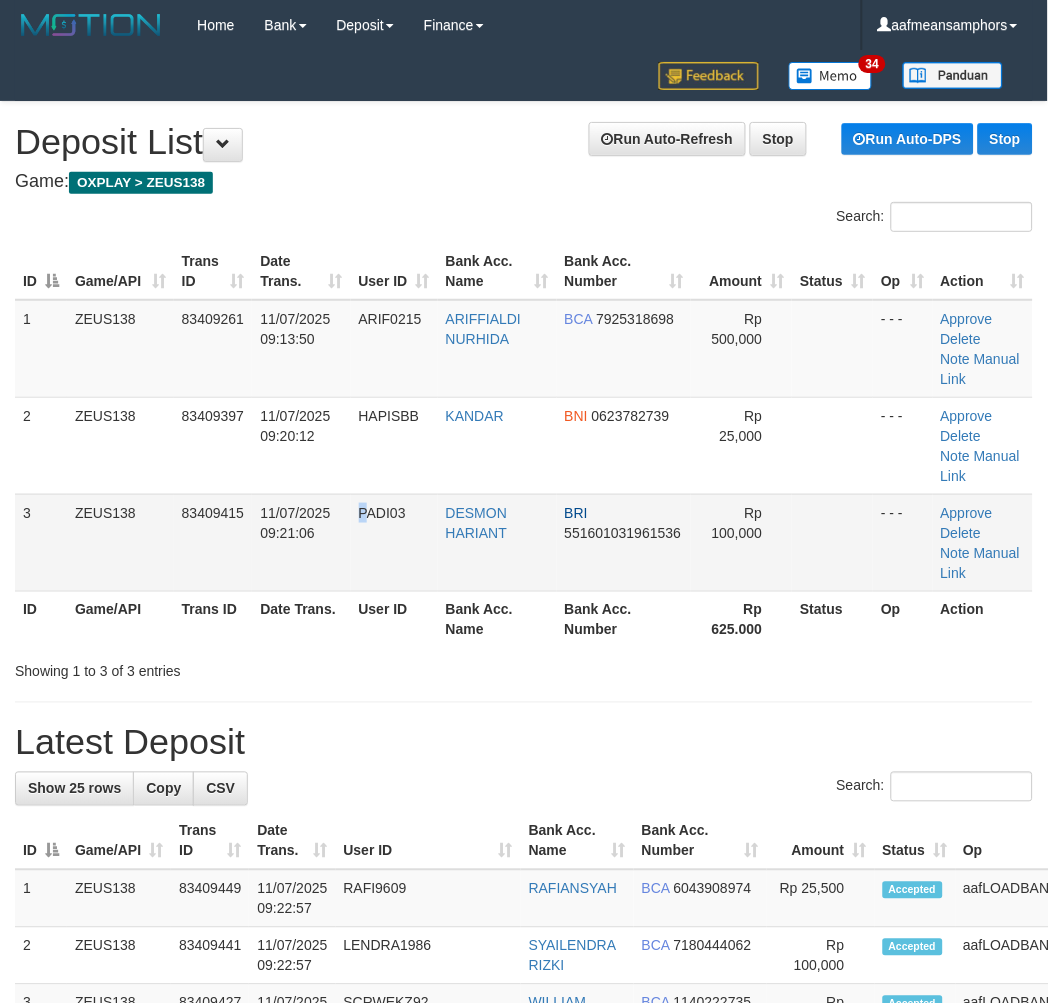 drag, startPoint x: 361, startPoint y: 520, endPoint x: 302, endPoint y: 533, distance: 60.41523 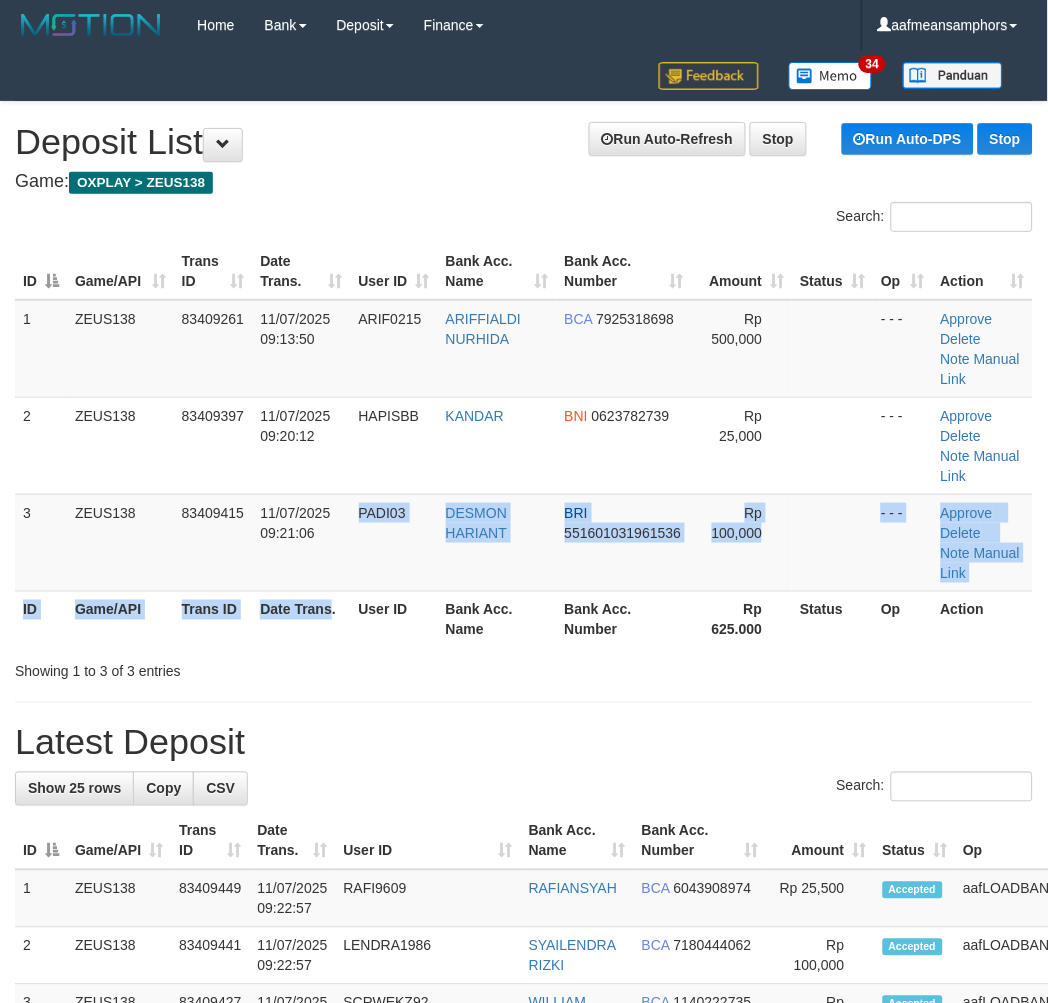drag, startPoint x: 334, startPoint y: 591, endPoint x: 264, endPoint y: 596, distance: 70.178345 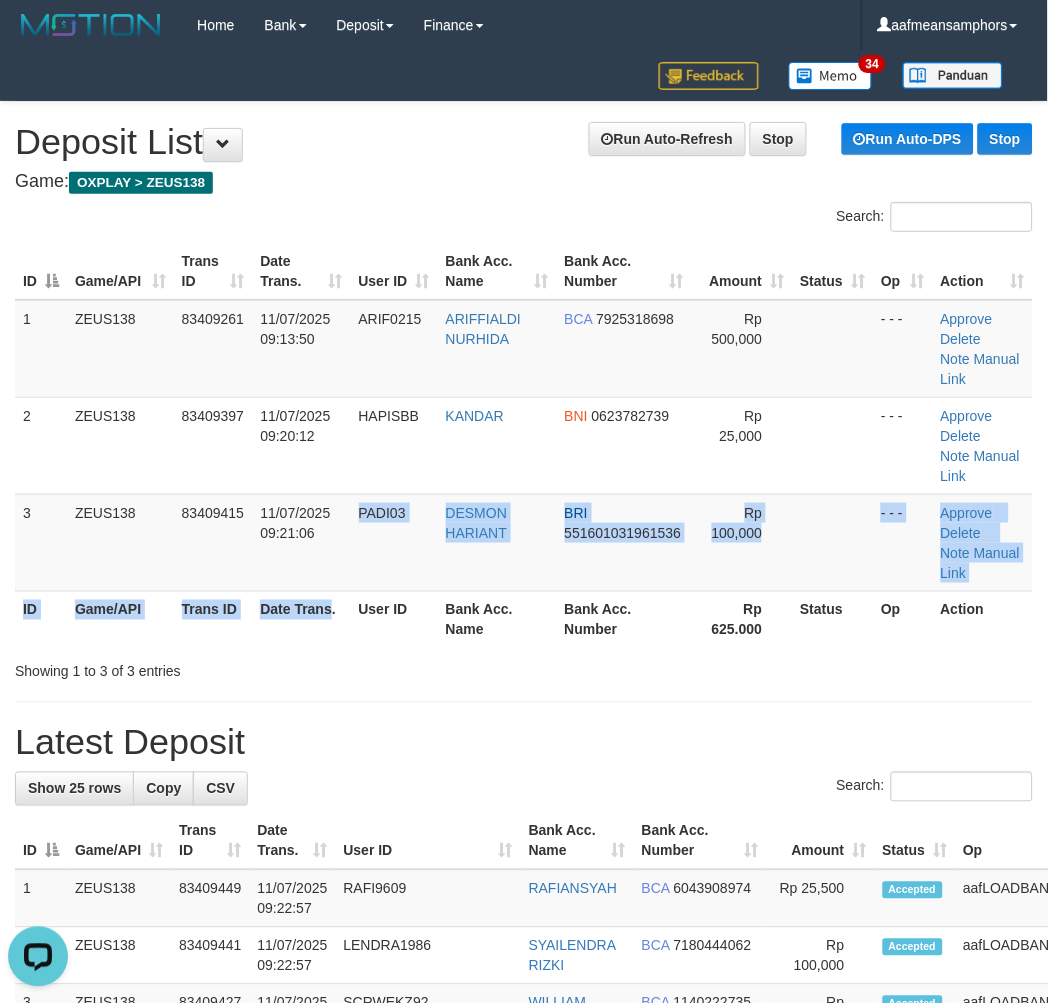 scroll, scrollTop: 0, scrollLeft: 0, axis: both 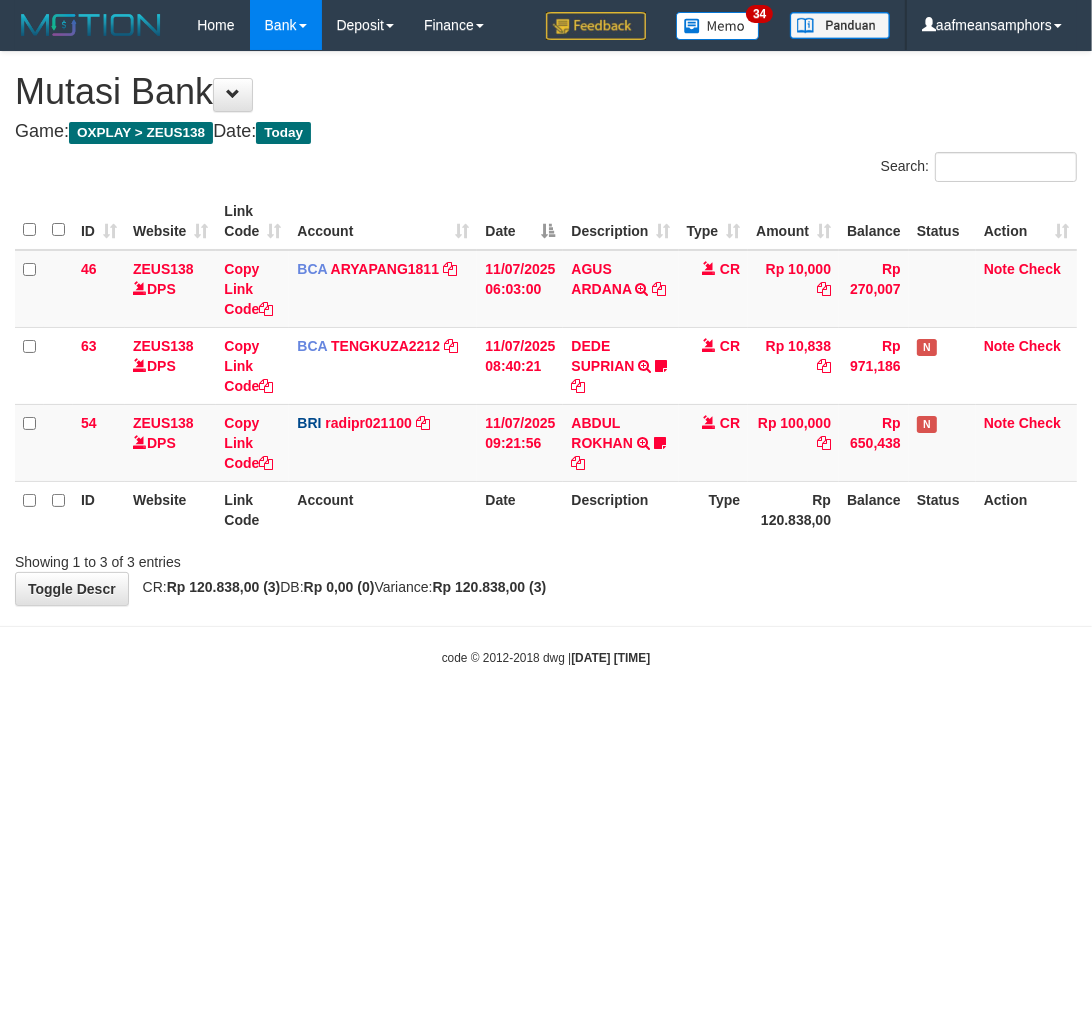 click on "Showing 1 to 3 of 3 entries" at bounding box center (546, 558) 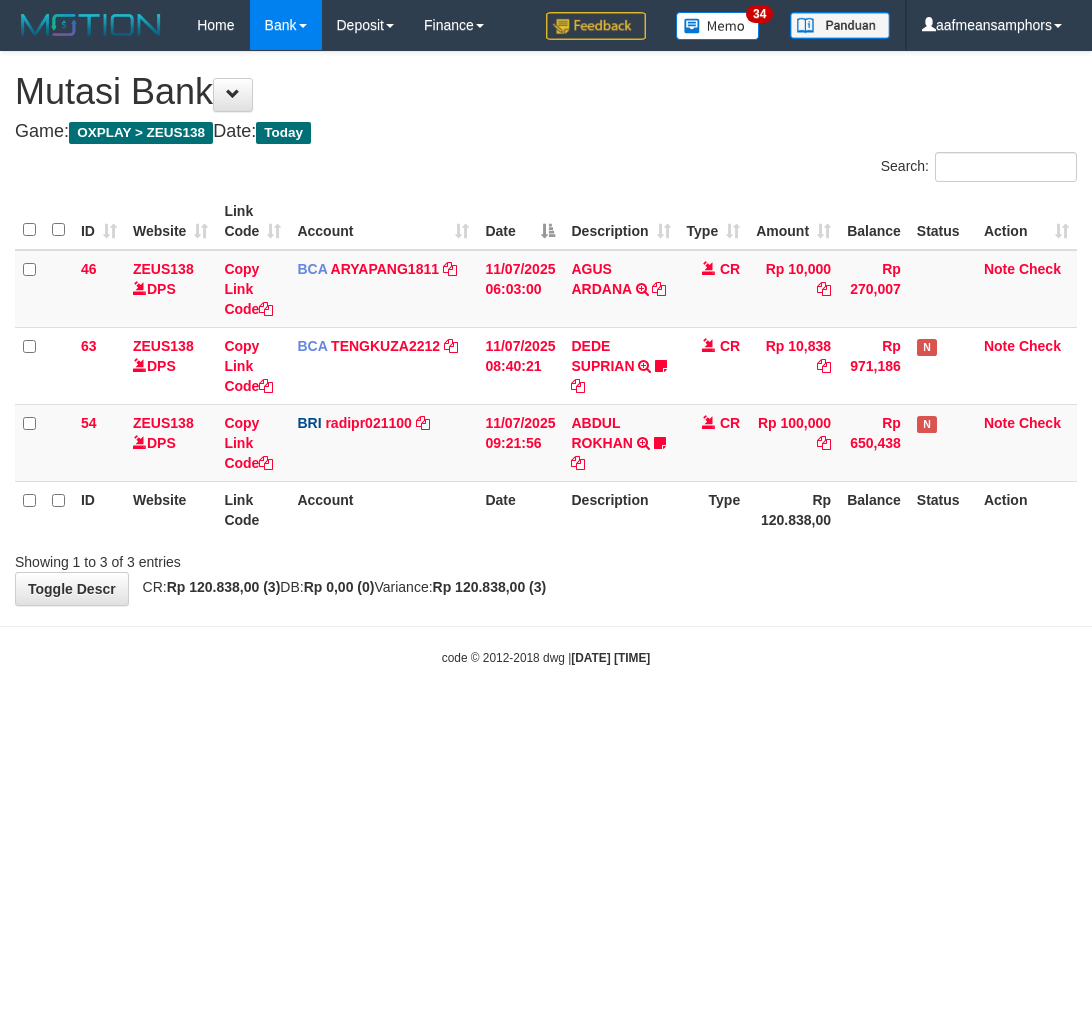 scroll, scrollTop: 0, scrollLeft: 0, axis: both 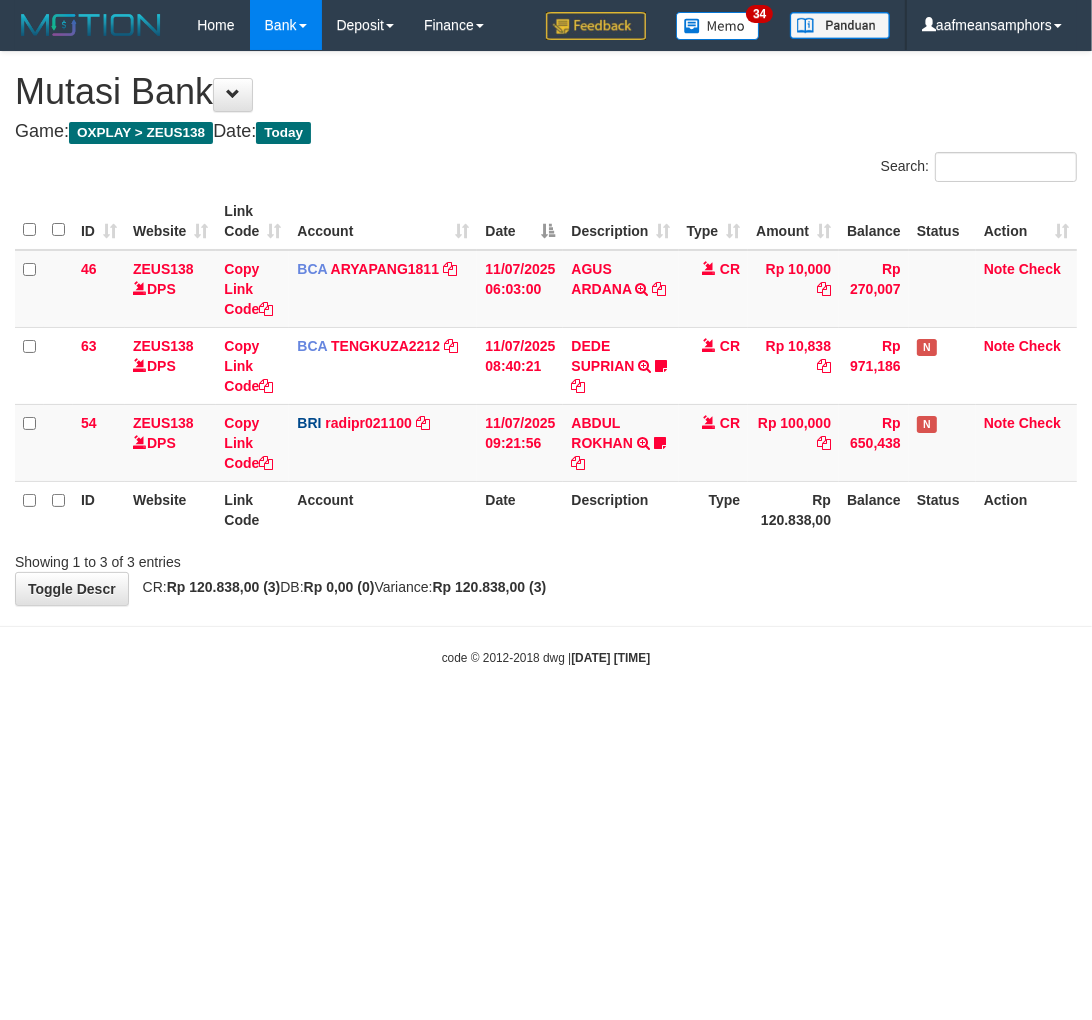 click on "Toggle navigation
Home
Bank
Account List
Load
By Website
Group
[OXPLAY]													ZEUS138
By Load Group (DPS)" at bounding box center (546, 358) 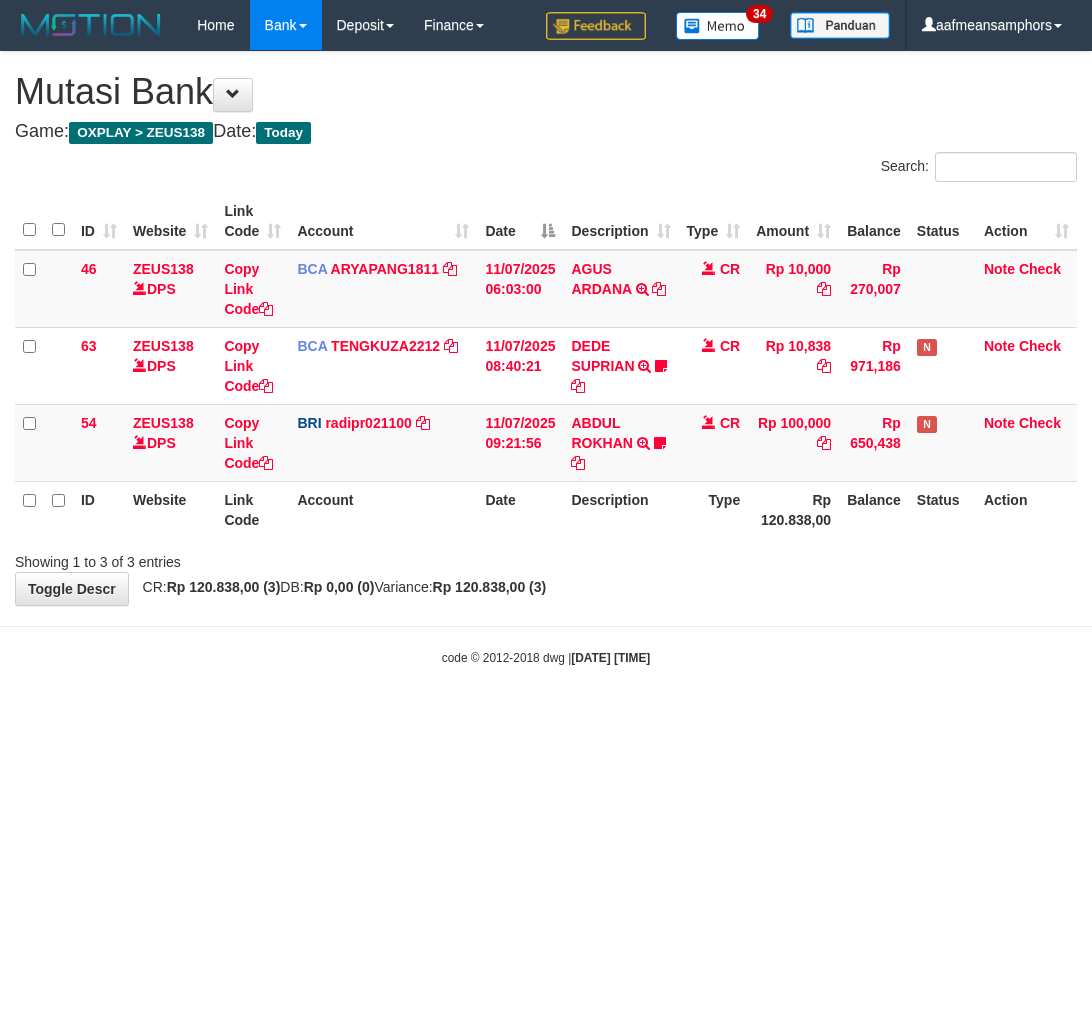 scroll, scrollTop: 0, scrollLeft: 0, axis: both 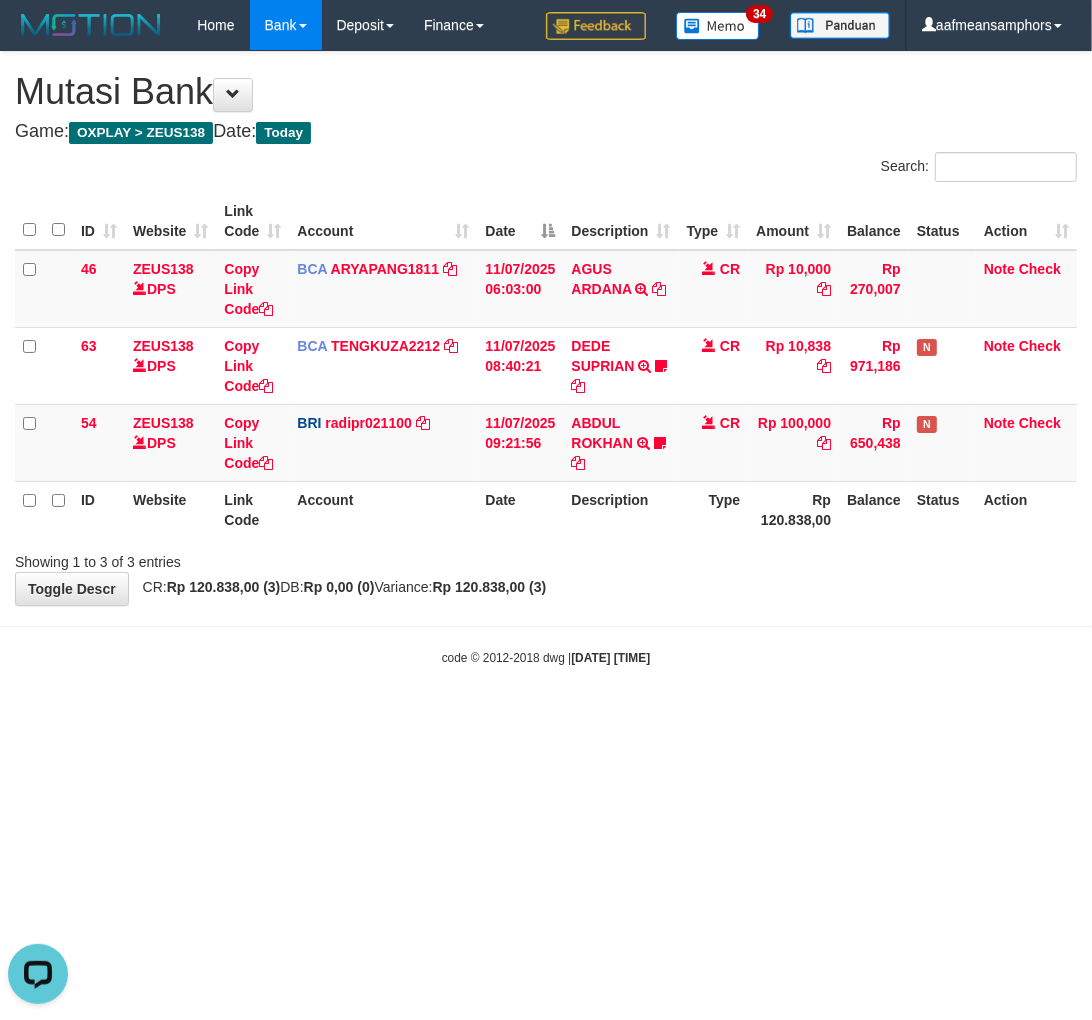click on "Toggle navigation
Home
Bank
Account List
Load
By Website
Group
[OXPLAY]													ZEUS138
By Load Group (DPS)
Sync" at bounding box center [546, 358] 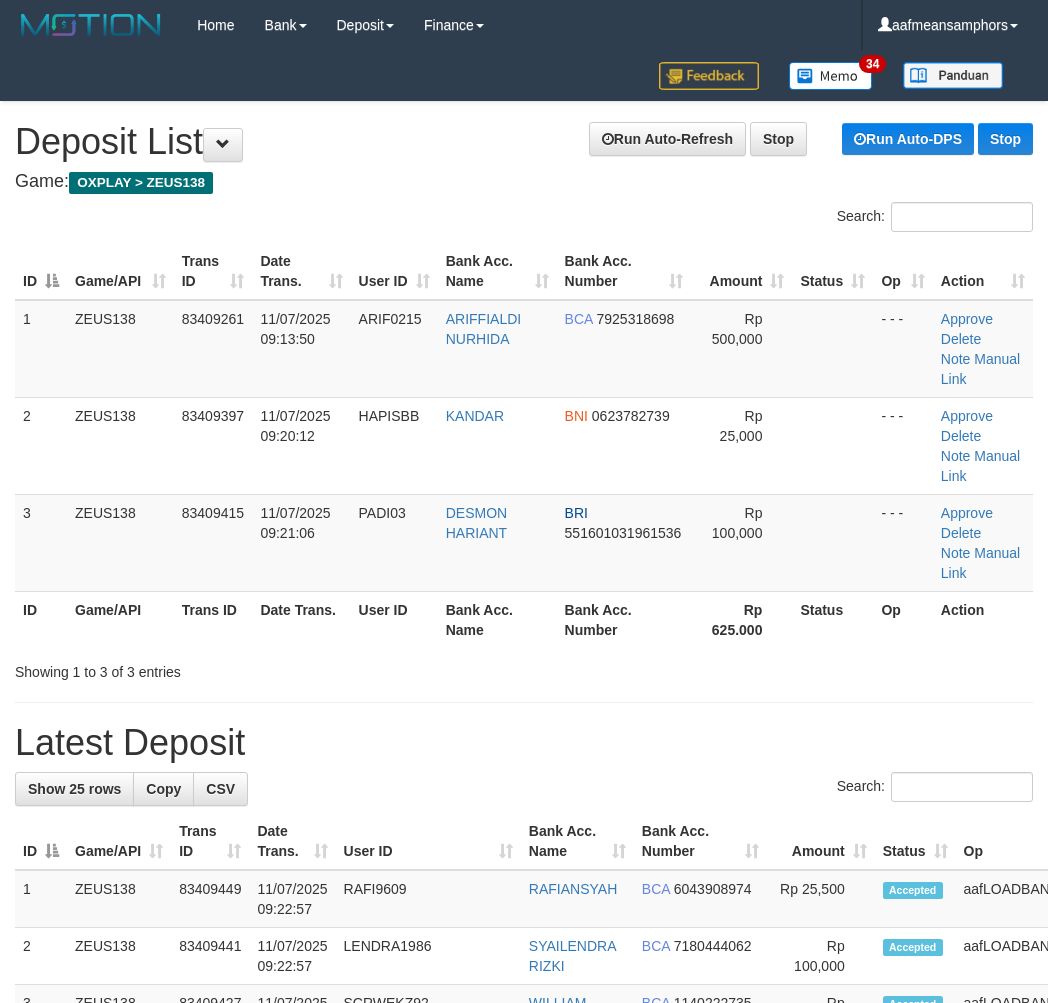 scroll, scrollTop: 0, scrollLeft: 0, axis: both 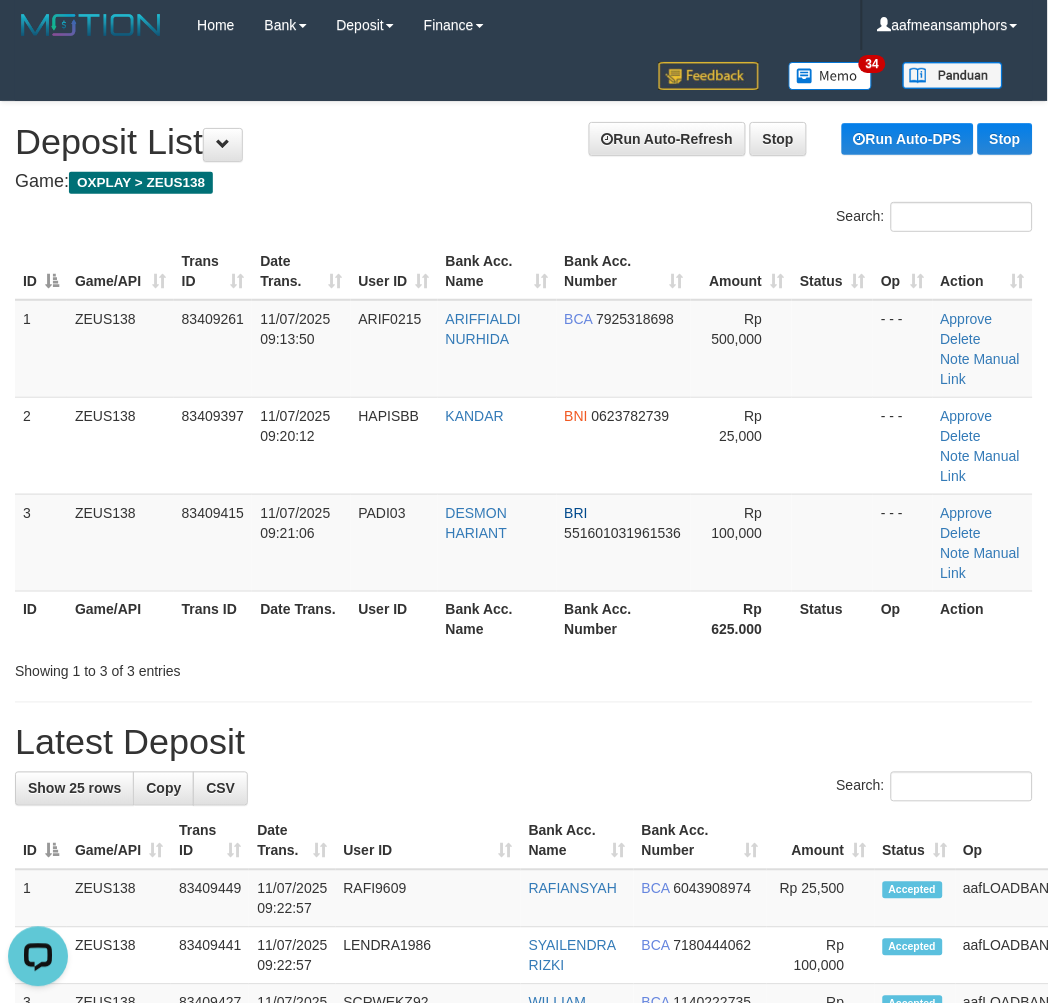 drag, startPoint x: 558, startPoint y: 716, endPoint x: 6, endPoint y: 745, distance: 552.7612 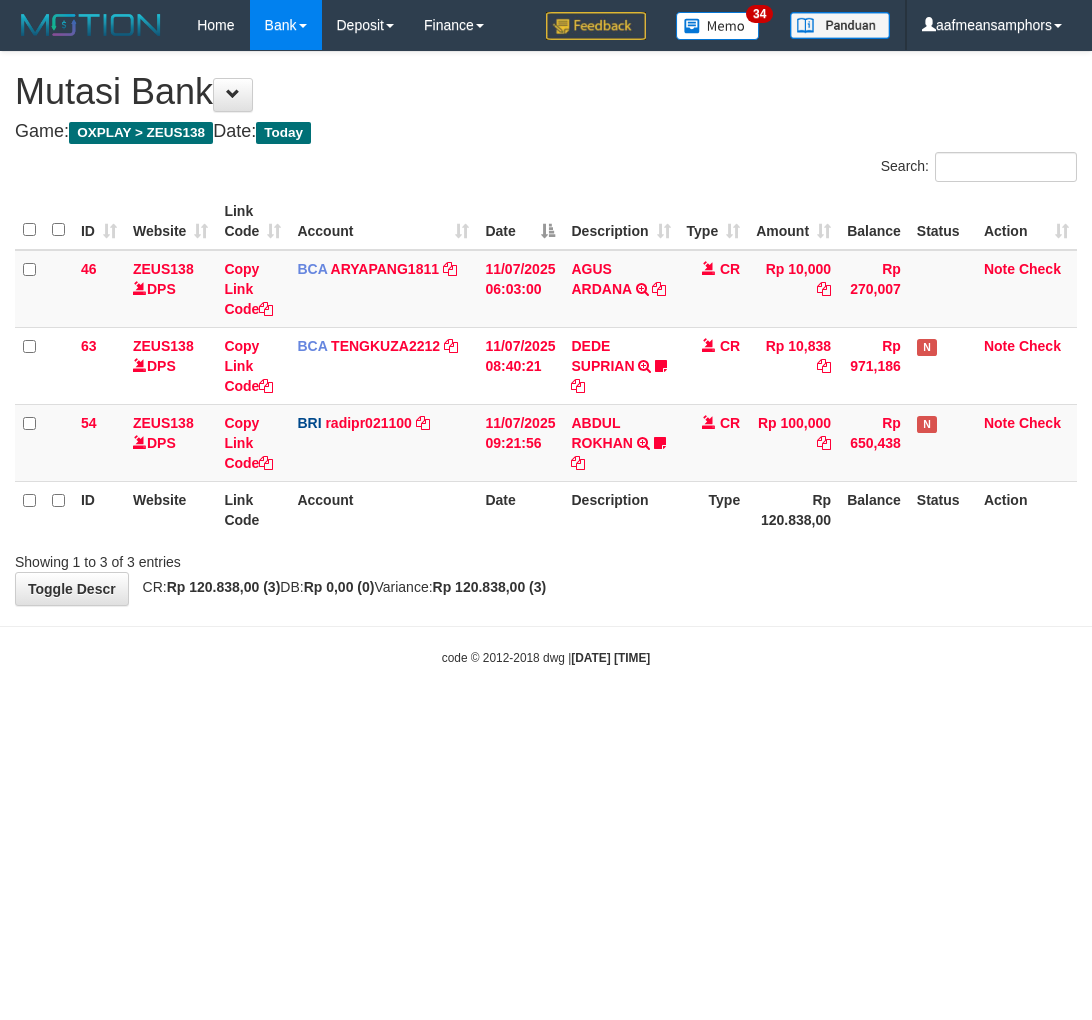 scroll, scrollTop: 0, scrollLeft: 0, axis: both 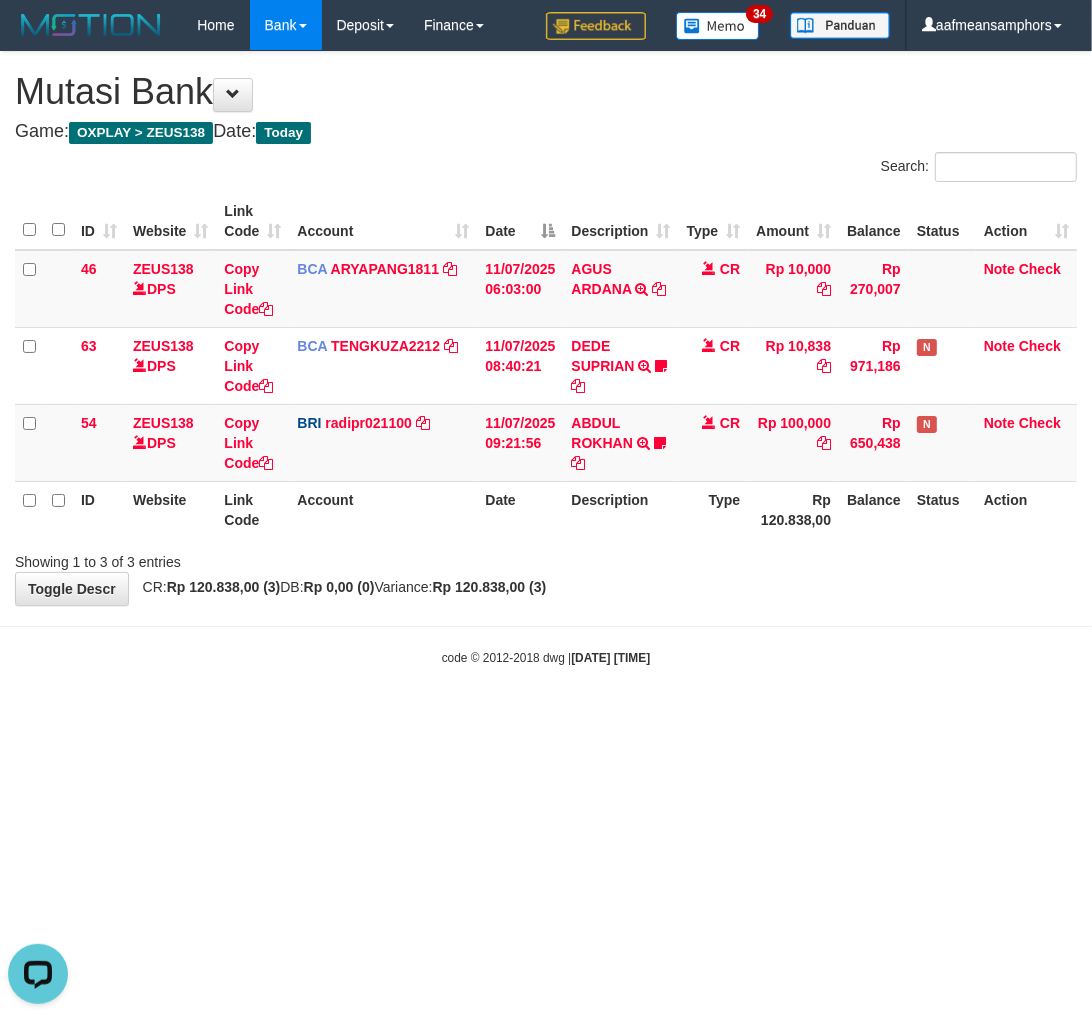 click on "Toggle navigation
Home
Bank
Account List
Load
By Website
Group
[OXPLAY]													ZEUS138
By Load Group (DPS)" at bounding box center [546, 358] 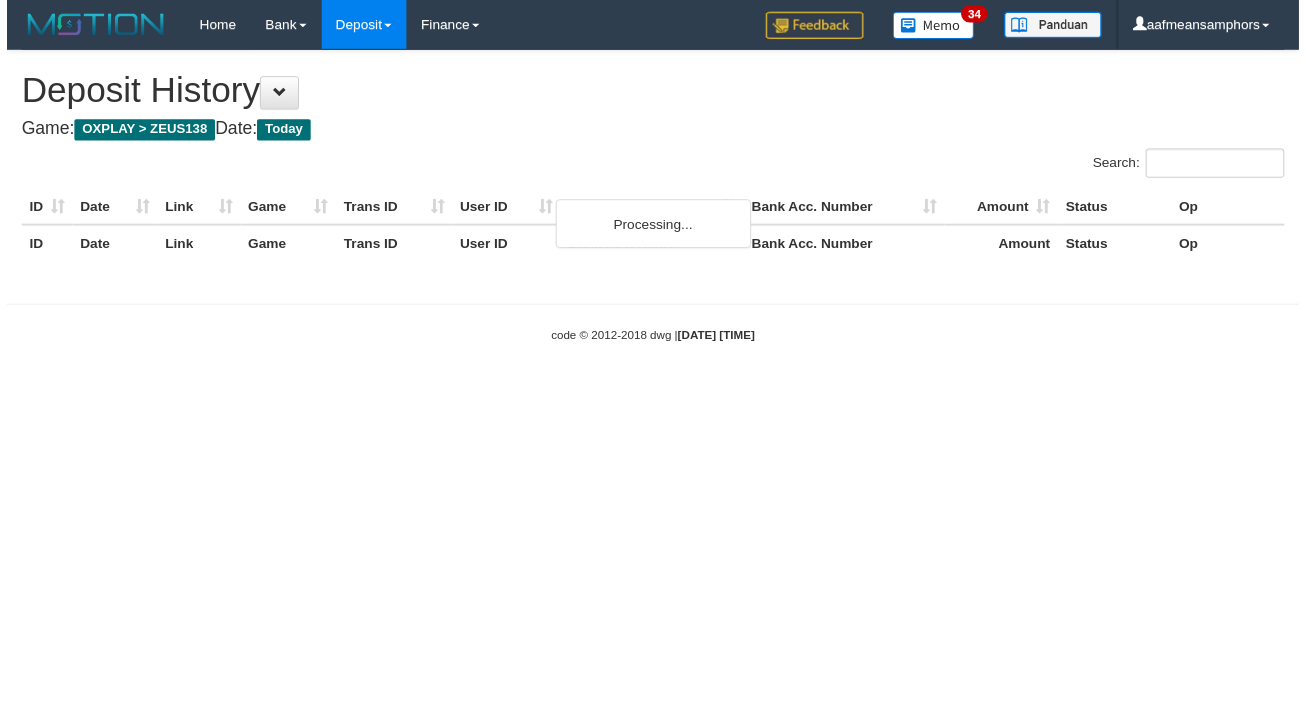 scroll, scrollTop: 0, scrollLeft: 0, axis: both 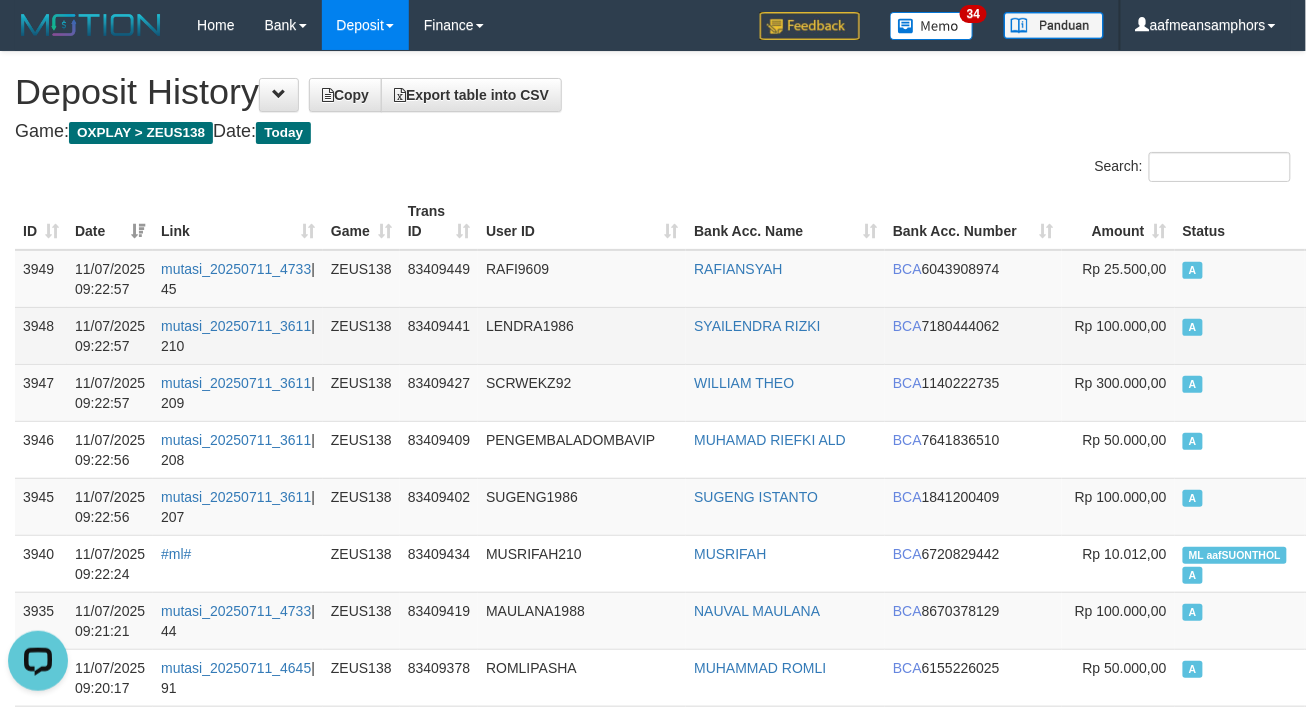 click on "ZEUS138" at bounding box center [361, 335] 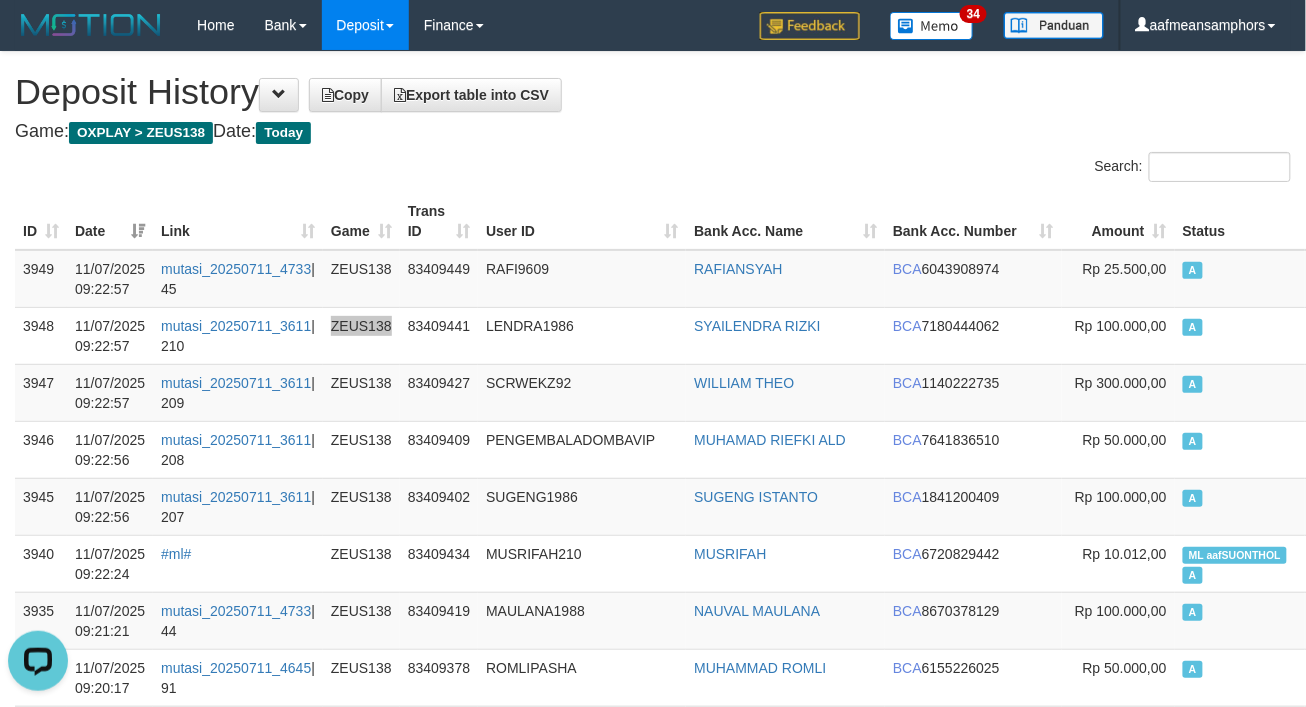 drag, startPoint x: 337, startPoint y: 310, endPoint x: 4, endPoint y: 303, distance: 333.07358 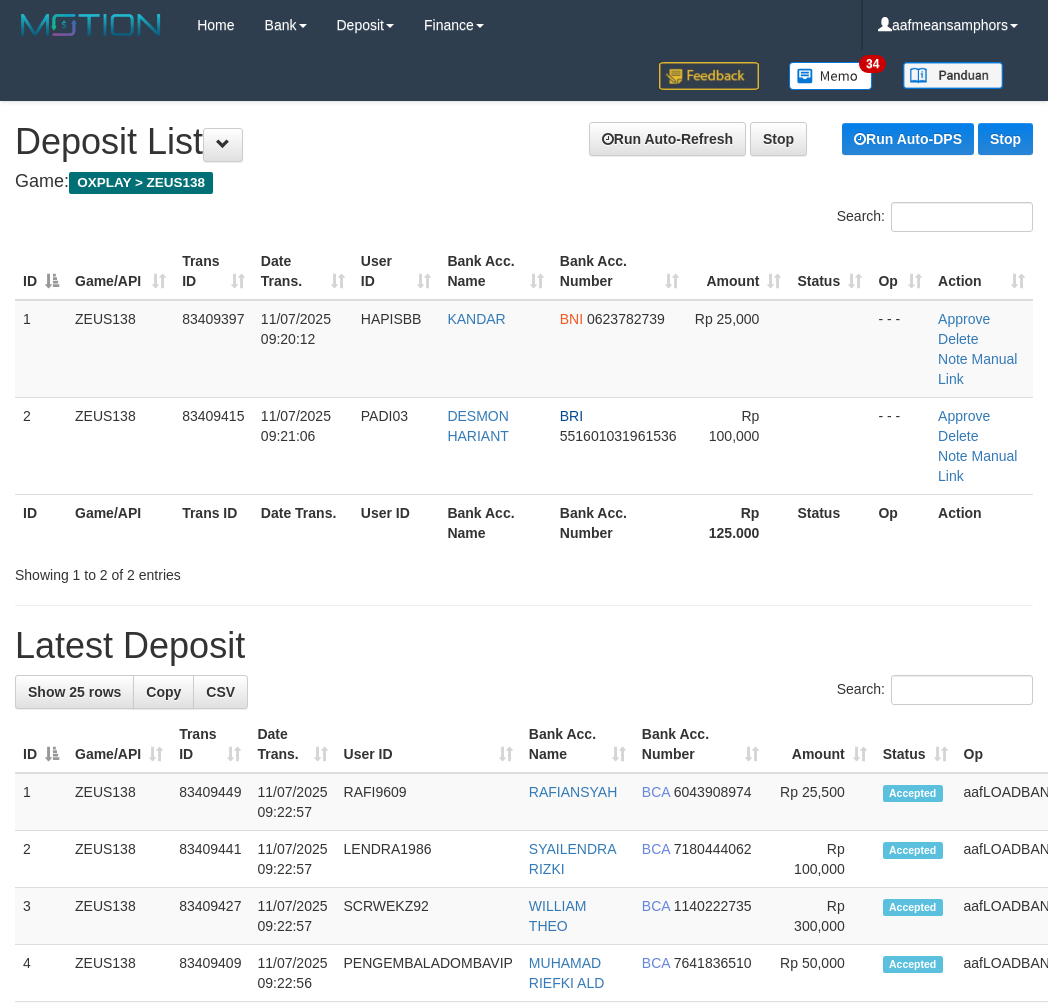 scroll, scrollTop: 0, scrollLeft: 0, axis: both 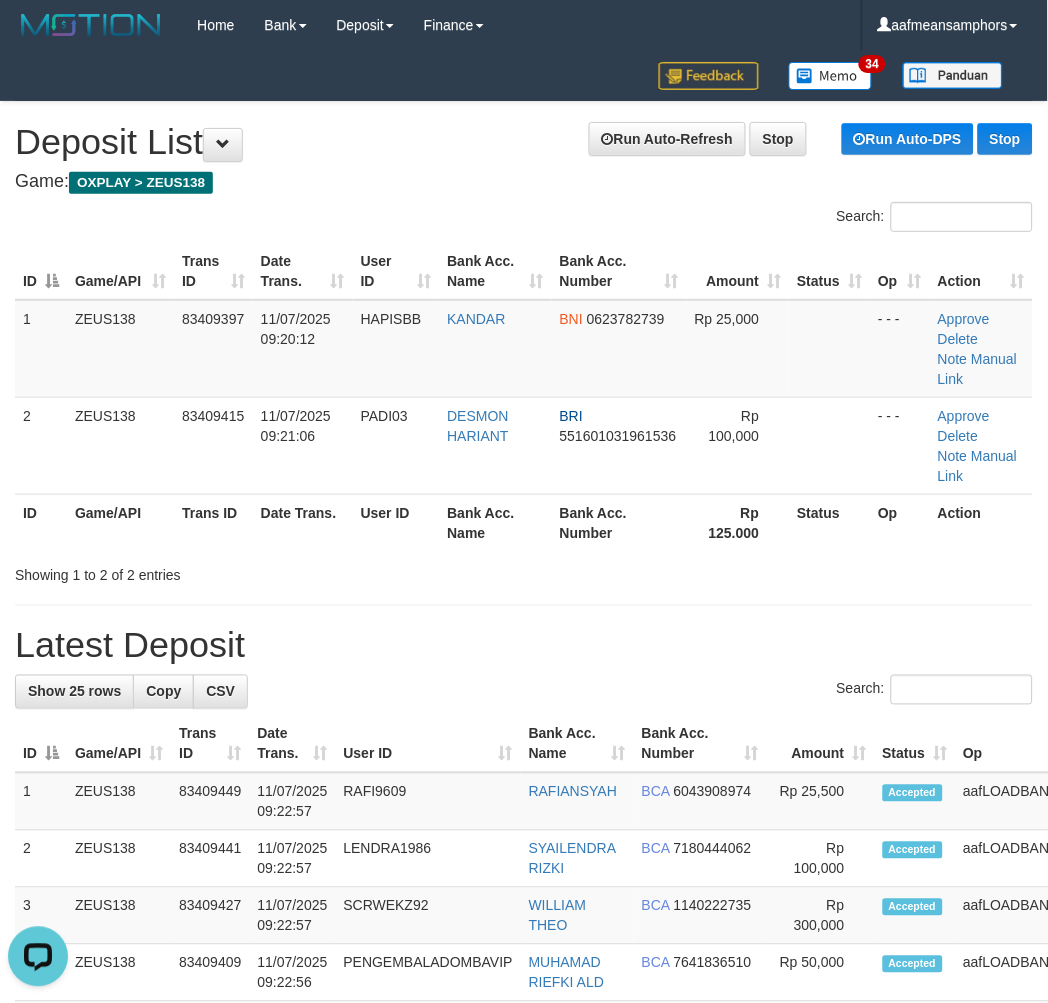 click on "Latest Deposit" at bounding box center (524, 646) 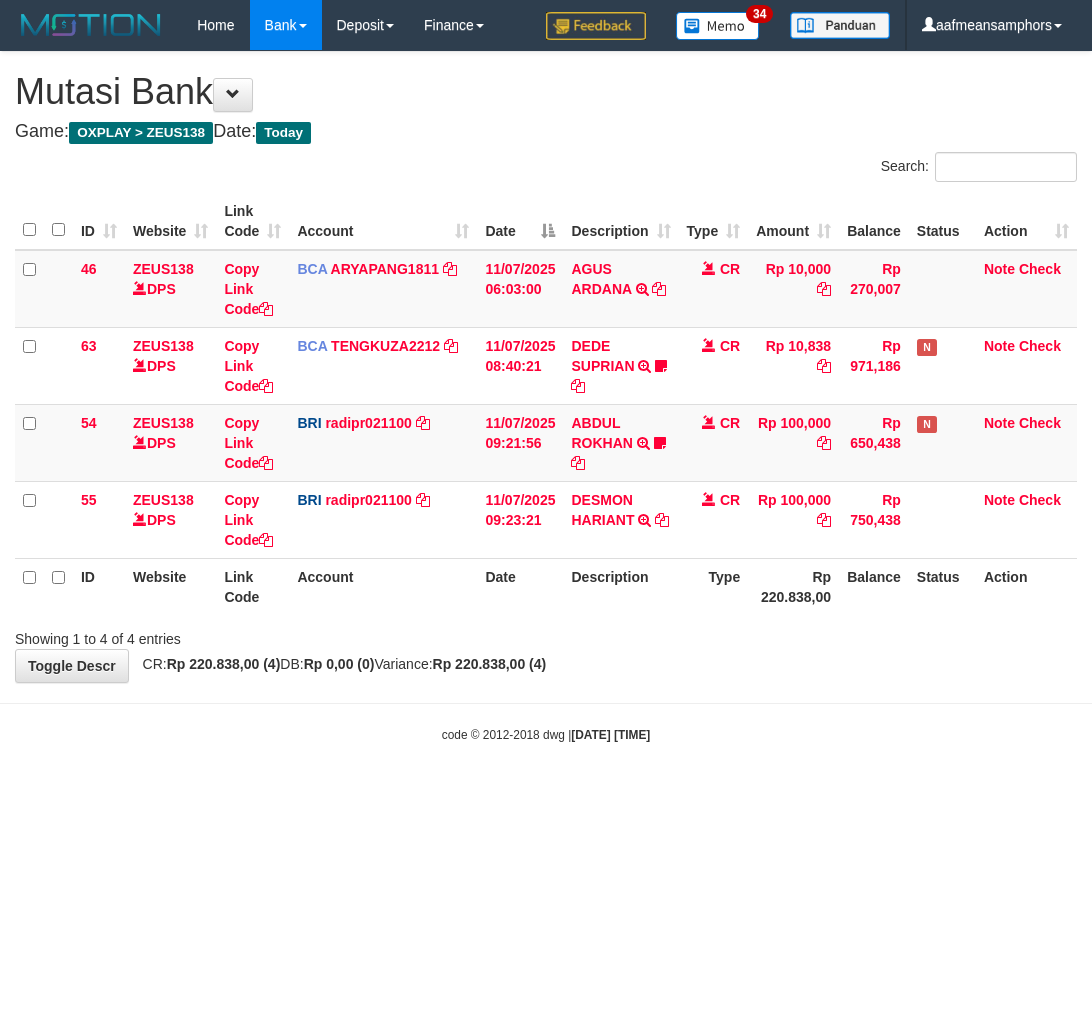 scroll, scrollTop: 0, scrollLeft: 0, axis: both 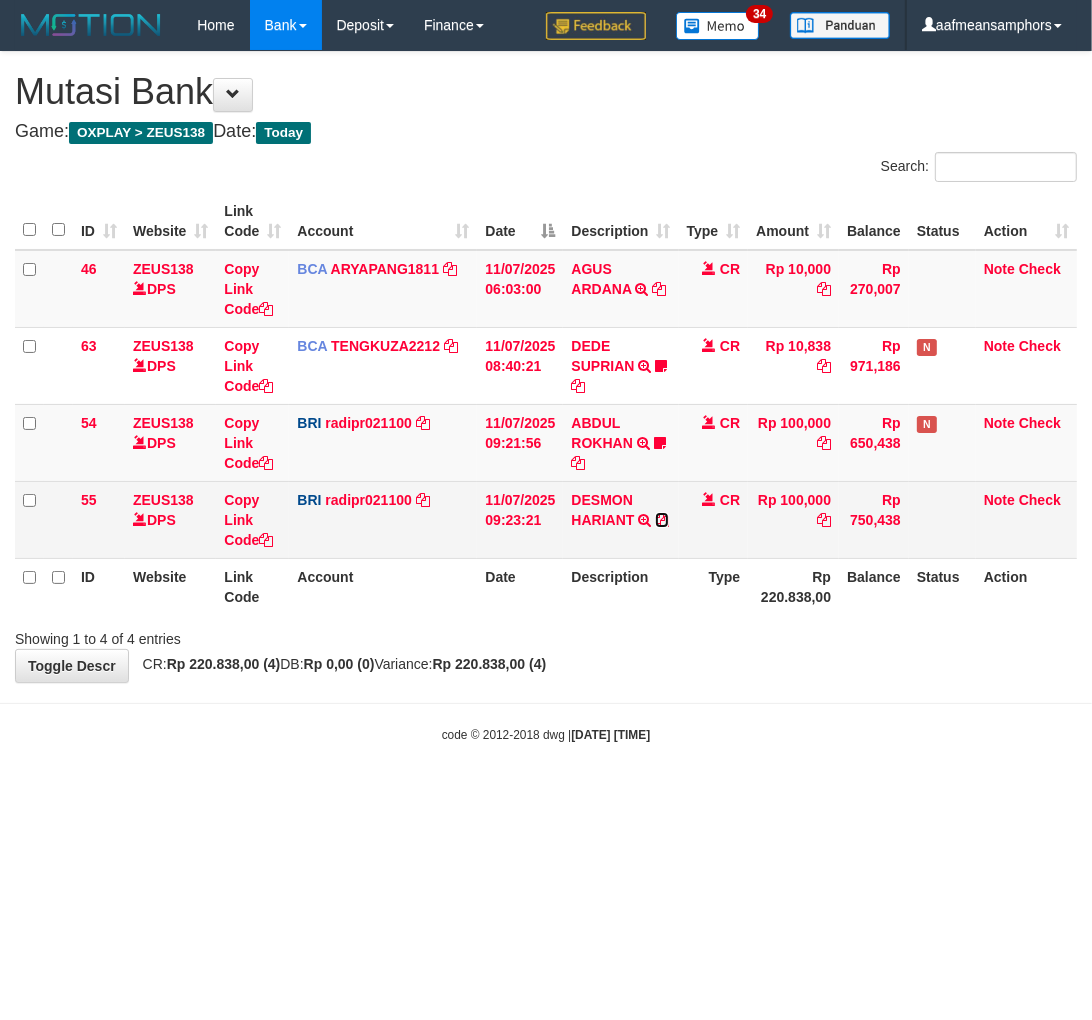 click at bounding box center [662, 520] 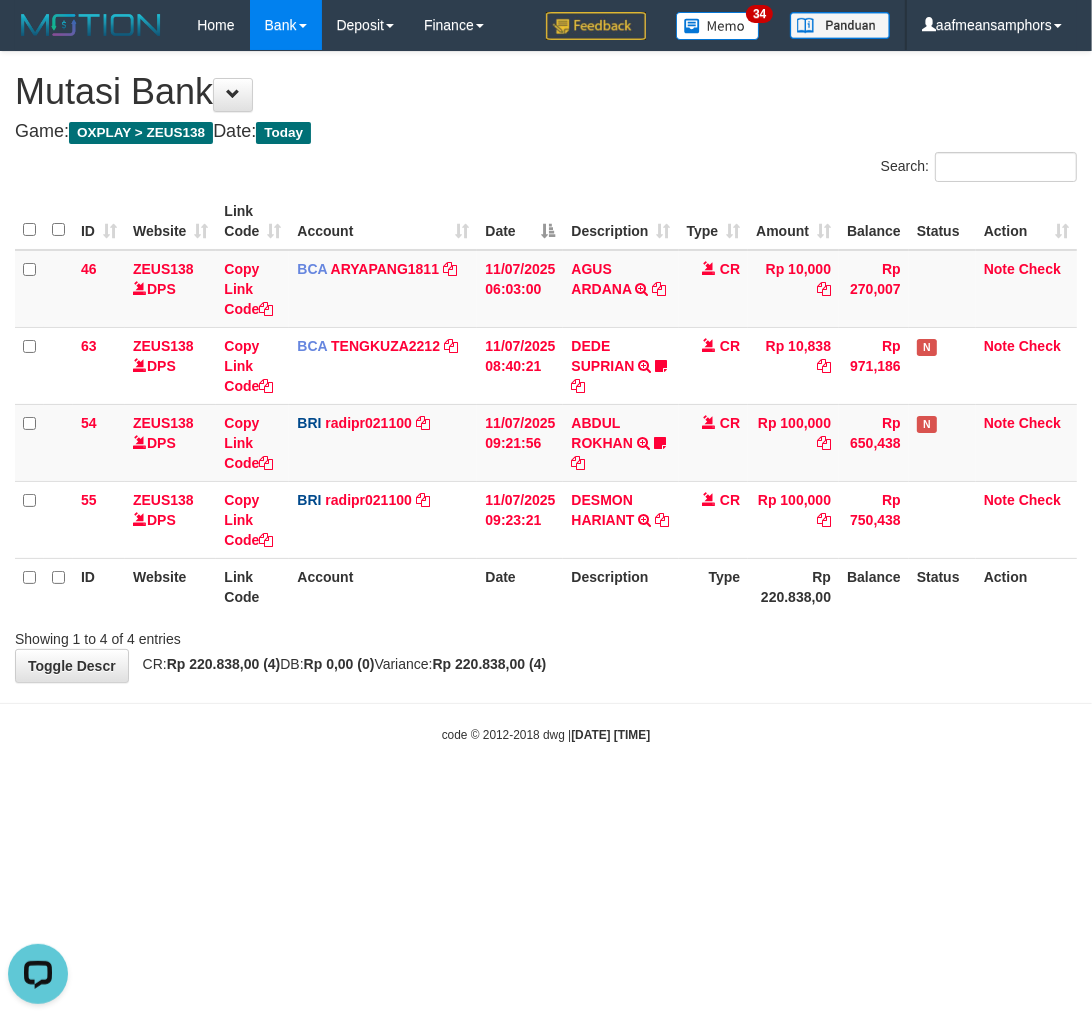scroll, scrollTop: 0, scrollLeft: 0, axis: both 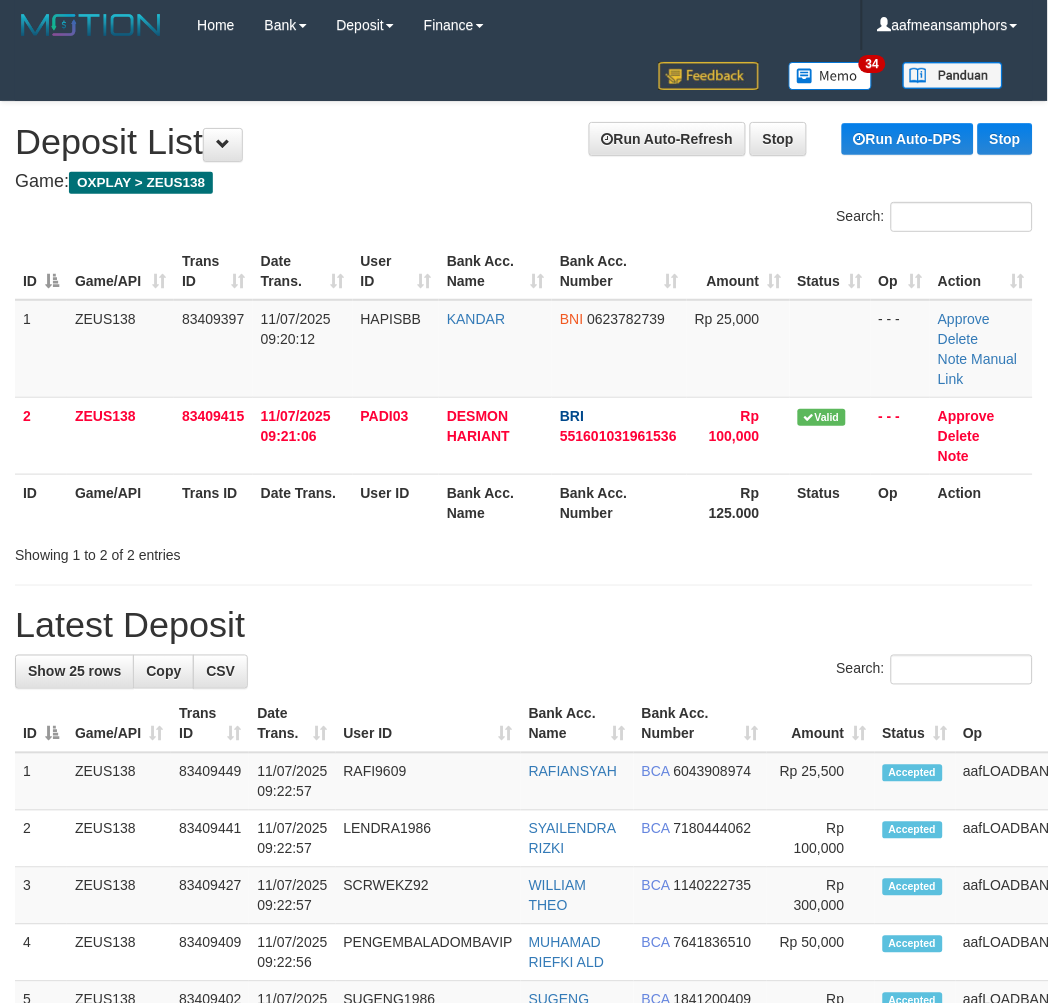 click on "**********" at bounding box center (524, 1217) 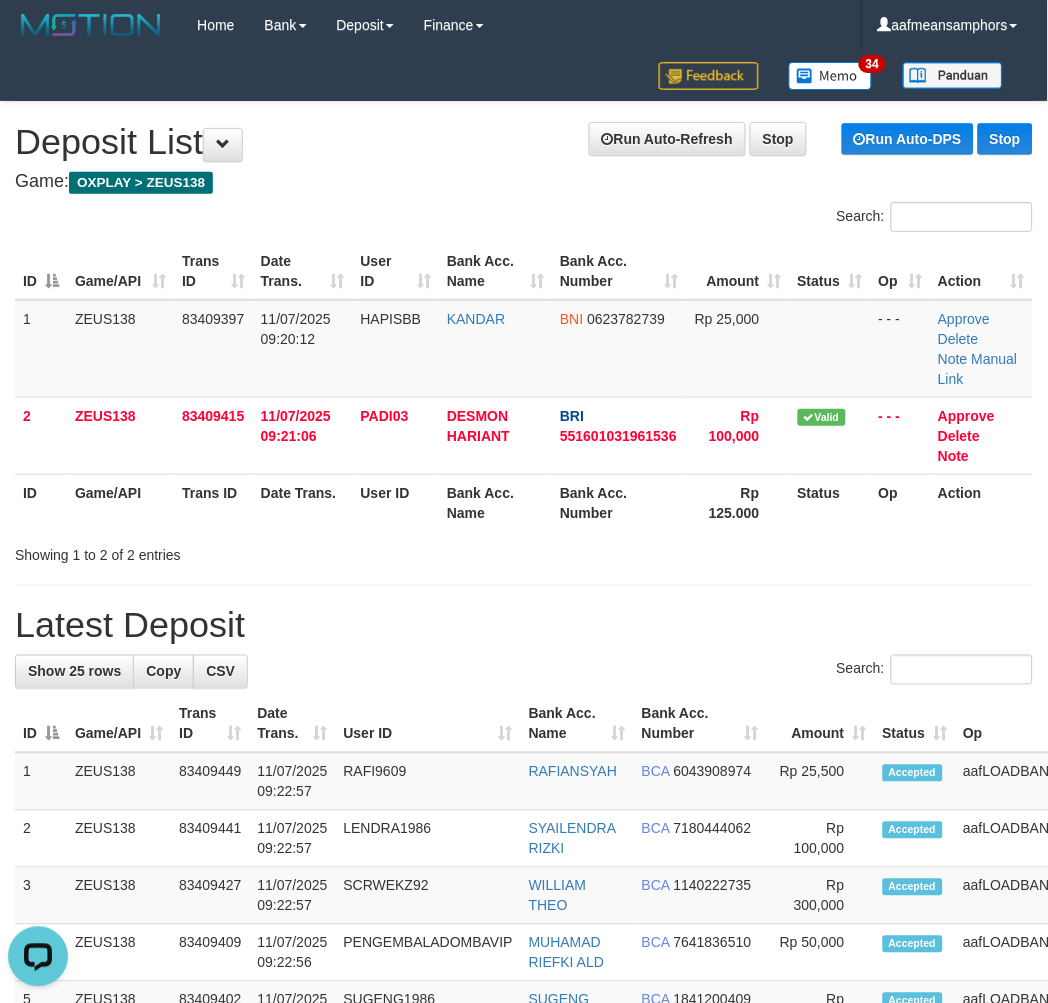 scroll, scrollTop: 0, scrollLeft: 0, axis: both 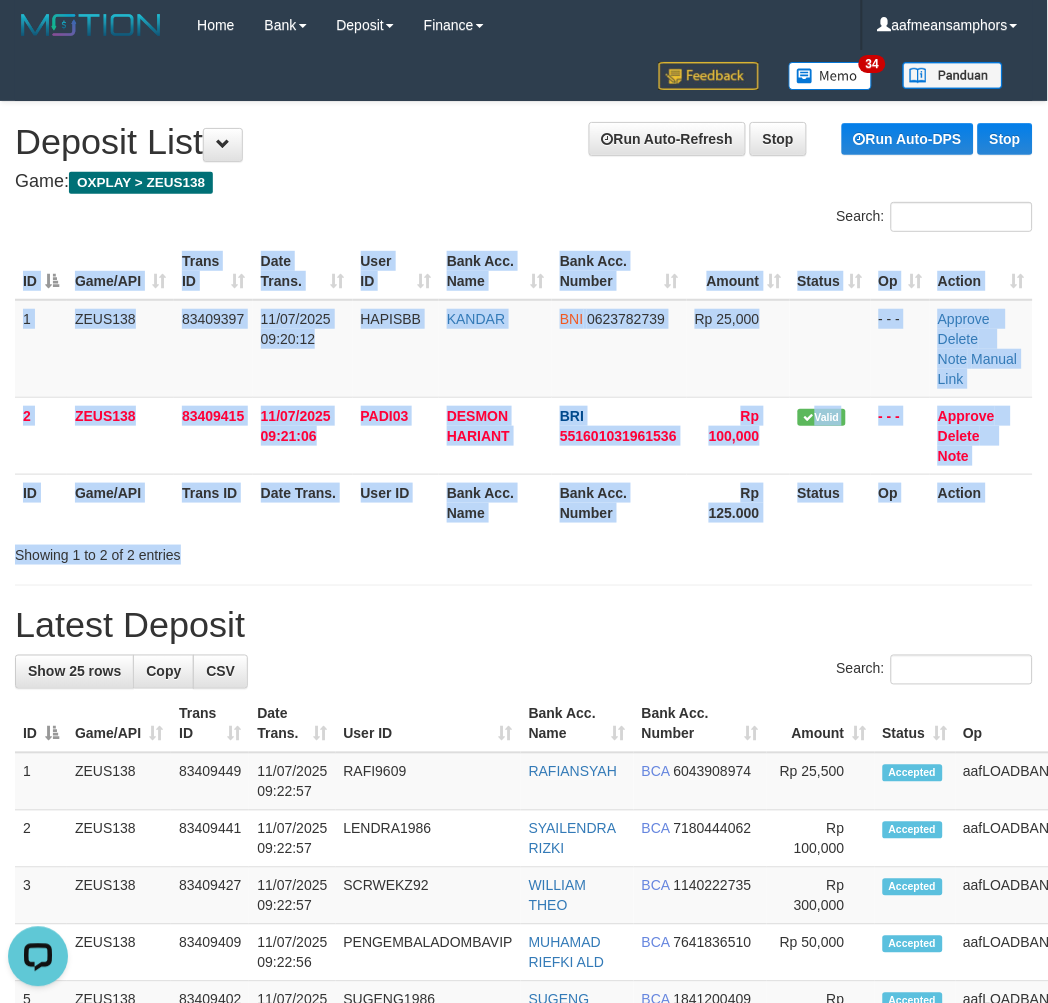 drag, startPoint x: 408, startPoint y: 533, endPoint x: 2, endPoint y: 633, distance: 418.13394 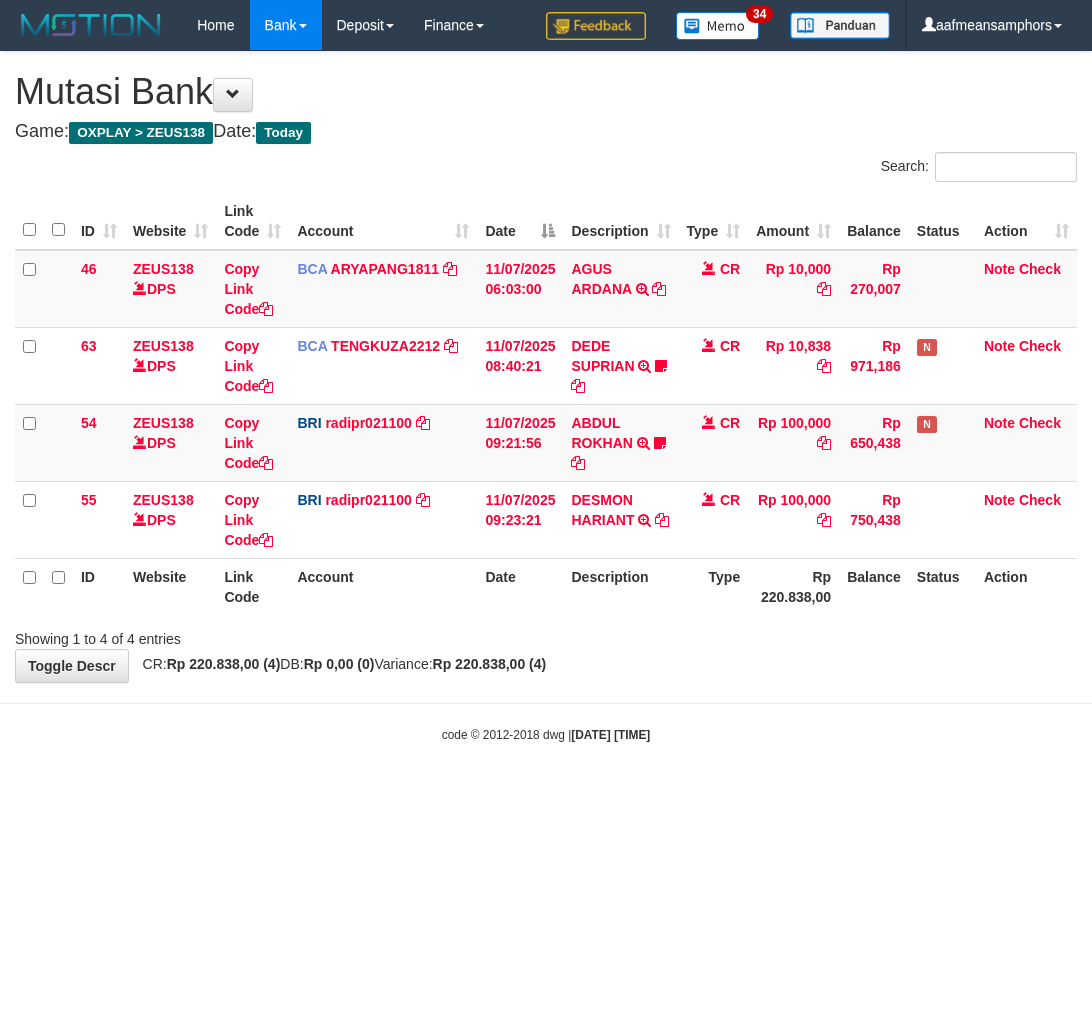 scroll, scrollTop: 0, scrollLeft: 0, axis: both 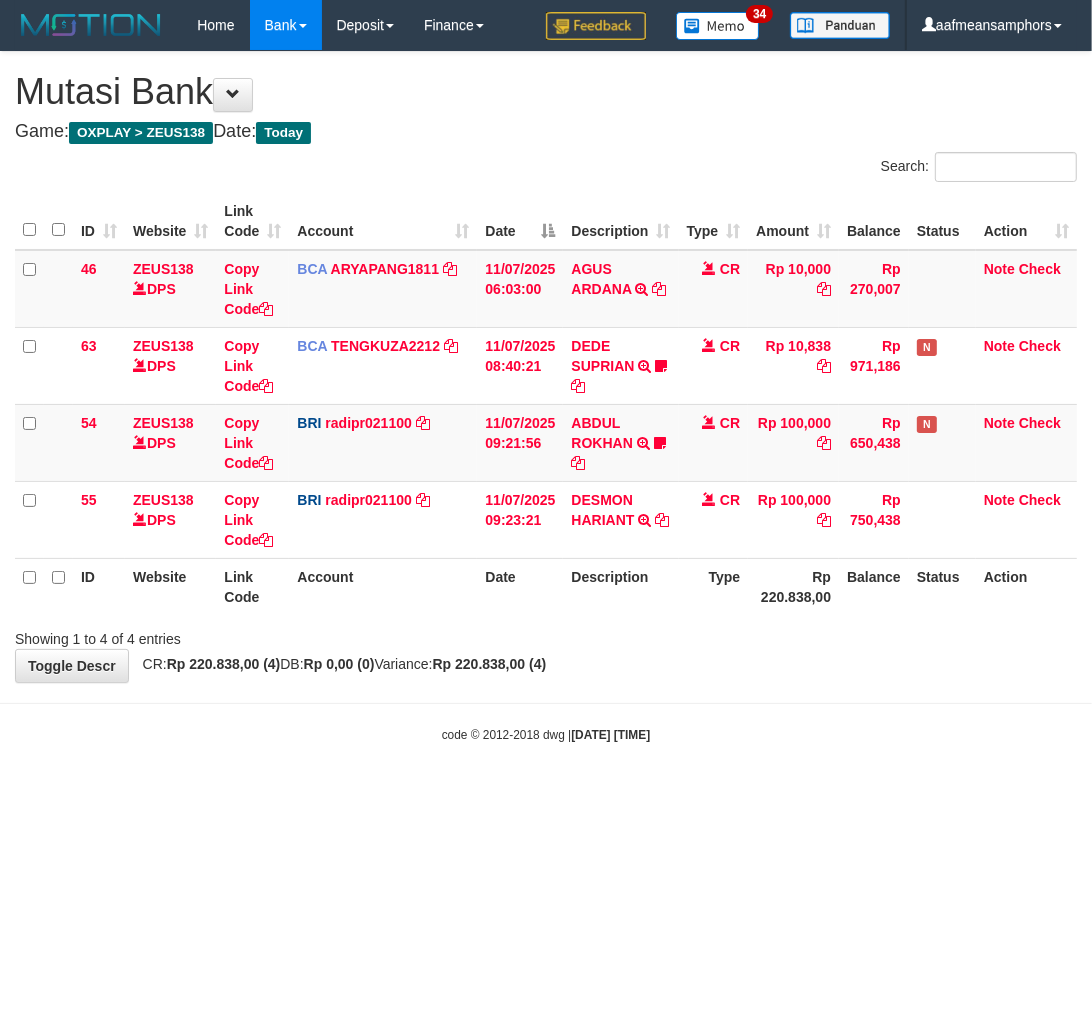 click on "Showing 1 to 4 of 4 entries" at bounding box center [546, 635] 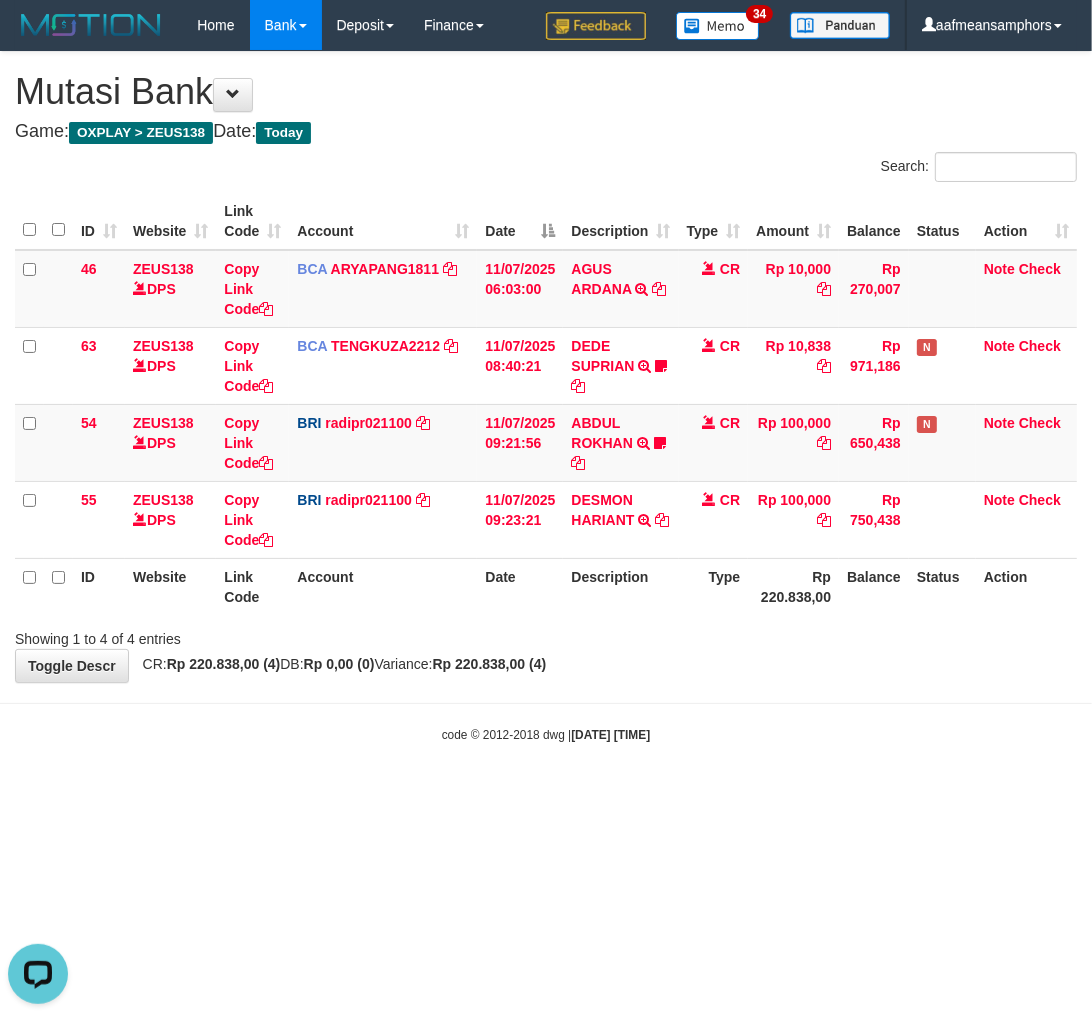 scroll, scrollTop: 0, scrollLeft: 0, axis: both 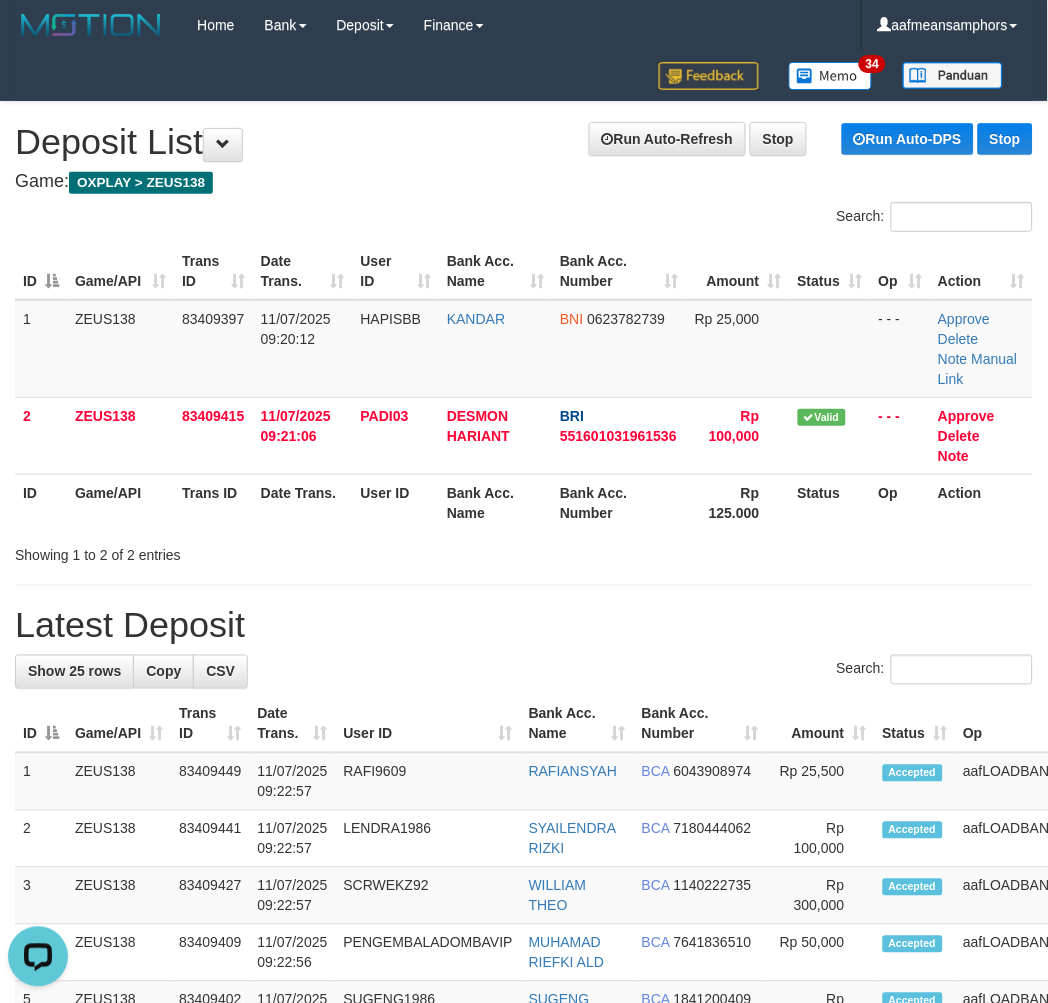 drag, startPoint x: 424, startPoint y: 587, endPoint x: 290, endPoint y: 602, distance: 134.83694 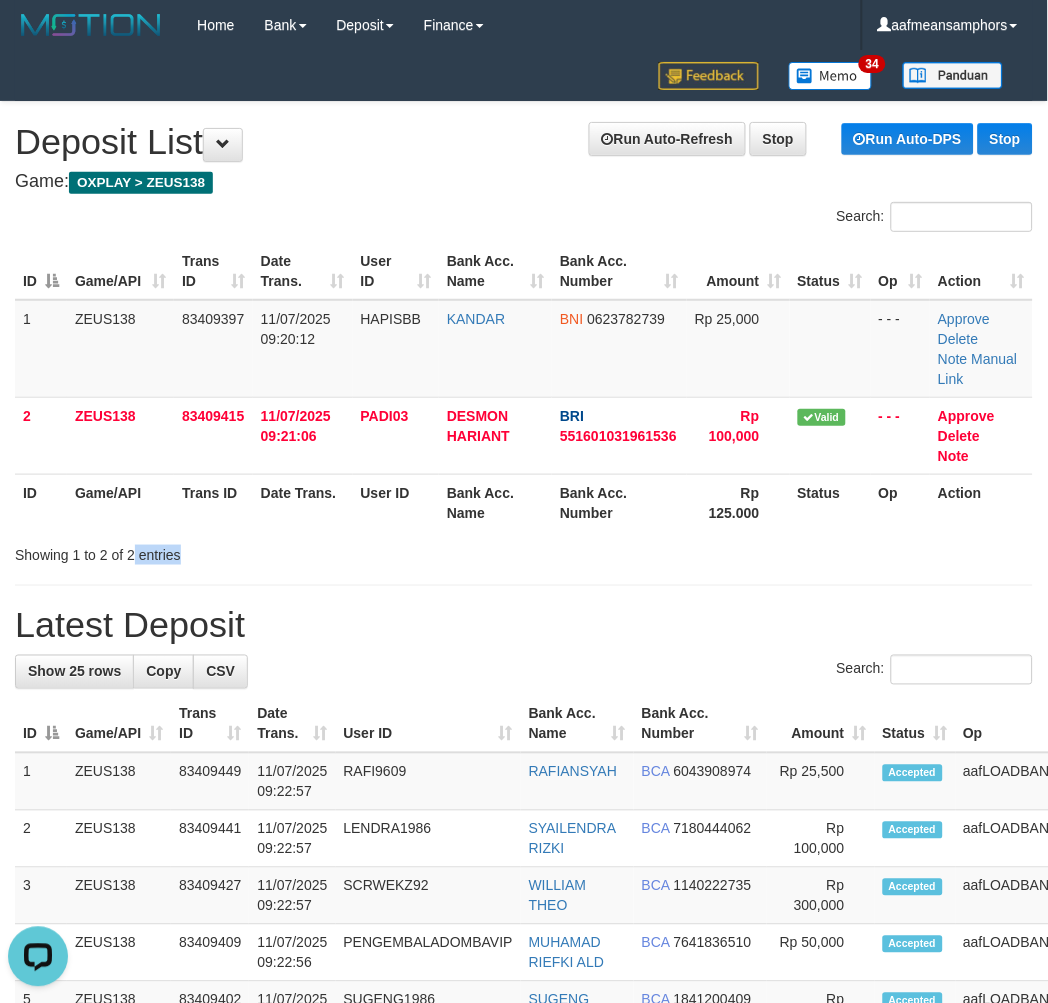 click on "Showing 1 to 2 of 2 entries" at bounding box center [218, 551] 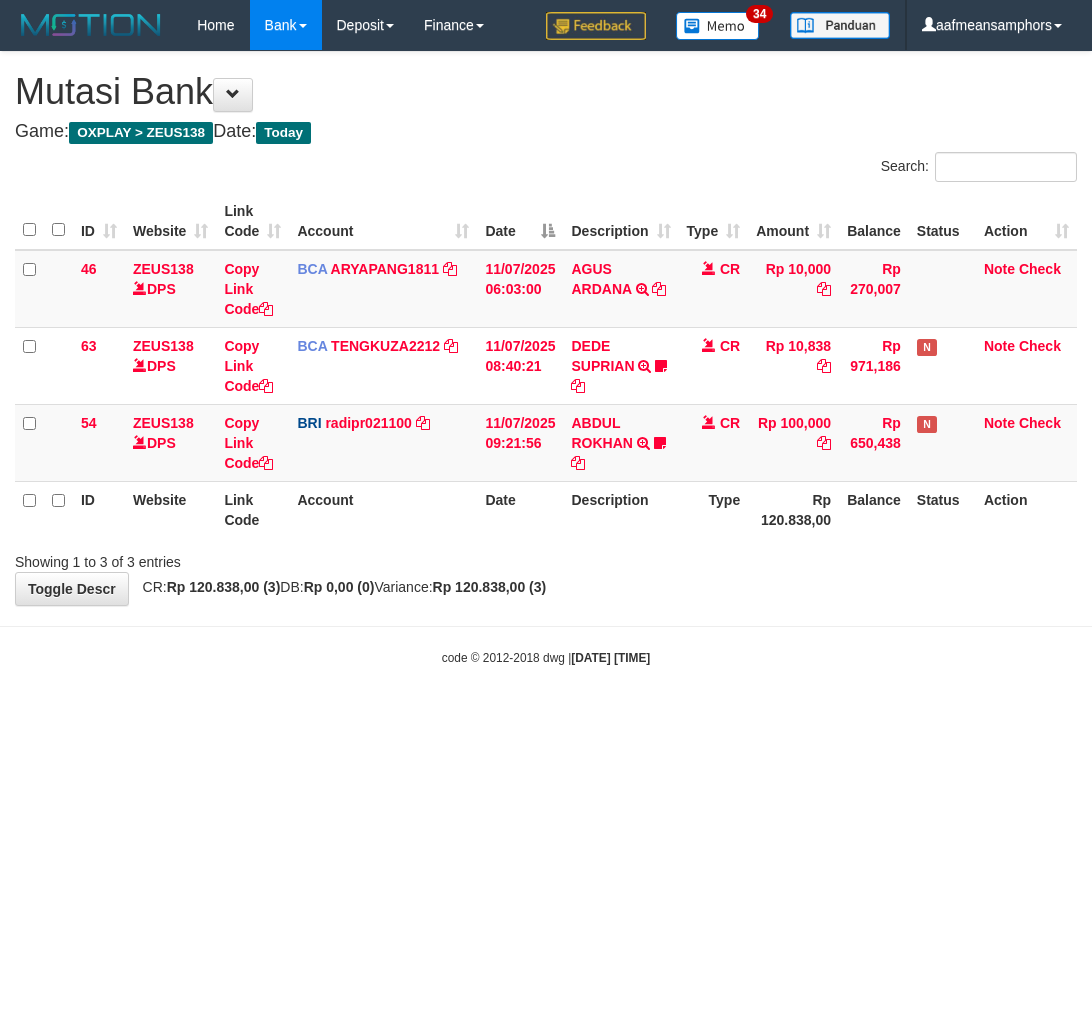 scroll, scrollTop: 0, scrollLeft: 0, axis: both 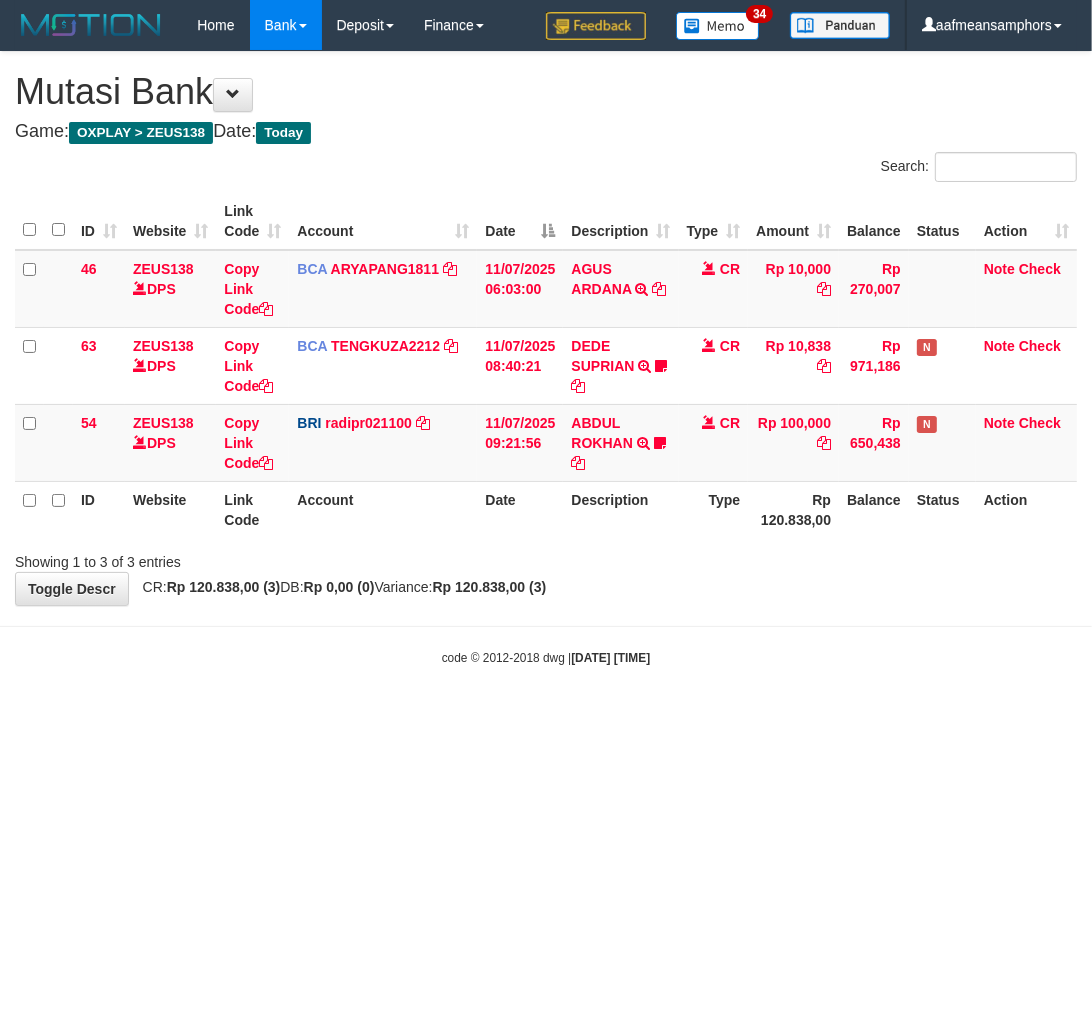 click on "Toggle navigation
Home
Bank
Account List
Load
By Website
Group
[OXPLAY]													ZEUS138
By Load Group (DPS)" at bounding box center (546, 358) 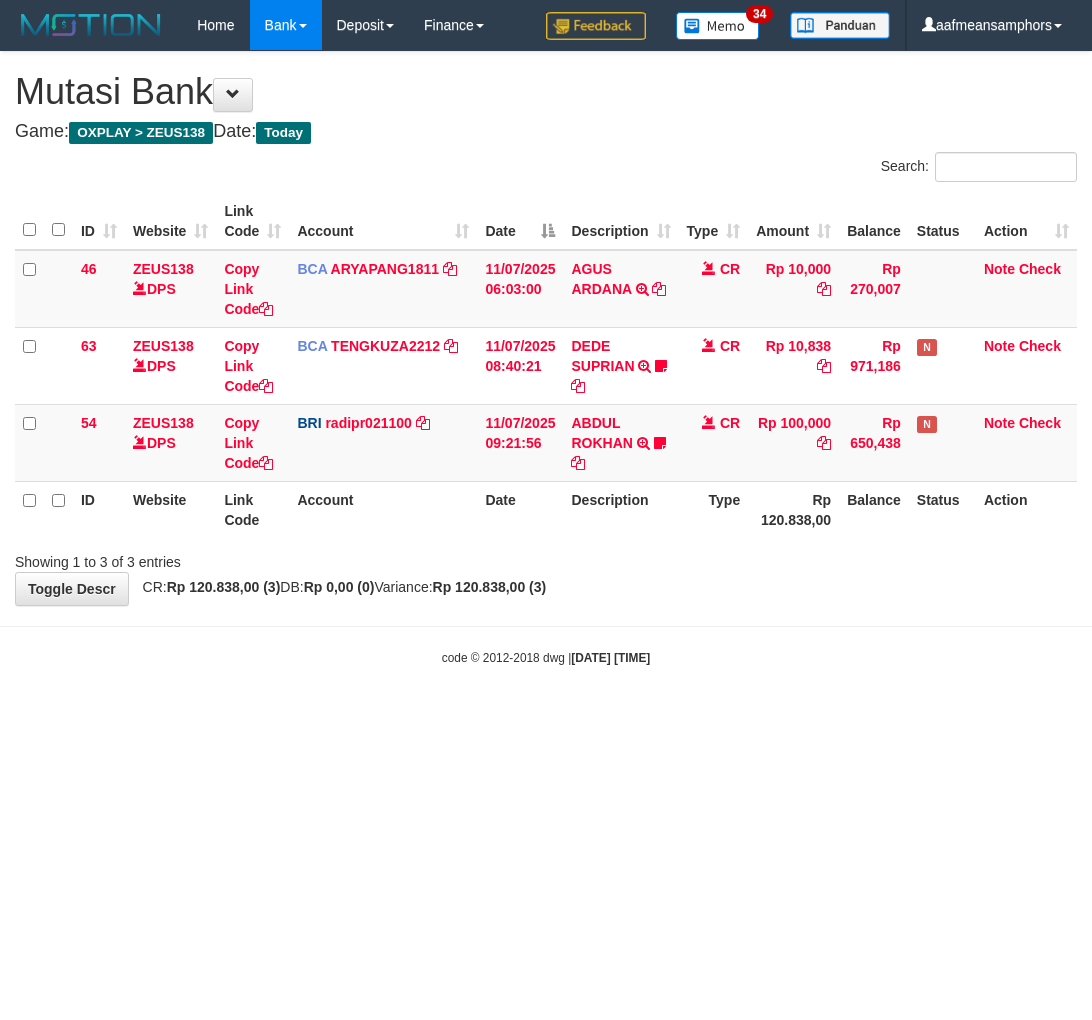 scroll, scrollTop: 0, scrollLeft: 0, axis: both 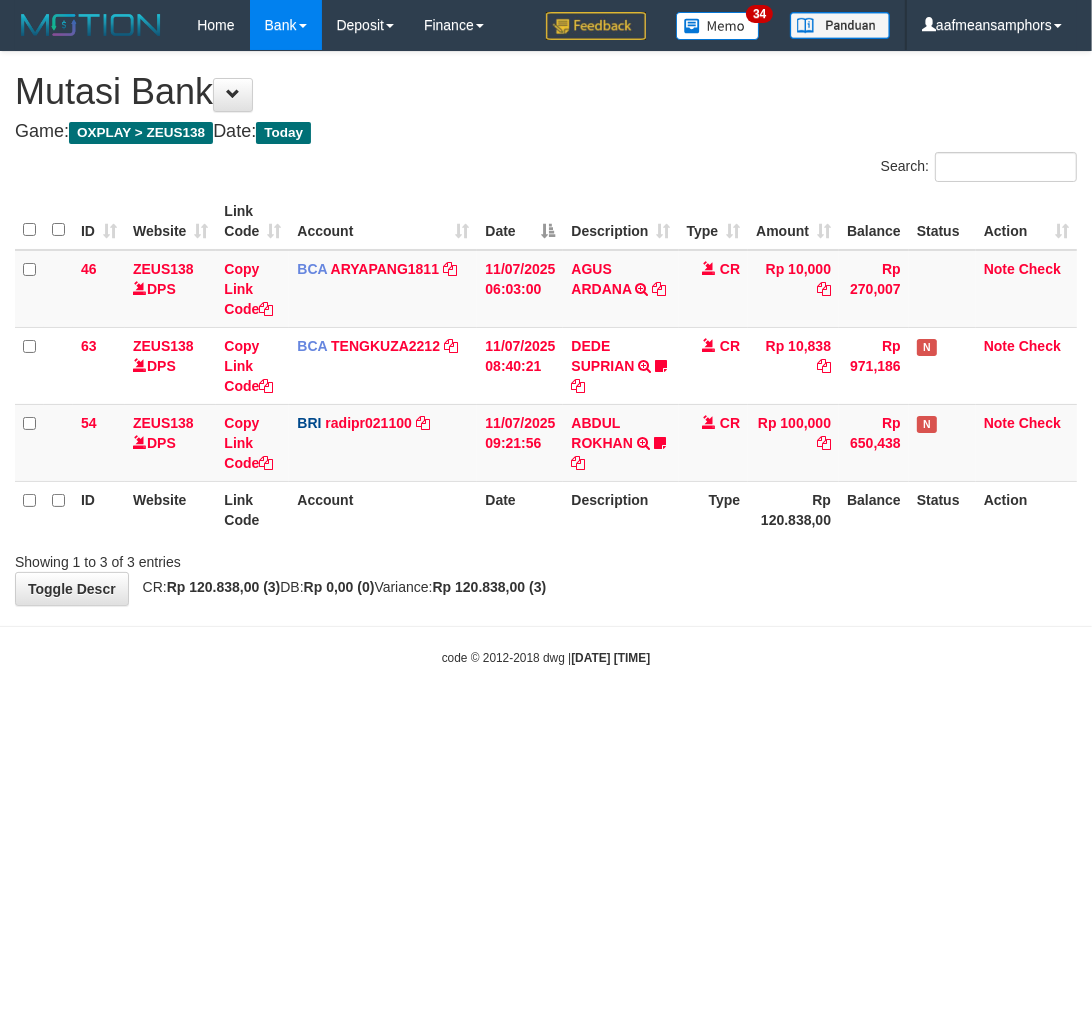 click on "Toggle navigation
Home
Bank
Account List
Load
By Website
Group
[OXPLAY]													ZEUS138
By Load Group (DPS)" at bounding box center [546, 358] 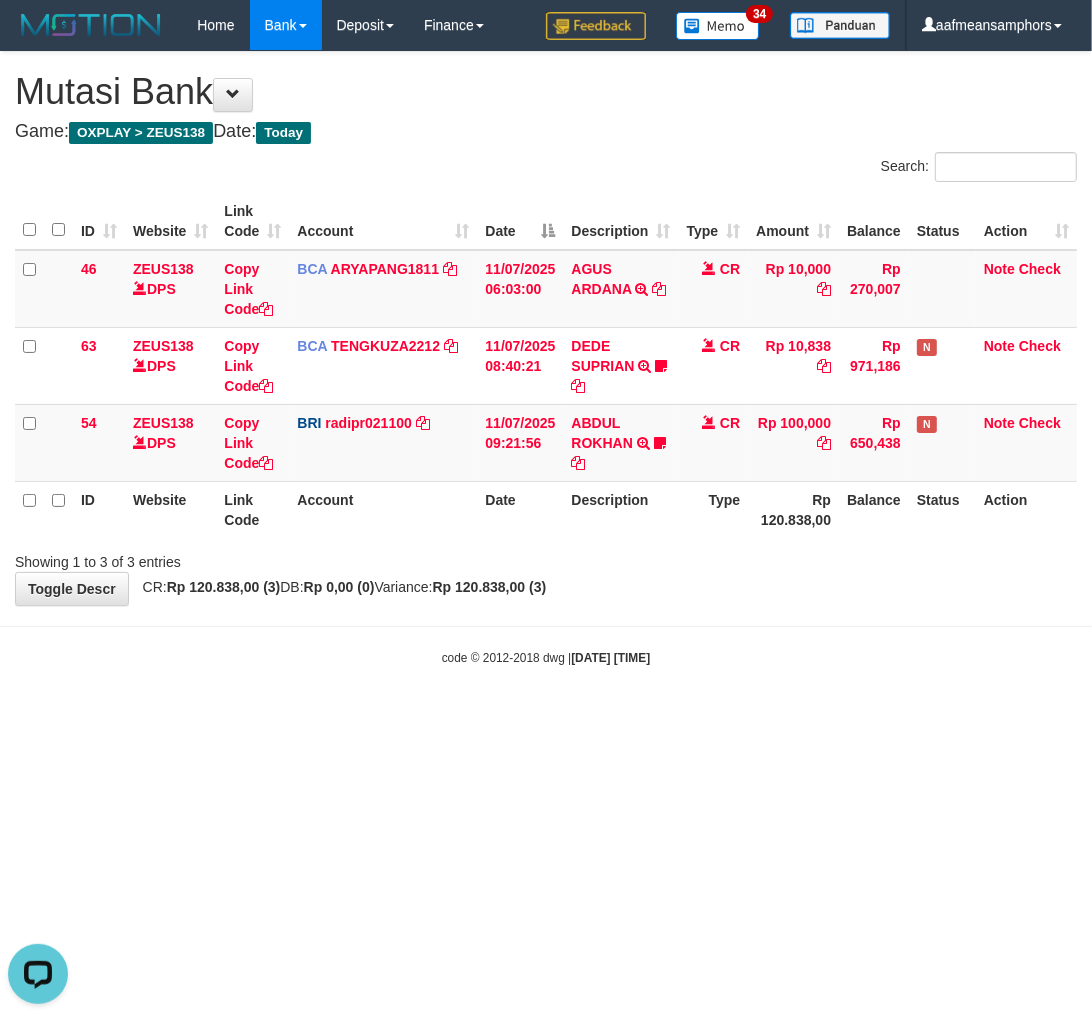 scroll, scrollTop: 0, scrollLeft: 0, axis: both 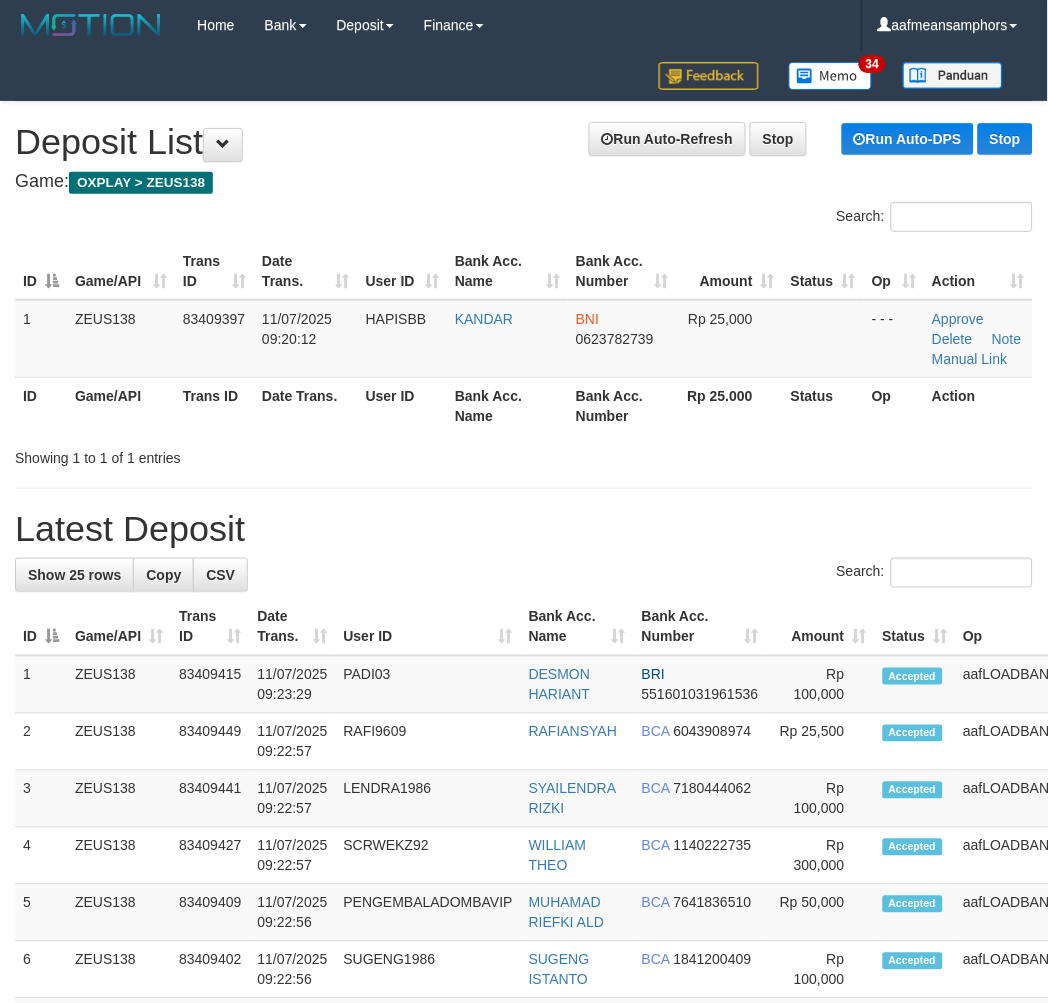 drag, startPoint x: 451, startPoint y: 501, endPoint x: 7, endPoint y: 575, distance: 450.12442 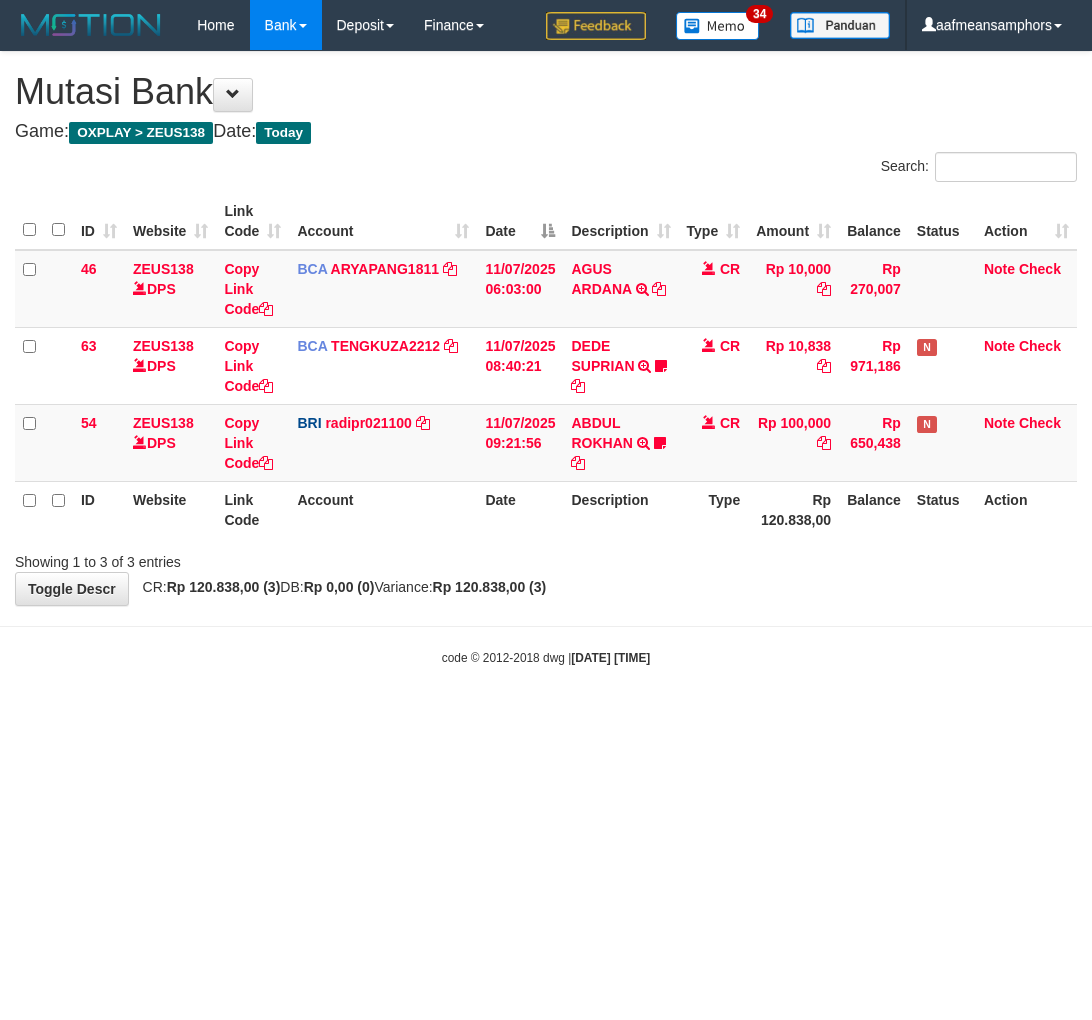 scroll, scrollTop: 0, scrollLeft: 0, axis: both 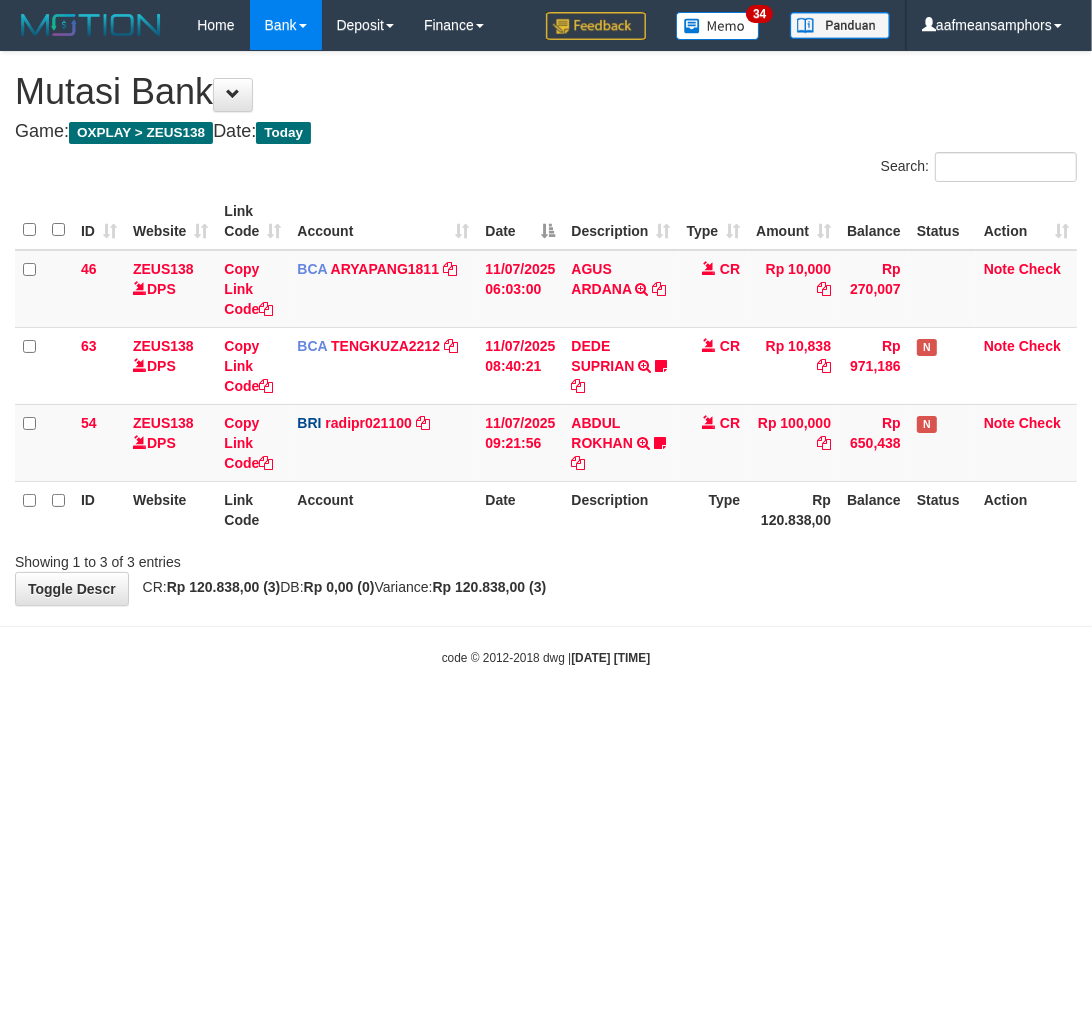 click on "Toggle navigation
Home
Bank
Account List
Load
By Website
Group
[OXPLAY]													ZEUS138
By Load Group (DPS)" at bounding box center (546, 358) 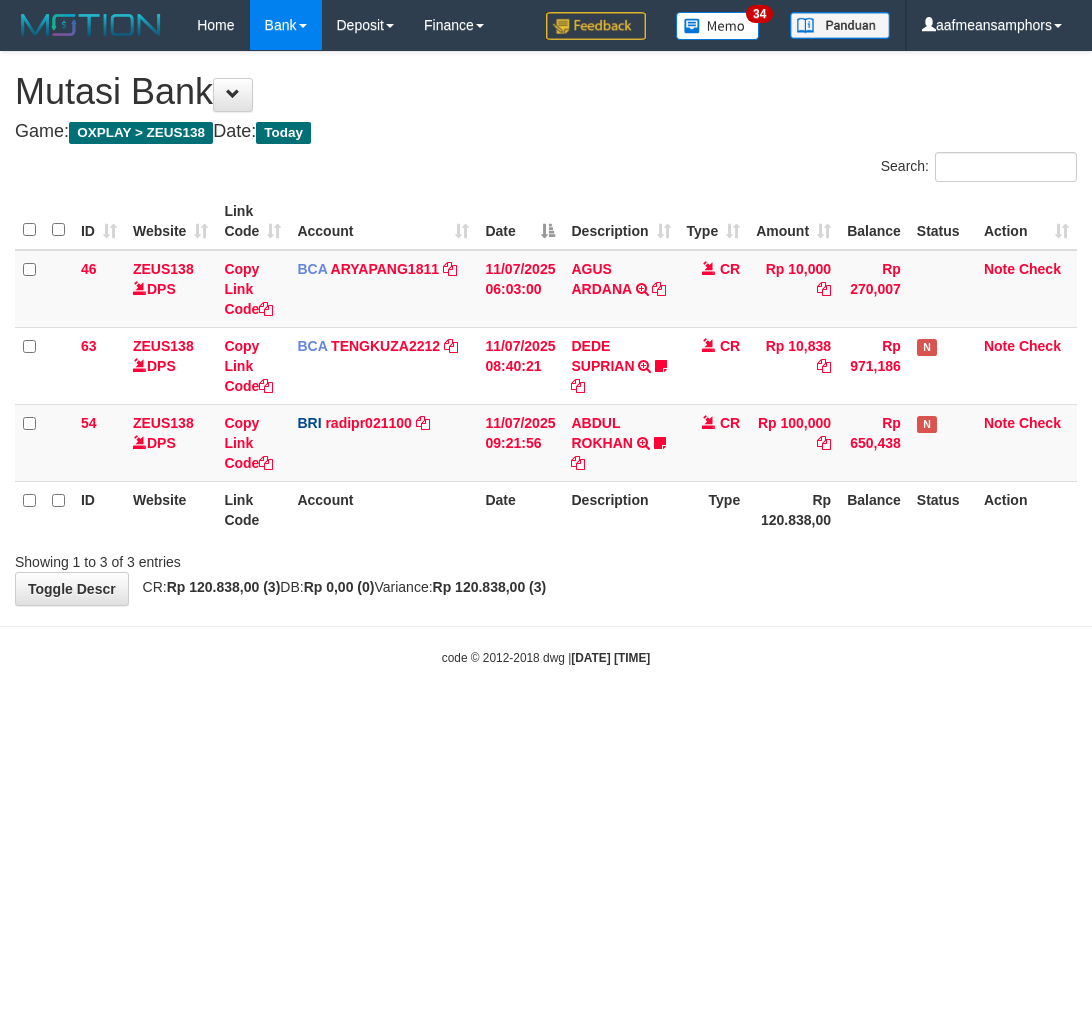 scroll, scrollTop: 0, scrollLeft: 0, axis: both 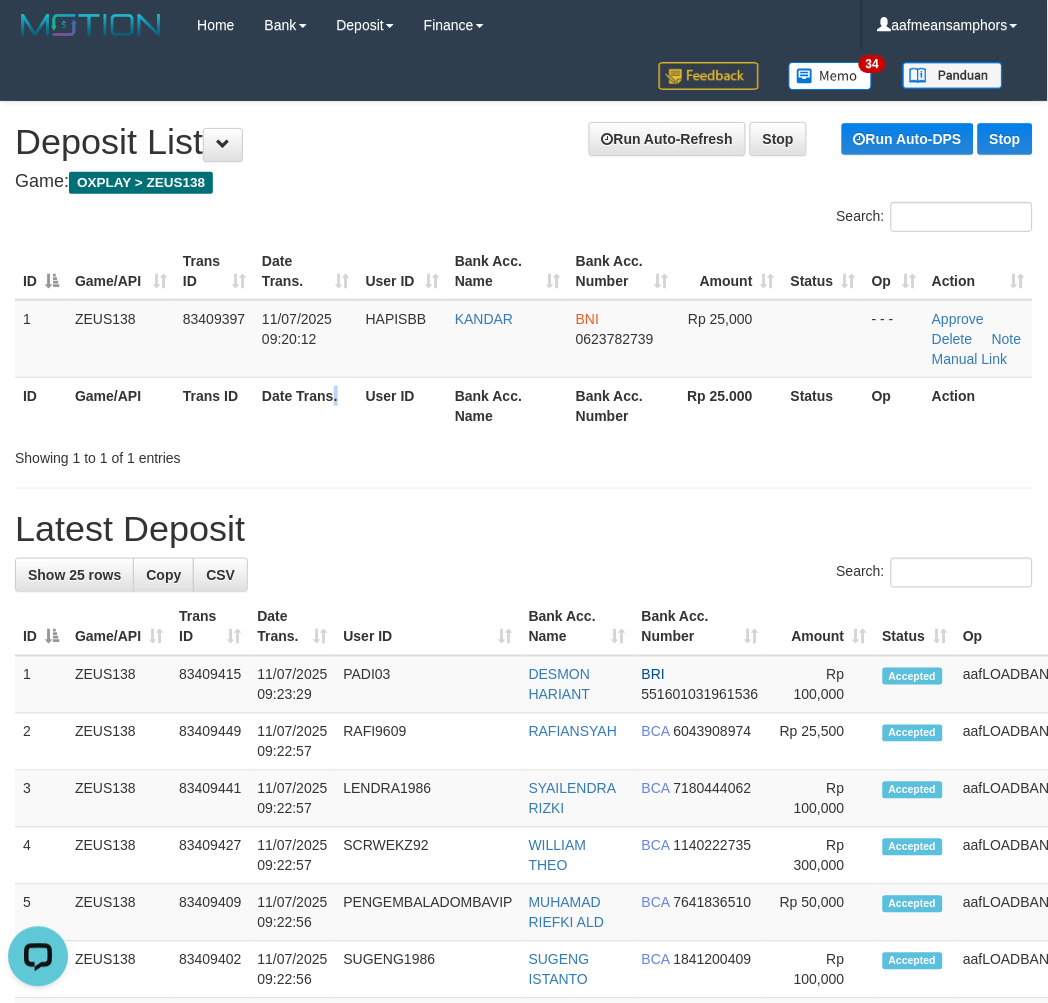 click on "Date Trans." at bounding box center (306, 405) 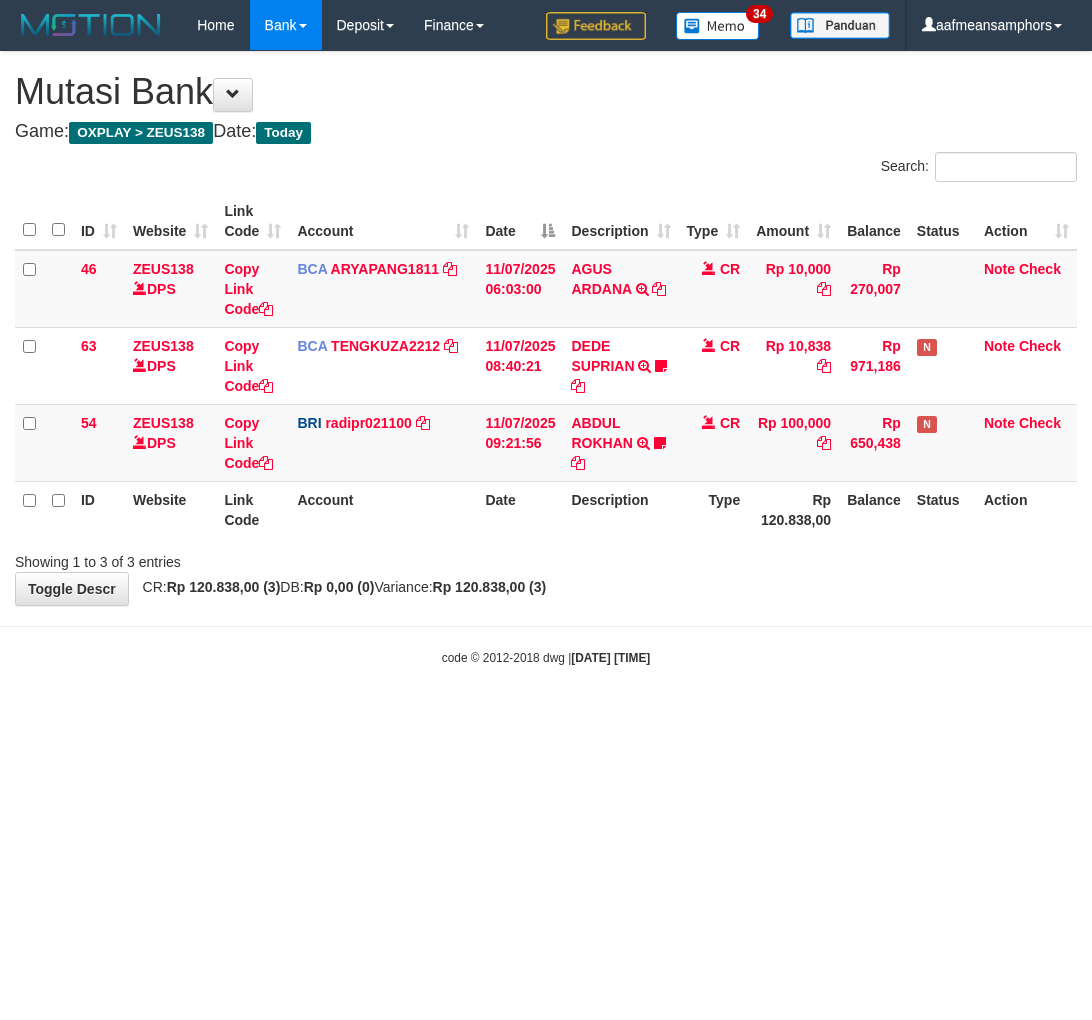 scroll, scrollTop: 0, scrollLeft: 0, axis: both 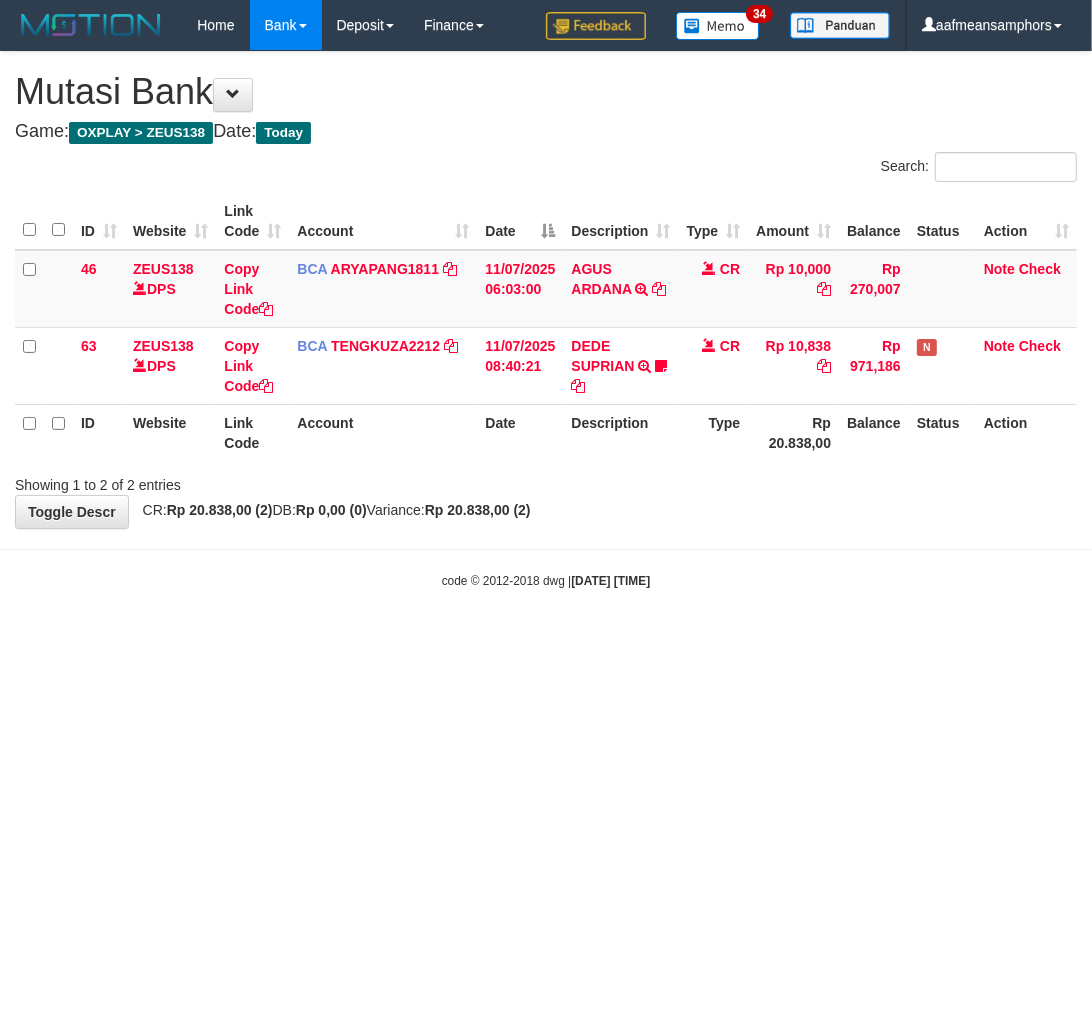 drag, startPoint x: 781, startPoint y: 644, endPoint x: 752, endPoint y: 644, distance: 29 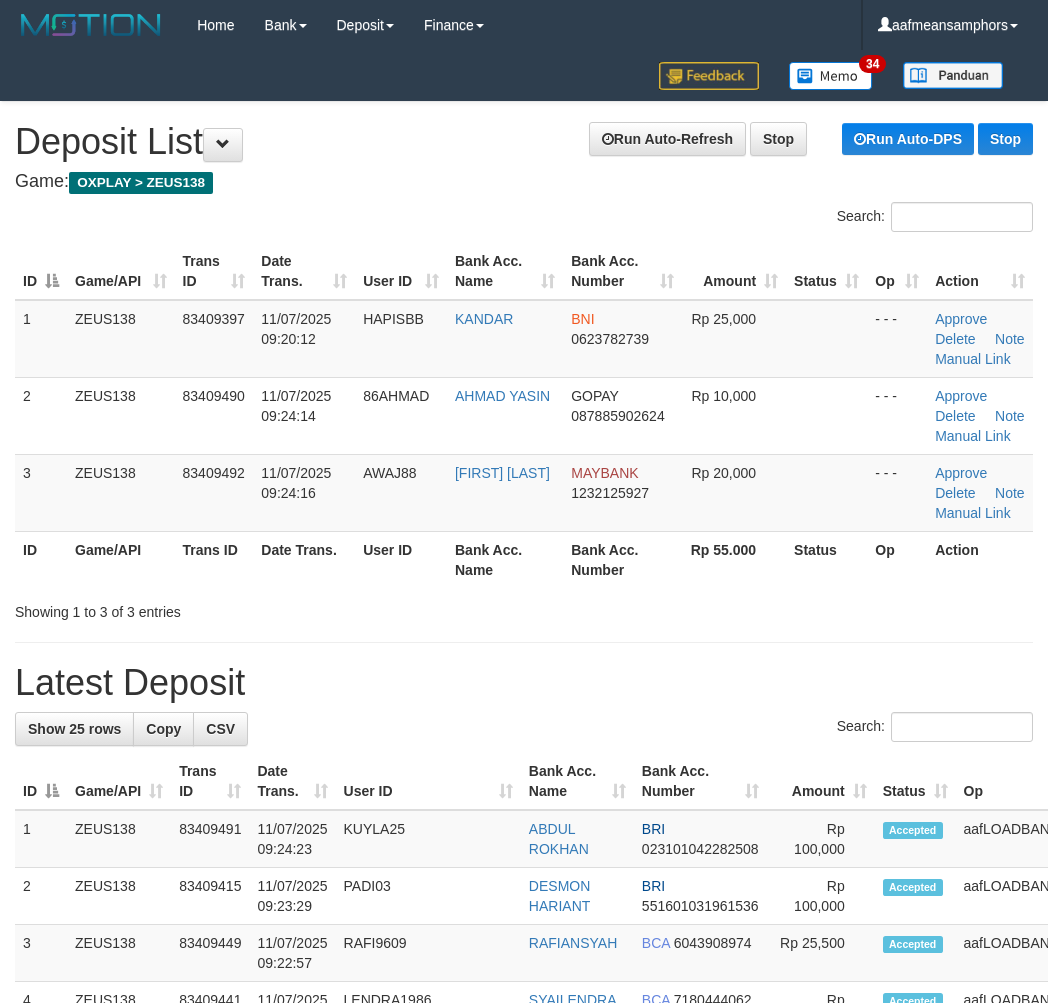 scroll, scrollTop: 0, scrollLeft: 0, axis: both 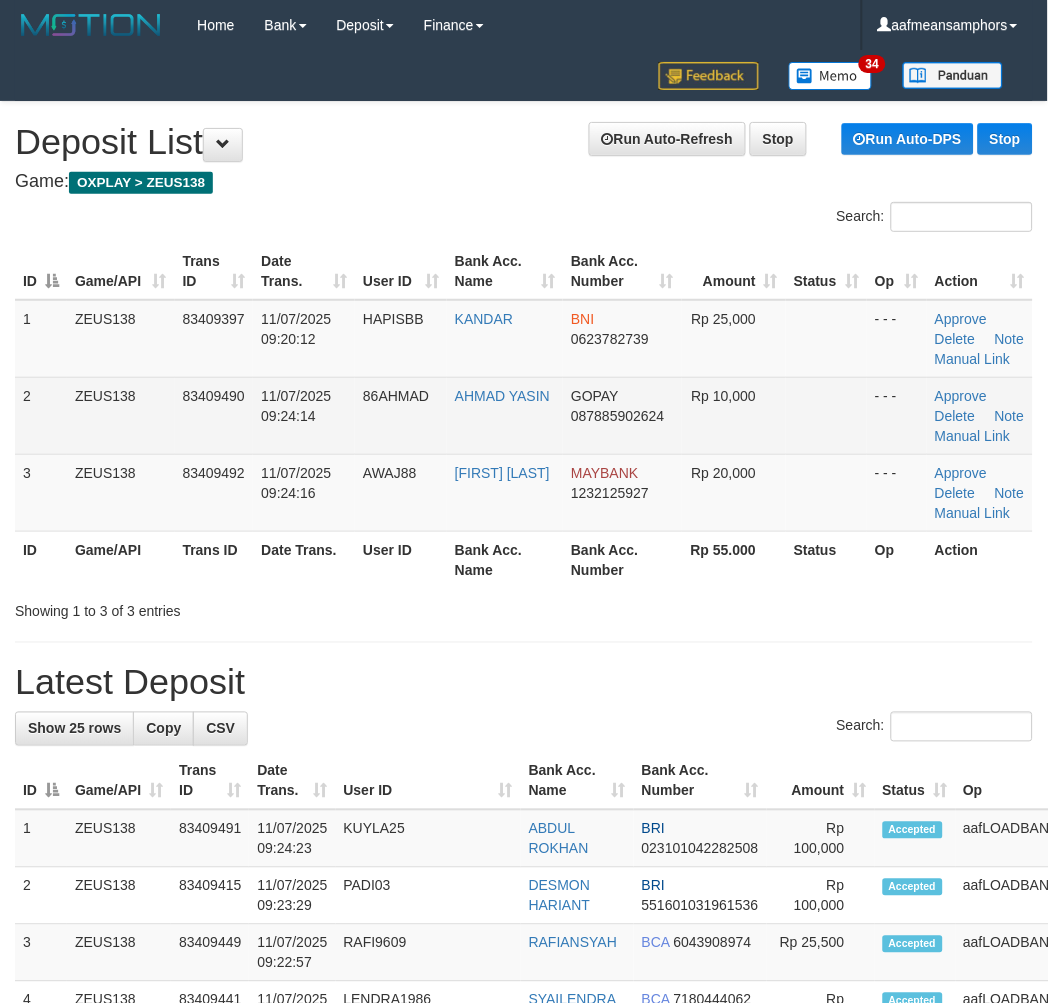 click on "087885902624" at bounding box center (617, 416) 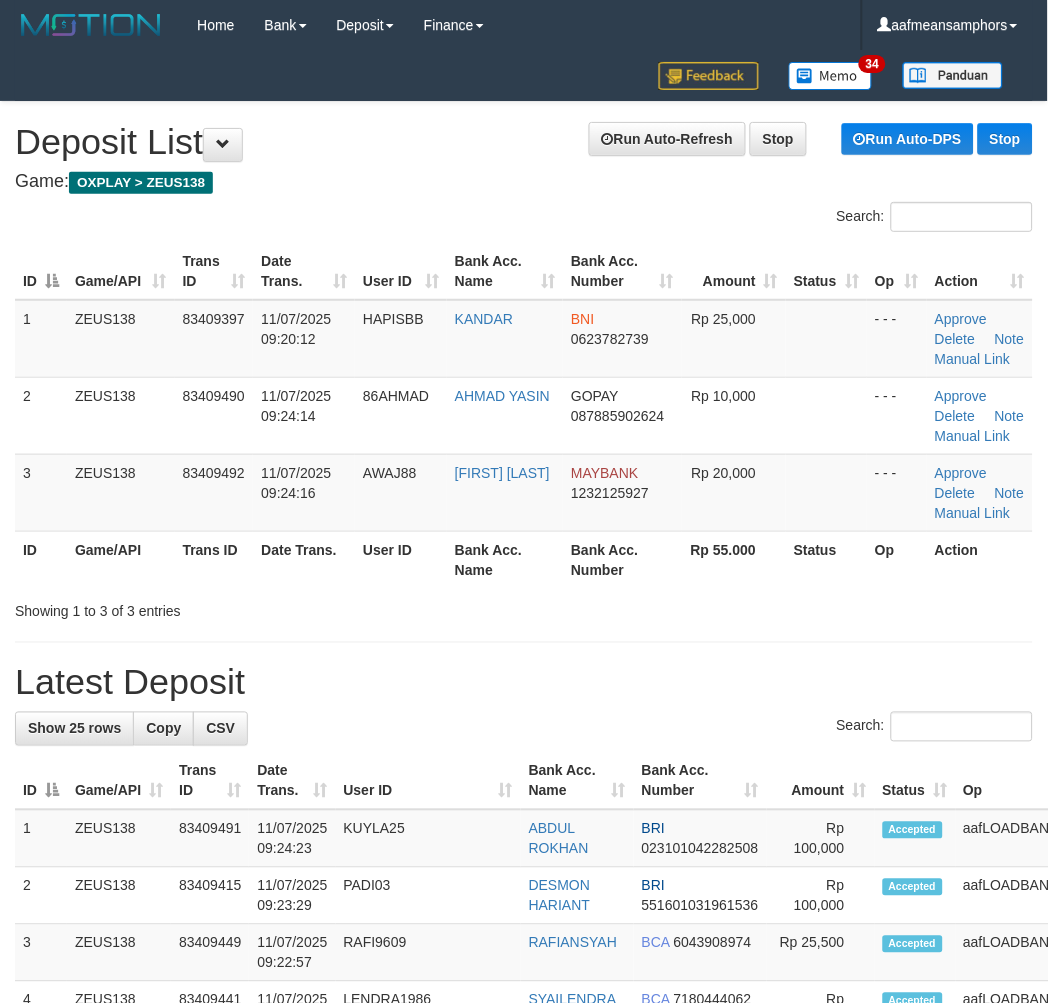 click on "Bank Acc. Number" at bounding box center (622, 559) 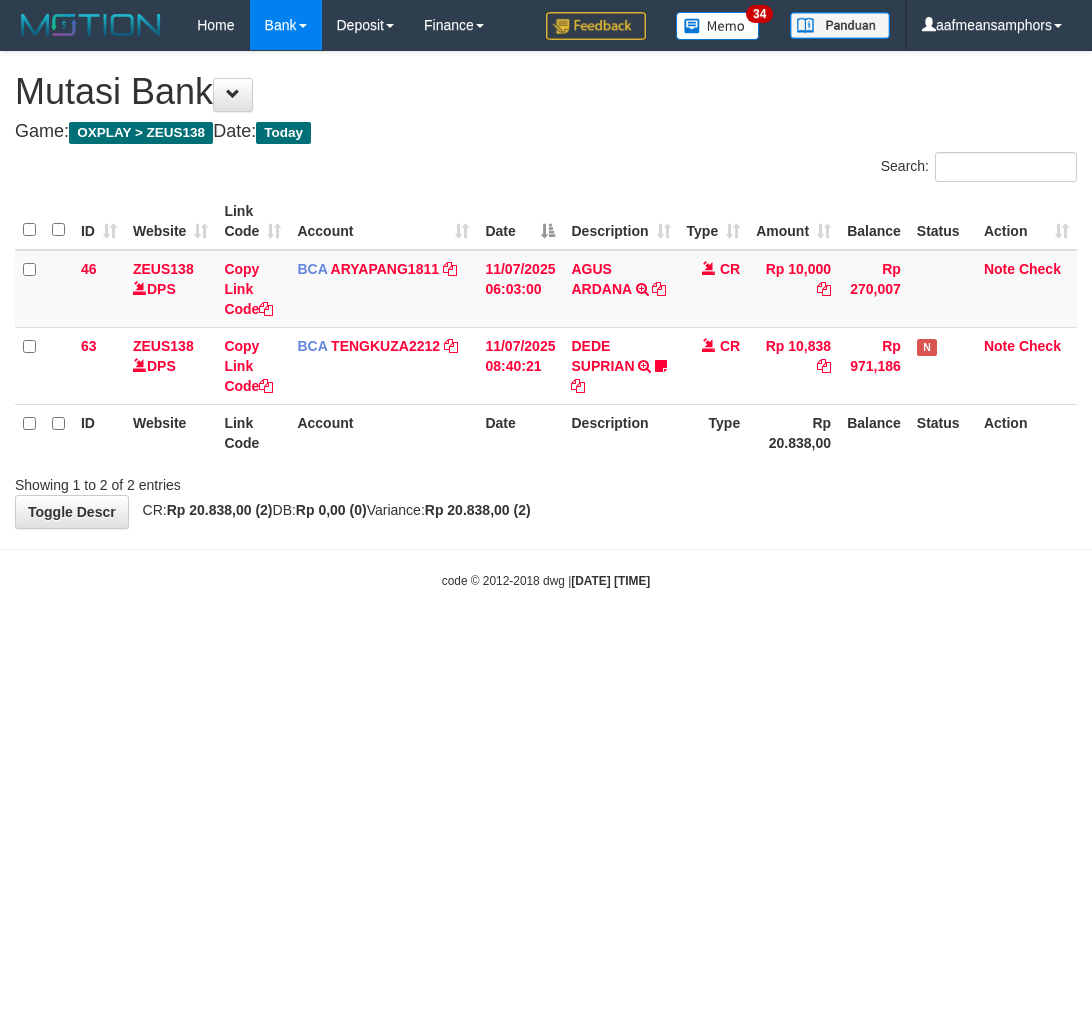 scroll, scrollTop: 0, scrollLeft: 0, axis: both 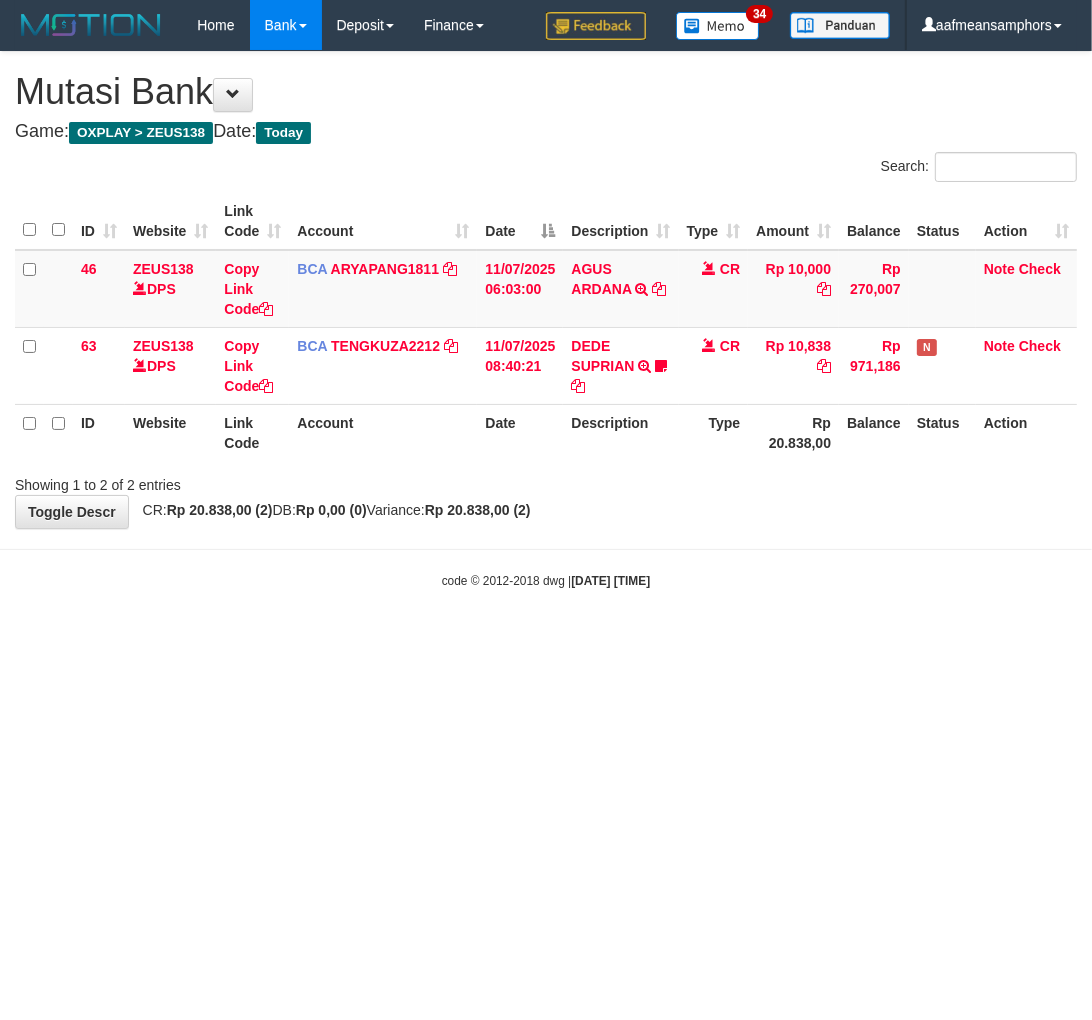 click on "Toggle navigation
Home
Bank
Account List
Load
By Website
Group
[OXPLAY]													ZEUS138
By Load Group (DPS)" at bounding box center [546, 320] 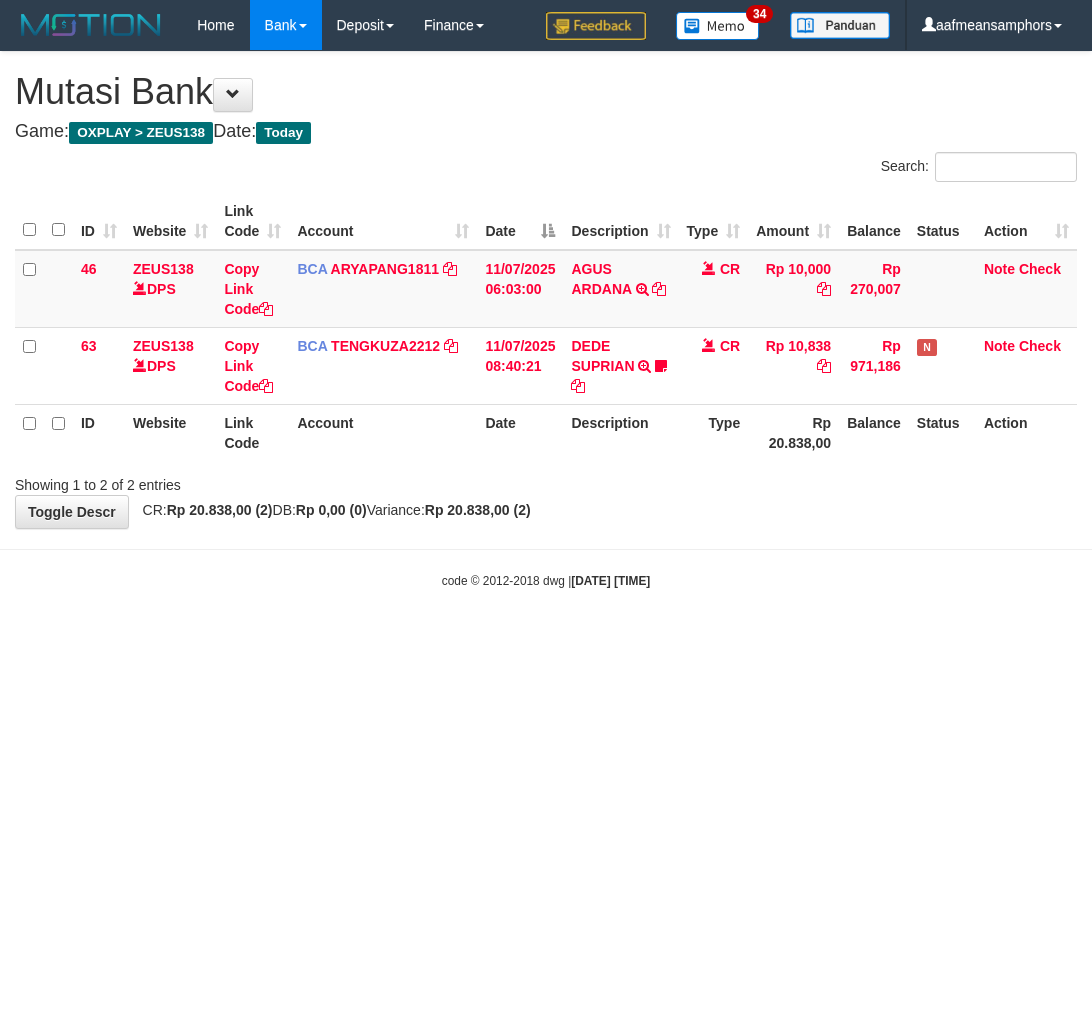 scroll, scrollTop: 0, scrollLeft: 0, axis: both 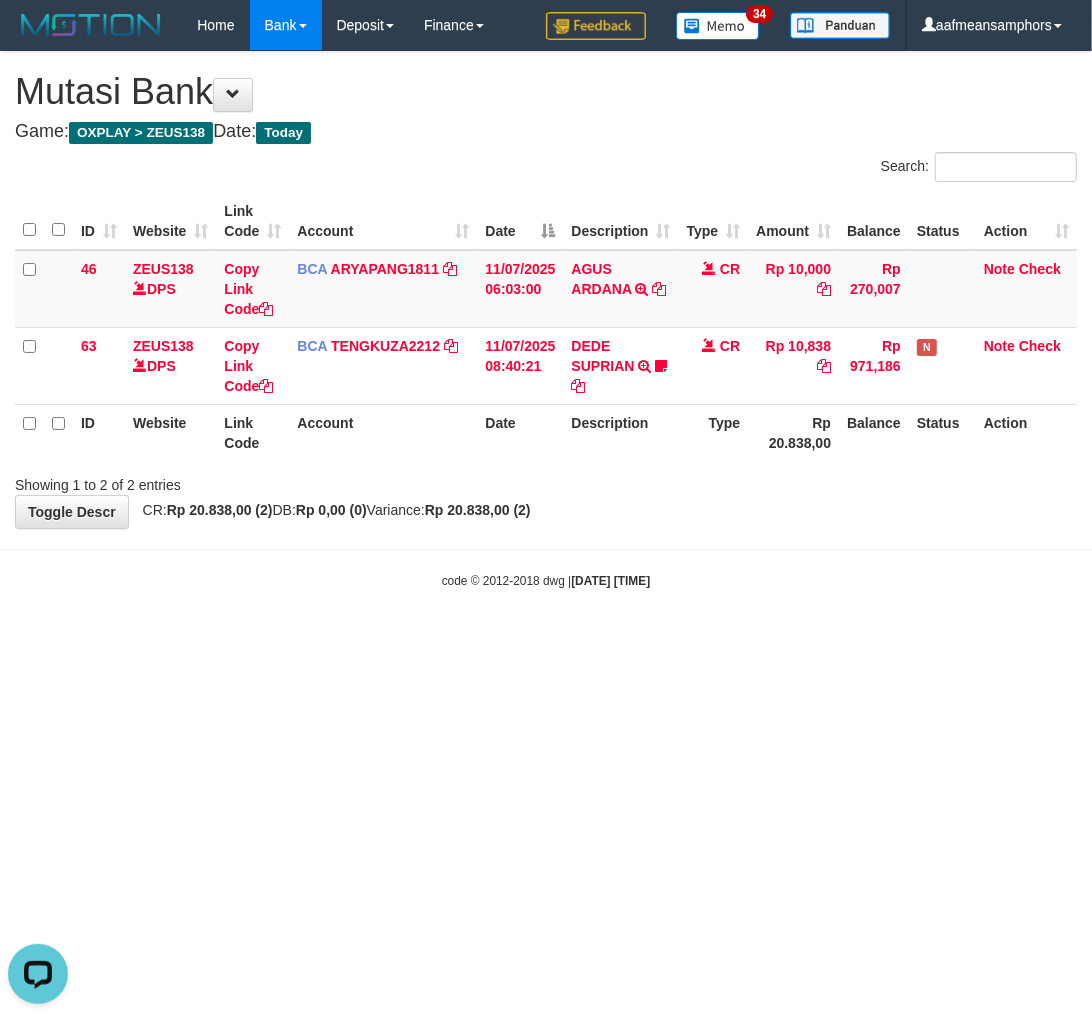 drag, startPoint x: 822, startPoint y: 606, endPoint x: 811, endPoint y: 607, distance: 11.045361 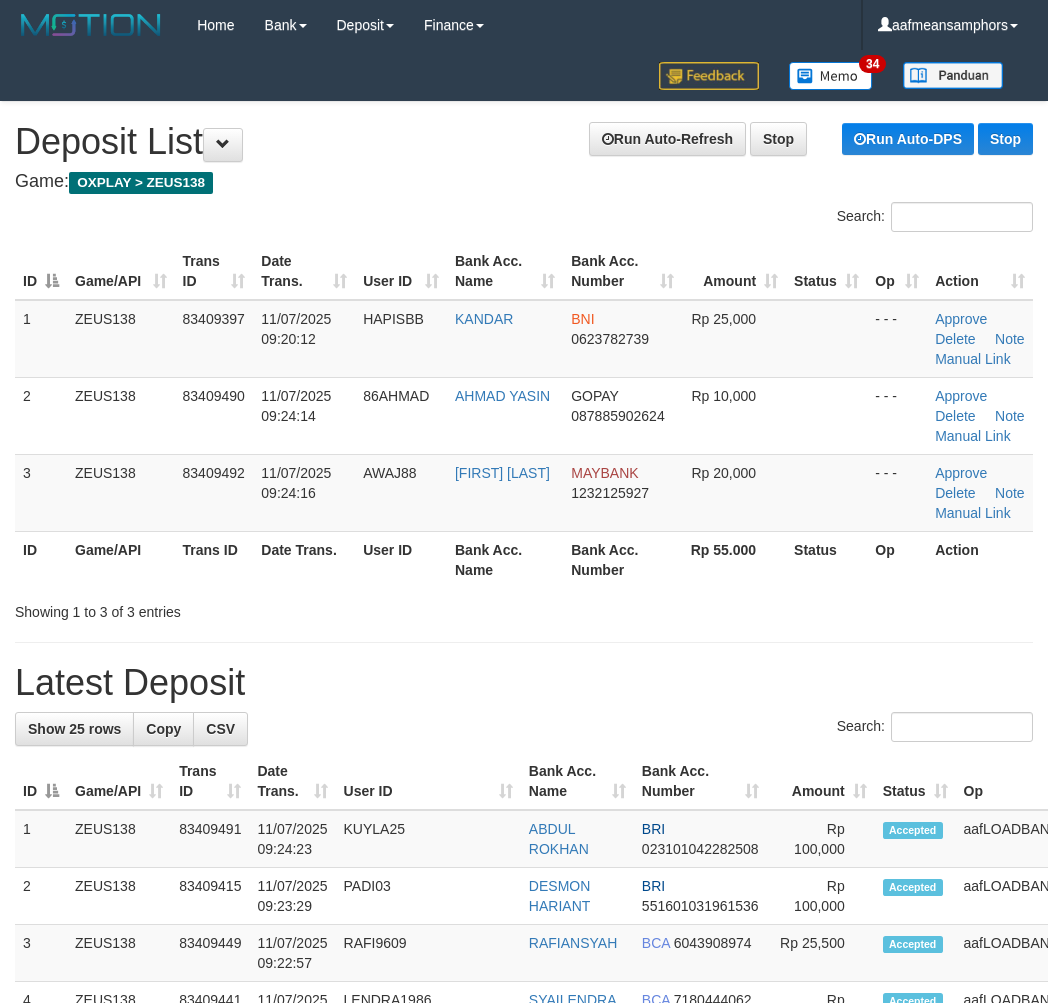 scroll, scrollTop: 0, scrollLeft: 0, axis: both 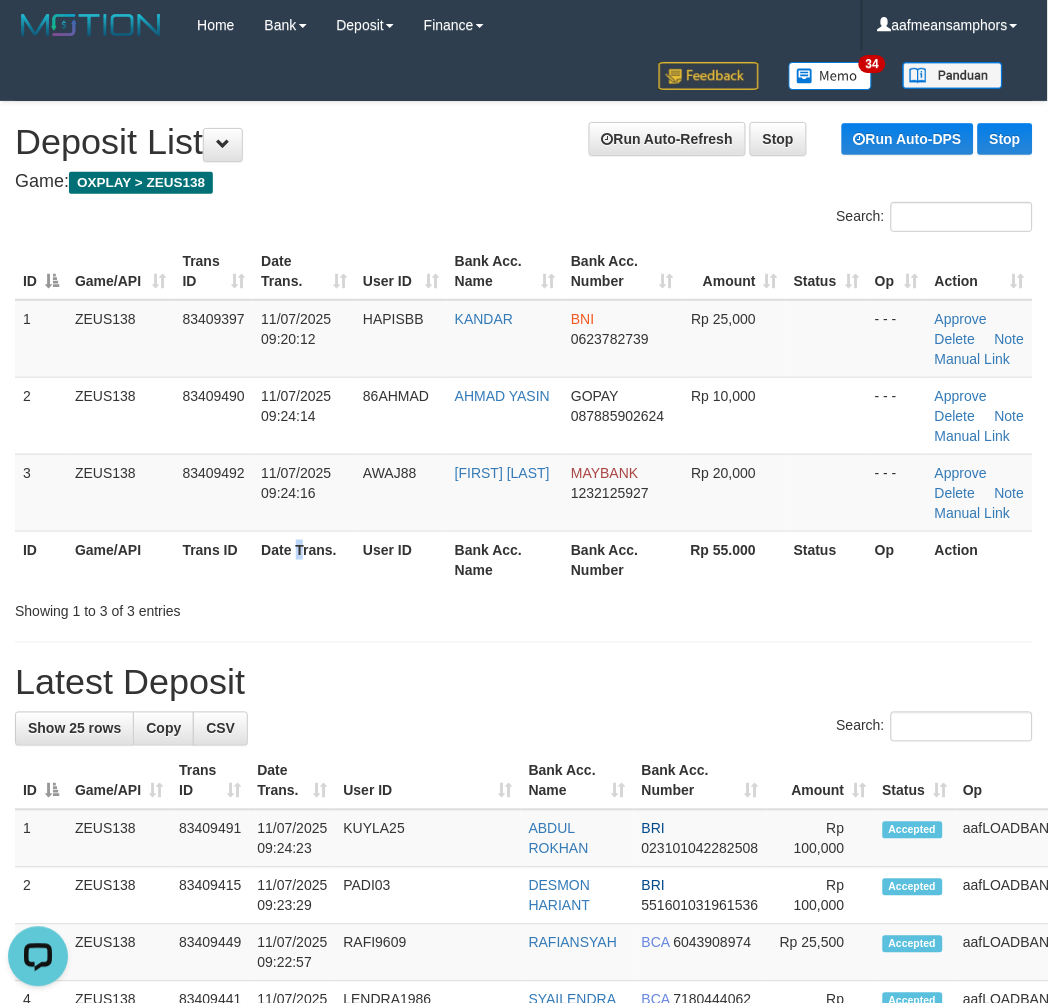 drag, startPoint x: 300, startPoint y: 583, endPoint x: 2, endPoint y: 575, distance: 298.10736 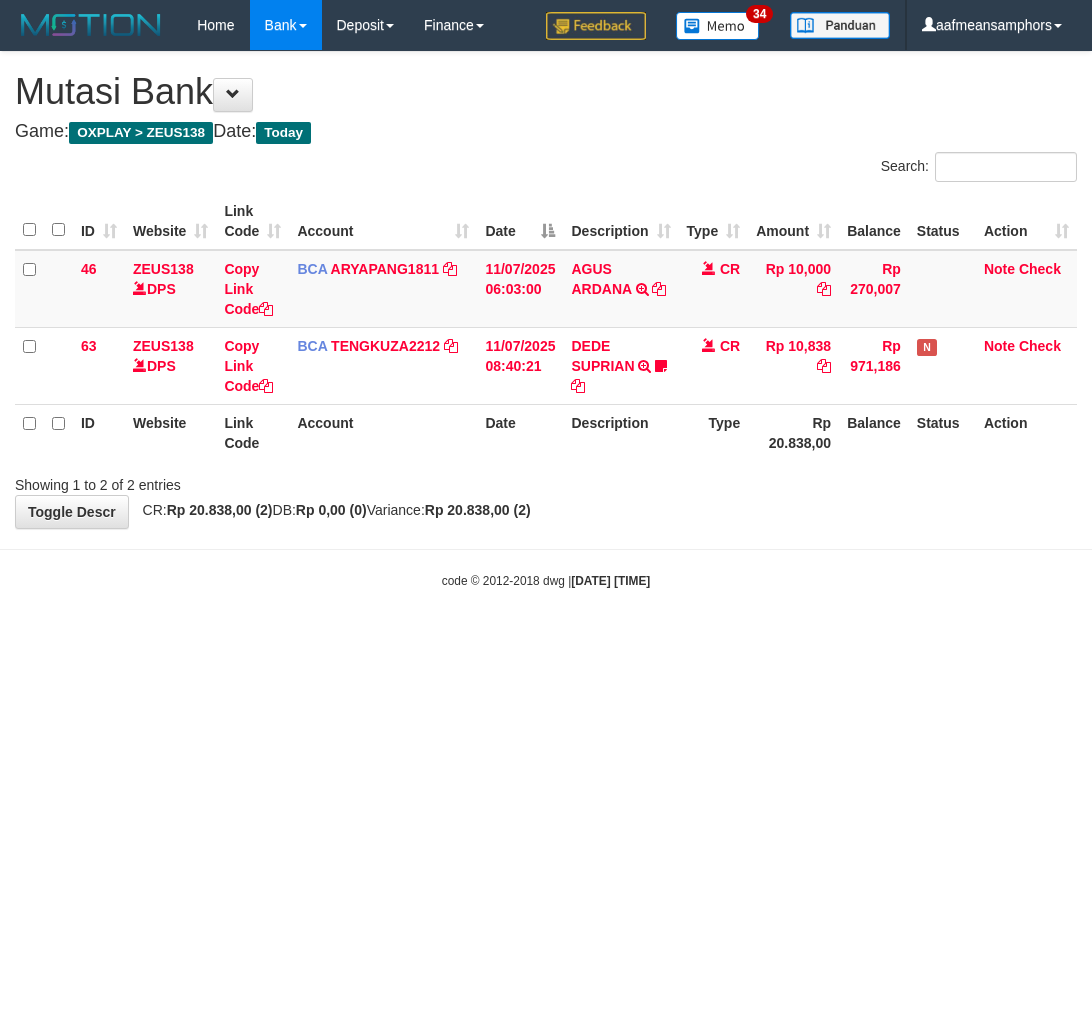 scroll, scrollTop: 0, scrollLeft: 0, axis: both 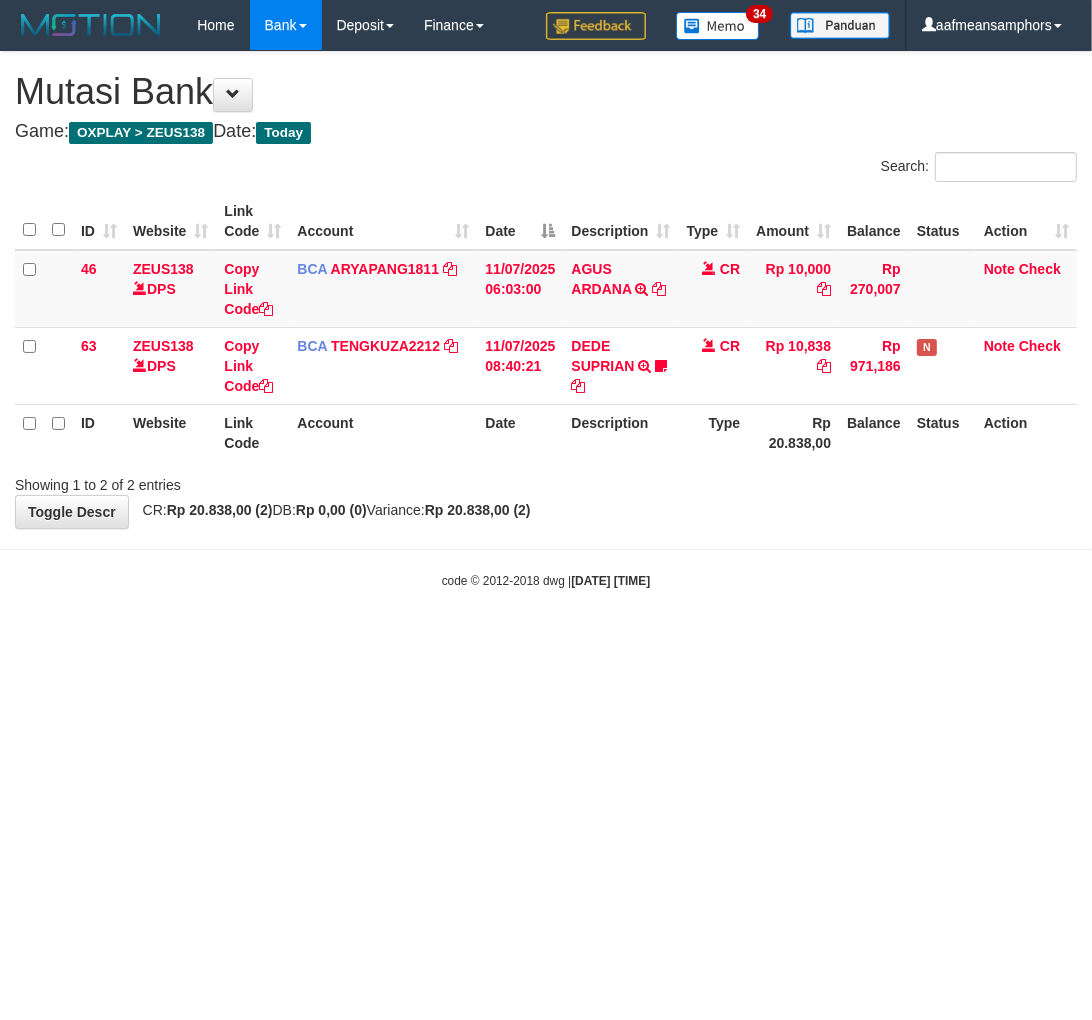 click on "code © 2012-2018 dwg |  2025/07/11 09:24:48" at bounding box center (546, 580) 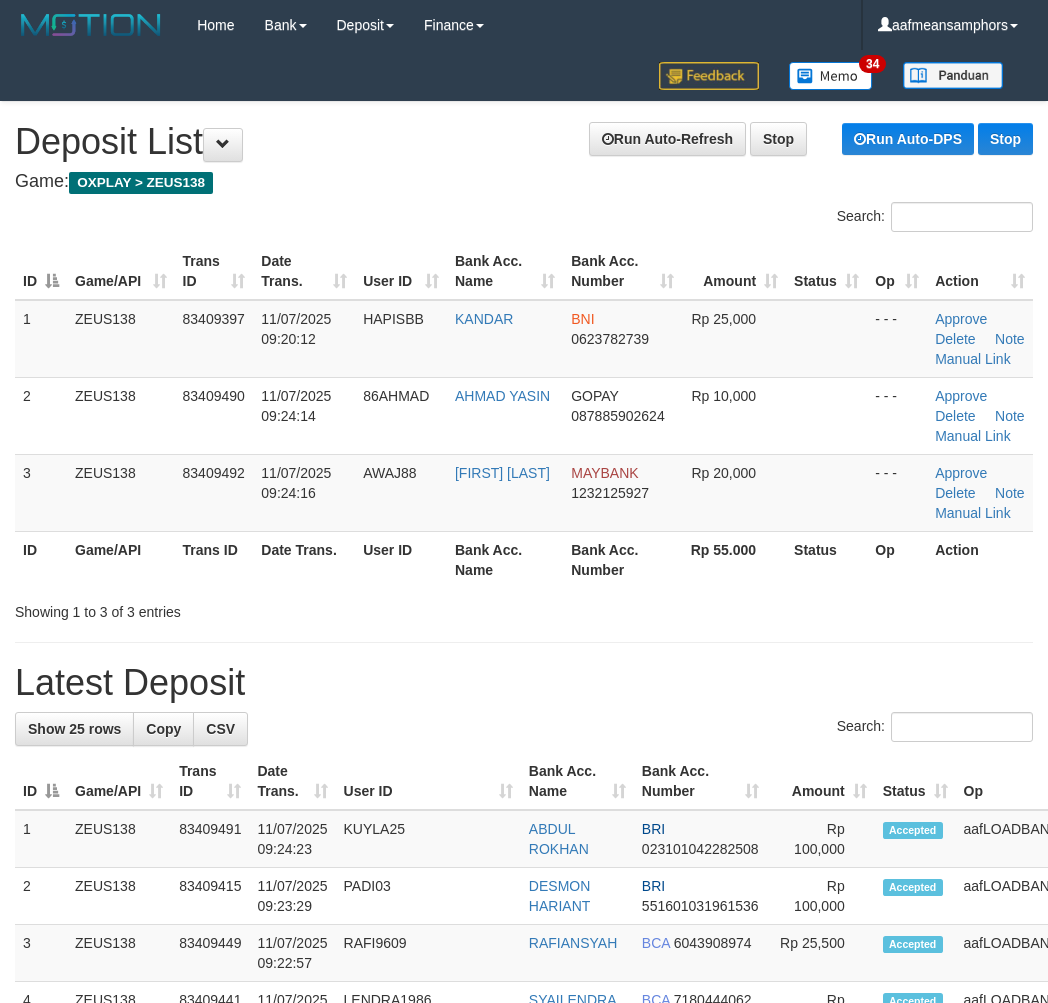 scroll, scrollTop: 0, scrollLeft: 0, axis: both 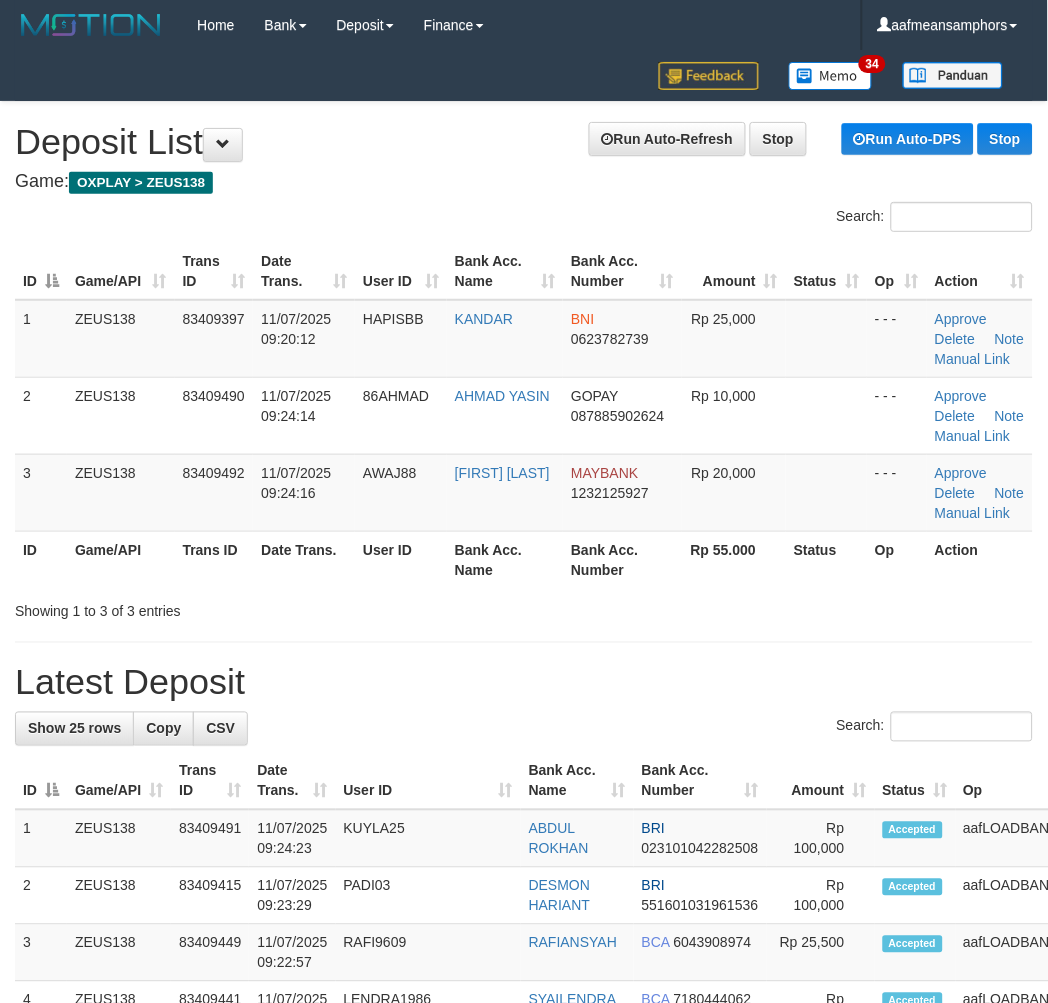 click on "**********" at bounding box center [524, 1245] 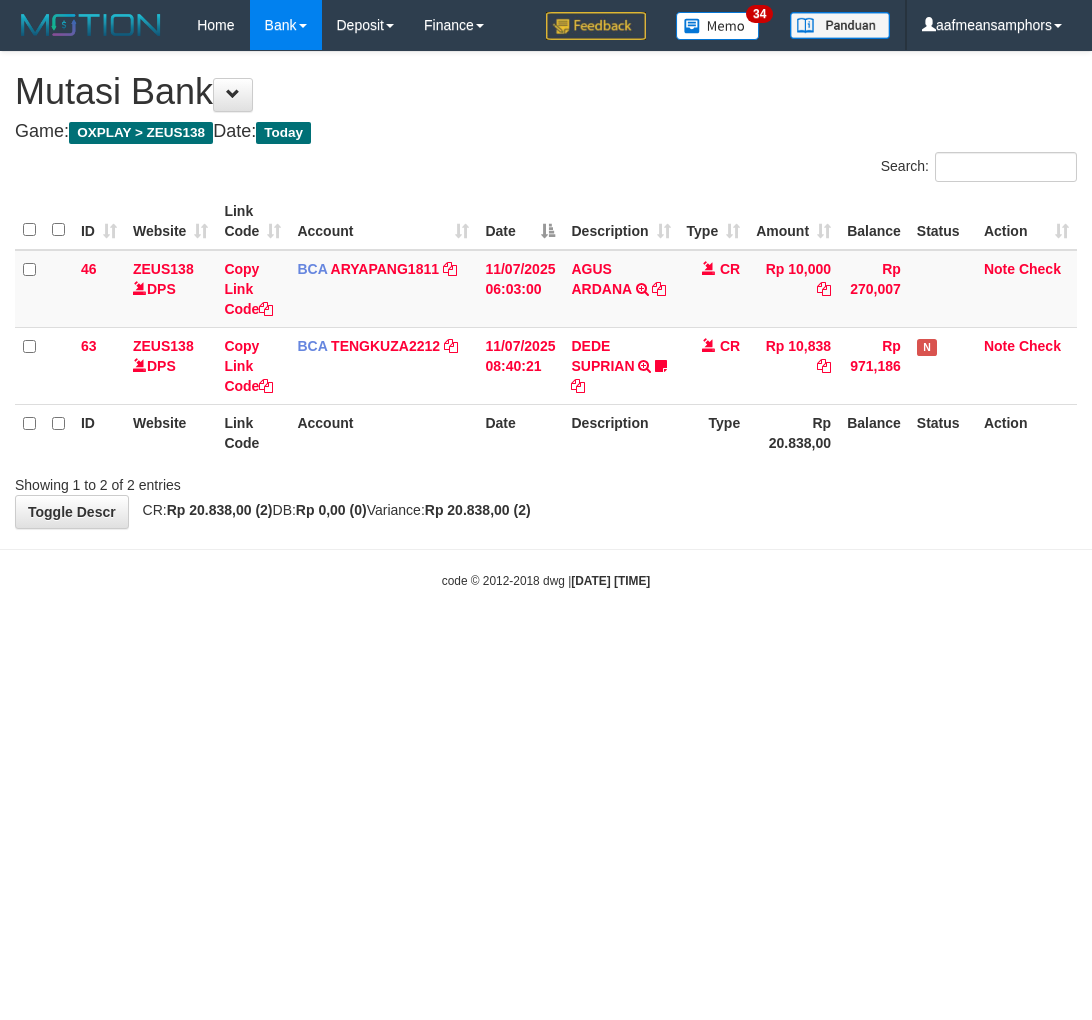 scroll, scrollTop: 0, scrollLeft: 0, axis: both 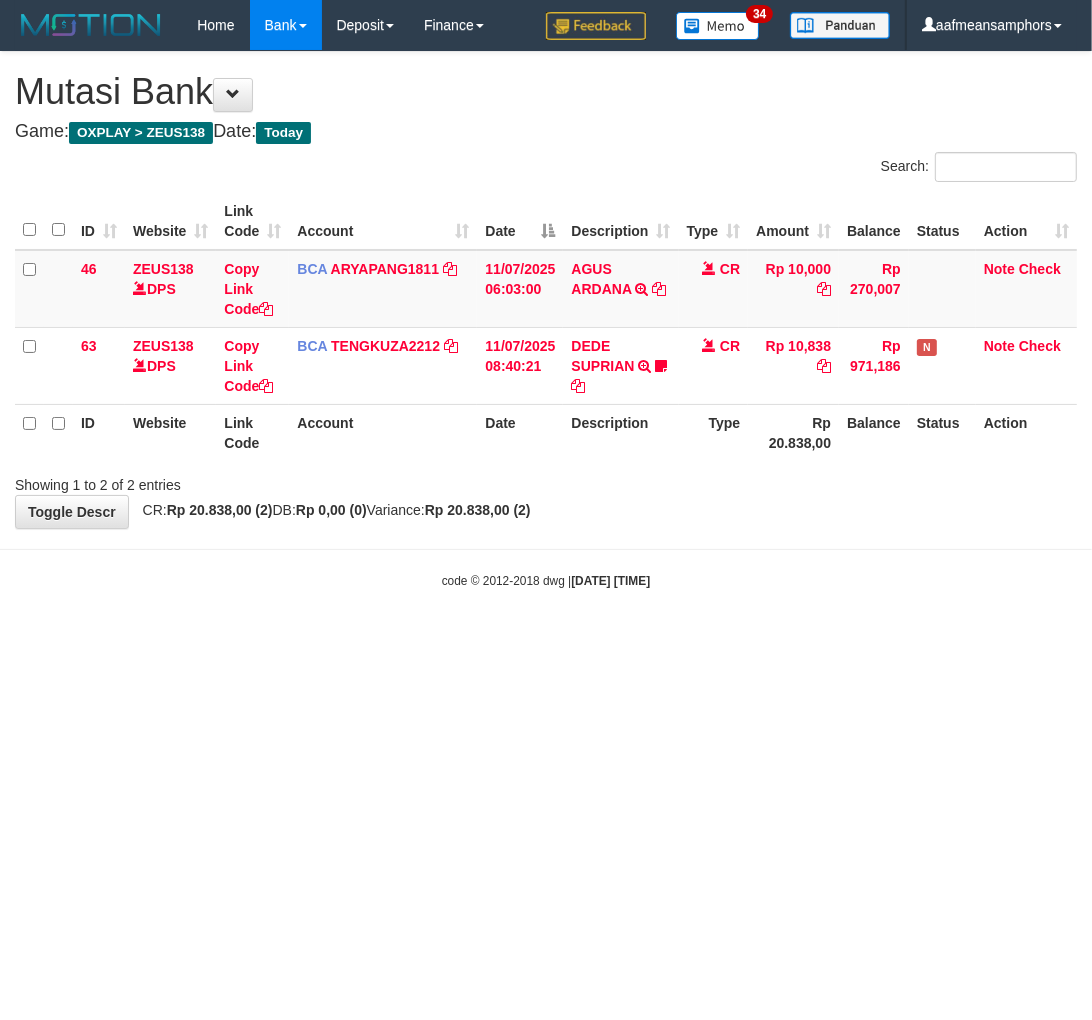 click on "Toggle navigation
Home
Bank
Account List
Load
By Website
Group
[OXPLAY]													ZEUS138
By Load Group (DPS)
Sync" at bounding box center (546, 320) 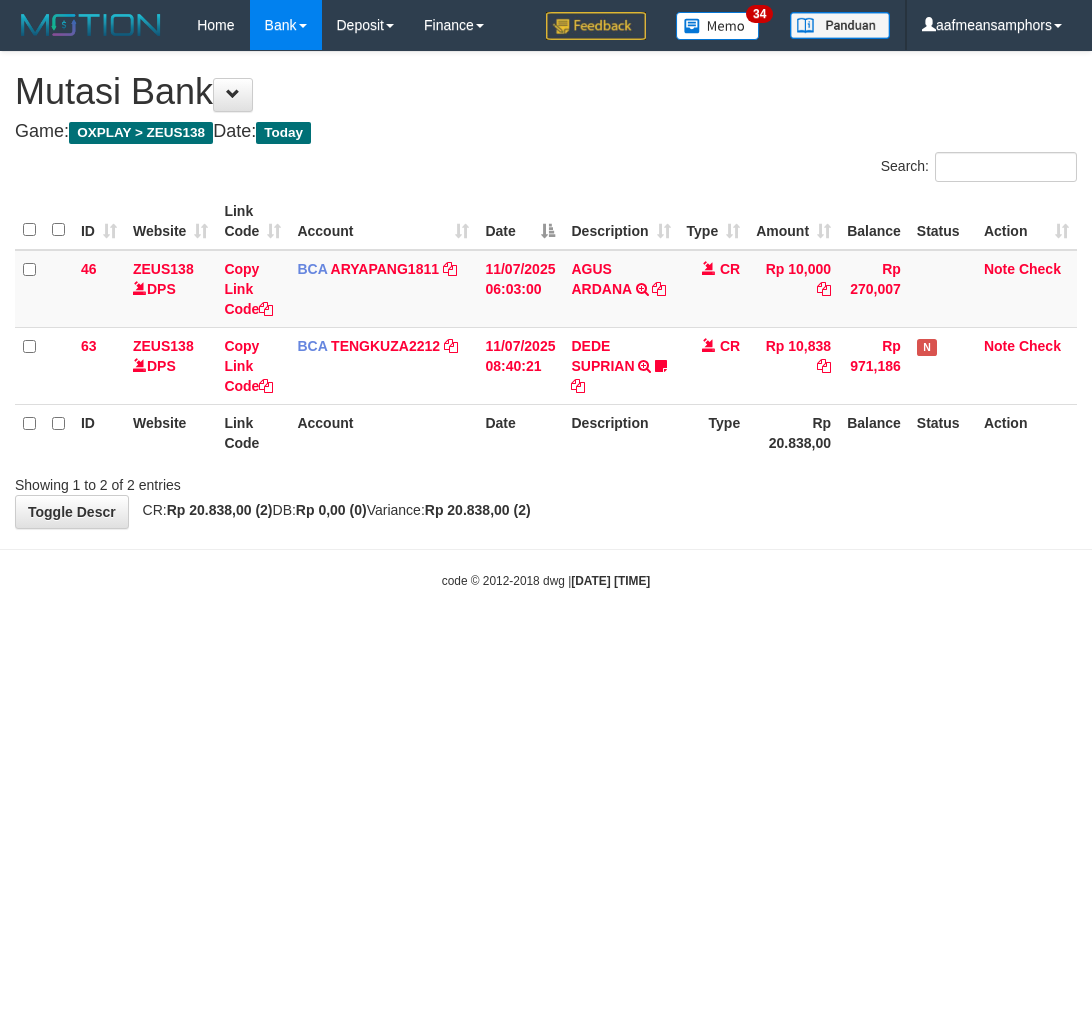 scroll, scrollTop: 0, scrollLeft: 0, axis: both 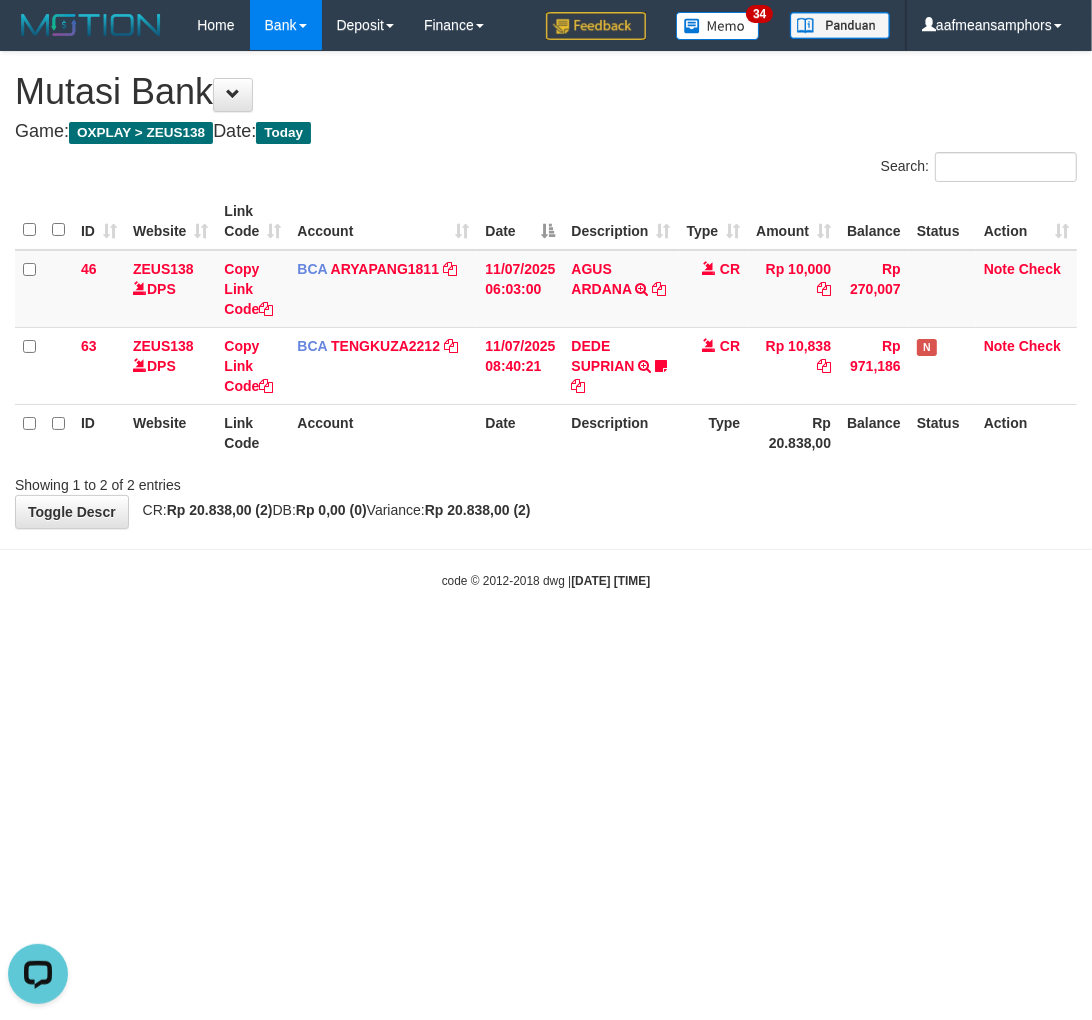click on "Toggle navigation
Home
Bank
Account List
Load
By Website
Group
[OXPLAY]													ZEUS138
By Load Group (DPS)
Sync" at bounding box center (546, 320) 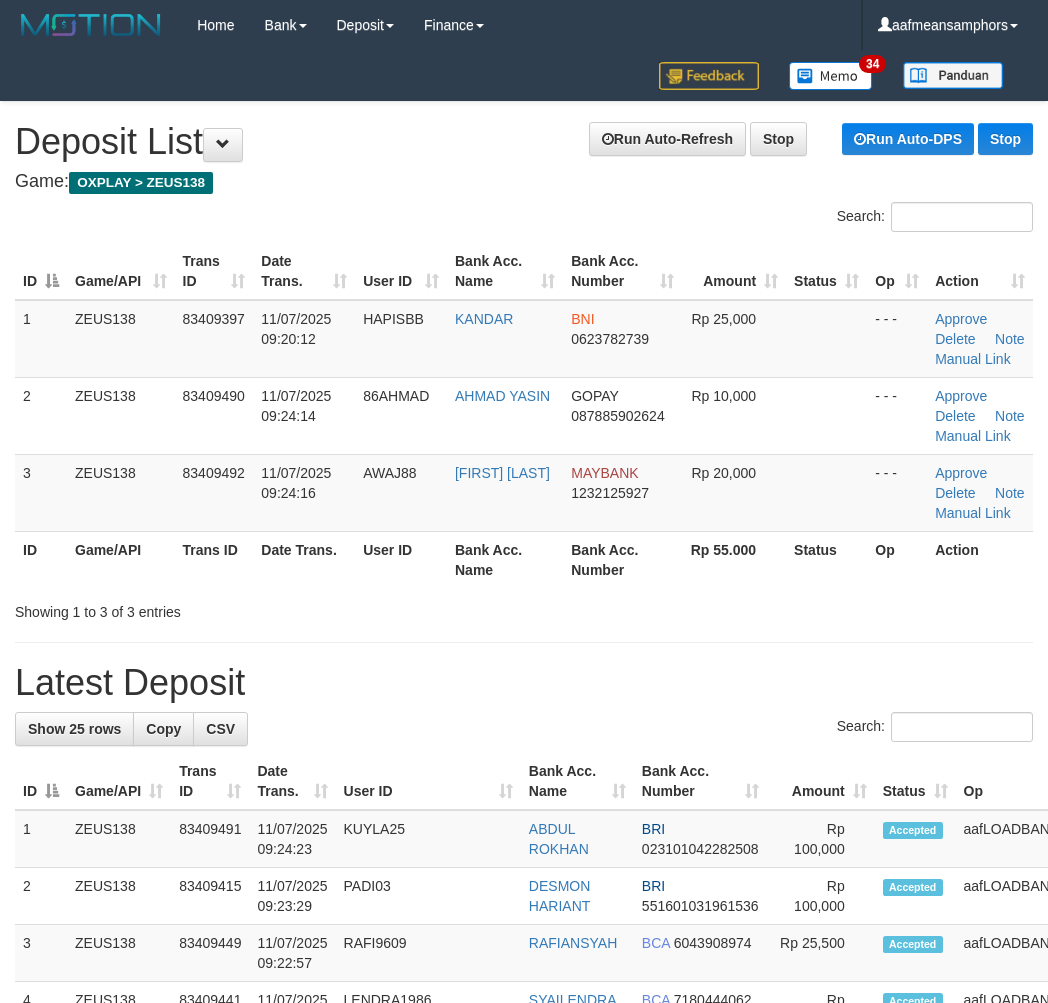 scroll, scrollTop: 0, scrollLeft: 0, axis: both 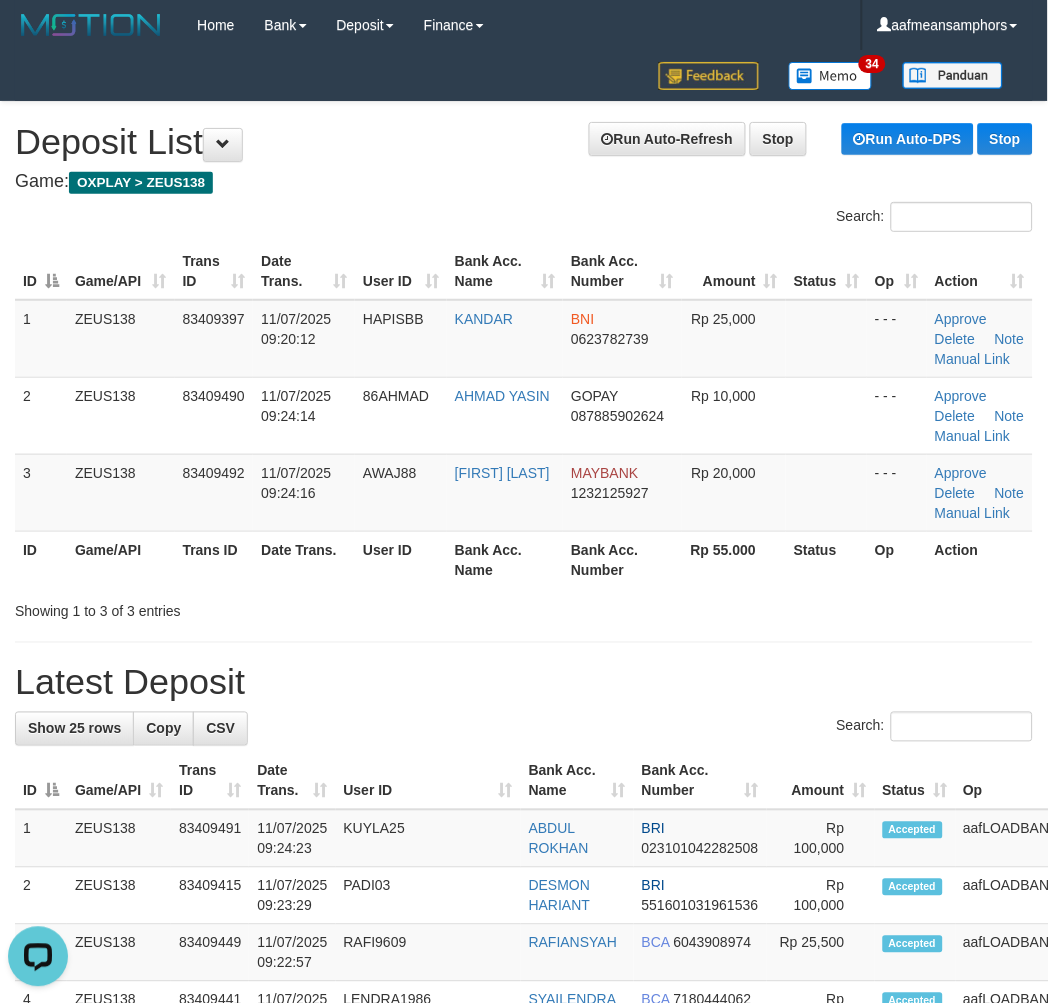 click on "Bank Acc. Name" at bounding box center (505, 559) 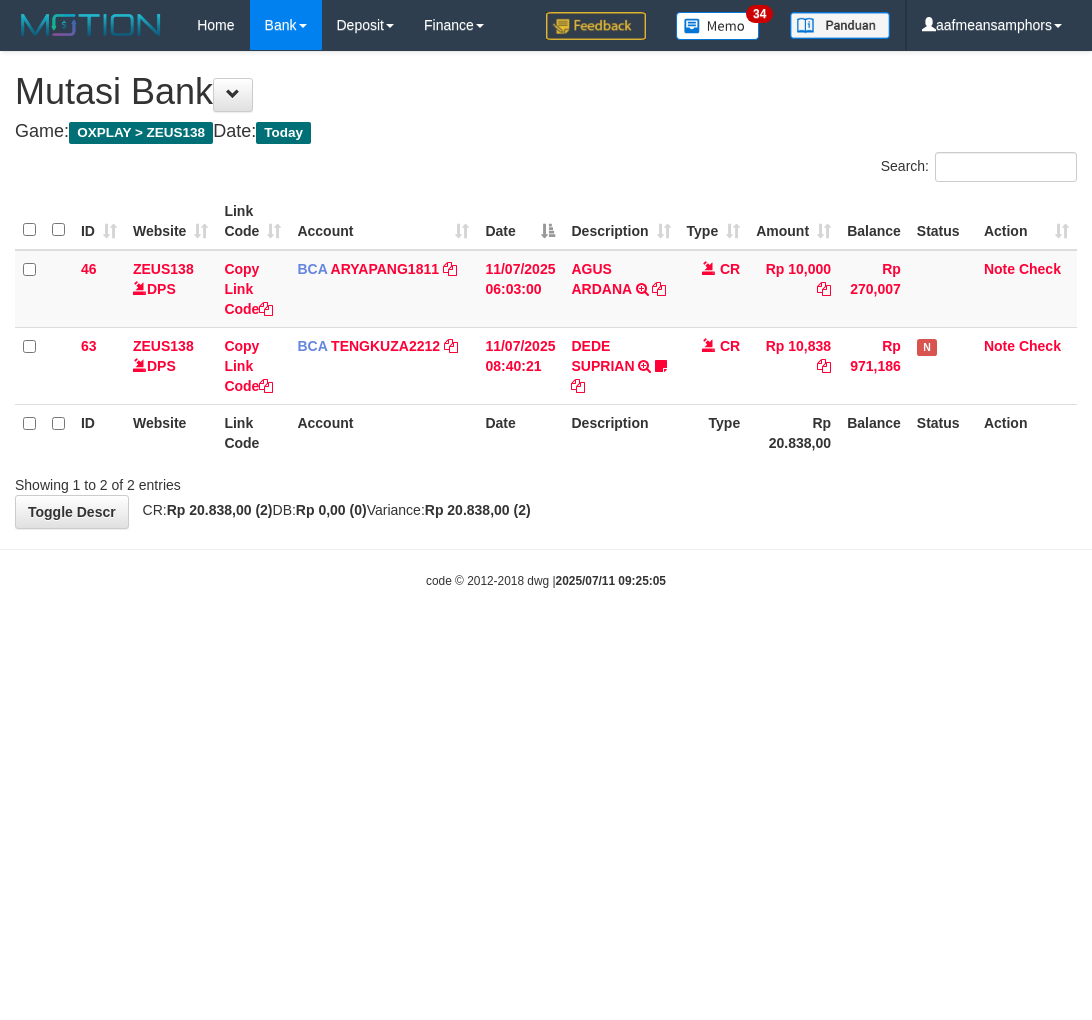 scroll, scrollTop: 0, scrollLeft: 0, axis: both 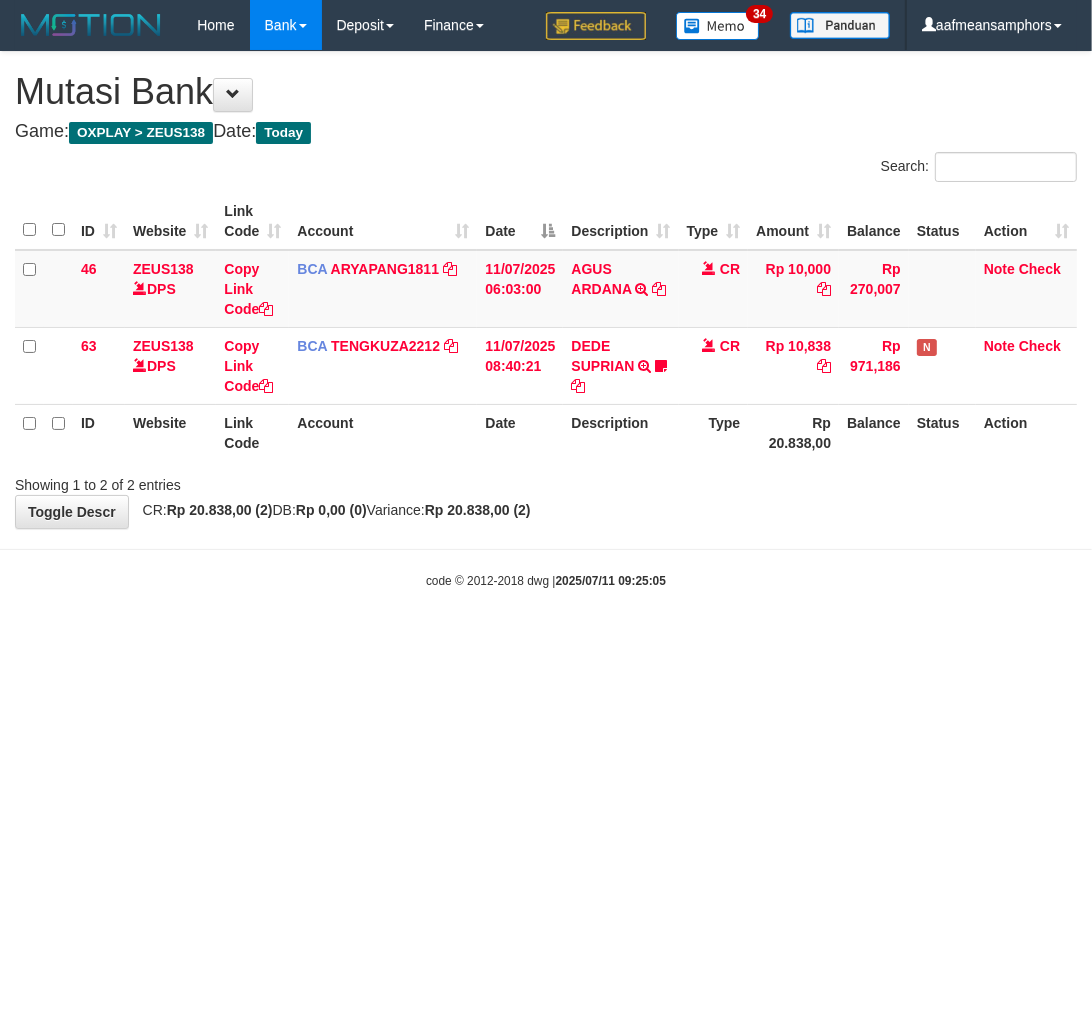 click on "Toggle navigation
Home
Bank
Account List
Load
By Website
Group
[OXPLAY]													ZEUS138
By Load Group (DPS)" at bounding box center [546, 320] 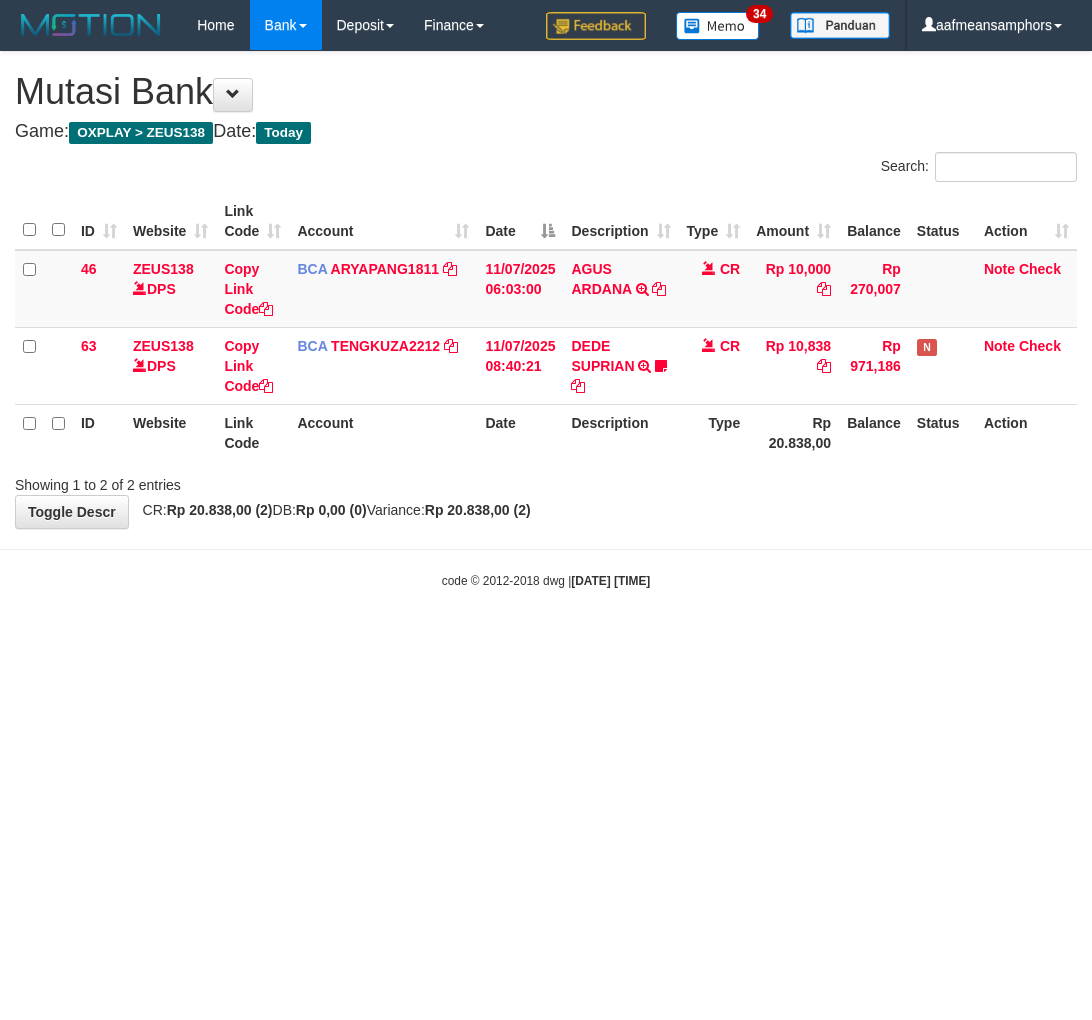 scroll, scrollTop: 0, scrollLeft: 0, axis: both 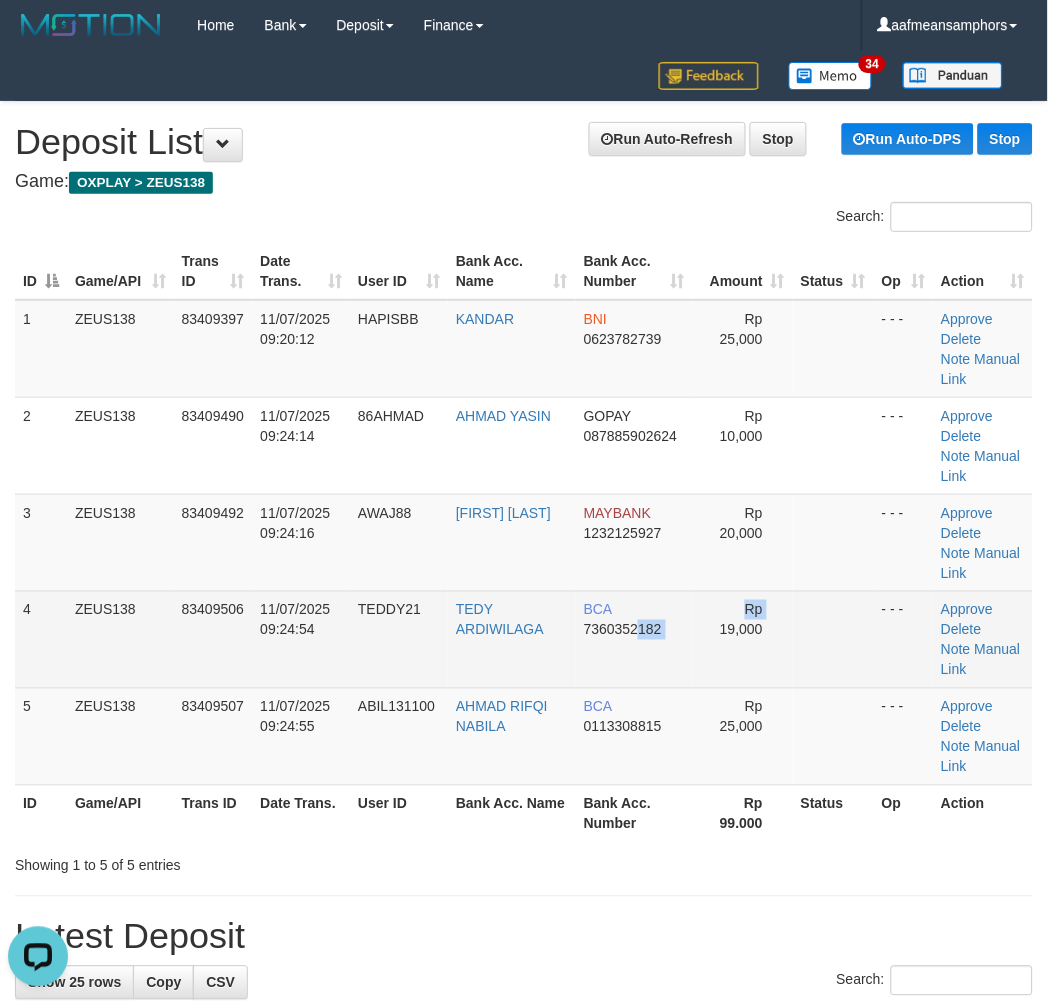 click on "4
ZEUS138
83409506
11/07/2025 09:24:54
TEDDY21
TEDY ARDIWILAGA
BCA
7360352182
Rp 19,000
- - -
Approve
Delete
Note
Manual Link" at bounding box center (524, 639) 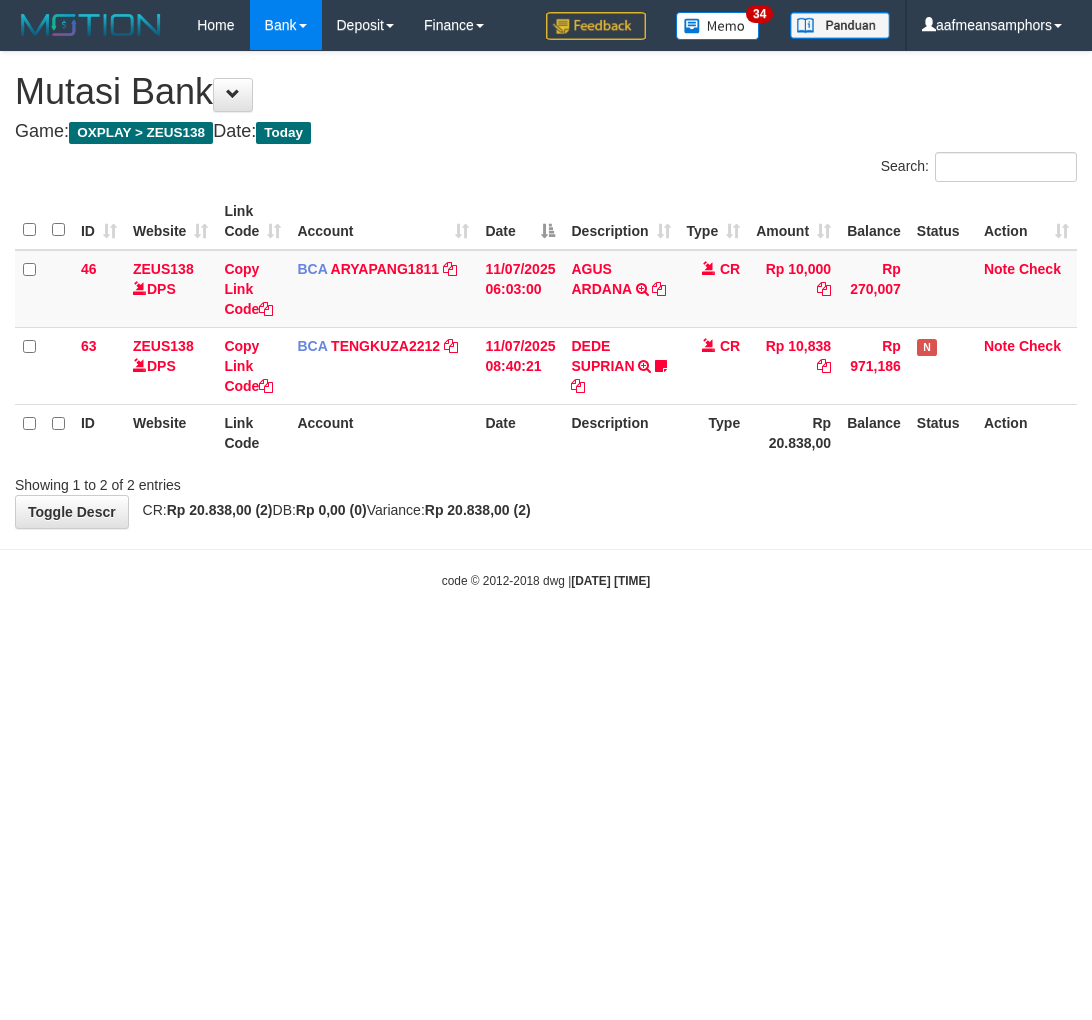 scroll, scrollTop: 0, scrollLeft: 0, axis: both 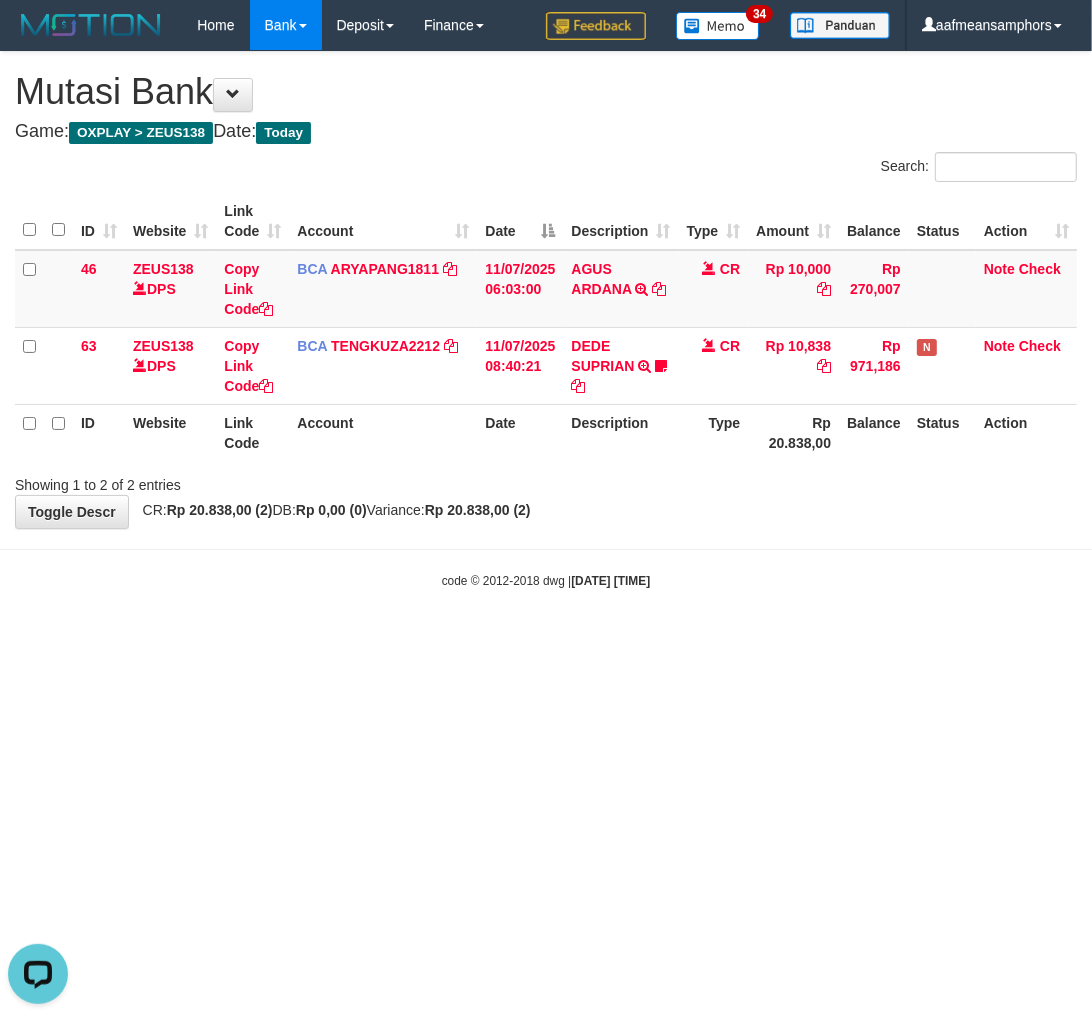 click on "Toggle navigation
Home
Bank
Account List
Load
By Website
Group
[OXPLAY]													ZEUS138
By Load Group (DPS)
Sync" at bounding box center (546, 320) 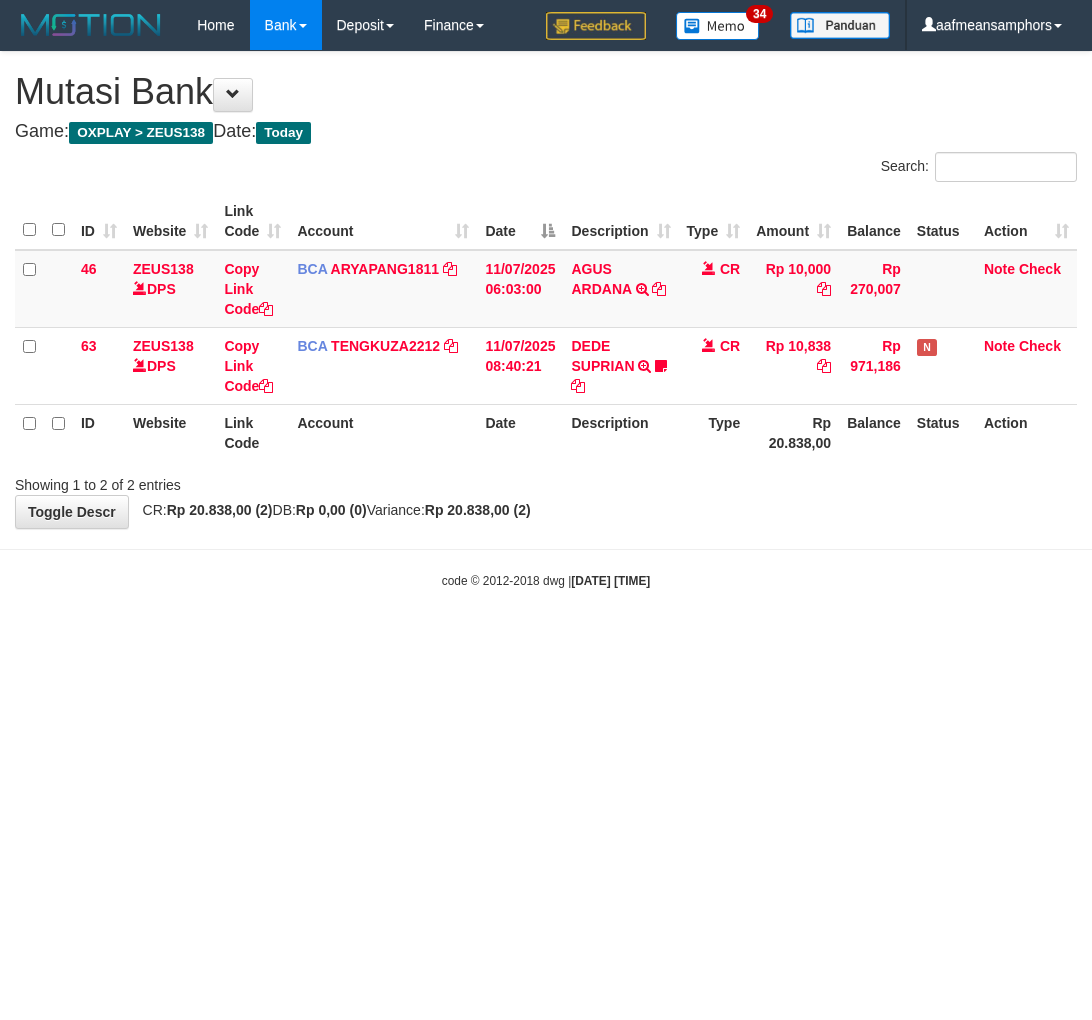 scroll, scrollTop: 0, scrollLeft: 0, axis: both 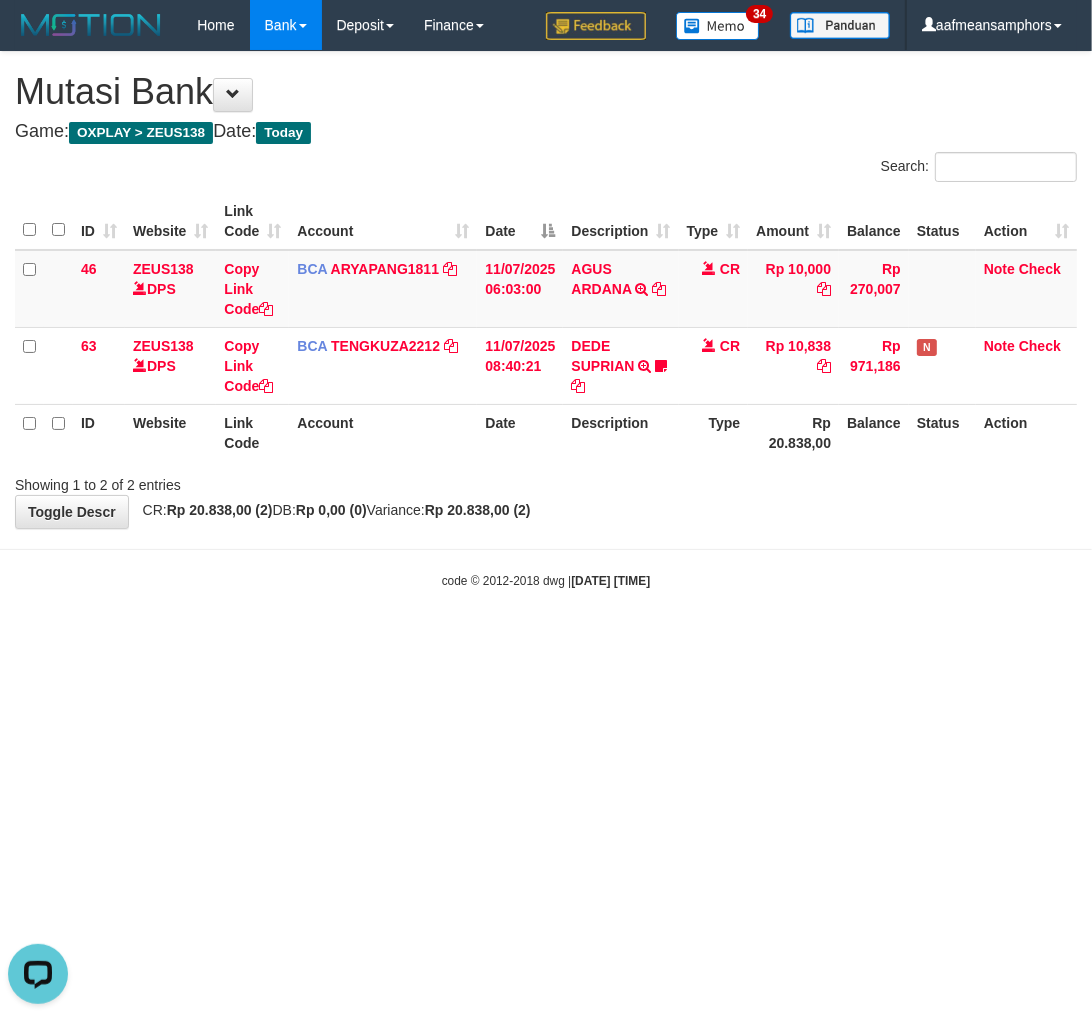 click on "Toggle navigation
Home
Bank
Account List
Load
By Website
Group
[OXPLAY]													ZEUS138
By Load Group (DPS)
Sync" at bounding box center (546, 320) 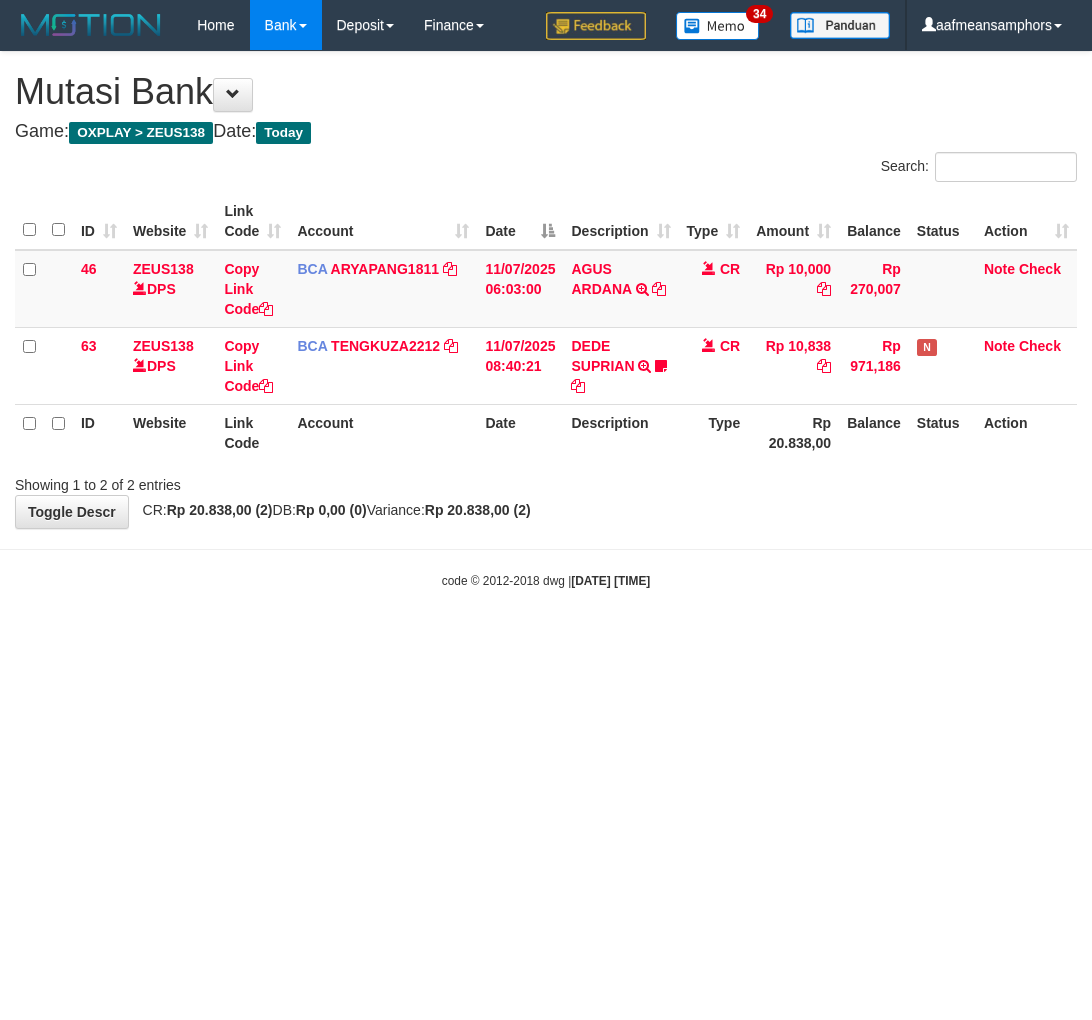scroll, scrollTop: 0, scrollLeft: 0, axis: both 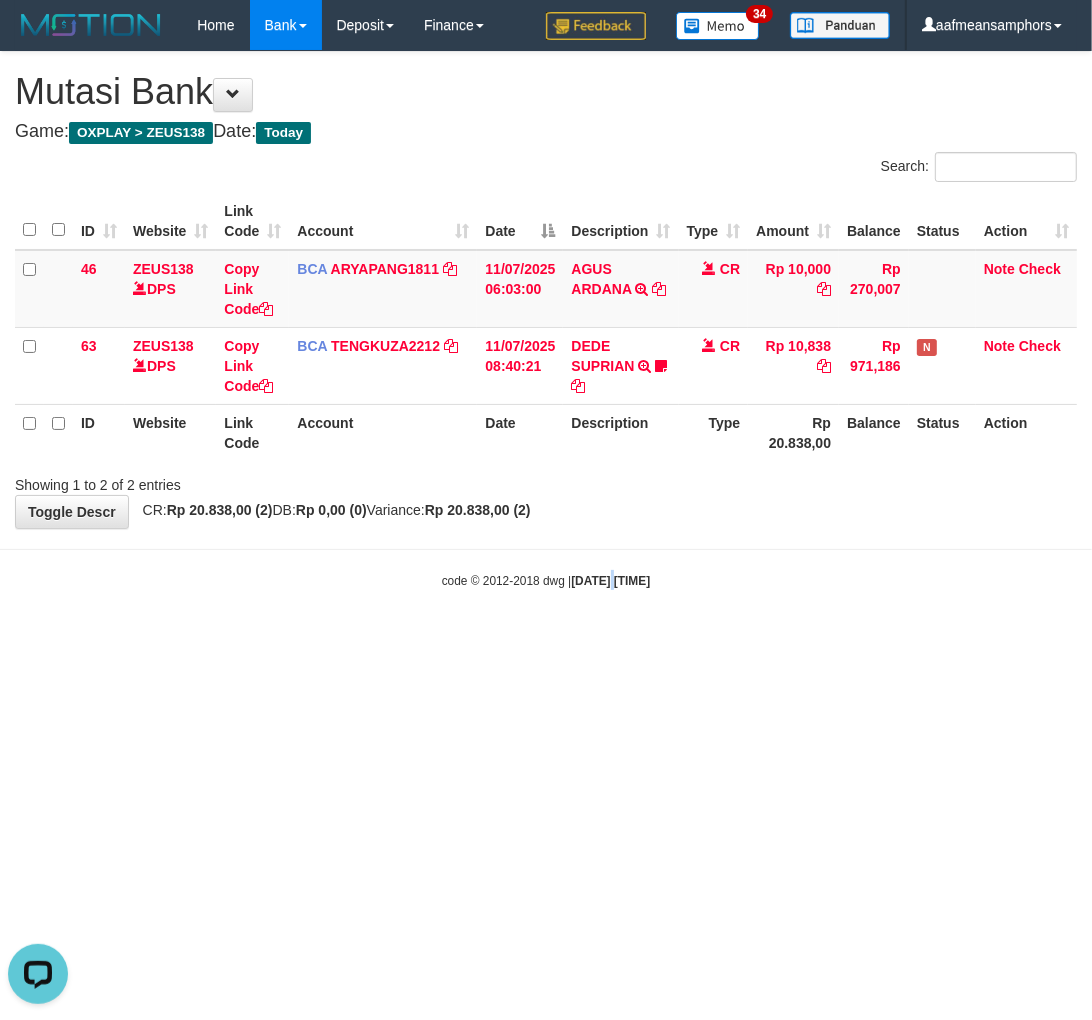 drag, startPoint x: 580, startPoint y: 683, endPoint x: 855, endPoint y: 628, distance: 280.44608 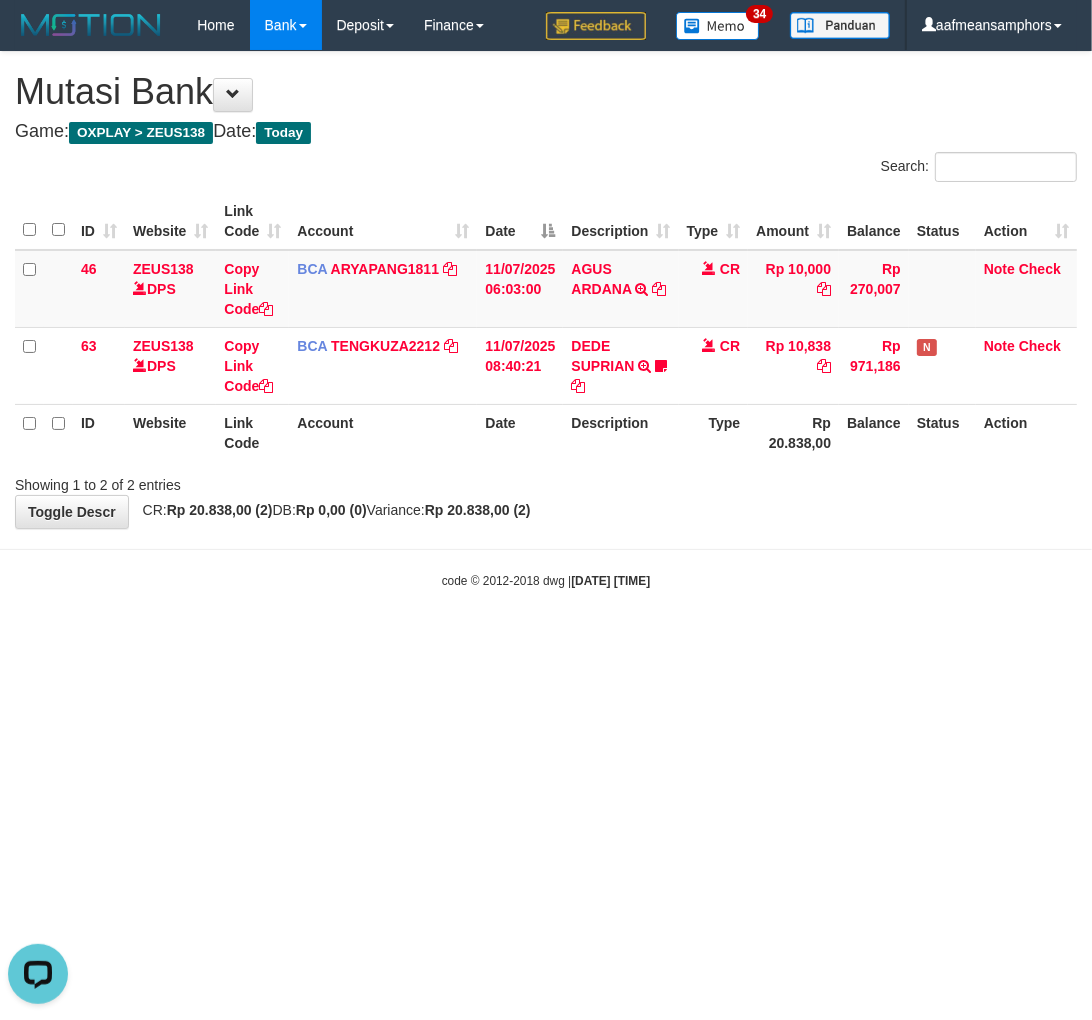 click on "Toggle navigation
Home
Bank
Account List
Load
By Website
Group
[OXPLAY]													ZEUS138
By Load Group (DPS)
Sync" at bounding box center (546, 320) 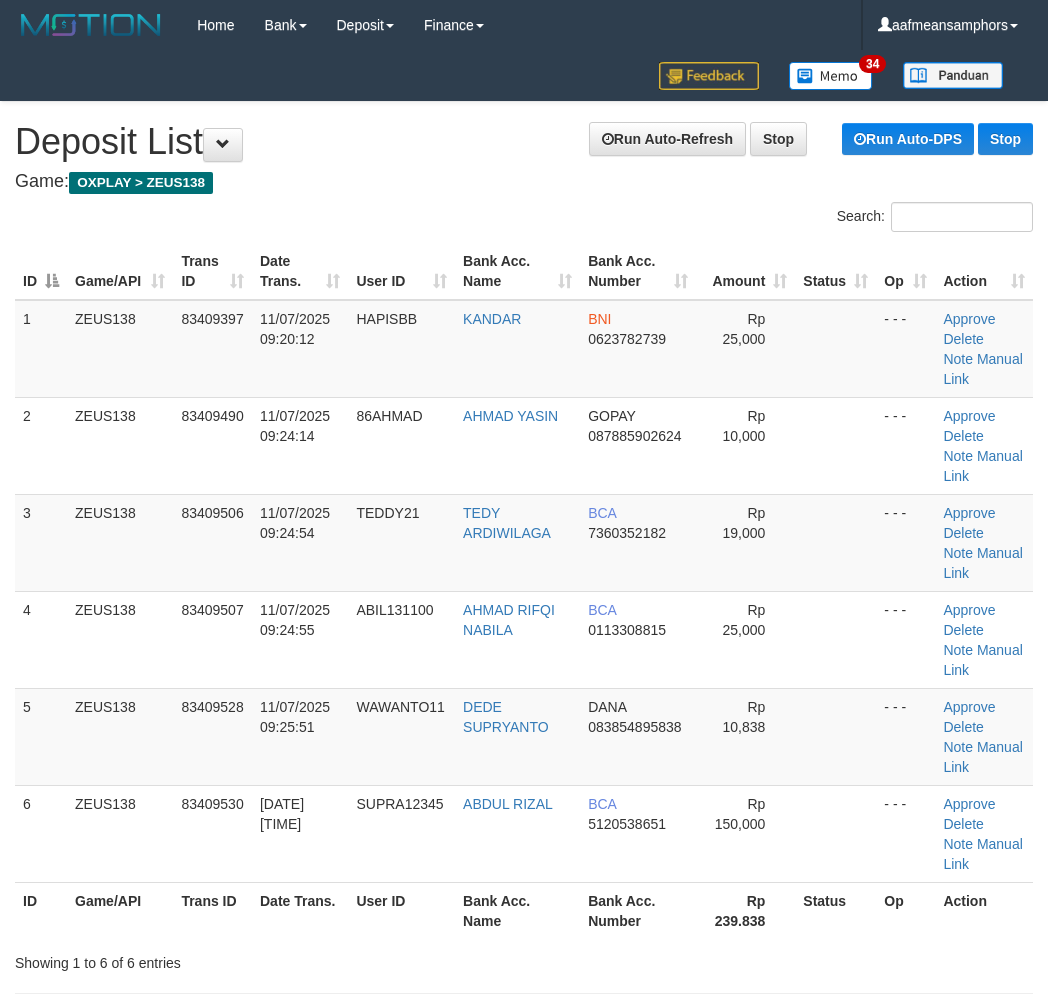 scroll, scrollTop: 0, scrollLeft: 0, axis: both 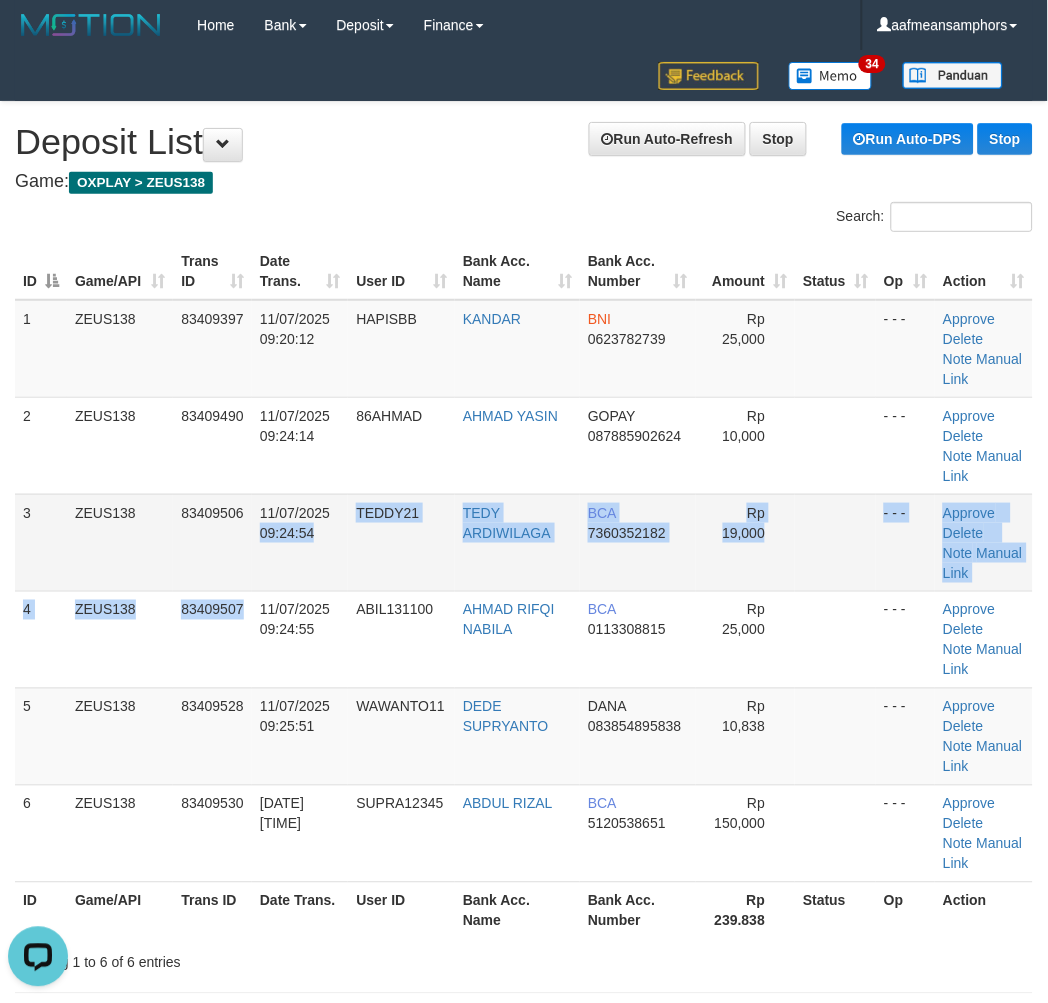 click on "1
ZEUS138
83409397
11/07/2025 09:20:12
HAPISBB
KANDAR
BNI
0623782739
Rp 25,000
- - -
Approve
Delete
Note
Manual Link
2
ZEUS138
83409490
11/07/2025 09:24:14
86AHMAD
AHMAD YASIN
GOPAY
087885902624
Rp 10,000
- - -
Approve
BCA" at bounding box center [524, 591] 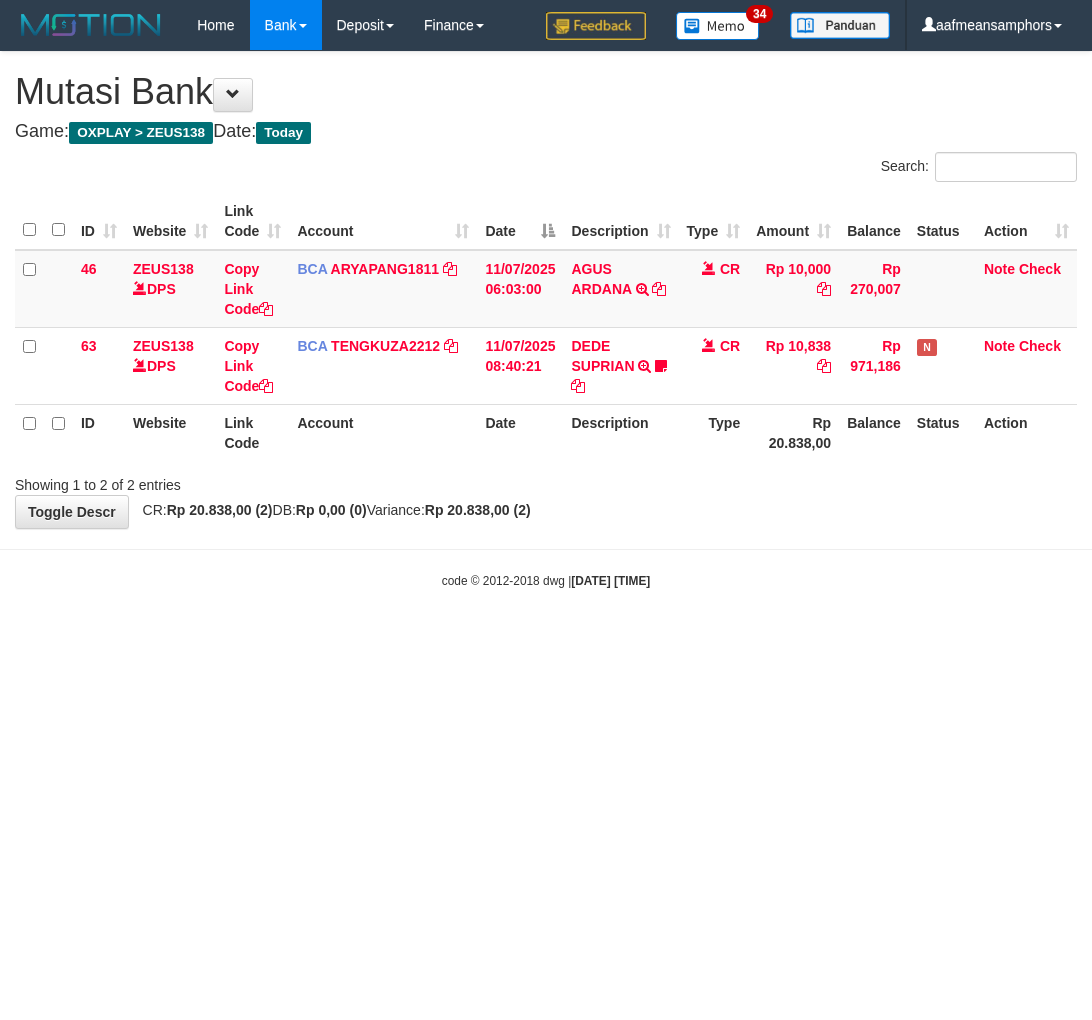 scroll, scrollTop: 0, scrollLeft: 0, axis: both 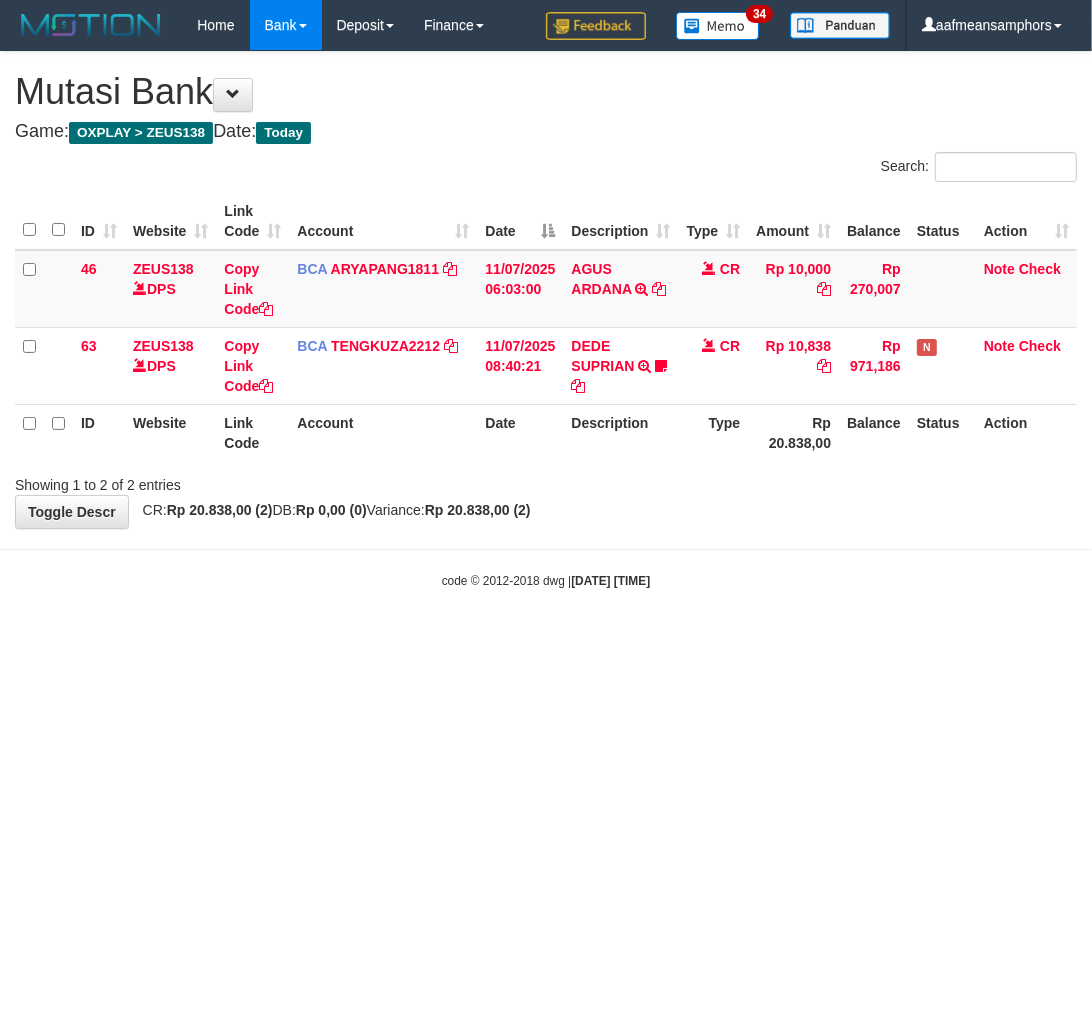 drag, startPoint x: 714, startPoint y: 687, endPoint x: 705, endPoint y: 692, distance: 10.29563 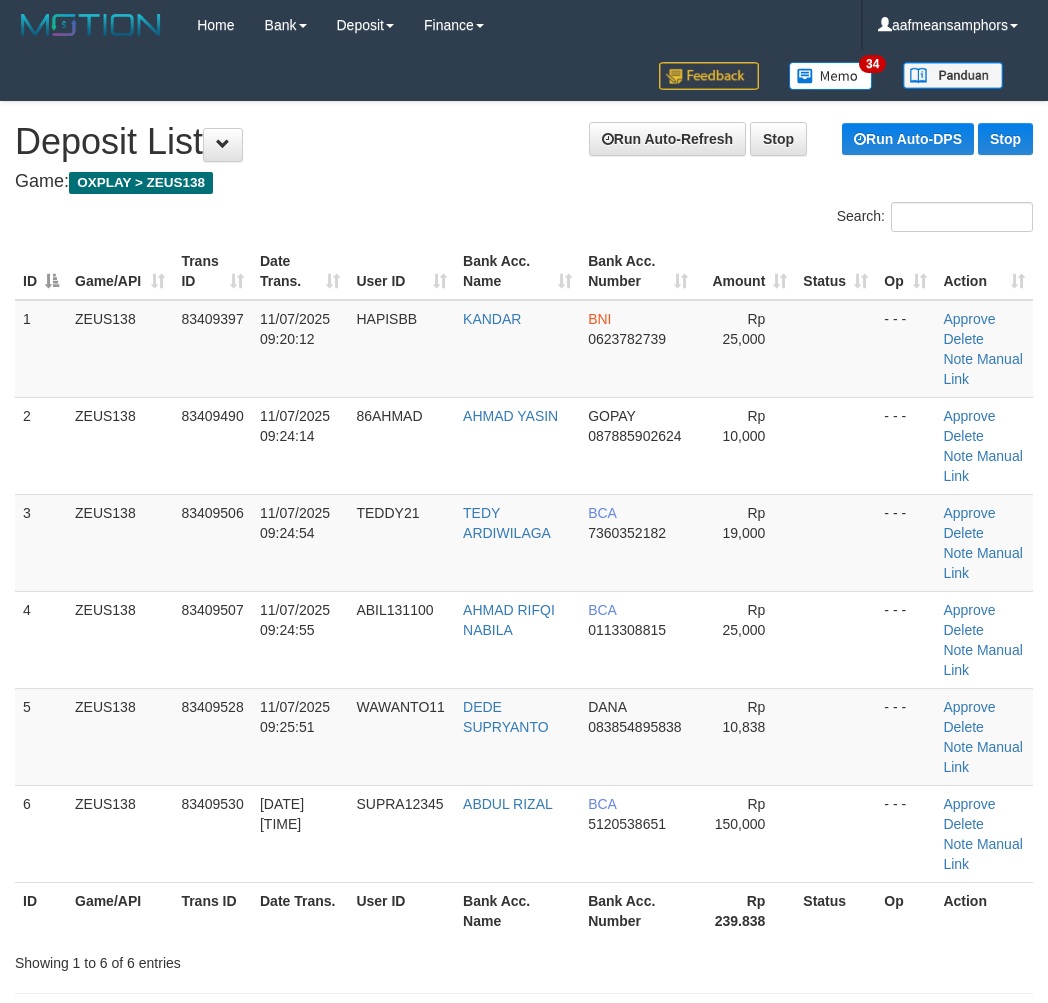 scroll, scrollTop: 0, scrollLeft: 0, axis: both 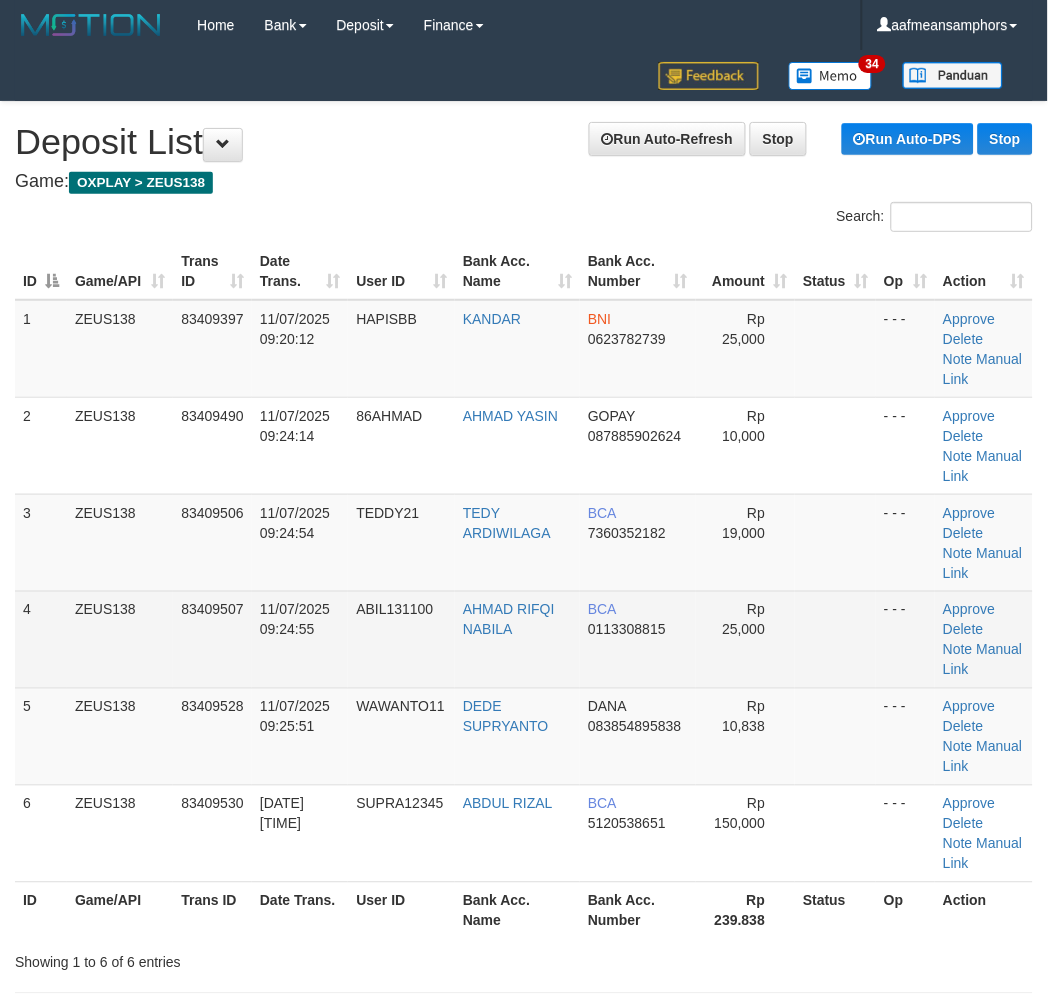 drag, startPoint x: 343, startPoint y: 662, endPoint x: 122, endPoint y: 653, distance: 221.18318 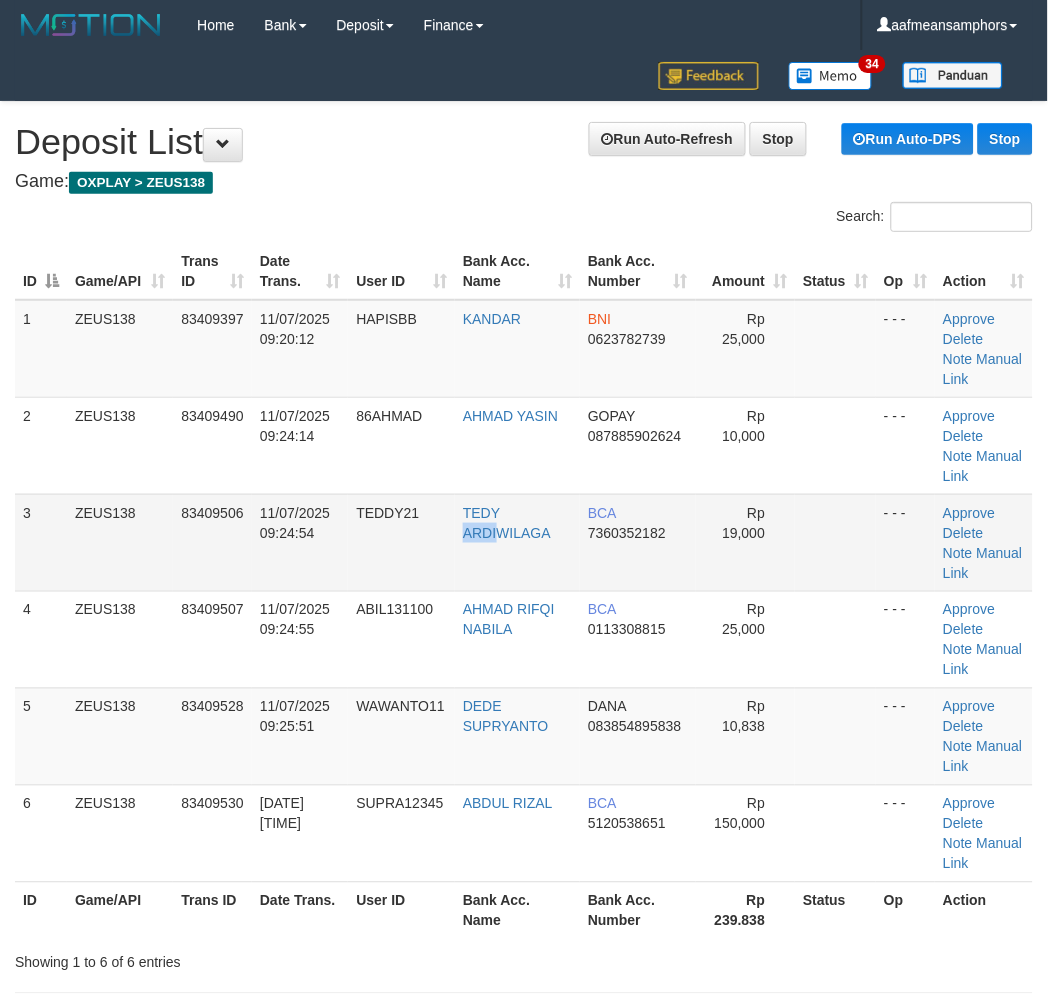 click on "TEDY ARDIWILAGA" at bounding box center (517, 542) 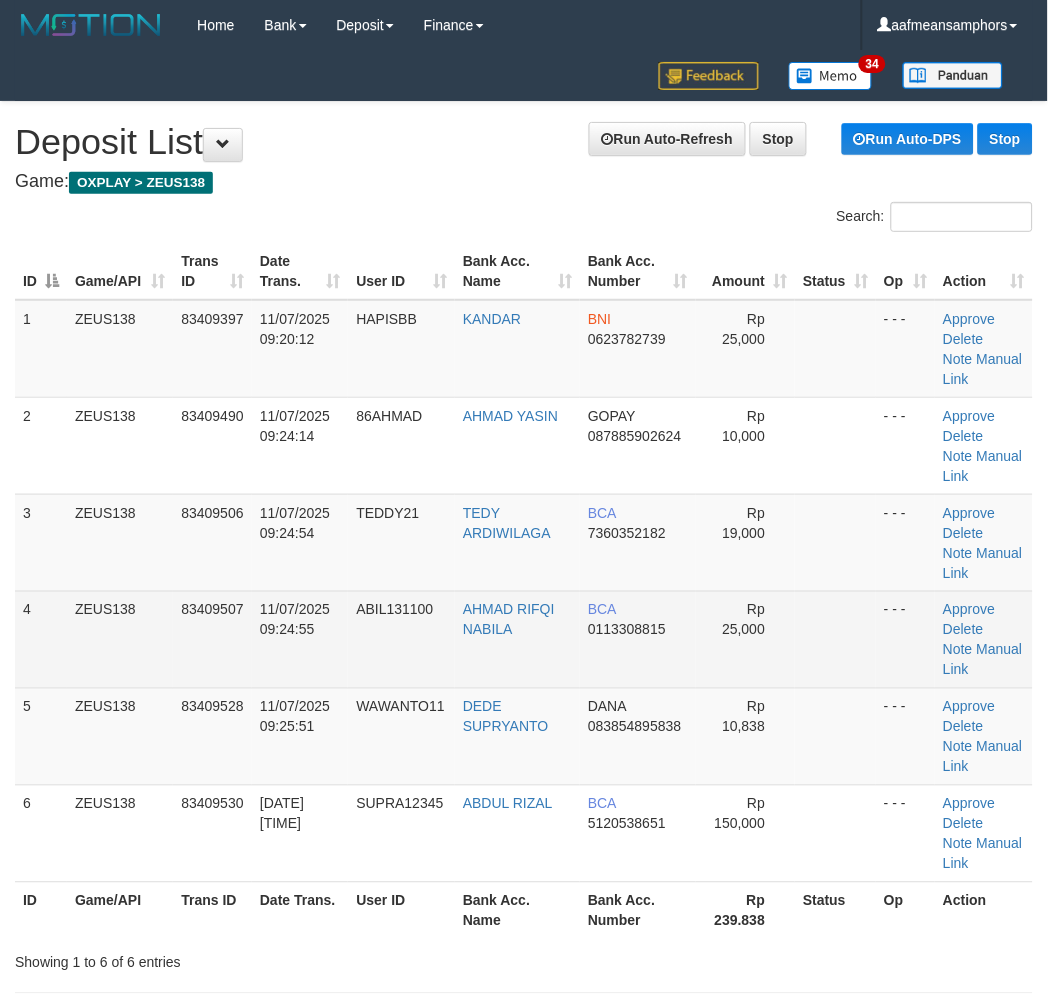 click on "AHMAD RIFQI NABILA" at bounding box center (517, 639) 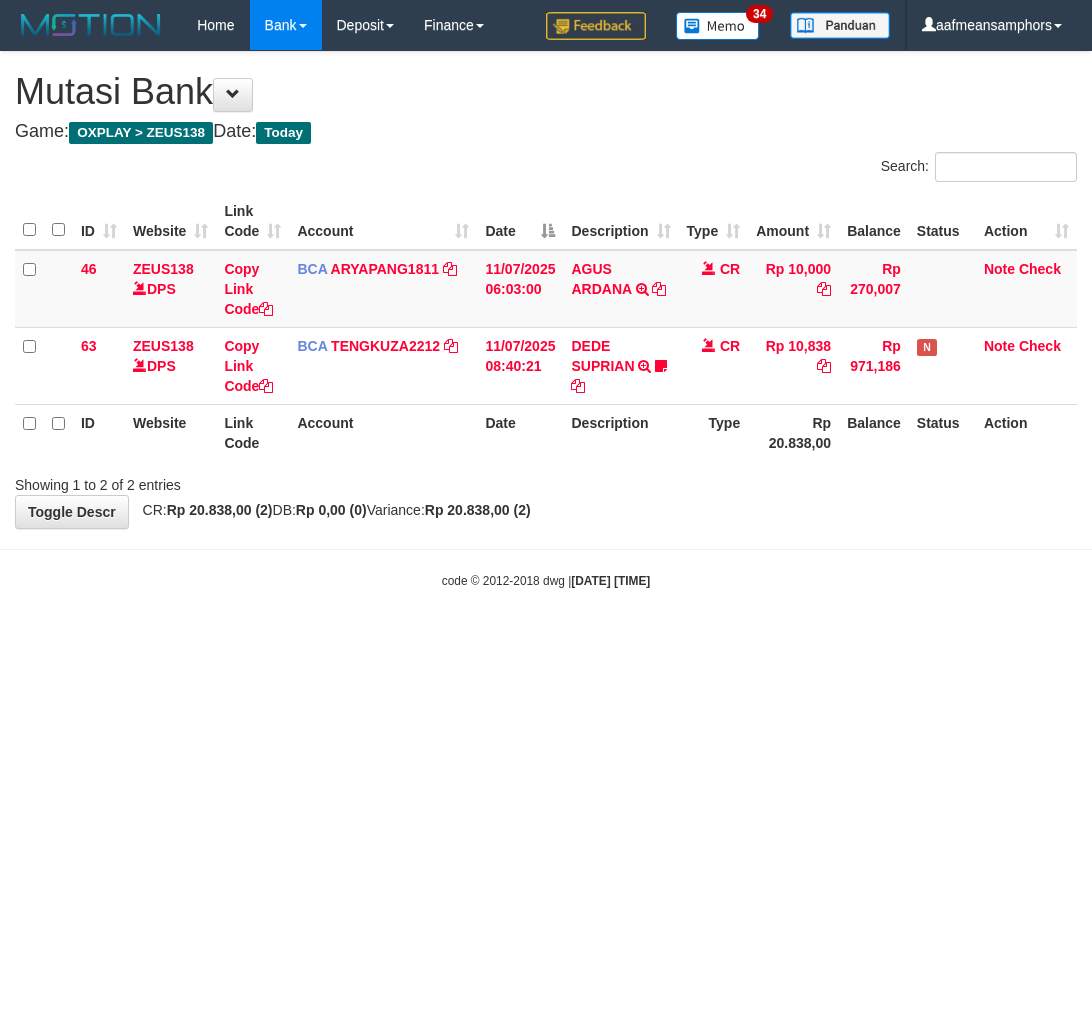 scroll, scrollTop: 0, scrollLeft: 0, axis: both 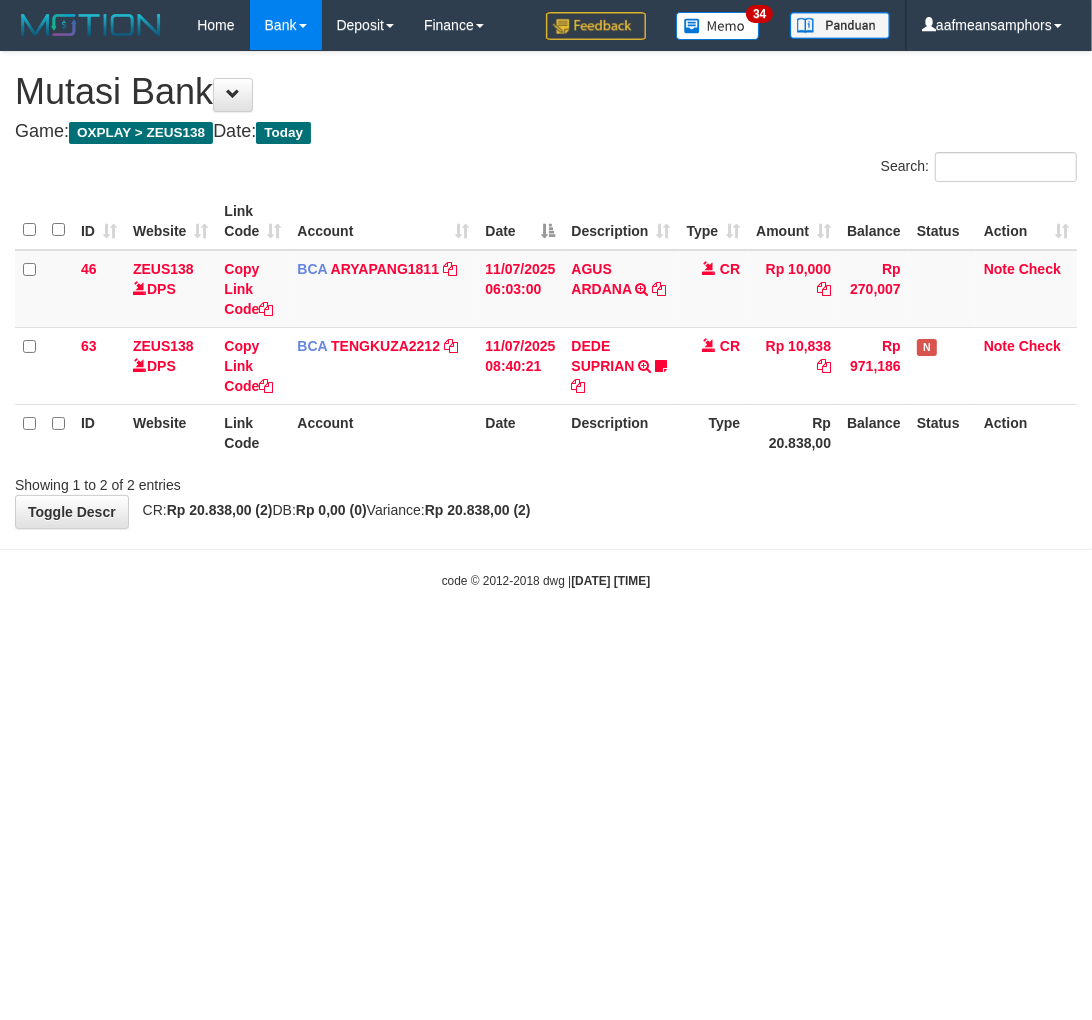 click on "Toggle navigation
Home
Bank
Account List
Load
By Website
Group
[OXPLAY]													ZEUS138
By Load Group (DPS)
Sync" at bounding box center (546, 320) 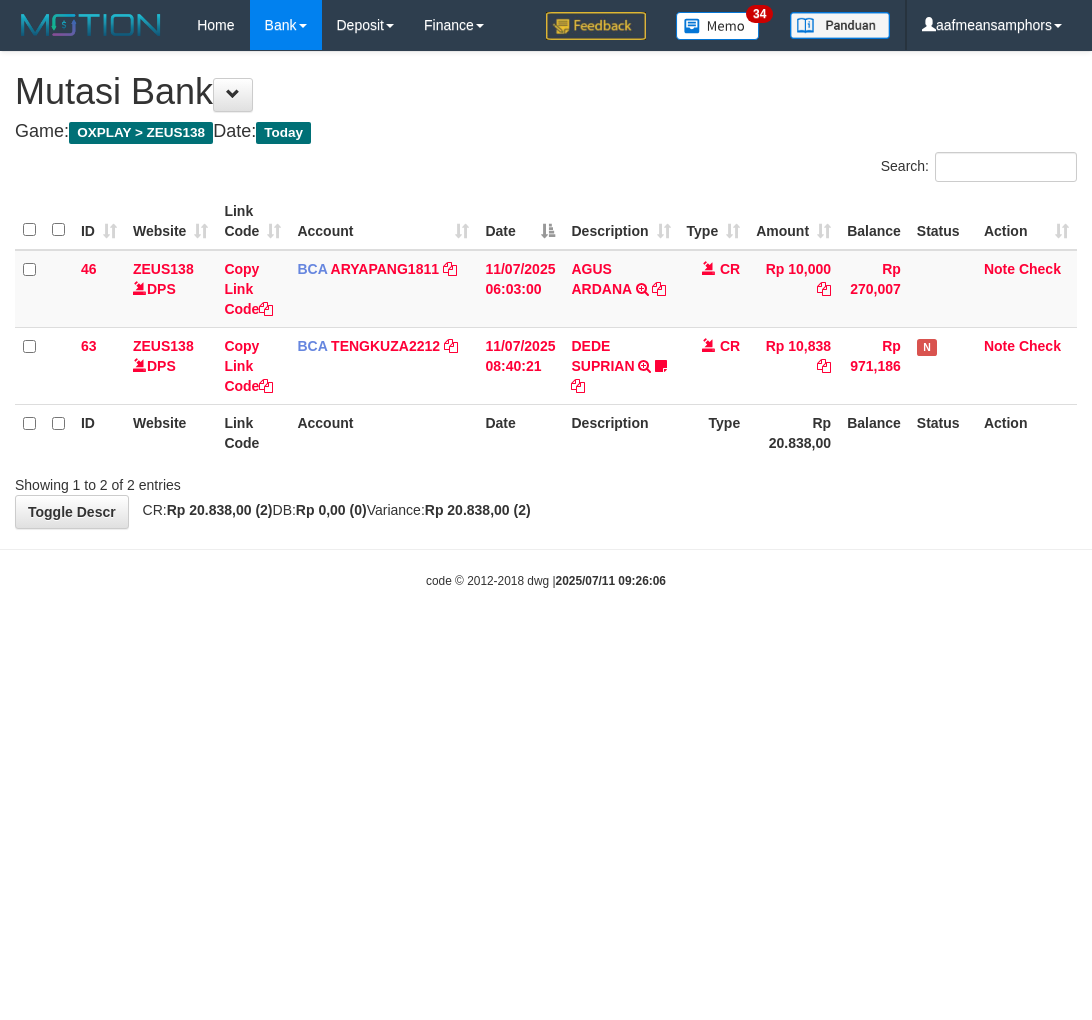 scroll, scrollTop: 0, scrollLeft: 0, axis: both 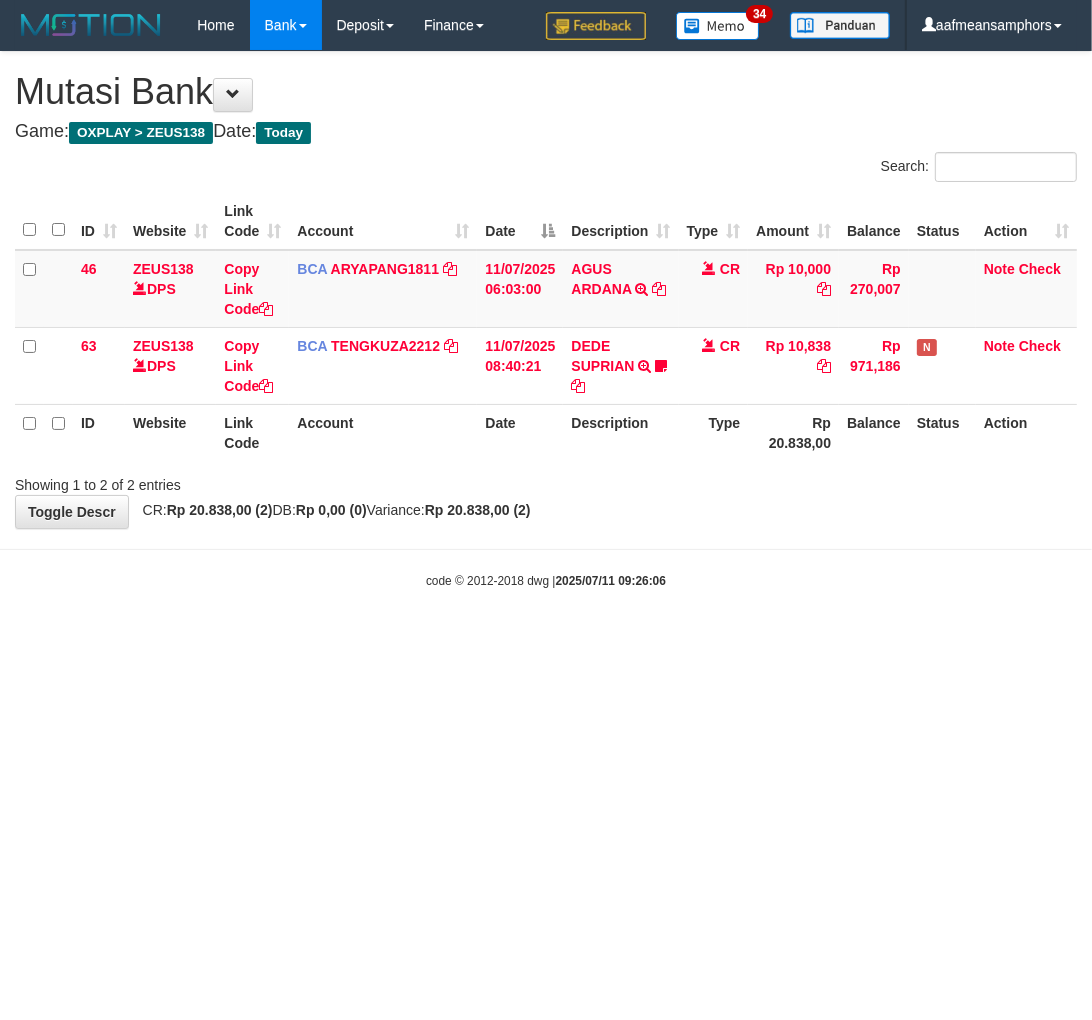click on "Toggle navigation
Home
Bank
Account List
Load
By Website
Group
[OXPLAY]													ZEUS138
By Load Group (DPS)
Sync" at bounding box center [546, 320] 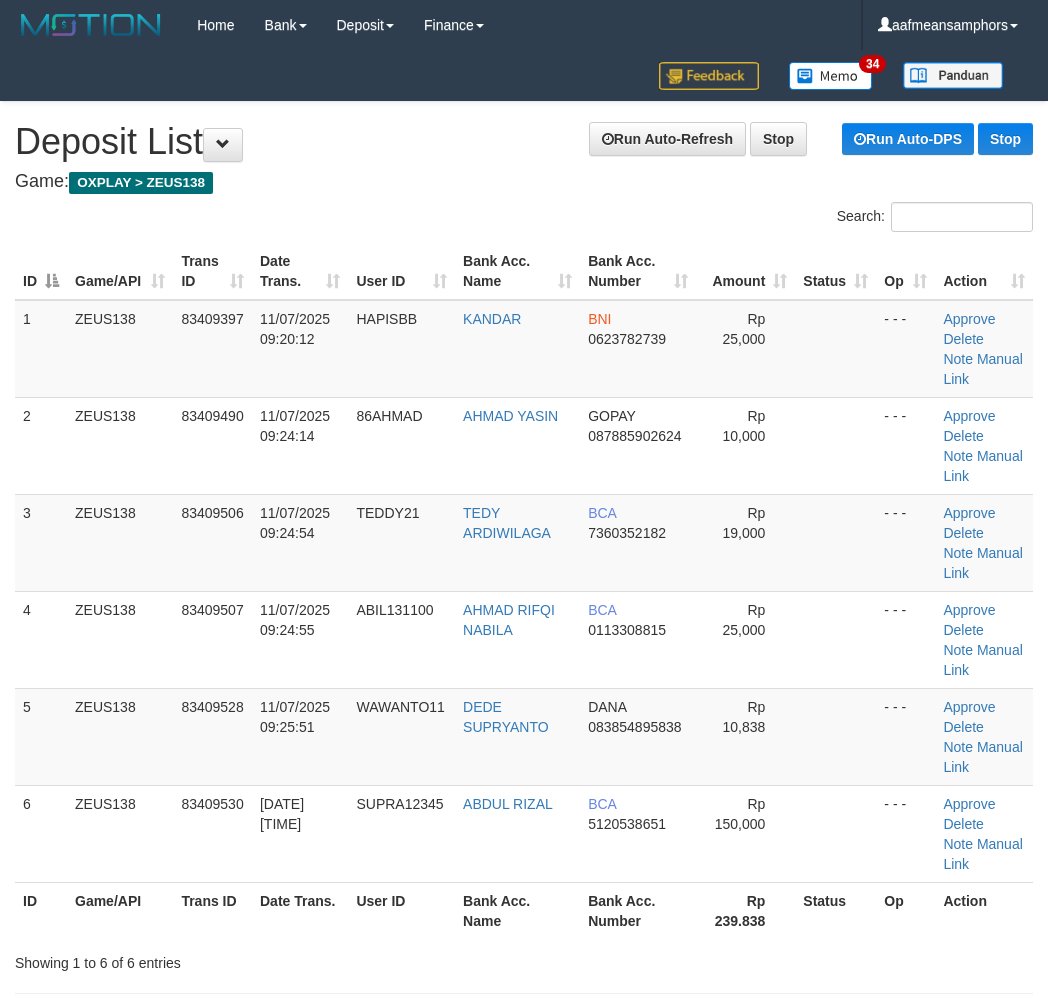 scroll, scrollTop: 0, scrollLeft: 0, axis: both 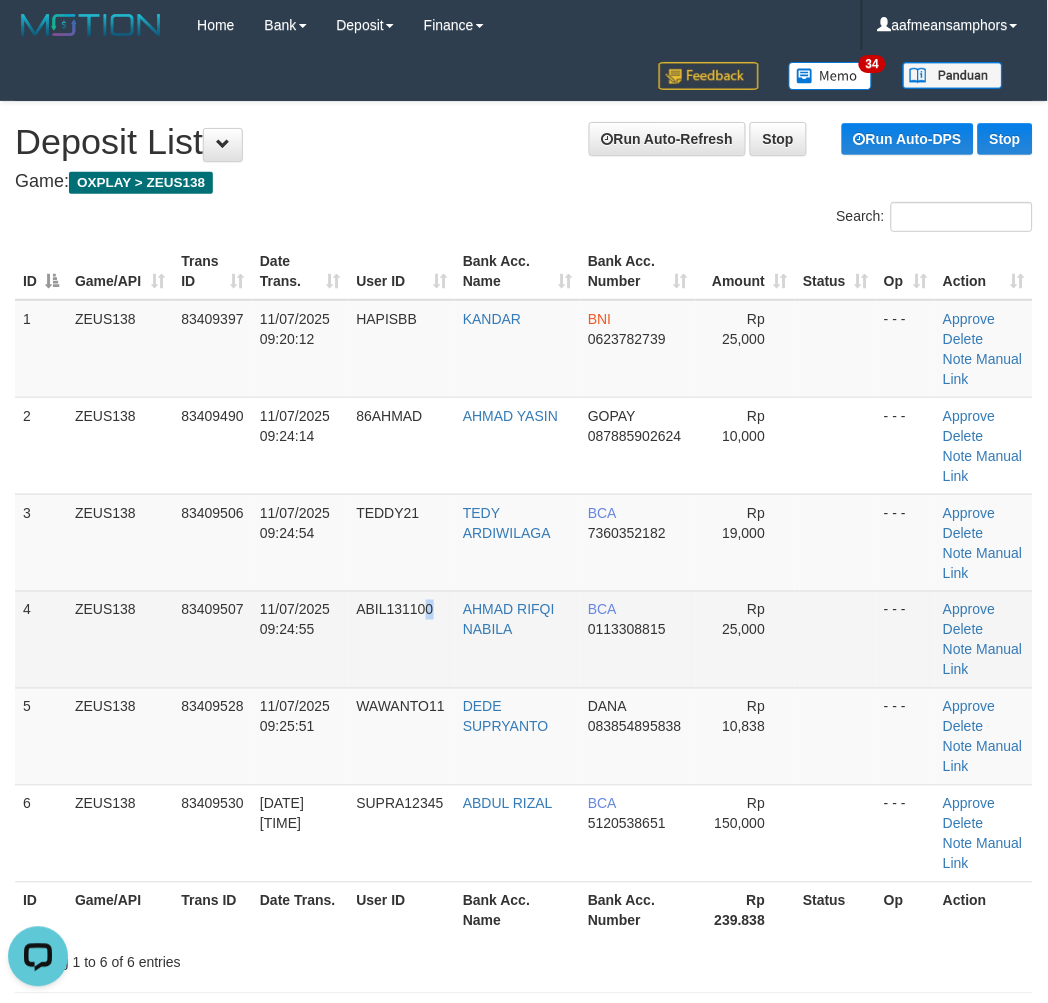 click on "ABIL131100" at bounding box center [401, 639] 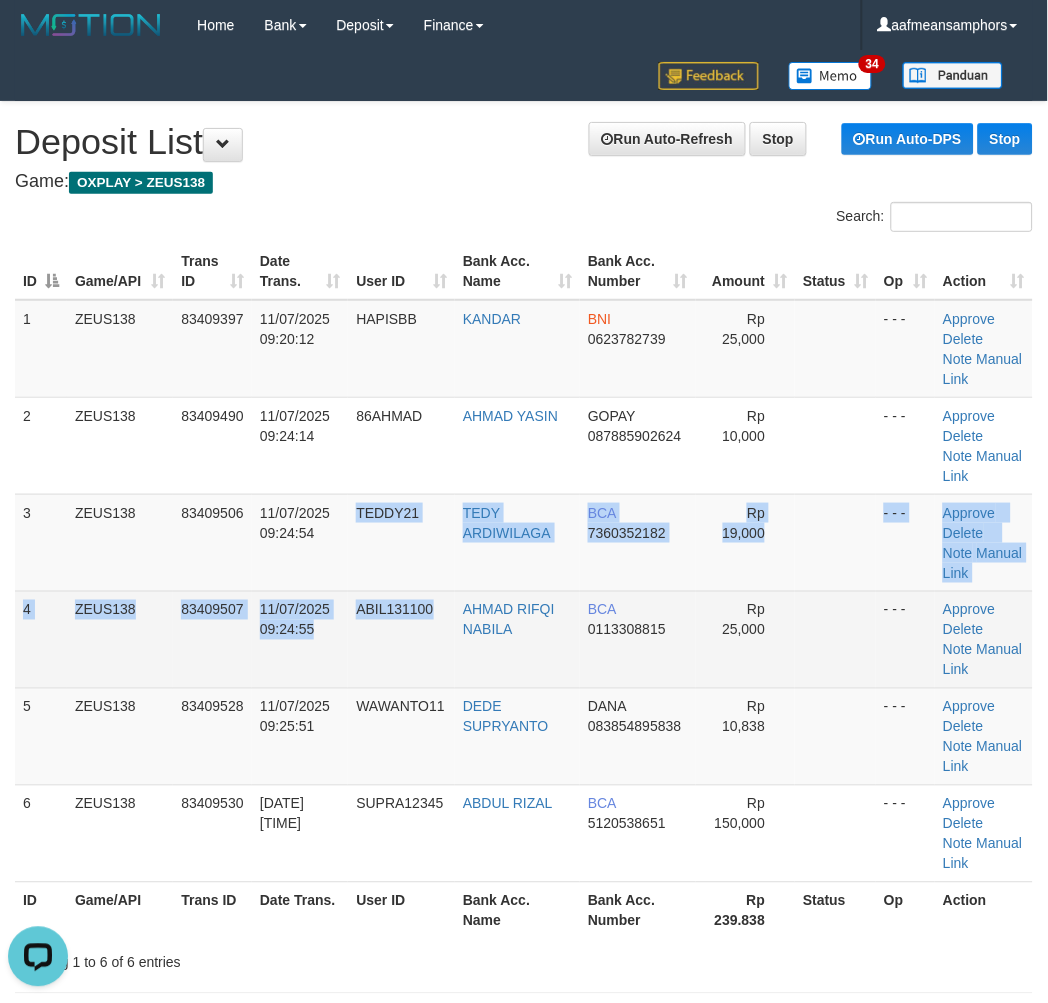 click on "1
ZEUS138
83409397
11/07/2025 09:20:12
HAPISBB
KANDAR
BNI
0623782739
Rp 25,000
- - -
Approve
Delete
Note
Manual Link
2
ZEUS138
83409490
11/07/2025 09:24:14
86AHMAD
AHMAD YASIN
GOPAY
087885902624
Rp 10,000
- - -
Approve
BCA" at bounding box center [524, 591] 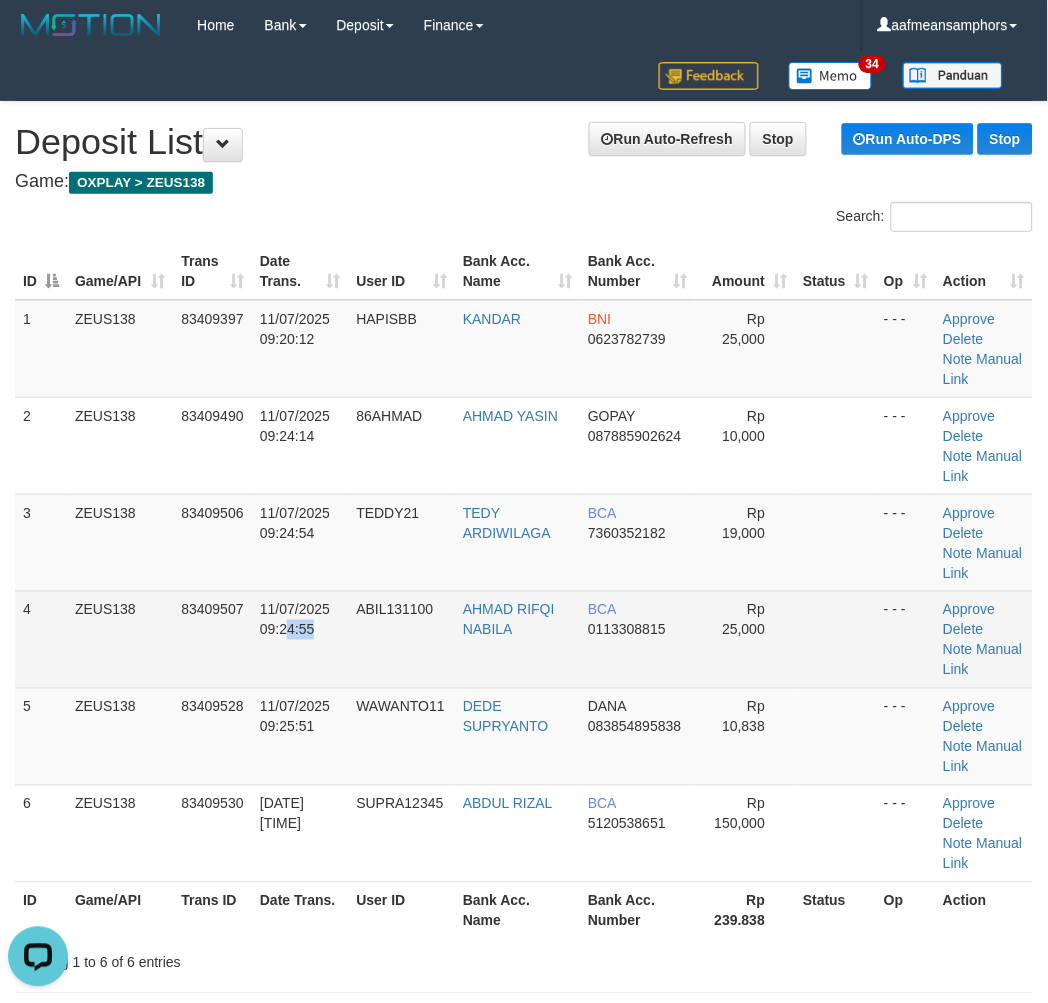 click on "11/07/2025 09:24:55" at bounding box center [295, 620] 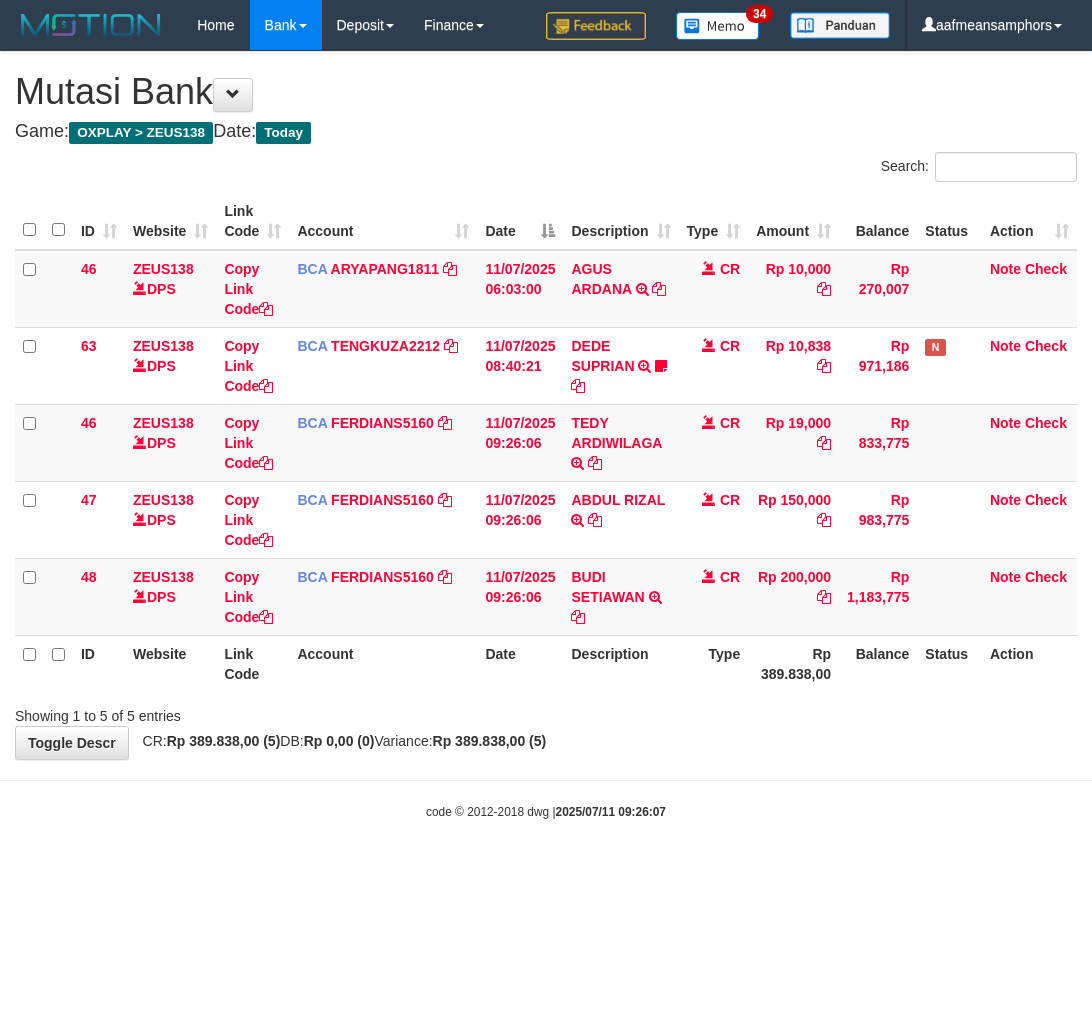 scroll, scrollTop: 0, scrollLeft: 0, axis: both 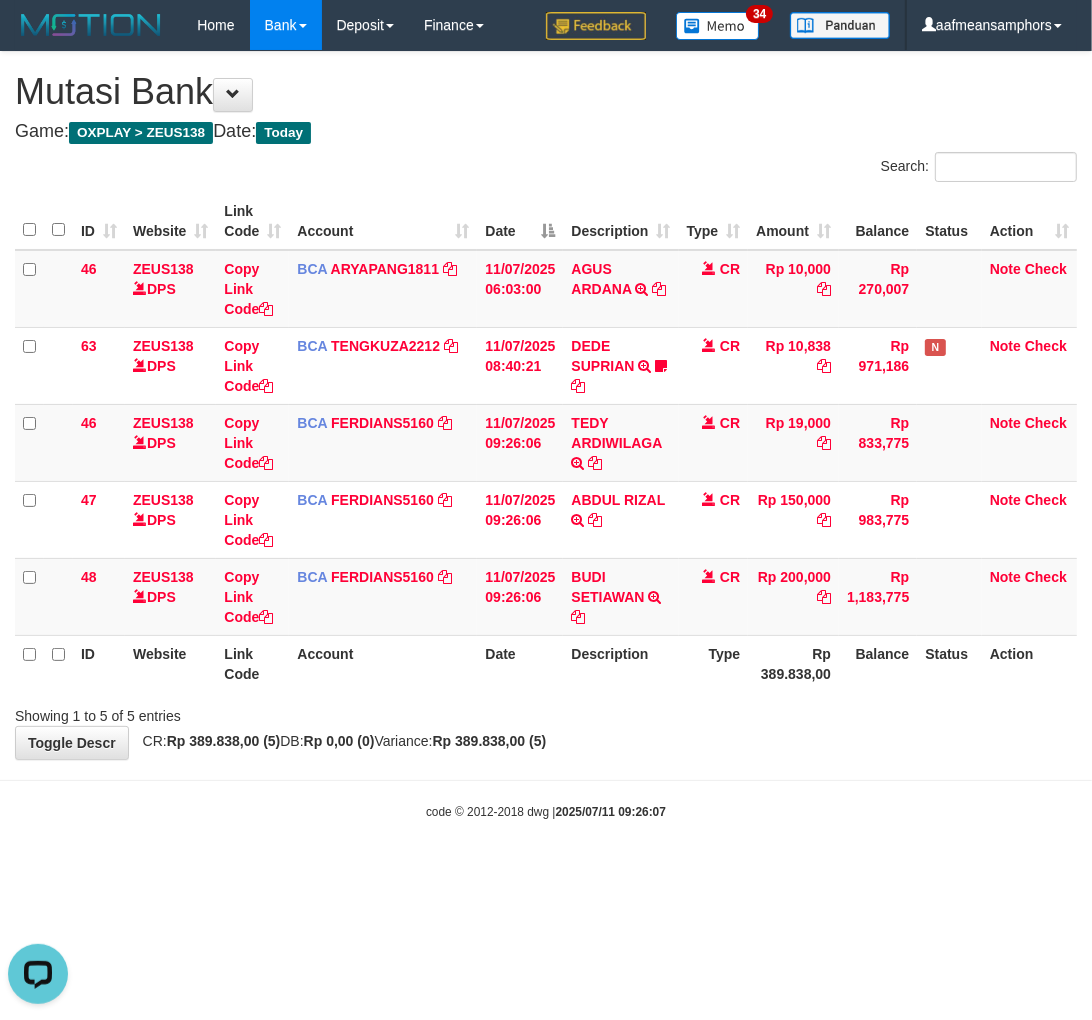 drag, startPoint x: 738, startPoint y: 702, endPoint x: 1083, endPoint y: 664, distance: 347.08646 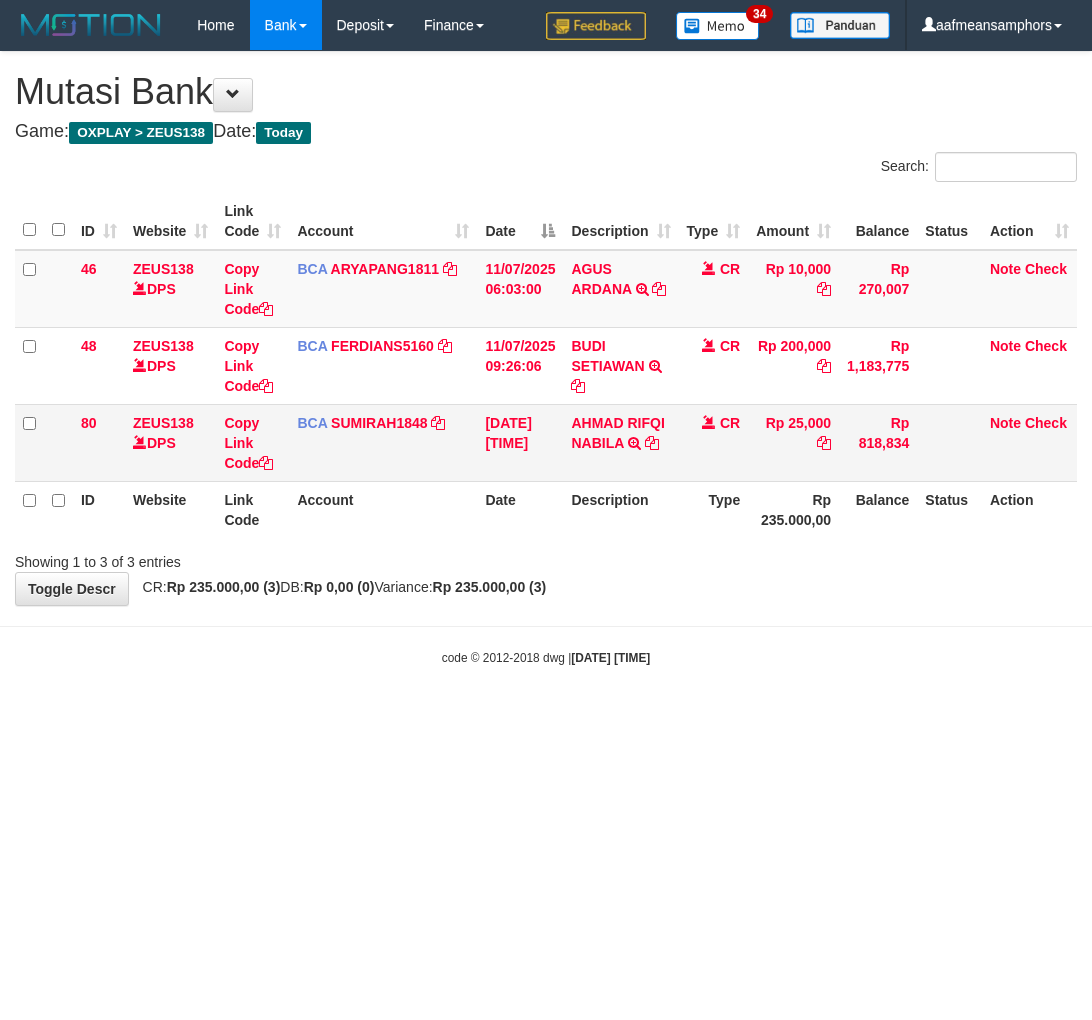 scroll, scrollTop: 0, scrollLeft: 0, axis: both 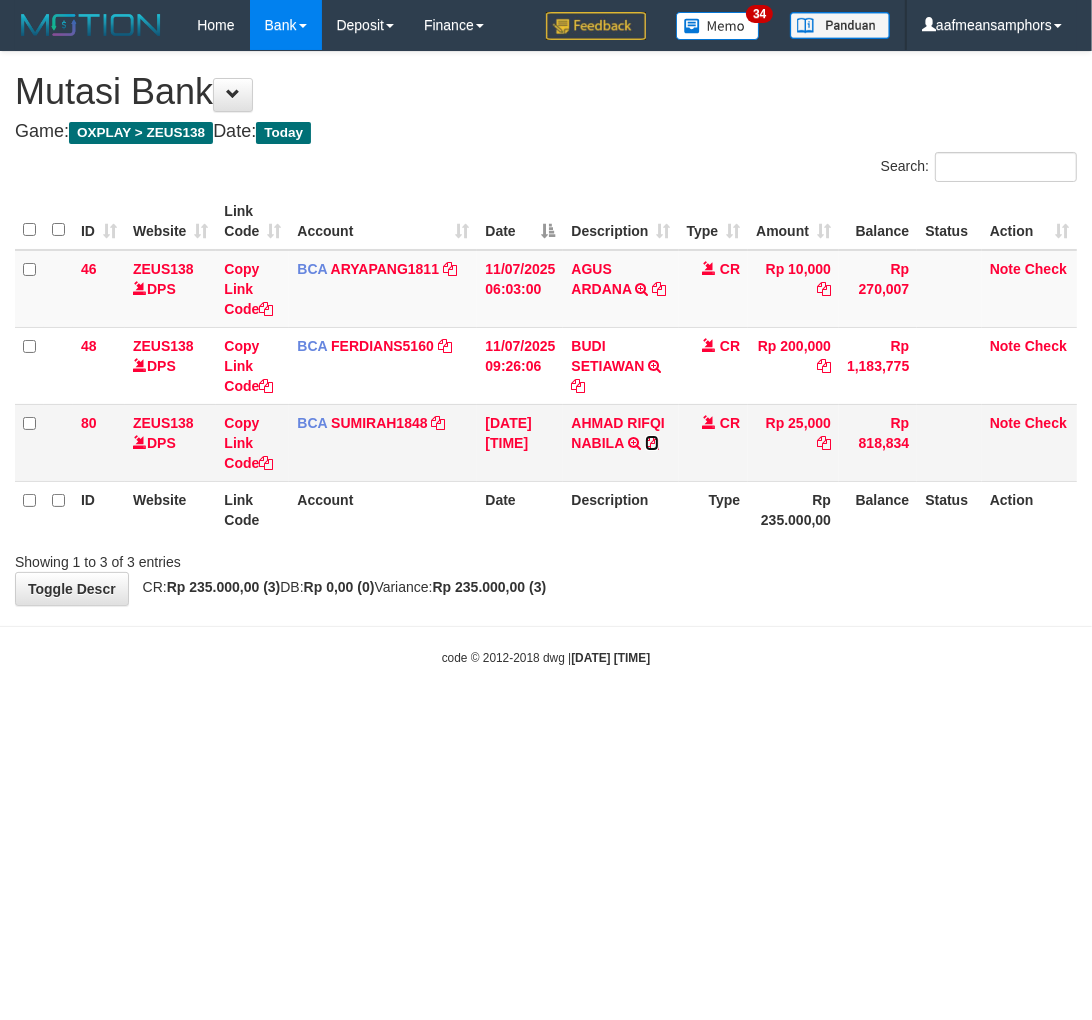 click at bounding box center (652, 443) 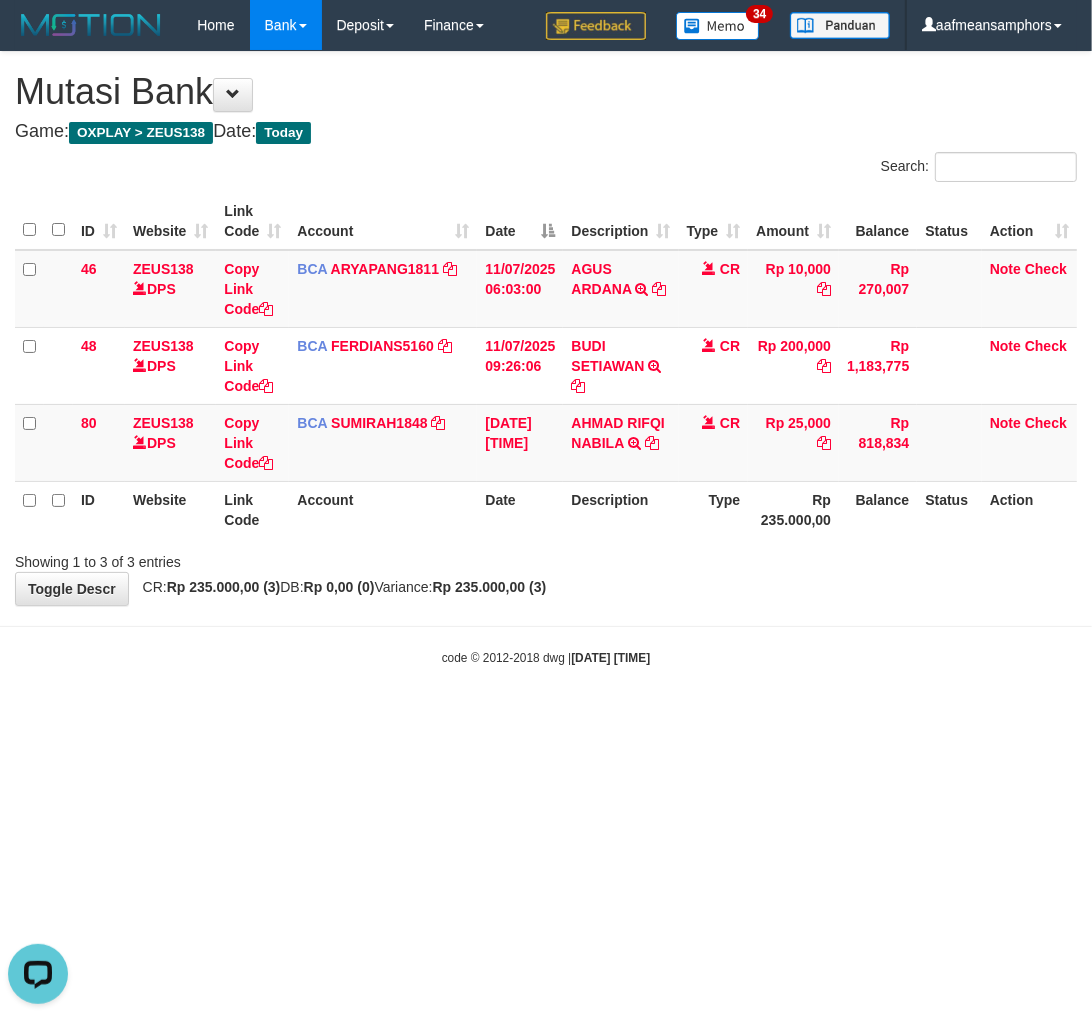 scroll, scrollTop: 0, scrollLeft: 0, axis: both 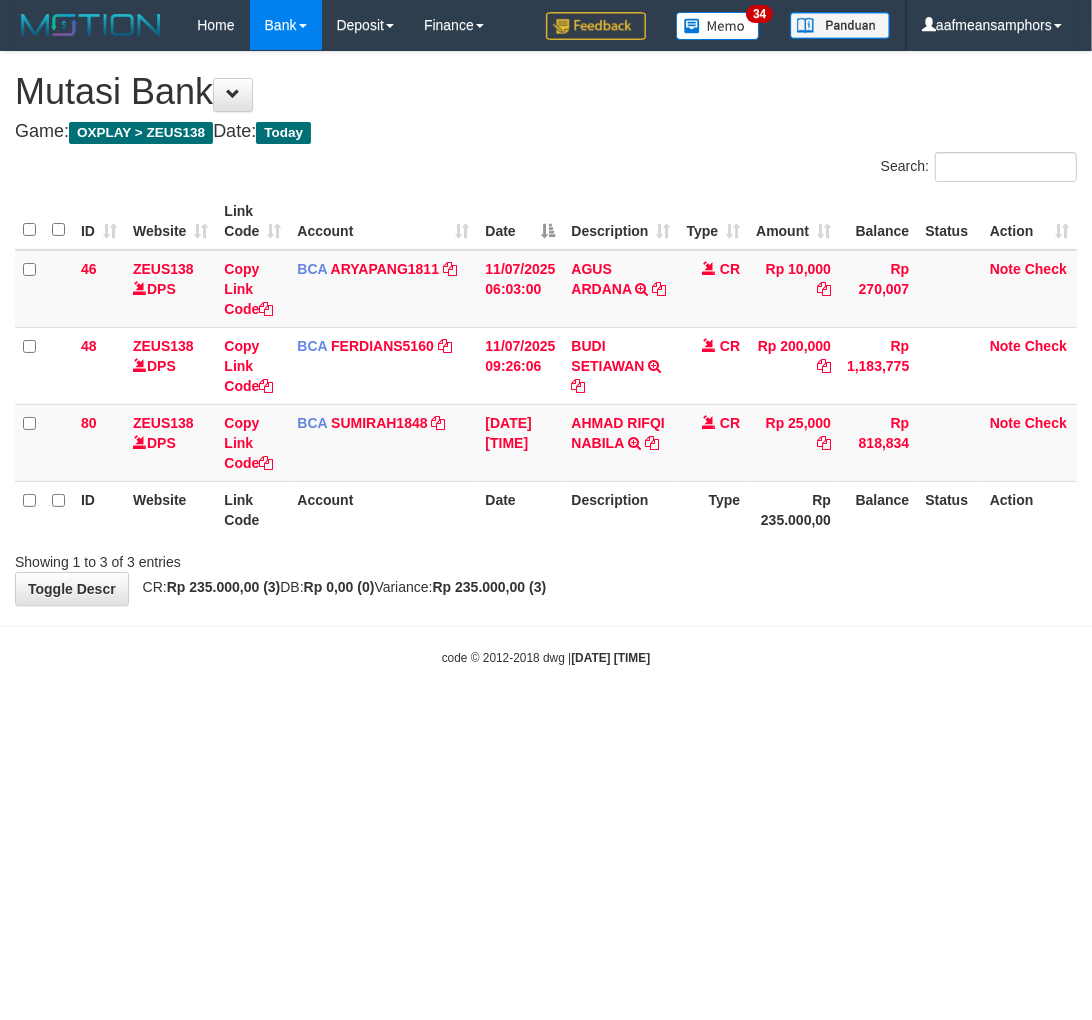 drag, startPoint x: 385, startPoint y: 702, endPoint x: 532, endPoint y: 656, distance: 154.02922 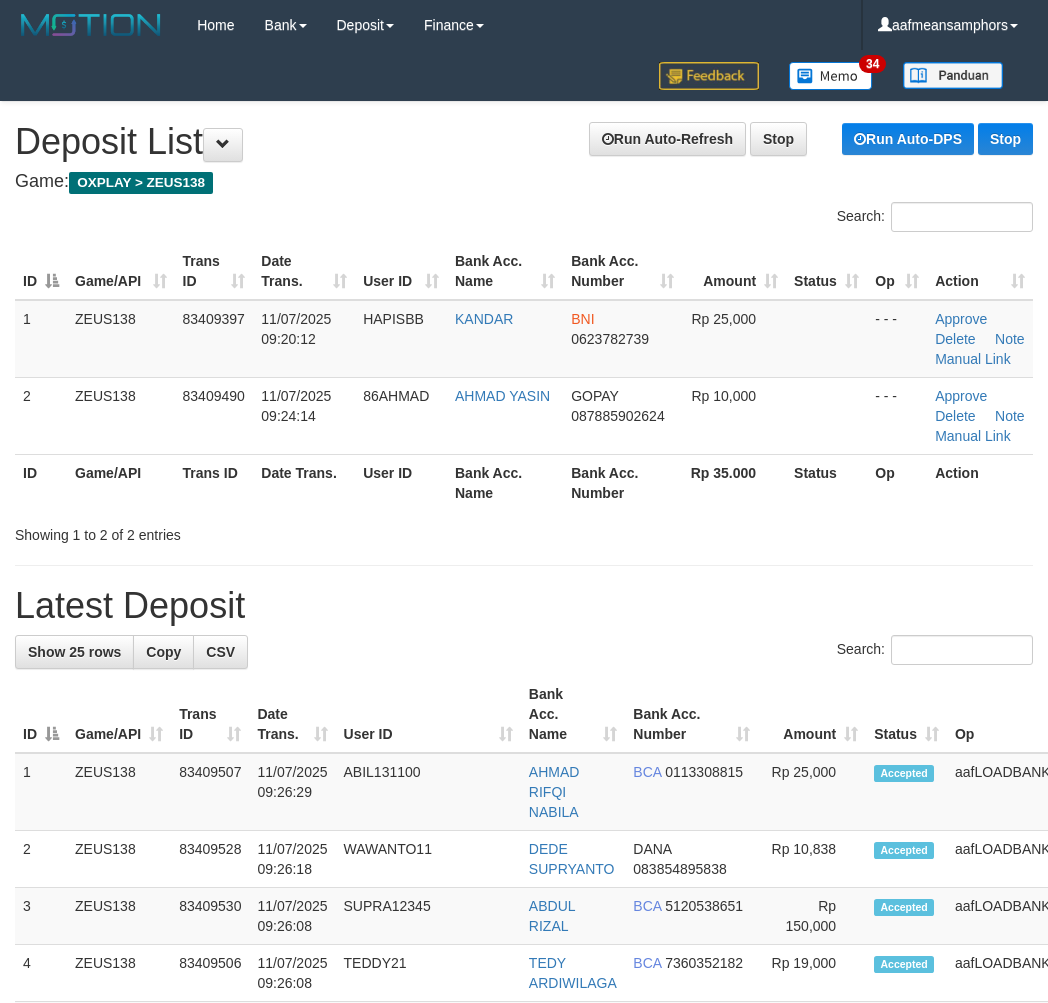 scroll, scrollTop: 0, scrollLeft: 0, axis: both 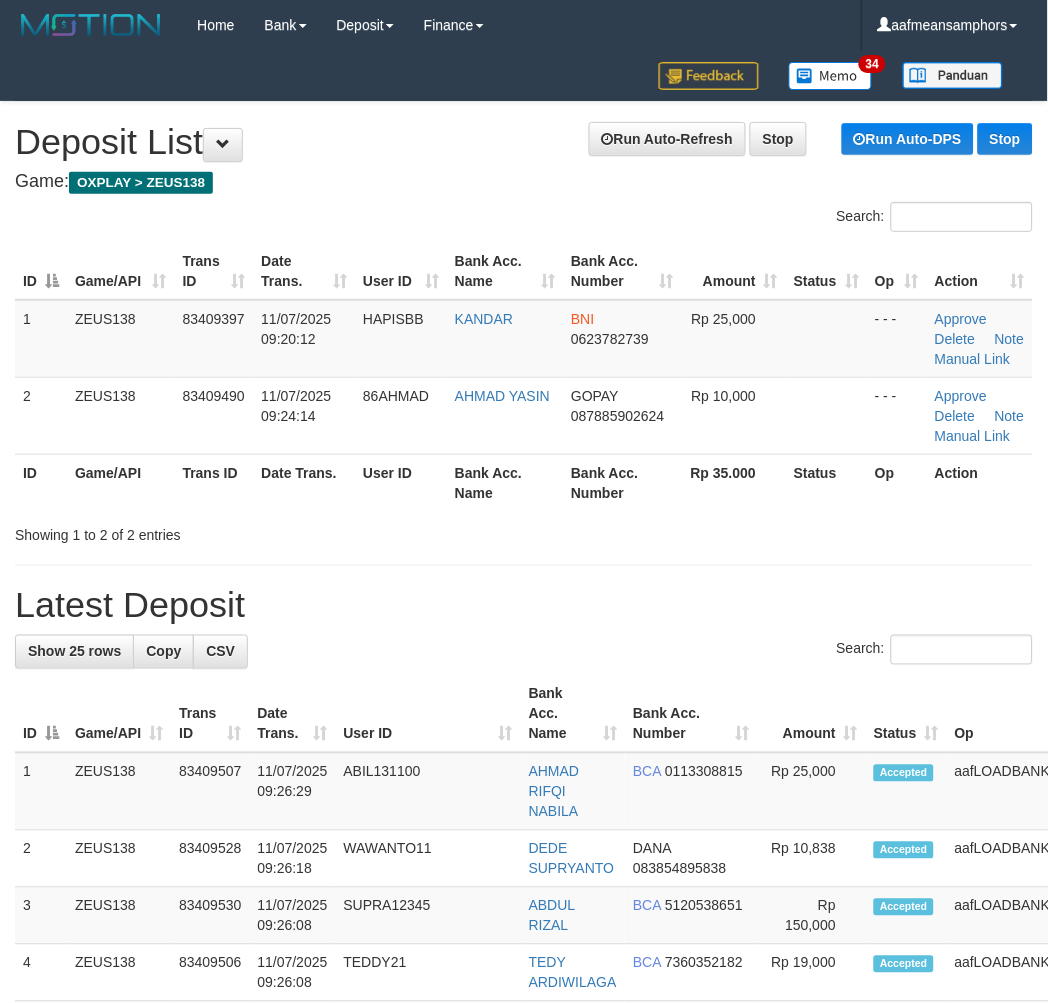 click on "**********" at bounding box center [524, 1227] 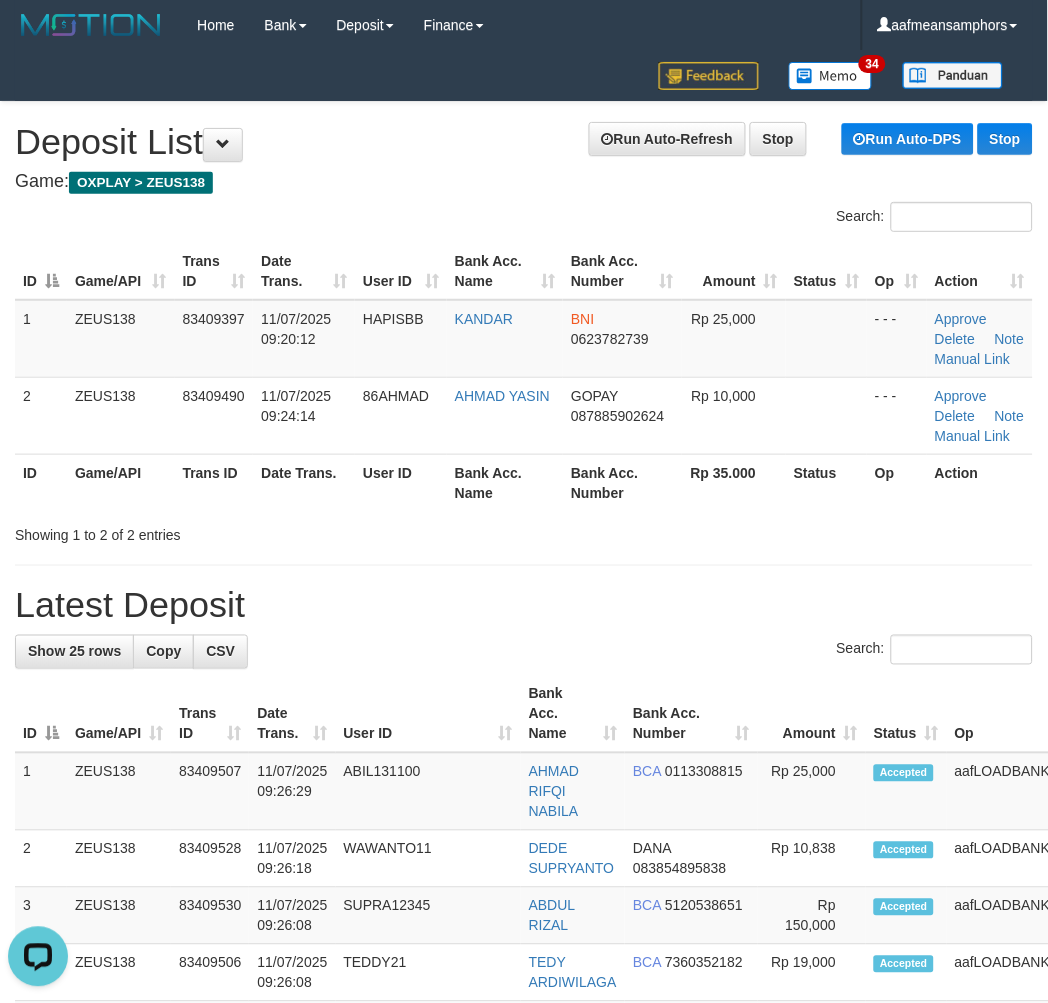 scroll, scrollTop: 0, scrollLeft: 0, axis: both 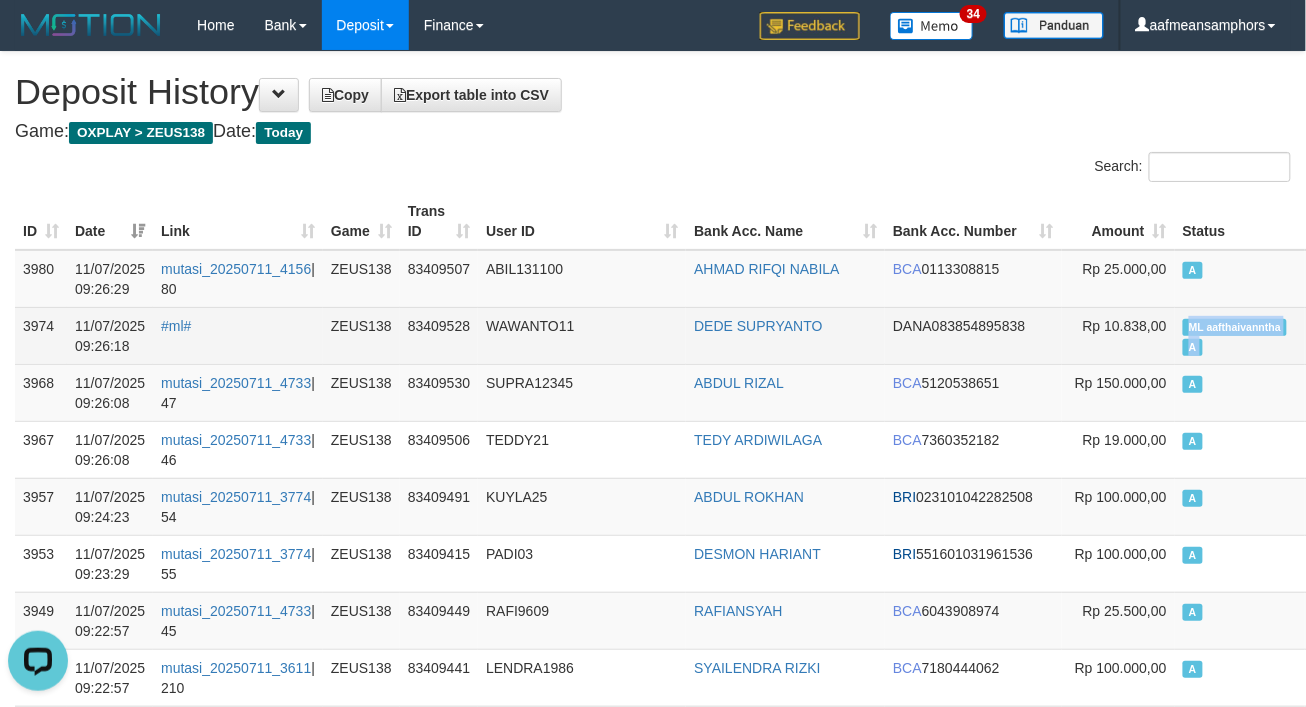 drag, startPoint x: 1207, startPoint y: 314, endPoint x: 1264, endPoint y: 315, distance: 57.00877 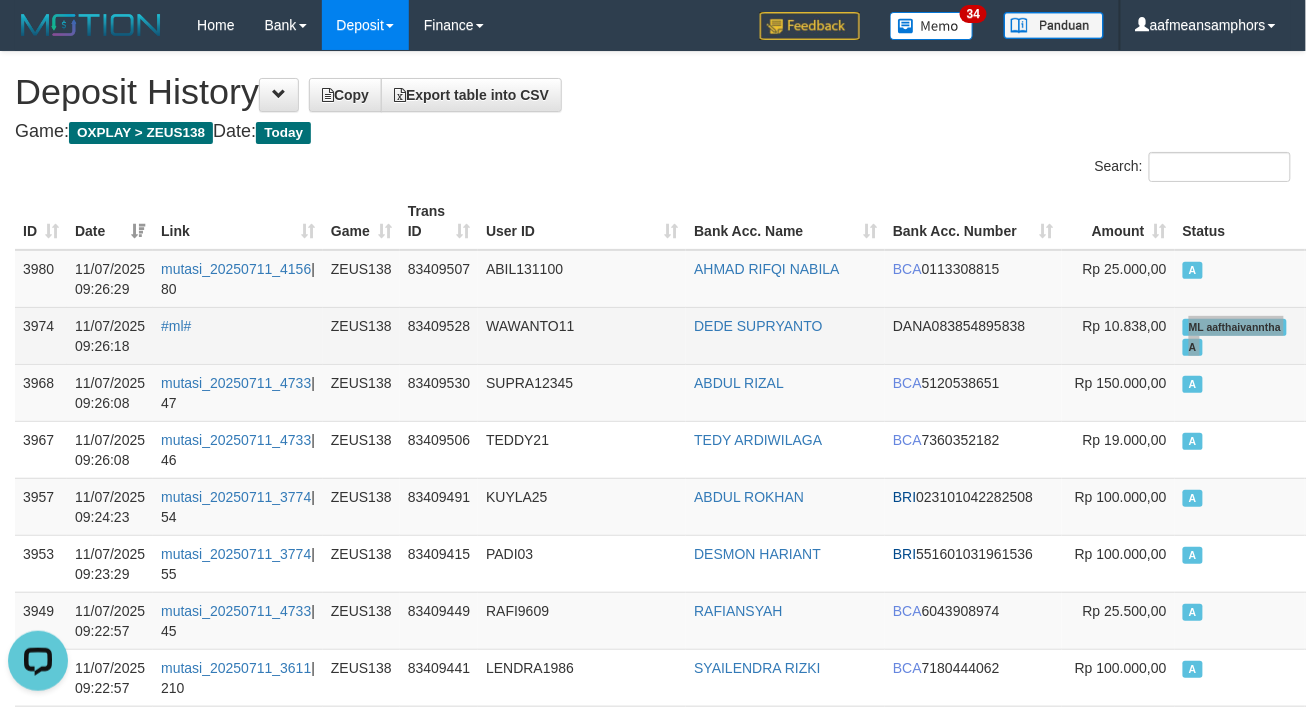 click on "ML aafthaivanntha   A" at bounding box center [1240, 335] 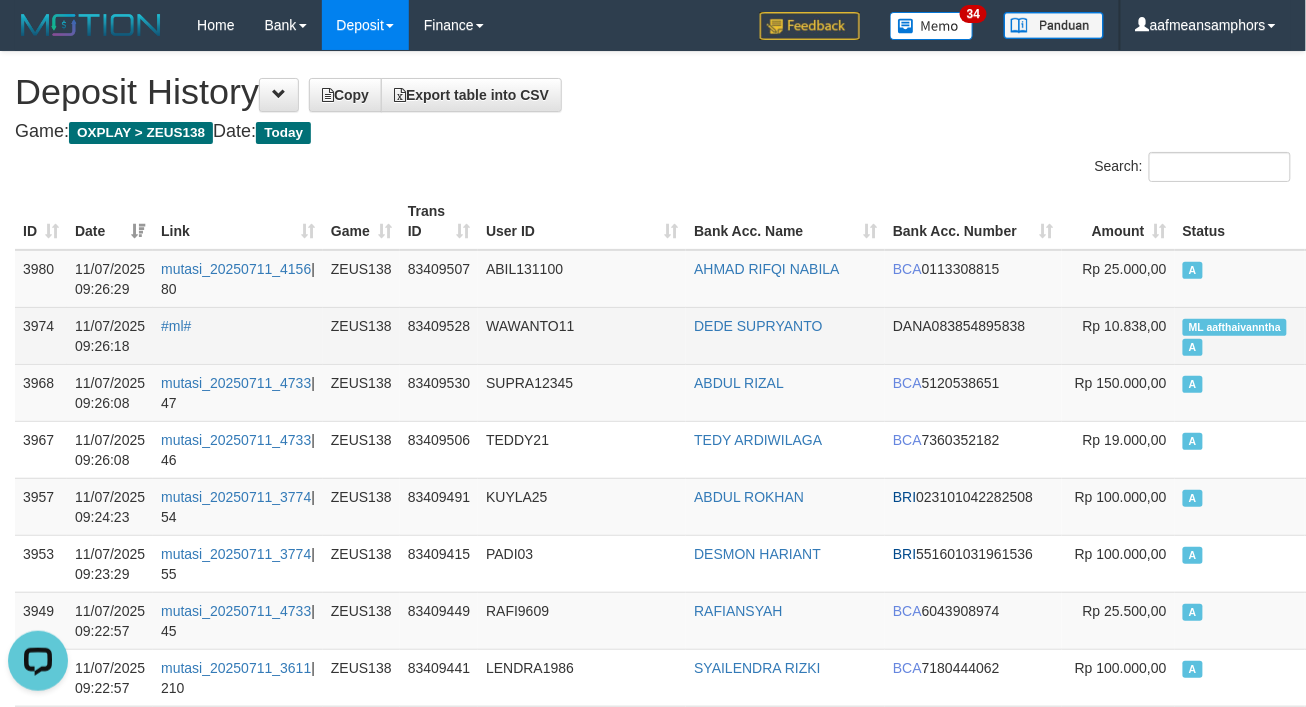 click on "WAWANTO11" at bounding box center (582, 335) 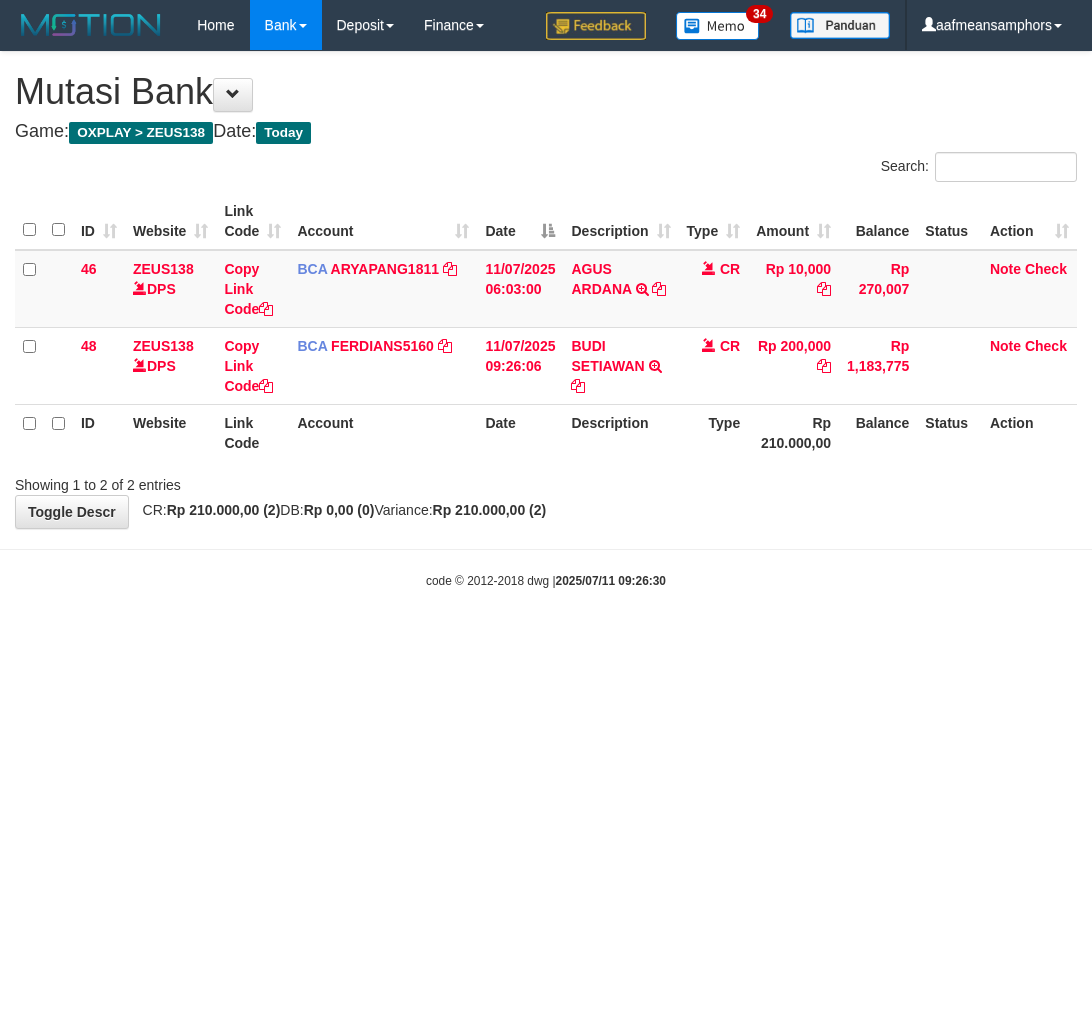 scroll, scrollTop: 0, scrollLeft: 0, axis: both 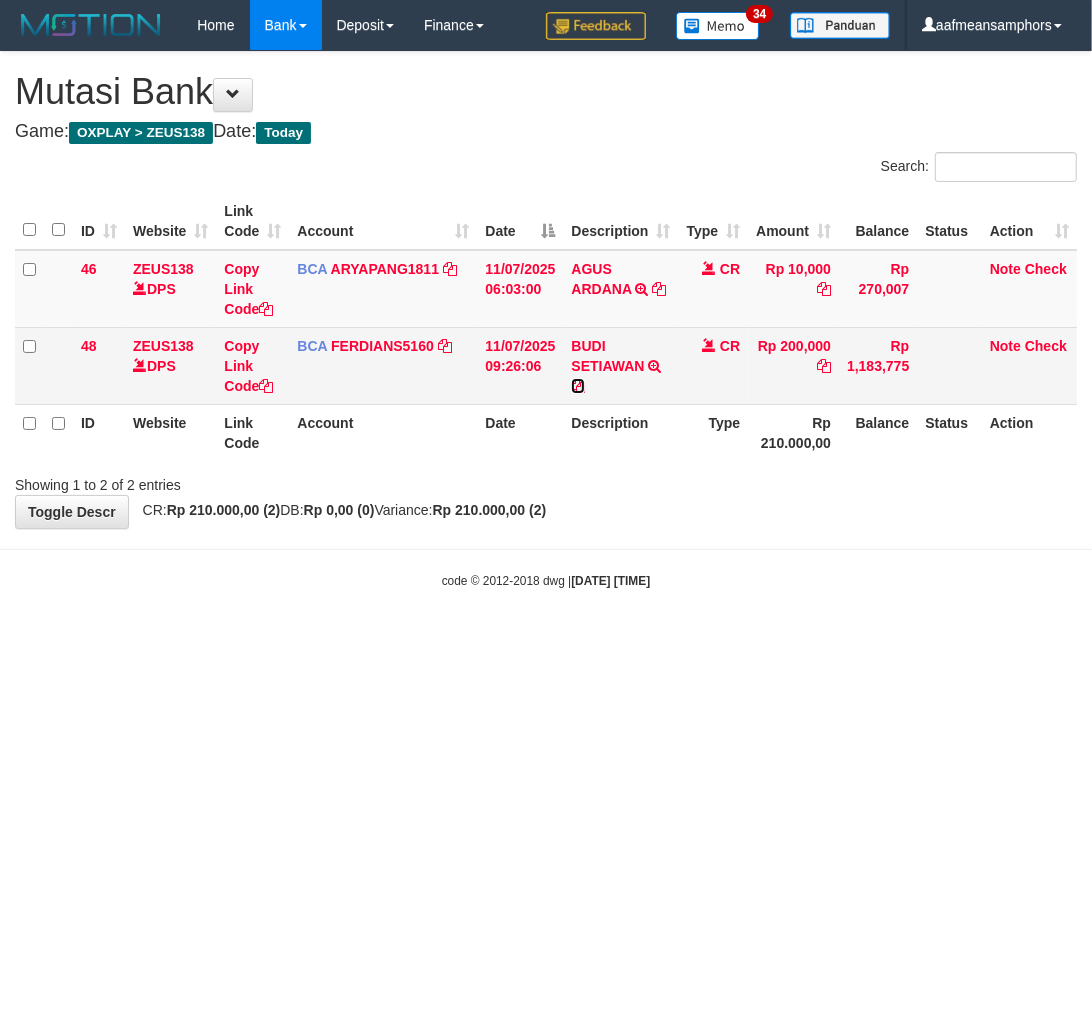 click at bounding box center (578, 386) 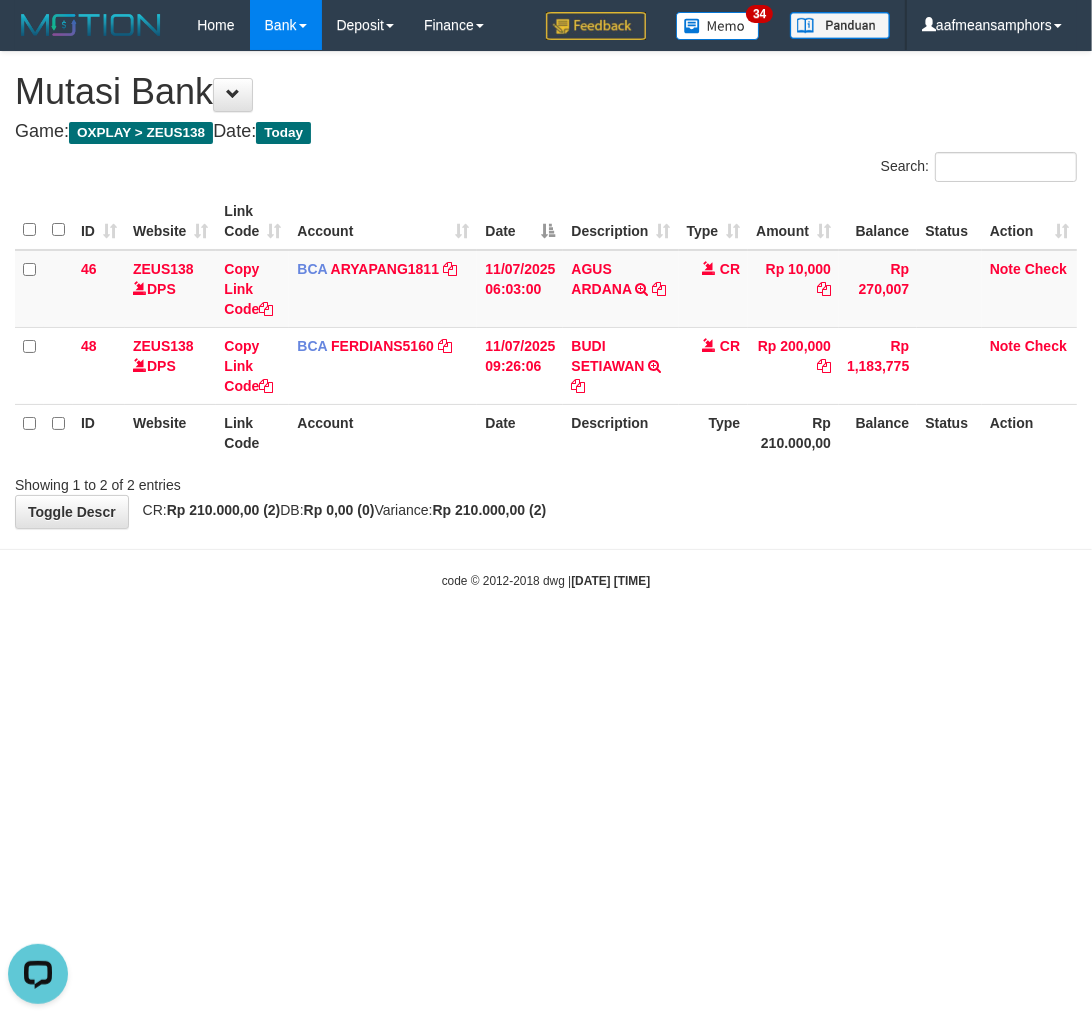 scroll, scrollTop: 0, scrollLeft: 0, axis: both 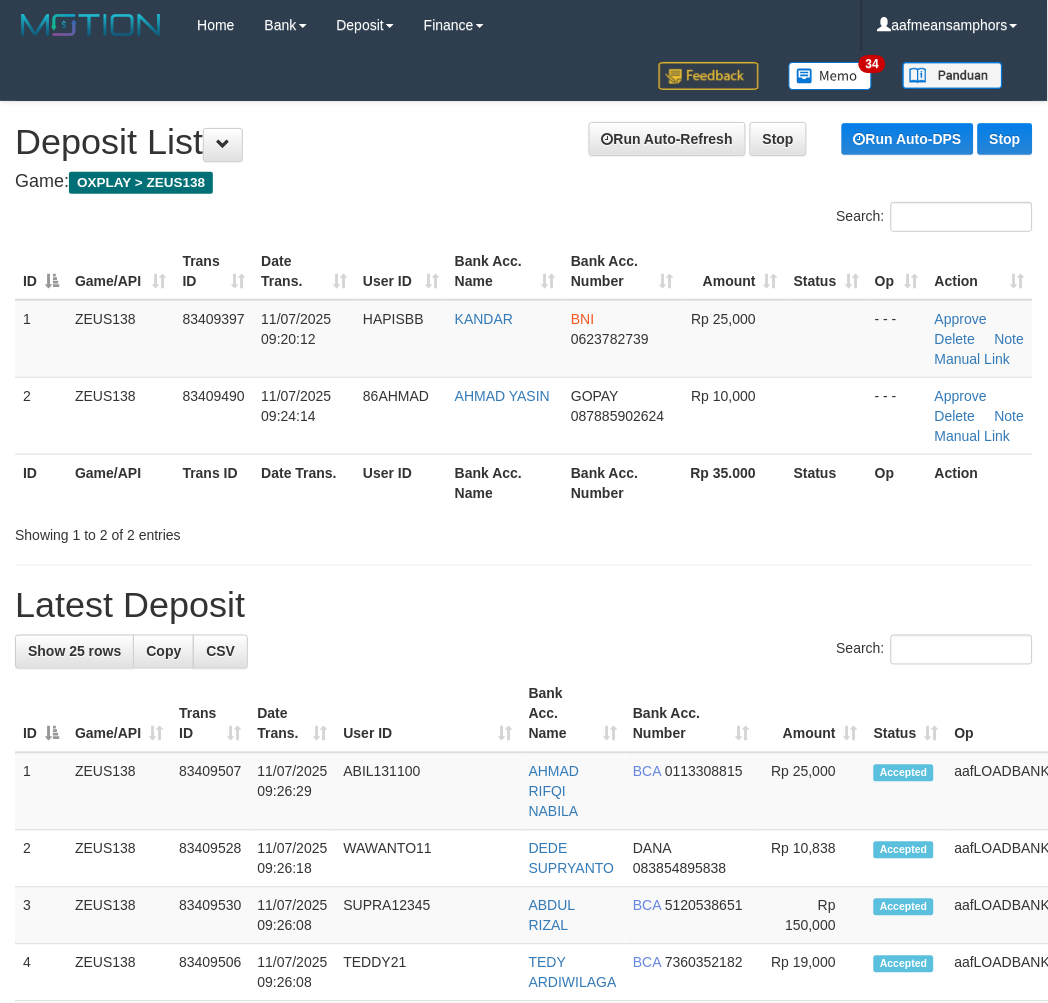 drag, startPoint x: 483, startPoint y: 560, endPoint x: 468, endPoint y: 555, distance: 15.811388 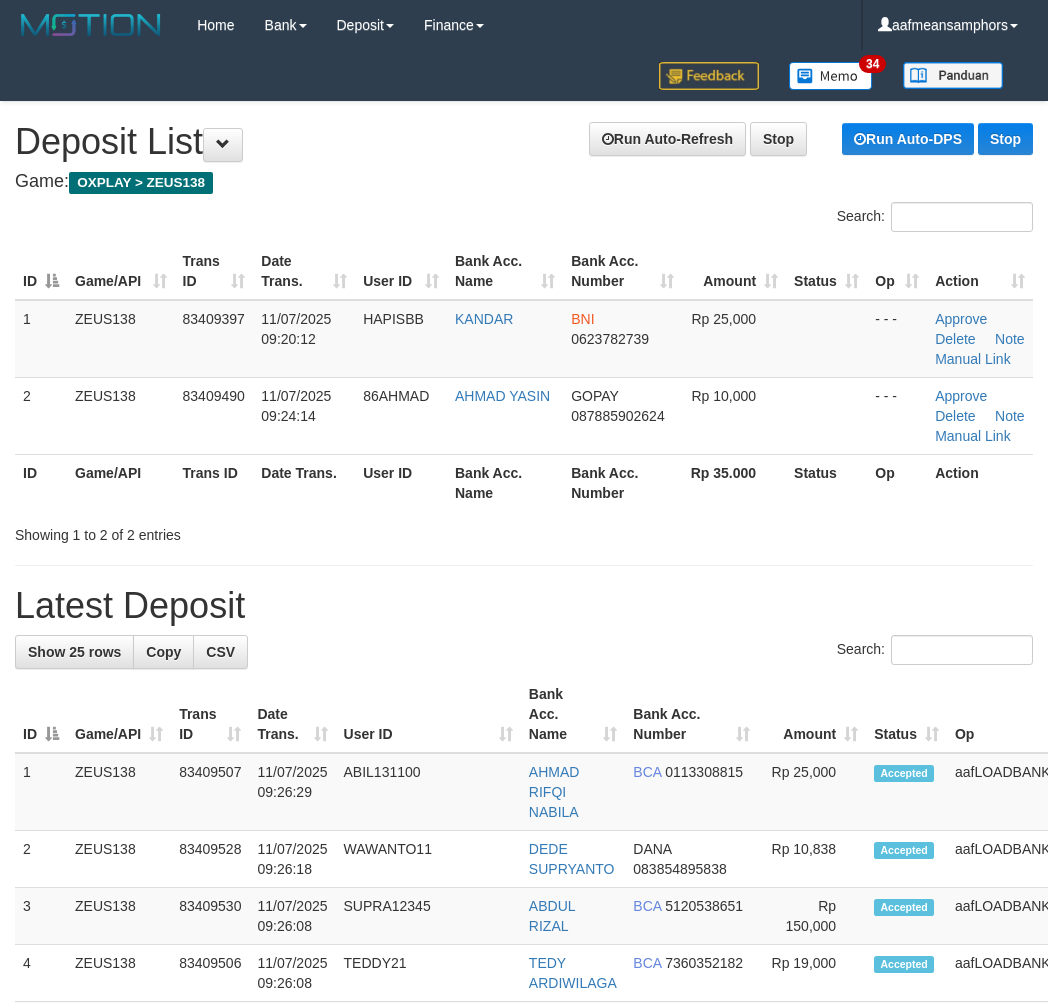 scroll, scrollTop: 0, scrollLeft: 0, axis: both 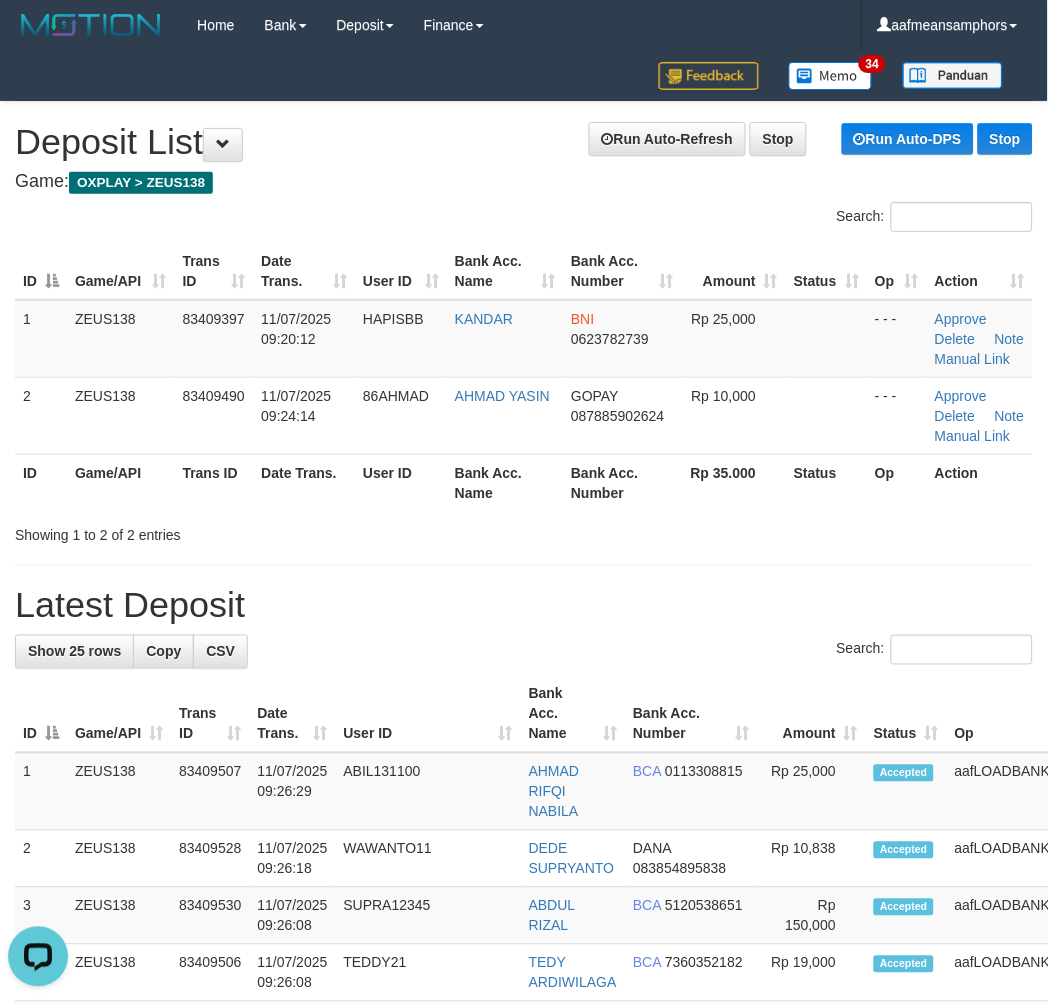 click on "**********" at bounding box center [524, 1227] 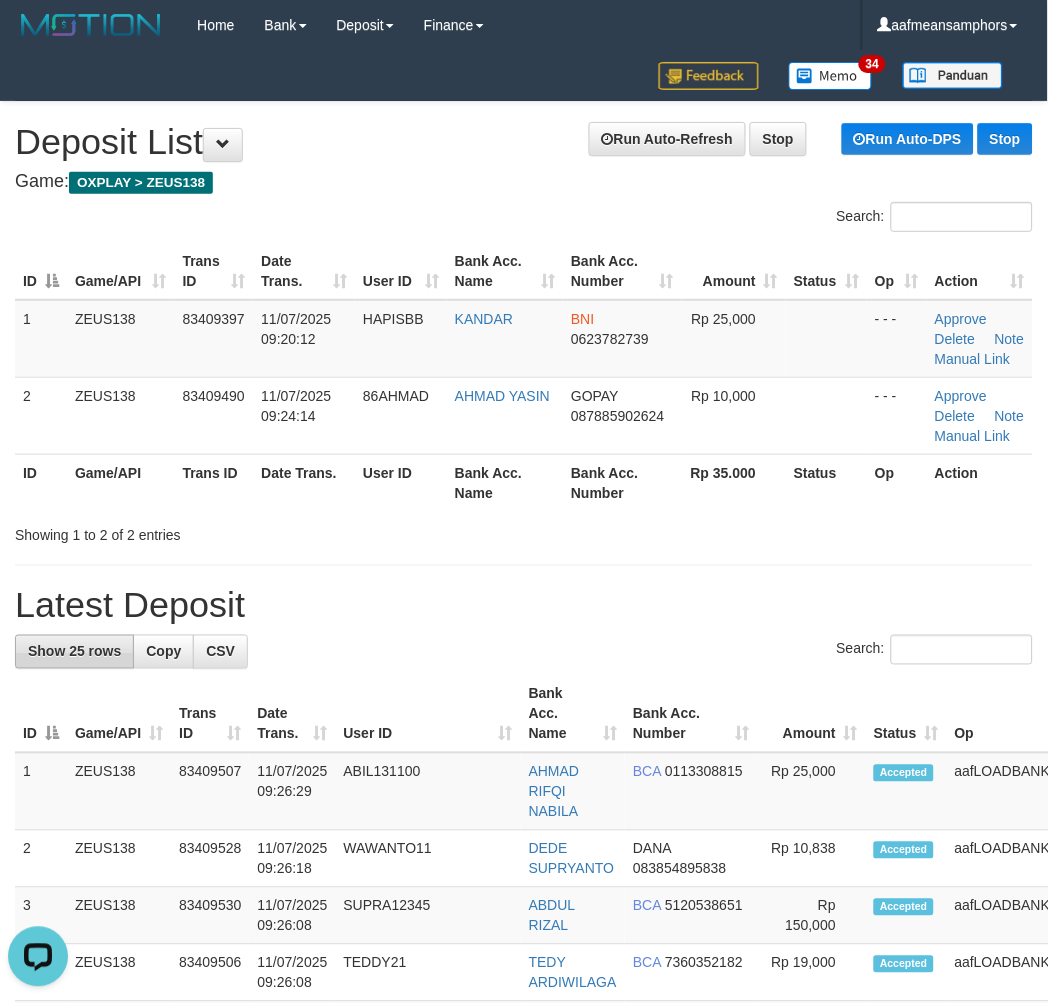 drag, startPoint x: 524, startPoint y: 567, endPoint x: 15, endPoint y: 642, distance: 514.49585 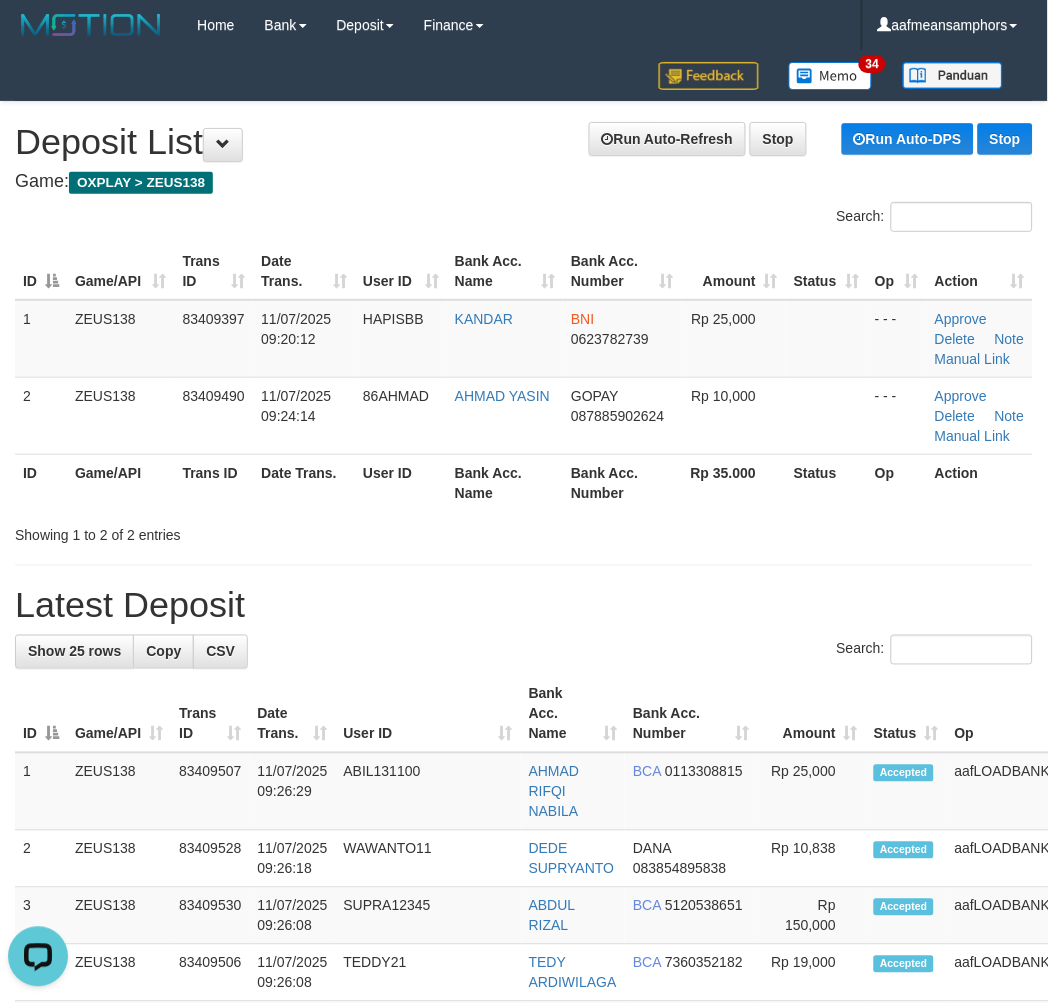 drag, startPoint x: 422, startPoint y: 555, endPoint x: 384, endPoint y: 560, distance: 38.327538 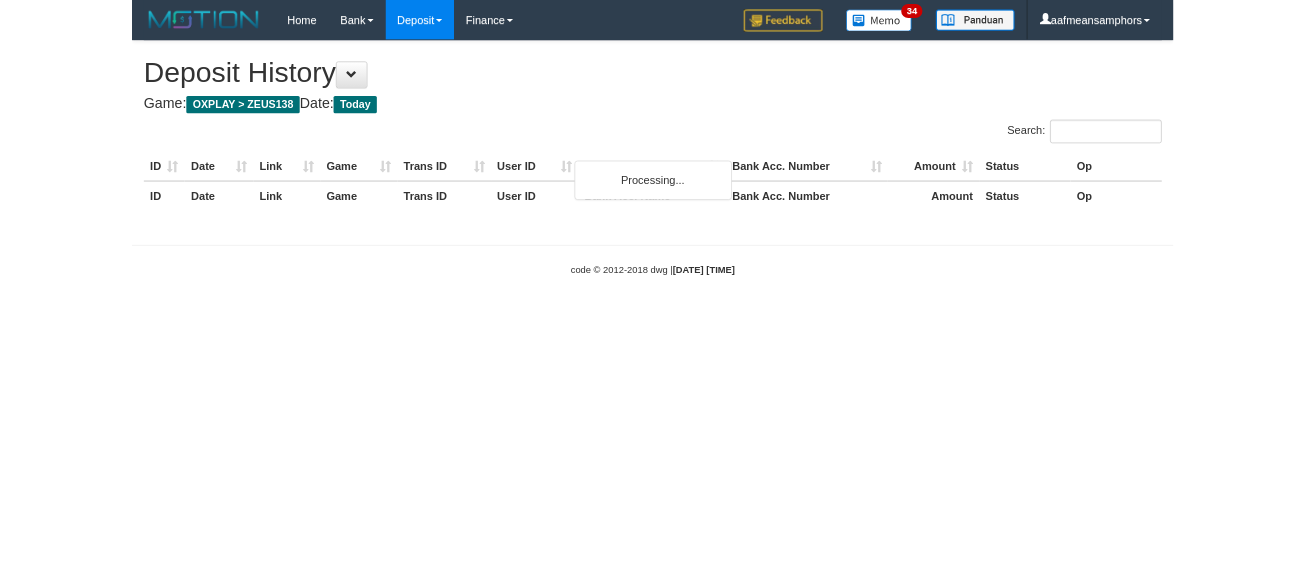 scroll, scrollTop: 0, scrollLeft: 0, axis: both 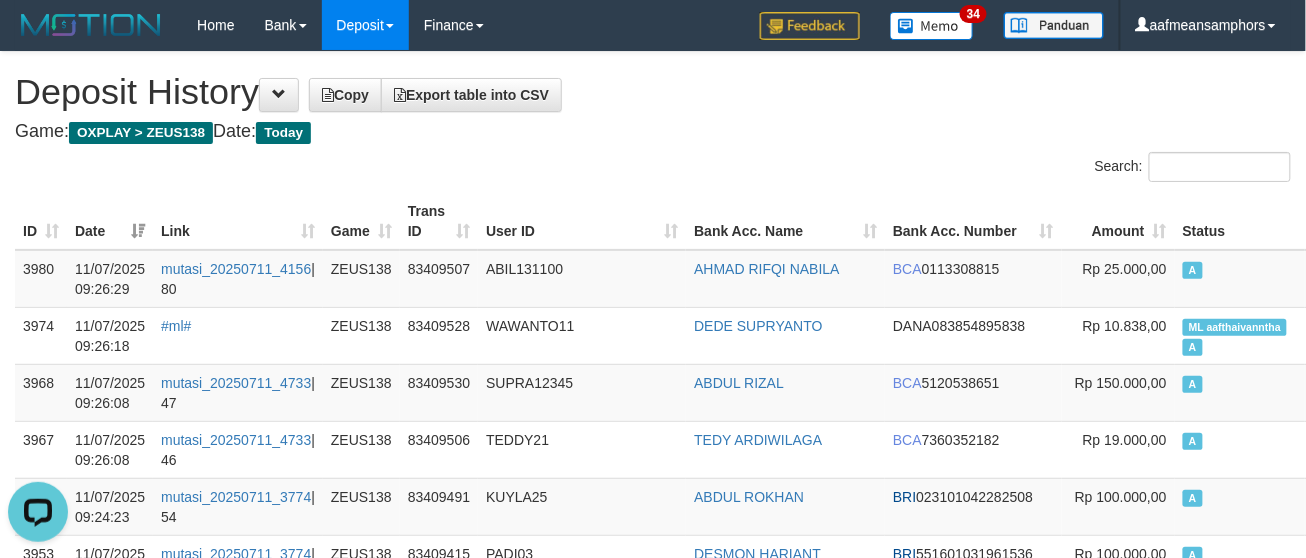 click on "Search:" at bounding box center (653, 169) 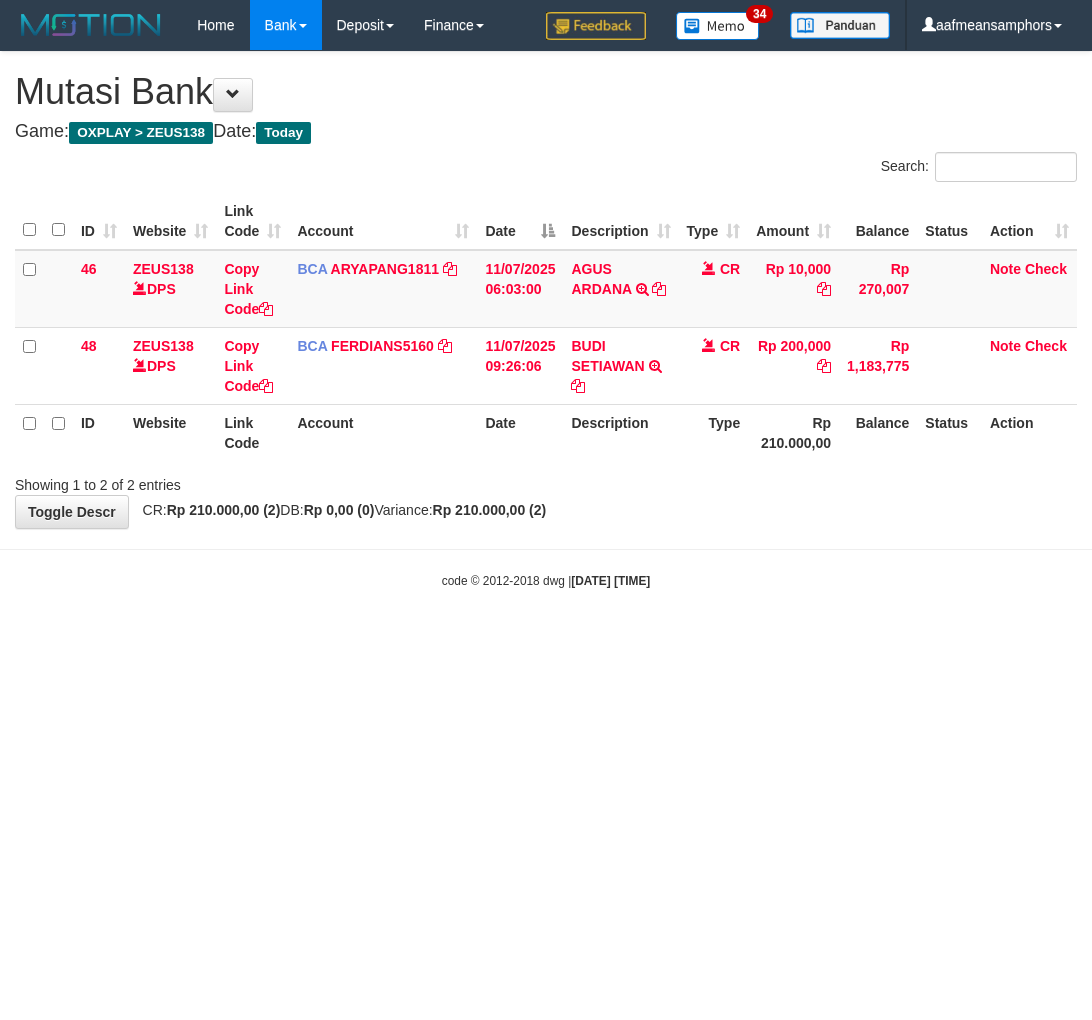 scroll, scrollTop: 0, scrollLeft: 0, axis: both 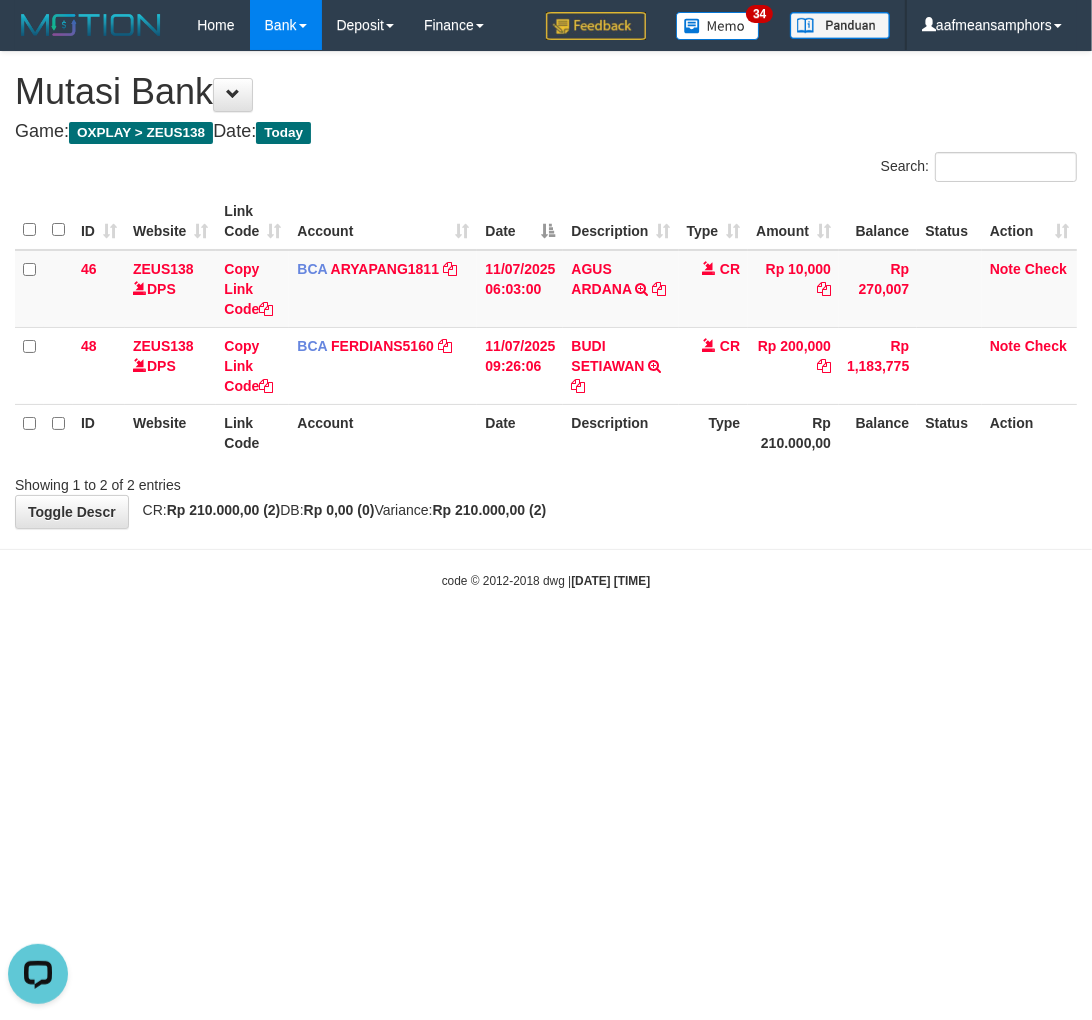 click on "Toggle navigation
Home
Bank
Account List
Load
By Website
Group
[OXPLAY]													ZEUS138
By Load Group (DPS)
Sync" at bounding box center (546, 320) 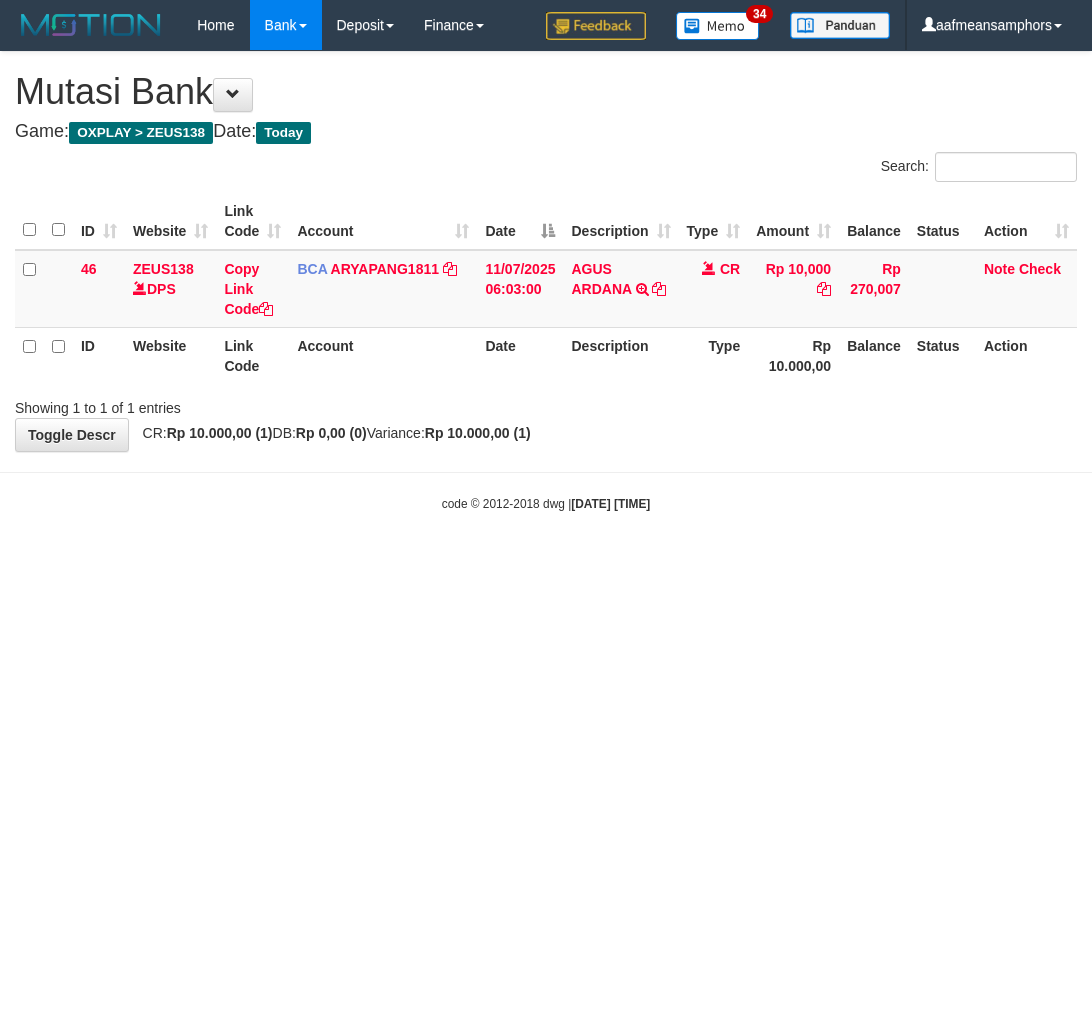 scroll, scrollTop: 0, scrollLeft: 0, axis: both 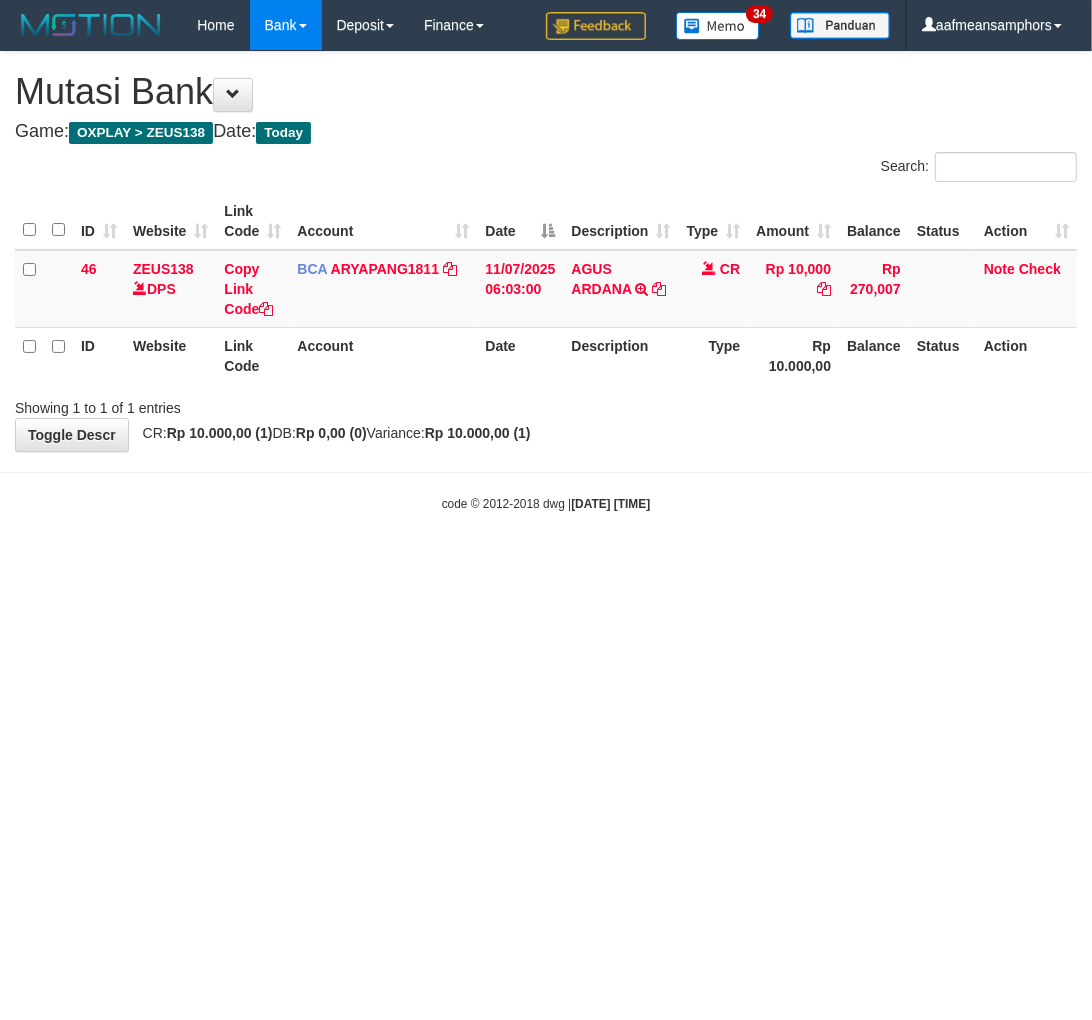 drag, startPoint x: 677, startPoint y: 681, endPoint x: 688, endPoint y: 675, distance: 12.529964 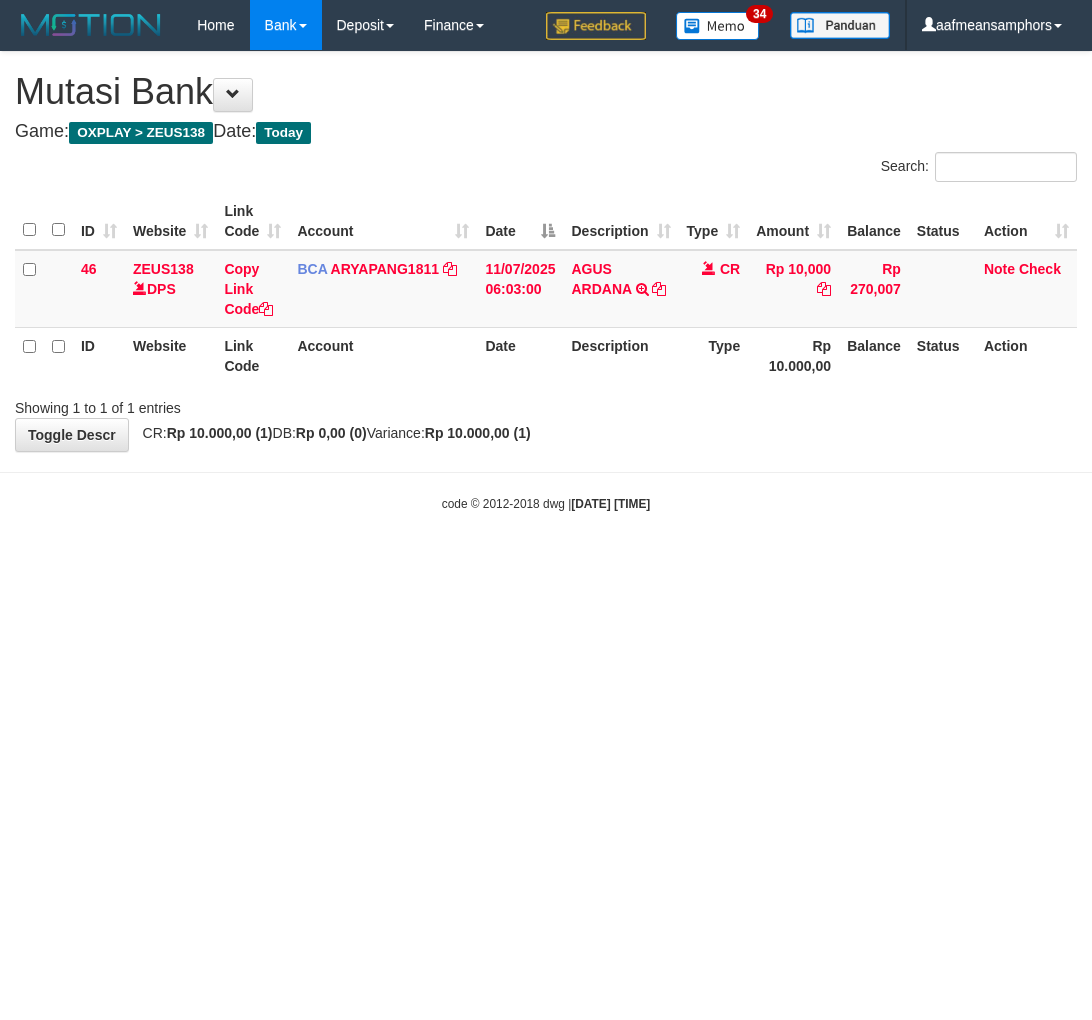 scroll, scrollTop: 0, scrollLeft: 0, axis: both 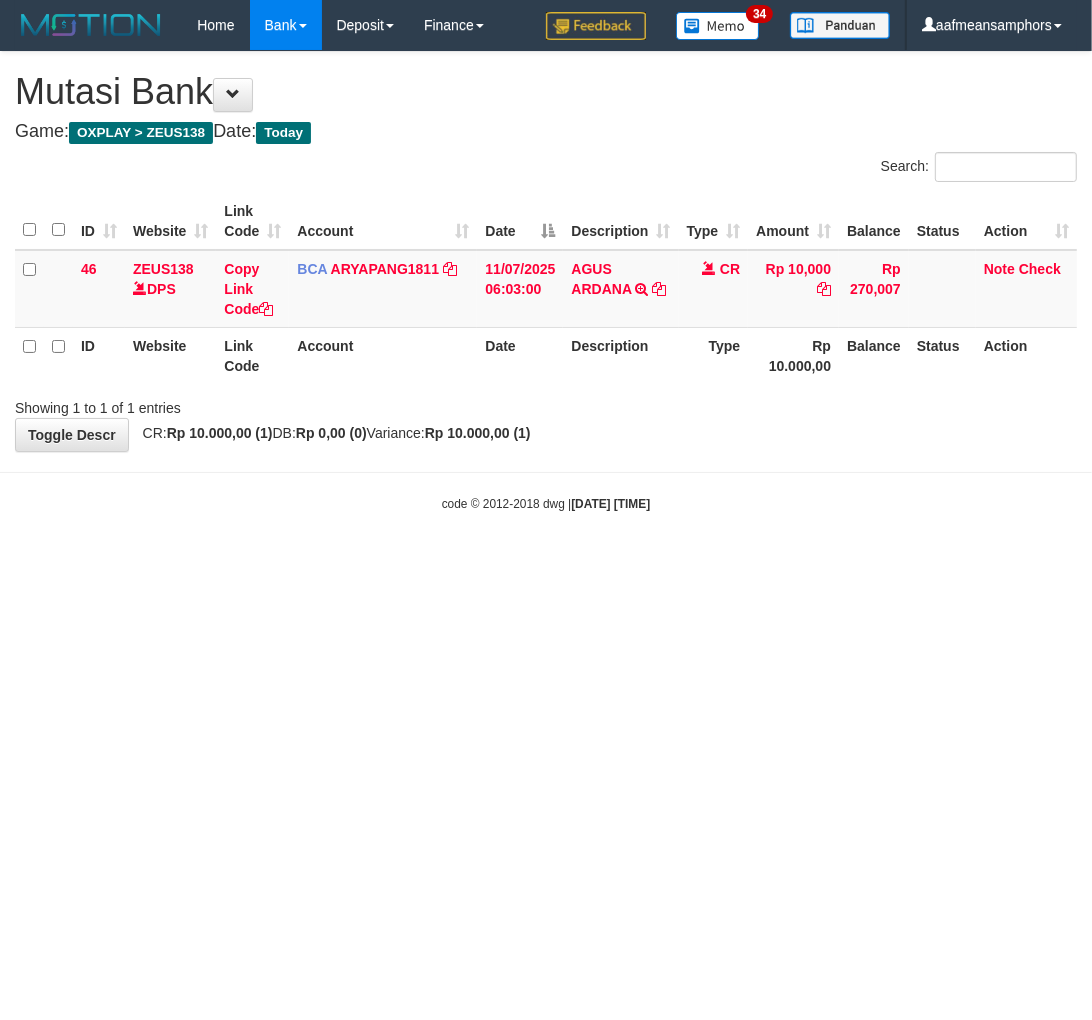 click on "Toggle navigation
Home
Bank
Account List
Load
By Website
Group
[OXPLAY]													ZEUS138
By Load Group (DPS)" at bounding box center [546, 281] 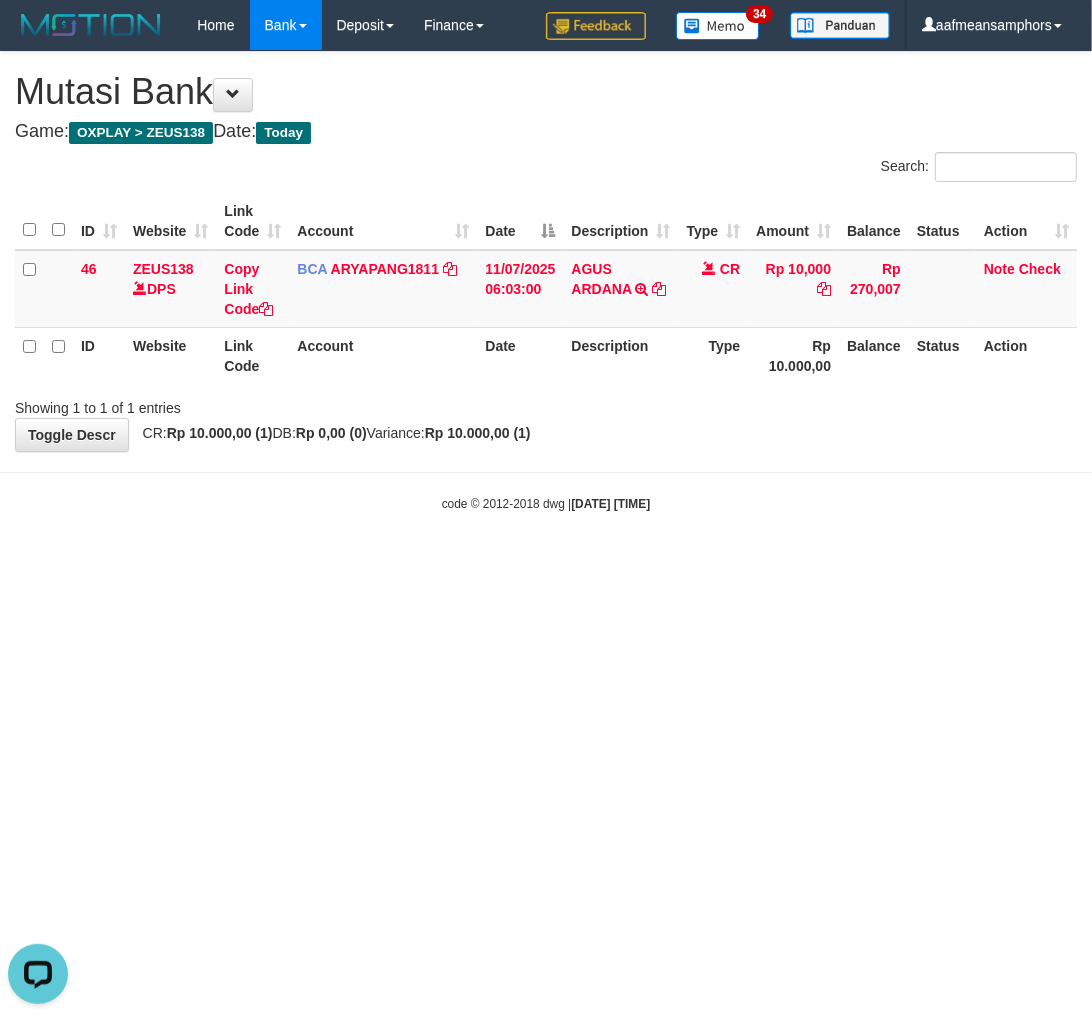 scroll, scrollTop: 0, scrollLeft: 0, axis: both 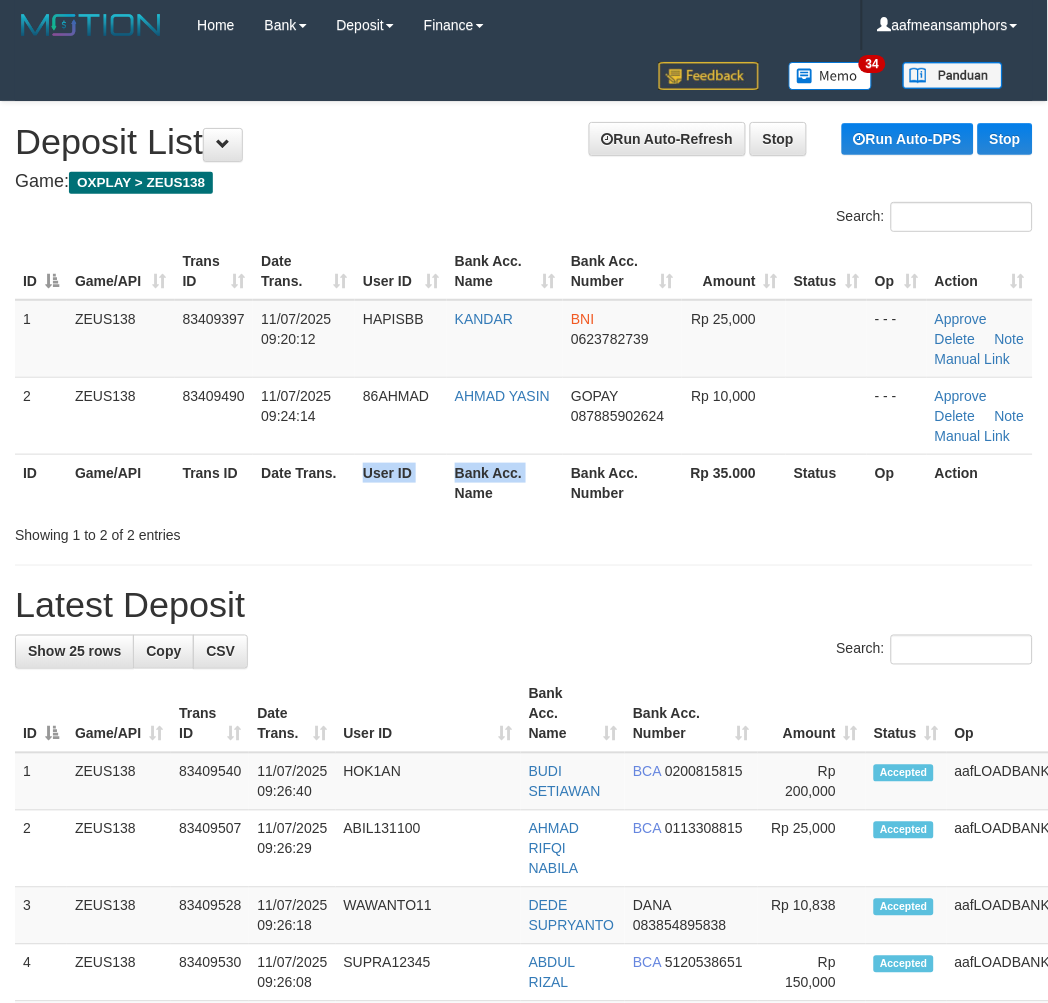 drag, startPoint x: 454, startPoint y: 494, endPoint x: 67, endPoint y: 511, distance: 387.3732 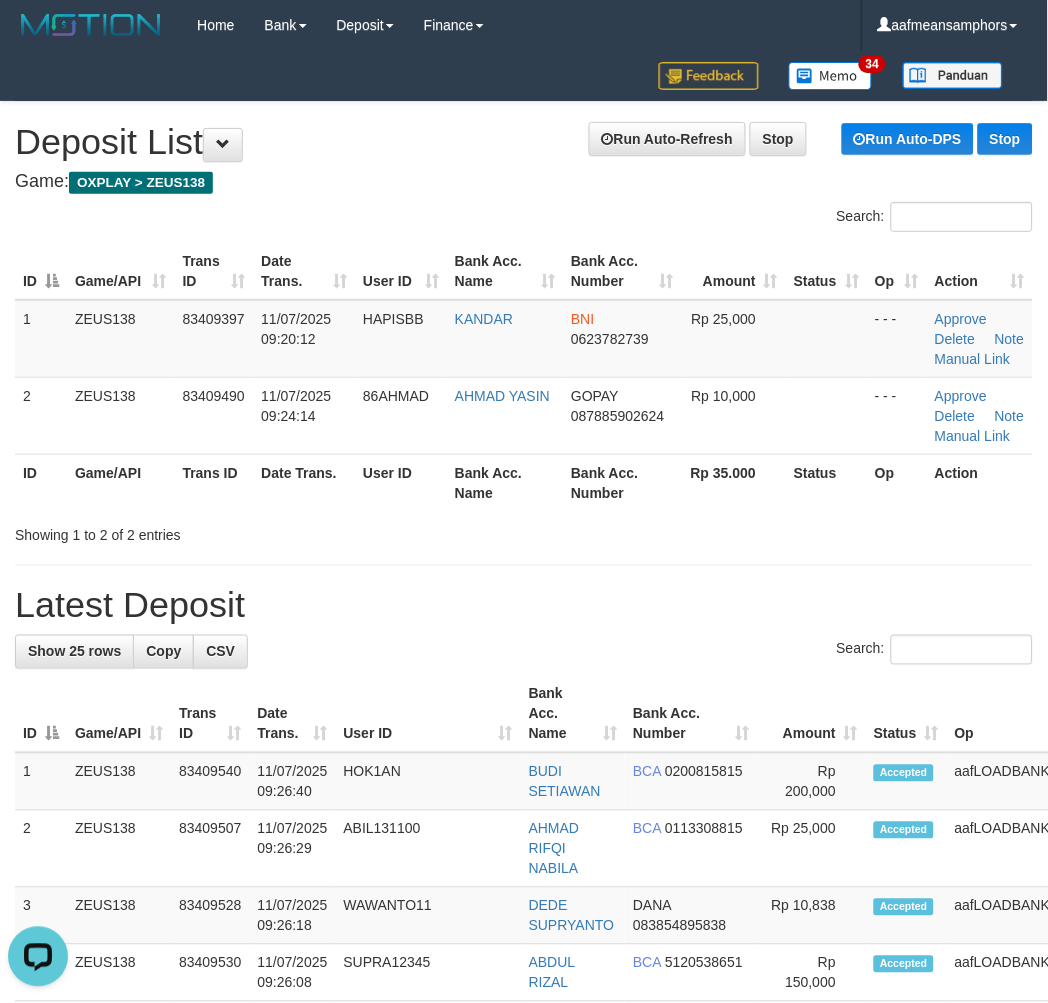 scroll, scrollTop: 0, scrollLeft: 0, axis: both 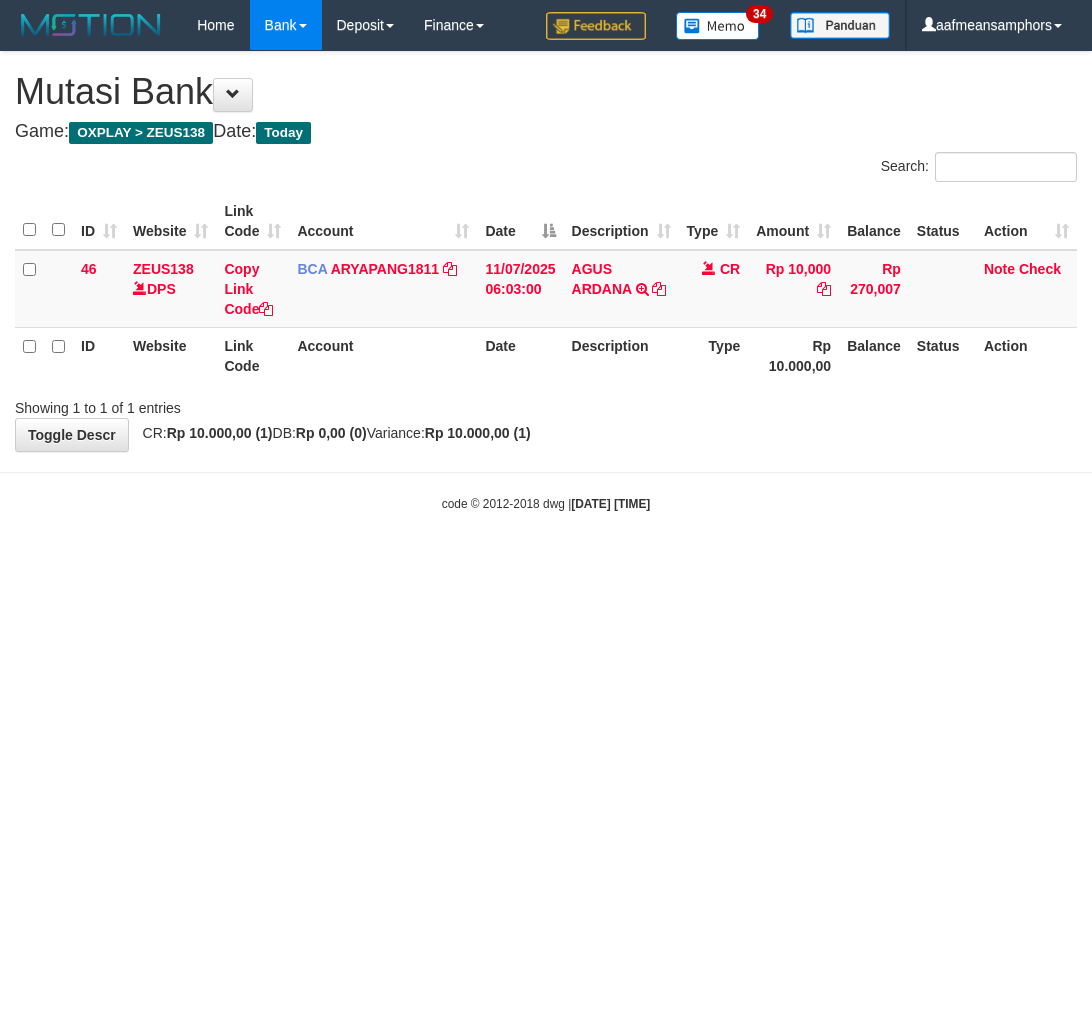 click on "Toggle navigation
Home
Bank
Account List
Load
By Website
Group
[OXPLAY]													ZEUS138
By Load Group (DPS)
Sync" at bounding box center [546, 281] 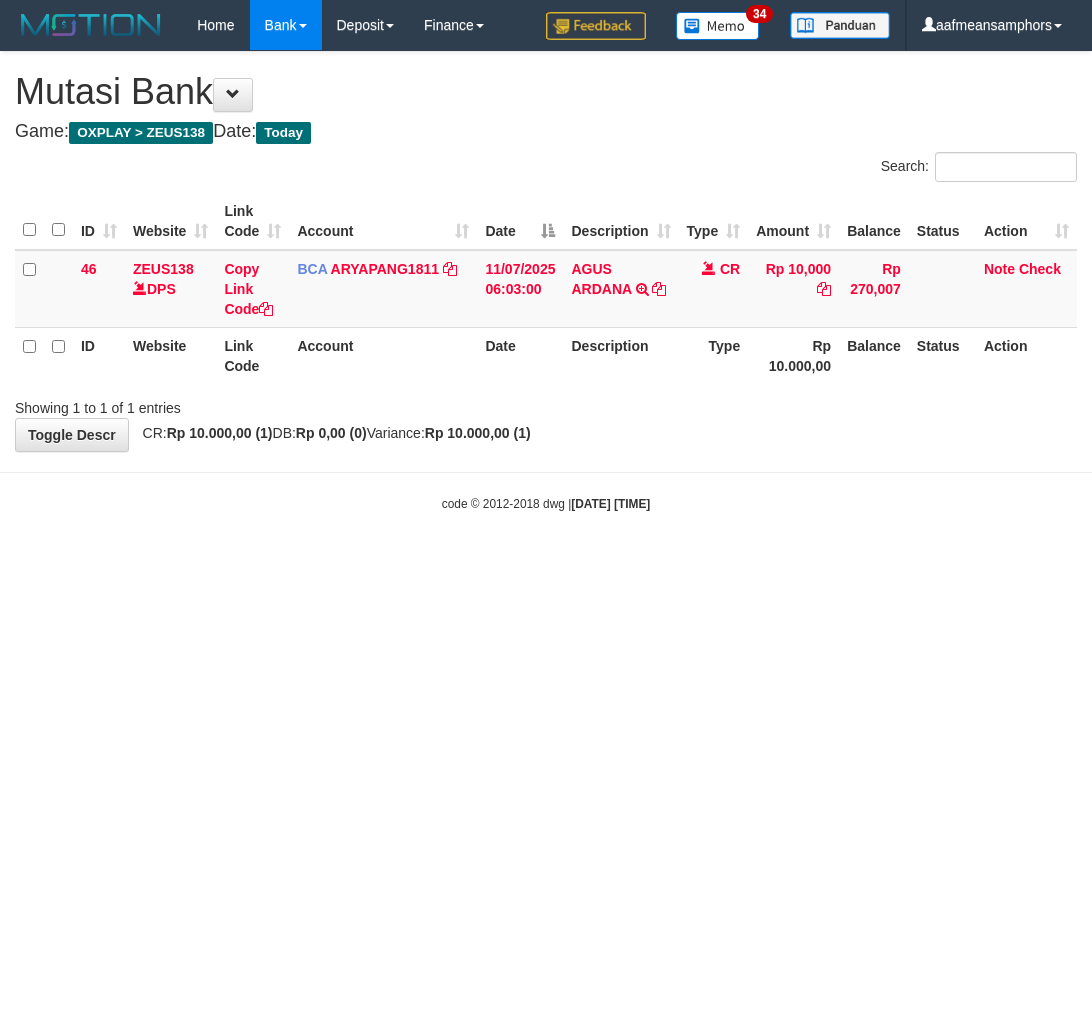 scroll, scrollTop: 0, scrollLeft: 0, axis: both 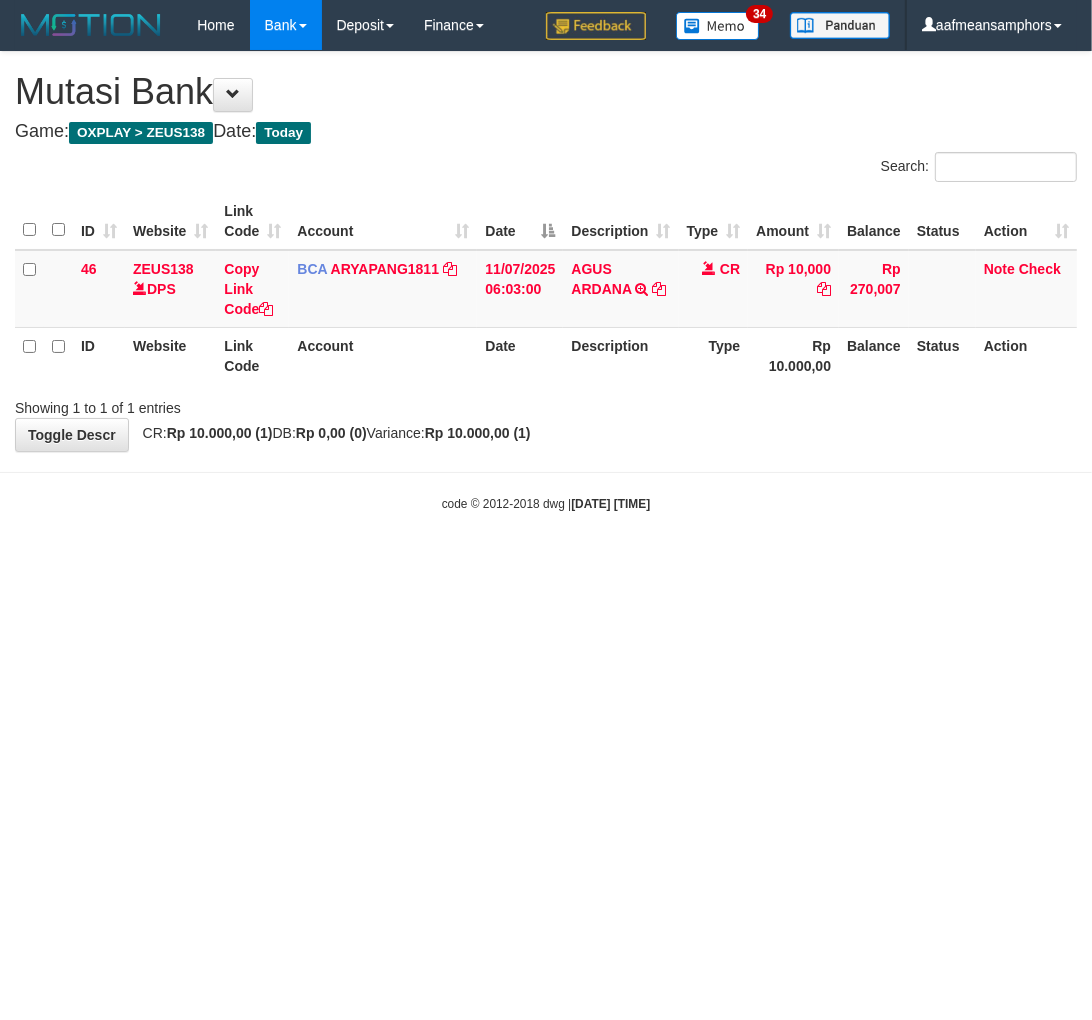 click on "Toggle navigation
Home
Bank
Account List
Load
By Website
Group
[OXPLAY]													ZEUS138
By Load Group (DPS)
Sync" at bounding box center (546, 281) 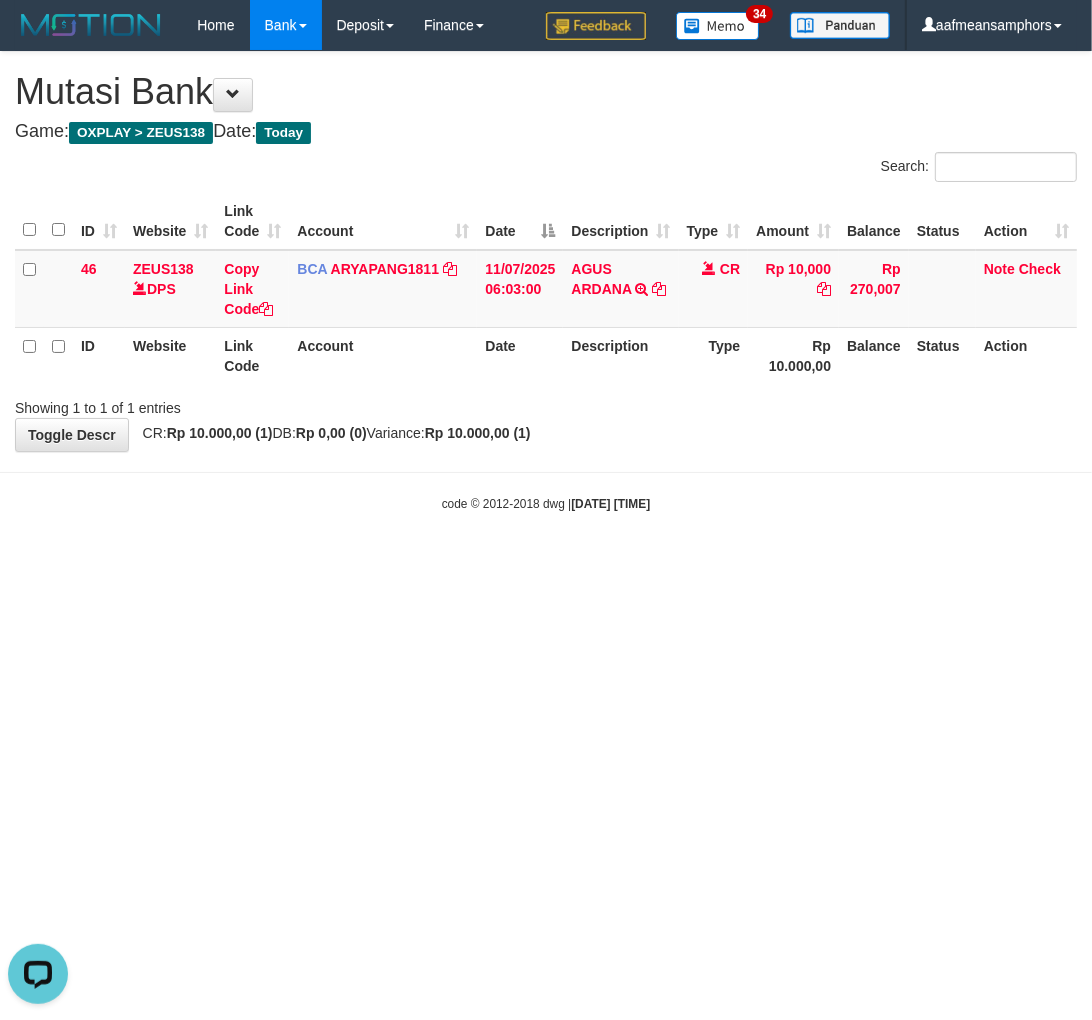 drag, startPoint x: 937, startPoint y: 654, endPoint x: 927, endPoint y: 642, distance: 15.6205 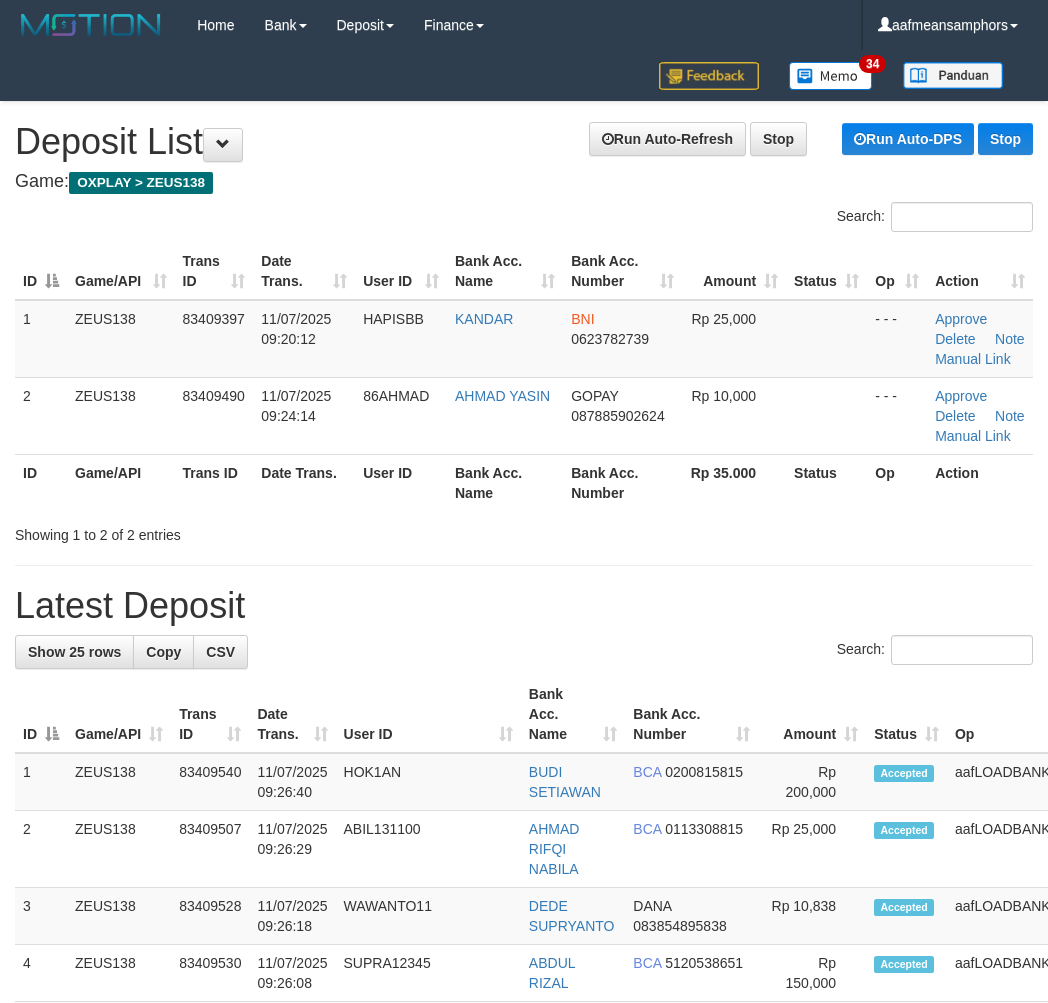 scroll, scrollTop: 0, scrollLeft: 0, axis: both 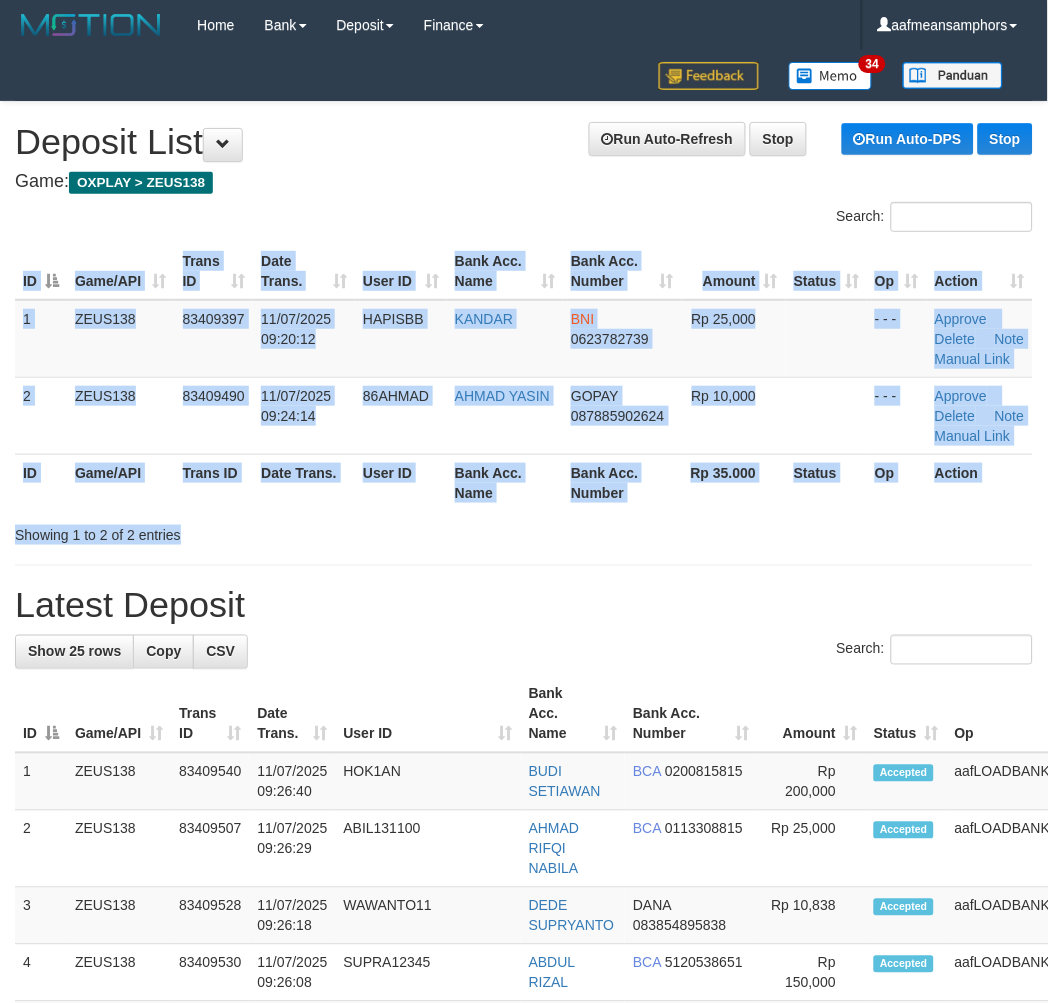 drag, startPoint x: 513, startPoint y: 516, endPoint x: 7, endPoint y: 592, distance: 511.6757 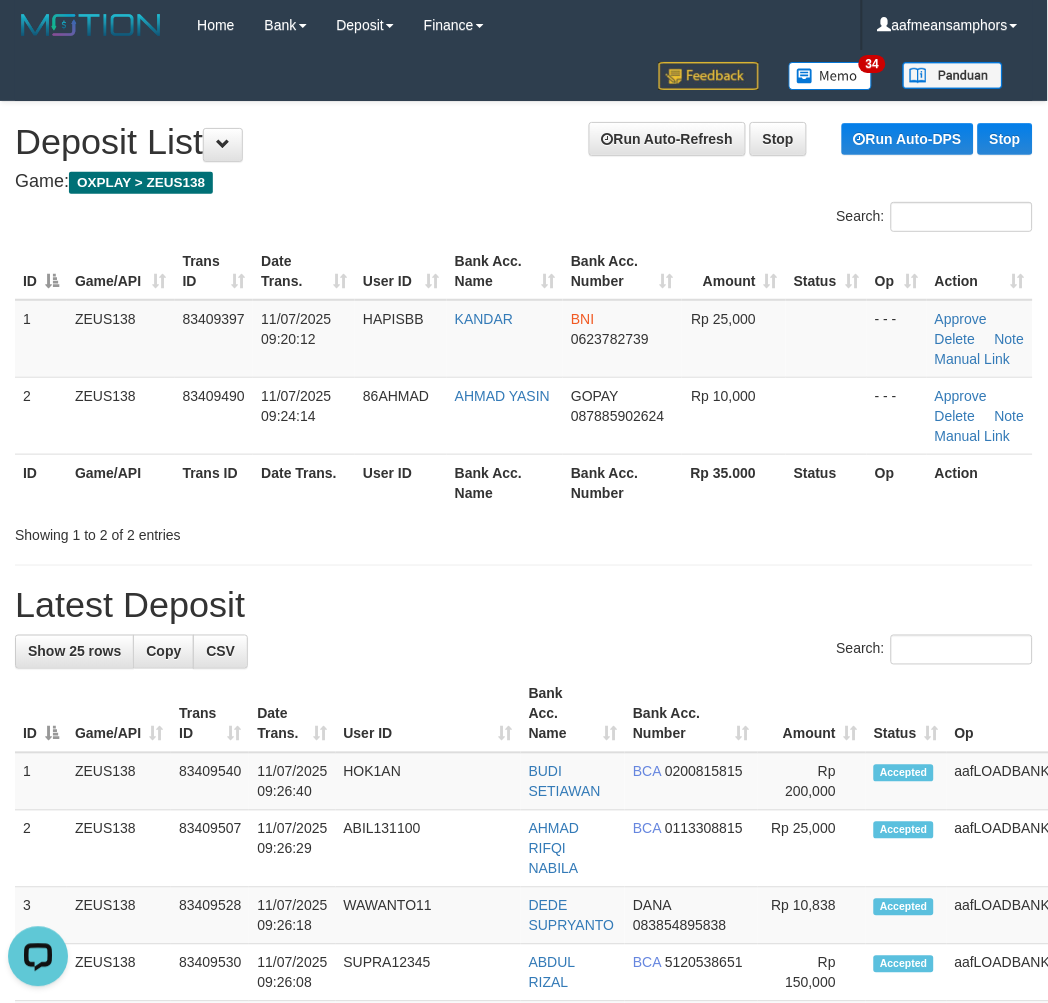 scroll, scrollTop: 0, scrollLeft: 0, axis: both 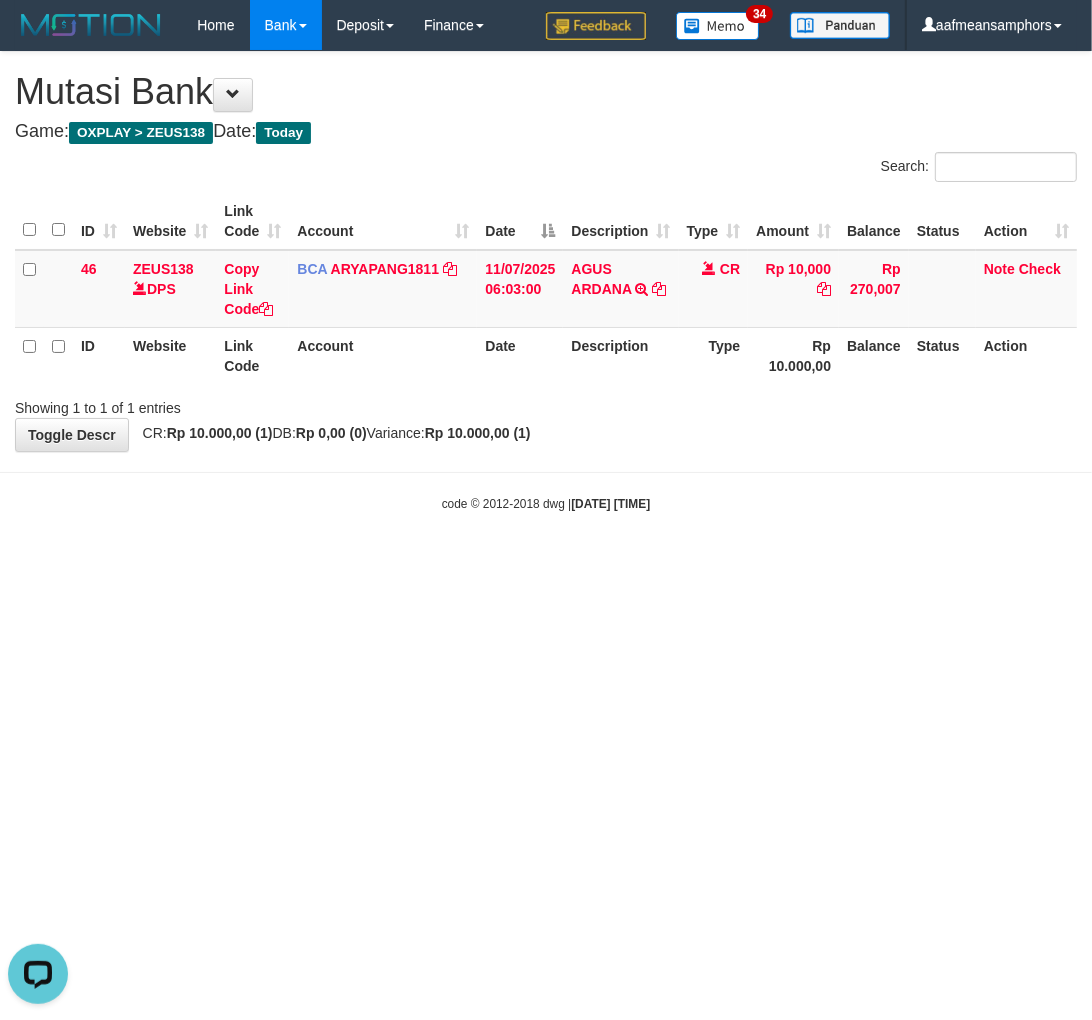 drag, startPoint x: 756, startPoint y: 520, endPoint x: 890, endPoint y: 512, distance: 134.23859 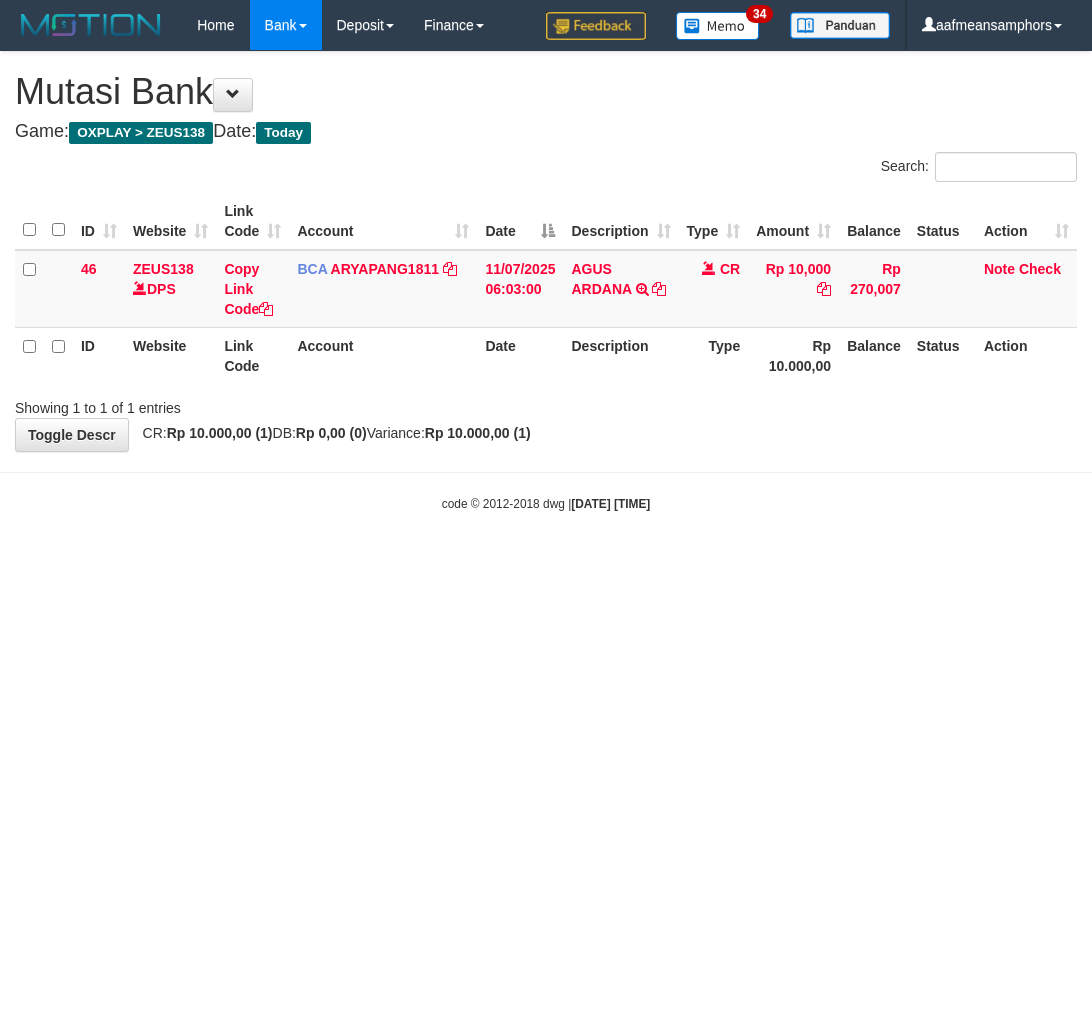scroll, scrollTop: 0, scrollLeft: 0, axis: both 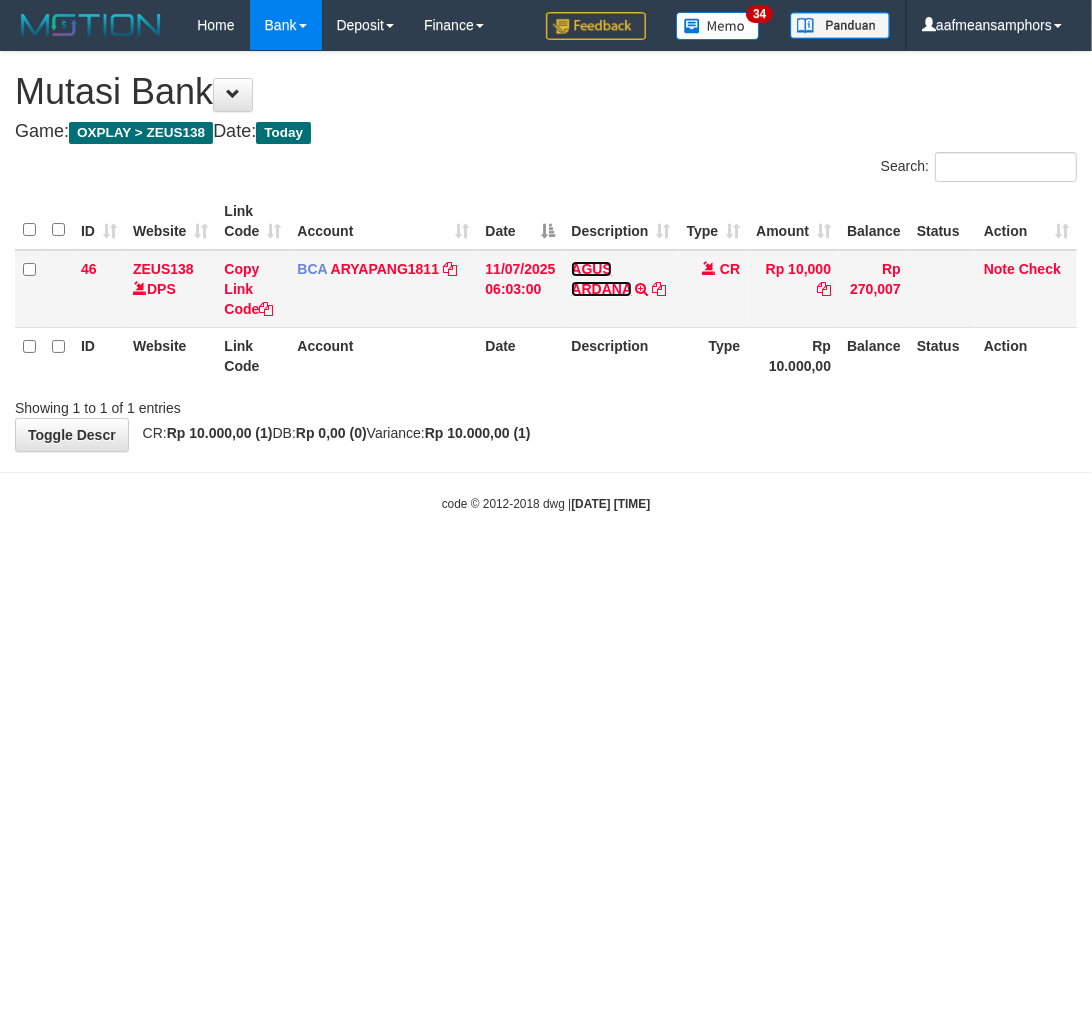 drag, startPoint x: 607, startPoint y: 288, endPoint x: 611, endPoint y: 300, distance: 12.649111 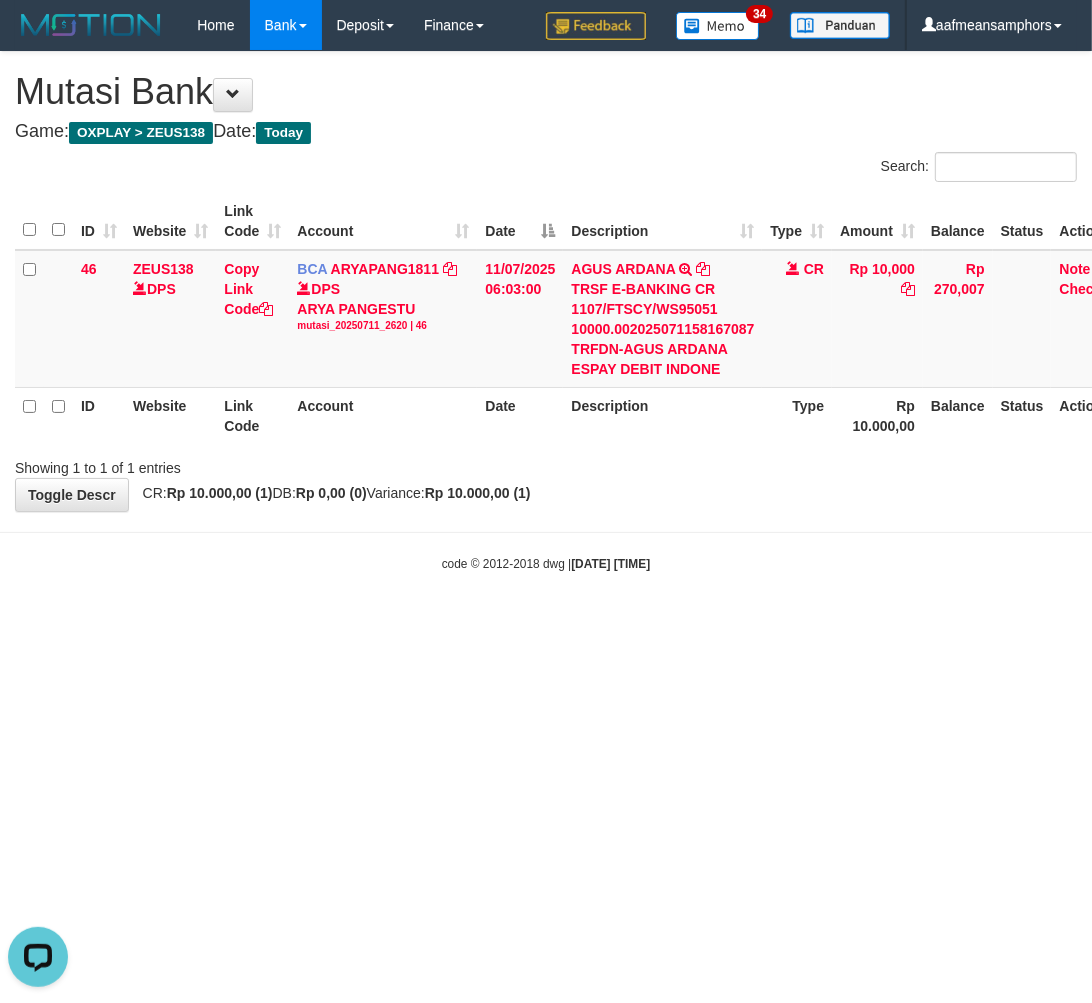 scroll, scrollTop: 0, scrollLeft: 0, axis: both 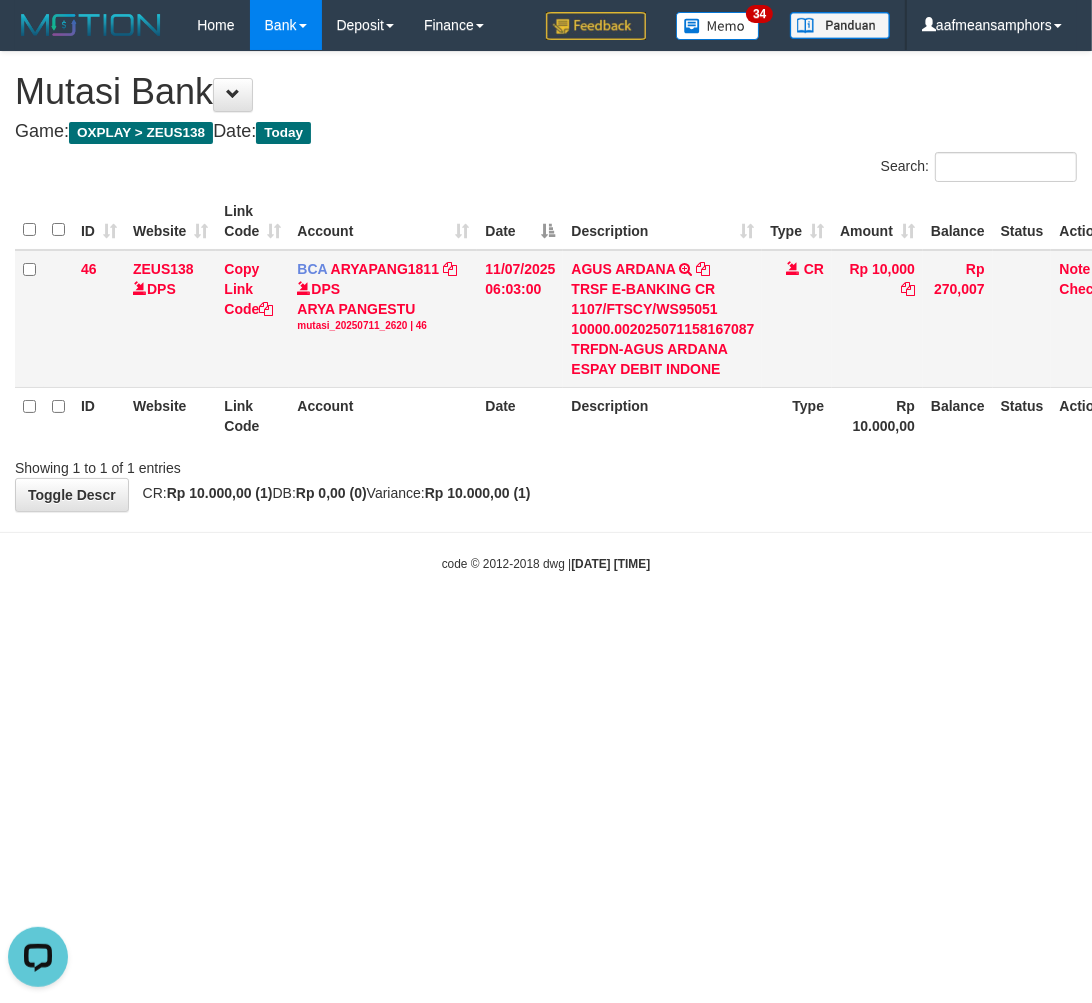 click on "AGUS ARDANA         TRSF E-BANKING CR 1107/FTSCY/WS95051
10000.002025071158167087 TRFDN-AGUS ARDANA ESPAY DEBIT INDONE" at bounding box center [662, 319] 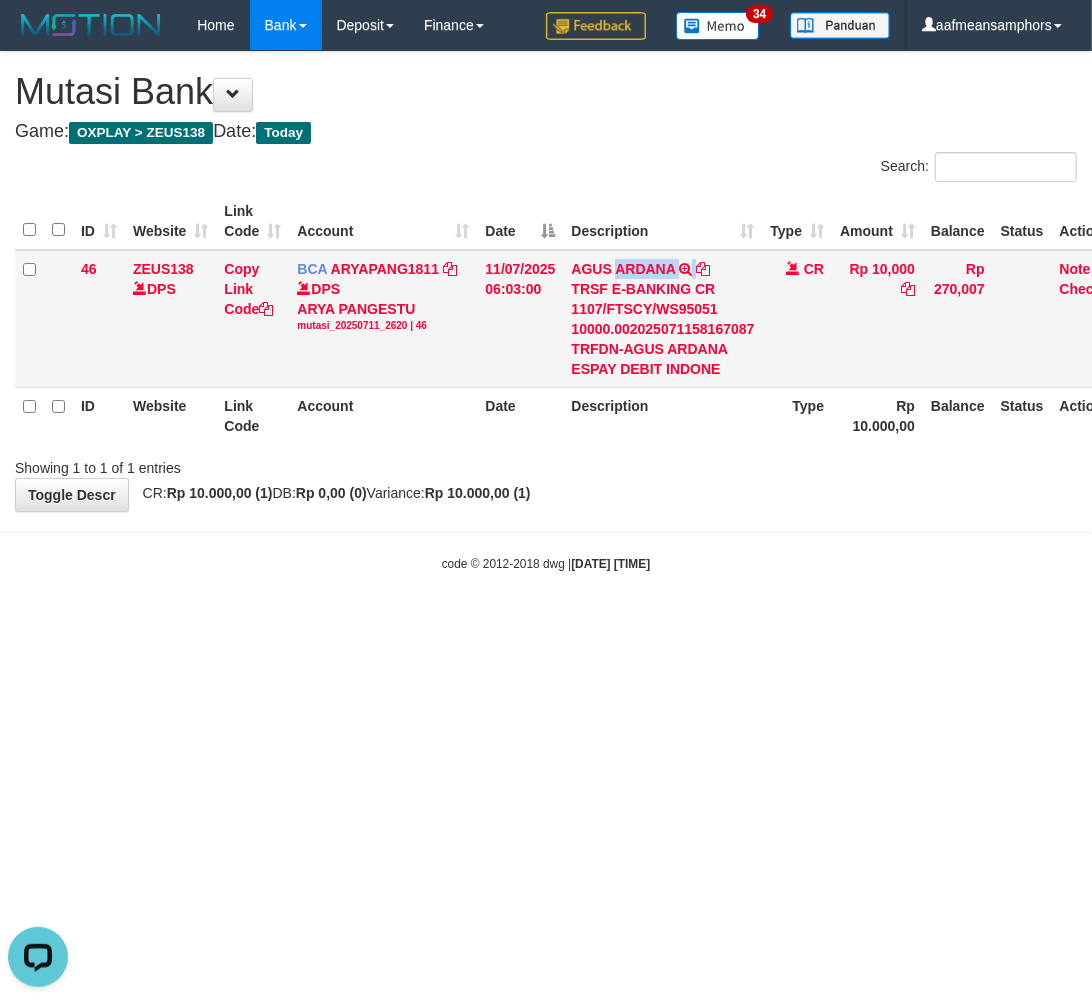 click on "AGUS ARDANA         TRSF E-BANKING CR 1107/FTSCY/WS95051
10000.002025071158167087 TRFDN-AGUS ARDANA ESPAY DEBIT INDONE" at bounding box center (662, 319) 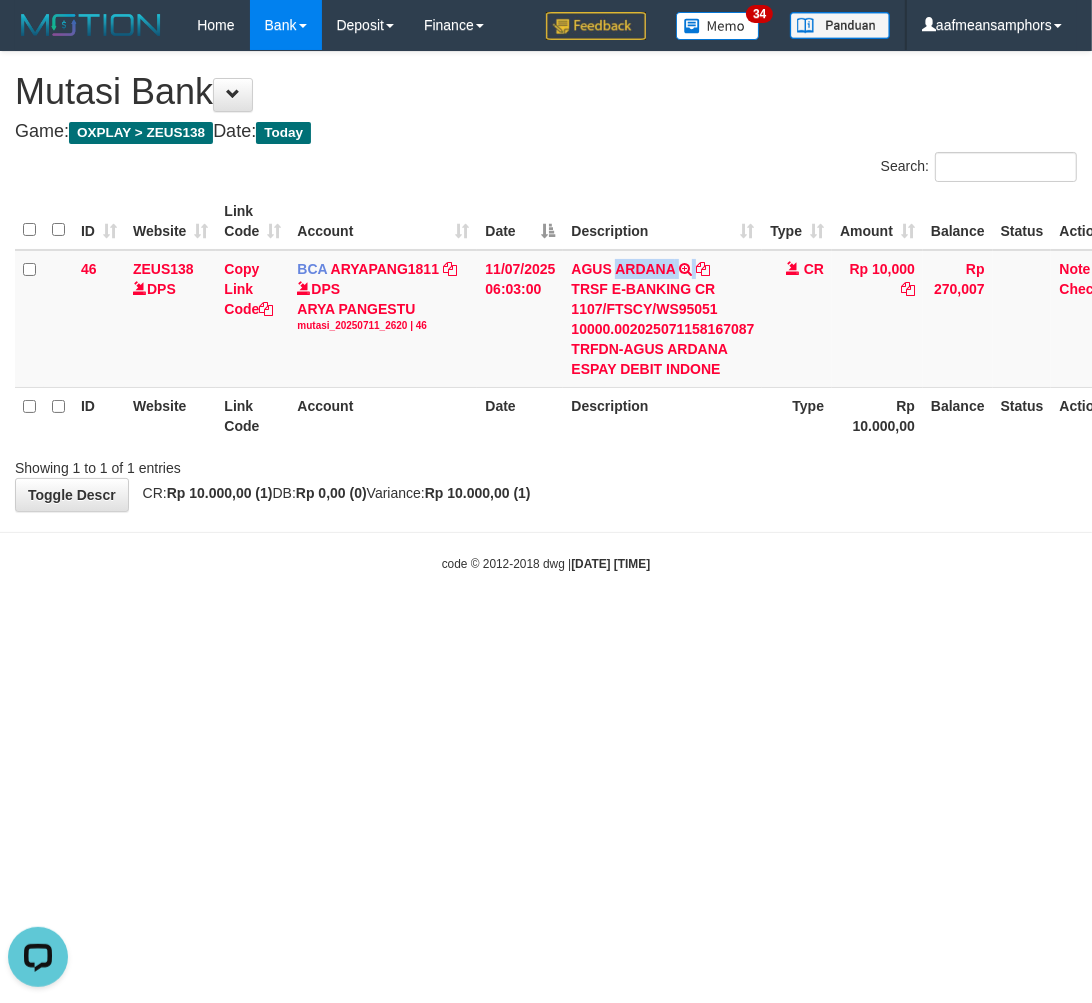 copy on "ARDANA" 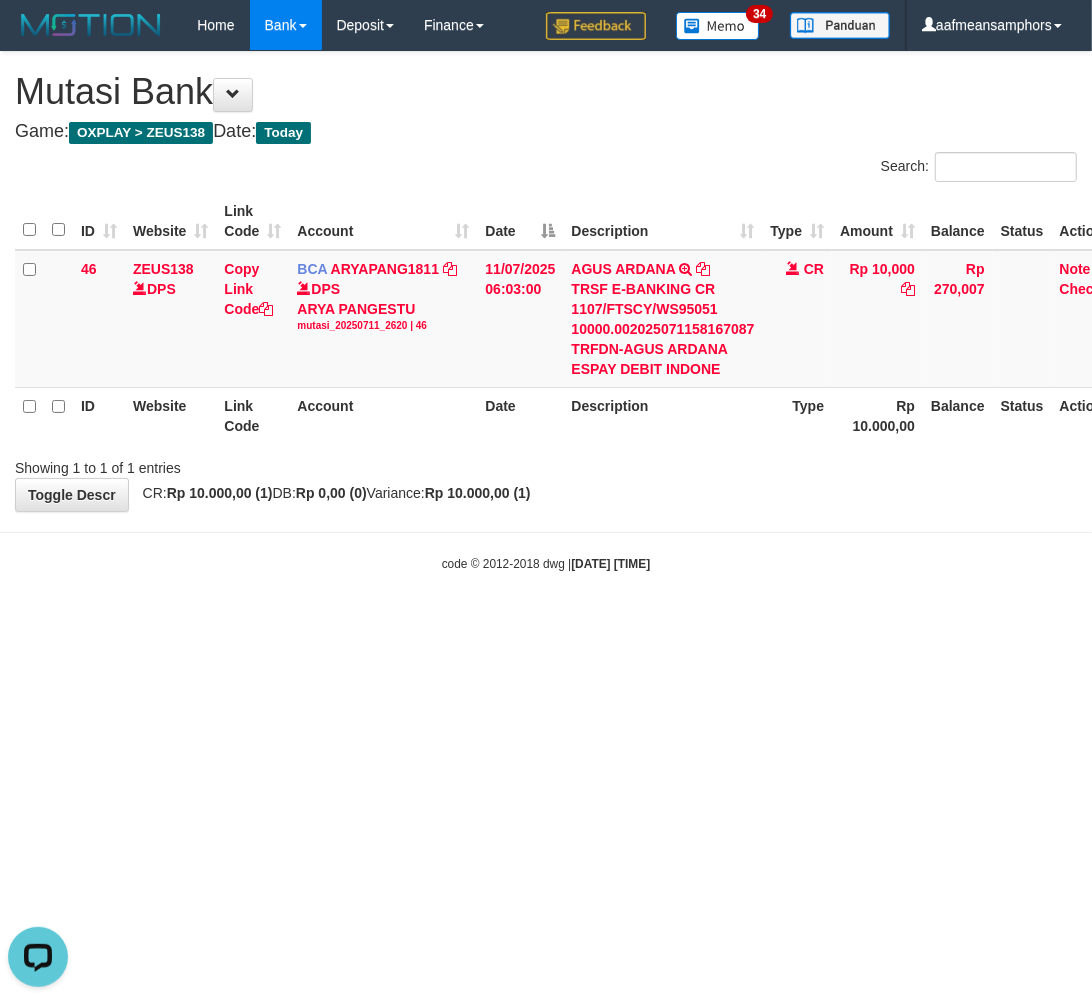 click on "Toggle navigation
Home
Bank
Account List
Load
By Website
Group
[OXPLAY]													ZEUS138
By Load Group (DPS)
Sync" at bounding box center (546, 311) 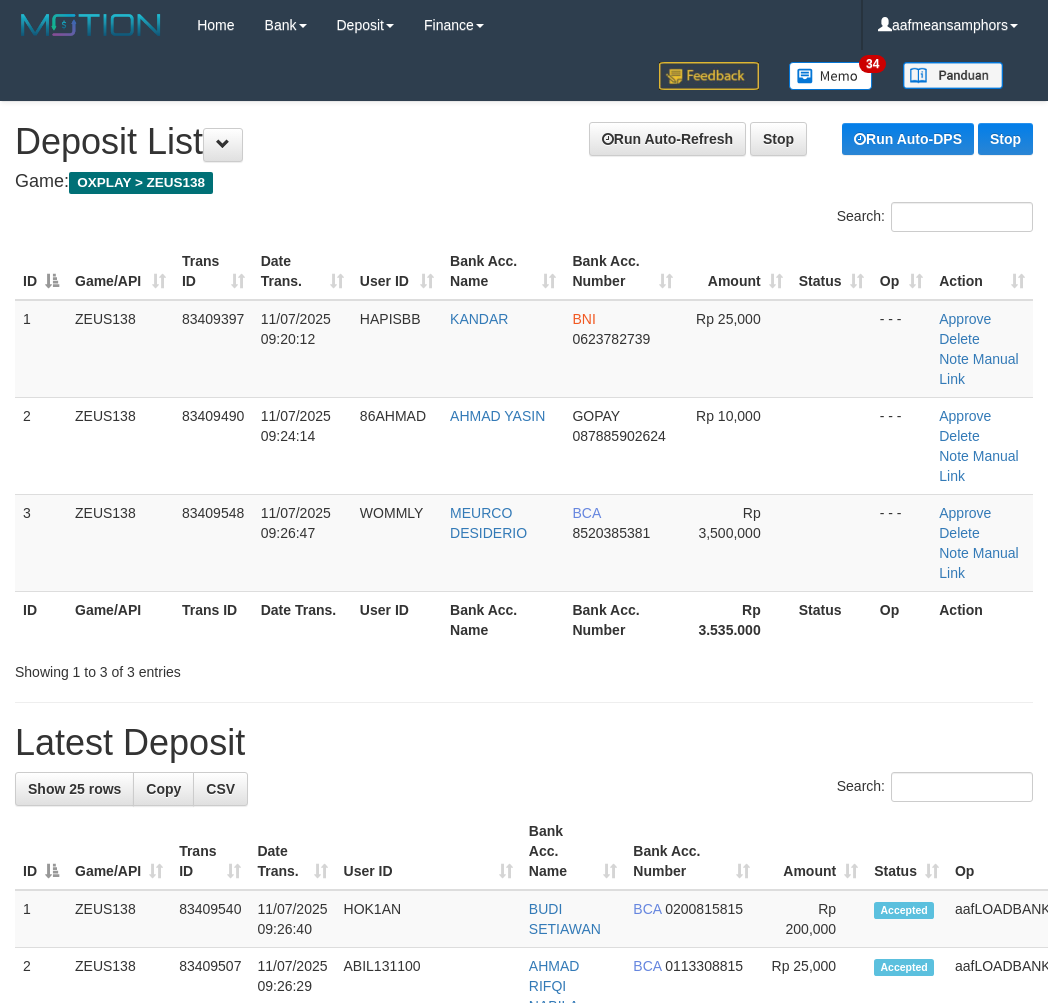 scroll, scrollTop: 0, scrollLeft: 0, axis: both 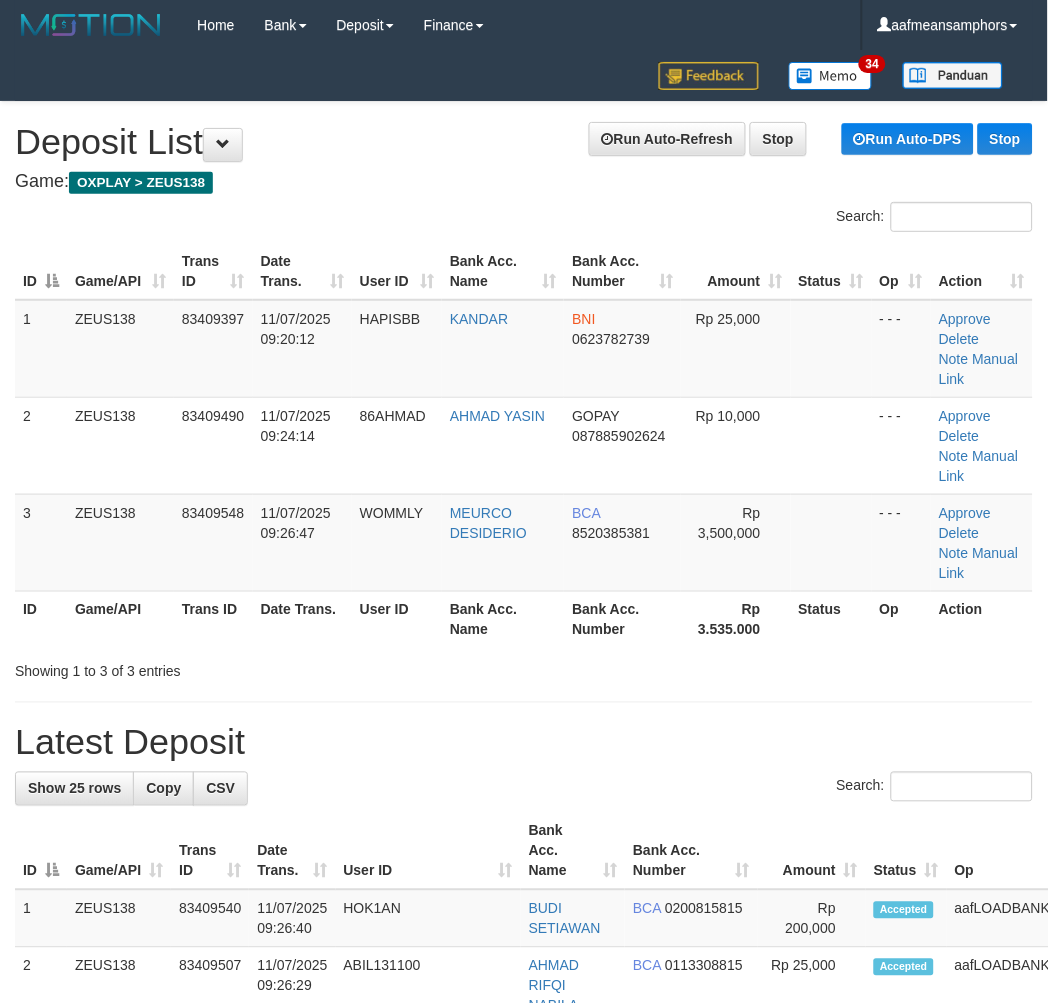 click on "**********" at bounding box center (524, 1295) 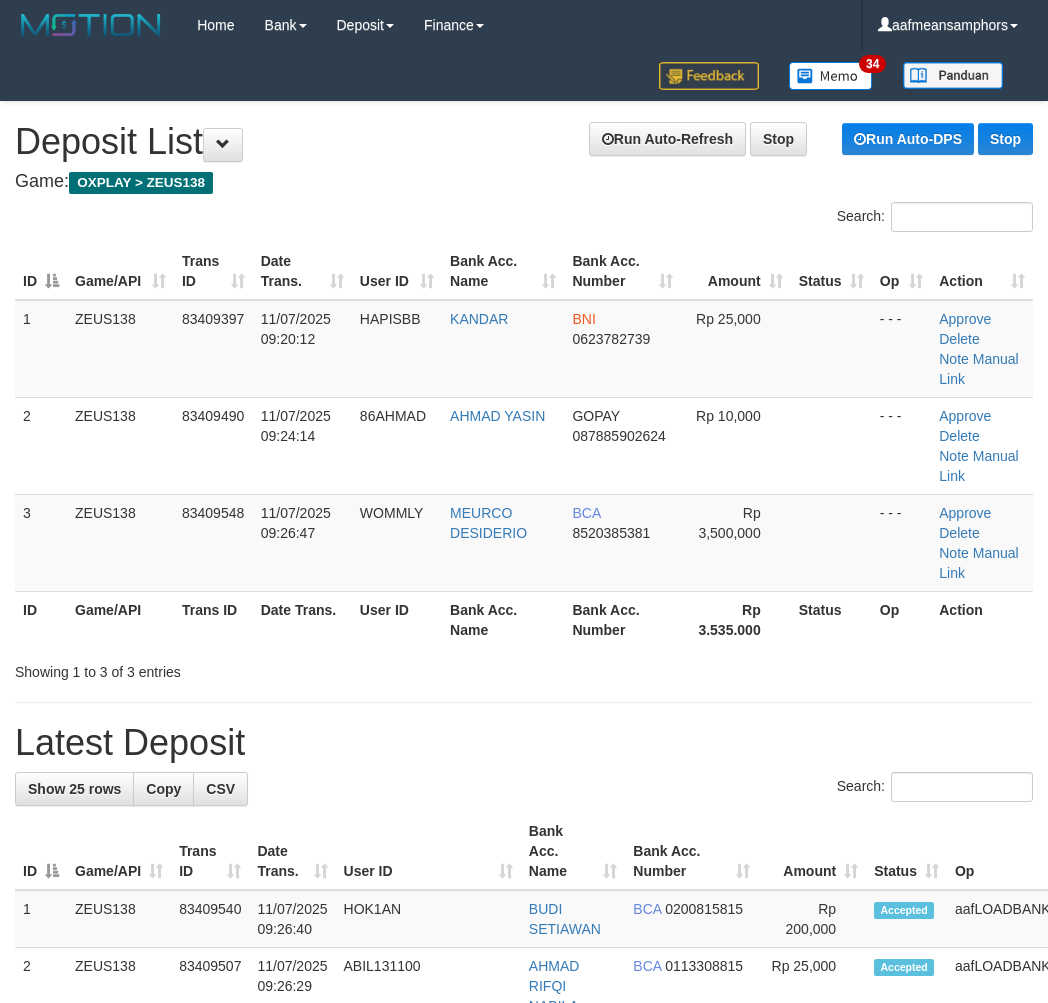 scroll, scrollTop: 0, scrollLeft: 0, axis: both 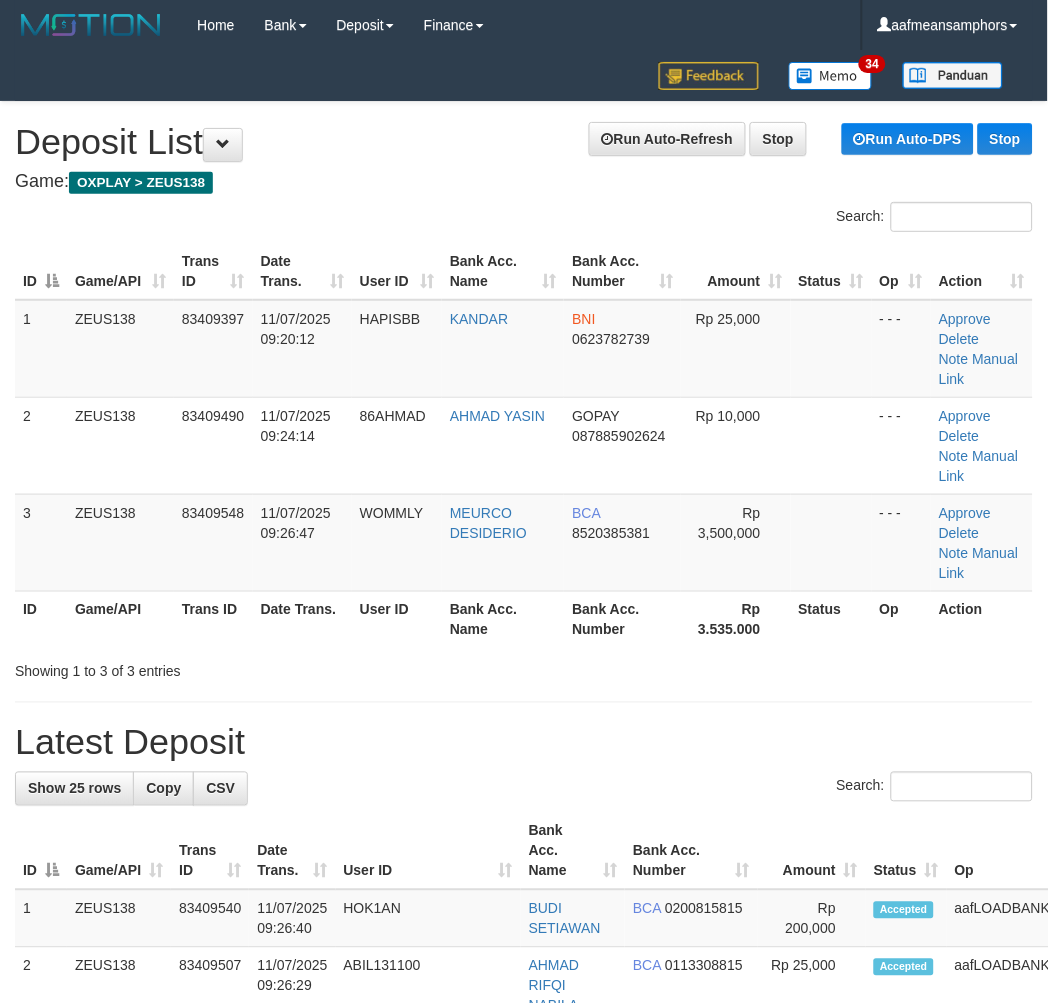 click on "Search:
ID Game/API Trans ID Date Trans. User ID Bank Acc. Name Bank Acc. Number Amount Status Op Action
1
ZEUS138
83409397
11/07/2025 09:20:12
HAPISBB
KANDAR
BNI
0623782739
Rp 25,000
- - -
Approve
Delete
Note
Manual Link
2
ZEUS138
83409490
11/07/2025 09:24:14
86AHMAD
AHMAD YASIN
GOPAY
087885902624
Rp 10,000
- - -
Approve" at bounding box center (524, 442) 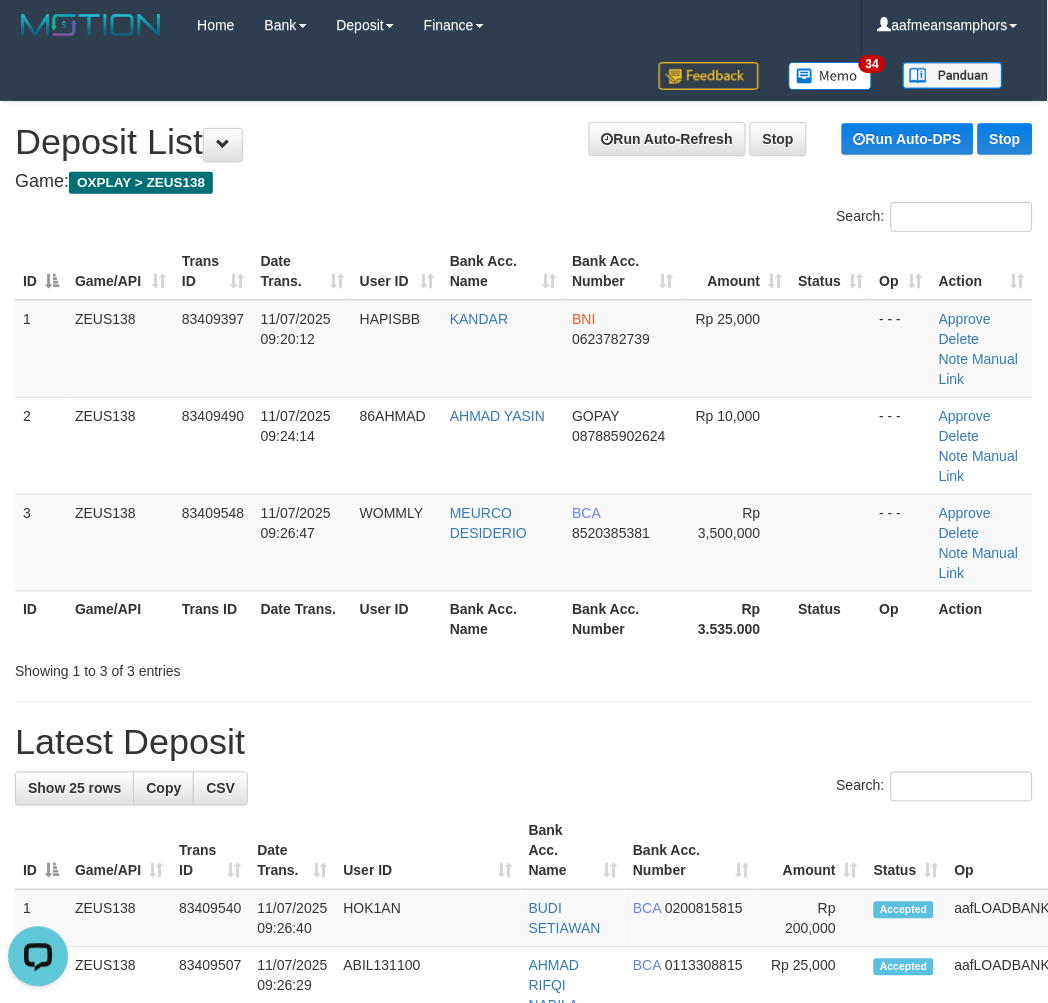 scroll, scrollTop: 0, scrollLeft: 0, axis: both 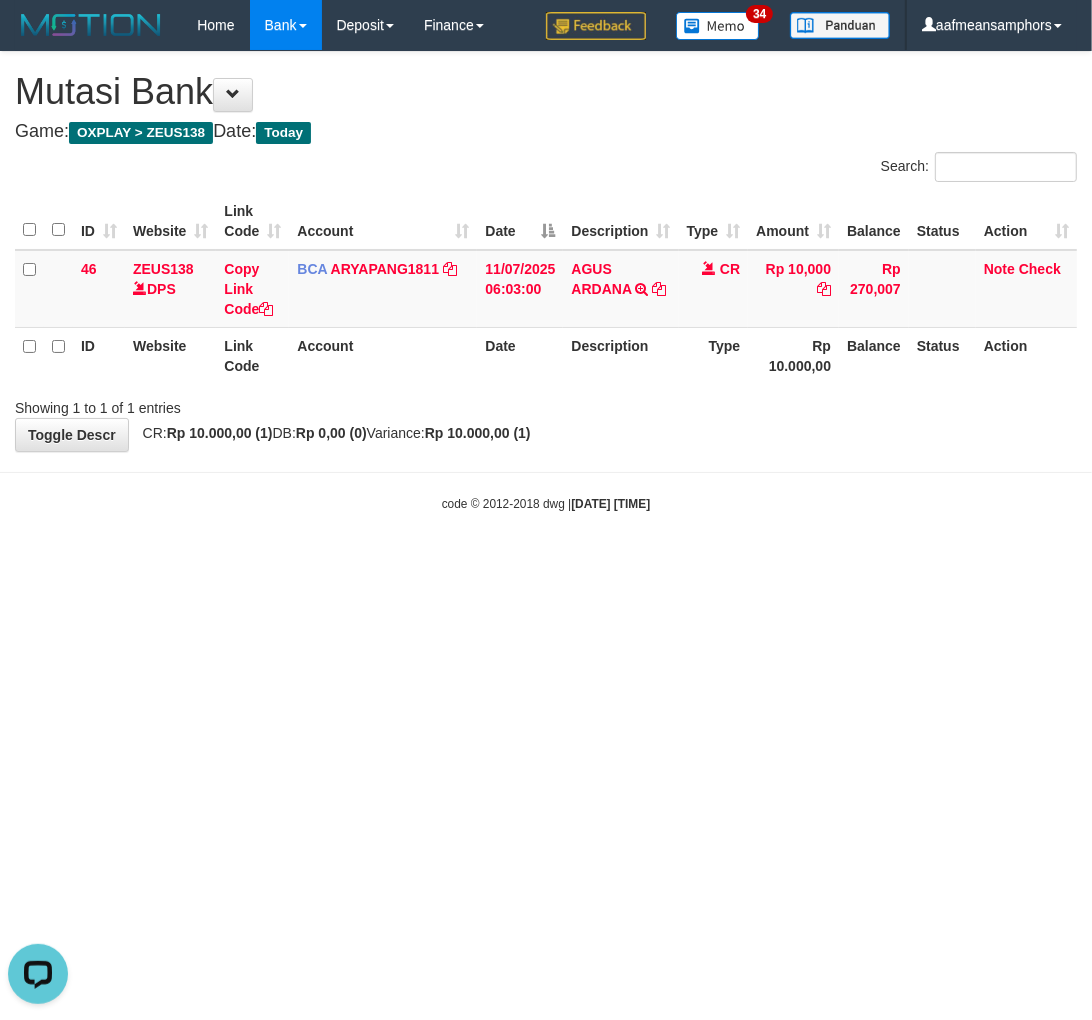 click on "Toggle navigation
Home
Bank
Account List
Load
By Website
Group
[OXPLAY]													ZEUS138
By Load Group (DPS)" at bounding box center [546, 281] 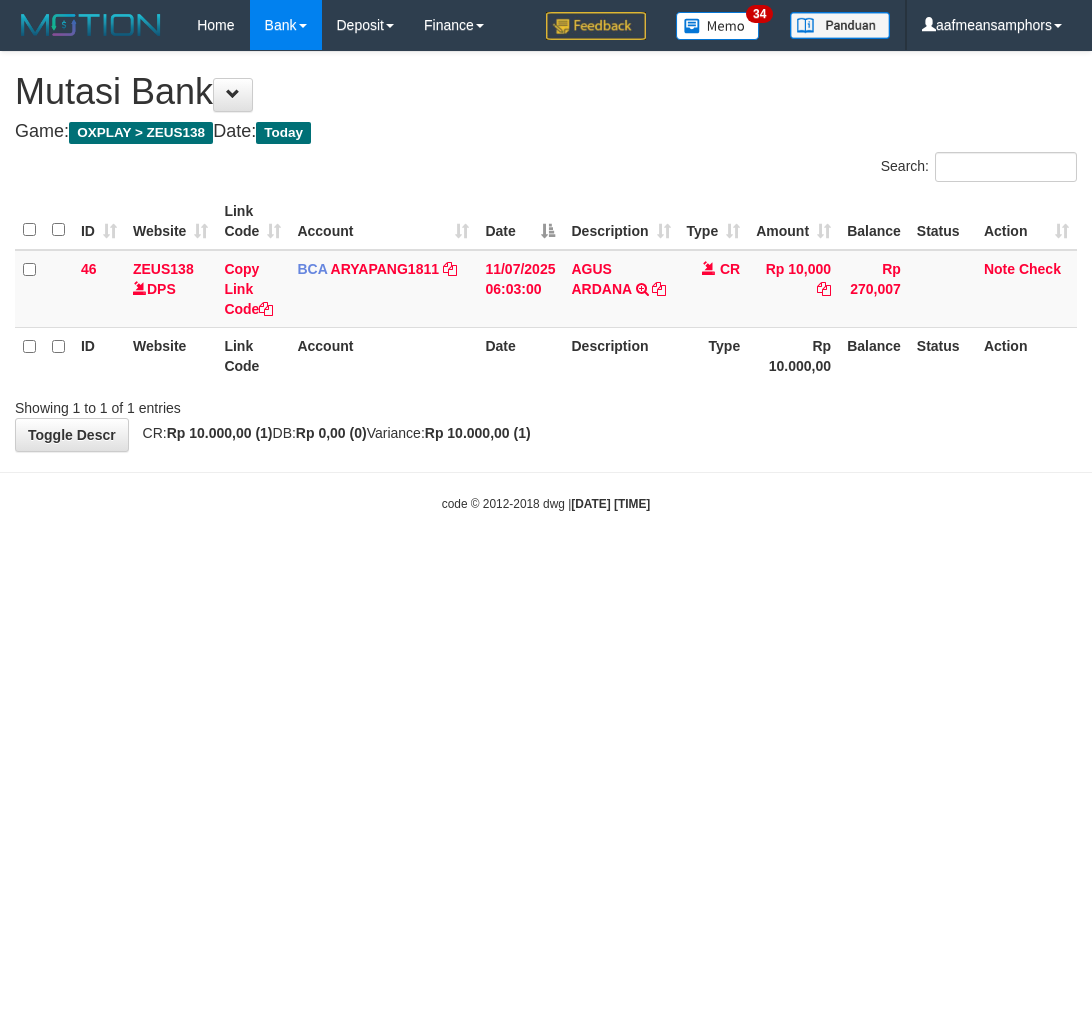 scroll, scrollTop: 0, scrollLeft: 0, axis: both 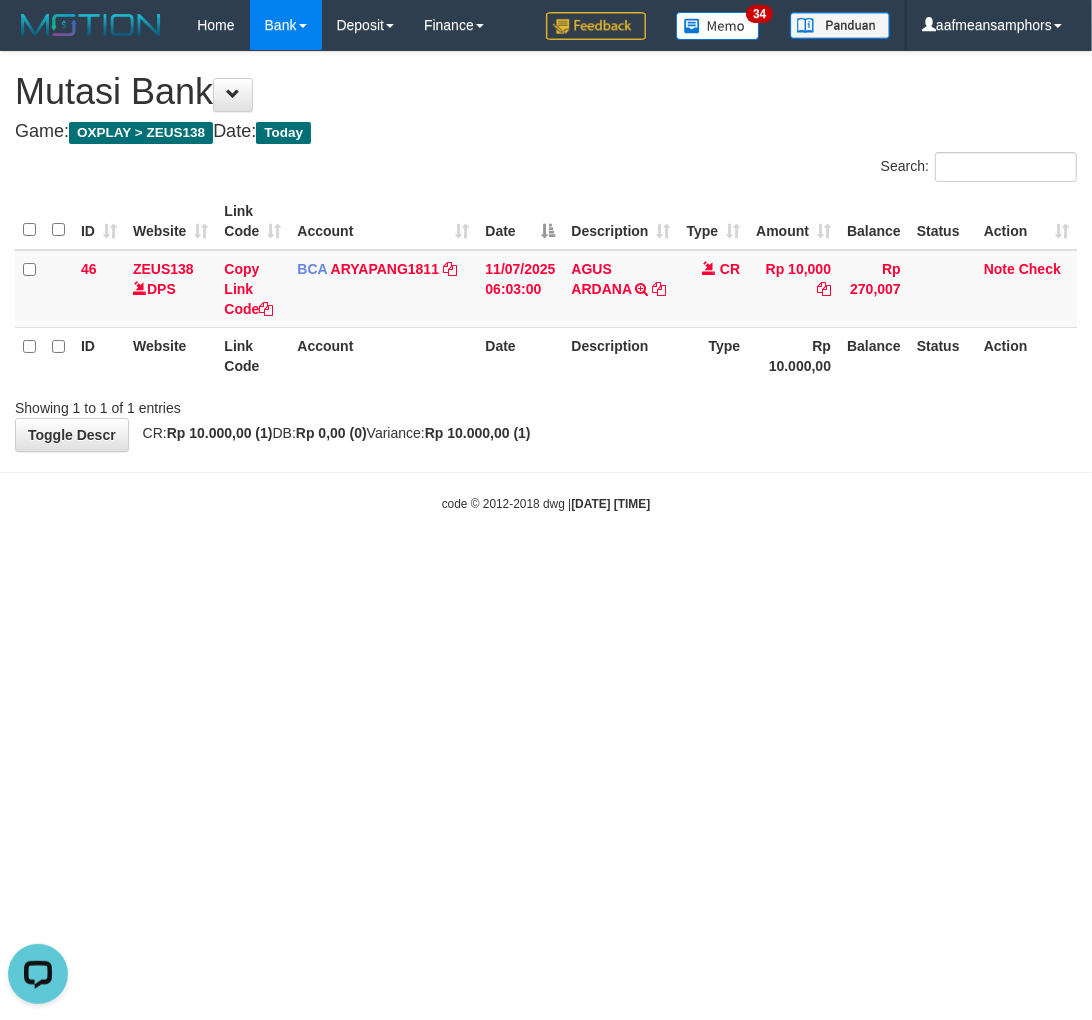 click on "code © 2012-2018 dwg |  2025/07/11 09:27:37" at bounding box center (546, 503) 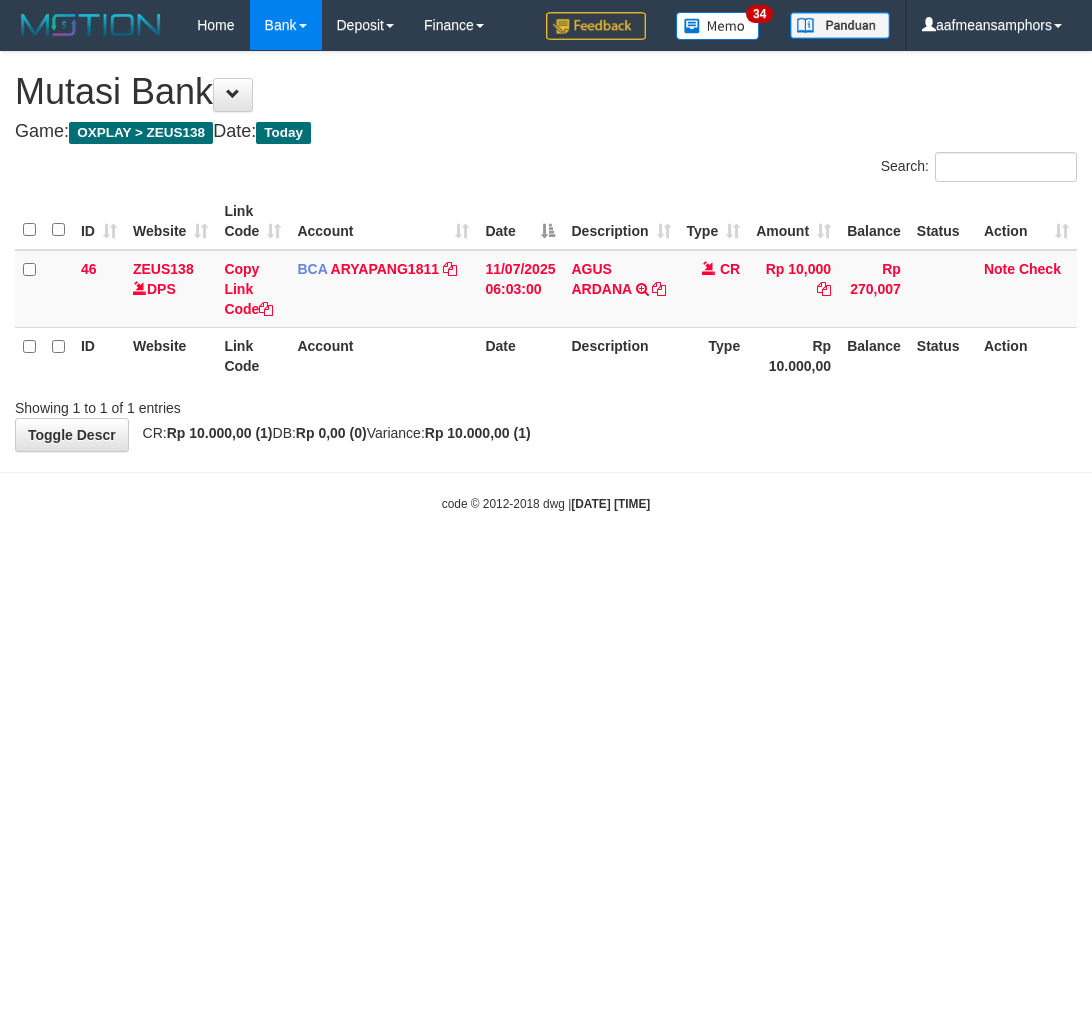 scroll, scrollTop: 0, scrollLeft: 0, axis: both 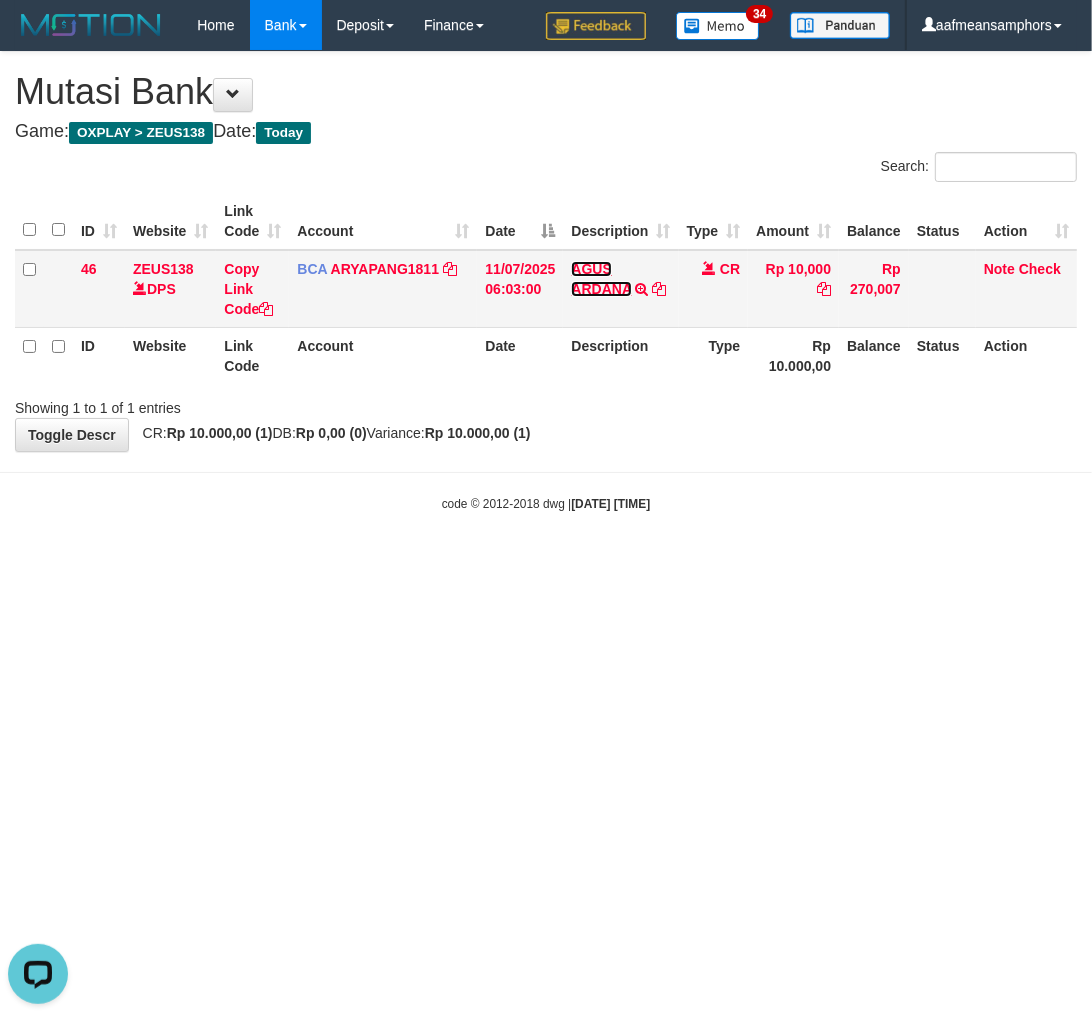 click on "AGUS ARDANA" at bounding box center (601, 279) 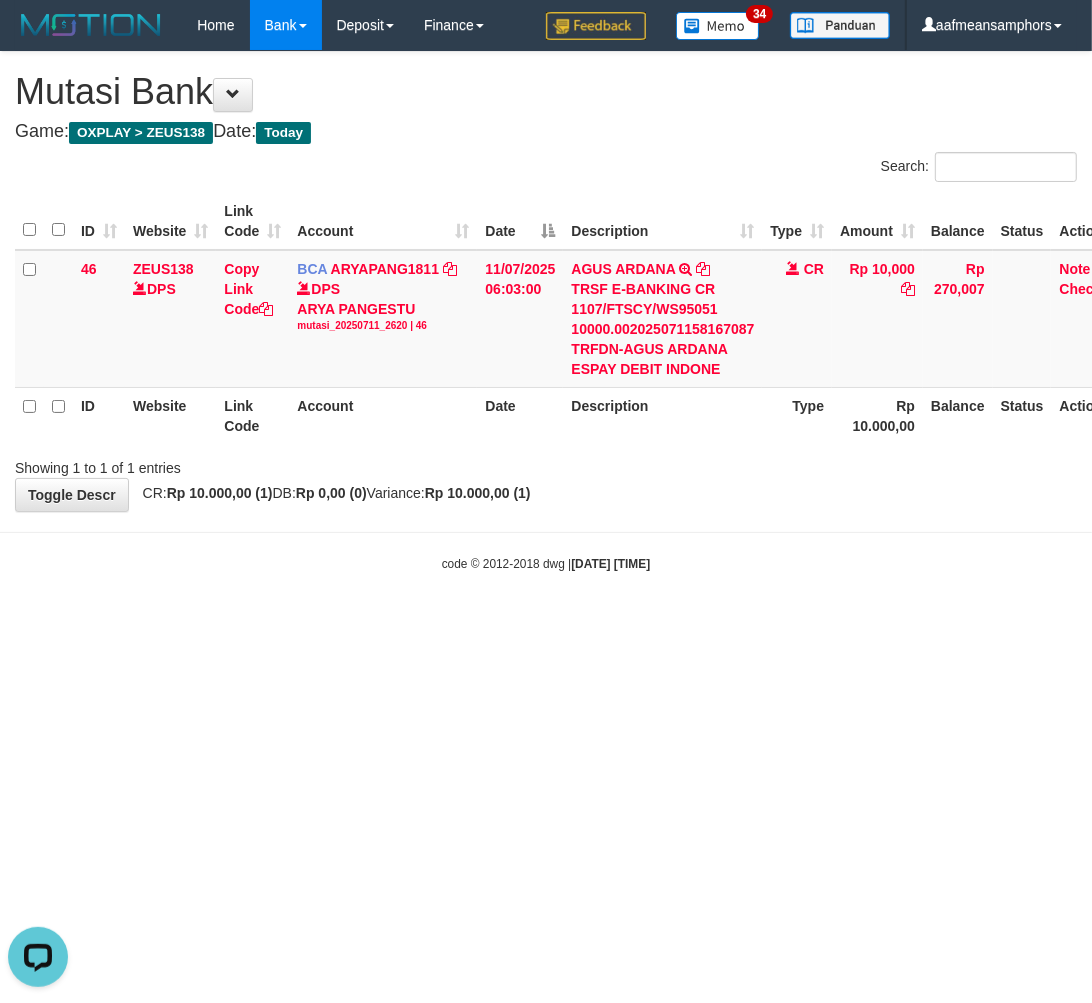 click on "Toggle navigation
Home
Bank
Account List
Load
By Website
Group
[OXPLAY]													ZEUS138
By Load Group (DPS)
Sync" at bounding box center [546, 311] 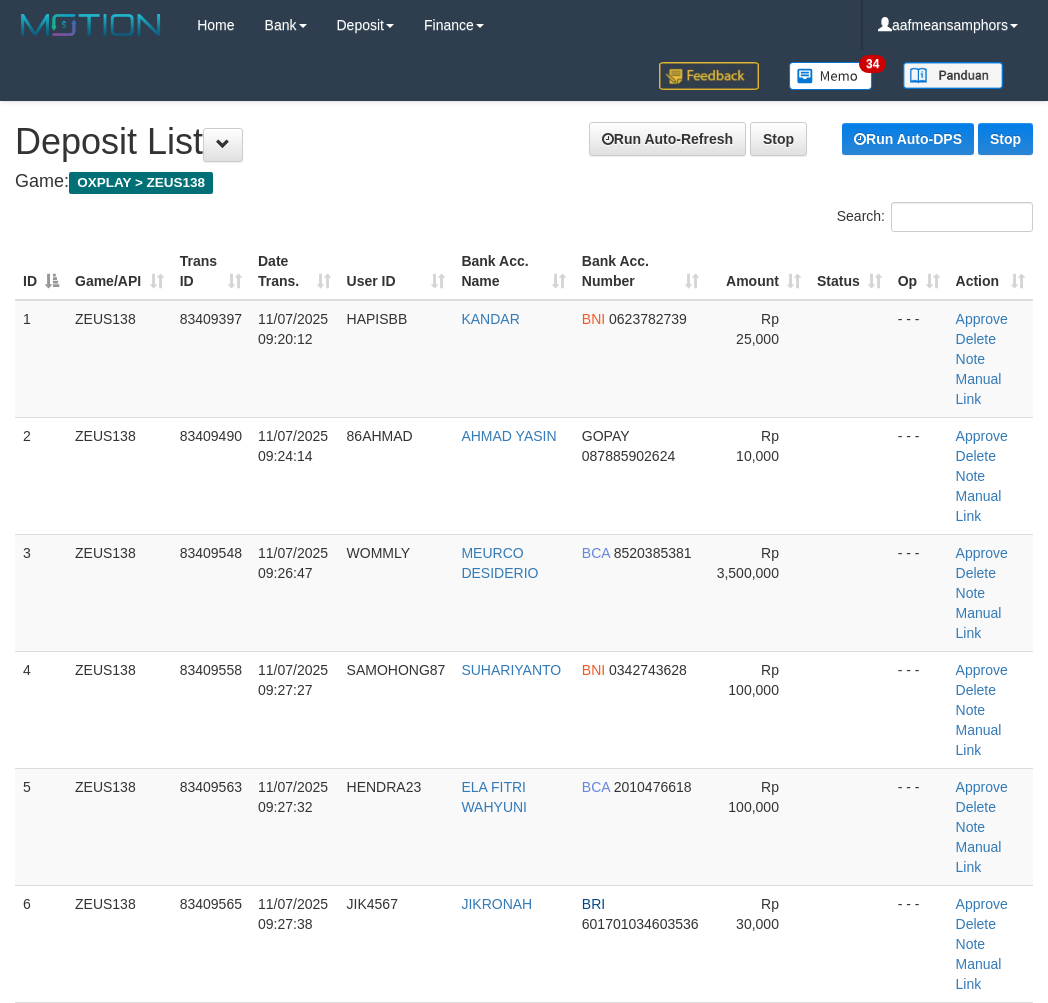 scroll, scrollTop: 0, scrollLeft: 0, axis: both 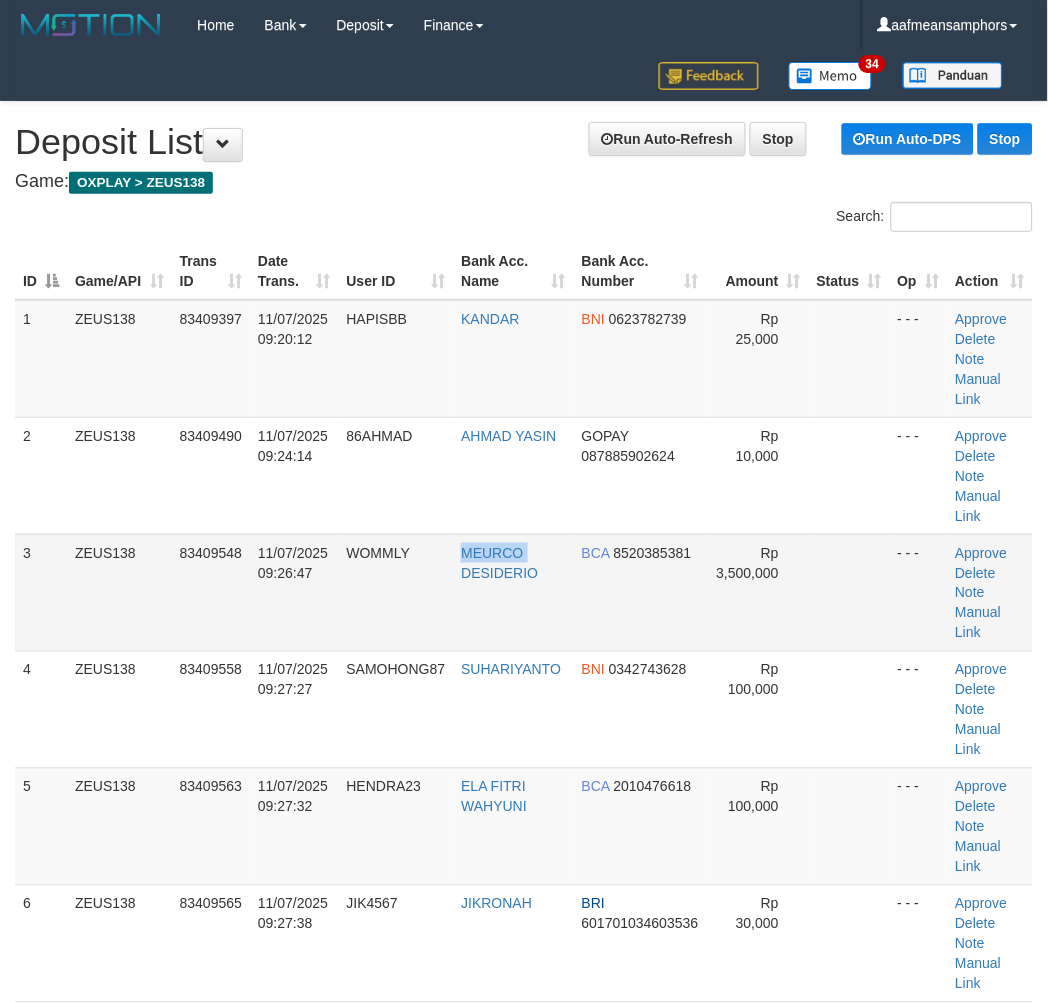 click on "3
ZEUS138
83409548
11/07/2025 09:26:47
WOMMLY
[FIRST] [LAST]
BCA
8520385381
Rp 3,500,000
- - -
Approve
Delete
Note
Manual Link" at bounding box center (524, 592) 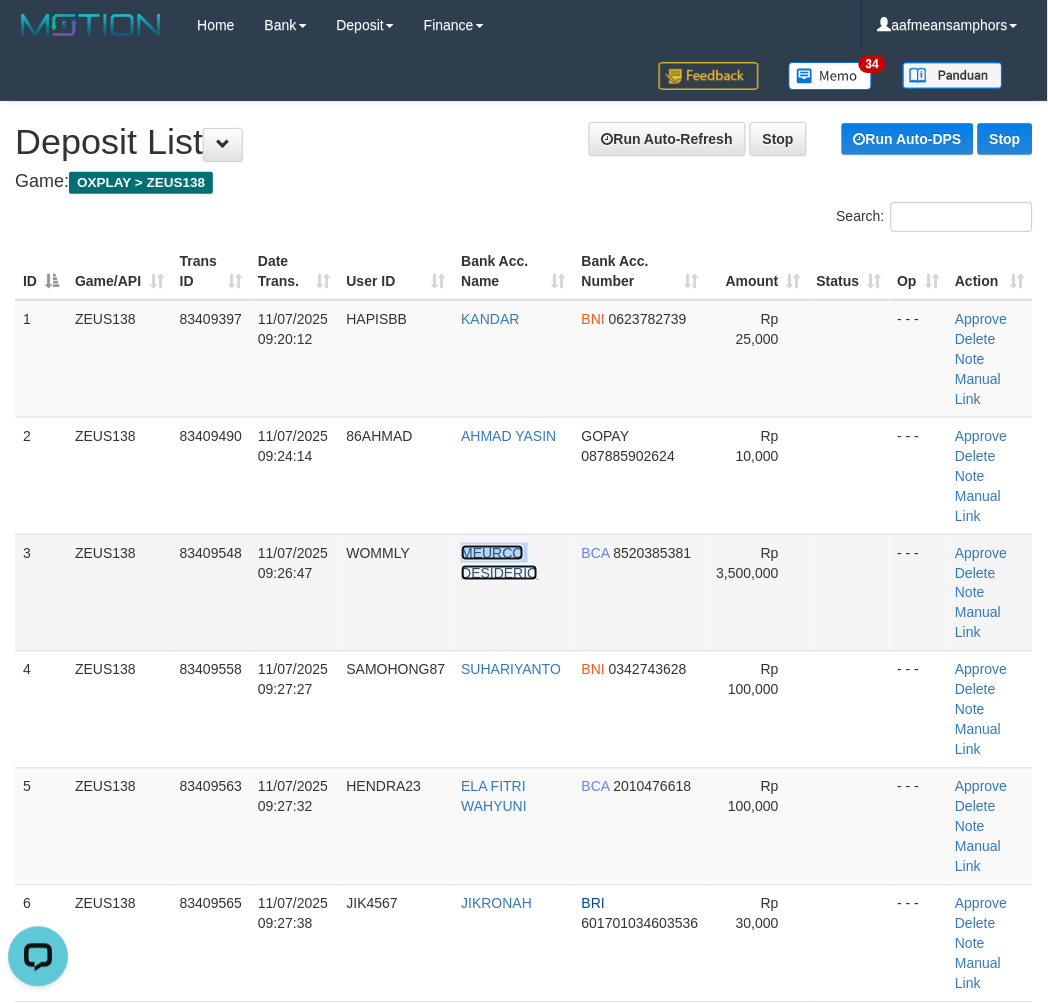 scroll, scrollTop: 0, scrollLeft: 0, axis: both 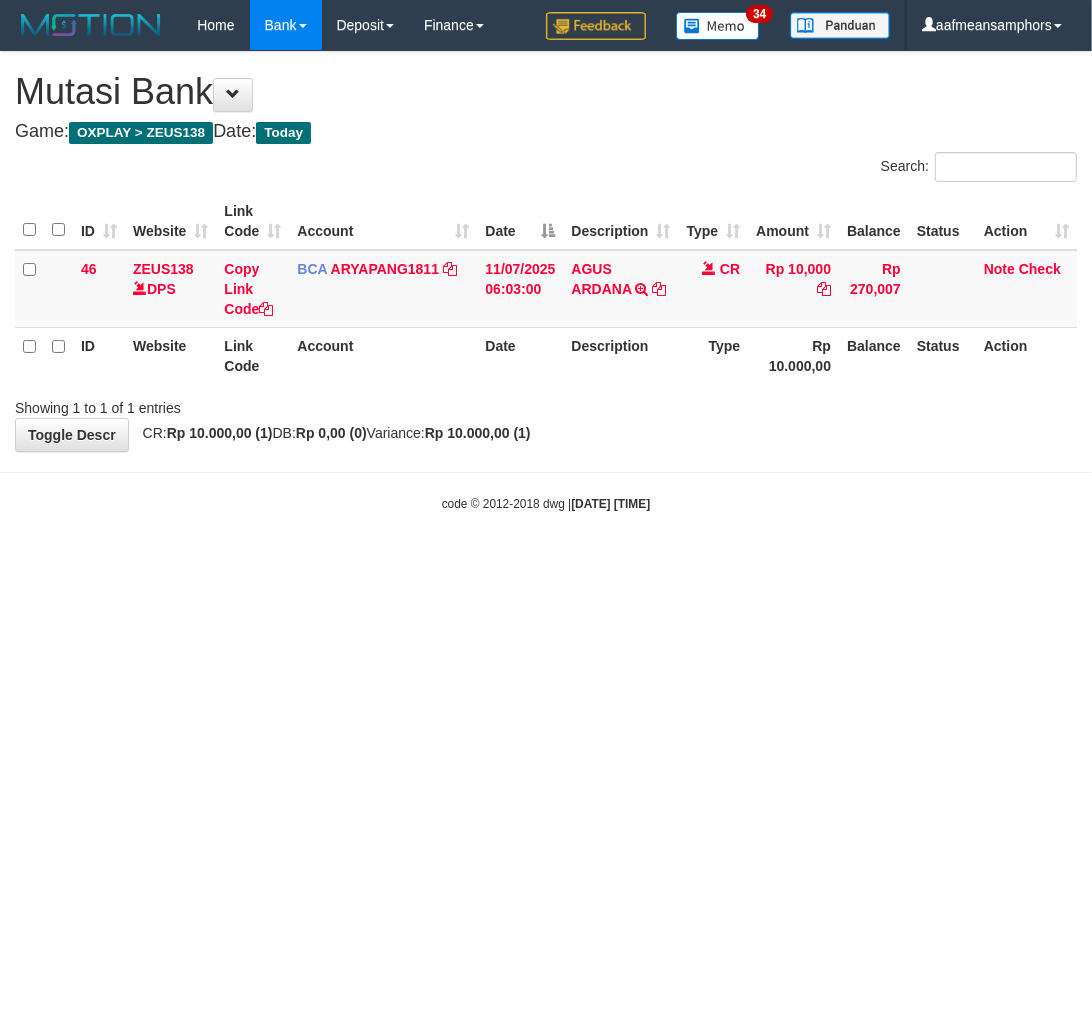 click on "Toggle navigation
Home
Bank
Account List
Load
By Website
Group
[OXPLAY]													ZEUS138
By Load Group (DPS)
Sync" at bounding box center [546, 281] 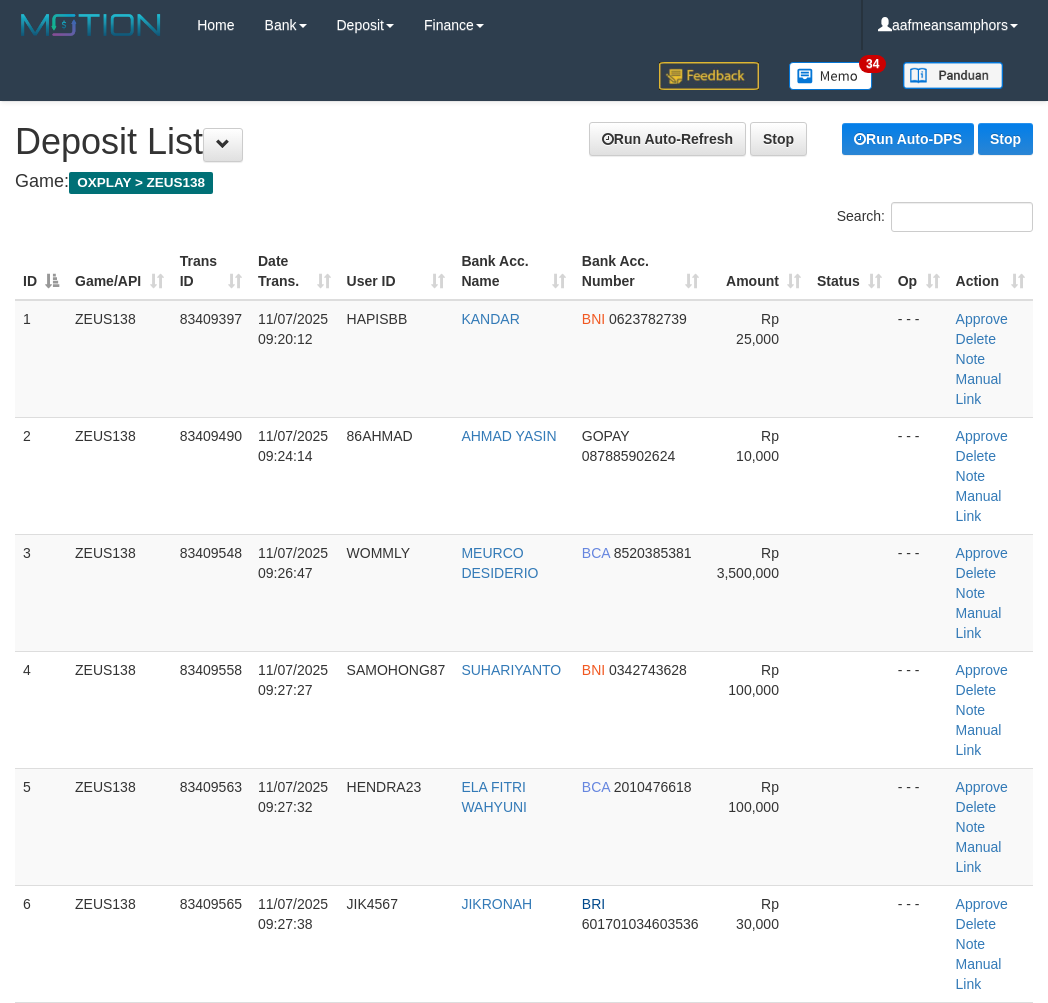 scroll, scrollTop: 0, scrollLeft: 0, axis: both 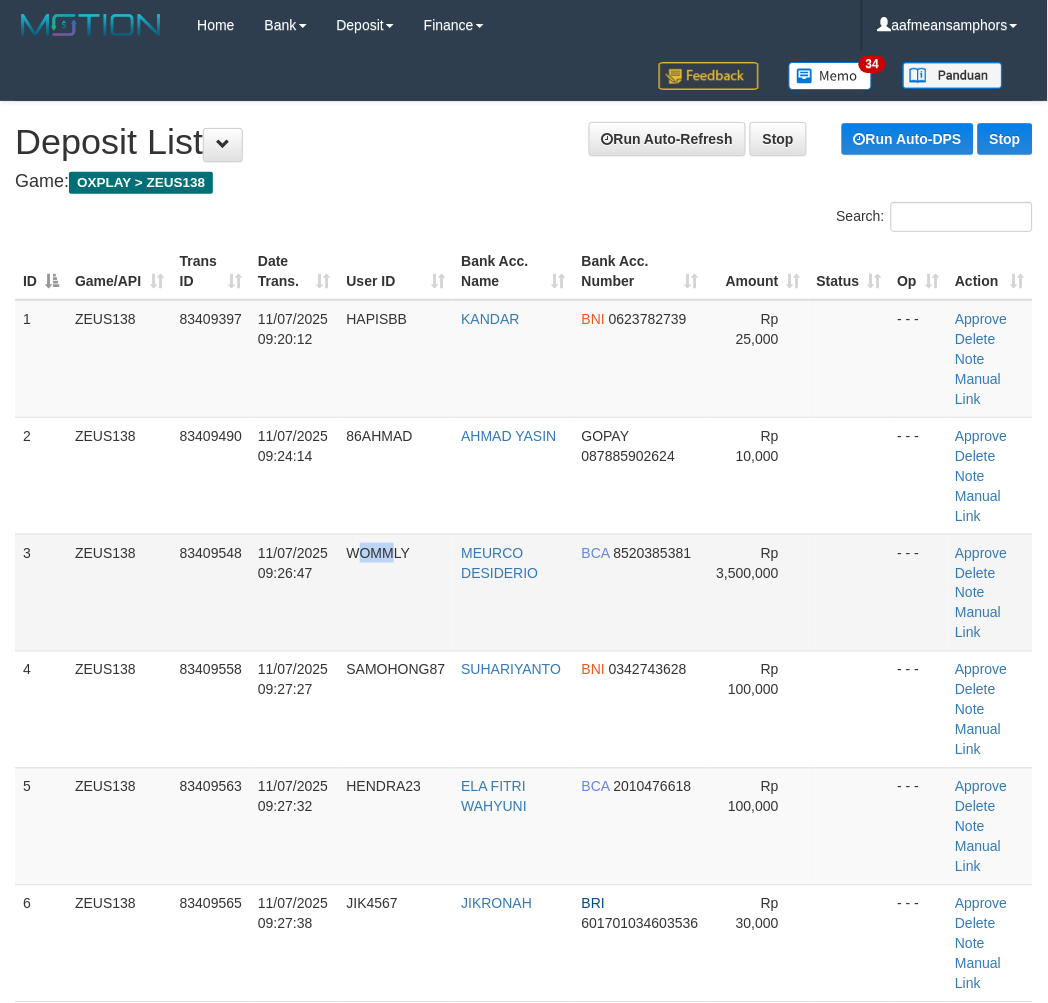 click on "WOMMLY" at bounding box center (396, 592) 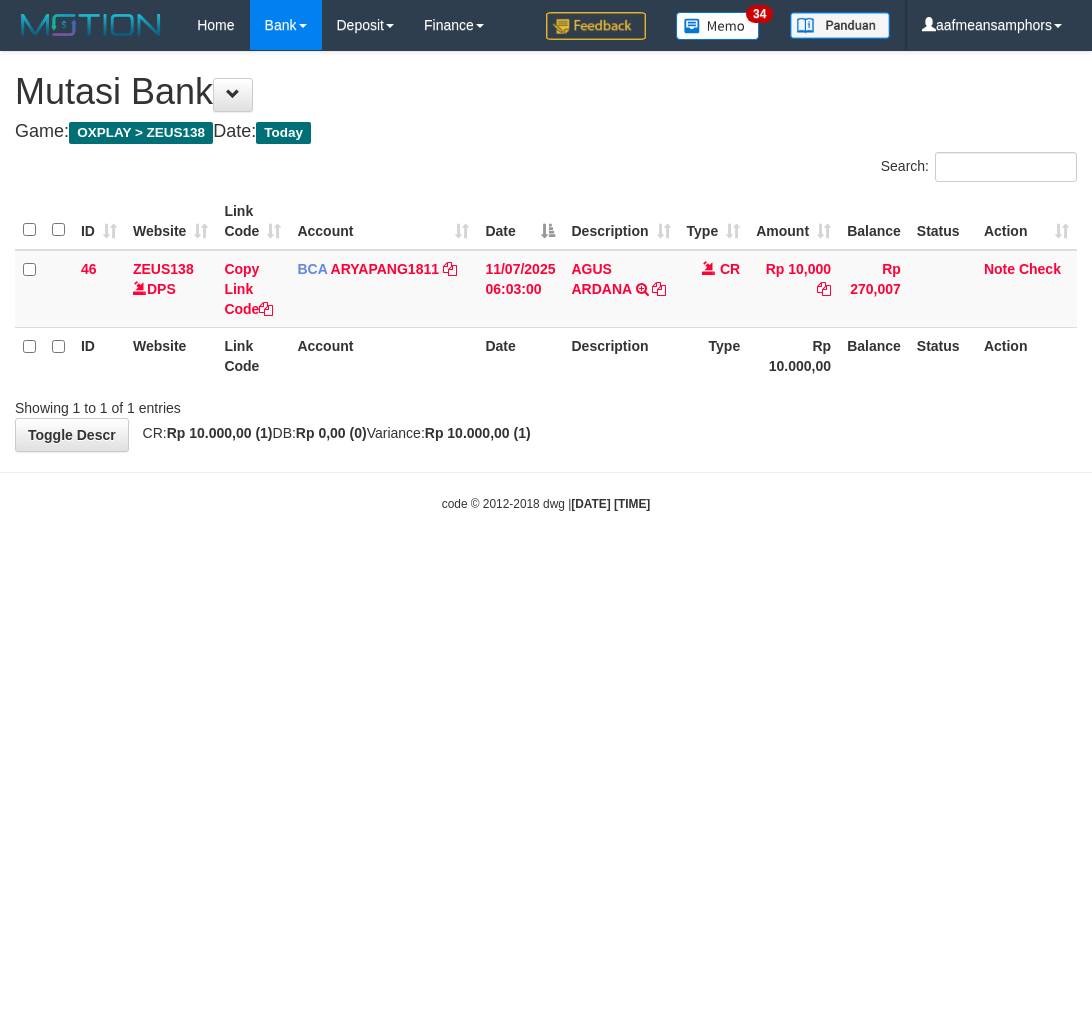 scroll, scrollTop: 0, scrollLeft: 0, axis: both 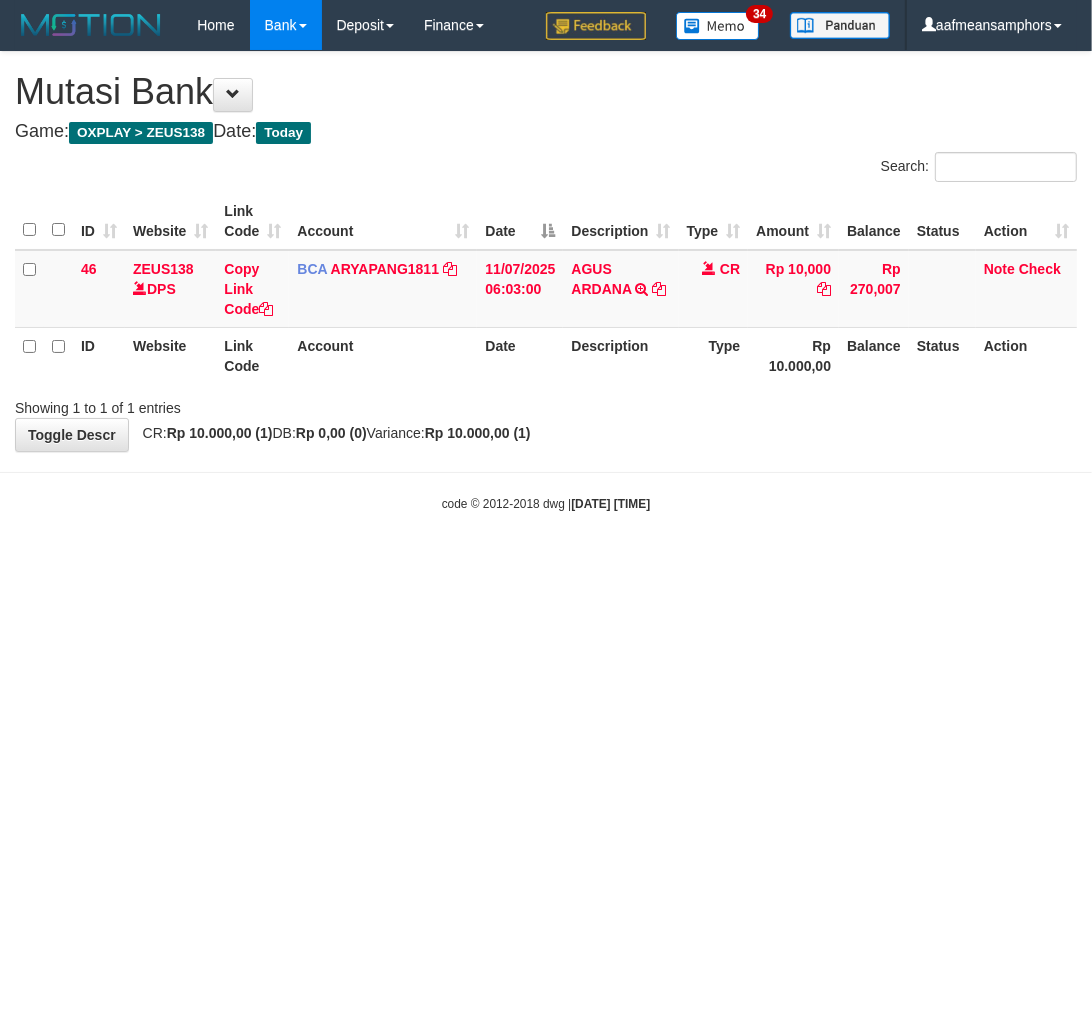 click on "Toggle navigation
Home
Bank
Account List
Load
By Website
Group
[OXPLAY]													ZEUS138
By Load Group (DPS)
Sync" at bounding box center [546, 281] 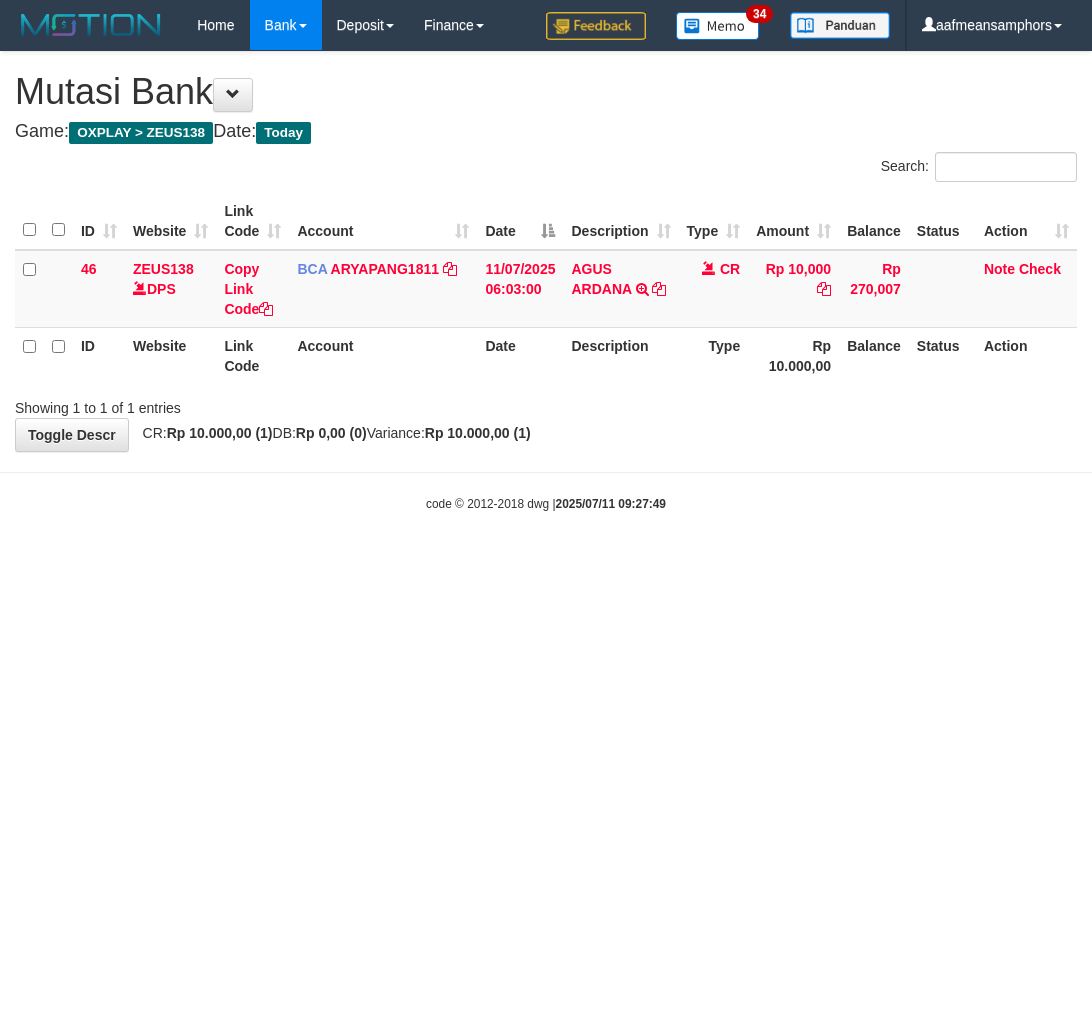 scroll, scrollTop: 0, scrollLeft: 0, axis: both 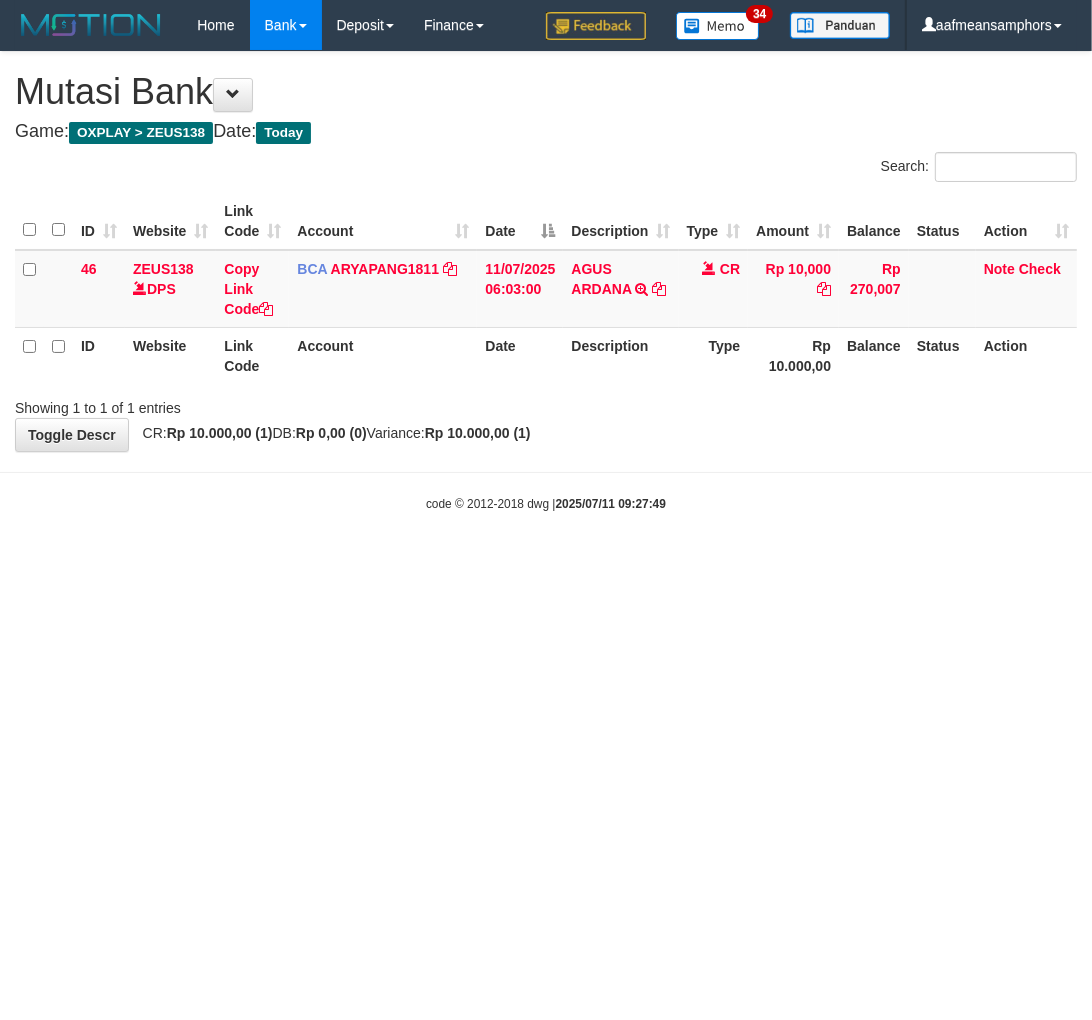 click on "Toggle navigation
Home
Bank
Account List
Load
By Website
Group
[OXPLAY]													ZEUS138
By Load Group (DPS)
Sync" at bounding box center [546, 281] 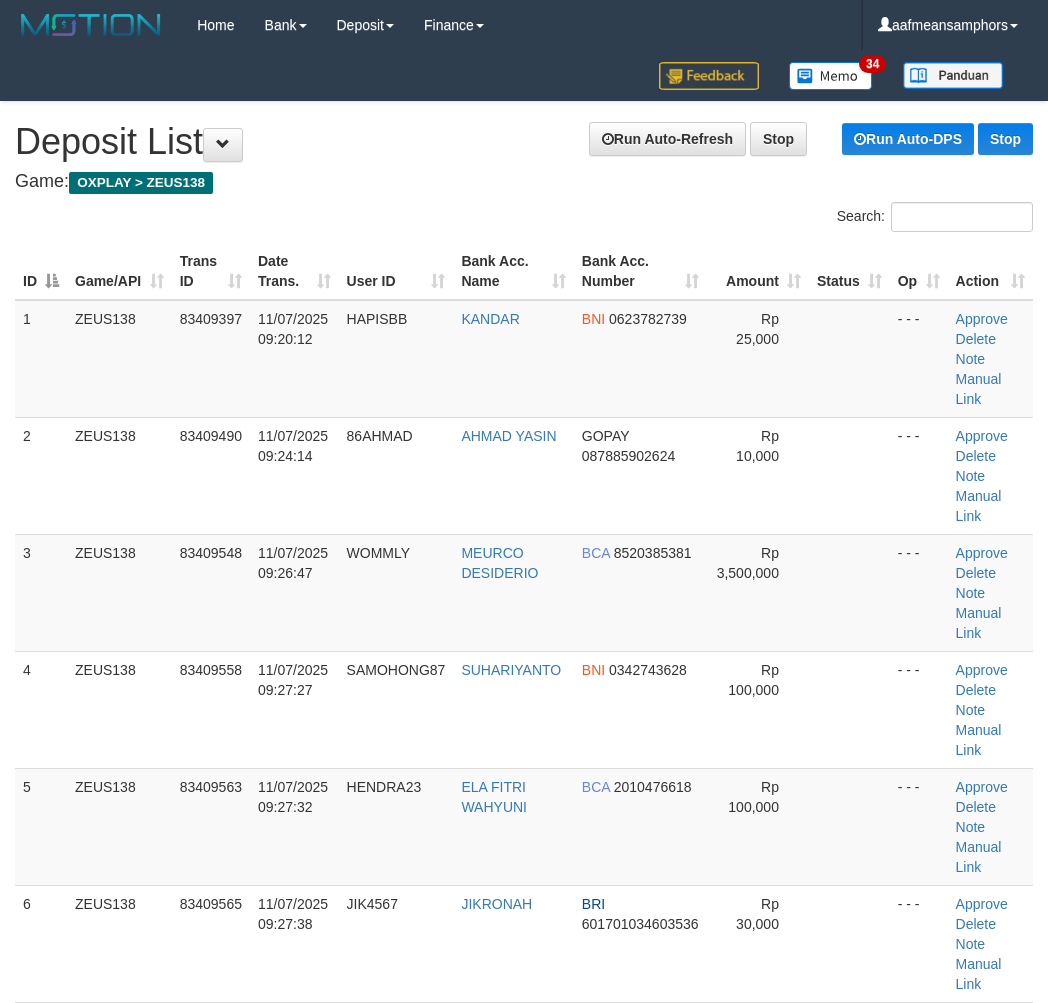 scroll, scrollTop: 0, scrollLeft: 0, axis: both 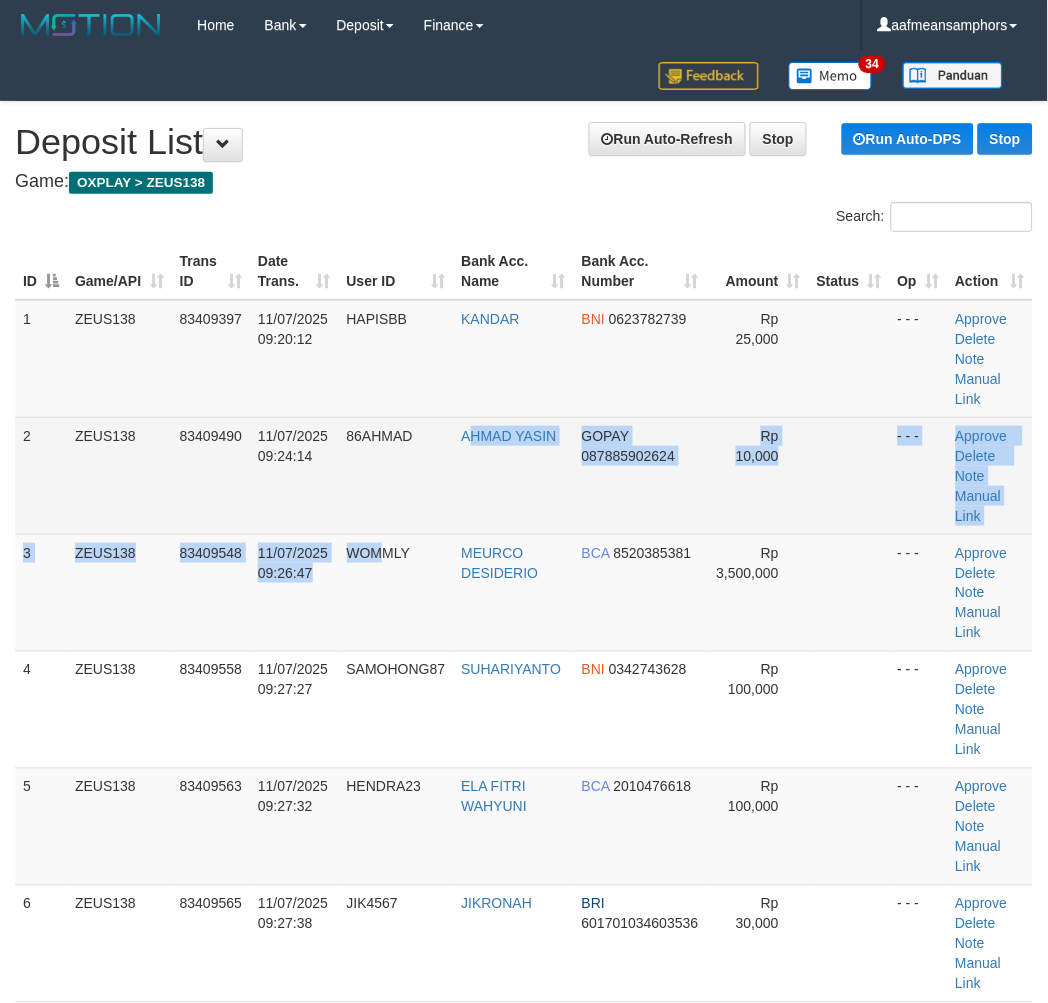 click on "1
ZEUS138
83409397
11/07/2025 09:20:12
HAPISBB
KANDAR
BNI
0623782739
Rp 25,000
- - -
Approve
Delete
Note
Manual Link
2
ZEUS138
83409490
11/07/2025 09:24:14
86AHMAD
AHMAD YASIN
GOPAY
087885902624
Rp 10,000
- - -
Approve
BCA" at bounding box center (524, 651) 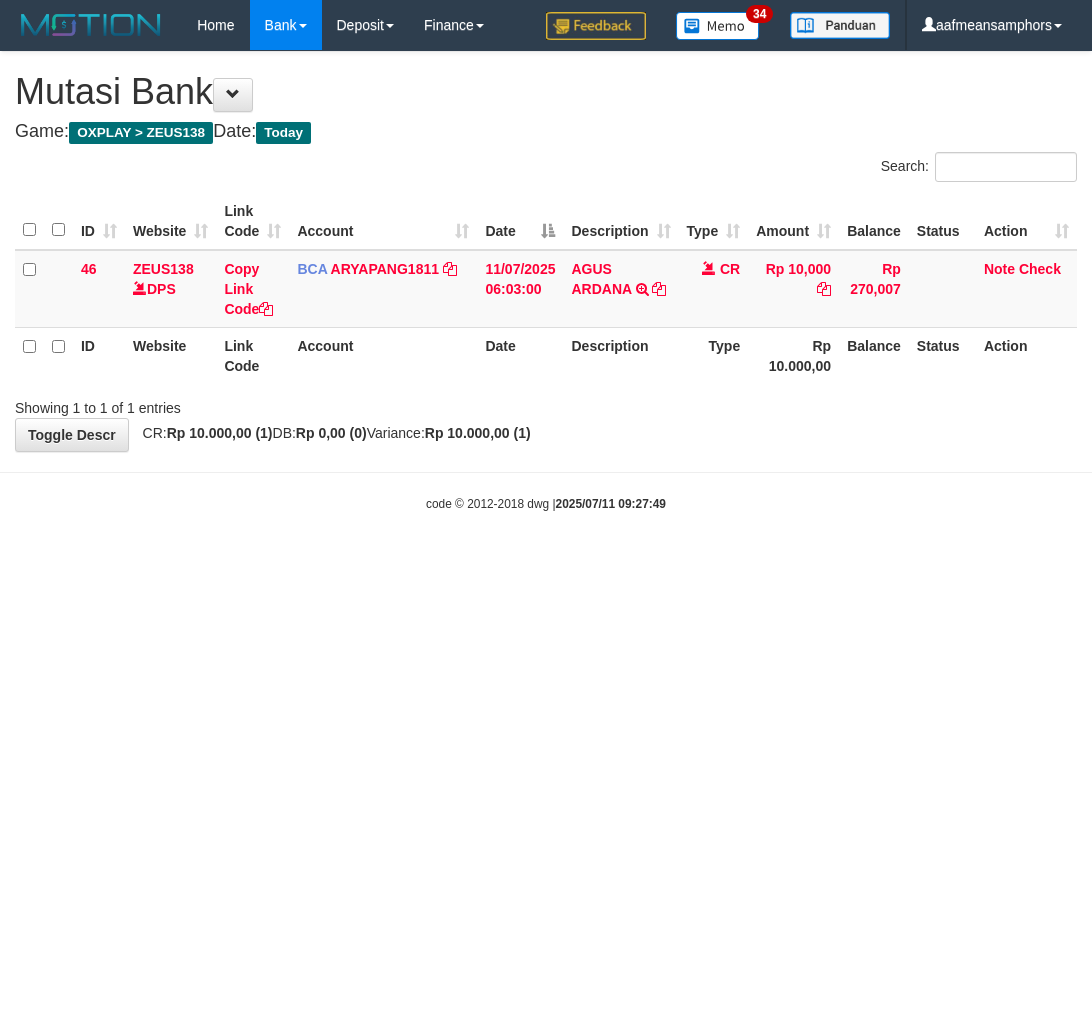 scroll, scrollTop: 0, scrollLeft: 0, axis: both 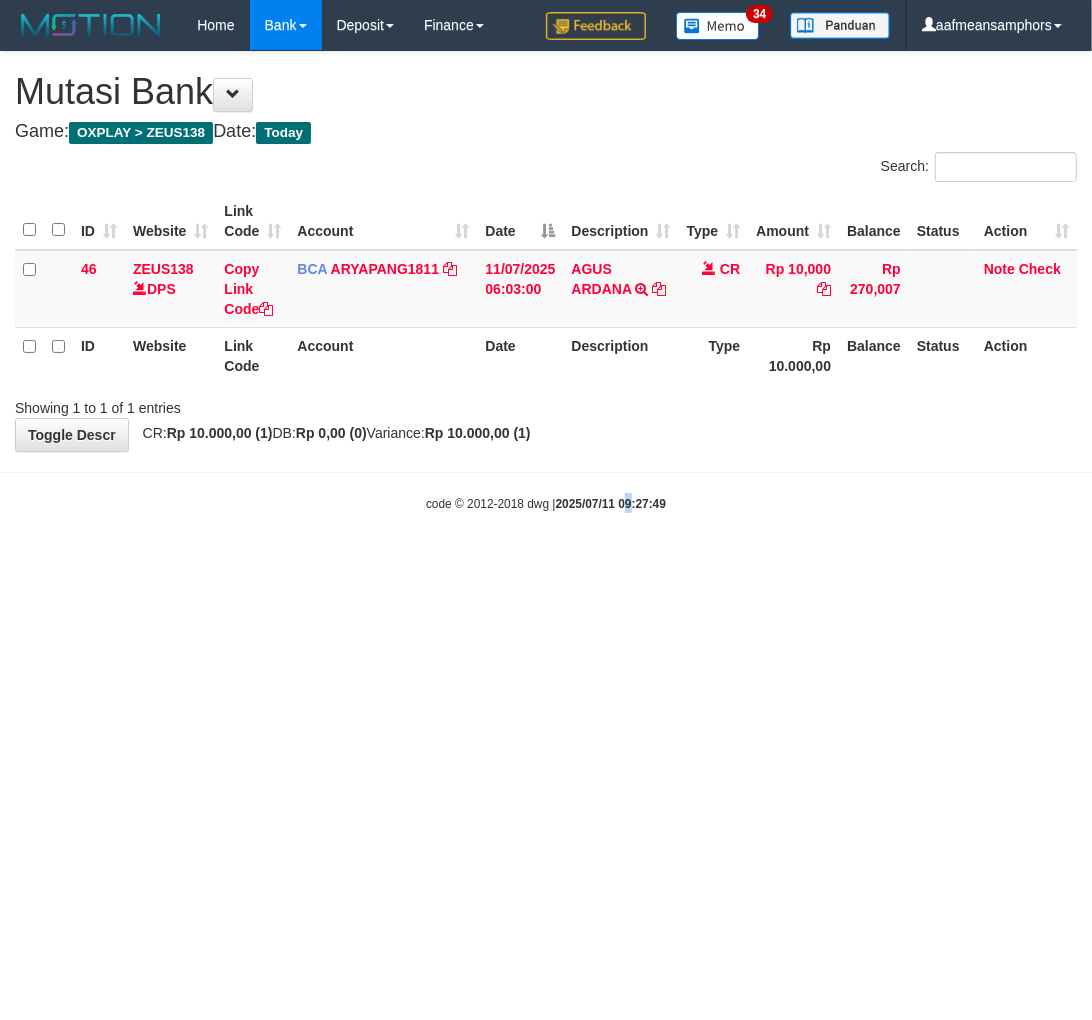 click on "Toggle navigation
Home
Bank
Account List
Load
By Website
Group
[OXPLAY]													ZEUS138
By Load Group (DPS)
Sync" at bounding box center (546, 281) 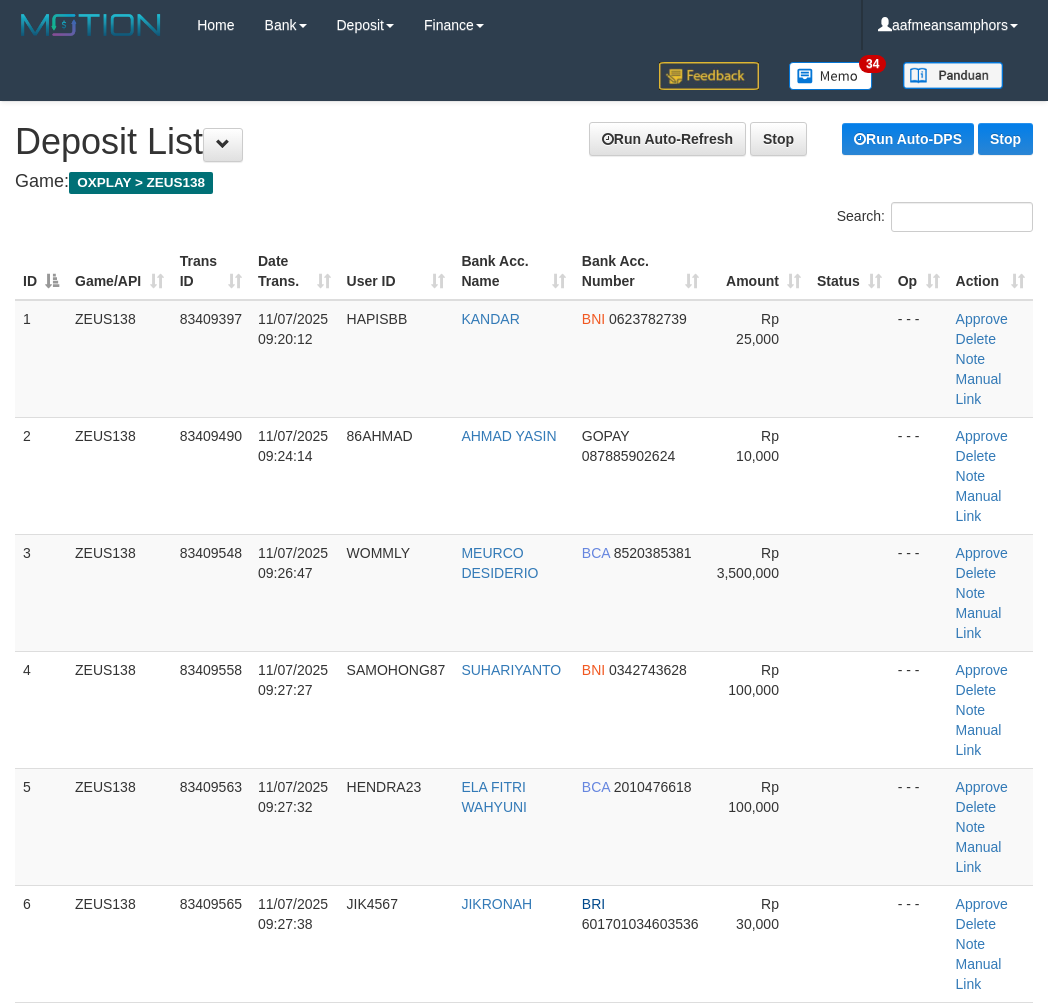 scroll, scrollTop: 0, scrollLeft: 0, axis: both 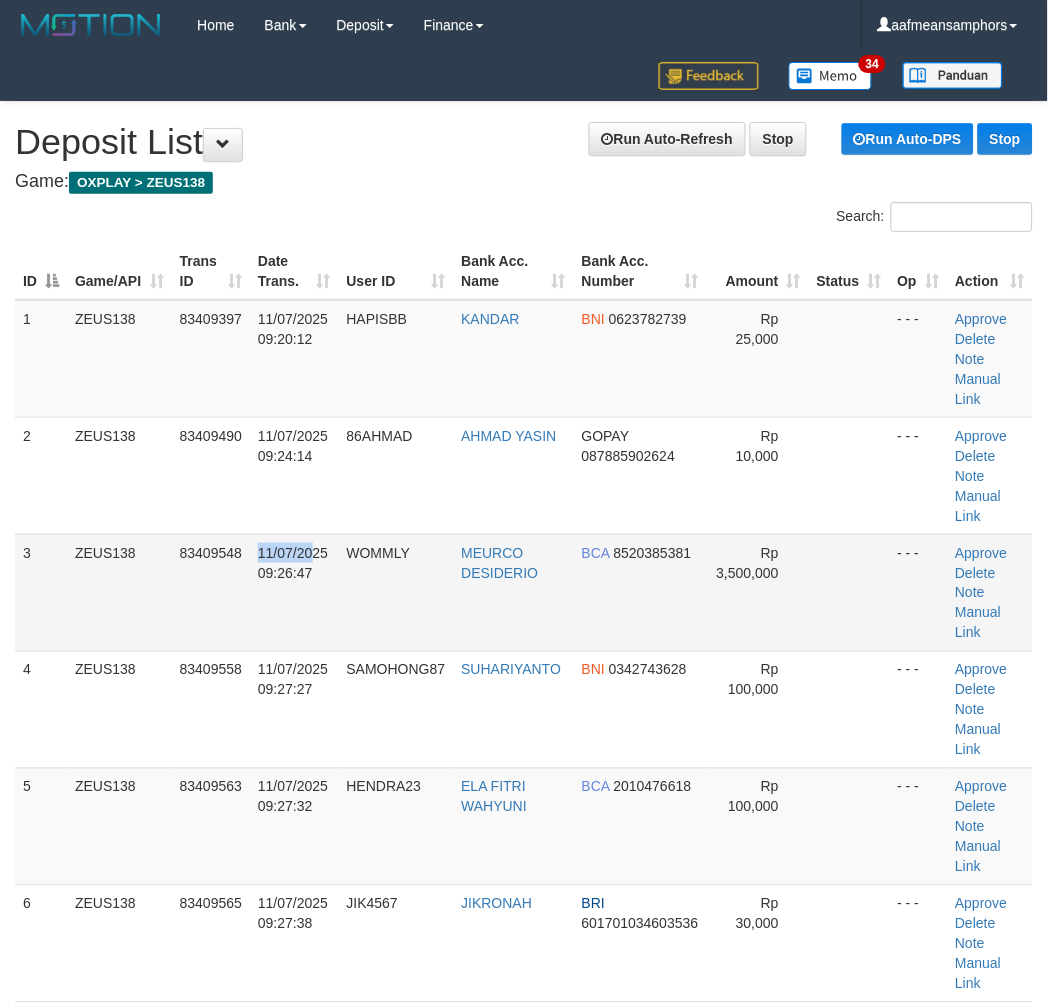 click on "11/07/2025 09:26:47" at bounding box center [293, 563] 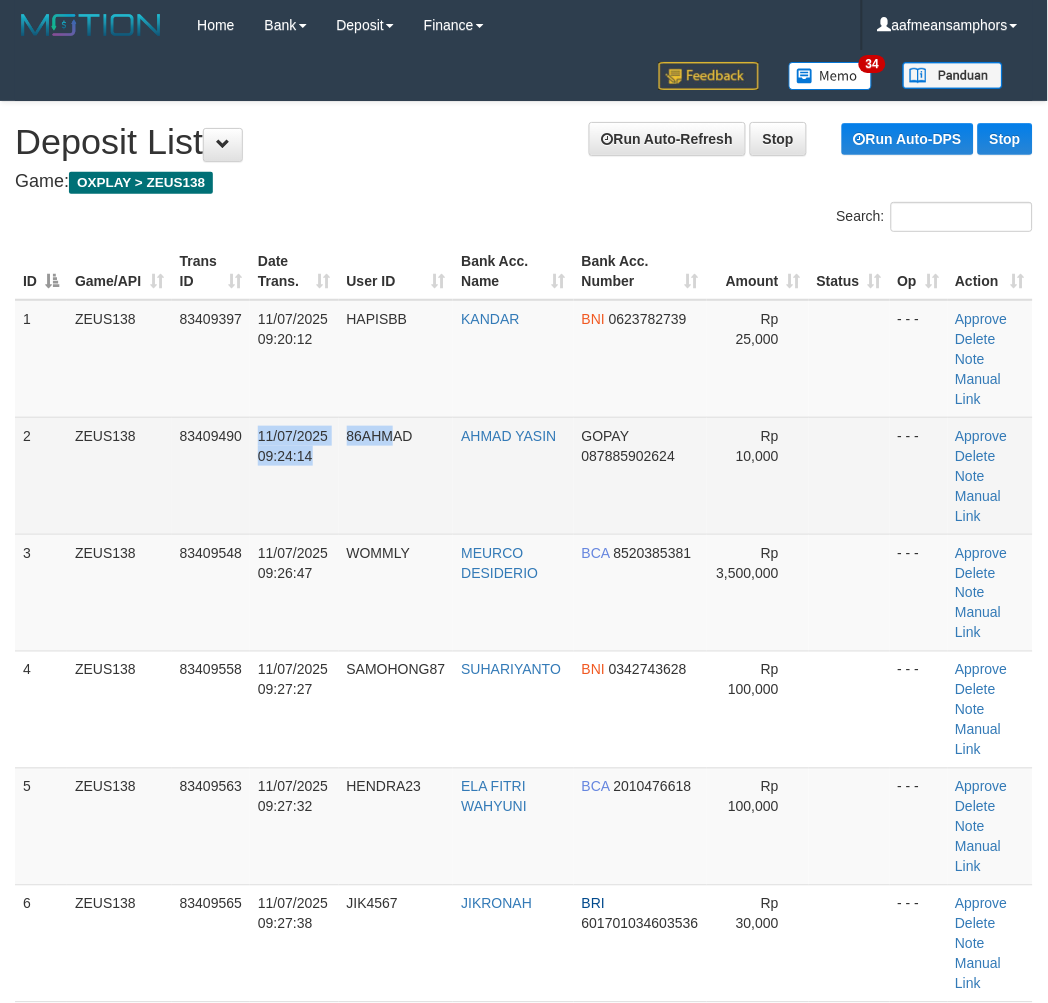 click on "2
ZEUS138
83409490
11/07/2025 09:24:14
86AHMAD
AHMAD YASIN
GOPAY
087885902624
Rp 10,000
- - -
Approve
Delete
Note
Manual Link" at bounding box center (524, 475) 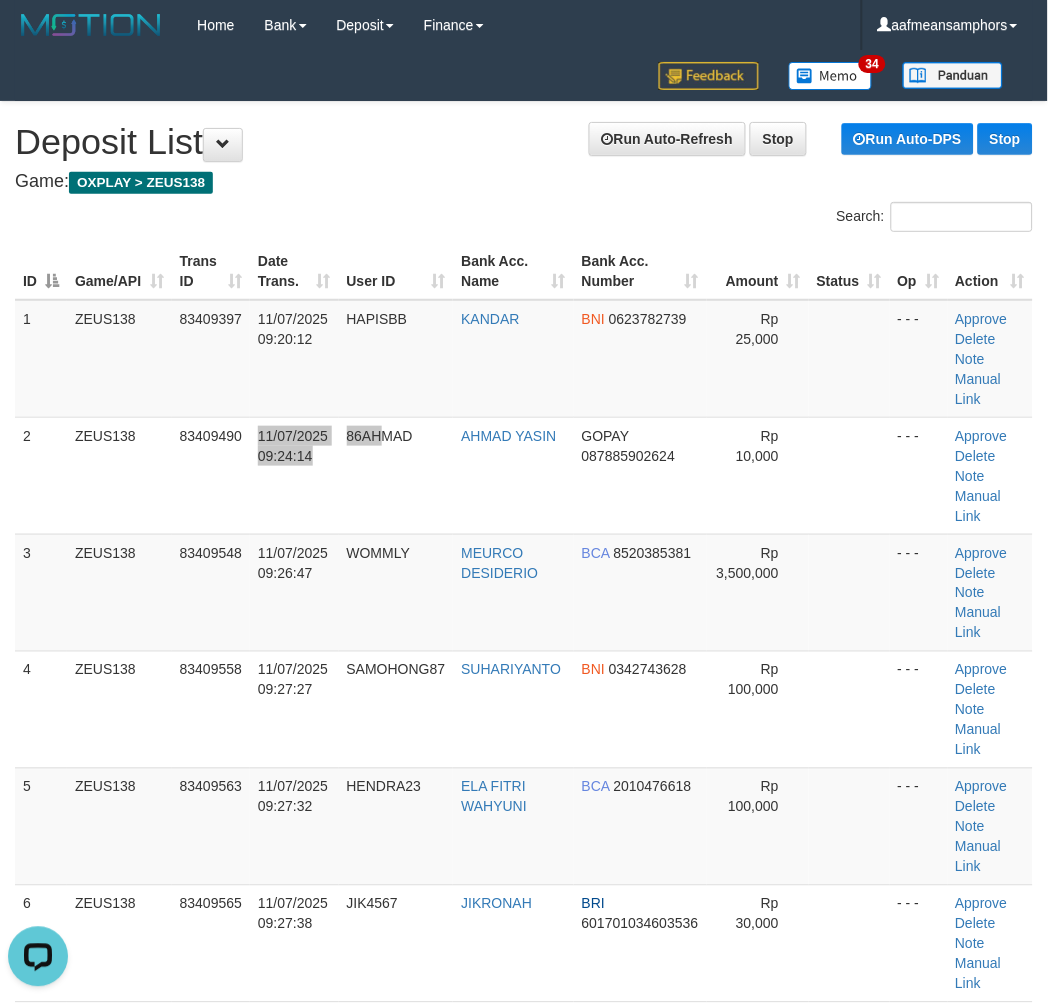 scroll, scrollTop: 0, scrollLeft: 0, axis: both 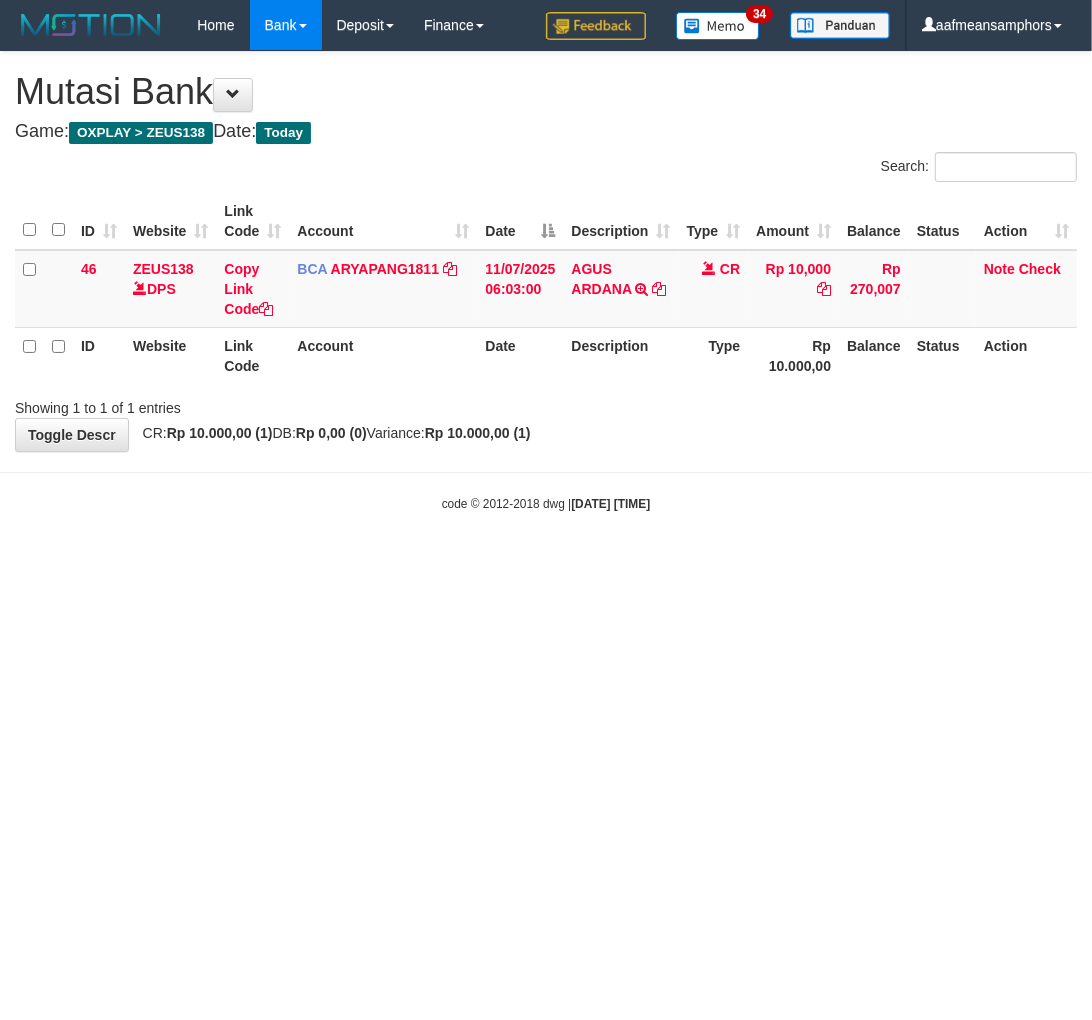 click on "Toggle navigation
Home
Bank
Account List
Load
By Website
Group
[OXPLAY]													ZEUS138
By Load Group (DPS)
Sync" at bounding box center [546, 281] 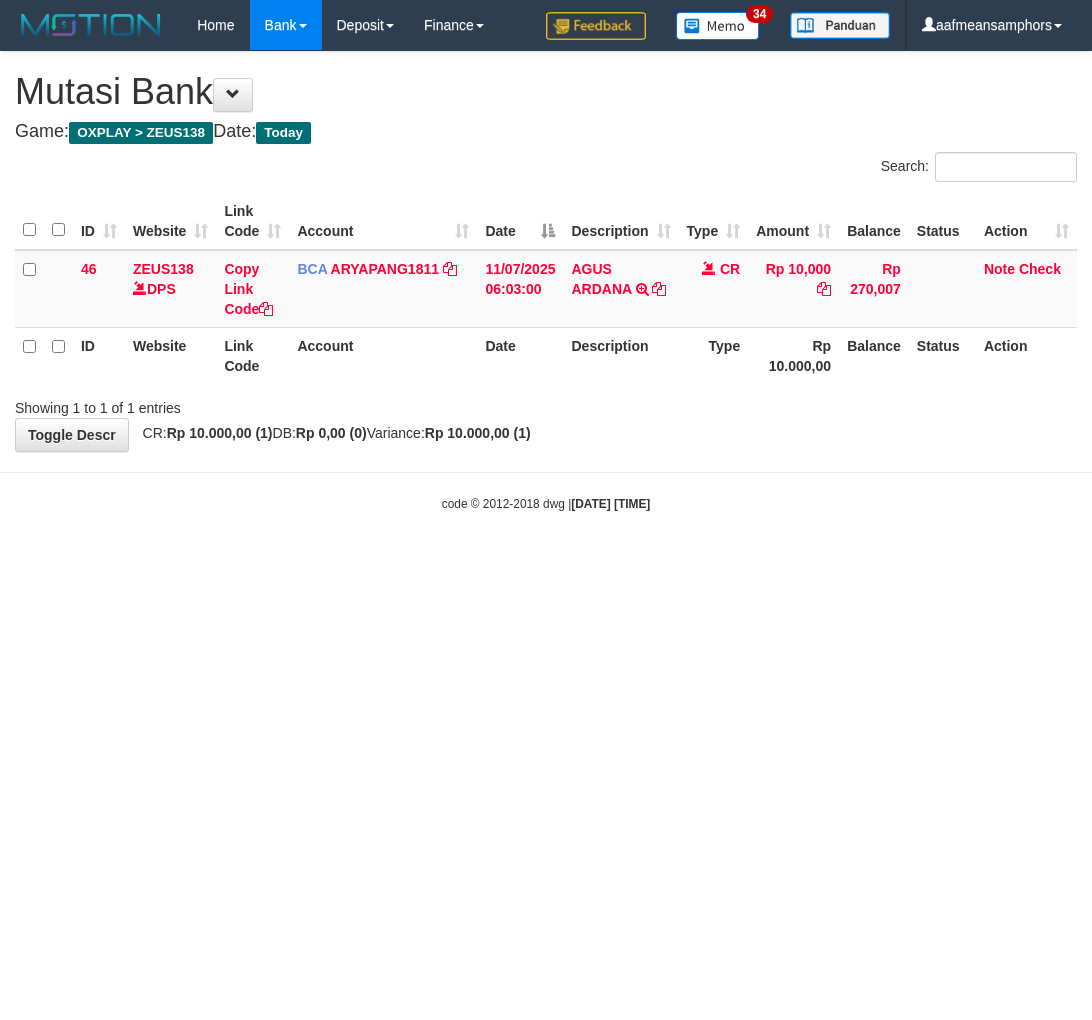 scroll, scrollTop: 0, scrollLeft: 0, axis: both 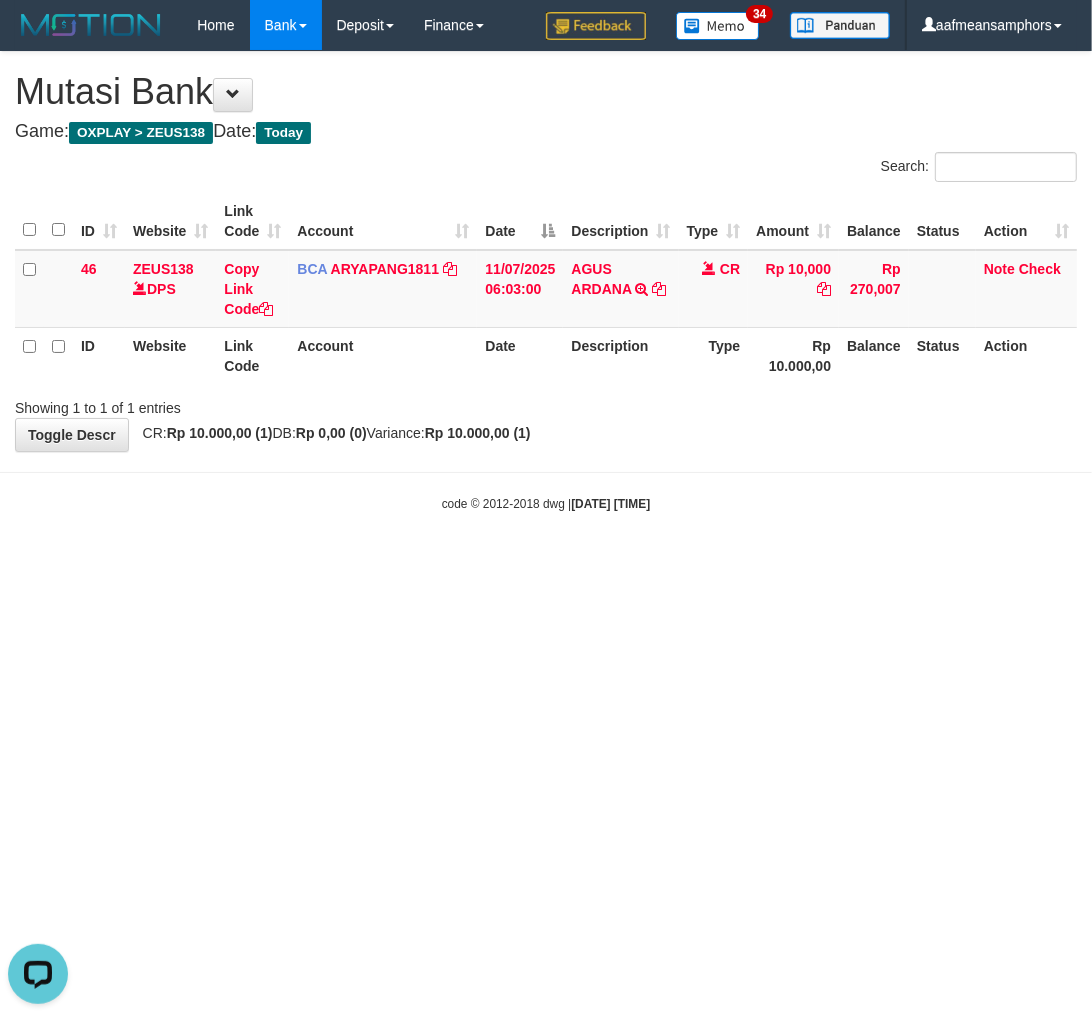 click on "Toggle navigation
Home
Bank
Account List
Load
By Website
Group
[OXPLAY]													ZEUS138
By Load Group (DPS)" at bounding box center [546, 281] 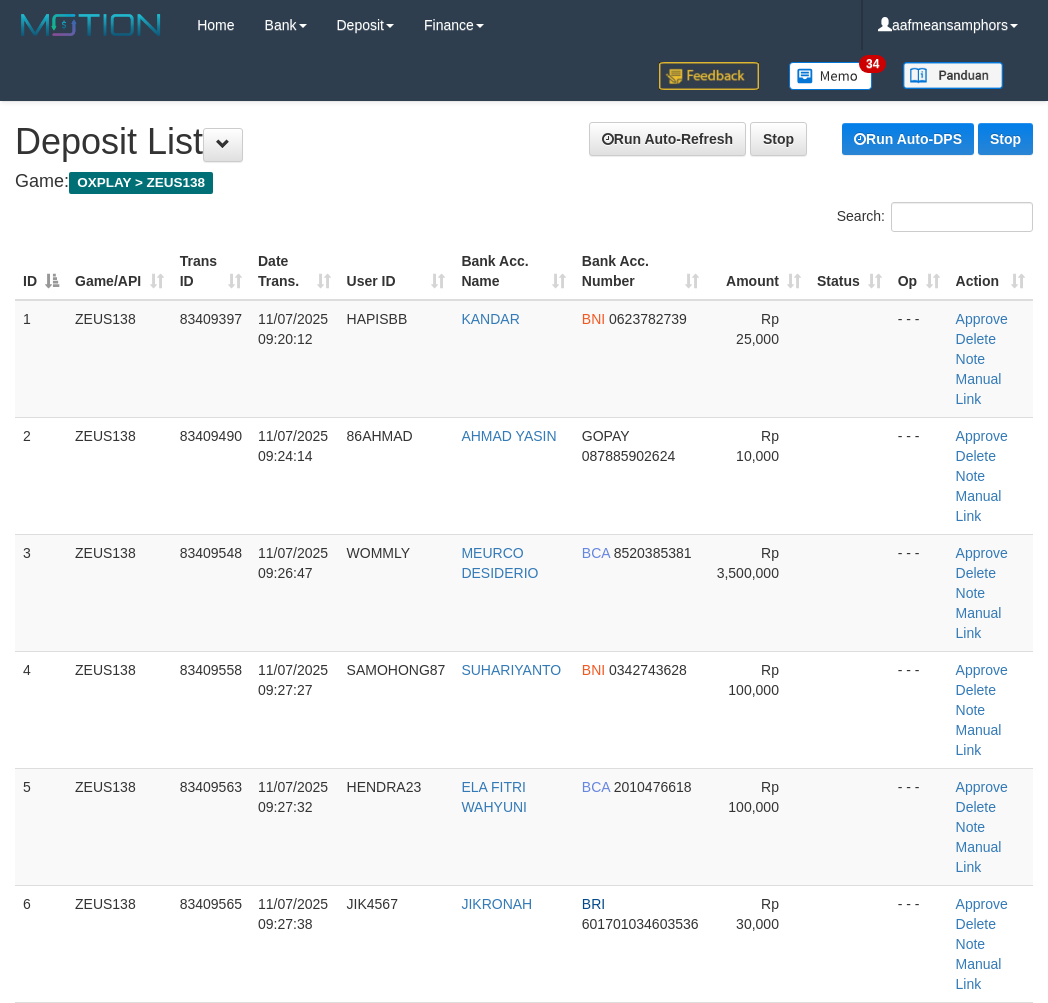 scroll, scrollTop: 0, scrollLeft: 0, axis: both 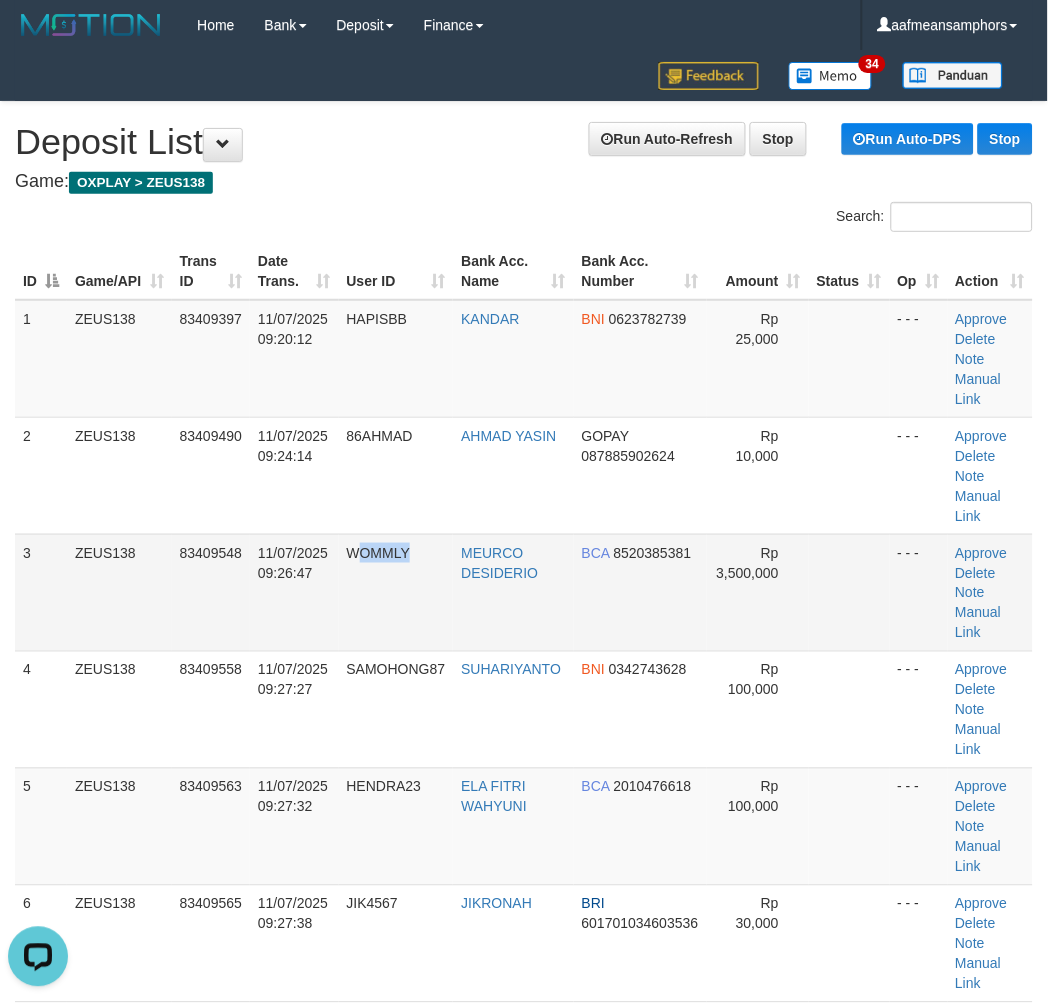 click on "WOMMLY" at bounding box center (396, 592) 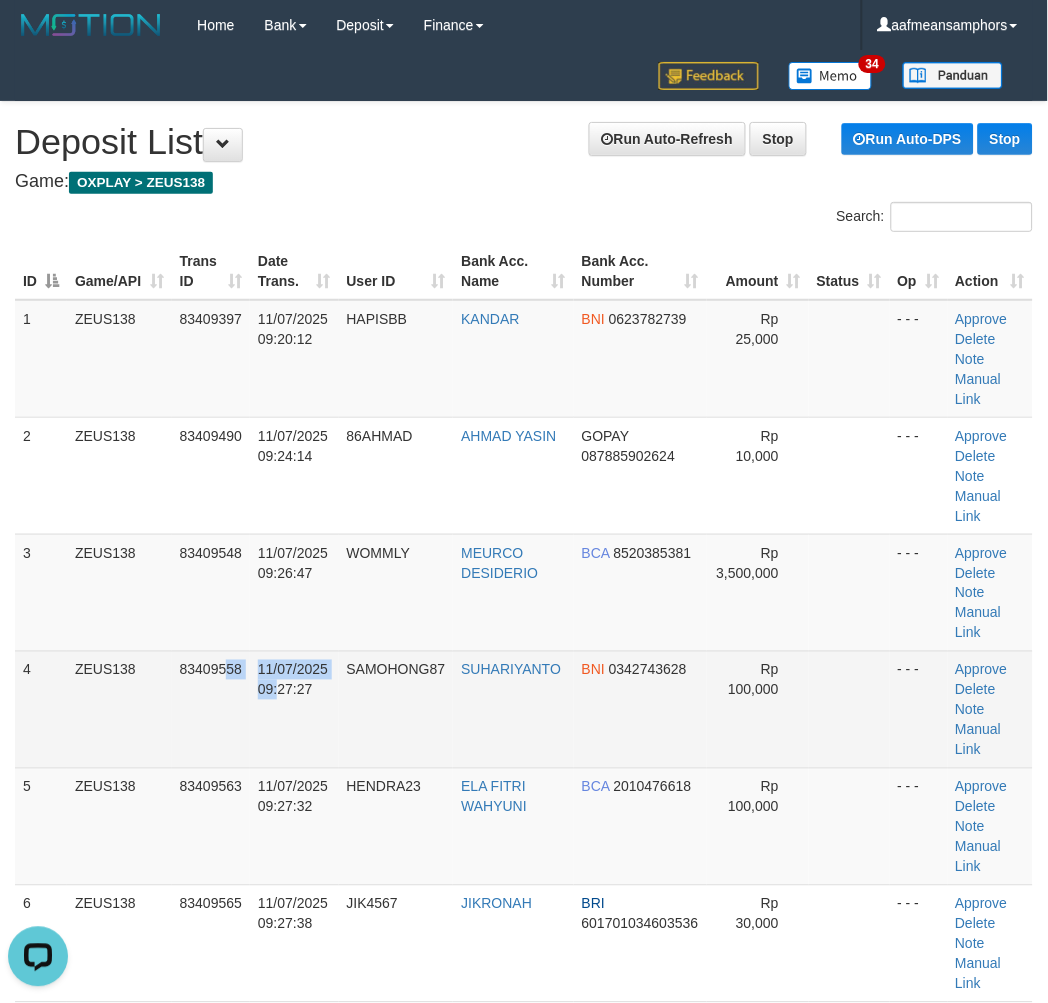 click on "4
ZEUS138
83409558
11/07/2025 09:27:27
SAMOHONG87
SUHARIYANTO
BNI
0342743628
Rp 100,000
- - -
Approve
Delete
Note
Manual Link" at bounding box center [524, 709] 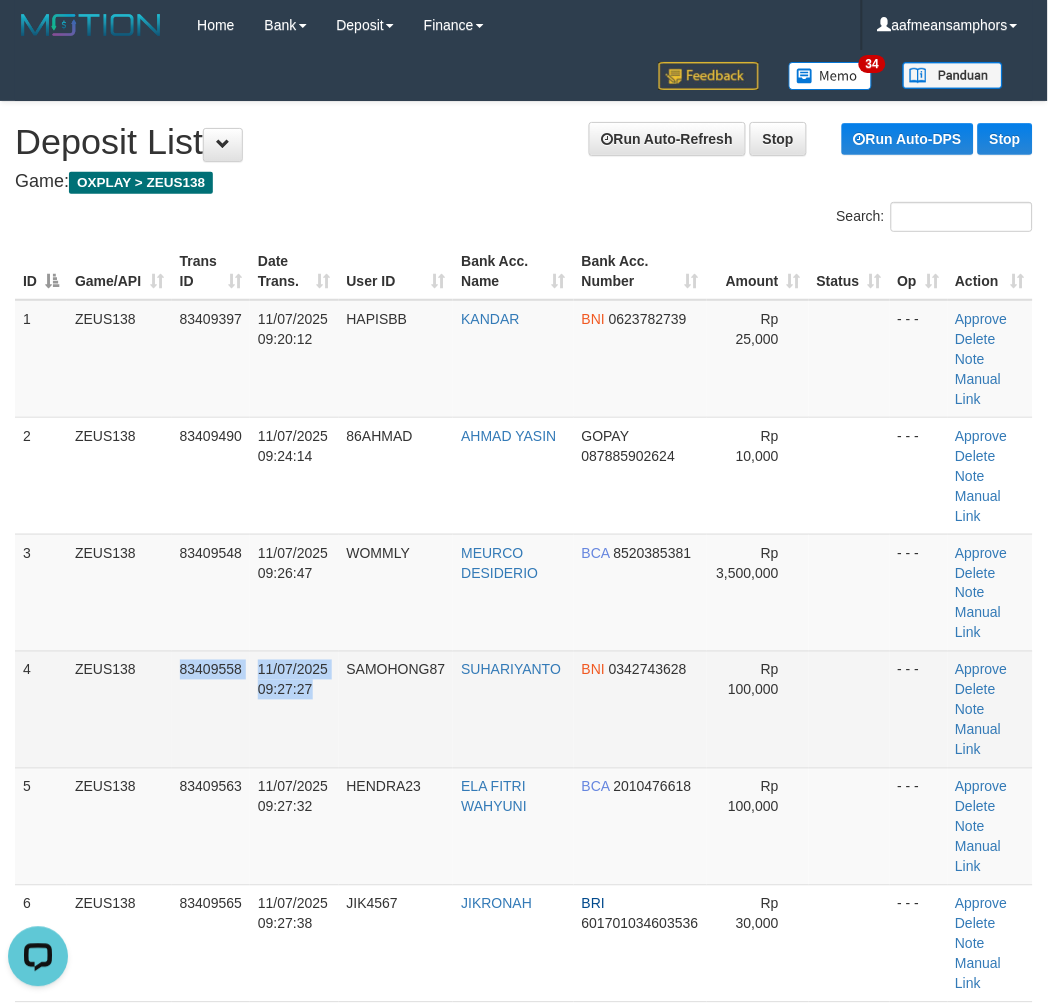 click on "4
ZEUS138
83409558
11/07/2025 09:27:27
SAMOHONG87
SUHARIYANTO
BNI
0342743628
Rp 100,000
- - -
Approve
Delete
Note
Manual Link" at bounding box center (524, 709) 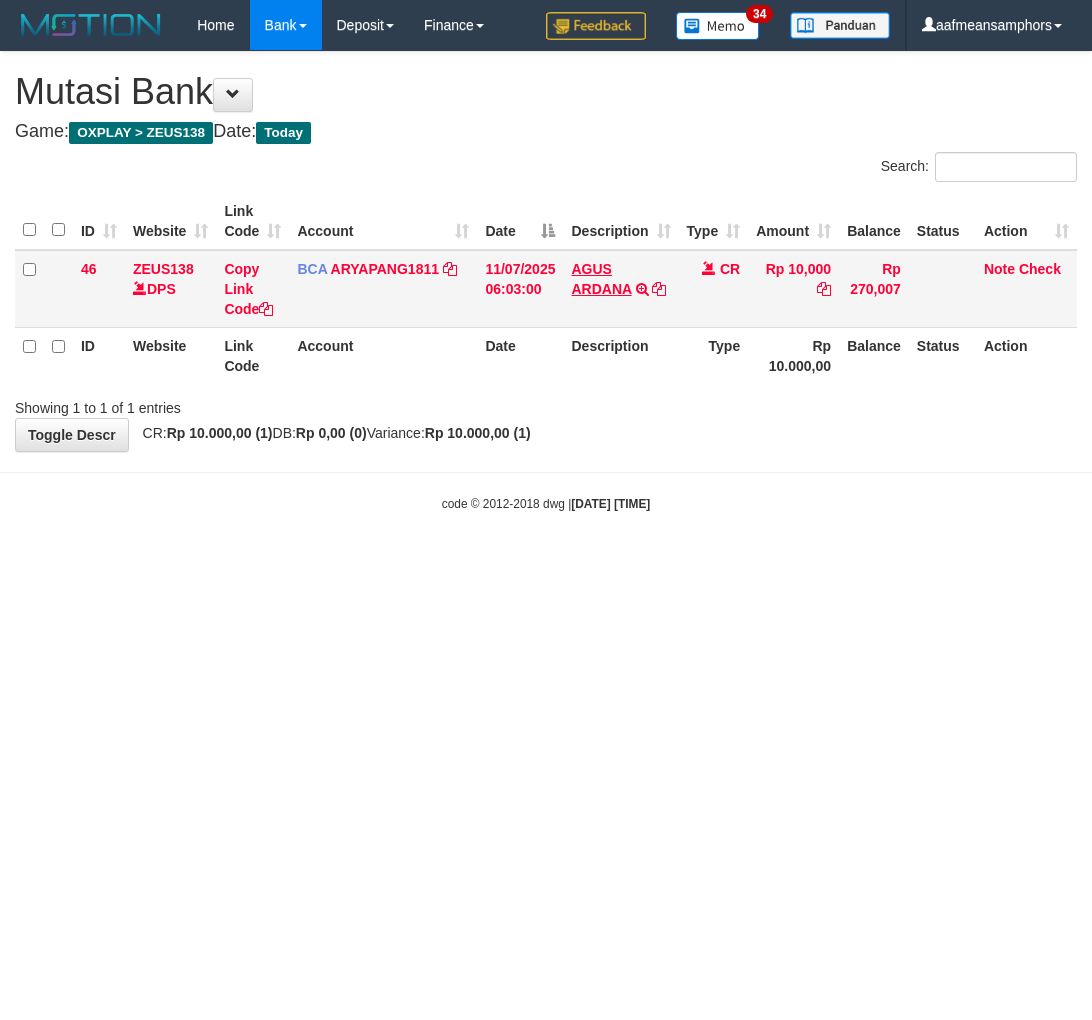scroll, scrollTop: 0, scrollLeft: 0, axis: both 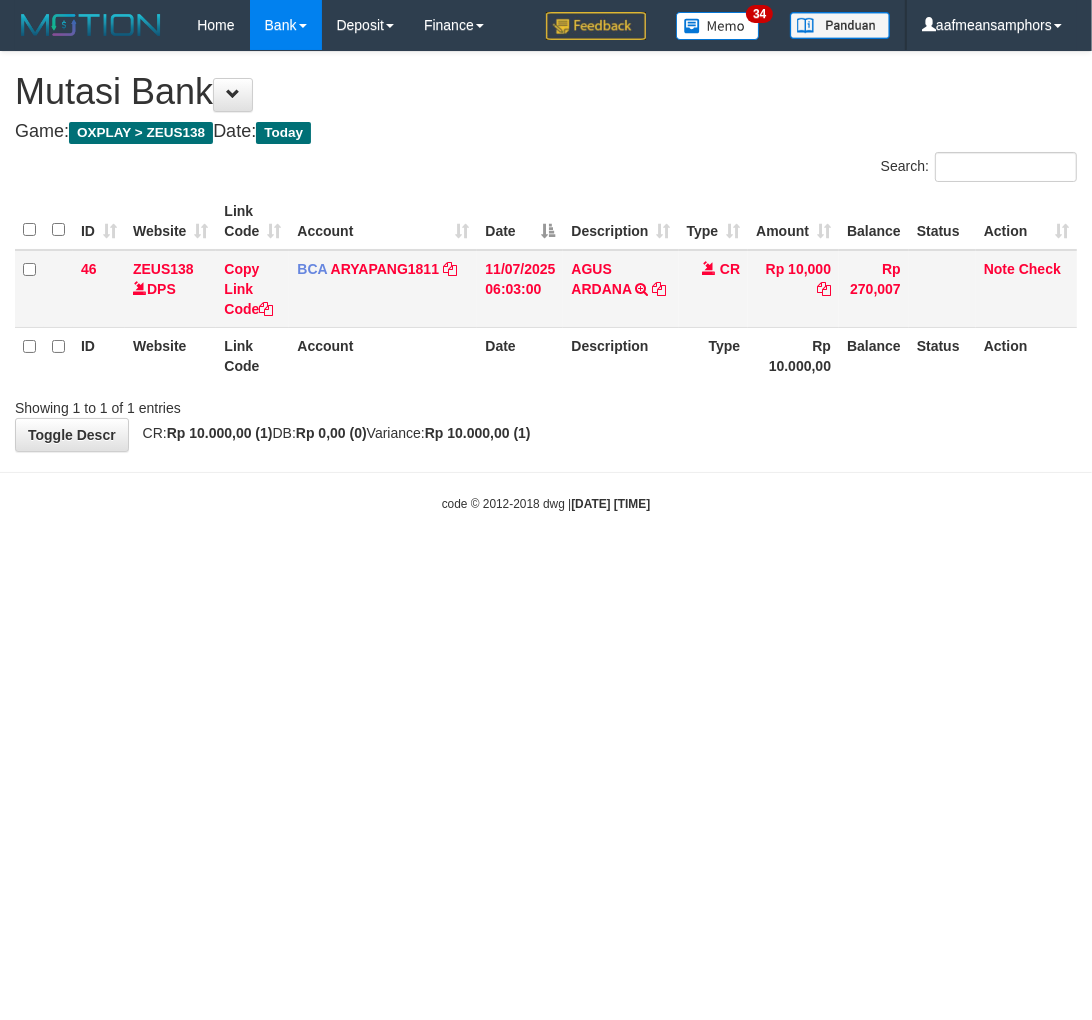 click on "AGUS ARDANA         TRSF E-BANKING CR 1107/FTSCY/WS95051
10000.002025071158167087 TRFDN-AGUS ARDANA ESPAY DEBIT INDONE" at bounding box center (620, 289) 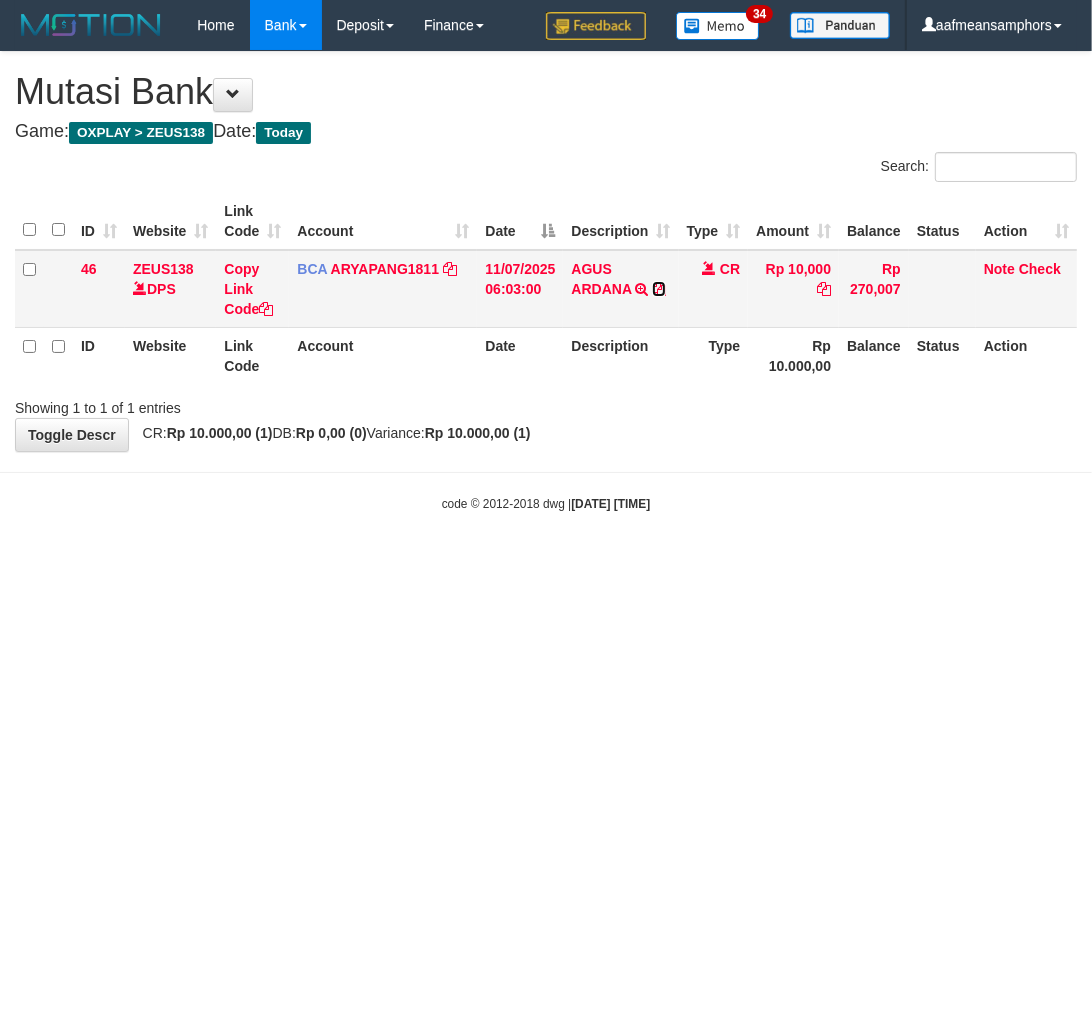 click at bounding box center [659, 289] 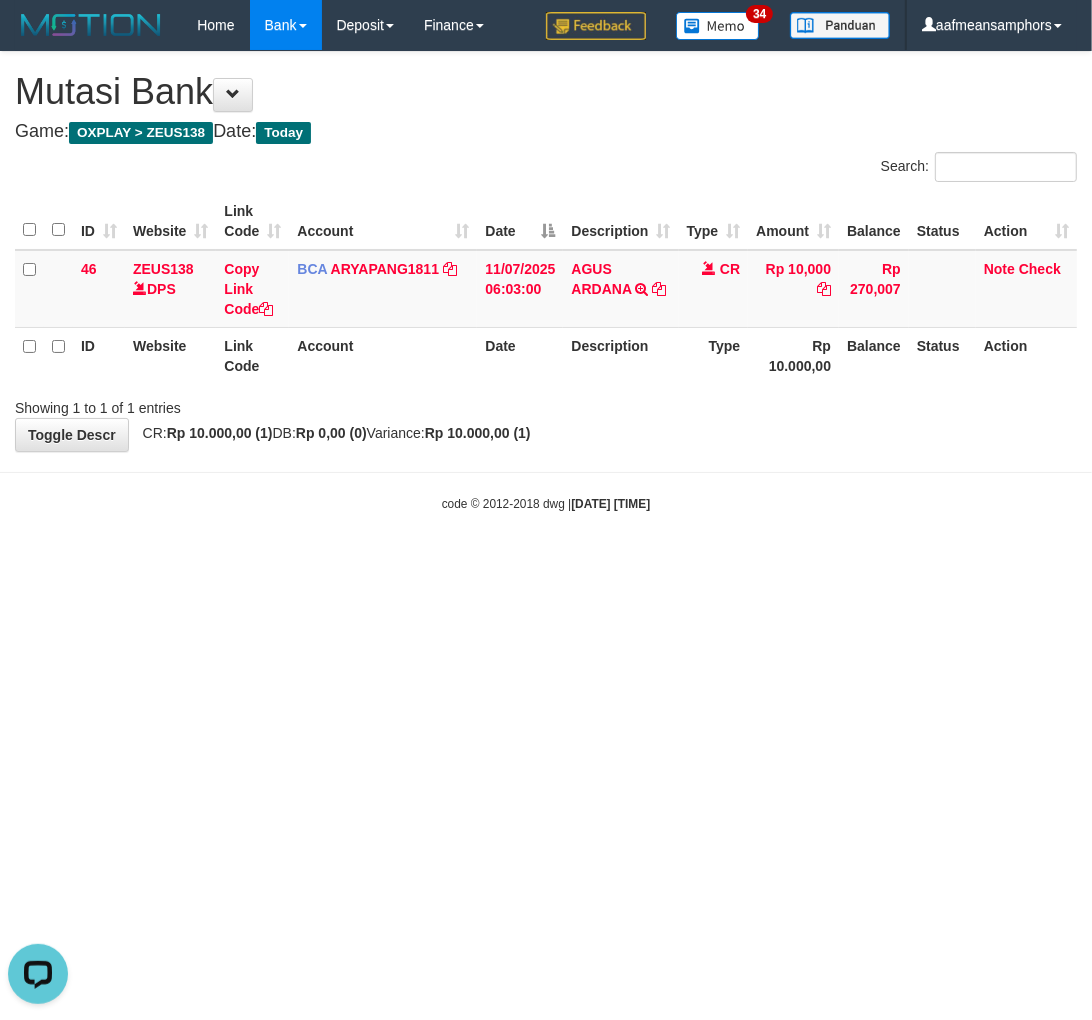 scroll, scrollTop: 0, scrollLeft: 0, axis: both 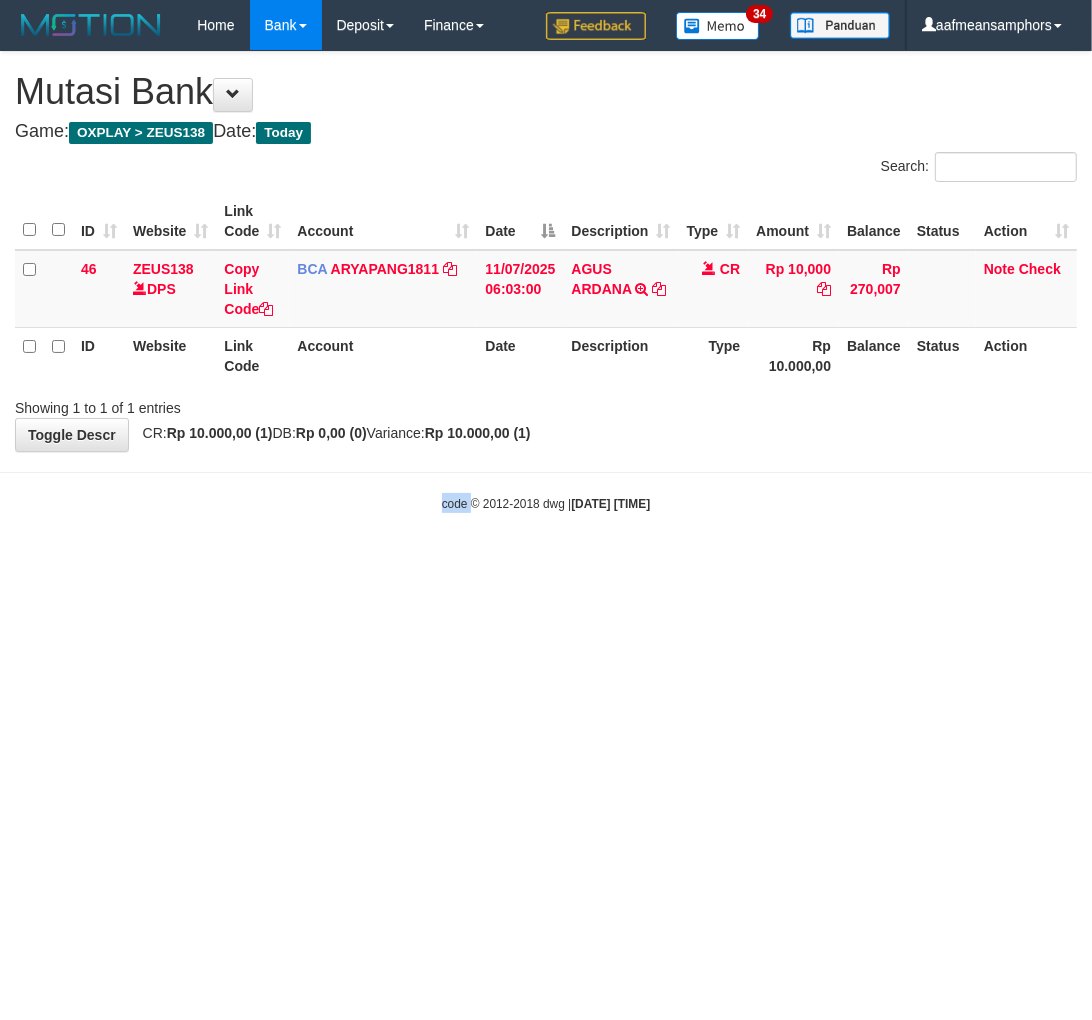 click on "Toggle navigation
Home
Bank
Account List
Load
By Website
Group
[OXPLAY]													ZEUS138
By Load Group (DPS)
Sync" at bounding box center (546, 281) 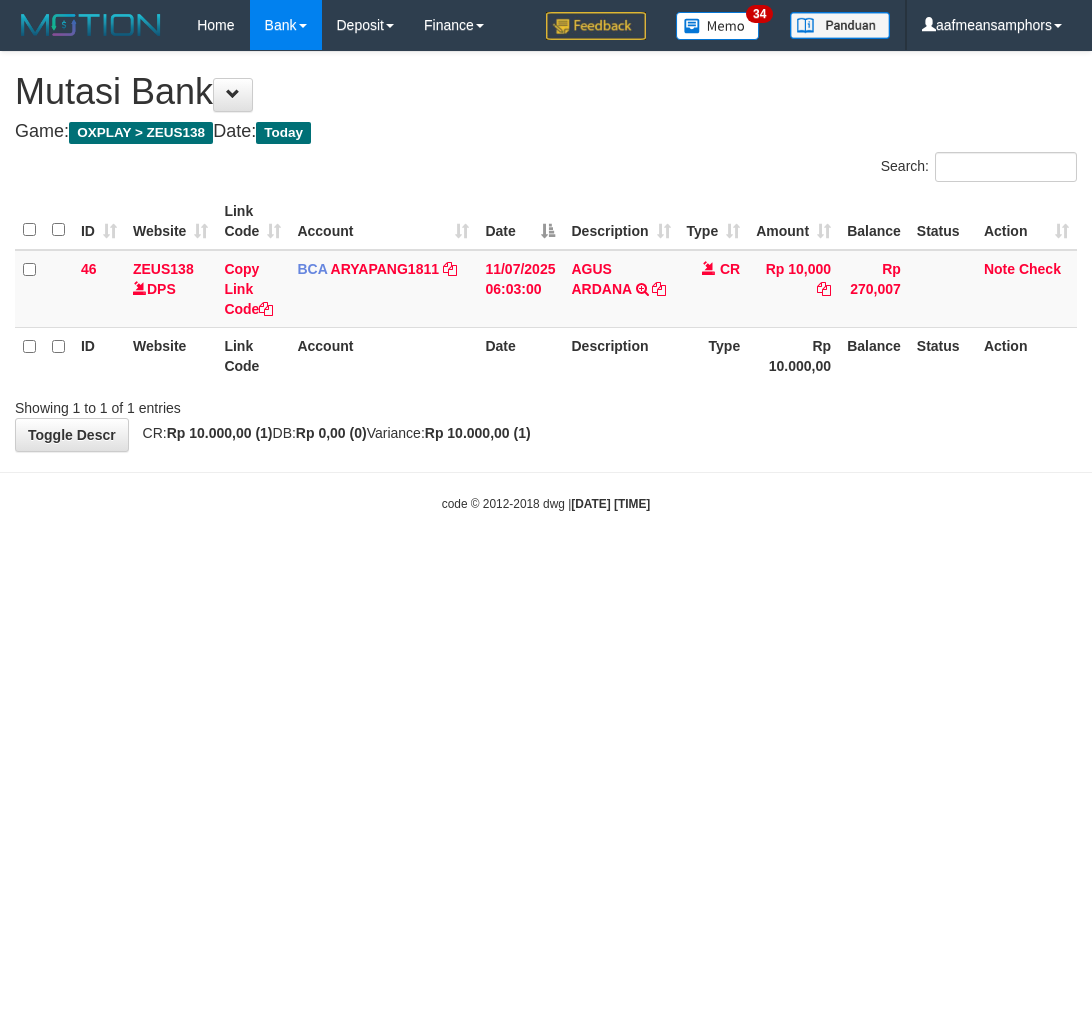 scroll, scrollTop: 0, scrollLeft: 0, axis: both 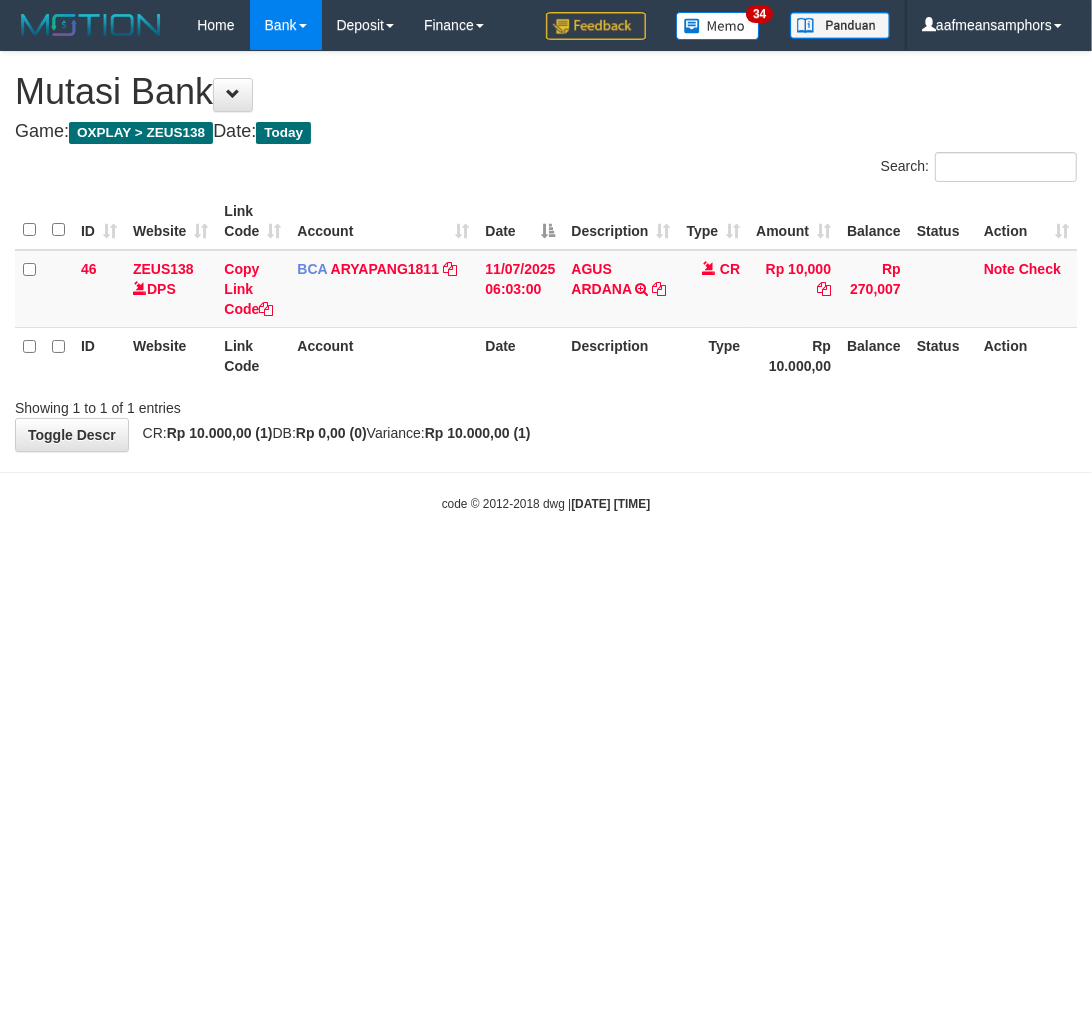 click on "Toggle navigation
Home
Bank
Account List
Load
By Website
Group
[OXPLAY]													ZEUS138
By Load Group (DPS)
Sync" at bounding box center (546, 281) 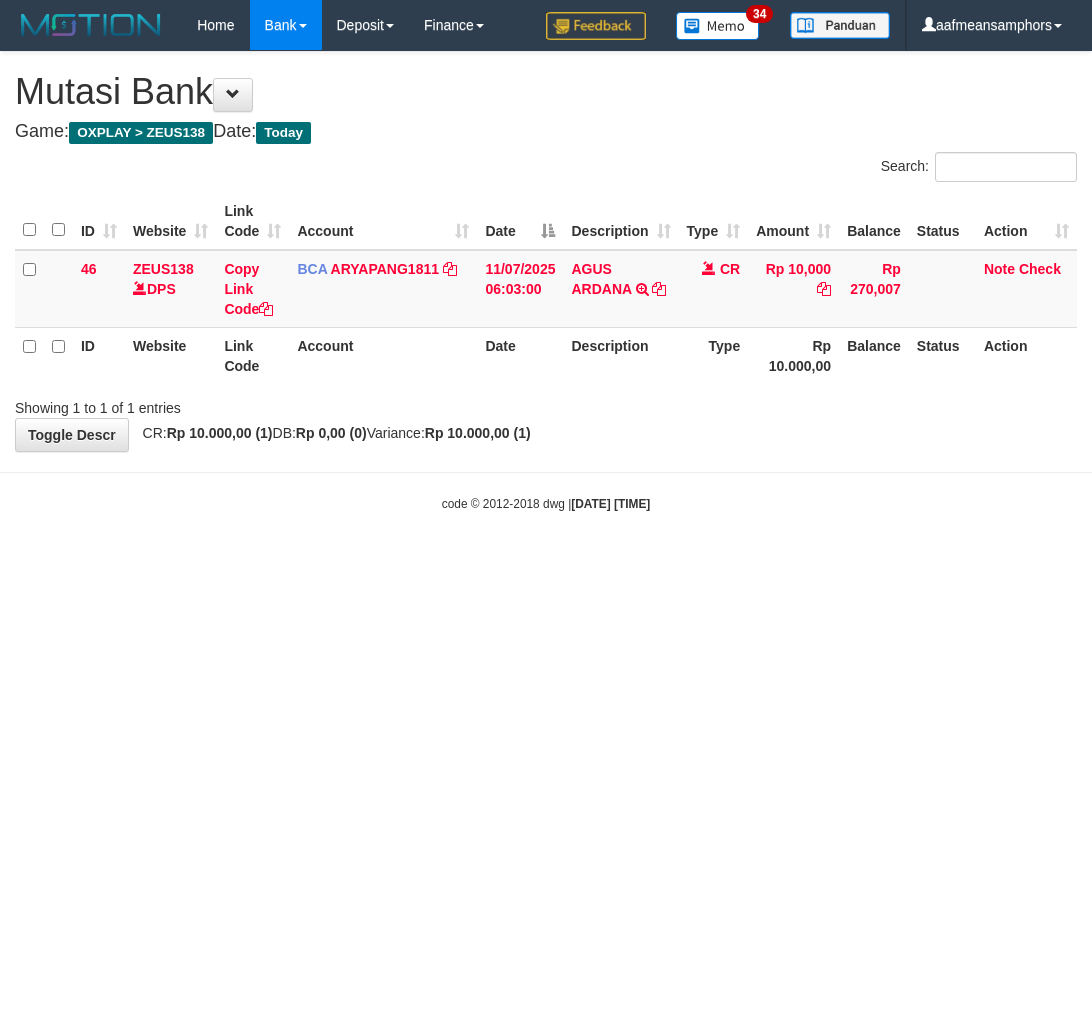 scroll, scrollTop: 0, scrollLeft: 0, axis: both 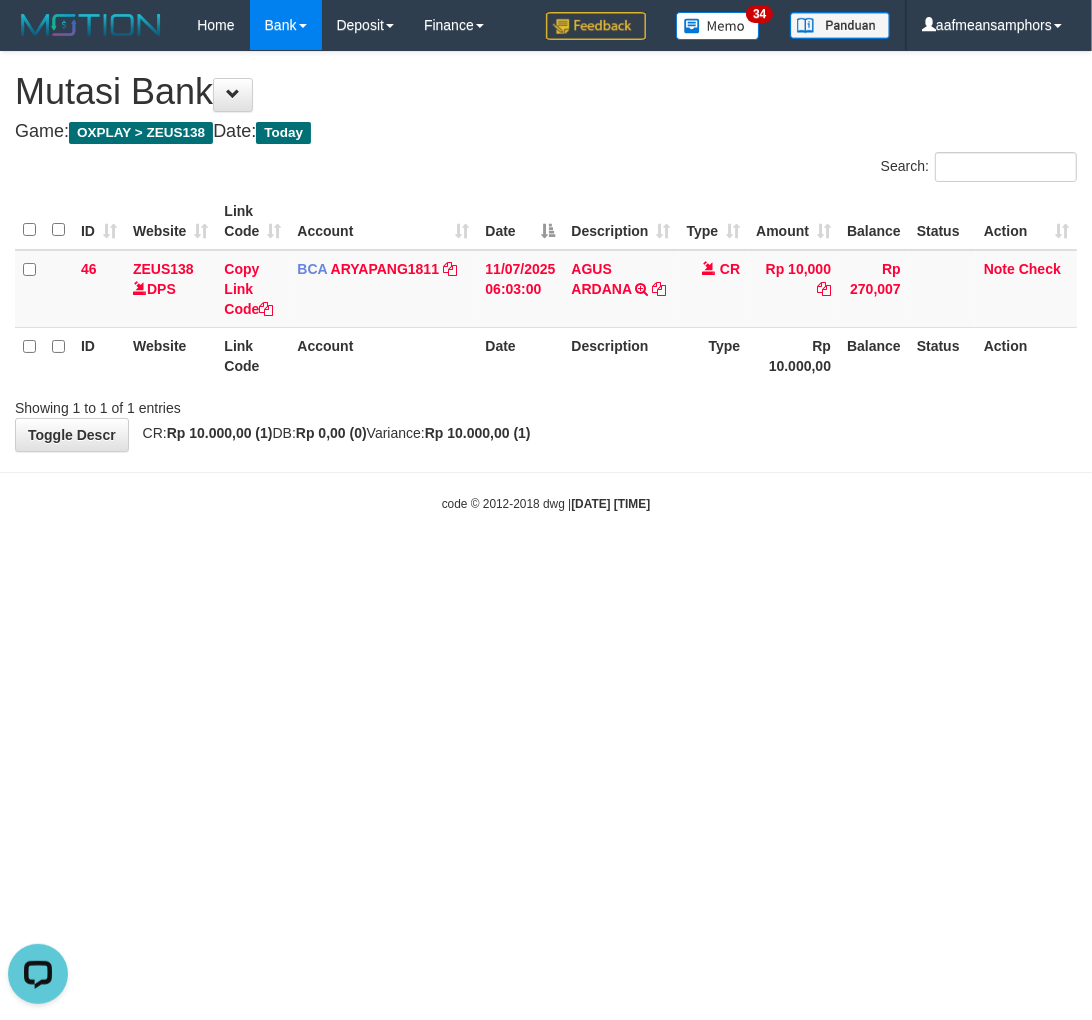 click on "Toggle navigation
Home
Bank
Account List
Load
By Website
Group
[OXPLAY]													ZEUS138
By Load Group (DPS)
Sync" at bounding box center [546, 281] 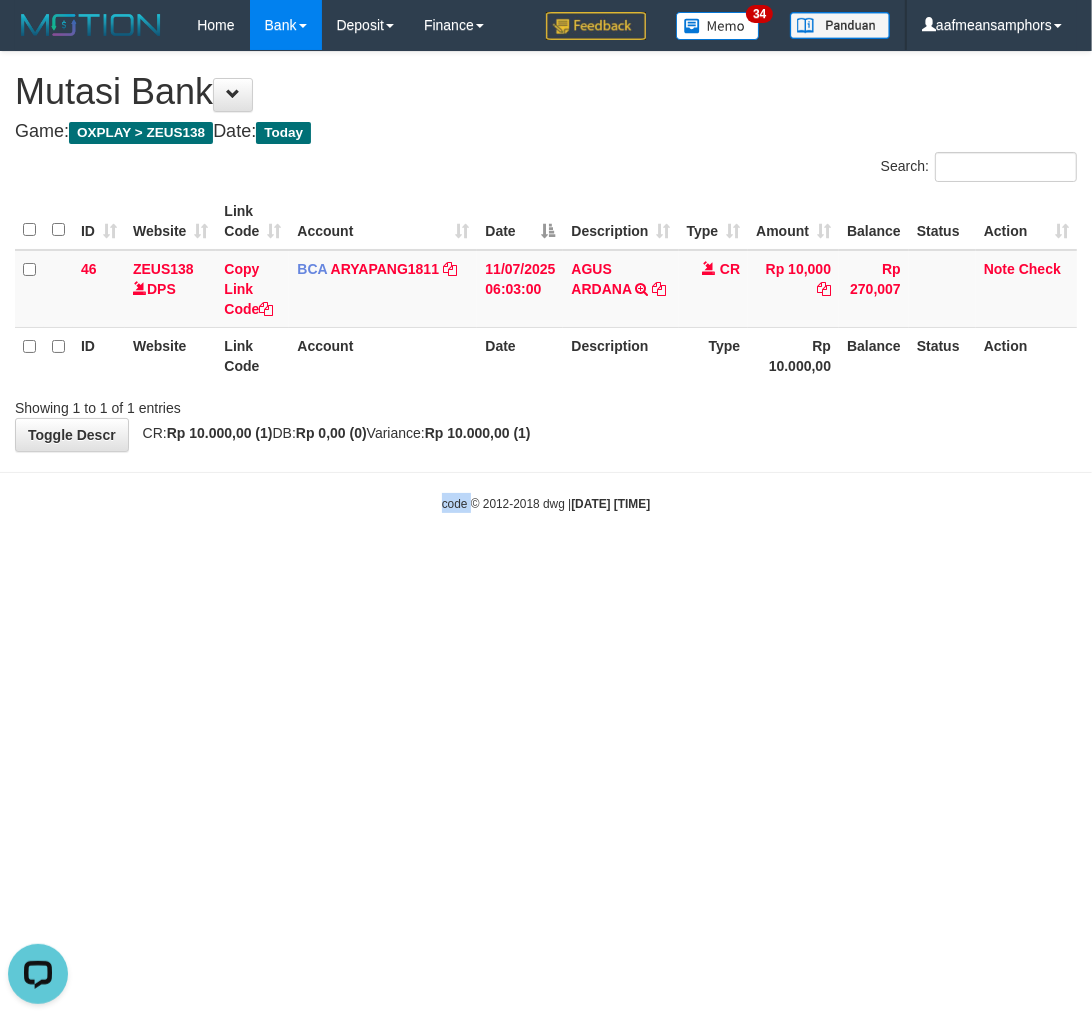 click on "Toggle navigation
Home
Bank
Account List
Load
By Website
Group
[OXPLAY]													ZEUS138
By Load Group (DPS)
Sync" at bounding box center (546, 281) 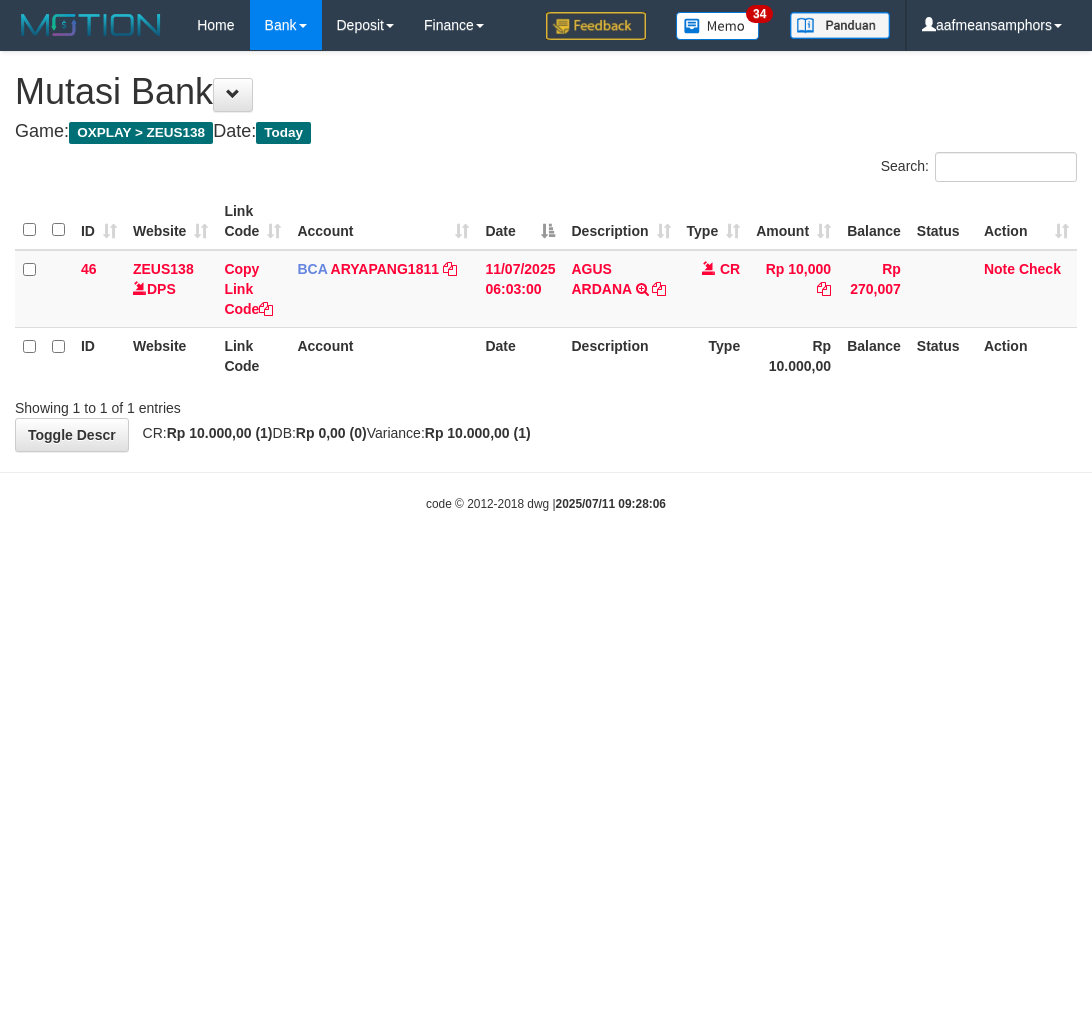scroll, scrollTop: 0, scrollLeft: 0, axis: both 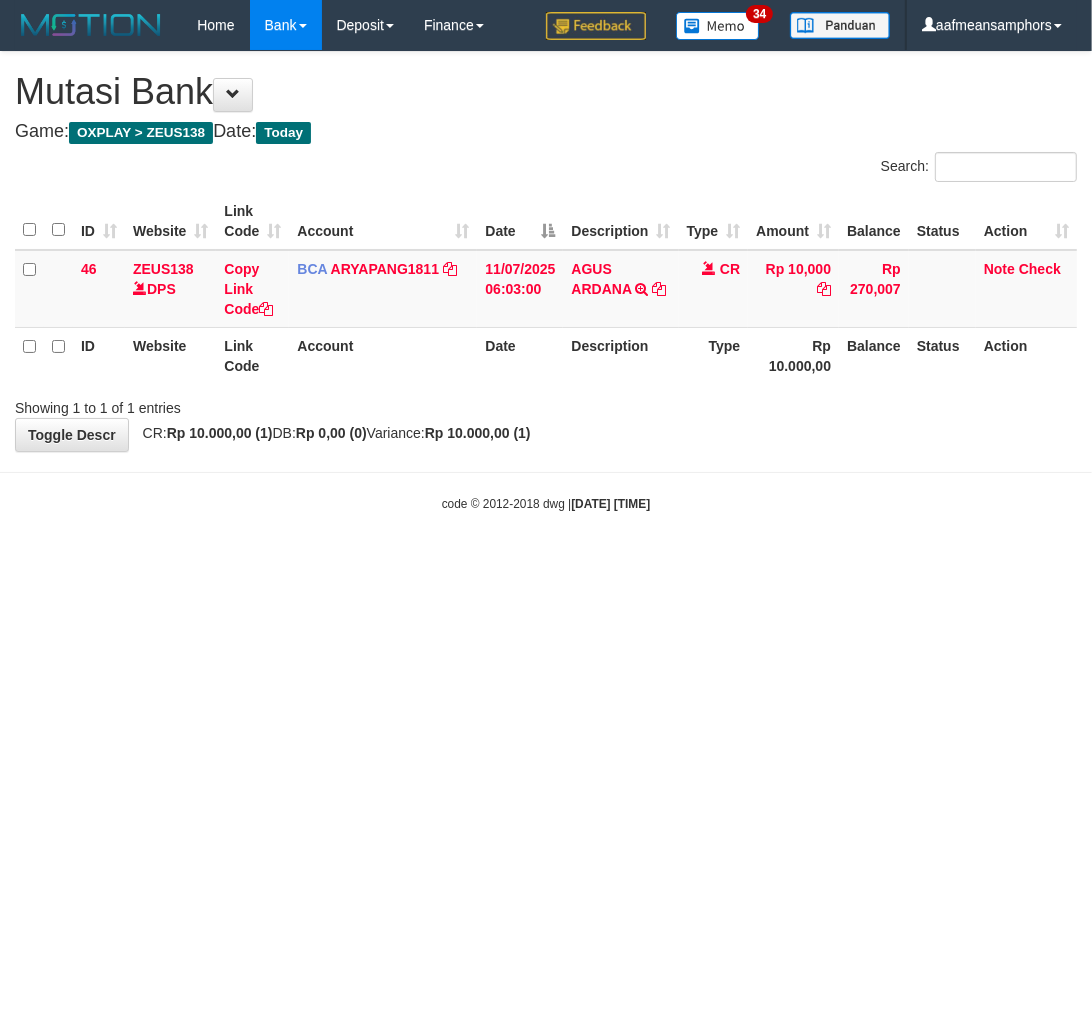 drag, startPoint x: 0, startPoint y: 0, endPoint x: 775, endPoint y: 617, distance: 990.6129 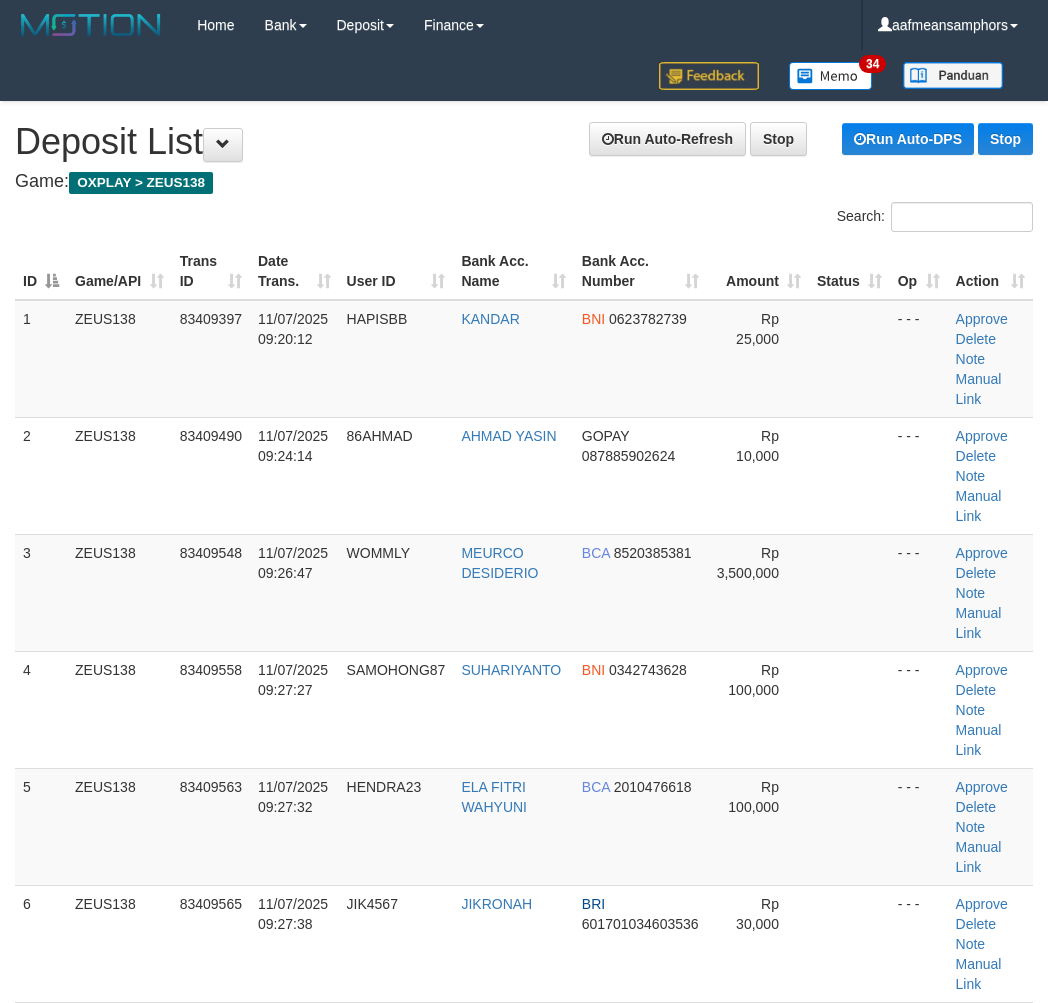 scroll, scrollTop: 0, scrollLeft: 0, axis: both 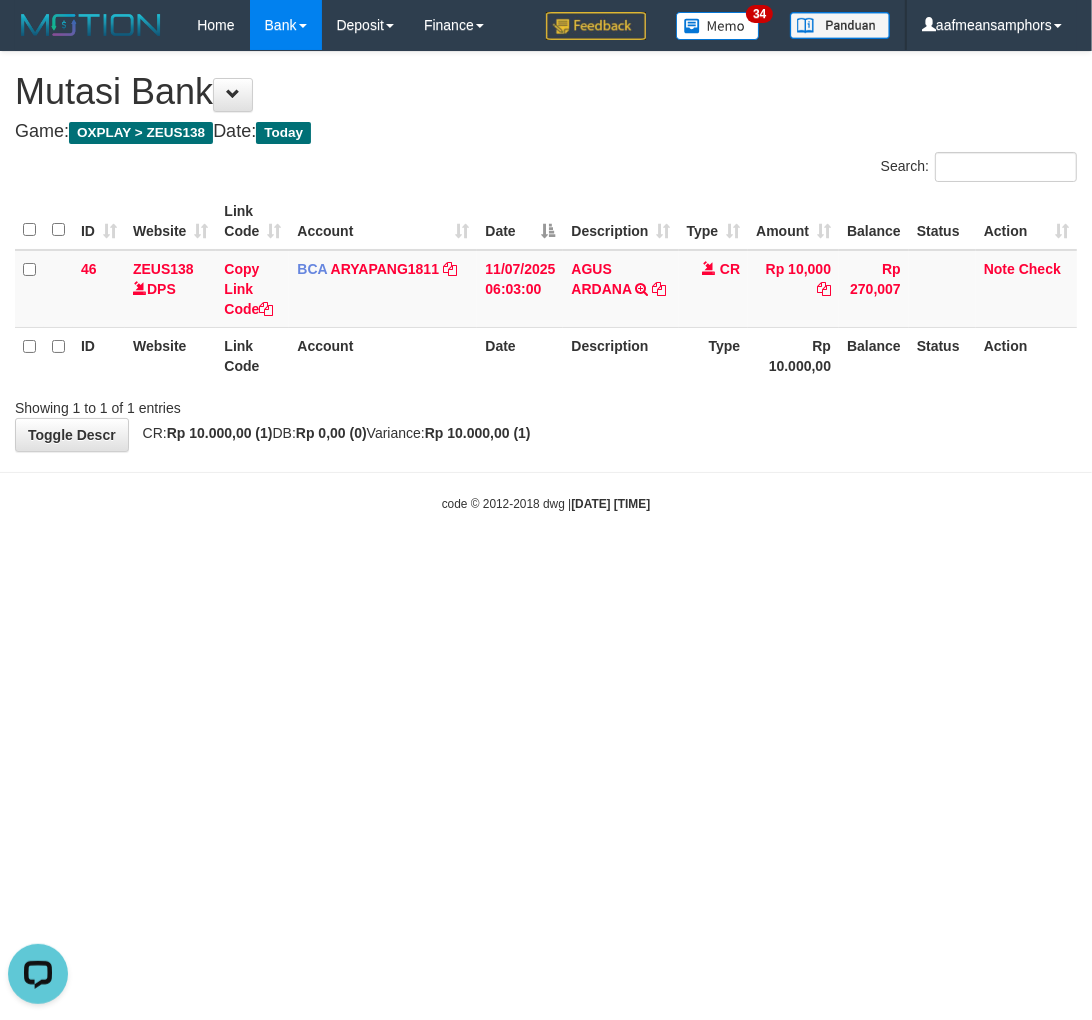 click on "Toggle navigation
Home
Bank
Account List
Load
By Website
Group
[OXPLAY]													ZEUS138
By Load Group (DPS)
Sync" at bounding box center (546, 281) 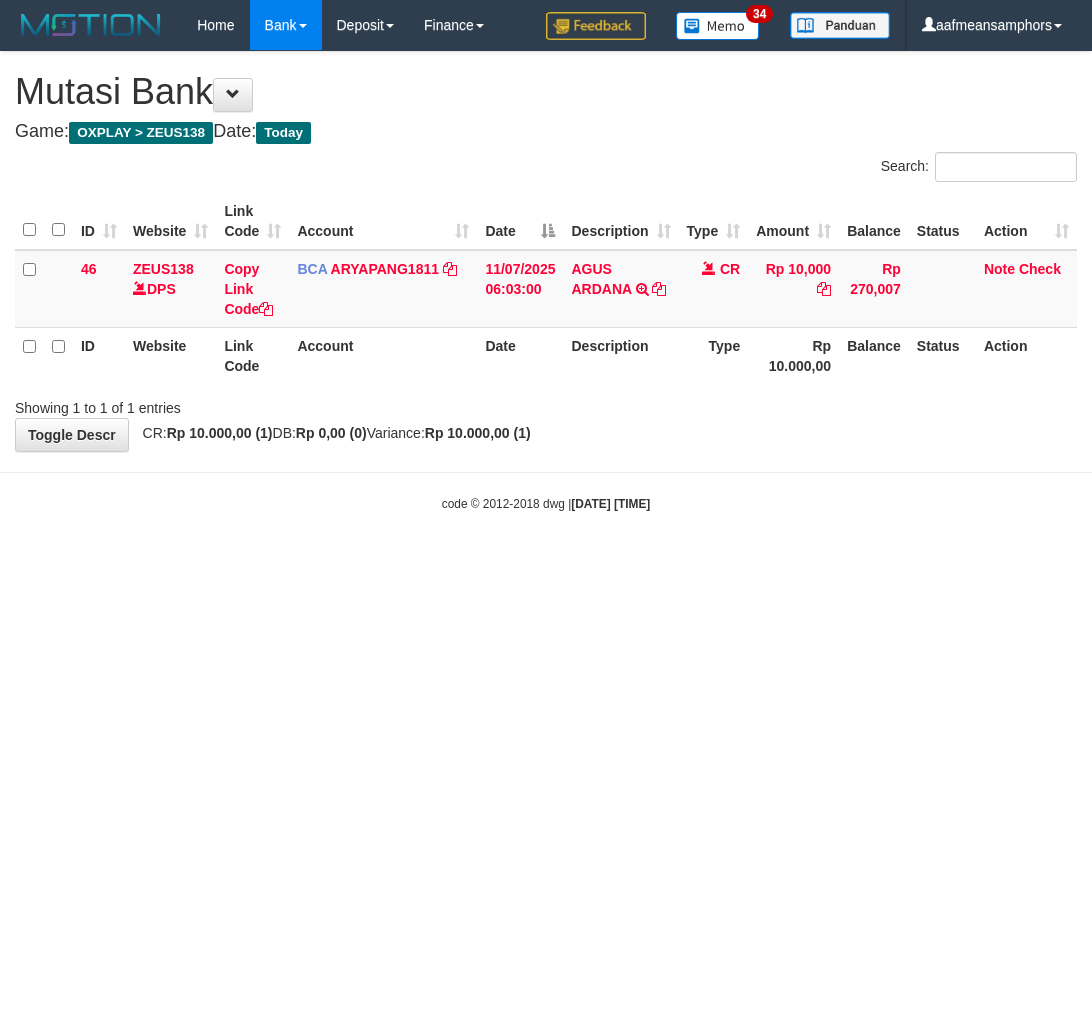 scroll, scrollTop: 0, scrollLeft: 0, axis: both 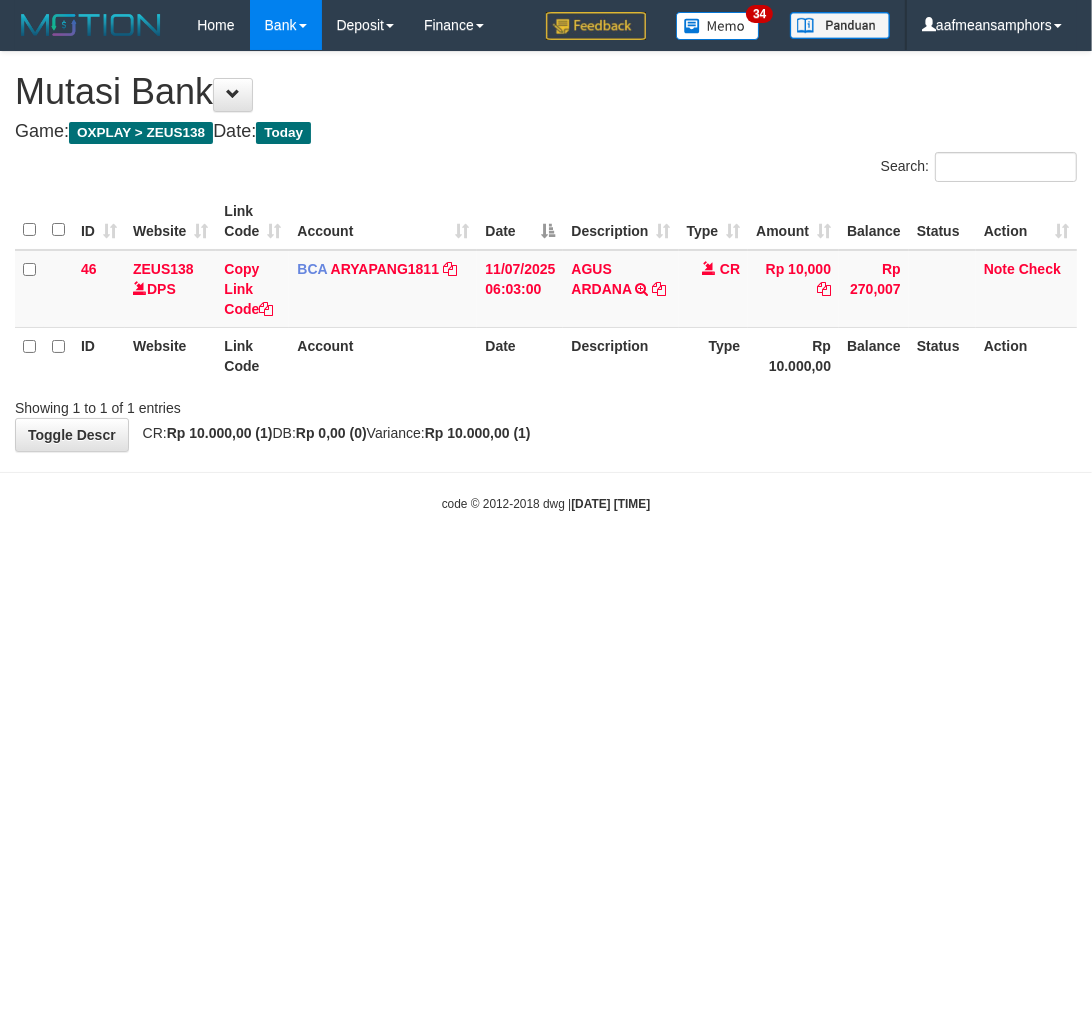 click on "Toggle navigation
Home
Bank
Account List
Load
By Website
Group
[OXPLAY]													ZEUS138
By Load Group (DPS)
Sync" at bounding box center [546, 281] 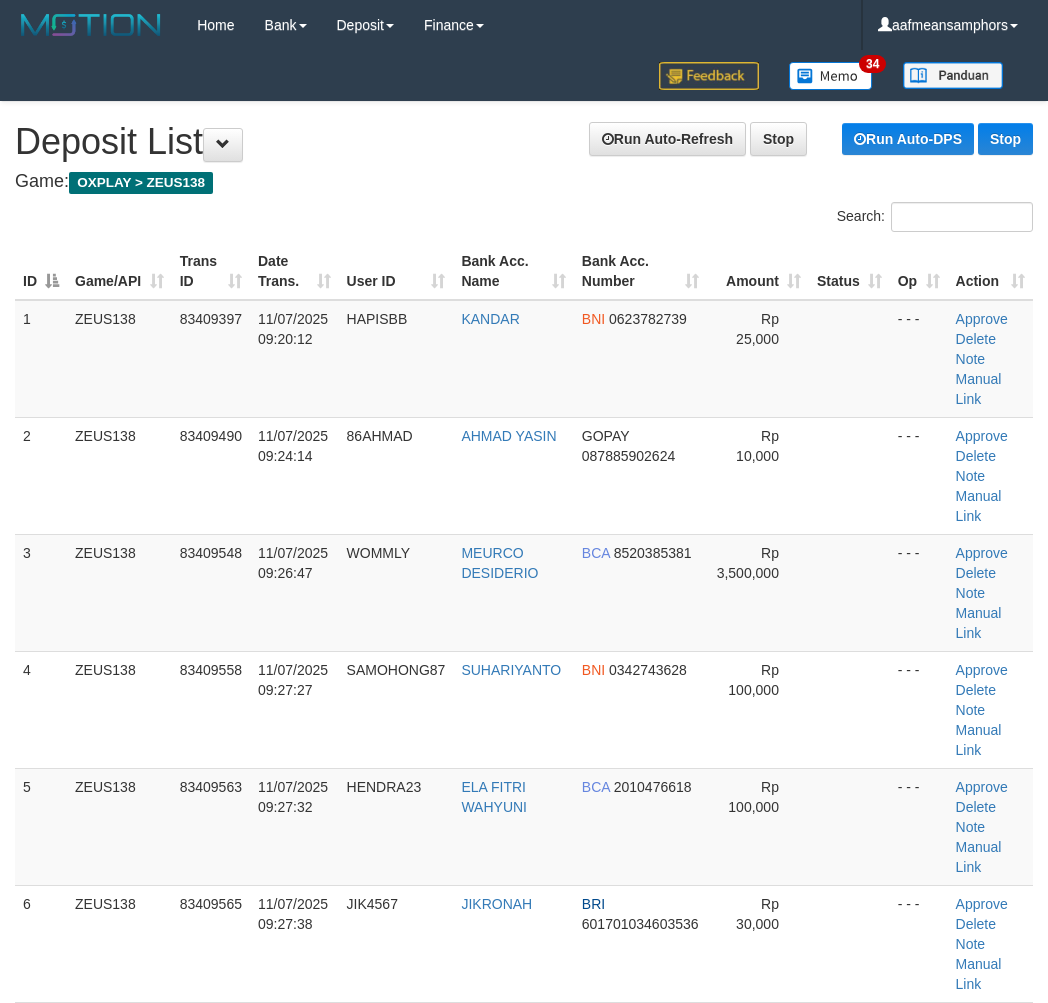 scroll, scrollTop: 0, scrollLeft: 0, axis: both 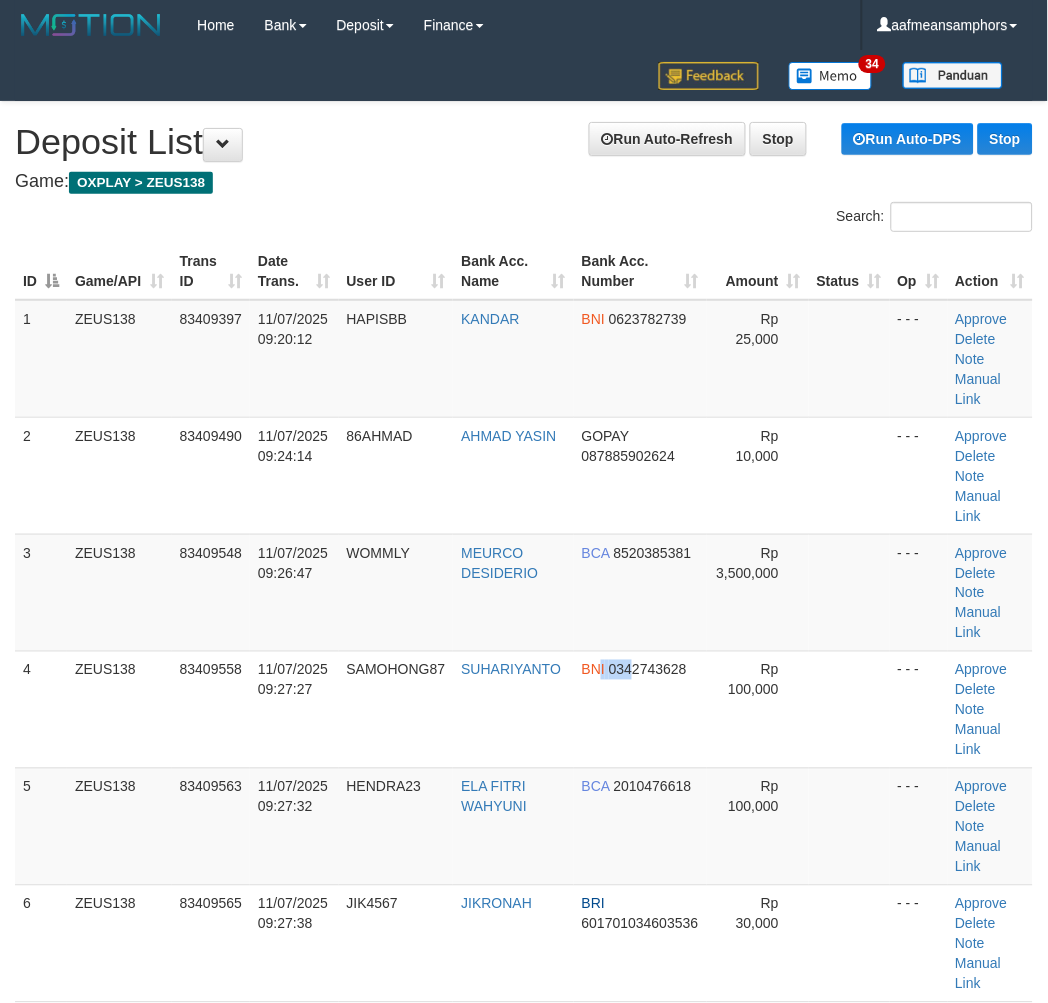 drag, startPoint x: 636, startPoint y: 668, endPoint x: 7, endPoint y: 658, distance: 629.07947 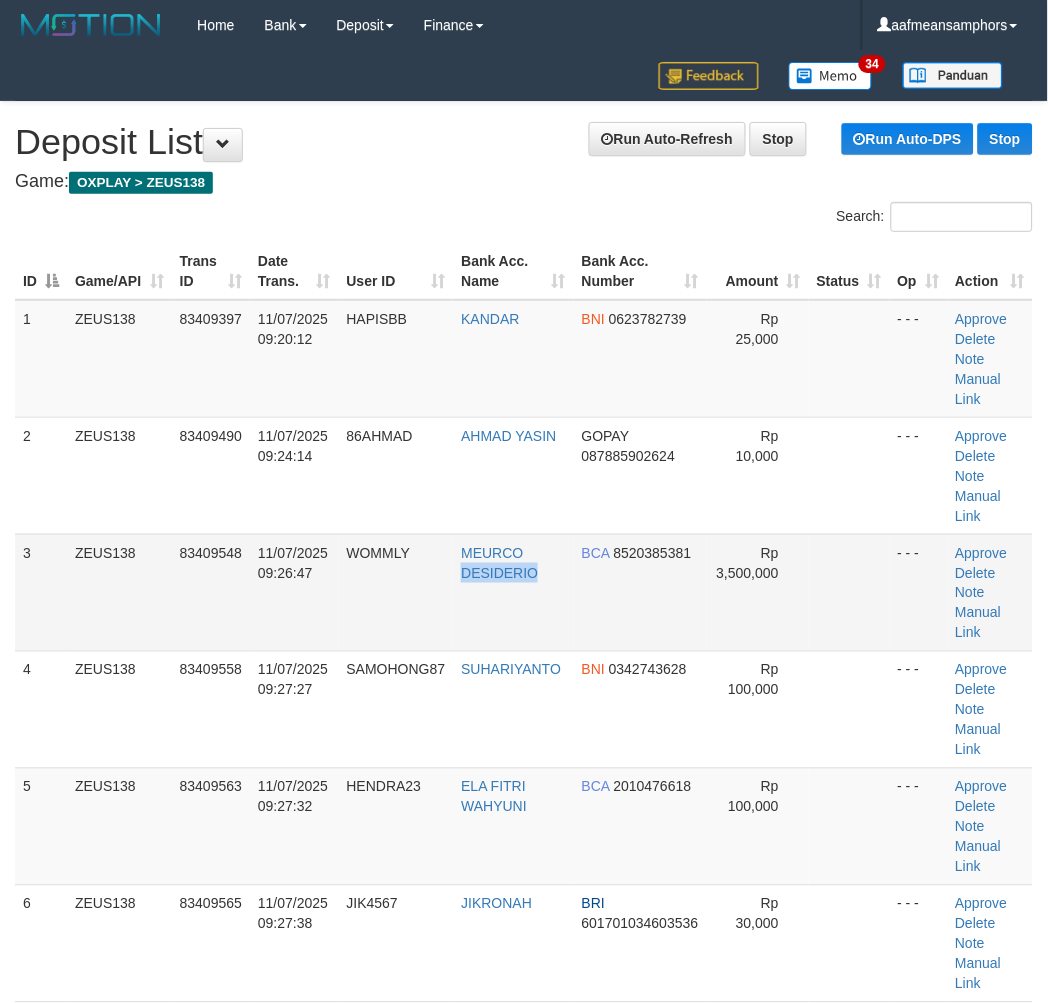 click on "MEURCO DESIDERIO" at bounding box center (513, 592) 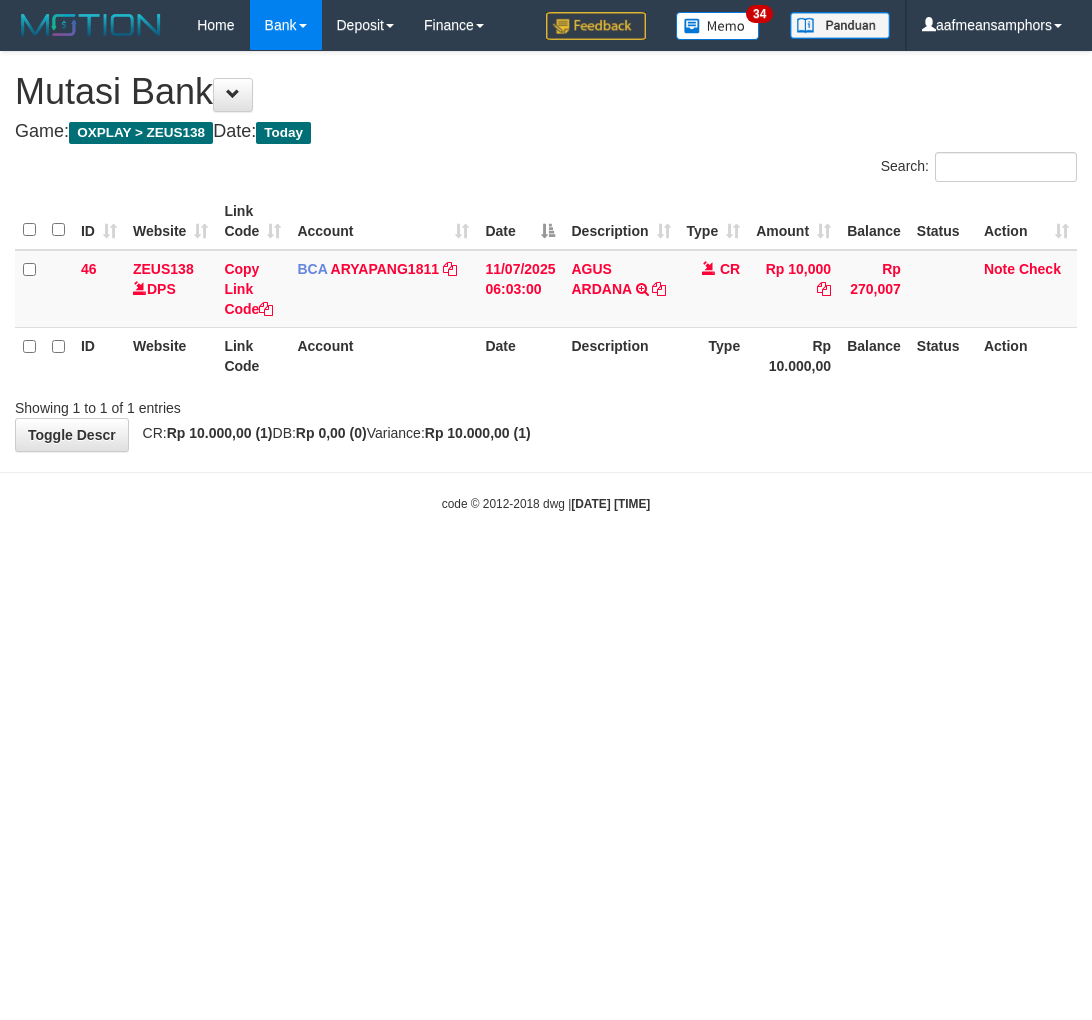 scroll, scrollTop: 0, scrollLeft: 0, axis: both 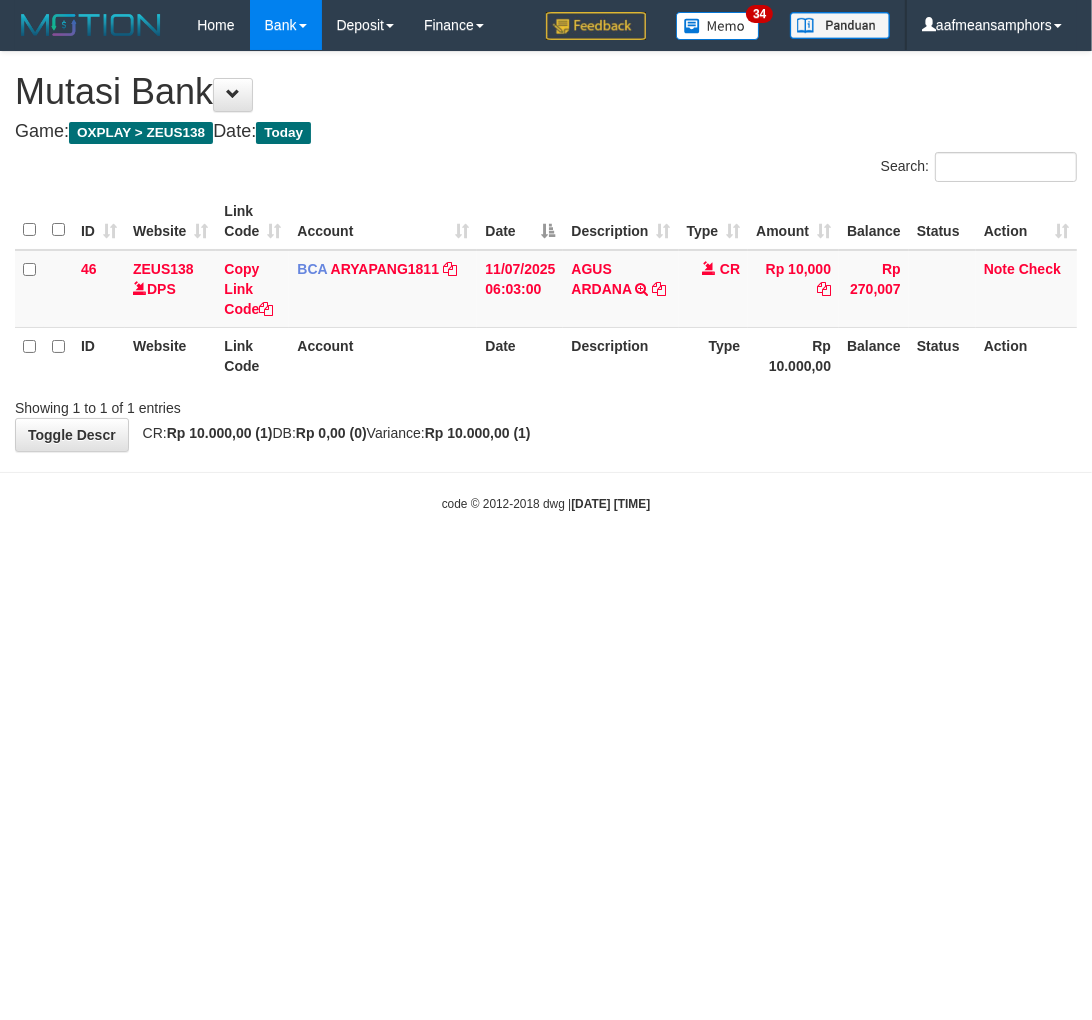 click on "Toggle navigation
Home
Bank
Account List
Load
By Website
Group
[OXPLAY]													ZEUS138
By Load Group (DPS)
Sync" at bounding box center [546, 281] 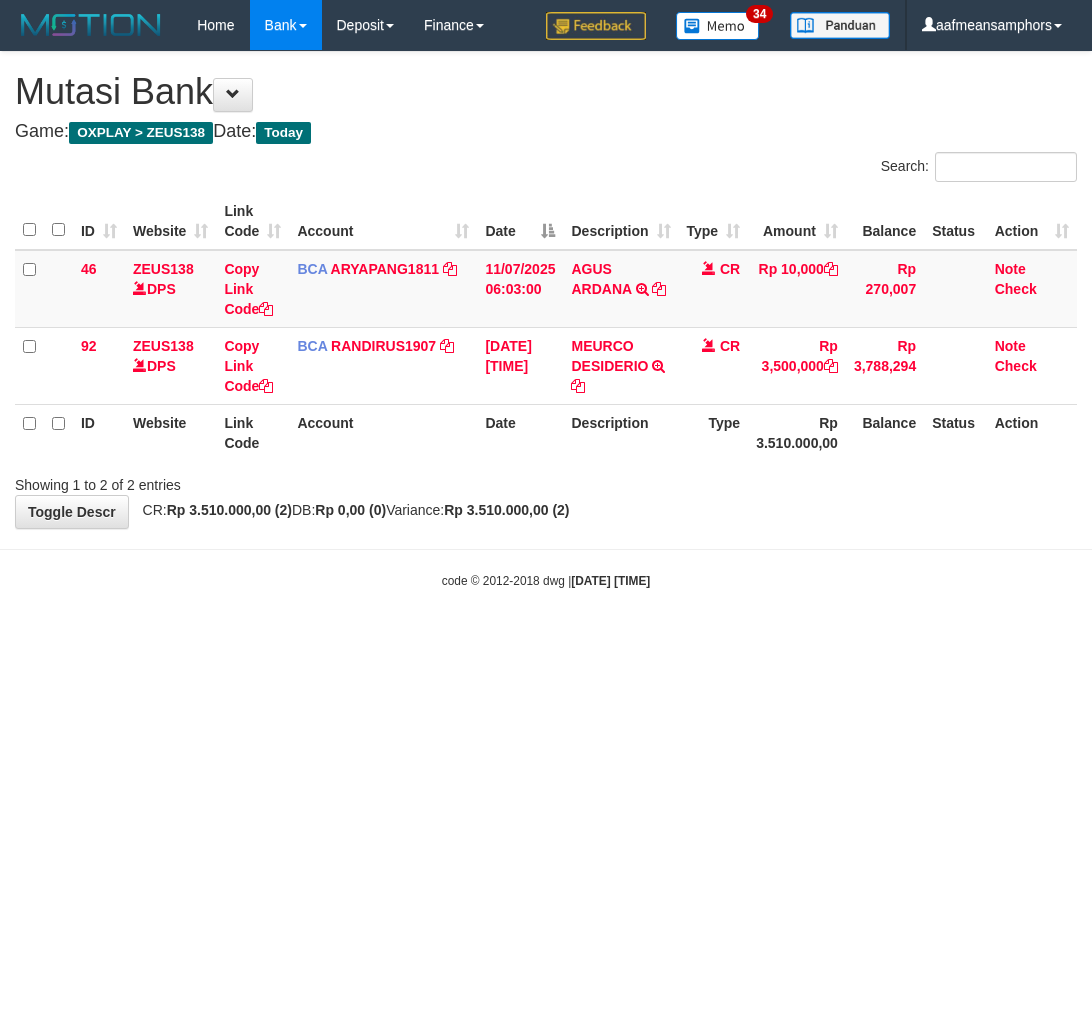 scroll, scrollTop: 0, scrollLeft: 0, axis: both 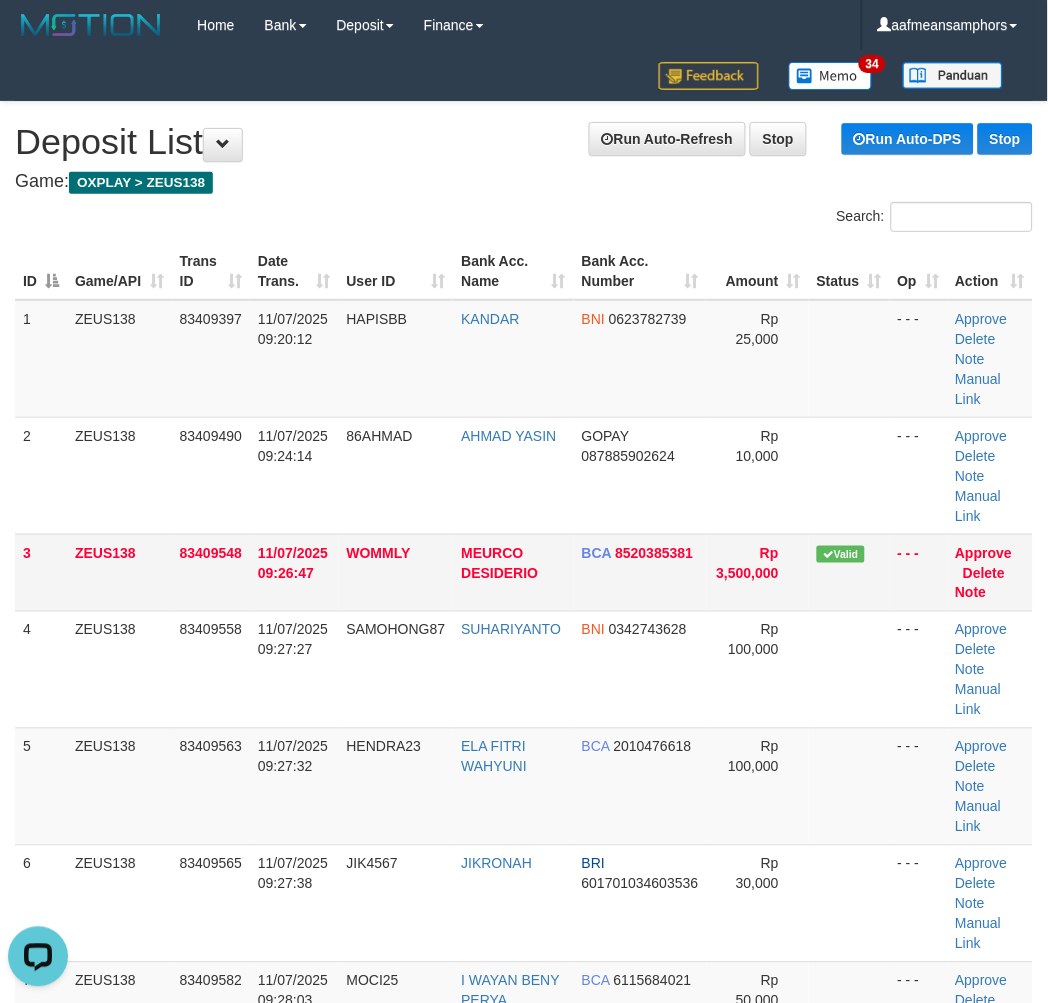click on "Rp 3,500,000" at bounding box center (758, 572) 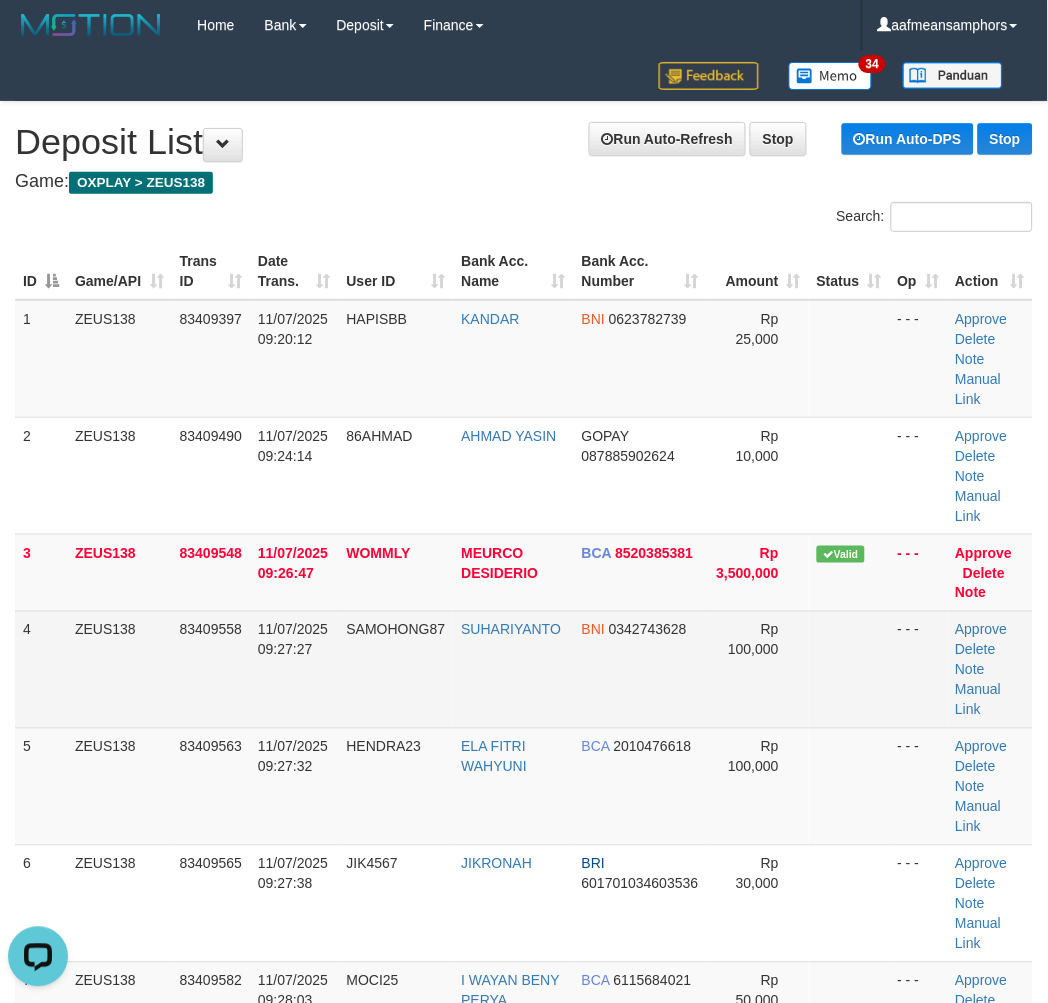 drag, startPoint x: 401, startPoint y: 645, endPoint x: 354, endPoint y: 622, distance: 52.3259 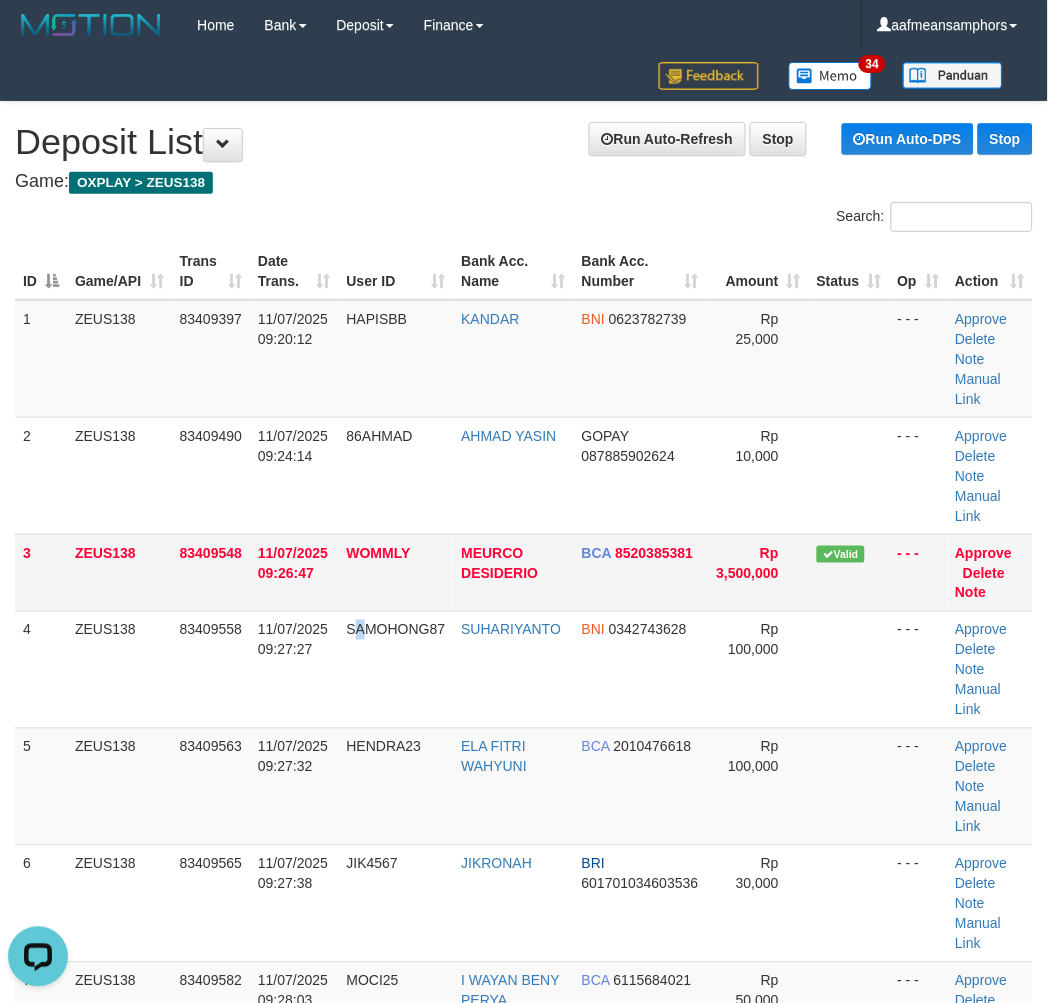 drag, startPoint x: 354, startPoint y: 622, endPoint x: 118, endPoint y: 558, distance: 244.52403 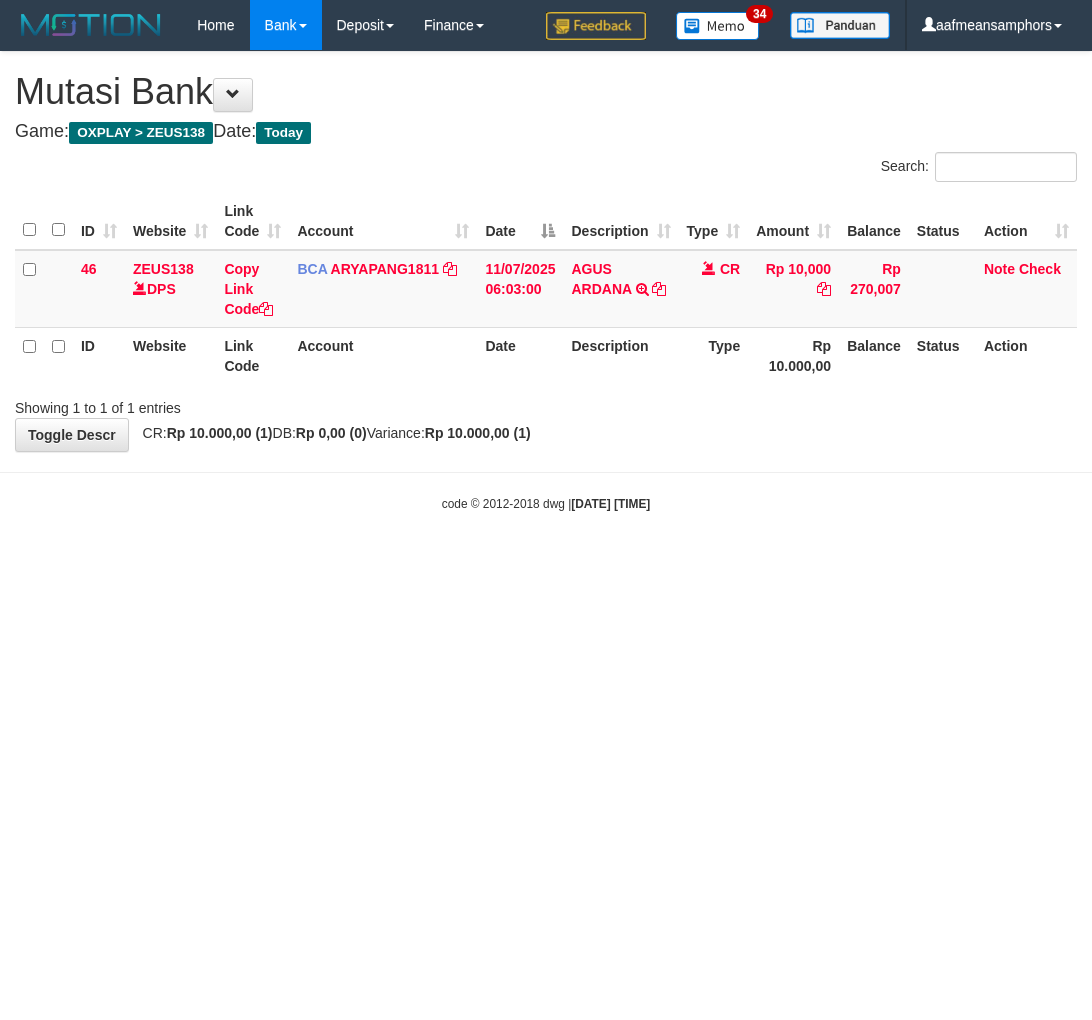 scroll, scrollTop: 0, scrollLeft: 0, axis: both 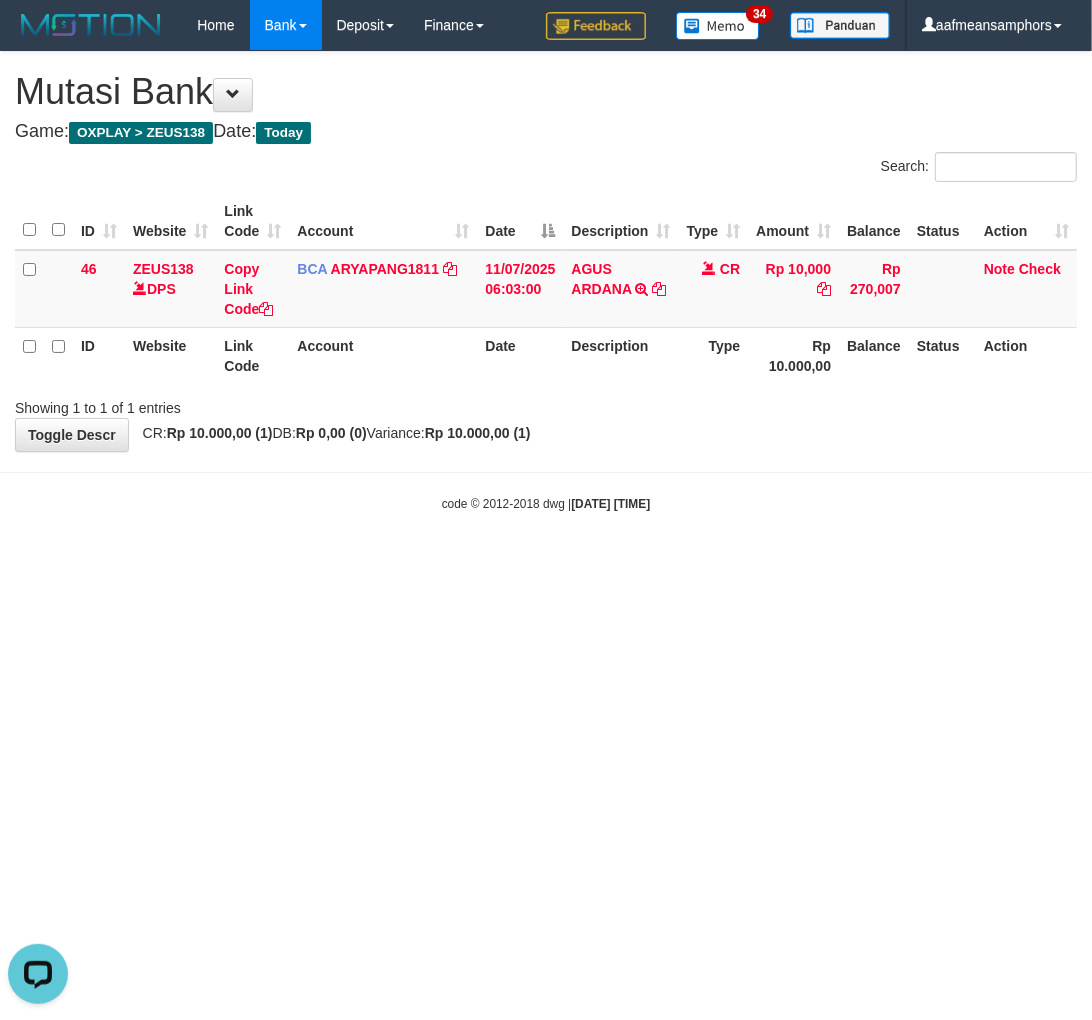 click on "Toggle navigation
Home
Bank
Account List
Load
By Website
Group
[OXPLAY]													ZEUS138
By Load Group (DPS)" at bounding box center [546, 281] 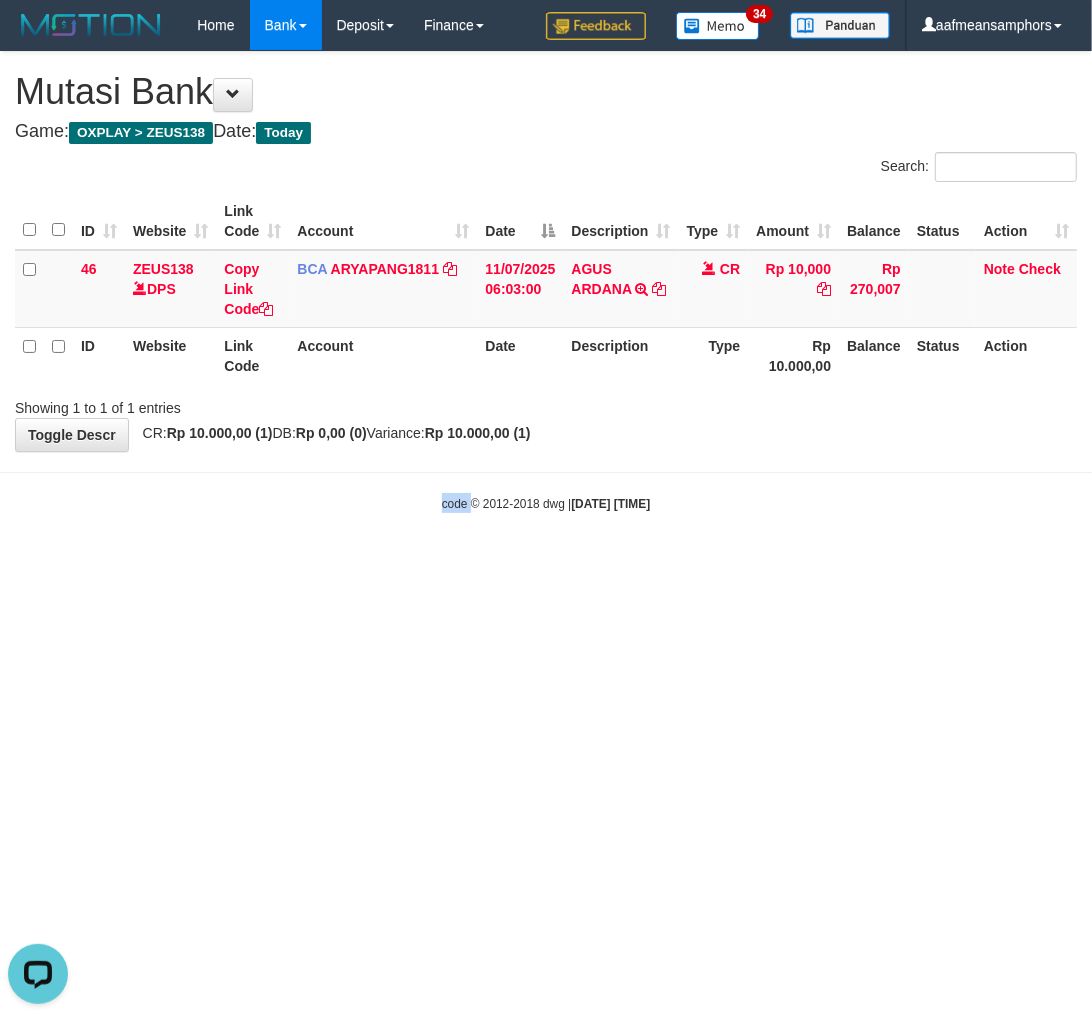 click on "Toggle navigation
Home
Bank
Account List
Load
By Website
Group
[OXPLAY]													ZEUS138
By Load Group (DPS)" at bounding box center (546, 281) 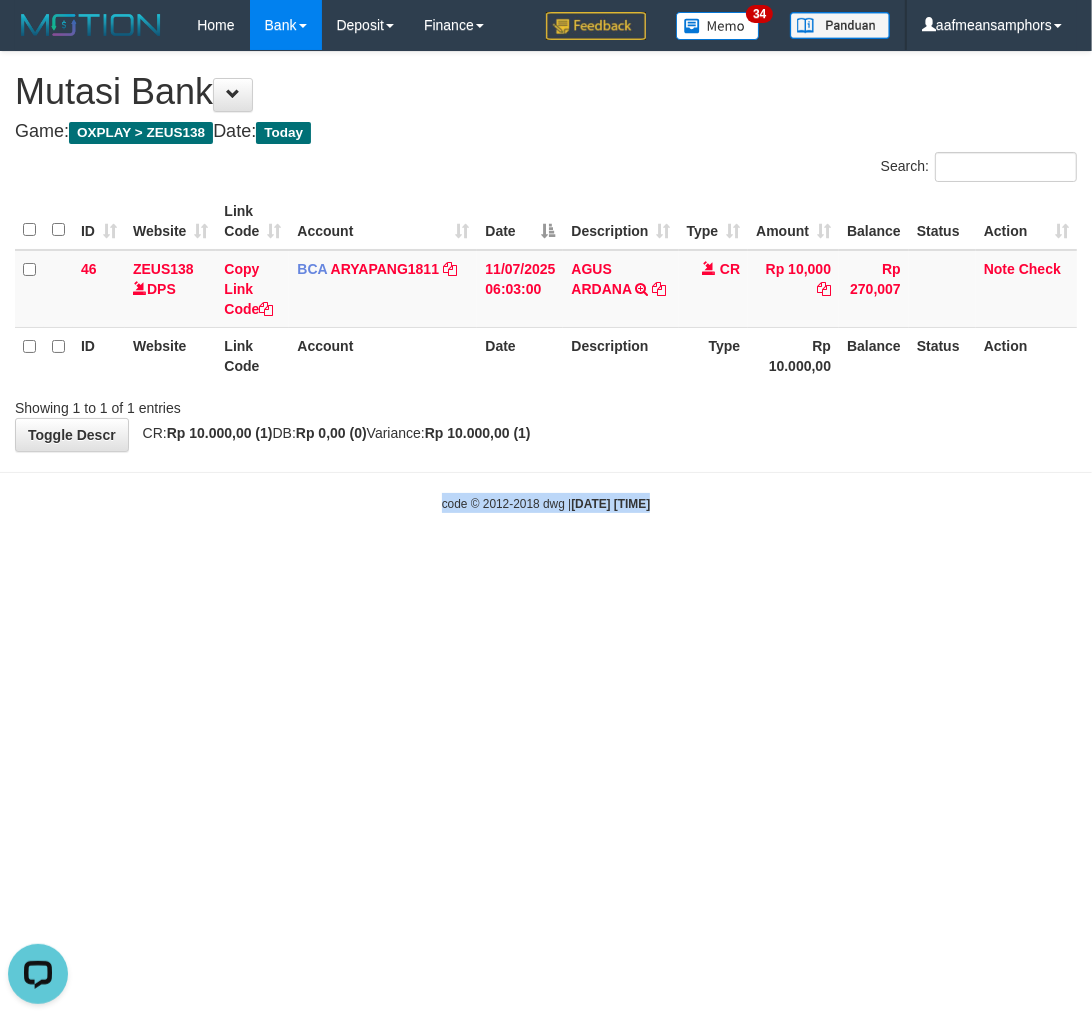 click on "Toggle navigation
Home
Bank
Account List
Load
By Website
Group
[OXPLAY]													ZEUS138
By Load Group (DPS)" at bounding box center (546, 281) 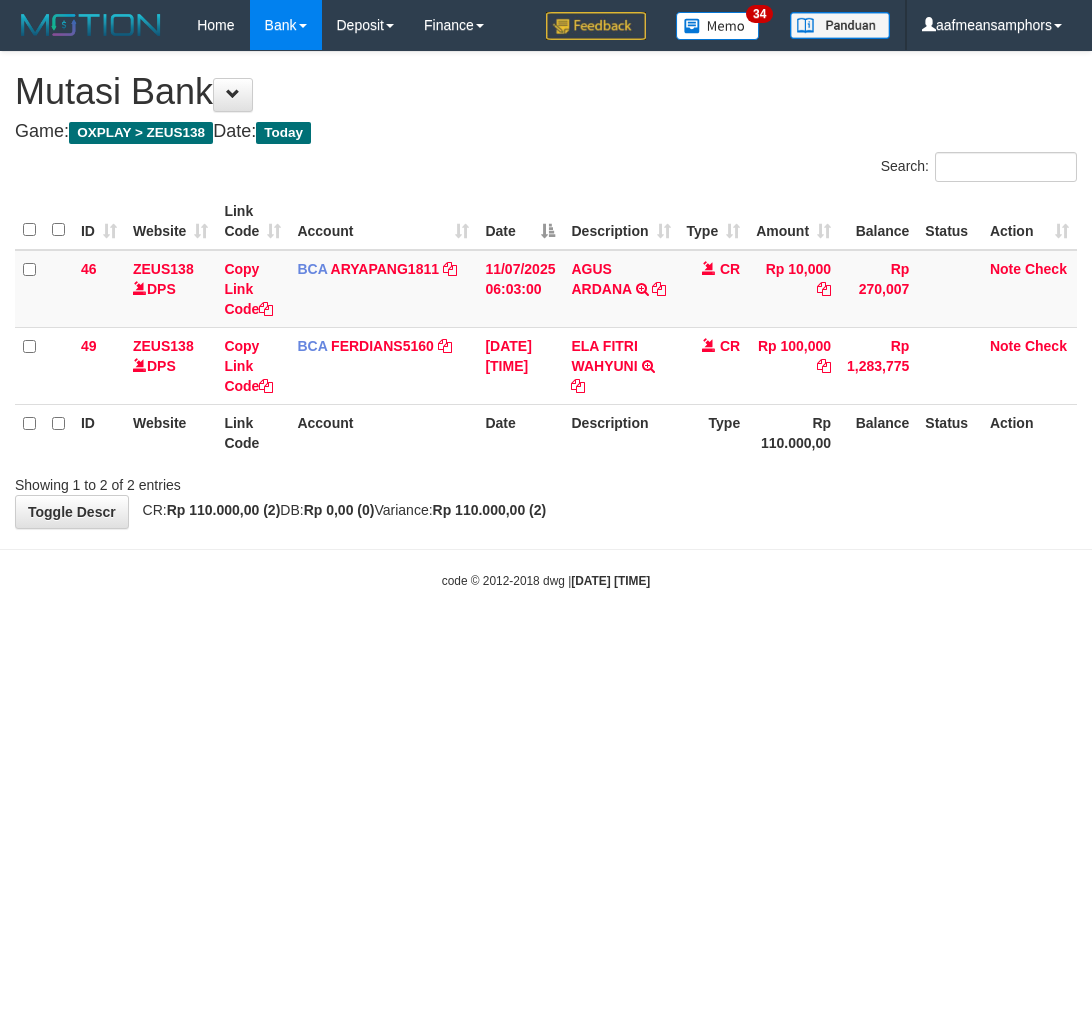 scroll, scrollTop: 0, scrollLeft: 0, axis: both 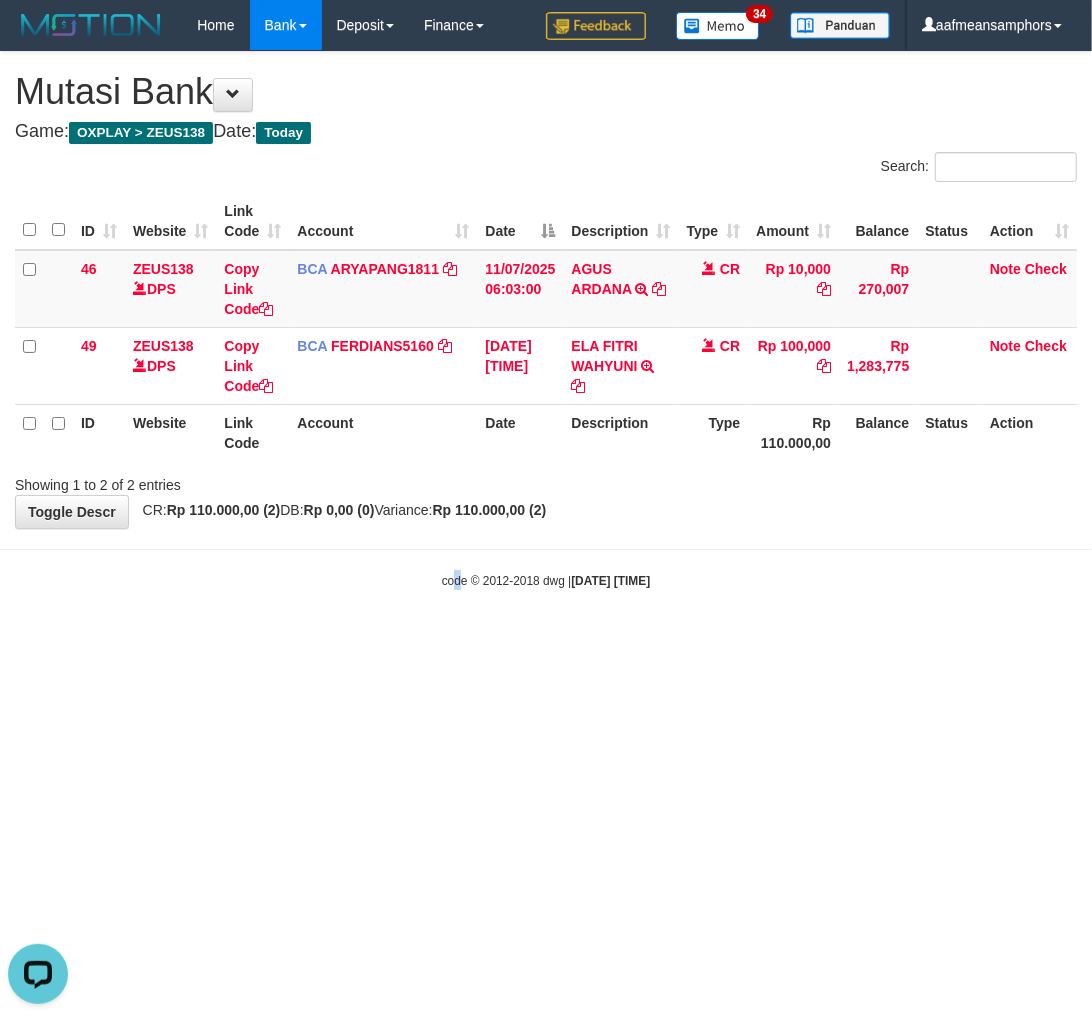 click on "code © 2012-2018 dwg |  [DATE] [TIME]" at bounding box center [546, 581] 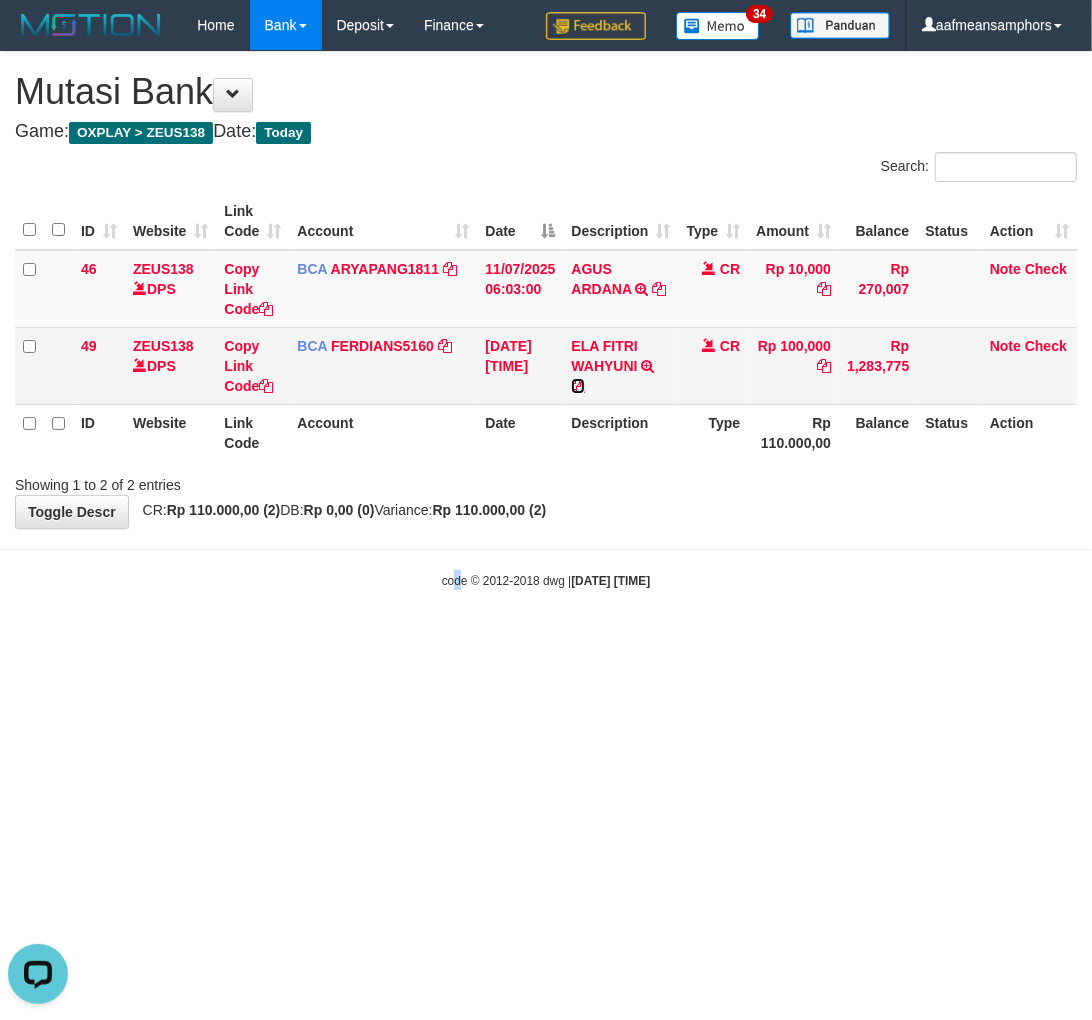 click at bounding box center [578, 386] 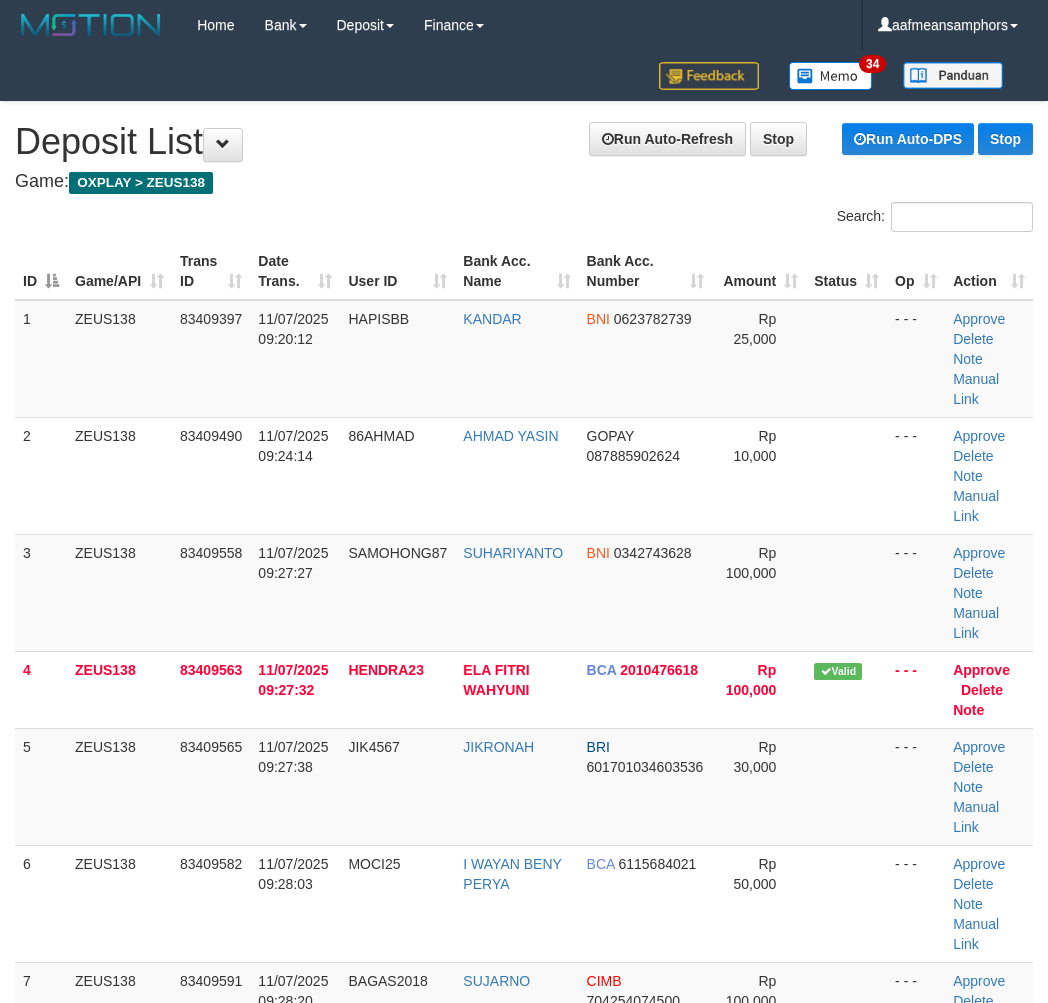 scroll, scrollTop: 0, scrollLeft: 0, axis: both 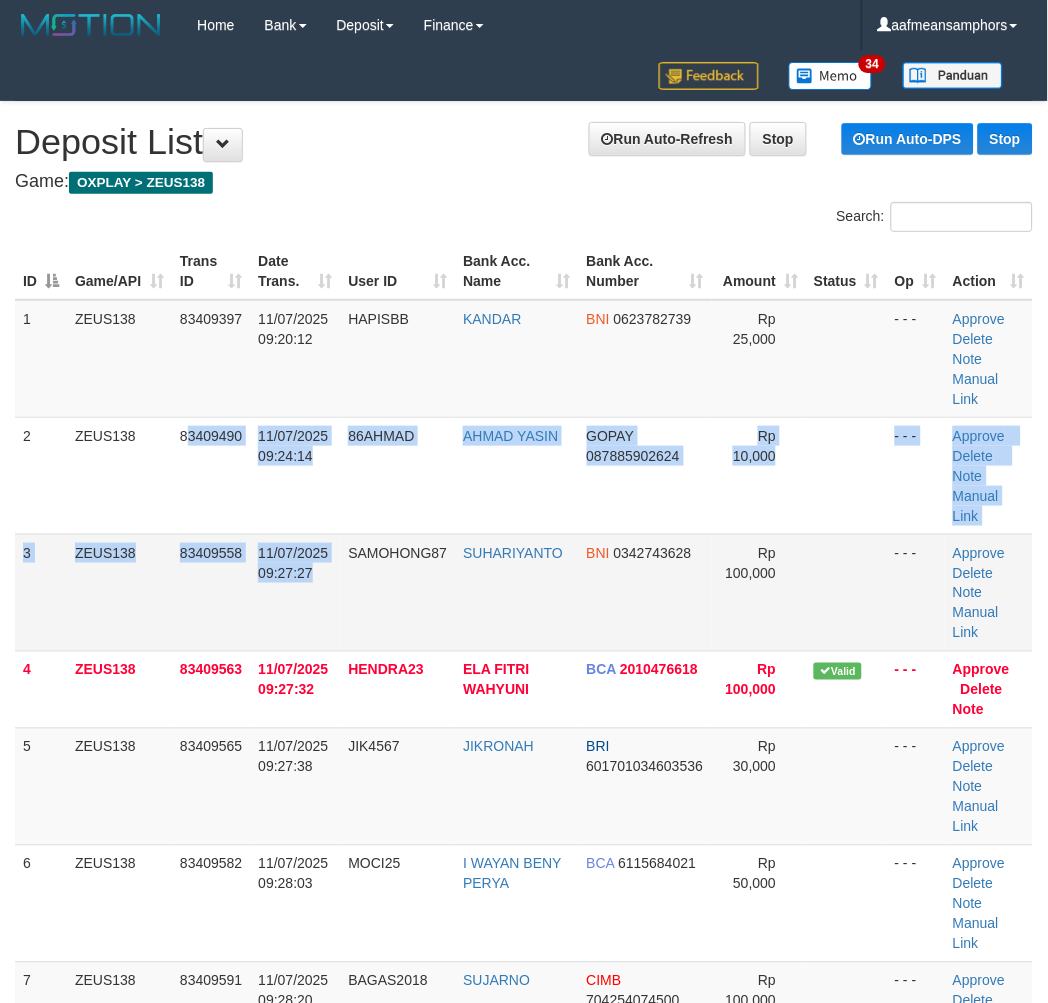 click on "1
ZEUS138
83409397
[DATE] [TIME]
HAPISBB
KANDAR
BNI
0623782739
Rp 25,000
- - -
Approve
Delete
Note
Manual Link
2
ZEUS138
83409490
[DATE] [TIME]
86AHMAD
AHMAD YASIN
GOPAY
[PHONE]
Rp 10,000
- - -
Approve" at bounding box center (524, 748) 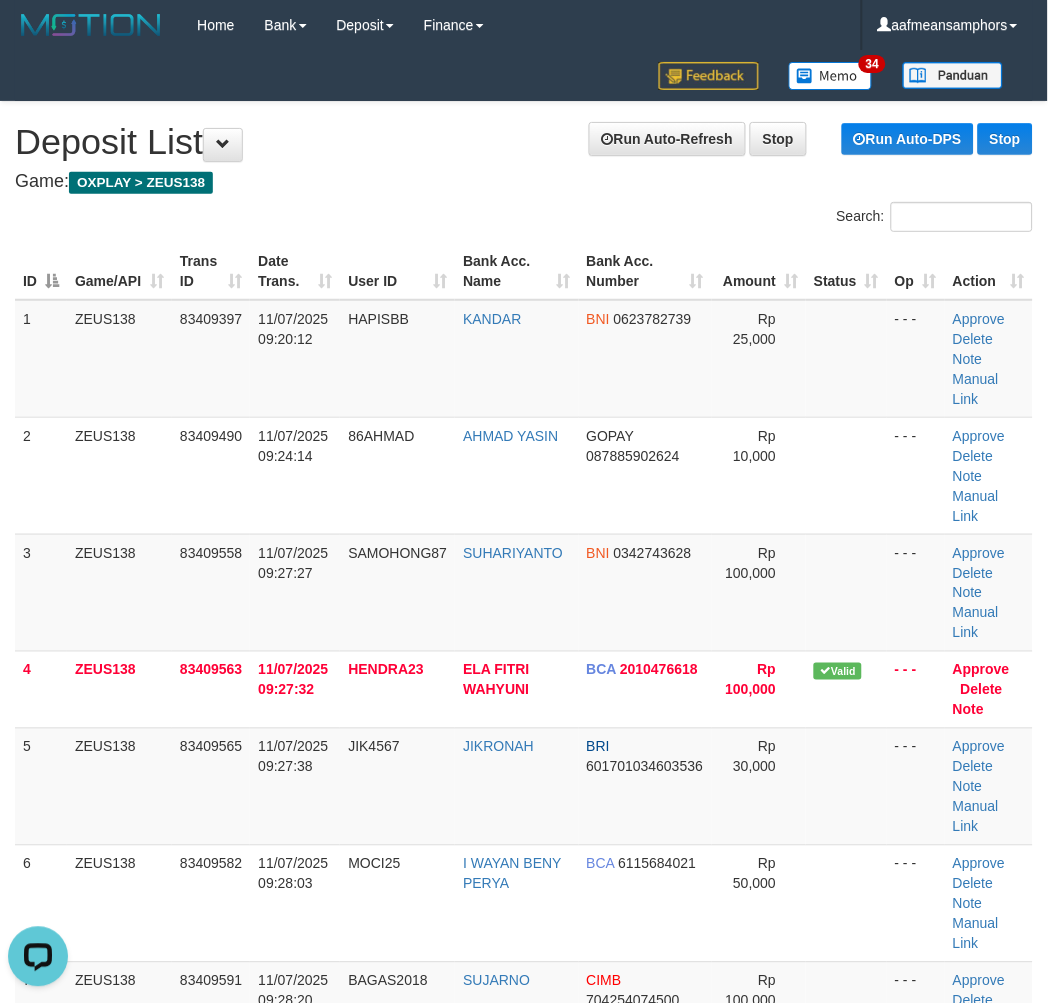 scroll, scrollTop: 0, scrollLeft: 0, axis: both 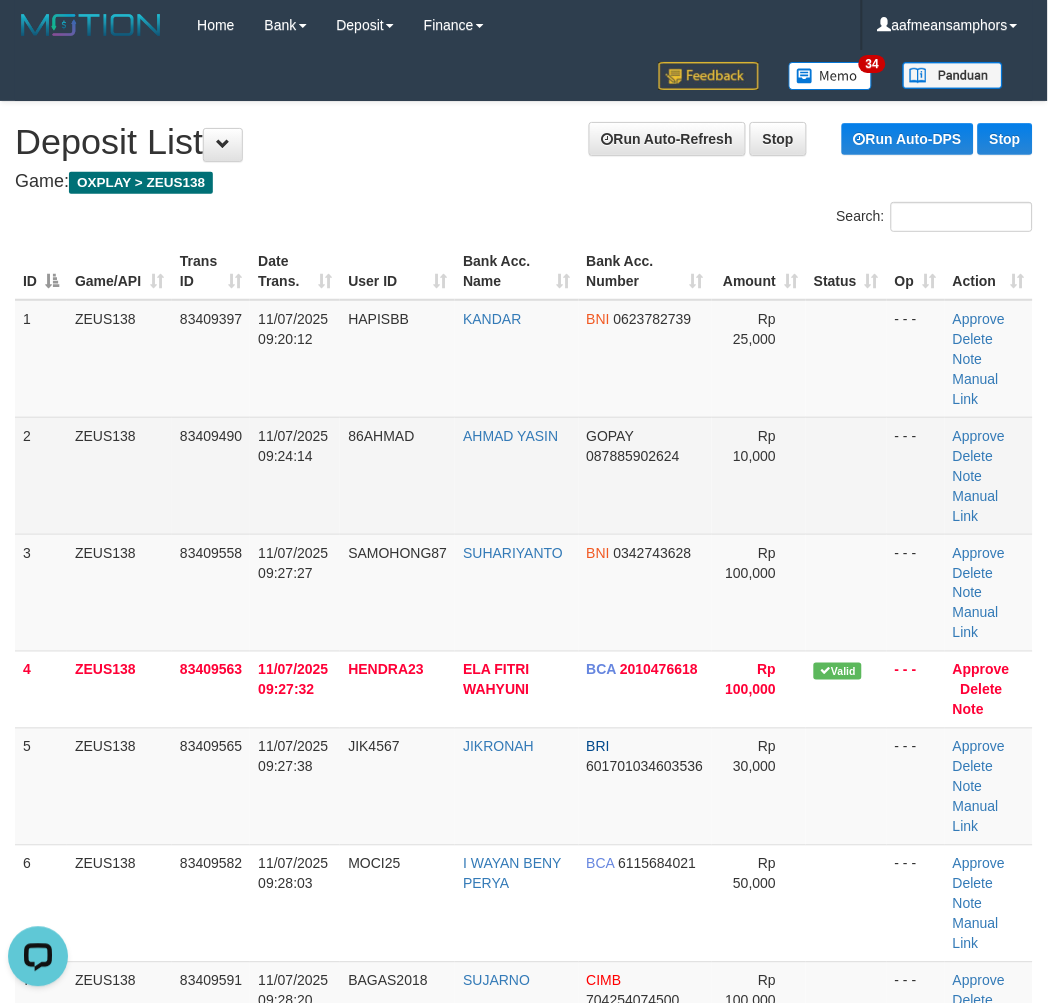 click on "86AHMAD" at bounding box center (397, 475) 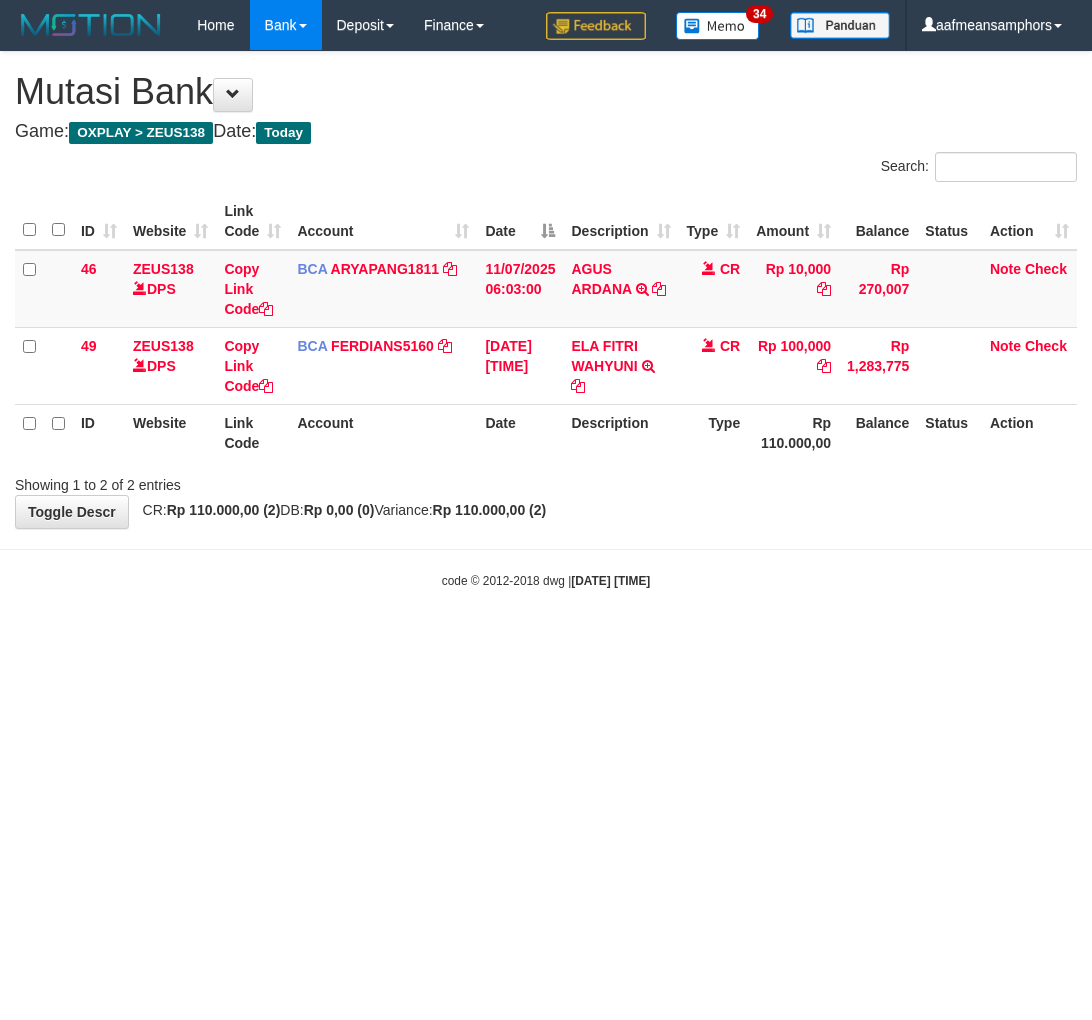 scroll, scrollTop: 0, scrollLeft: 0, axis: both 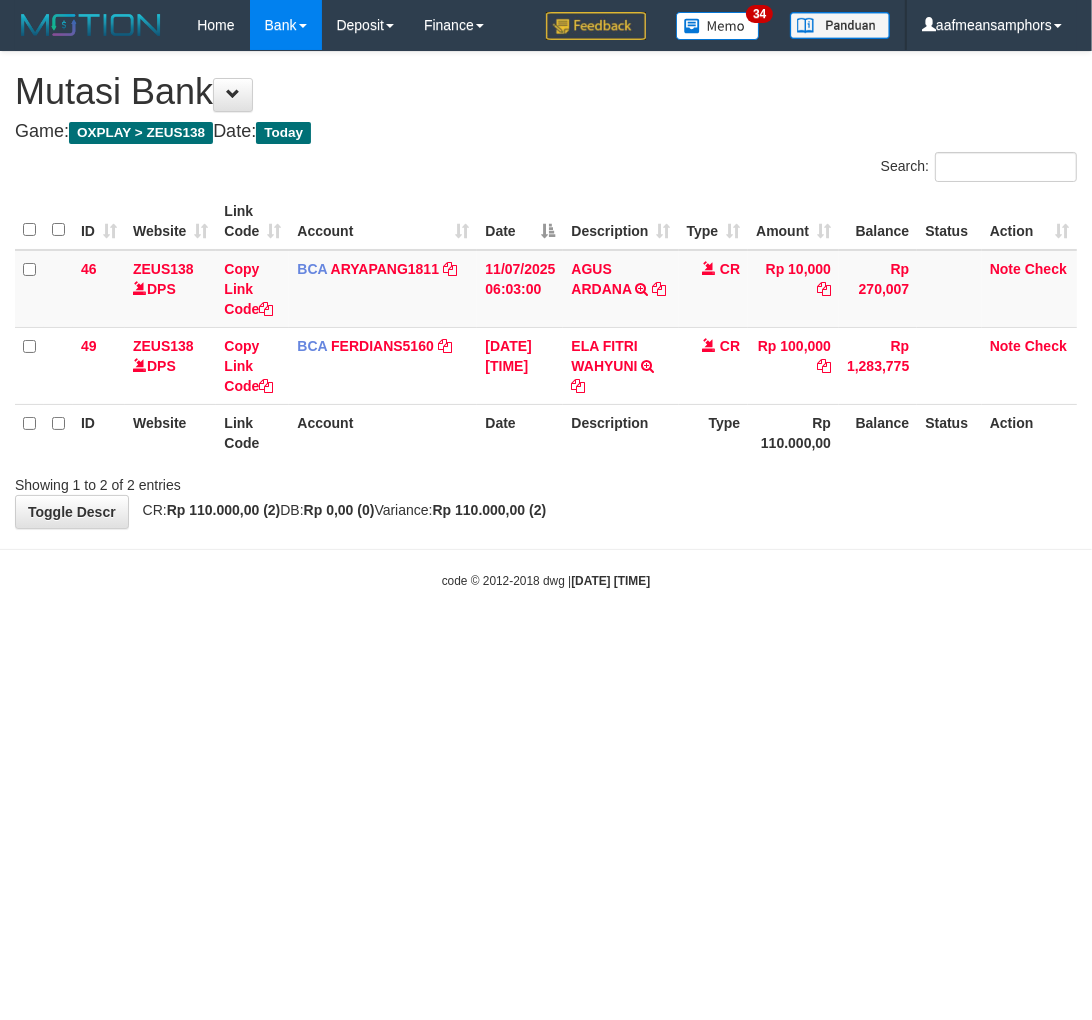 click on "Toggle navigation
Home
Bank
Account List
Load
By Website
Group
[OXPLAY]													ZEUS138
By Load Group (DPS)" at bounding box center (546, 320) 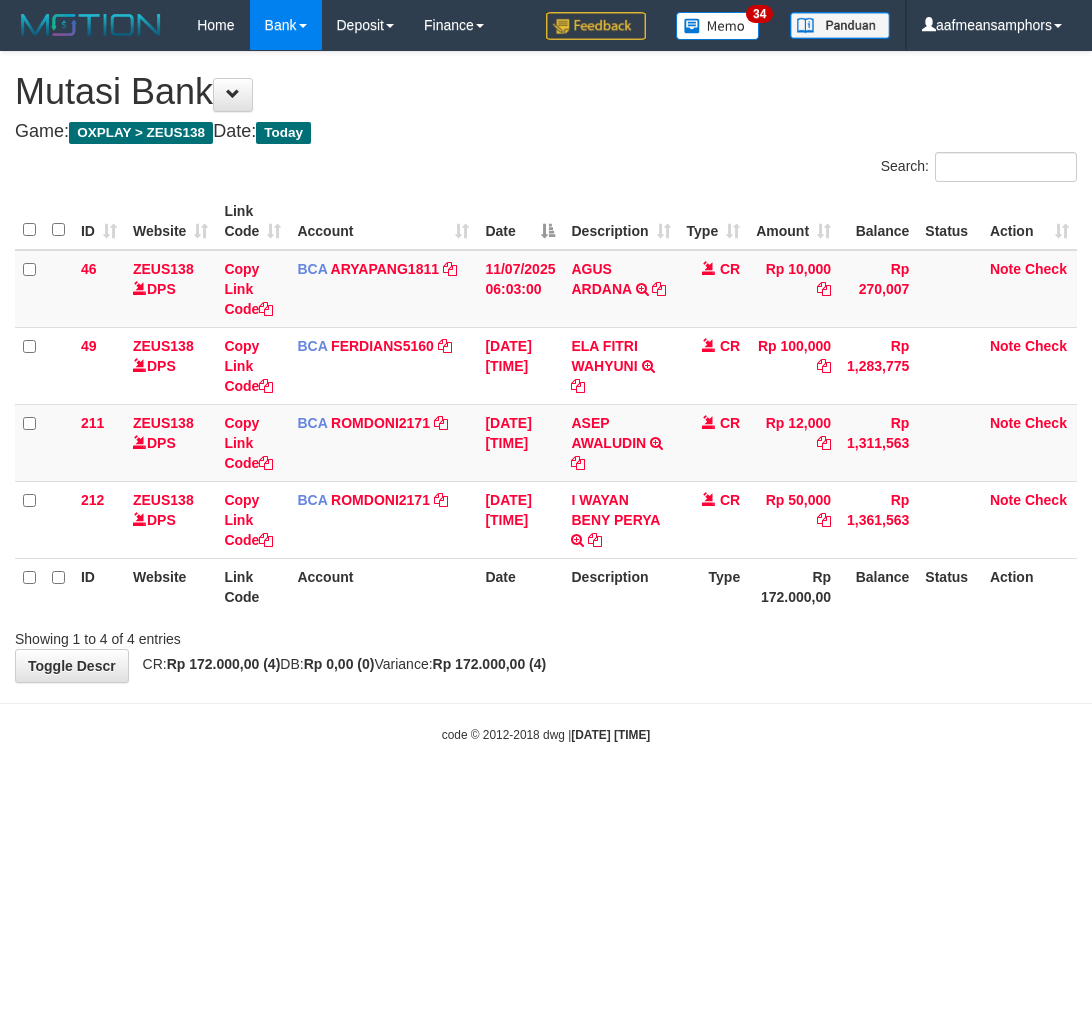 scroll, scrollTop: 0, scrollLeft: 0, axis: both 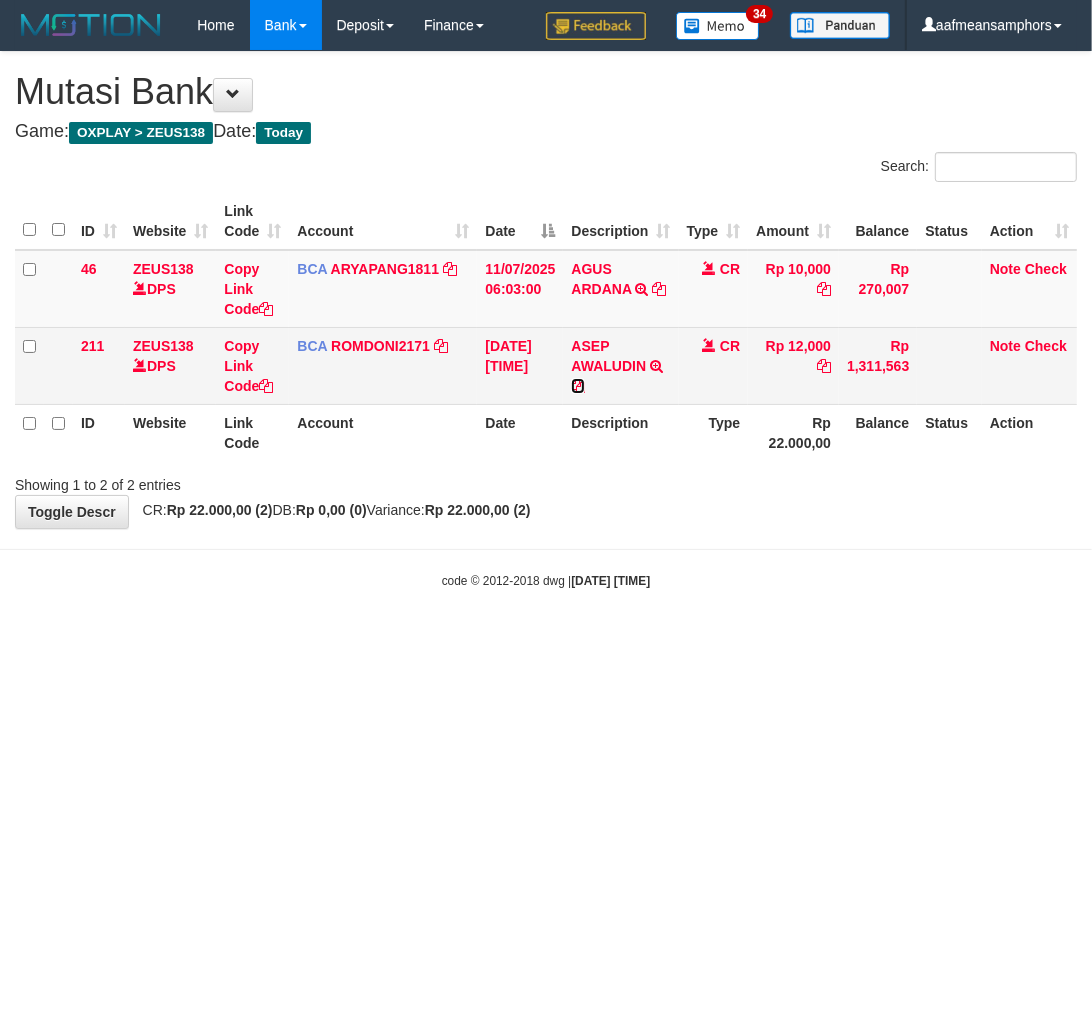 click at bounding box center [578, 386] 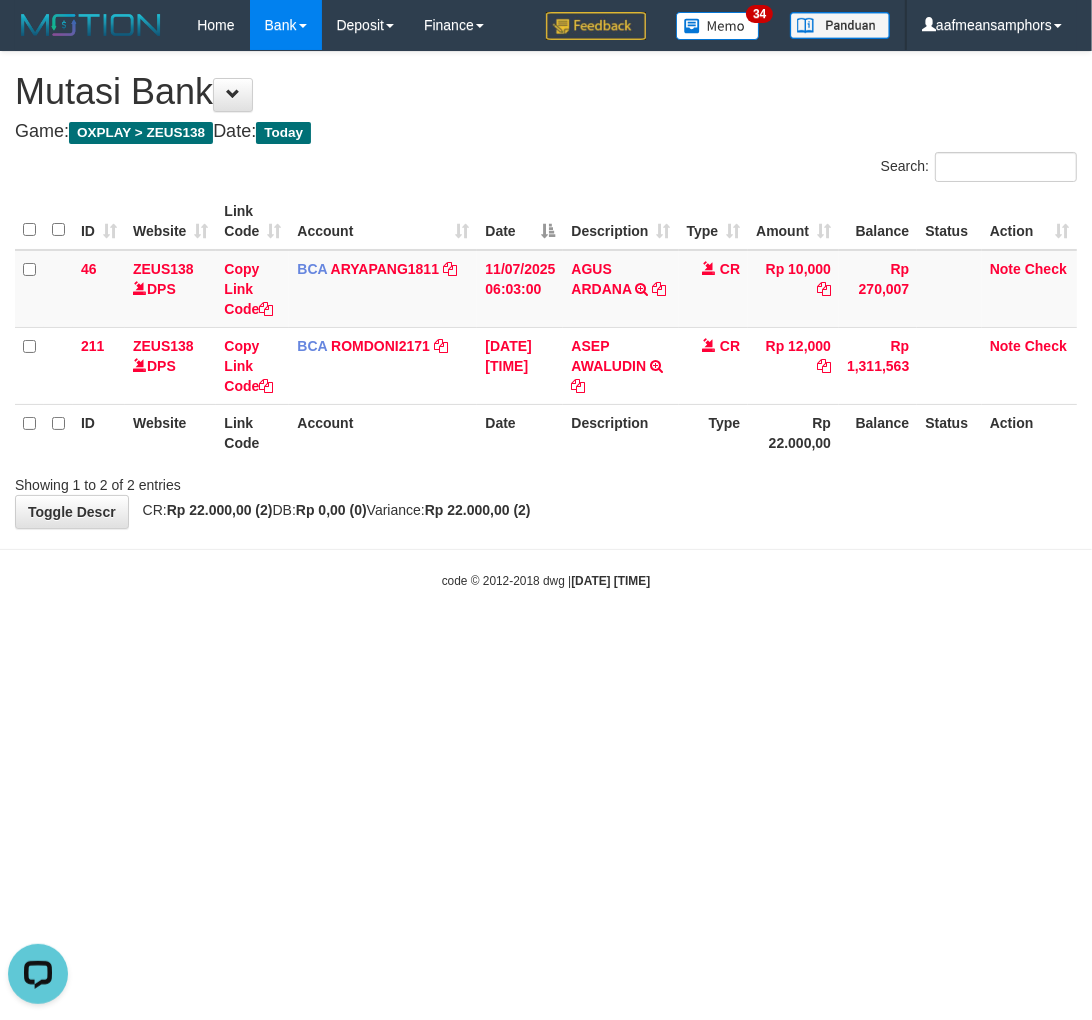 scroll, scrollTop: 0, scrollLeft: 0, axis: both 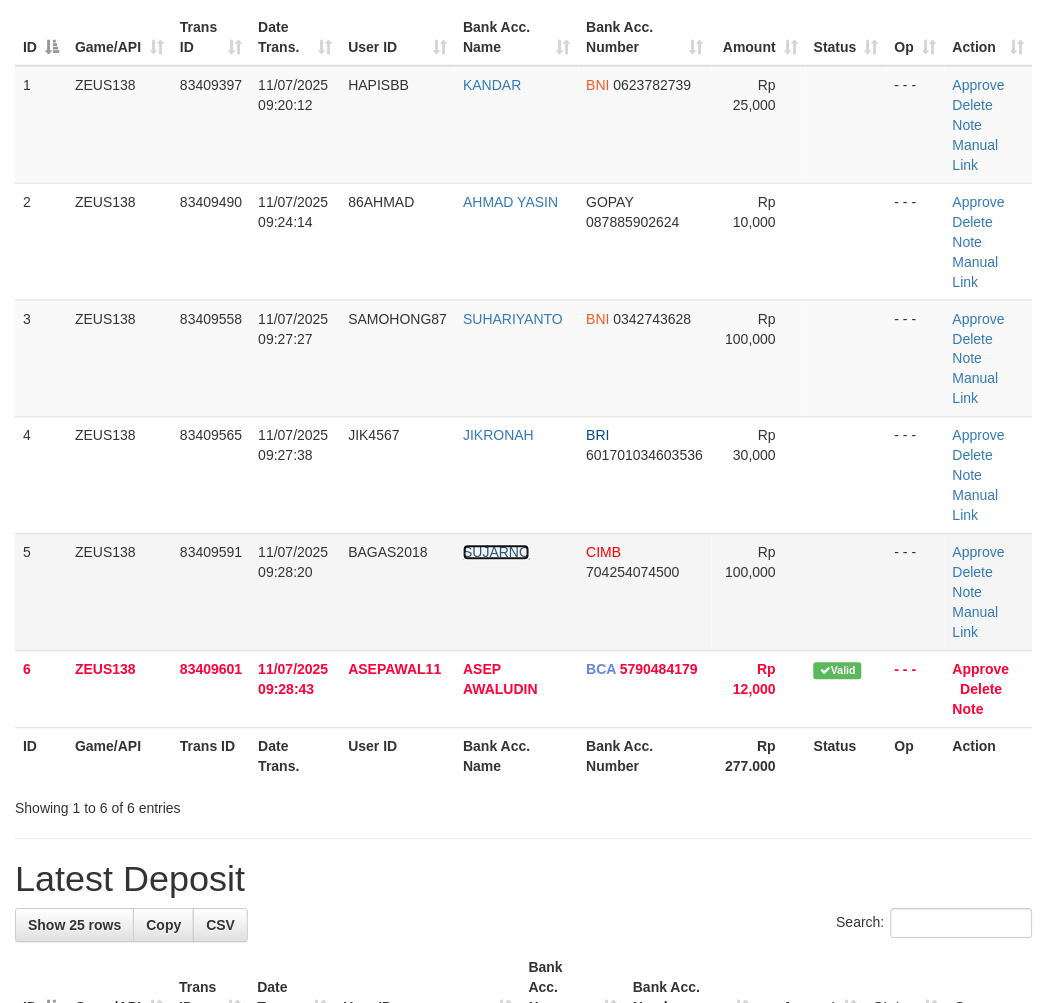 click on "SUJARNO" at bounding box center (496, 553) 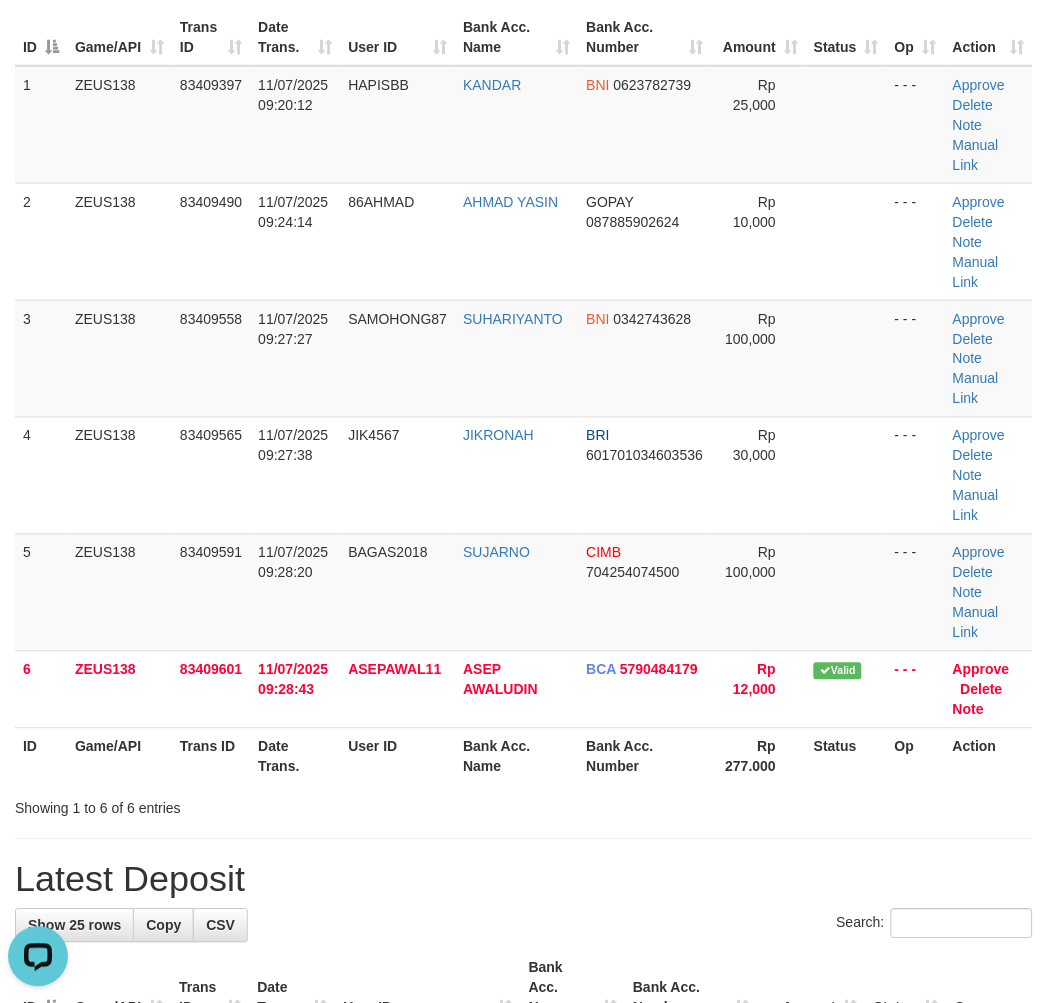scroll, scrollTop: 0, scrollLeft: 0, axis: both 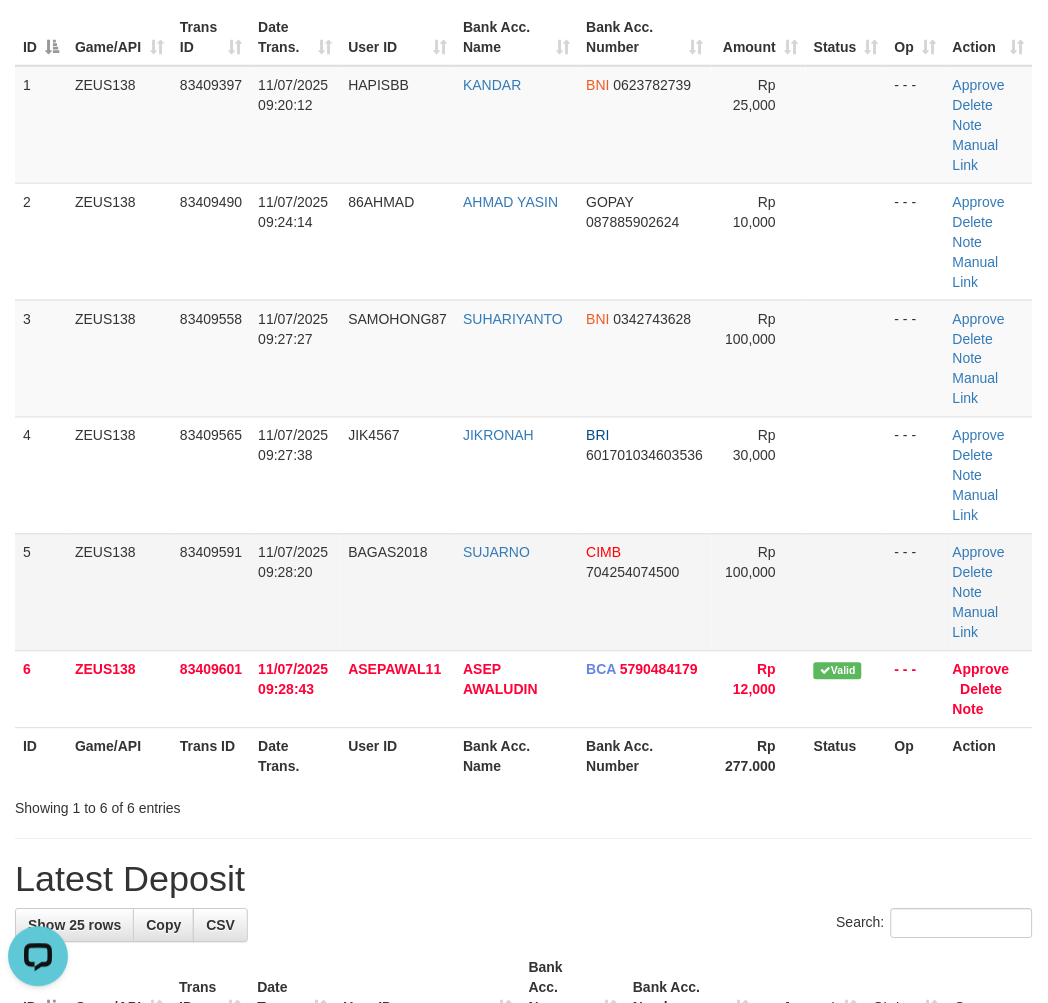 drag, startPoint x: 574, startPoint y: 591, endPoint x: 23, endPoint y: 601, distance: 551.09076 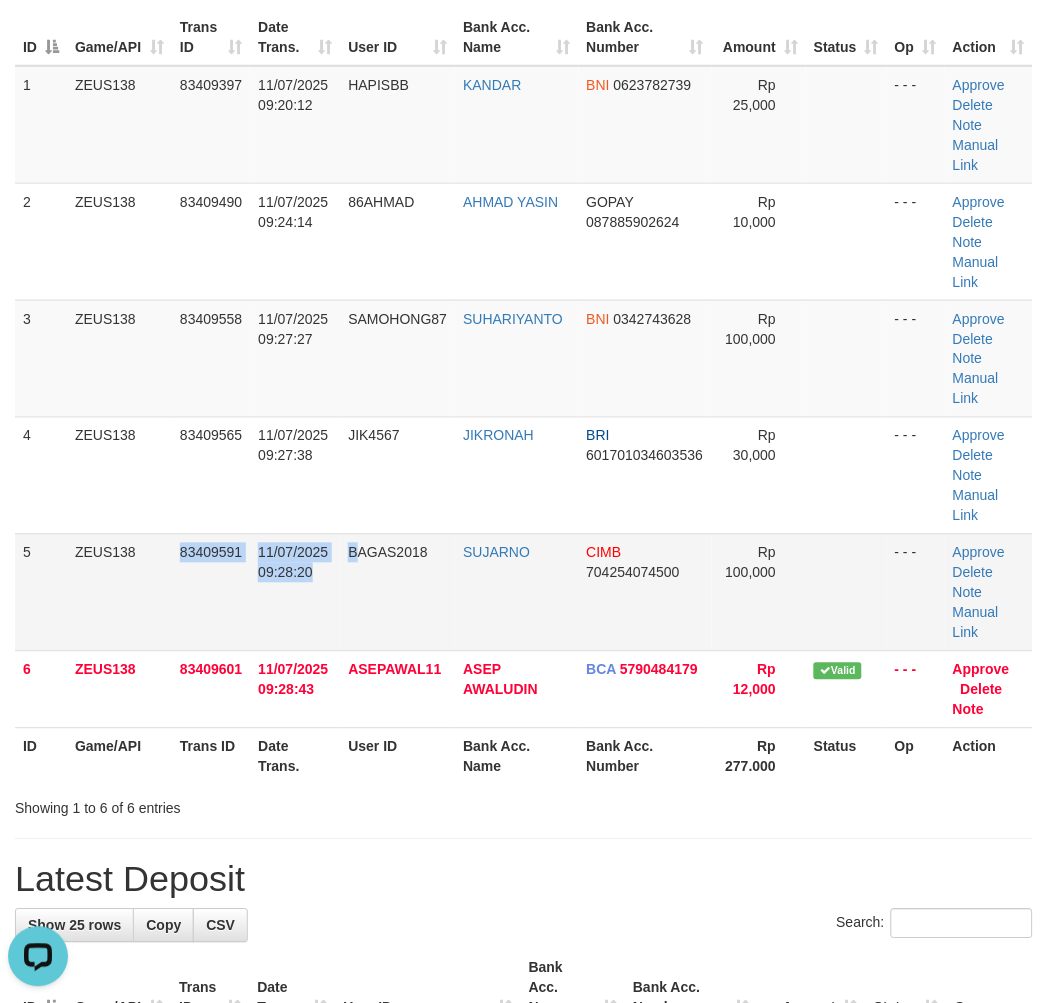 drag, startPoint x: 333, startPoint y: 565, endPoint x: 353, endPoint y: 566, distance: 20.024984 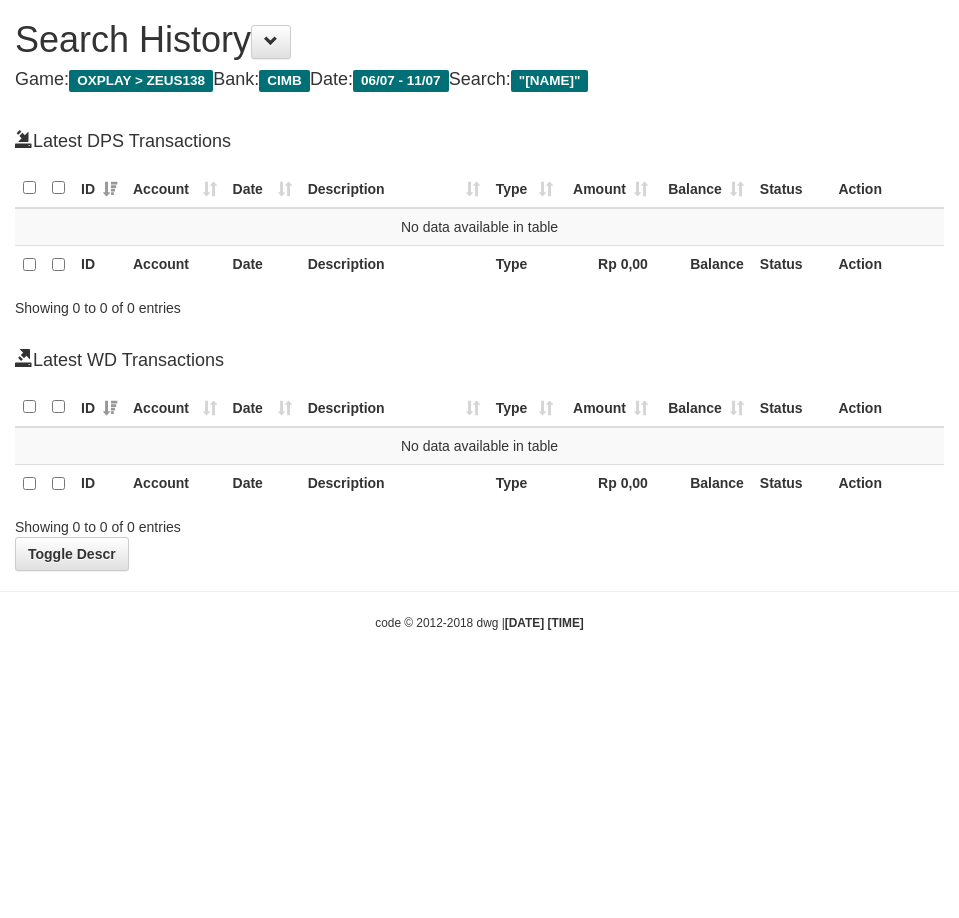 click on "**********" at bounding box center (479, 341) 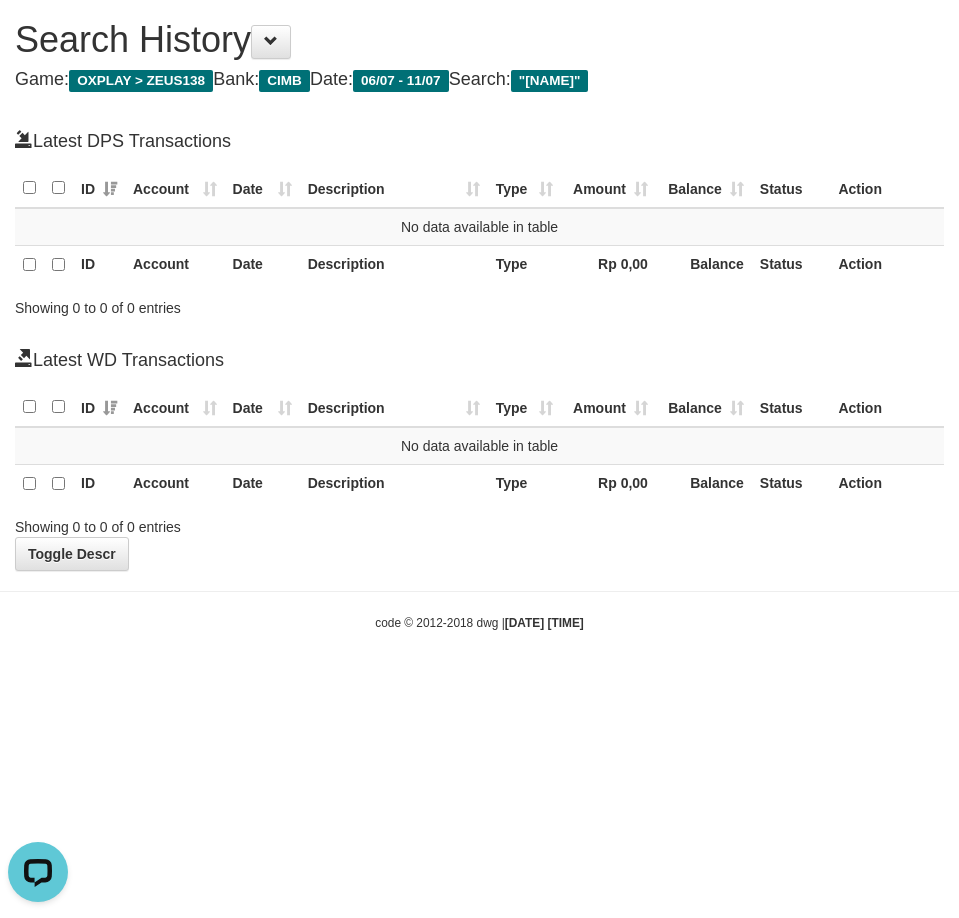 scroll, scrollTop: 0, scrollLeft: 0, axis: both 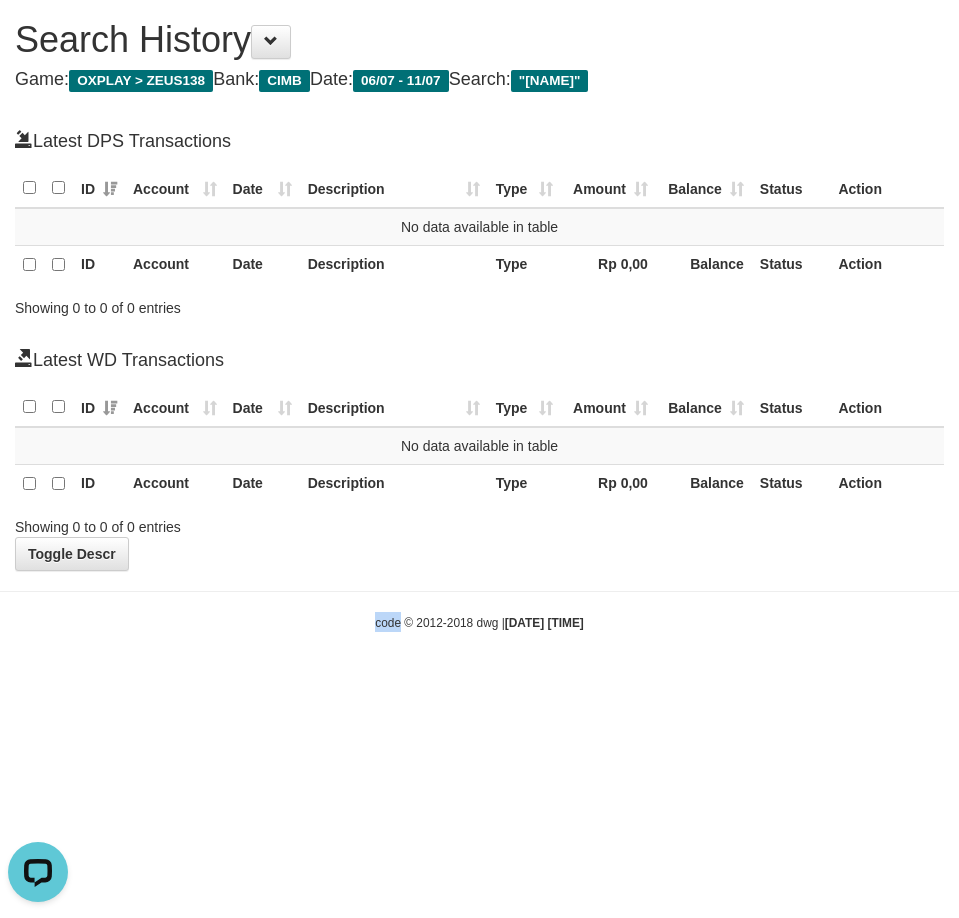 click on "**********" at bounding box center [479, 341] 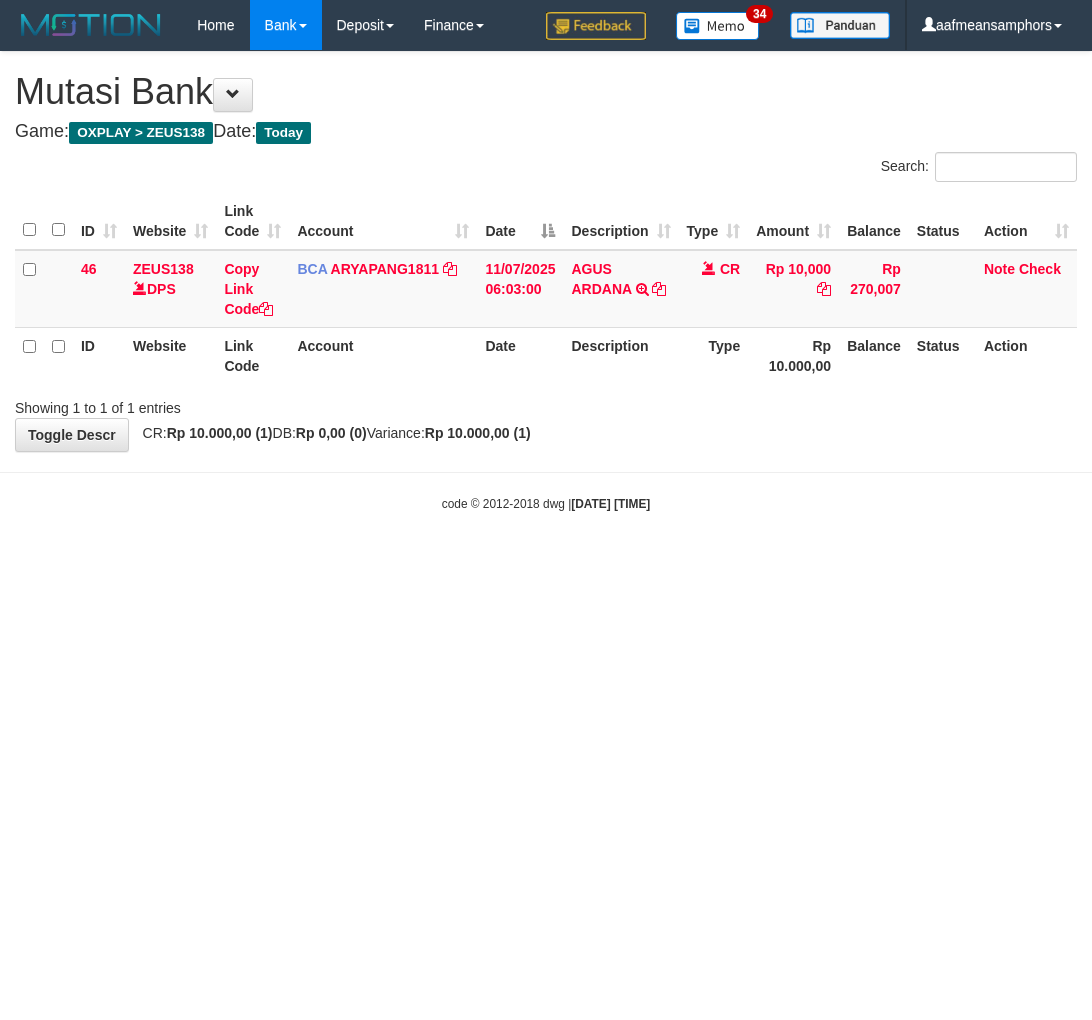 scroll, scrollTop: 0, scrollLeft: 0, axis: both 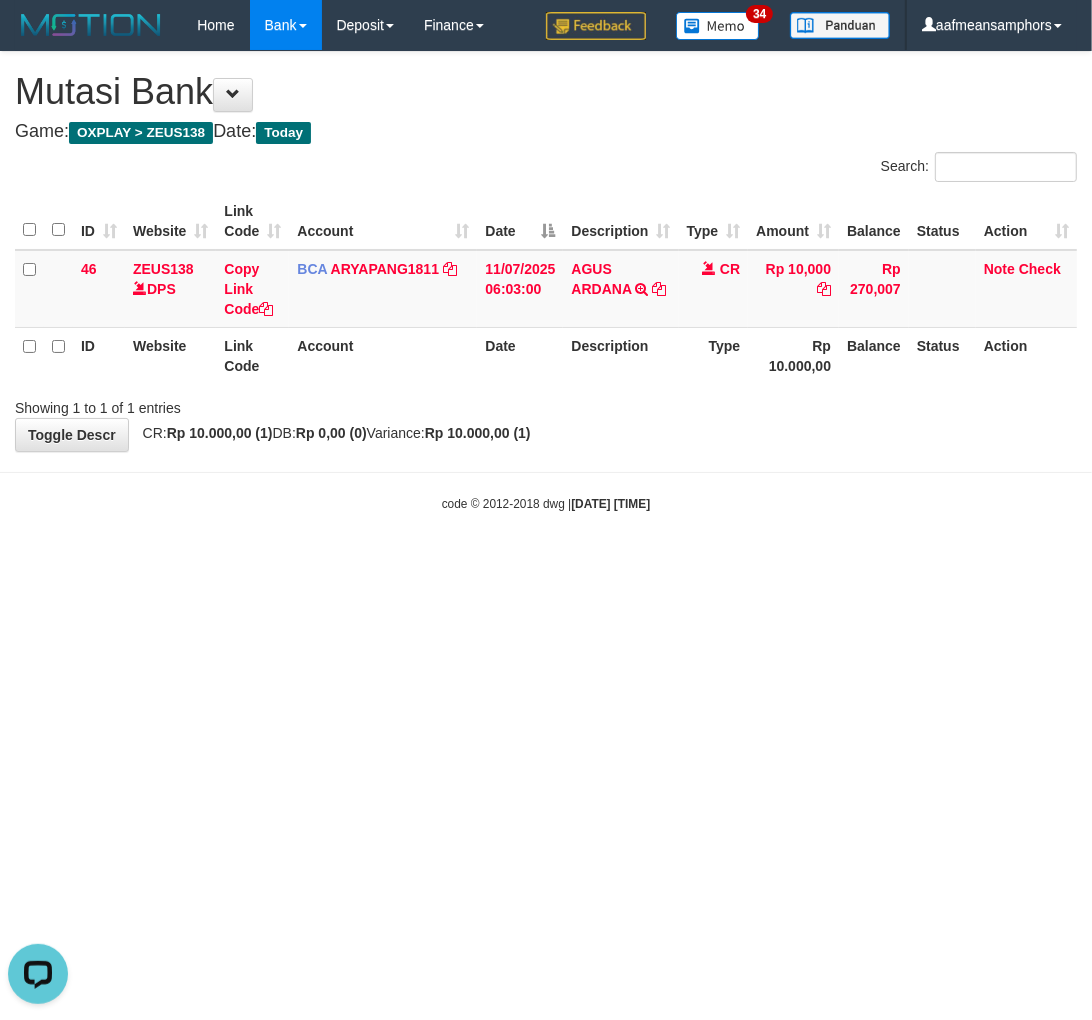 click on "Toggle navigation
Home
Bank
Account List
Load
By Website
Group
[OXPLAY]													ZEUS138
By Load Group (DPS)
Sync" at bounding box center [546, 281] 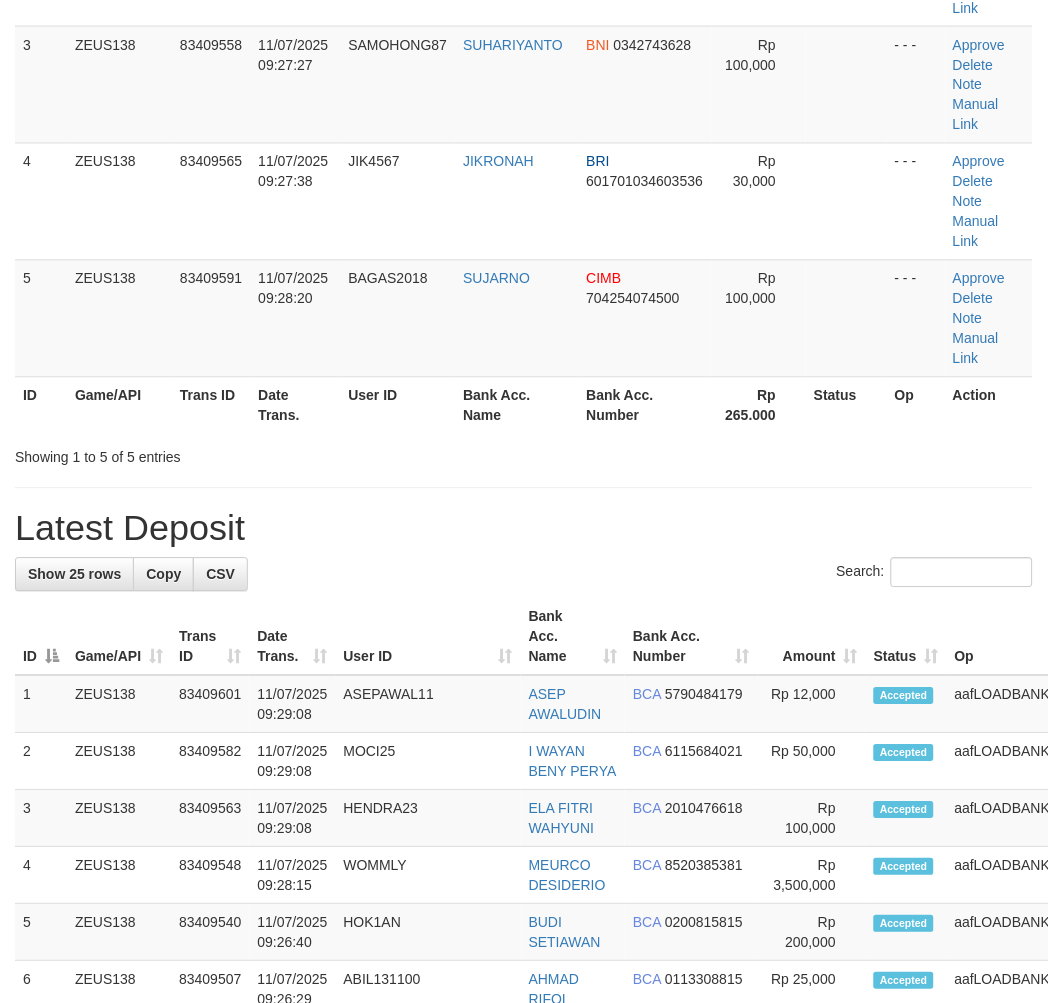 scroll, scrollTop: 234, scrollLeft: 0, axis: vertical 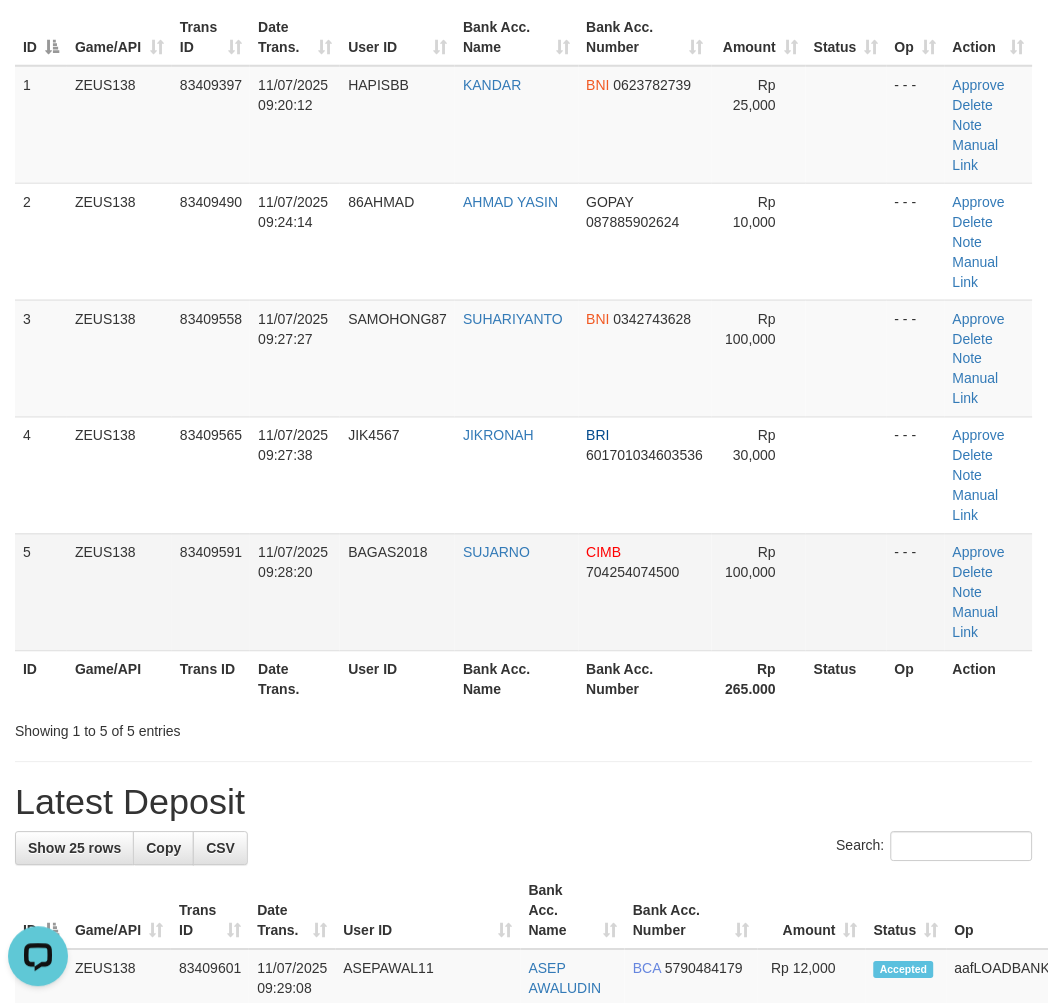 click on "BAGAS2018" at bounding box center [397, 592] 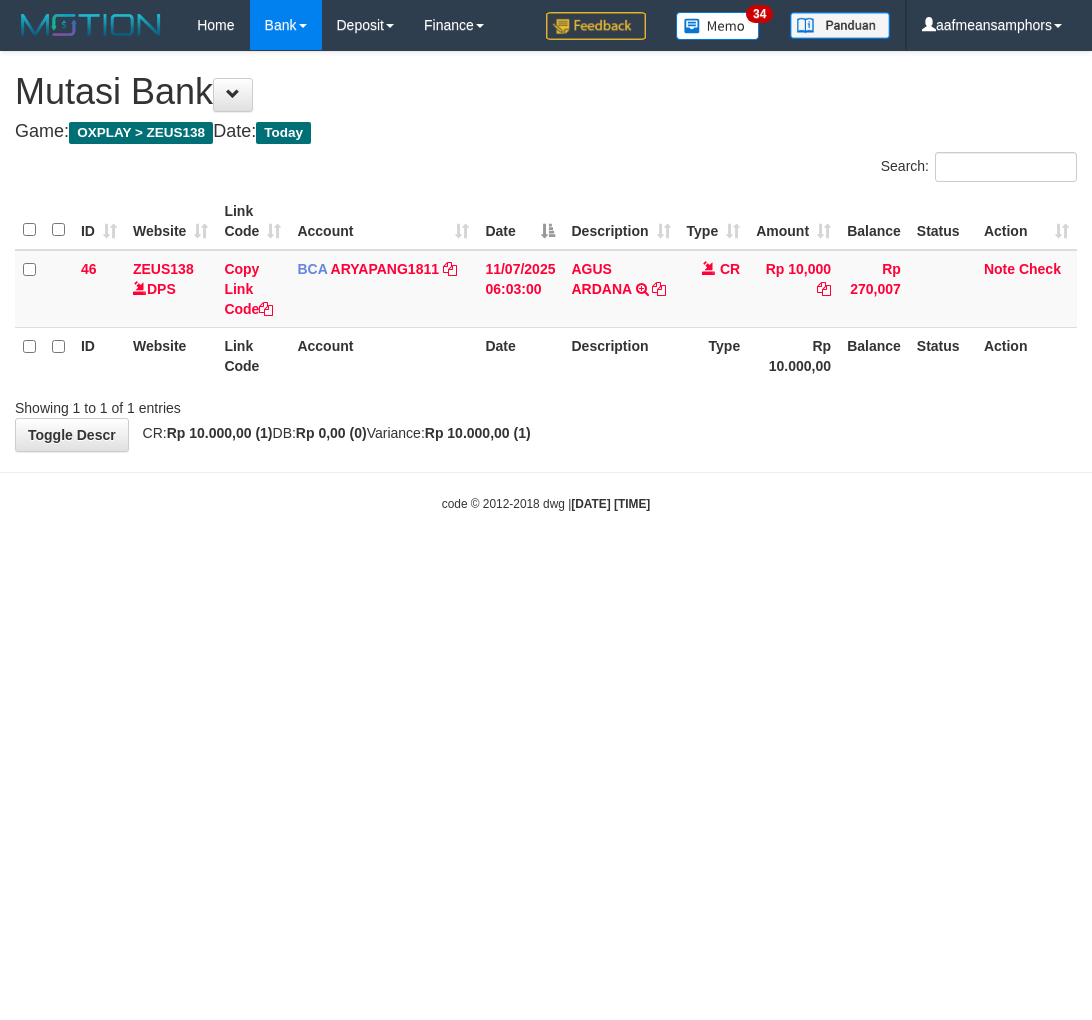 scroll, scrollTop: 0, scrollLeft: 0, axis: both 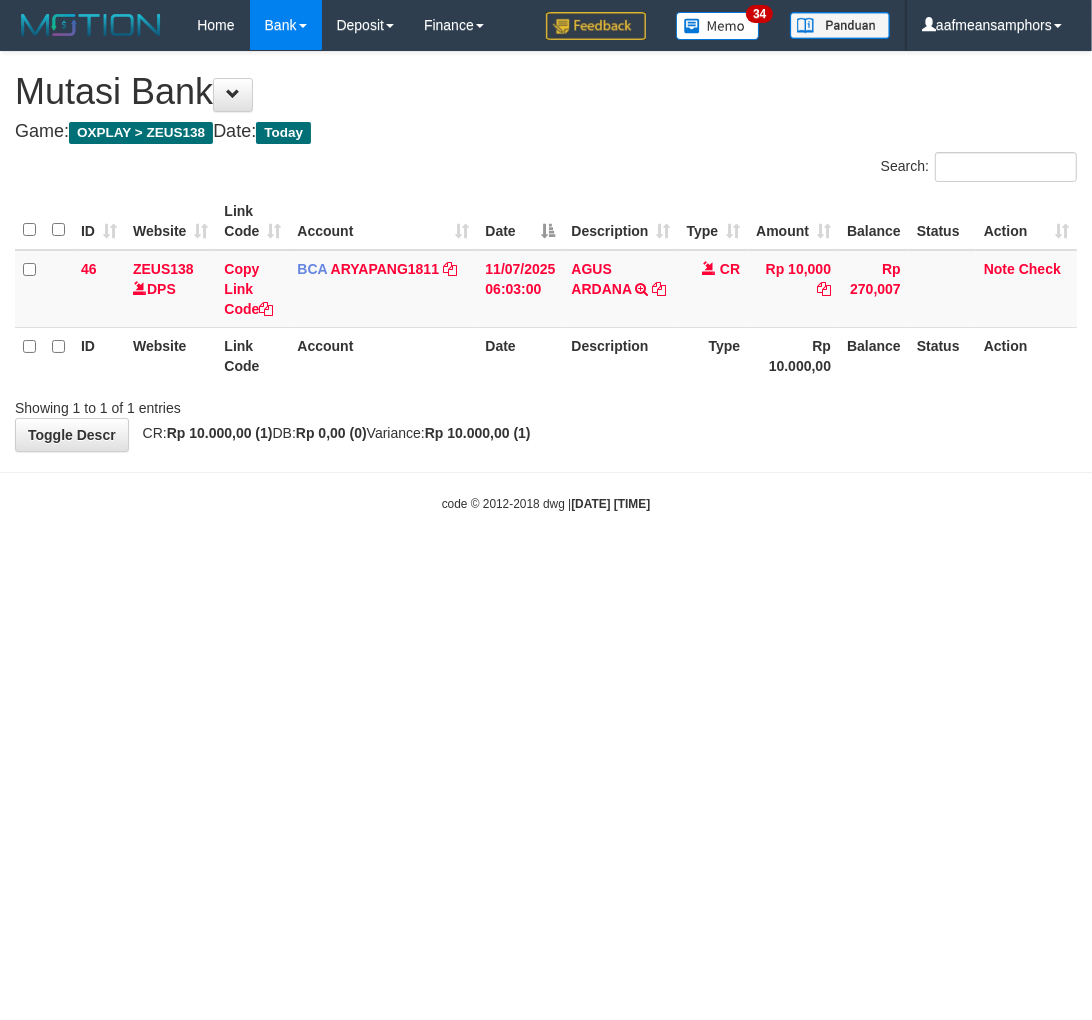 click on "Toggle navigation
Home
Bank
Account List
Load
By Website
Group
[OXPLAY]													ZEUS138
By Load Group (DPS)
Sync" at bounding box center (546, 281) 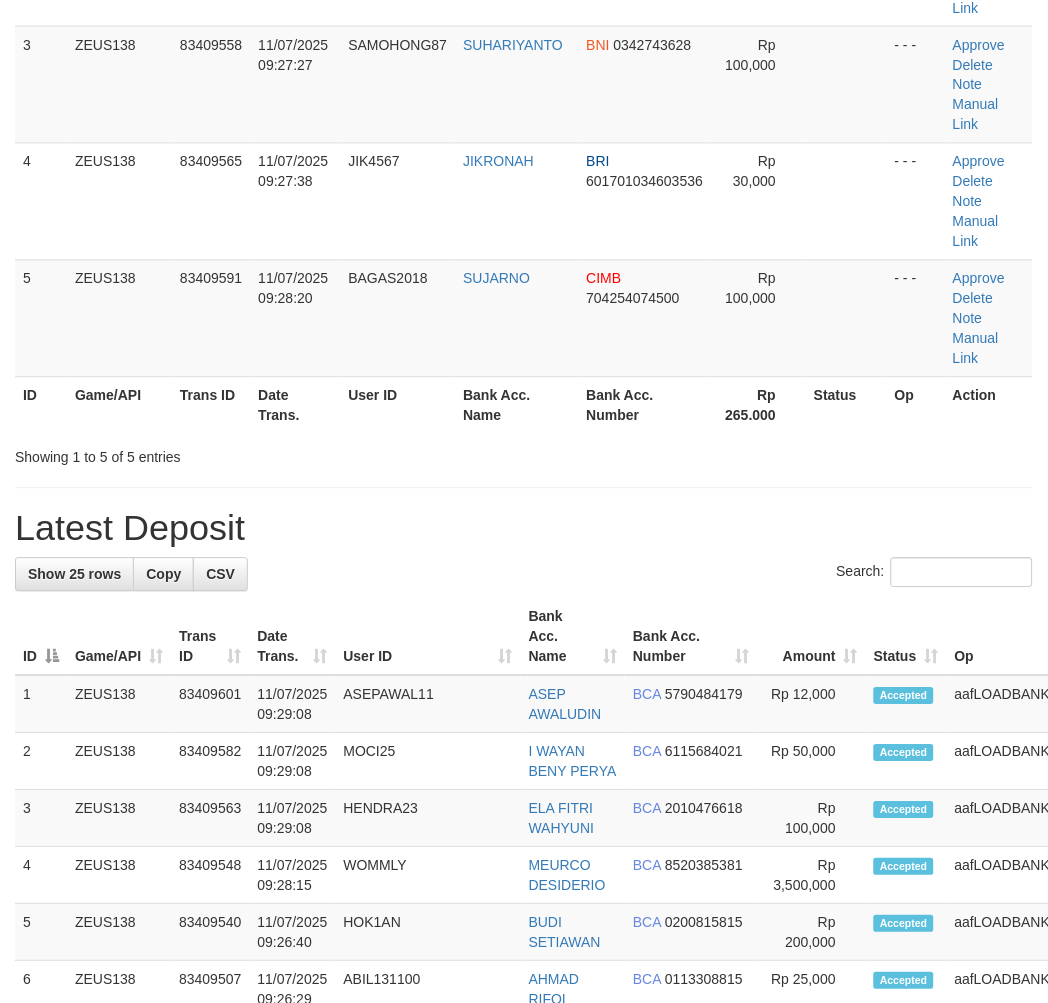 scroll, scrollTop: 234, scrollLeft: 0, axis: vertical 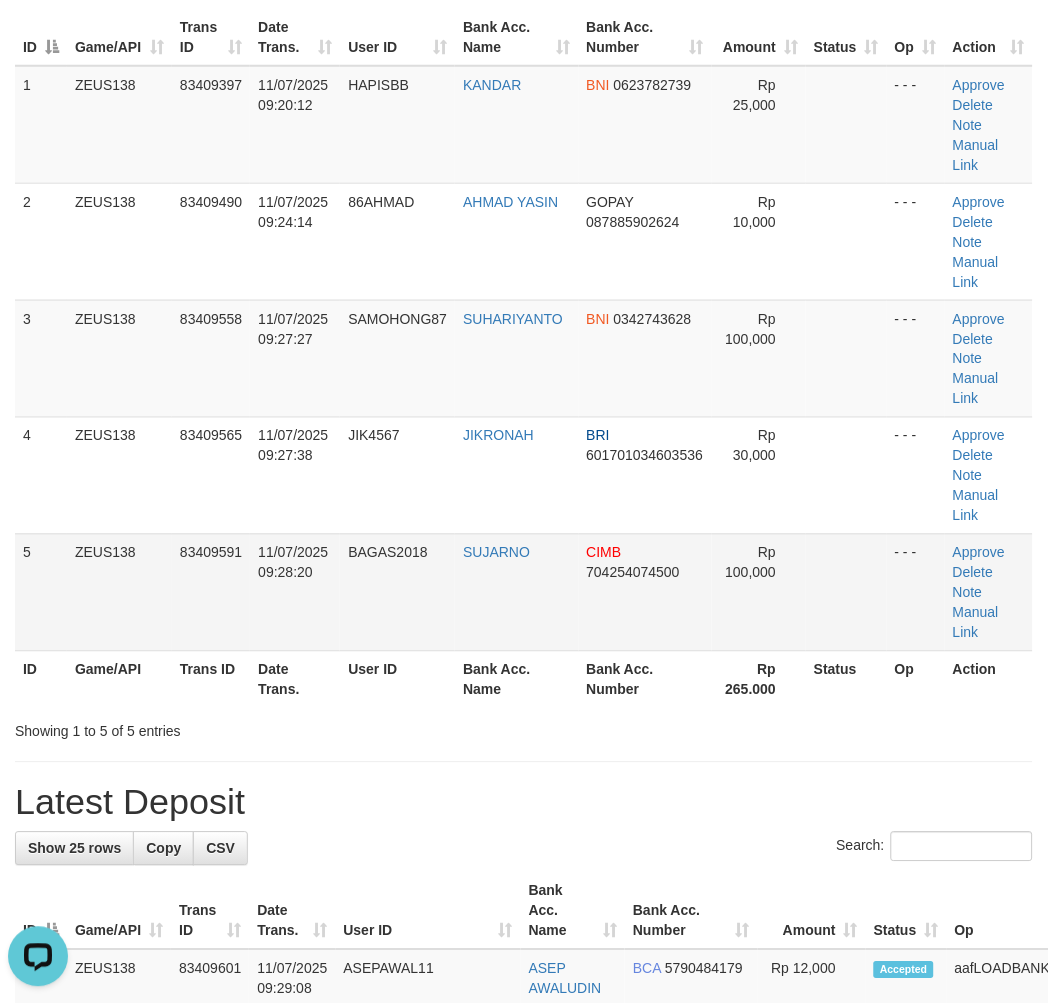 drag, startPoint x: 872, startPoint y: 601, endPoint x: 863, endPoint y: 606, distance: 10.29563 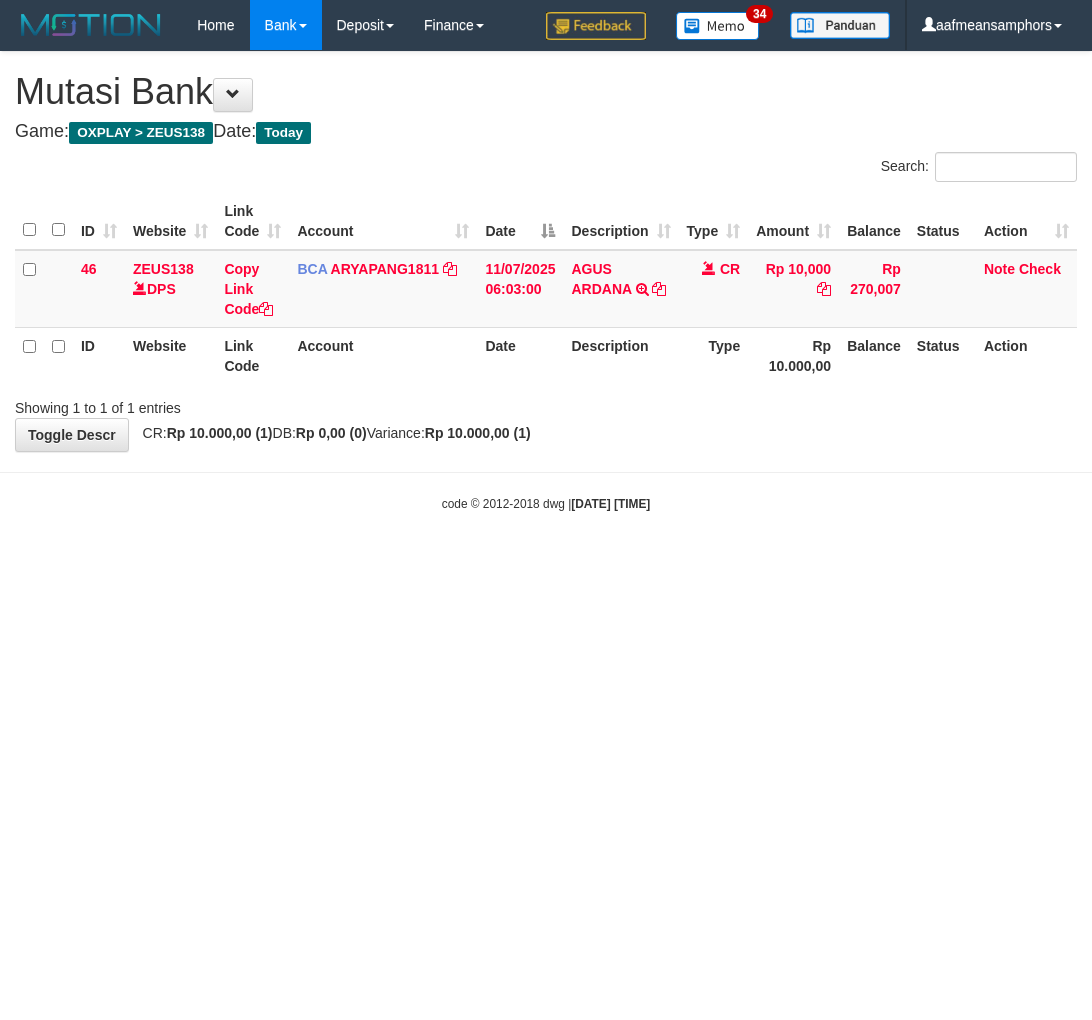 scroll, scrollTop: 0, scrollLeft: 0, axis: both 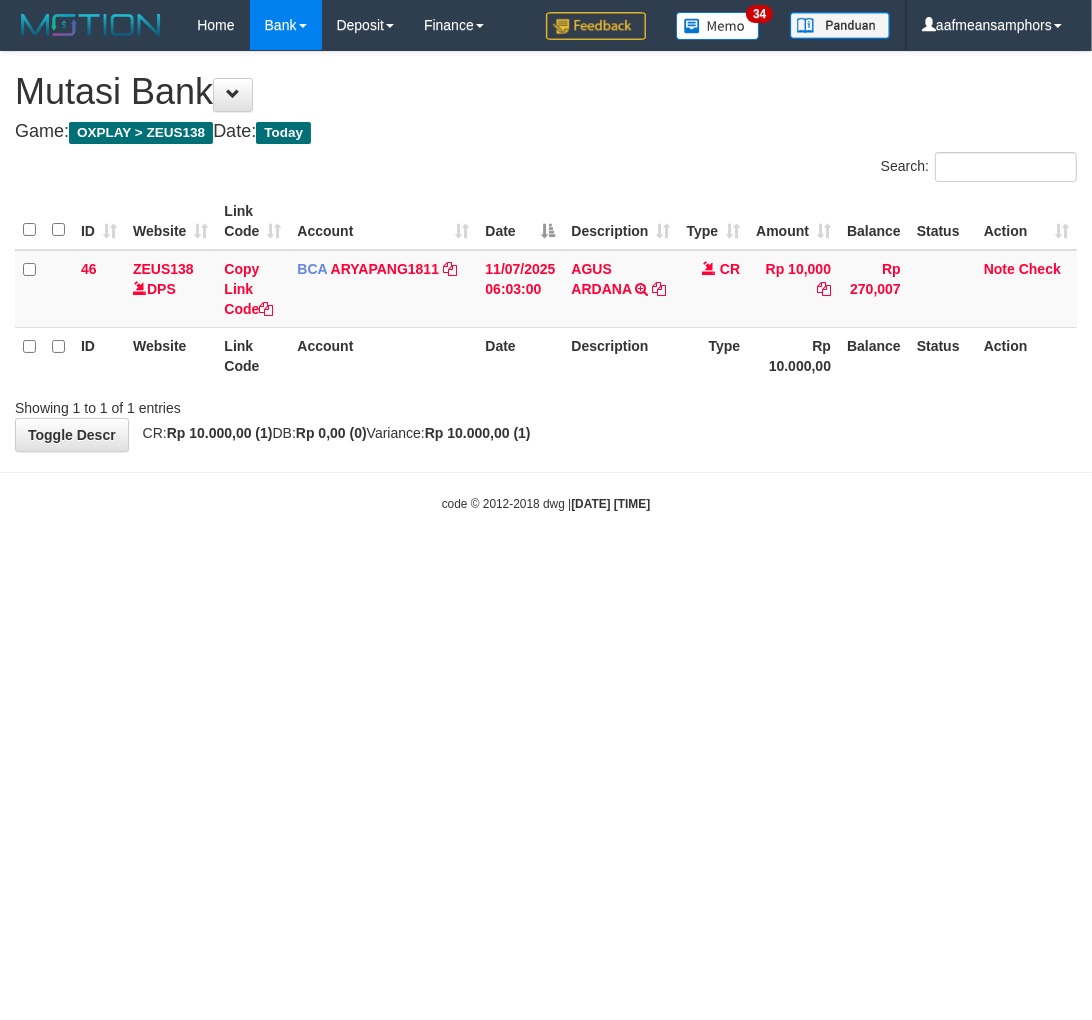 click on "Toggle navigation
Home
Bank
Account List
Load
By Website
Group
[OXPLAY]													ZEUS138
By Load Group (DPS)" at bounding box center (546, 281) 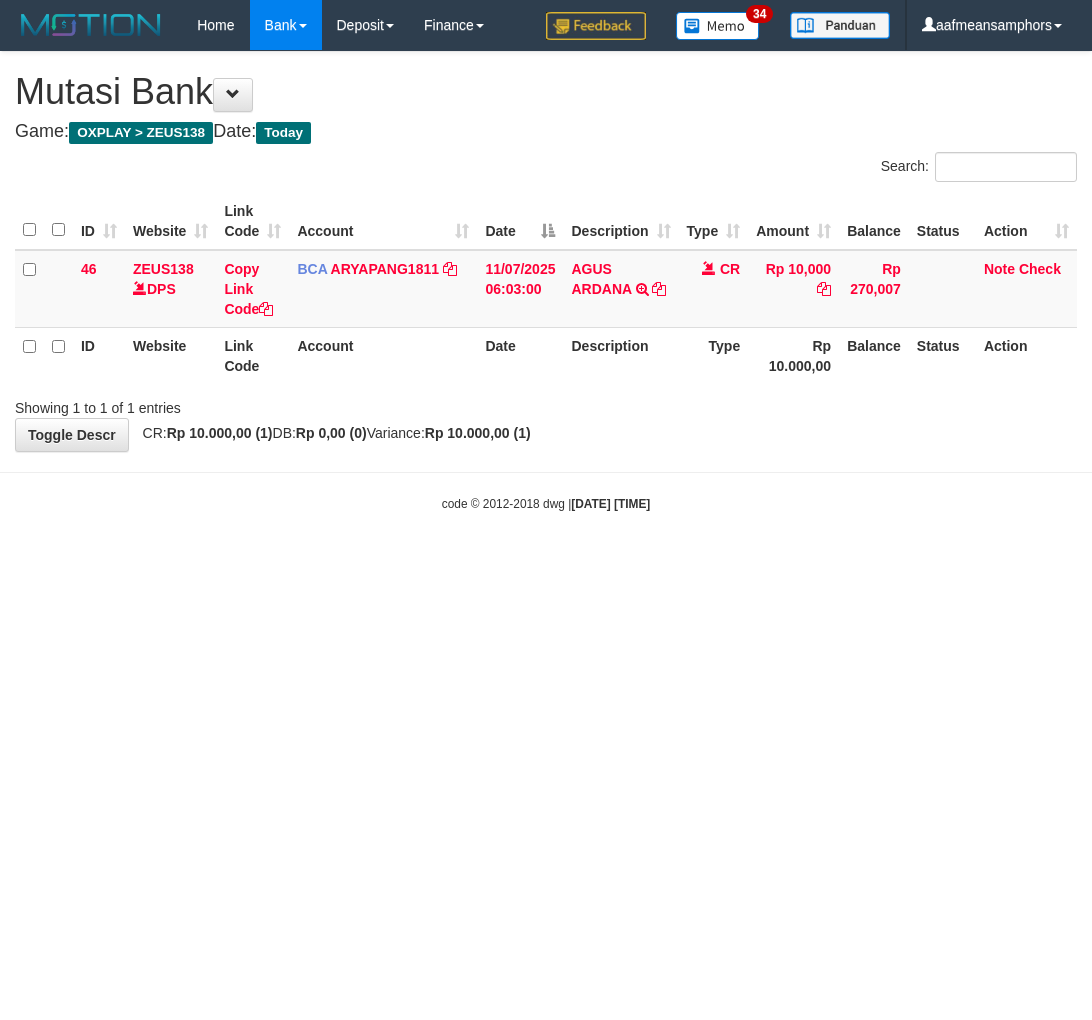 scroll, scrollTop: 0, scrollLeft: 0, axis: both 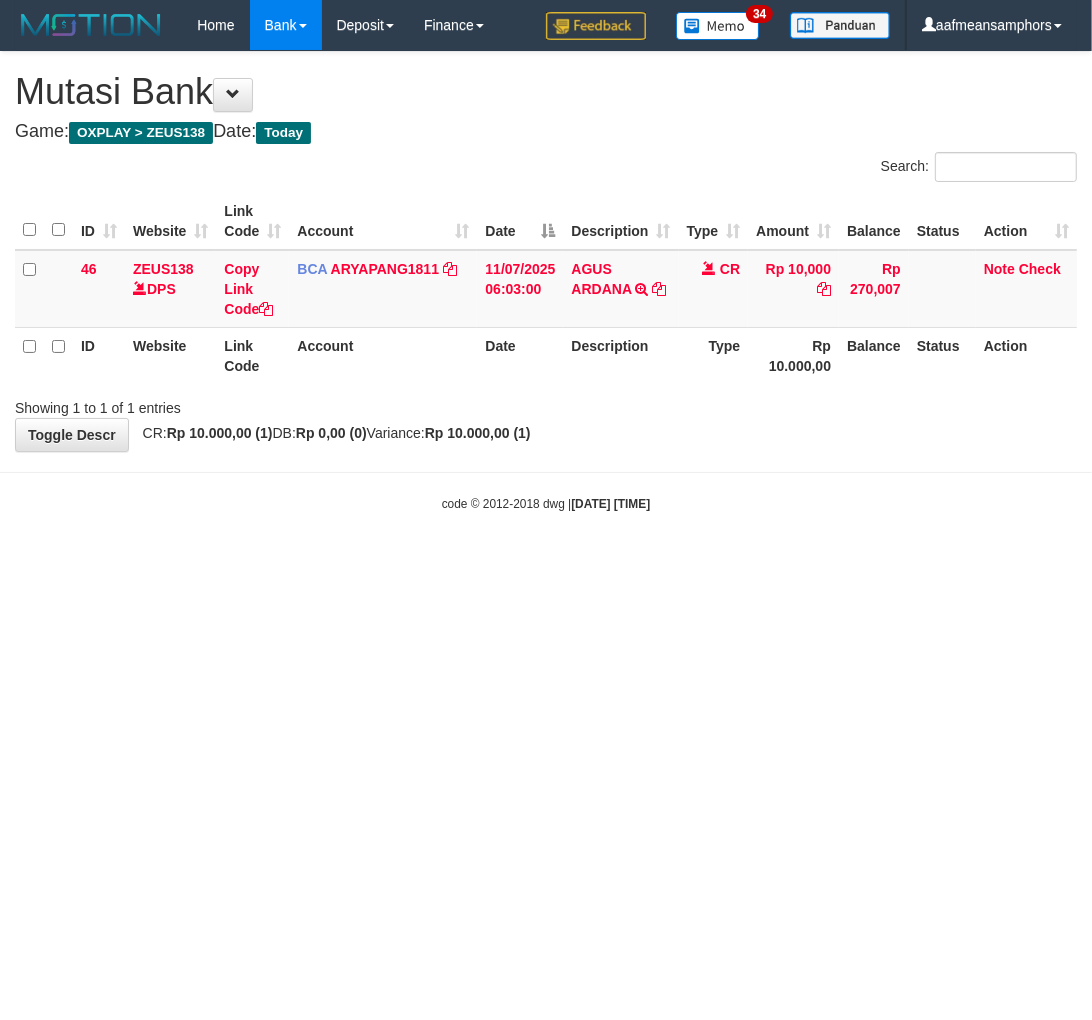 click on "Toggle navigation
Home
Bank
Account List
Load
By Website
Group
[OXPLAY]													ZEUS138
By Load Group (DPS)" at bounding box center (546, 281) 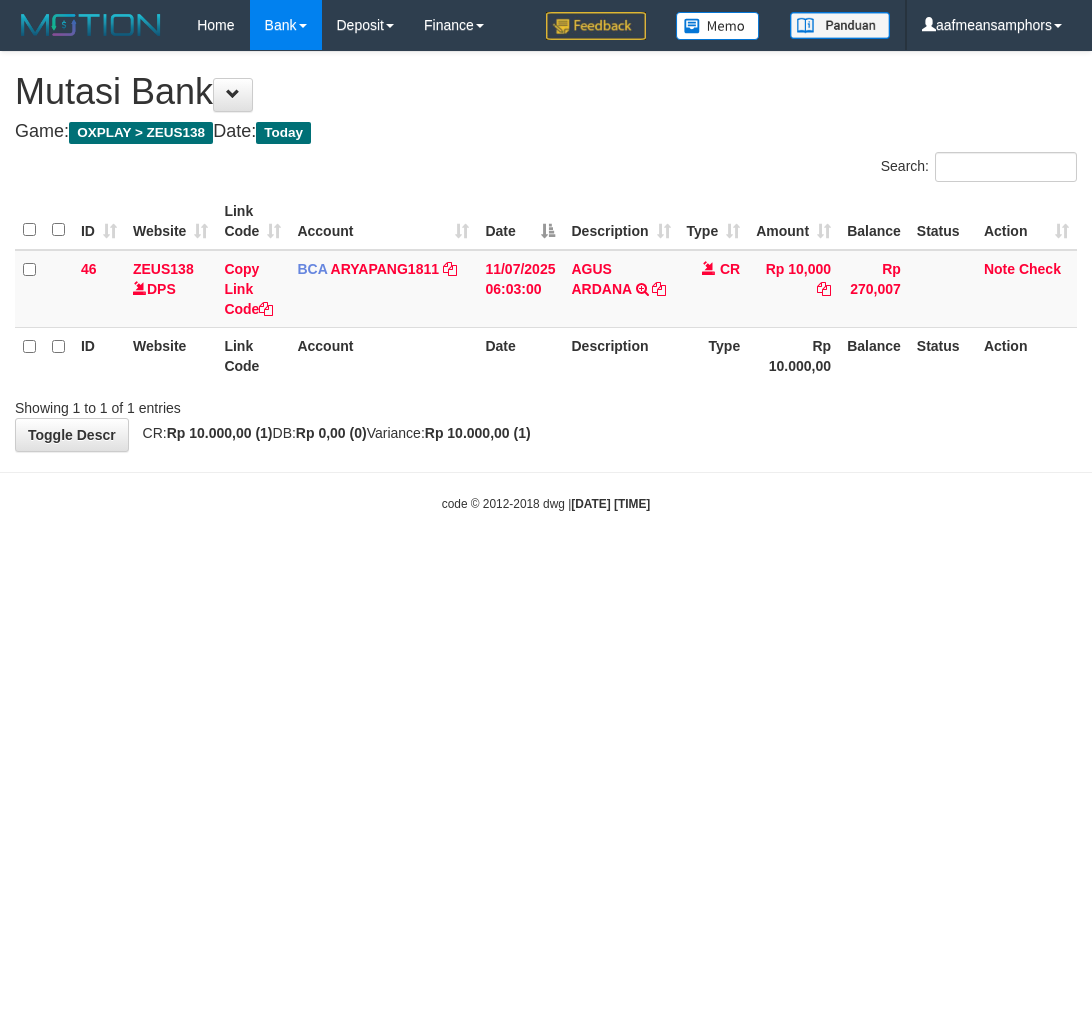 scroll, scrollTop: 0, scrollLeft: 0, axis: both 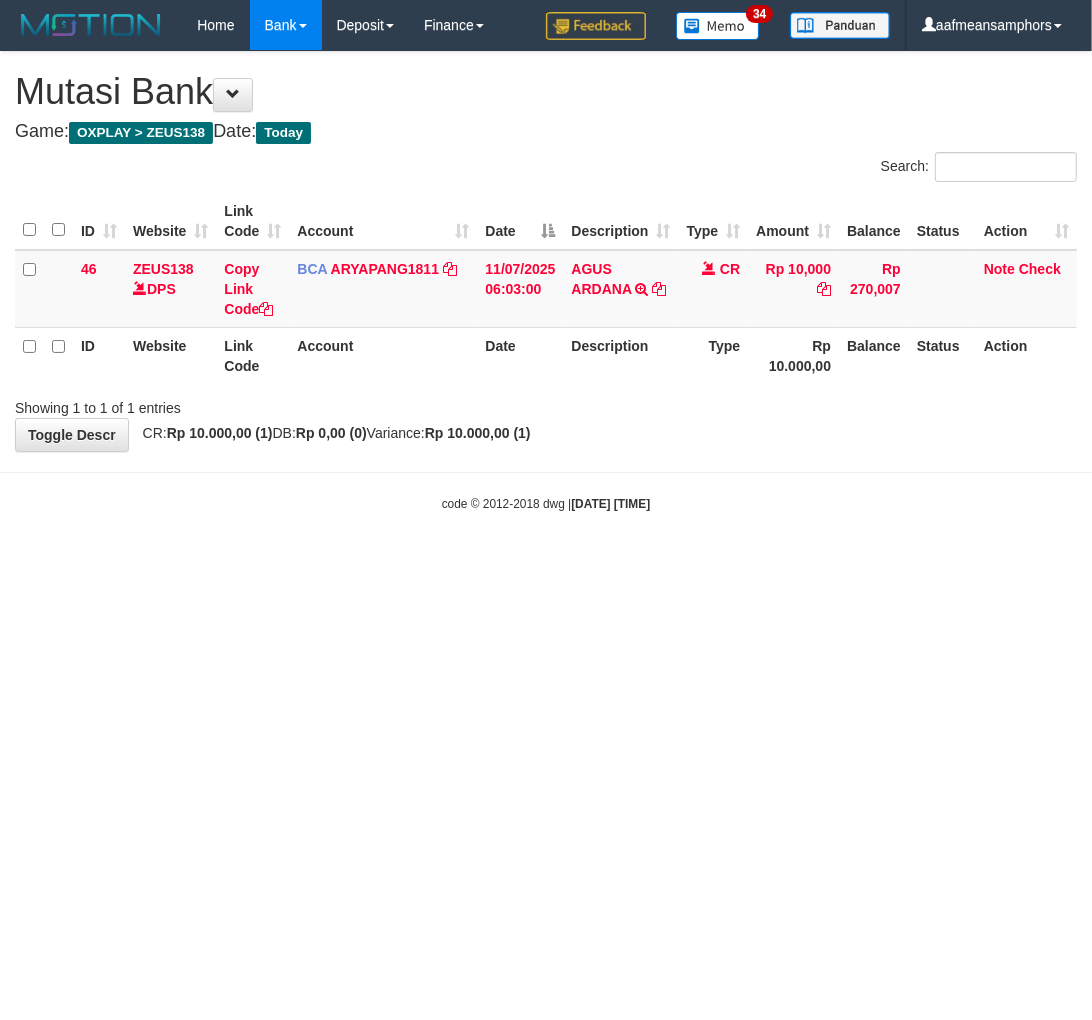 click on "Toggle navigation
Home
Bank
Account List
Load
By Website
Group
[OXPLAY]													ZEUS138
By Load Group (DPS)
Sync" at bounding box center [546, 281] 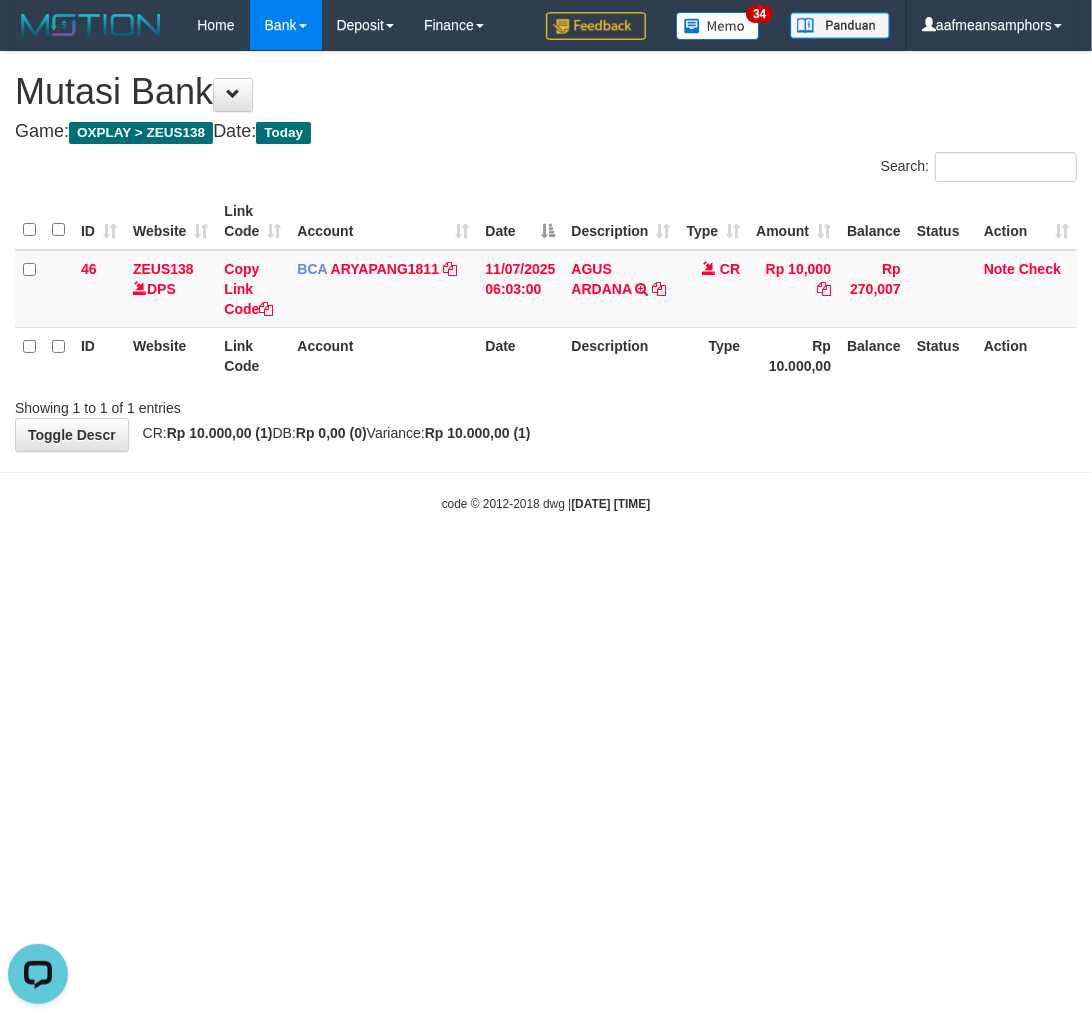 scroll, scrollTop: 0, scrollLeft: 0, axis: both 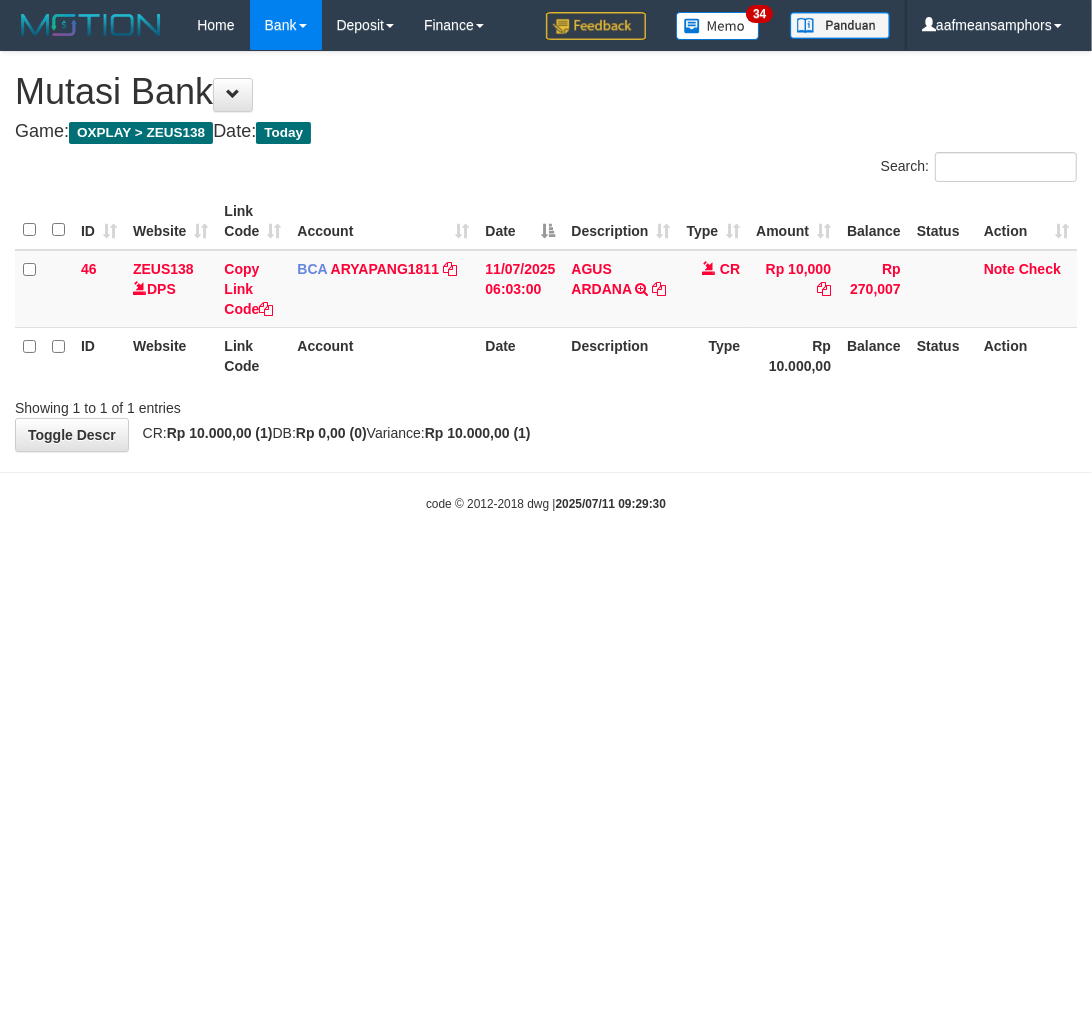 click on "Toggle navigation
Home
Bank
Account List
Load
By Website
Group
[OXPLAY]													ZEUS138
By Load Group (DPS)
Sync" at bounding box center [546, 281] 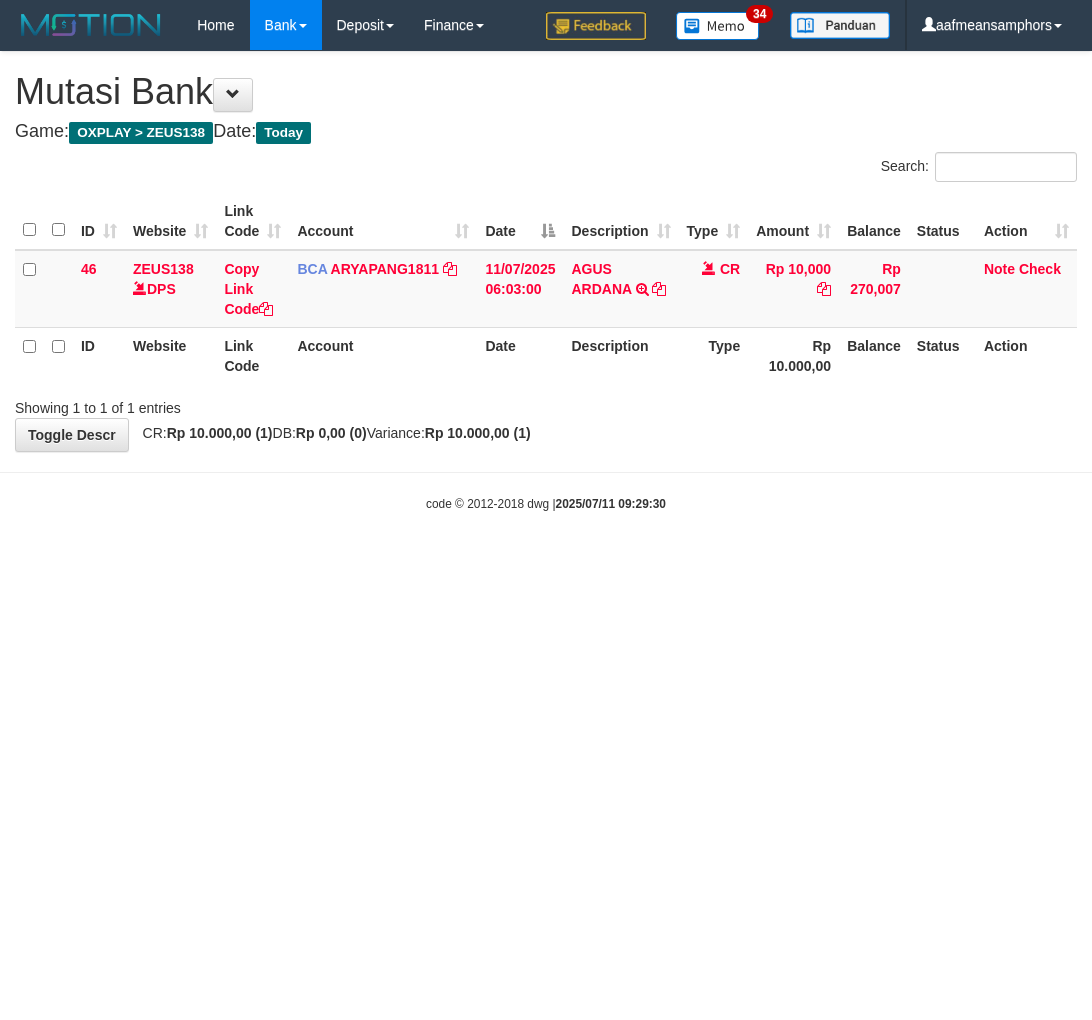 scroll, scrollTop: 0, scrollLeft: 0, axis: both 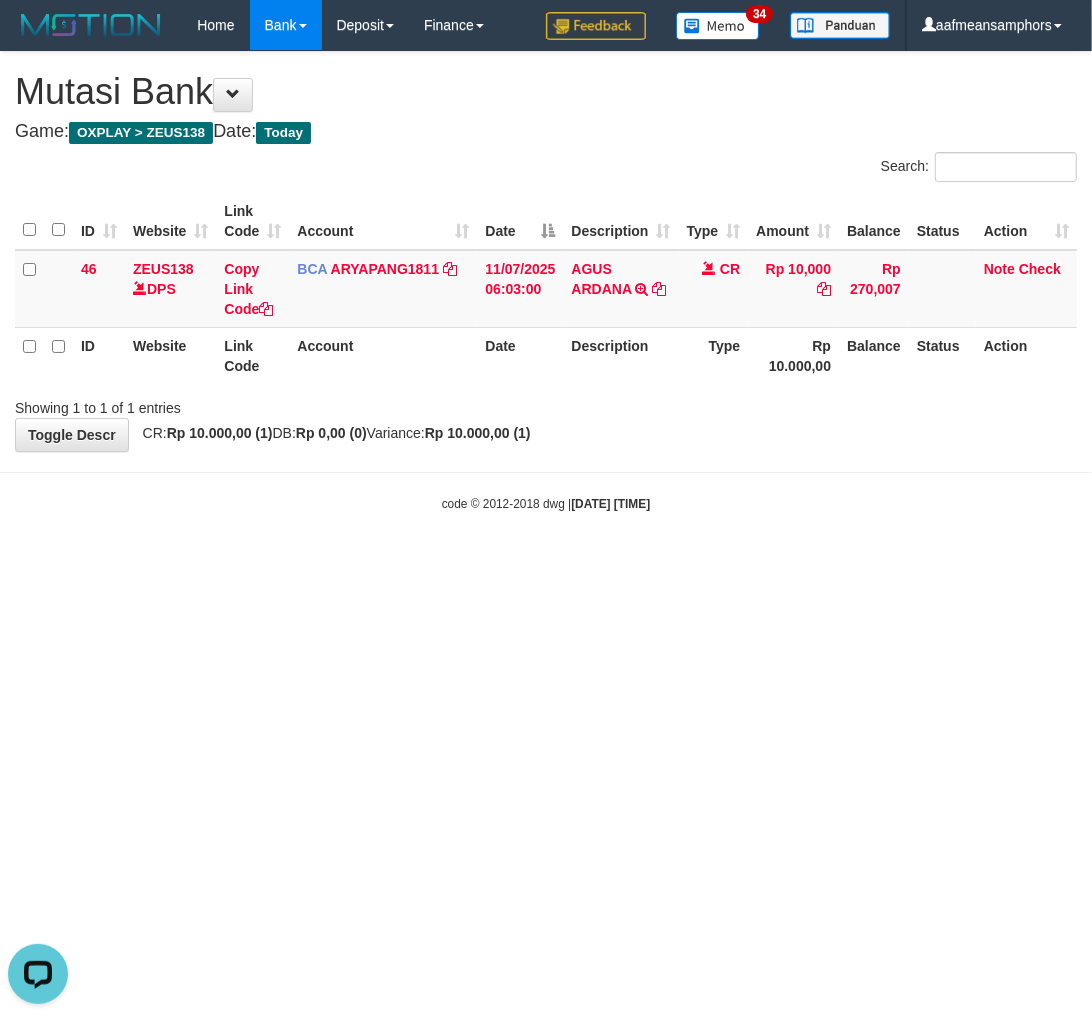 click on "Toggle navigation
Home
Bank
Account List
Load
By Website
Group
[OXPLAY]													ZEUS138
By Load Group (DPS)
Sync" at bounding box center (546, 281) 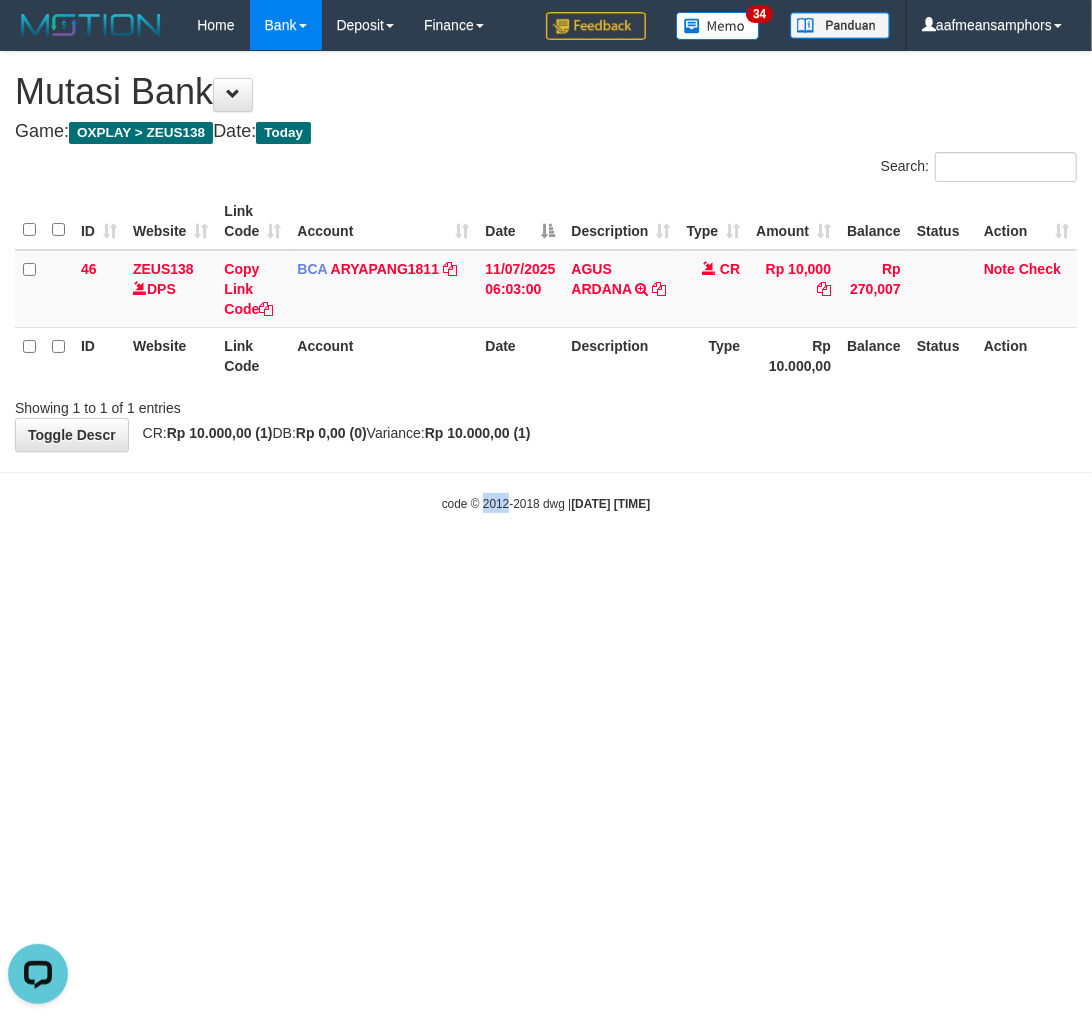 click on "Toggle navigation
Home
Bank
Account List
Load
By Website
Group
[OXPLAY]													ZEUS138
By Load Group (DPS)
Sync" at bounding box center [546, 281] 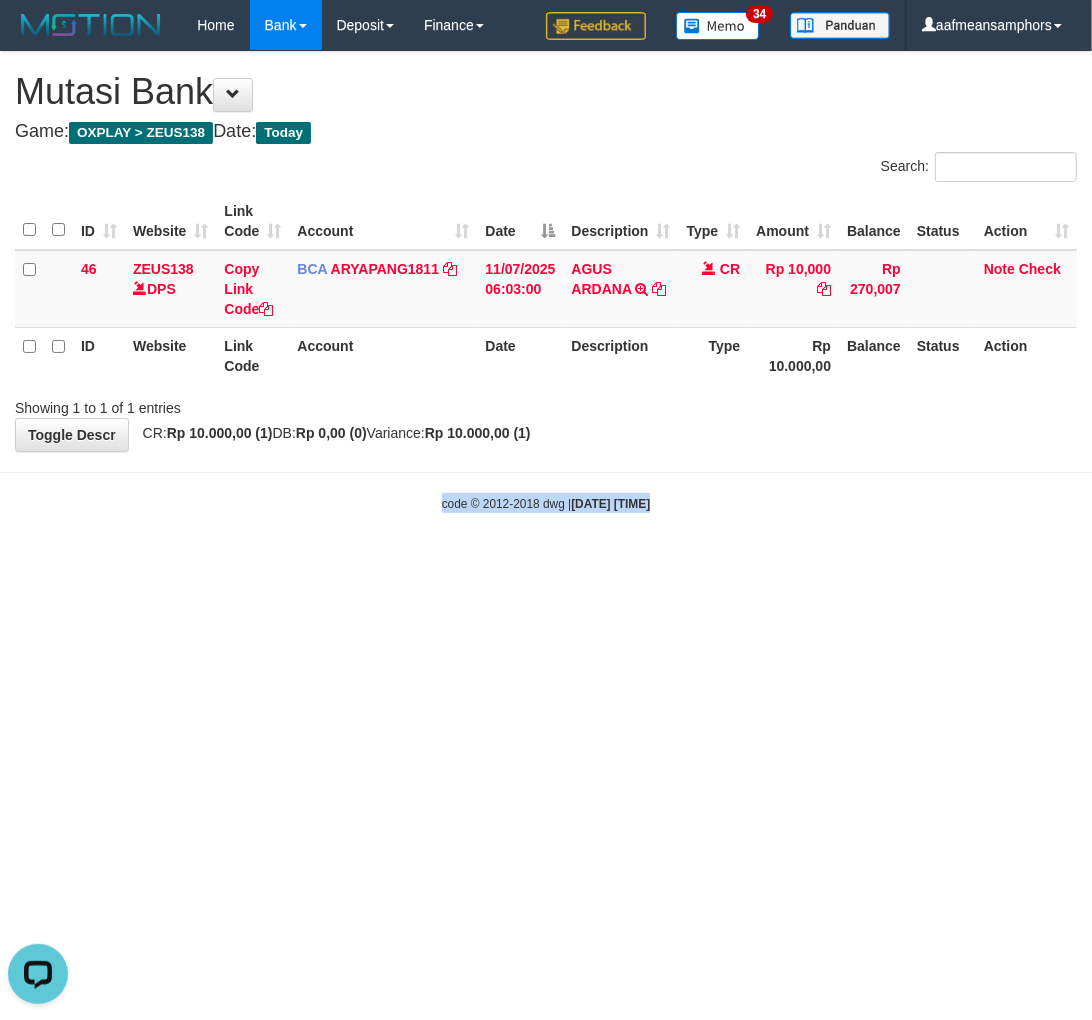 click on "Toggle navigation
Home
Bank
Account List
Load
By Website
Group
[OXPLAY]													ZEUS138
By Load Group (DPS)
Sync" at bounding box center (546, 281) 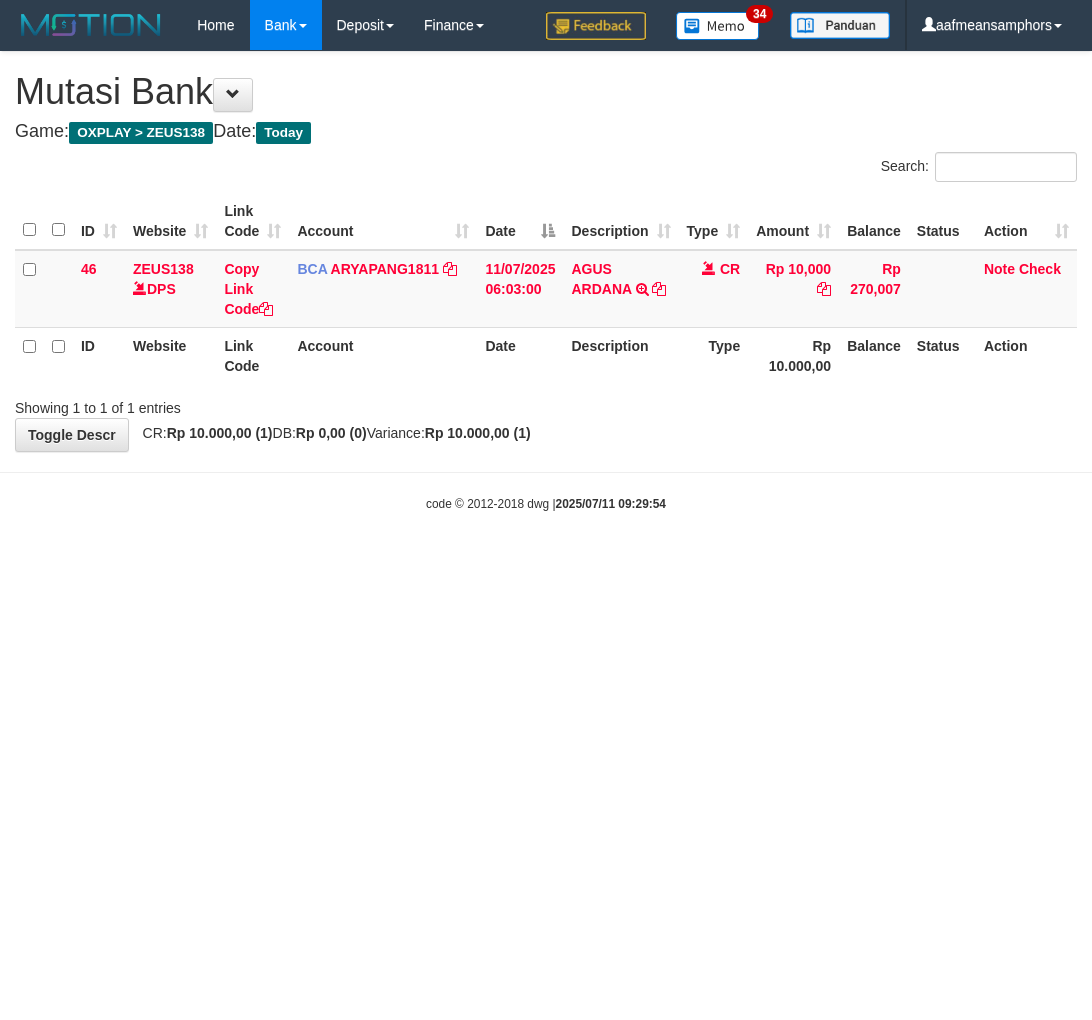 scroll, scrollTop: 0, scrollLeft: 0, axis: both 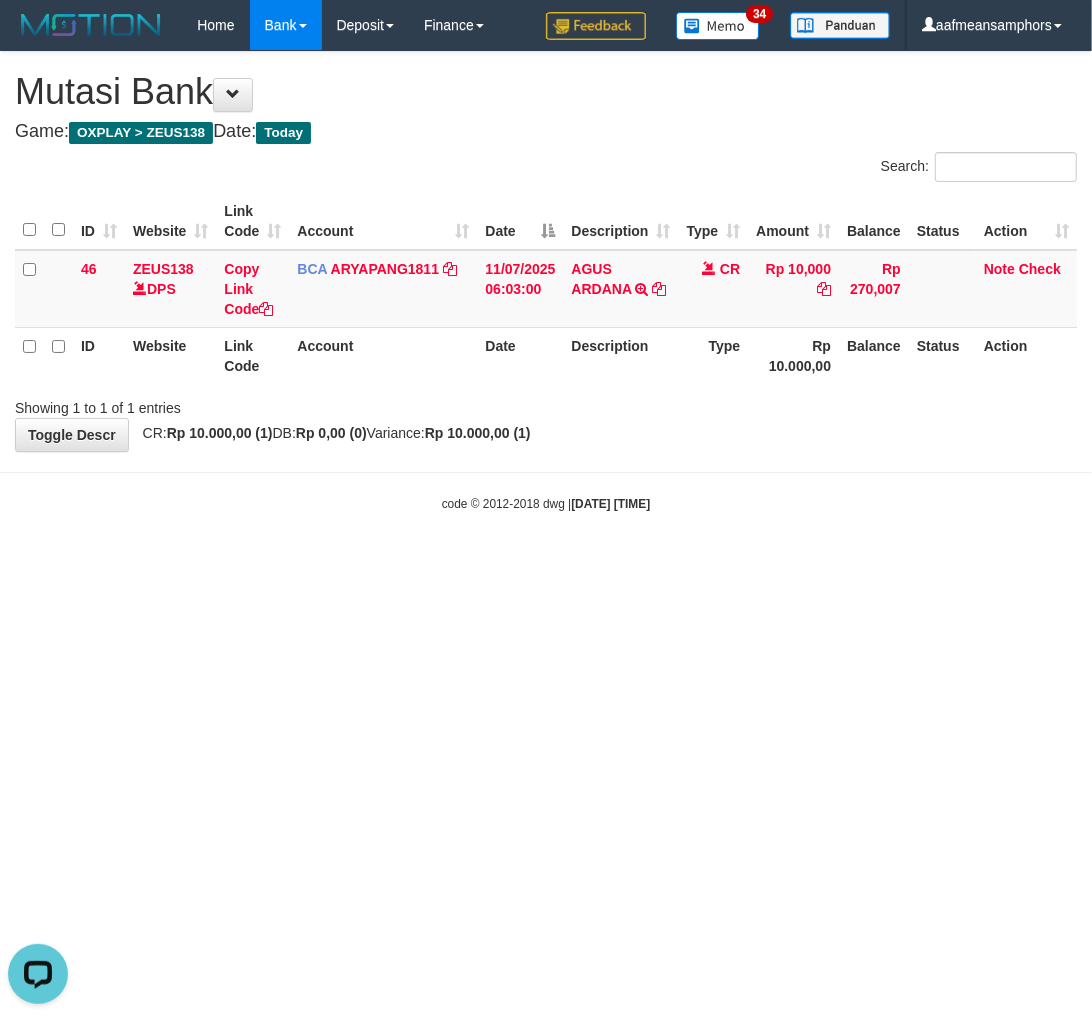 click on "Toggle navigation
Home
Bank
Account List
Load
By Website
Group
[OXPLAY]													ZEUS138
By Load Group (DPS)
Sync" at bounding box center [546, 281] 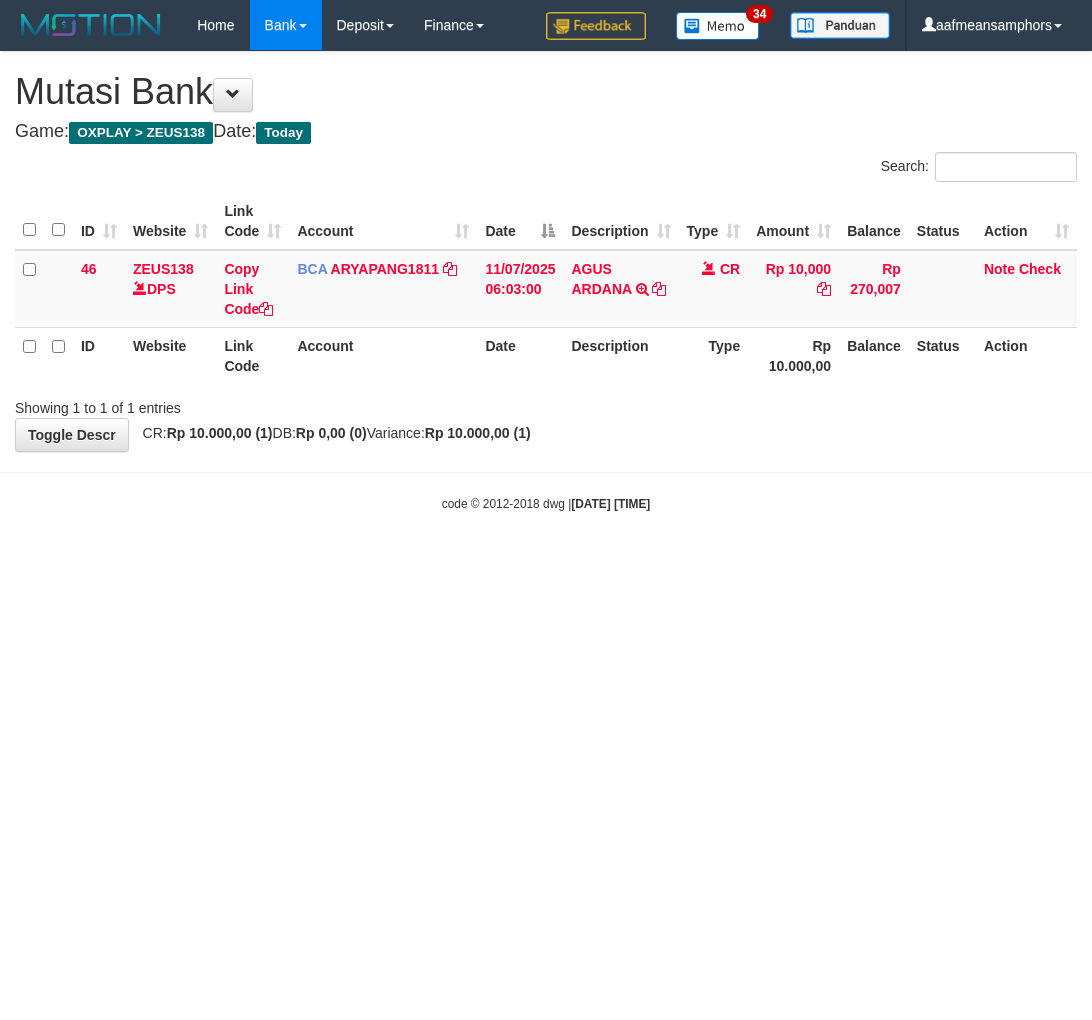 scroll, scrollTop: 0, scrollLeft: 0, axis: both 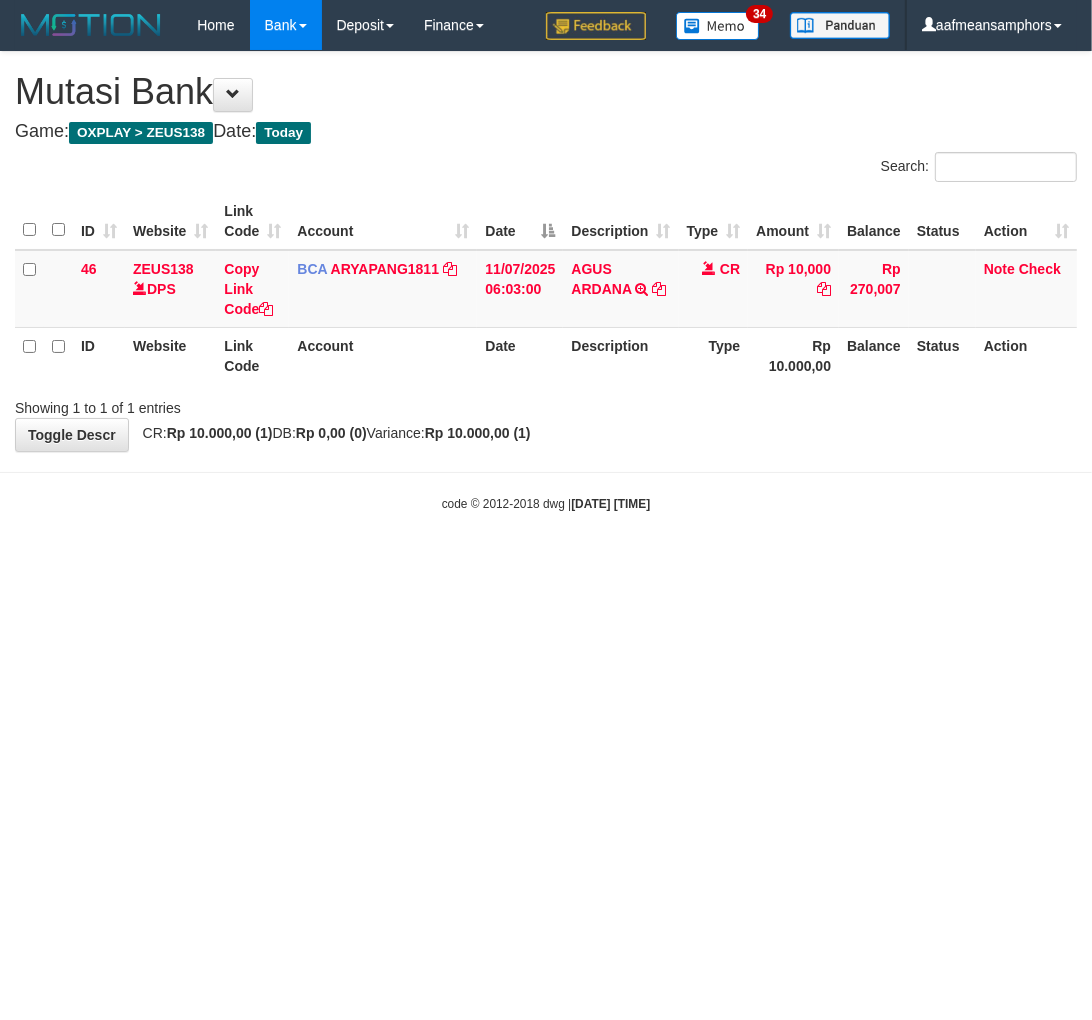 click on "Toggle navigation
Home
Bank
Account List
Load
By Website
Group
[OXPLAY]													ZEUS138
By Load Group (DPS)
Sync" at bounding box center (546, 281) 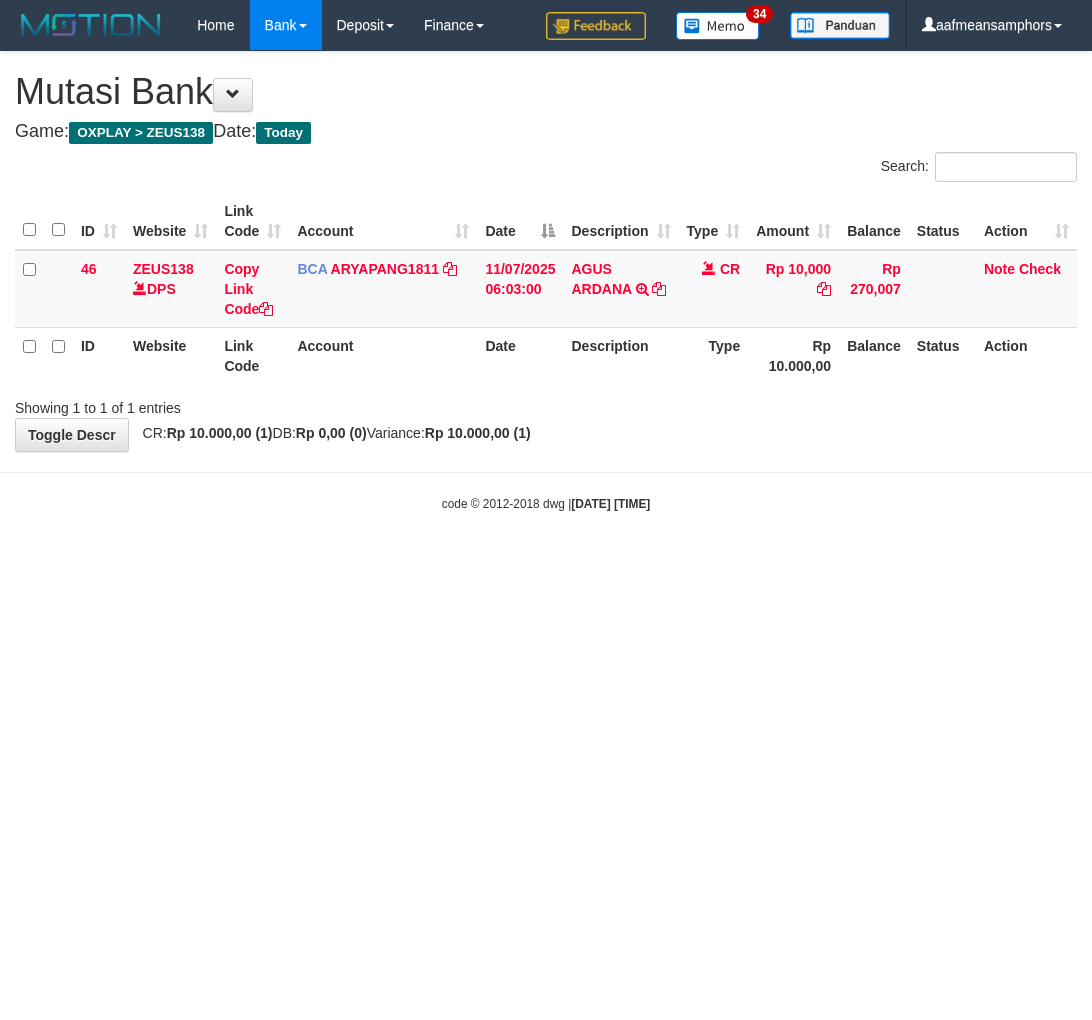 scroll, scrollTop: 0, scrollLeft: 0, axis: both 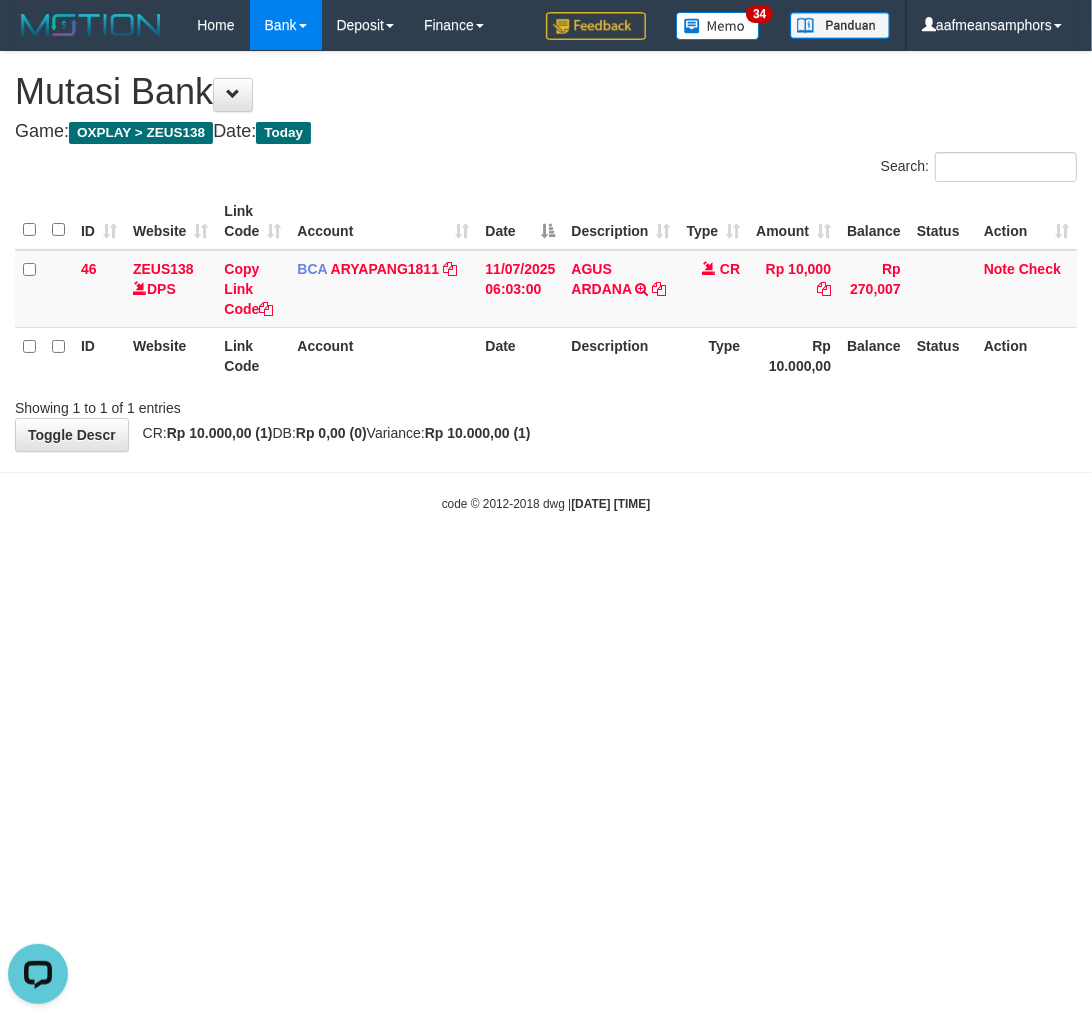 drag, startPoint x: 846, startPoint y: 553, endPoint x: 853, endPoint y: 543, distance: 12.206555 